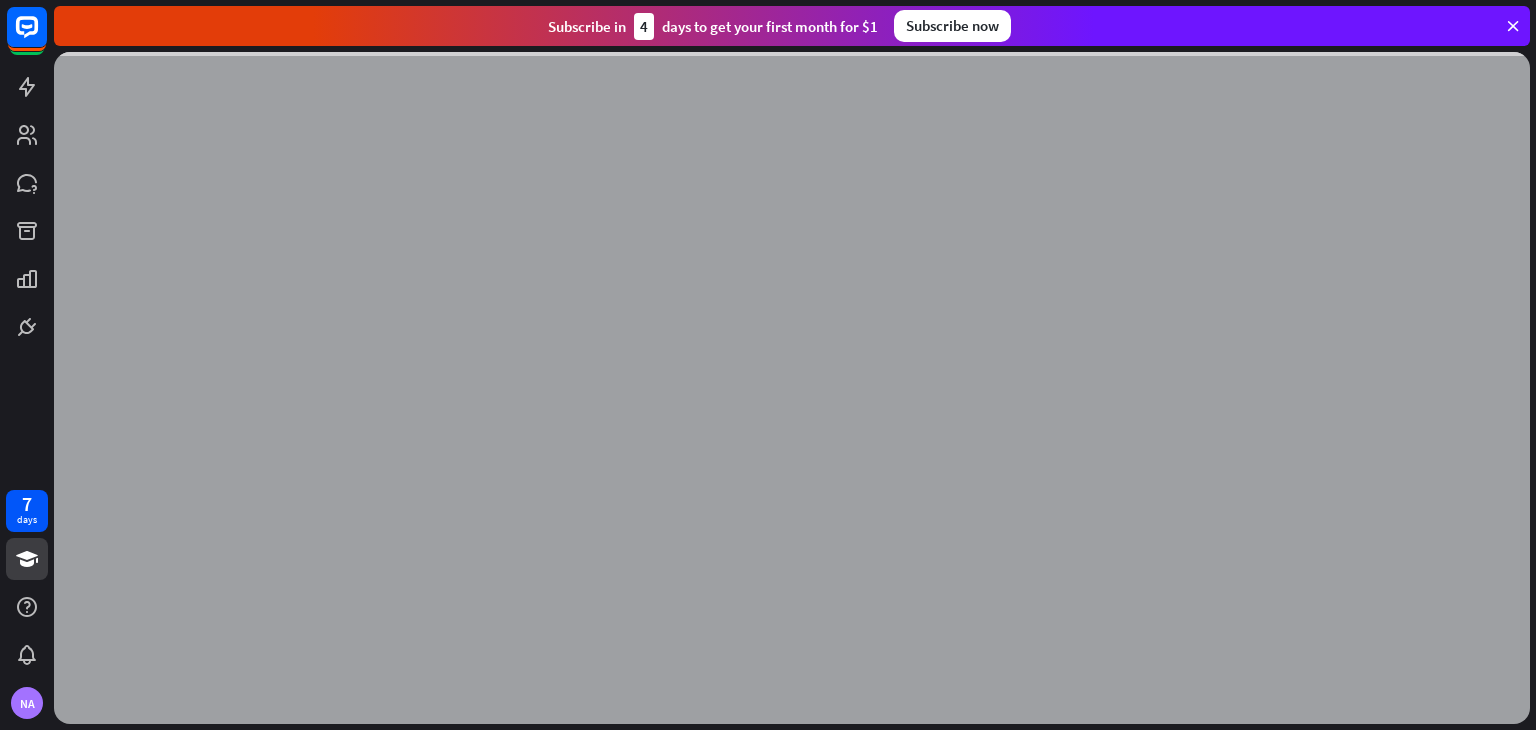 scroll, scrollTop: 0, scrollLeft: 0, axis: both 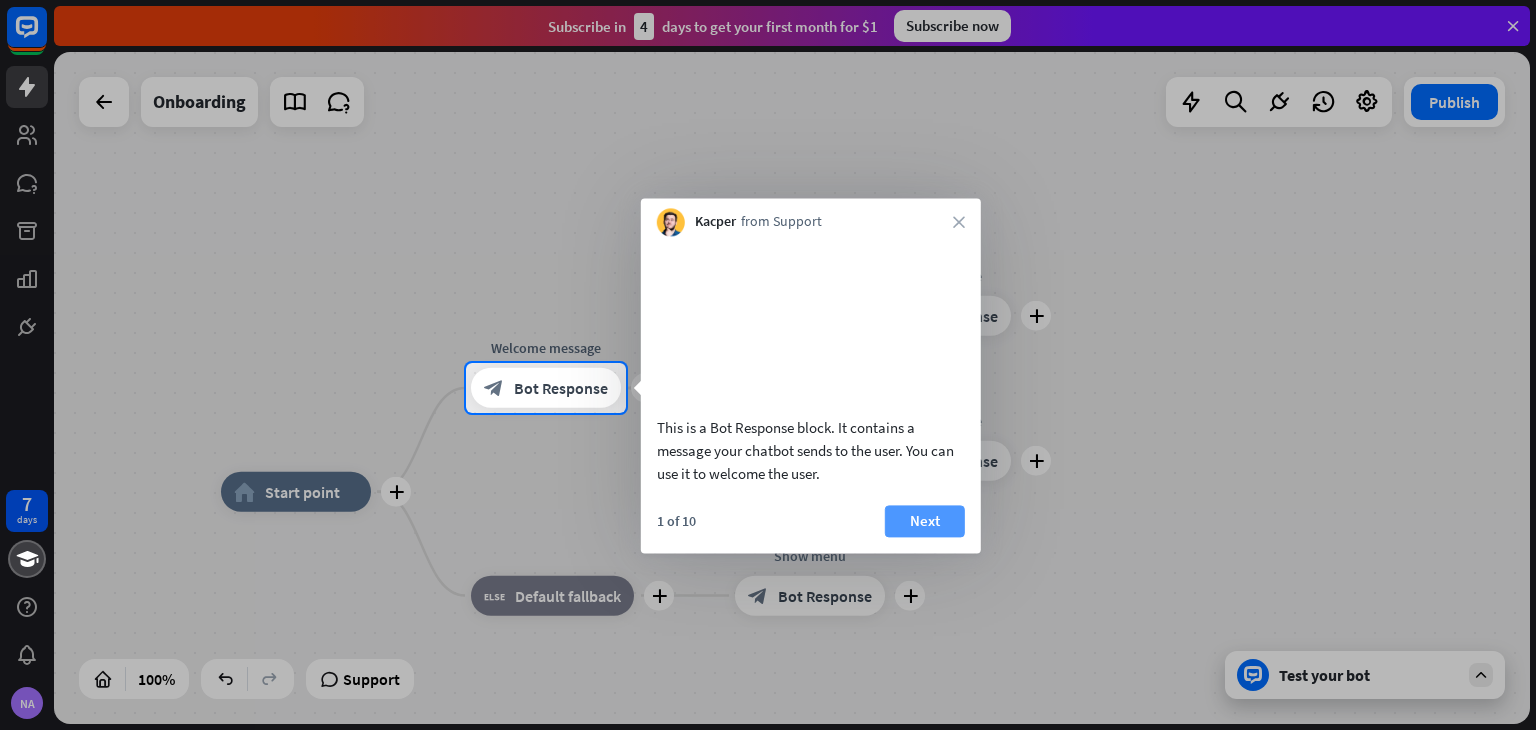 click on "Next" at bounding box center [925, 521] 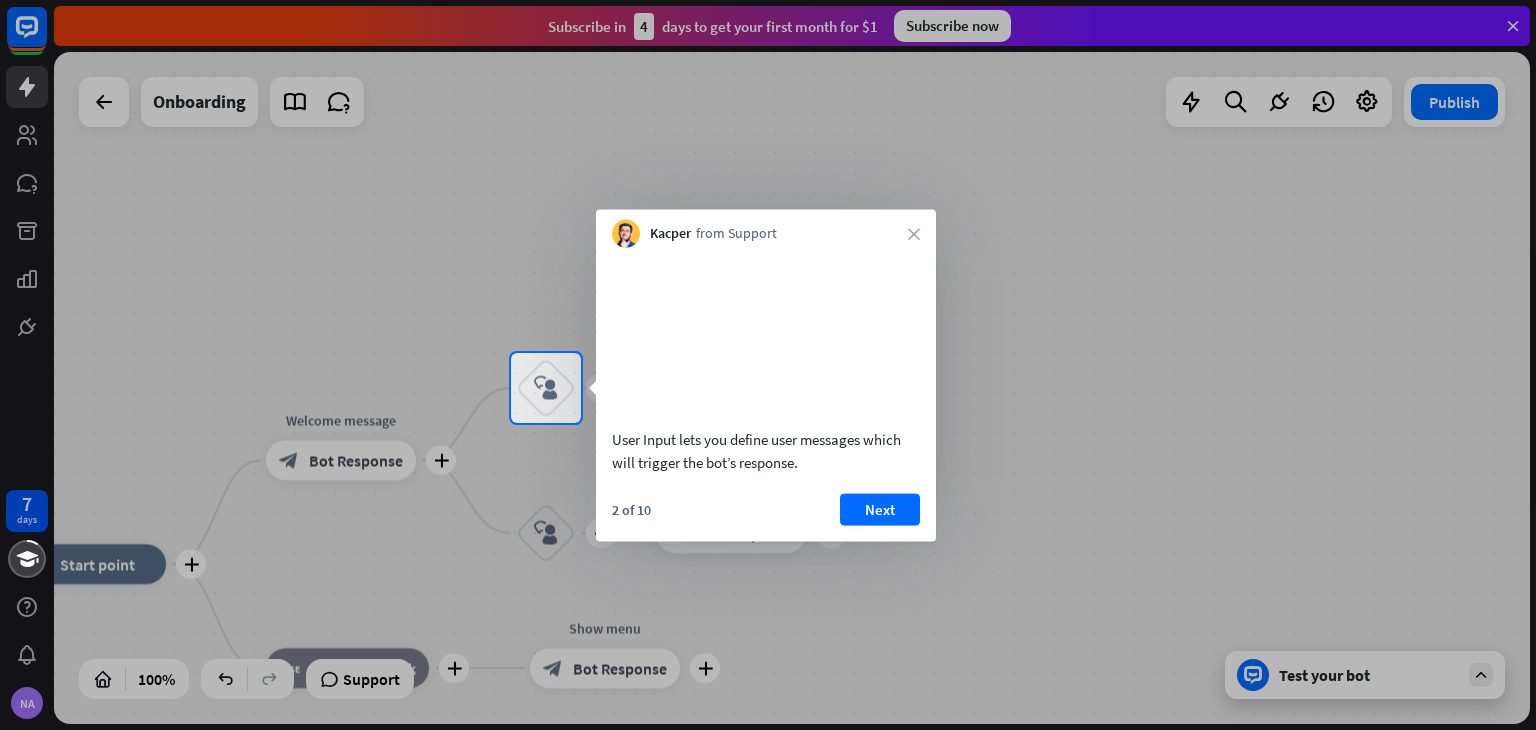 click on "2 of 10
Next" at bounding box center [766, 517] 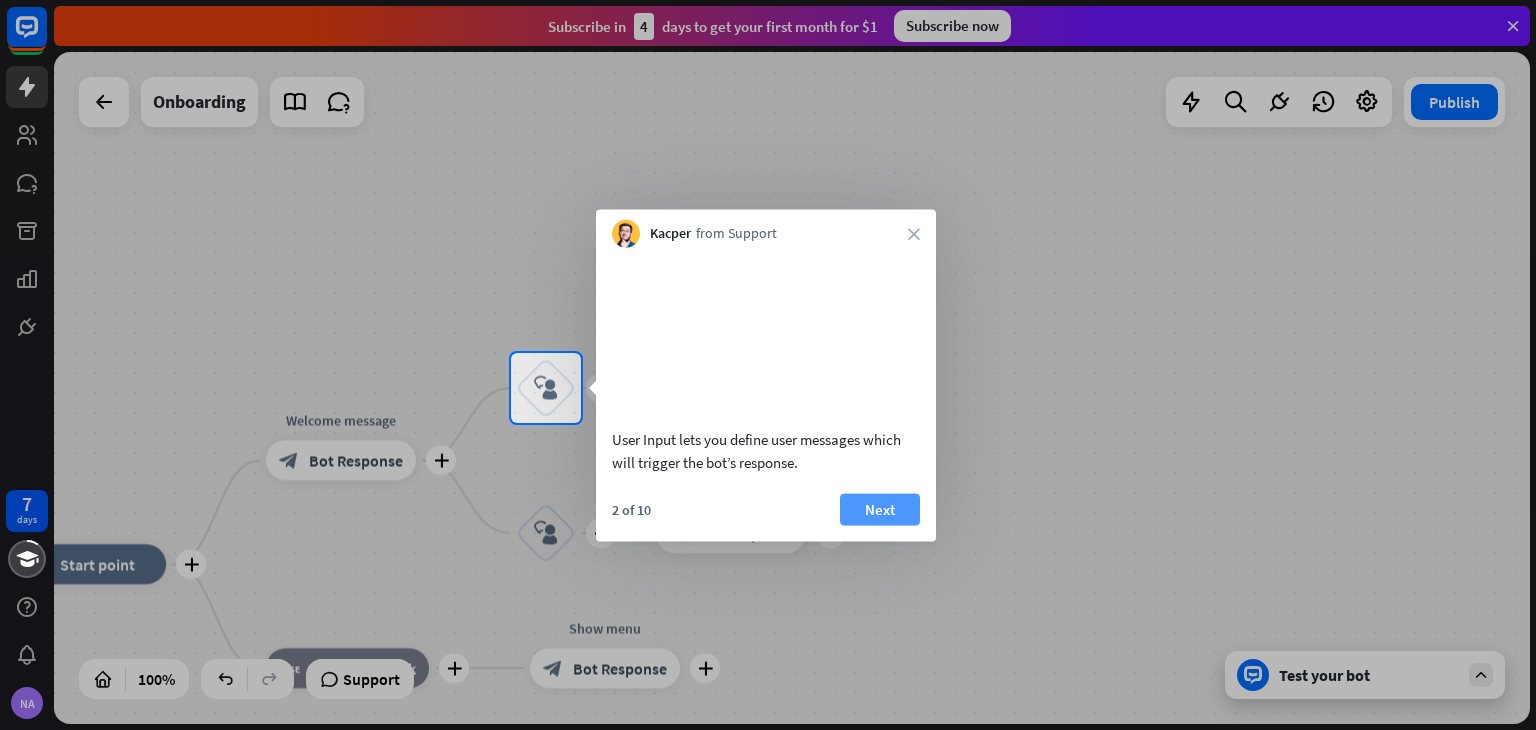 click on "Next" at bounding box center [880, 509] 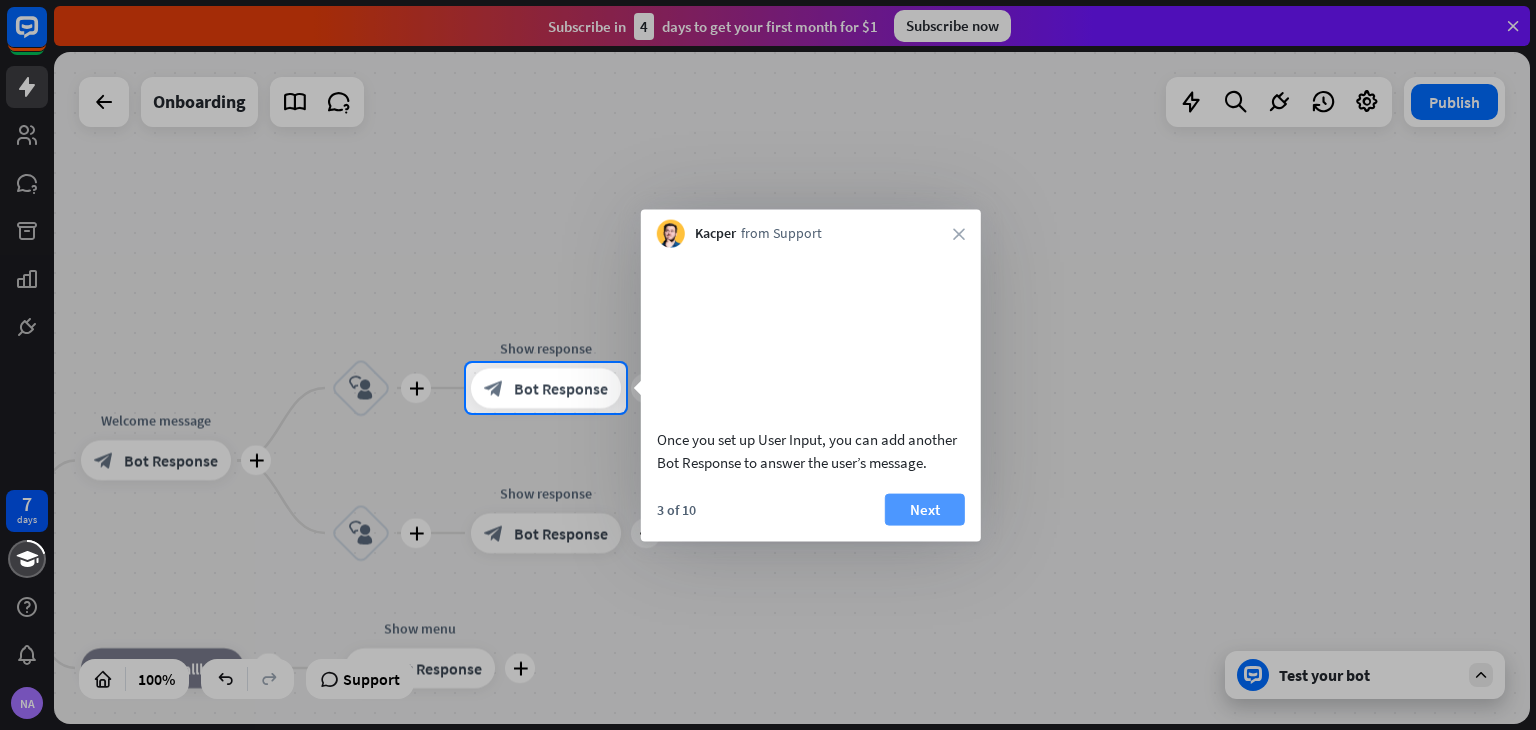 click on "Next" at bounding box center [925, 509] 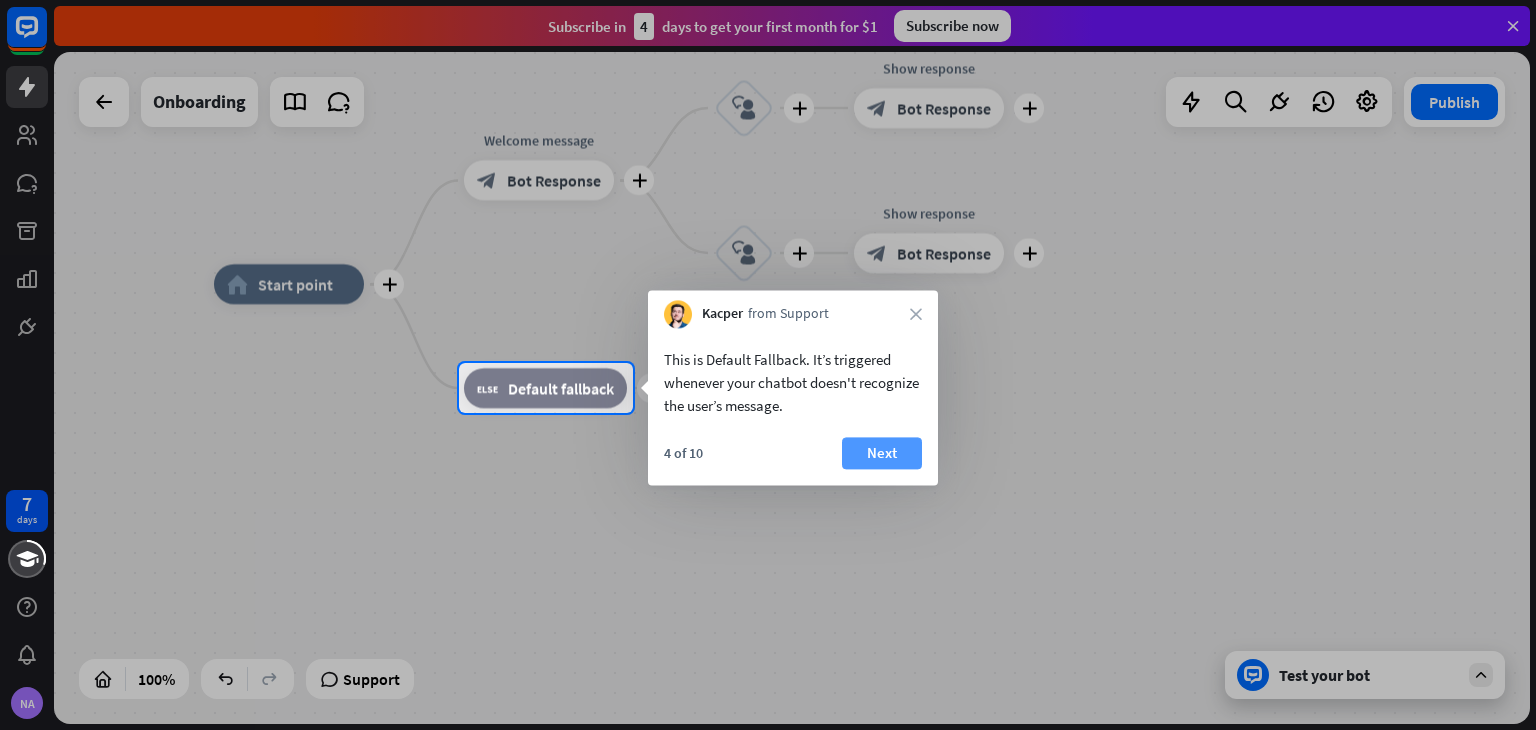 click on "Next" at bounding box center [882, 453] 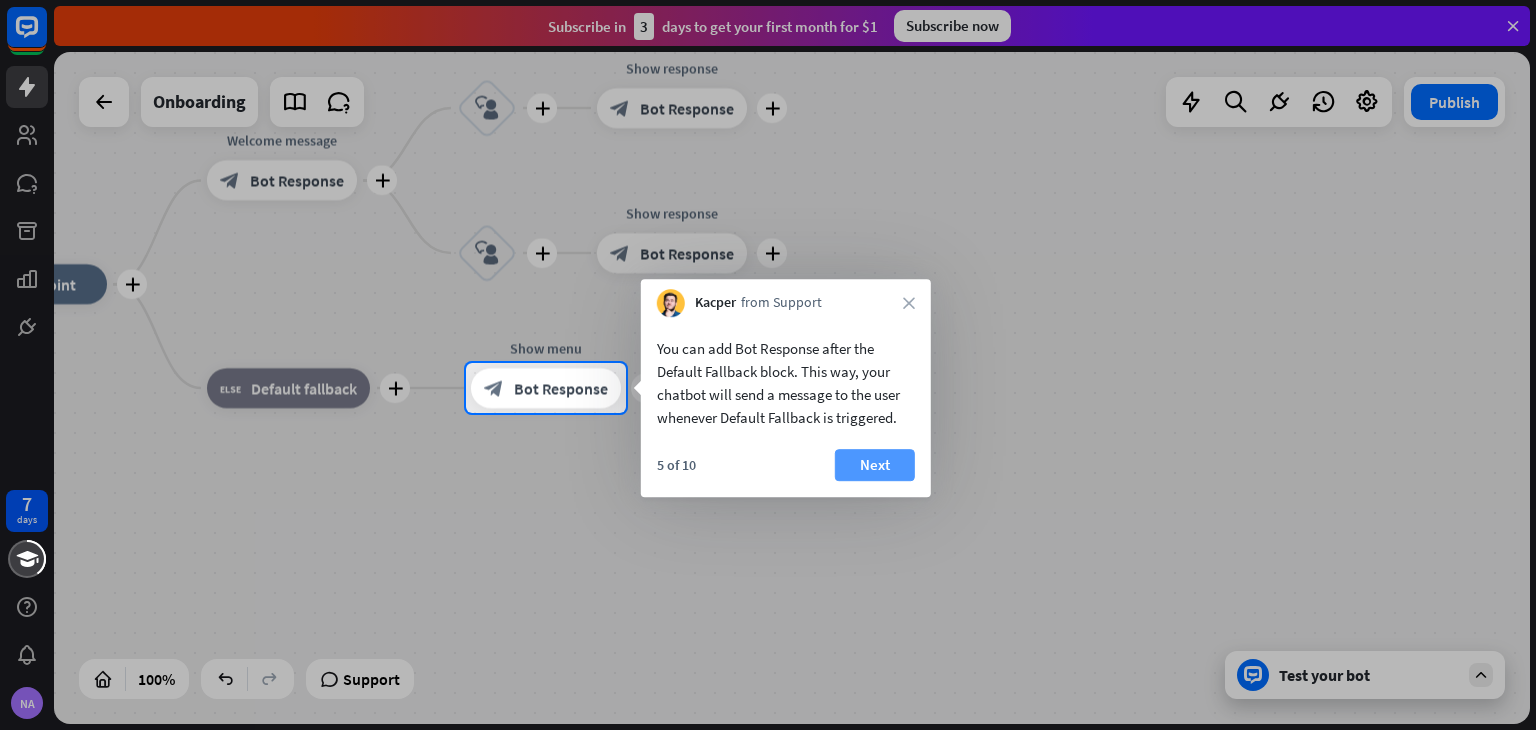 click on "Next" at bounding box center (875, 465) 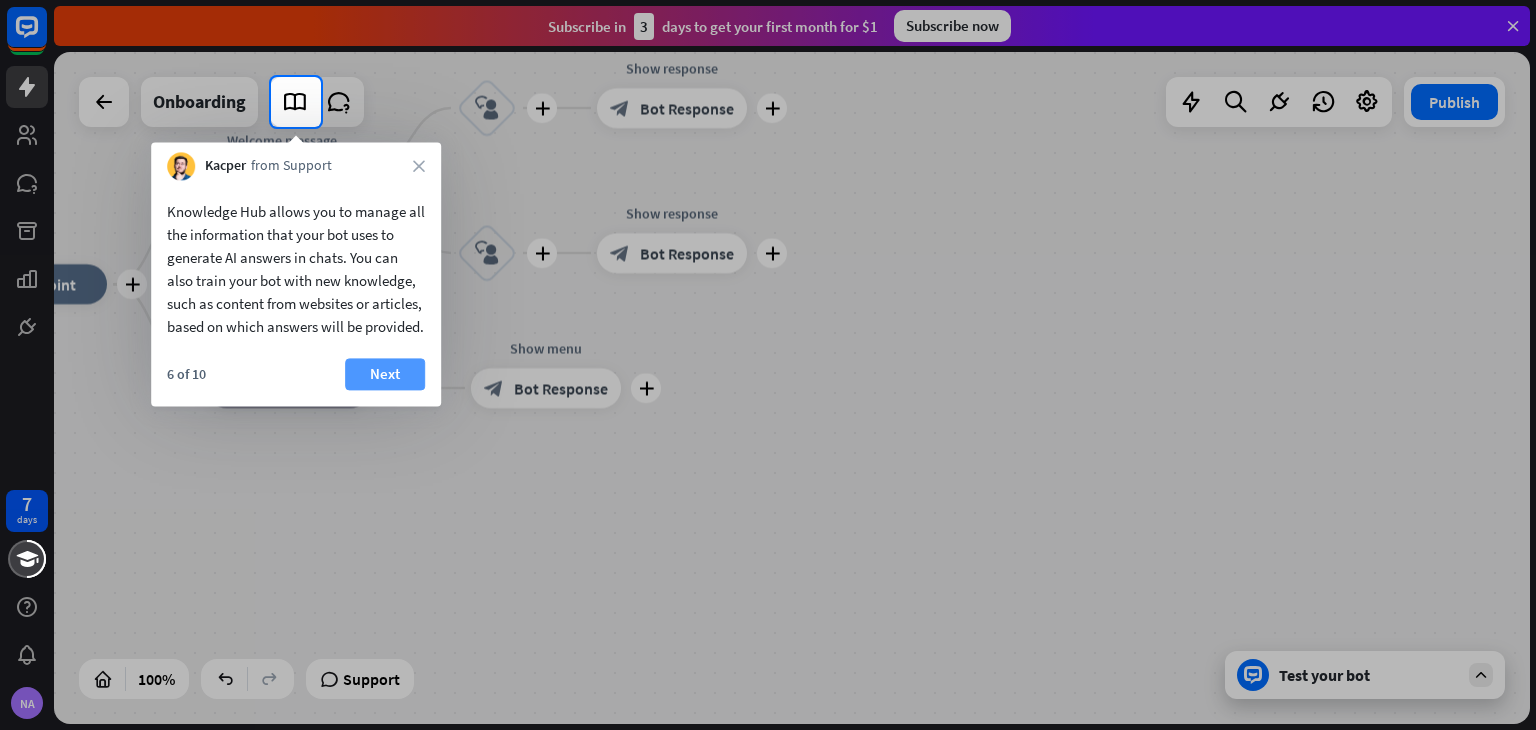 click on "Next" at bounding box center [385, 374] 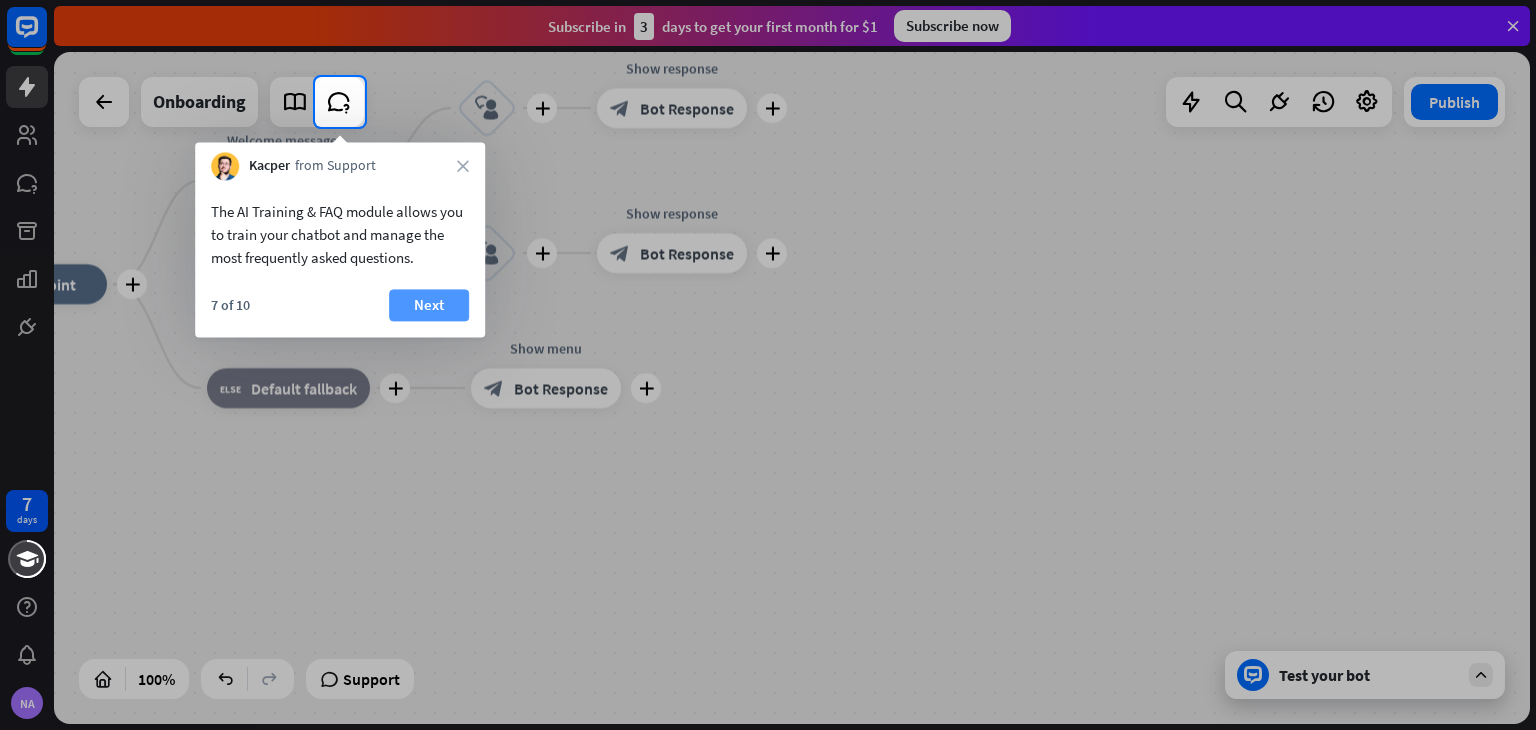 click on "Next" at bounding box center (429, 305) 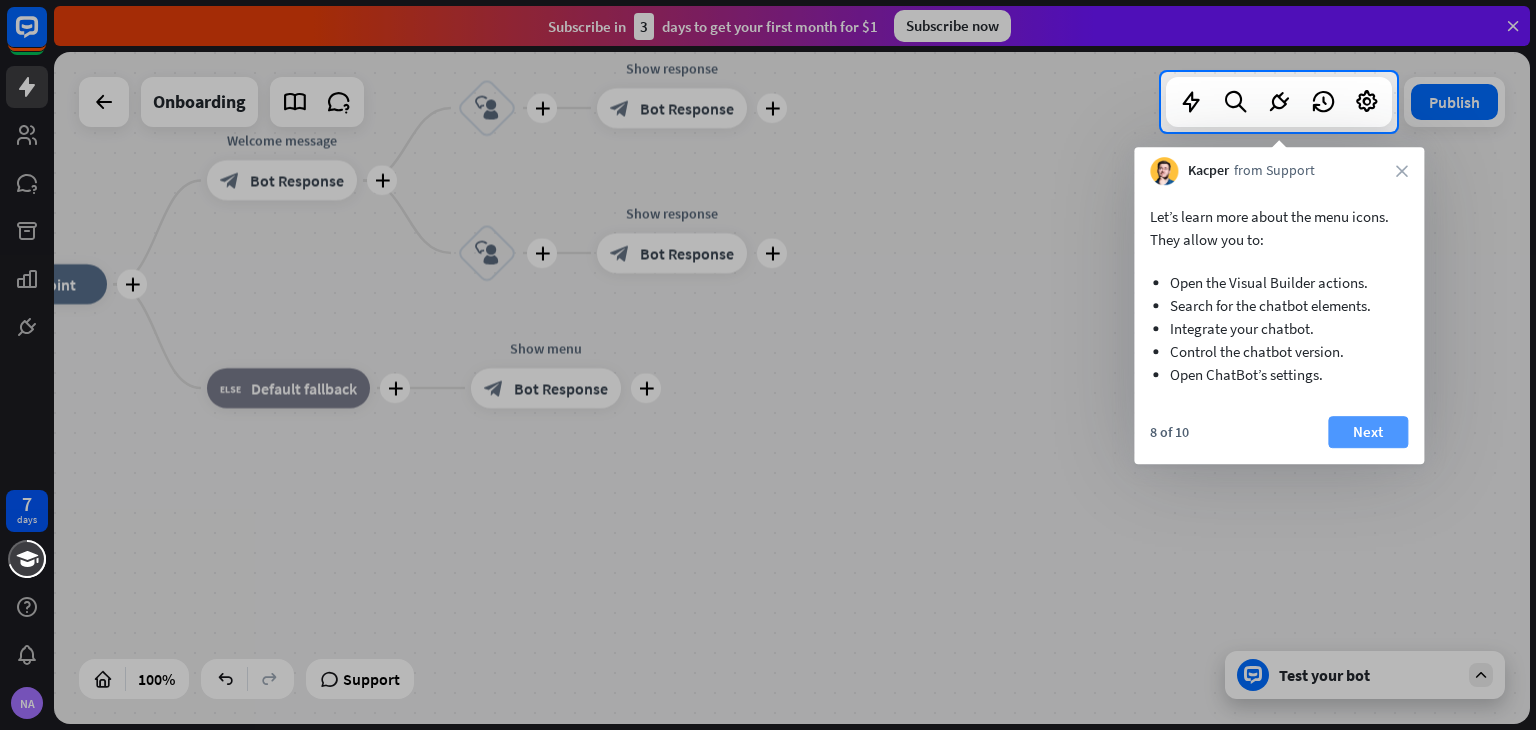 click on "Next" at bounding box center (1368, 432) 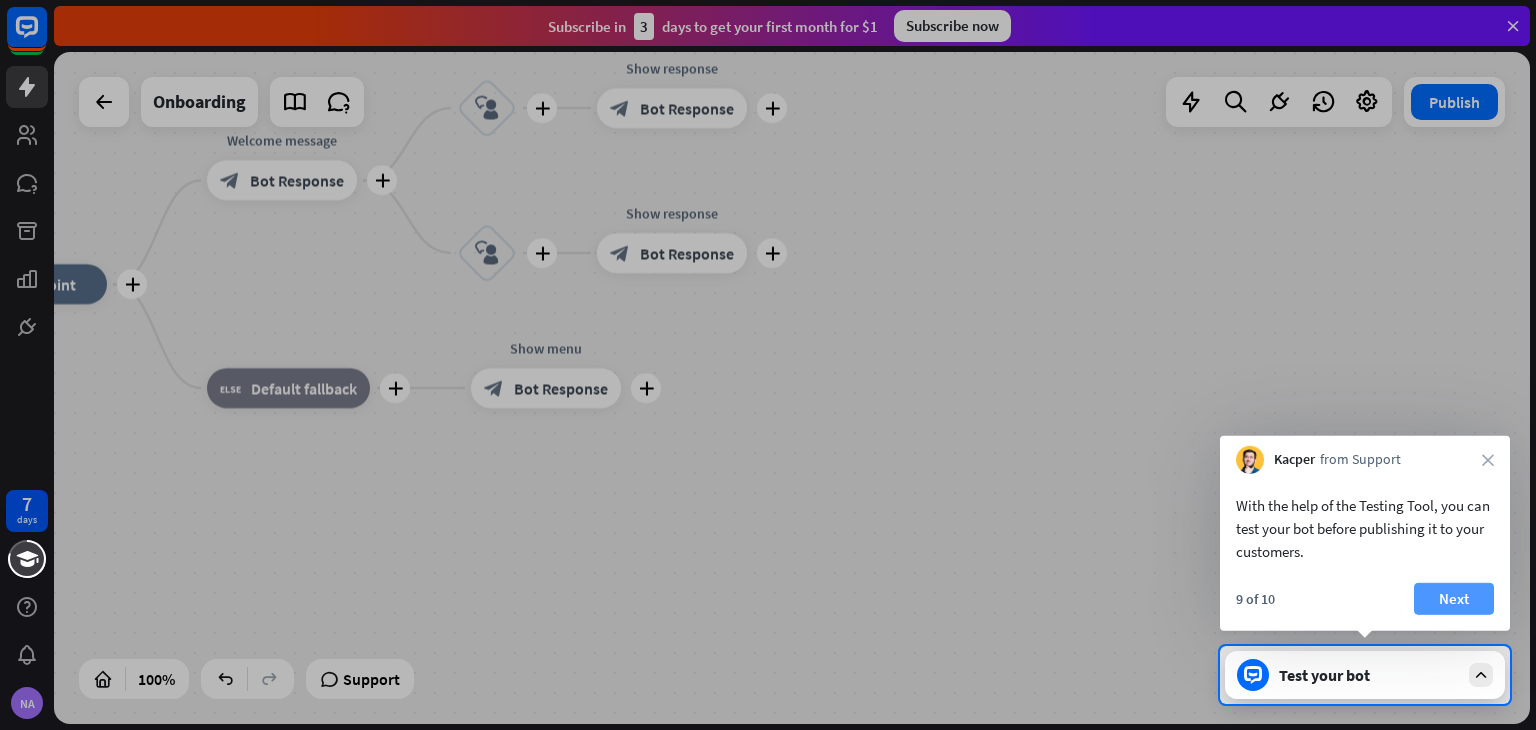 click on "Next" at bounding box center [1454, 599] 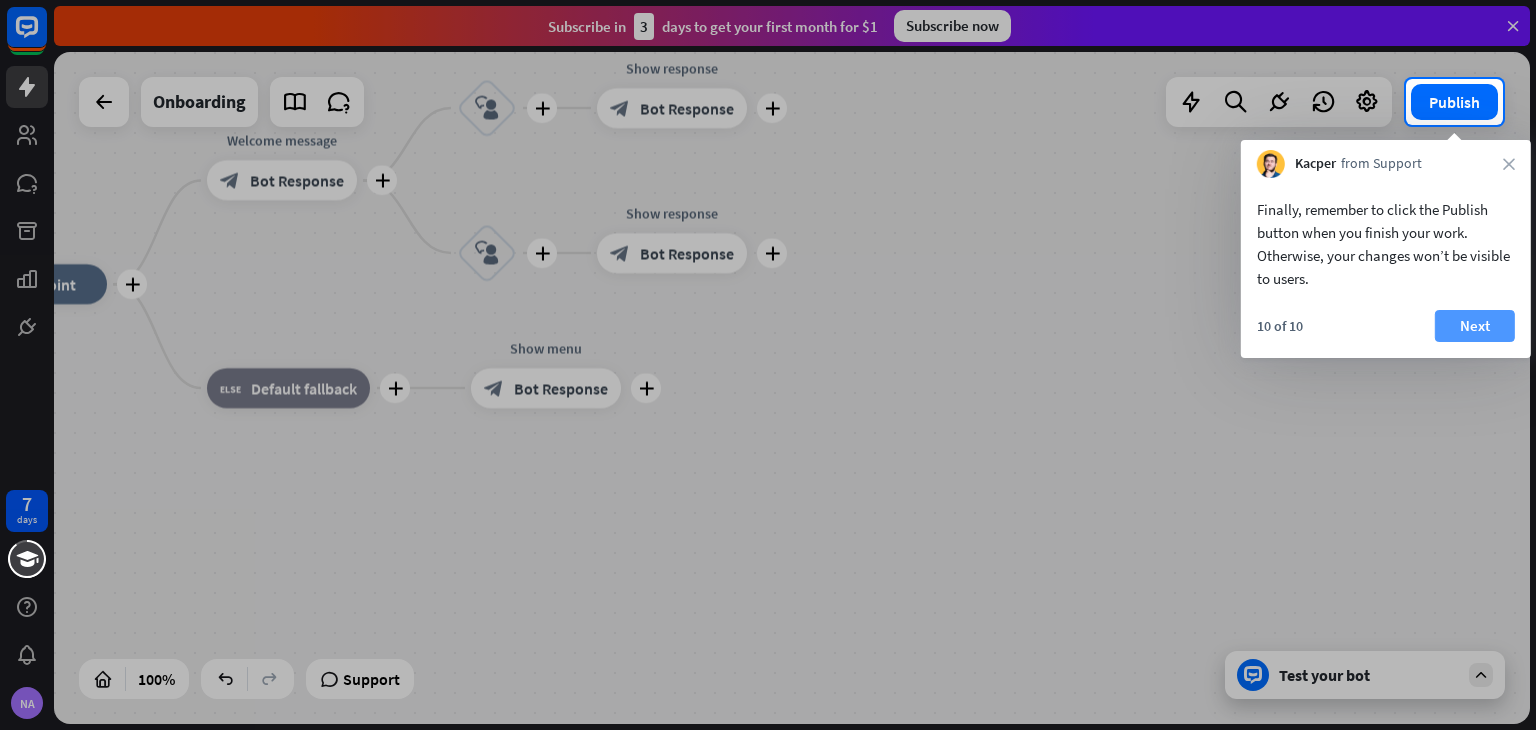 click on "Next" at bounding box center [1475, 326] 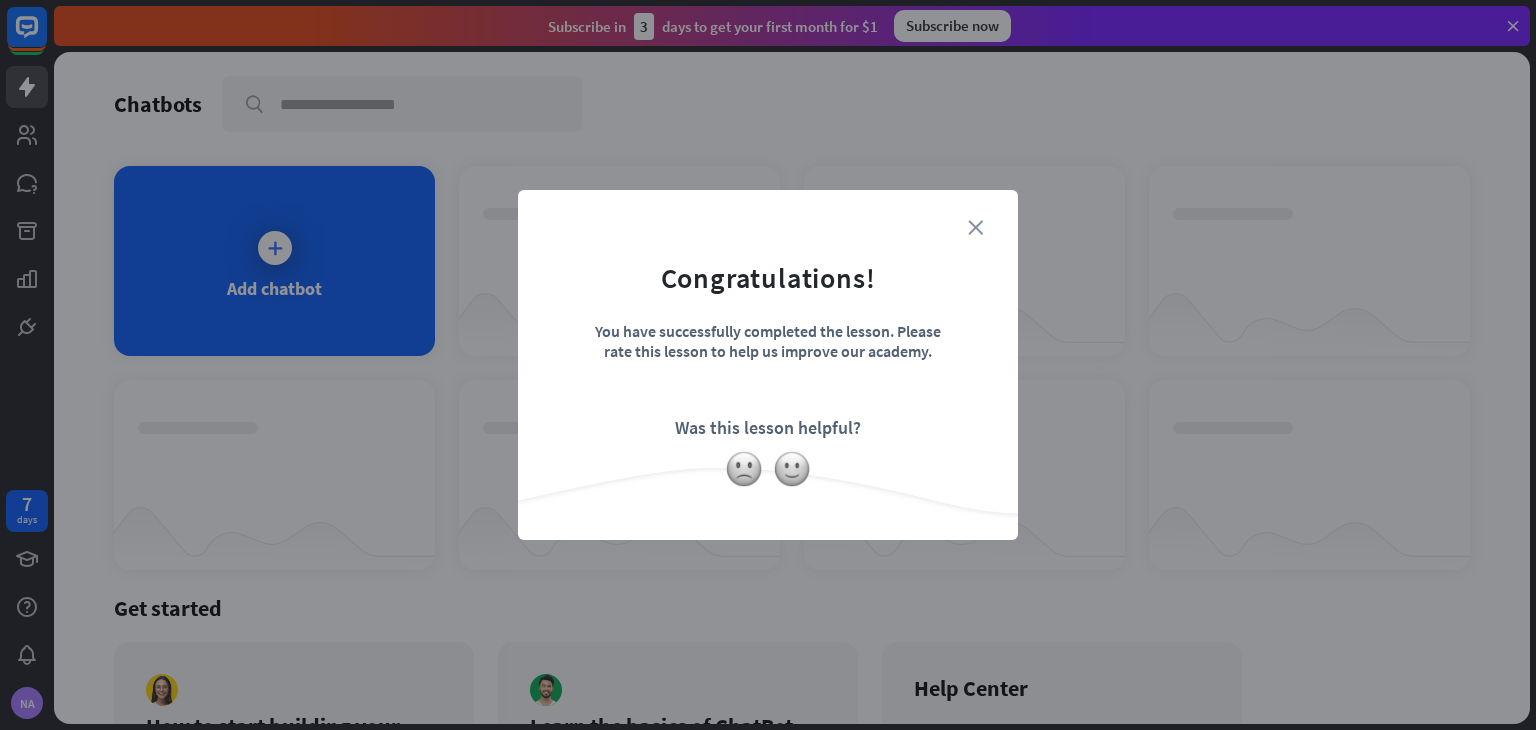 click on "close" at bounding box center [975, 227] 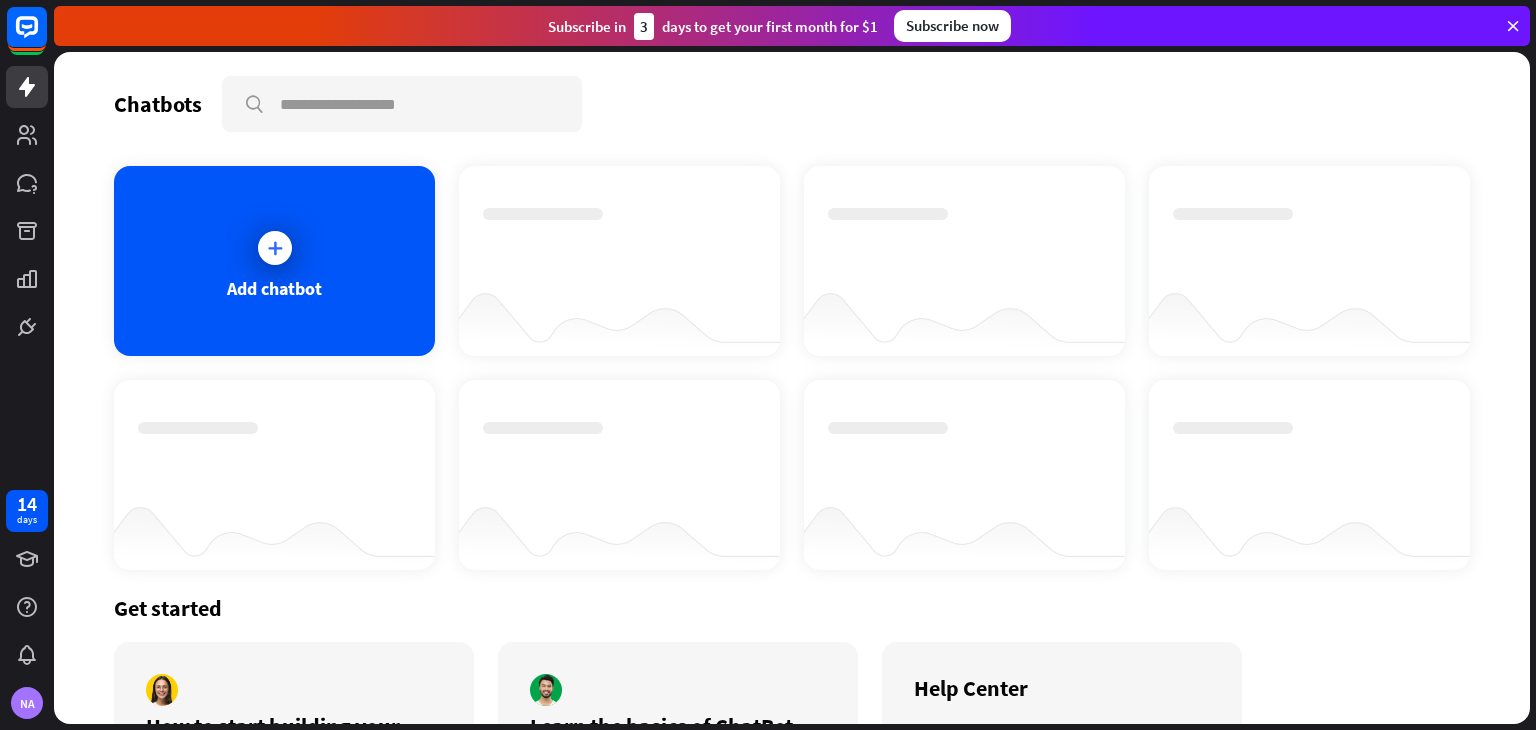 click on "3" at bounding box center [644, 26] 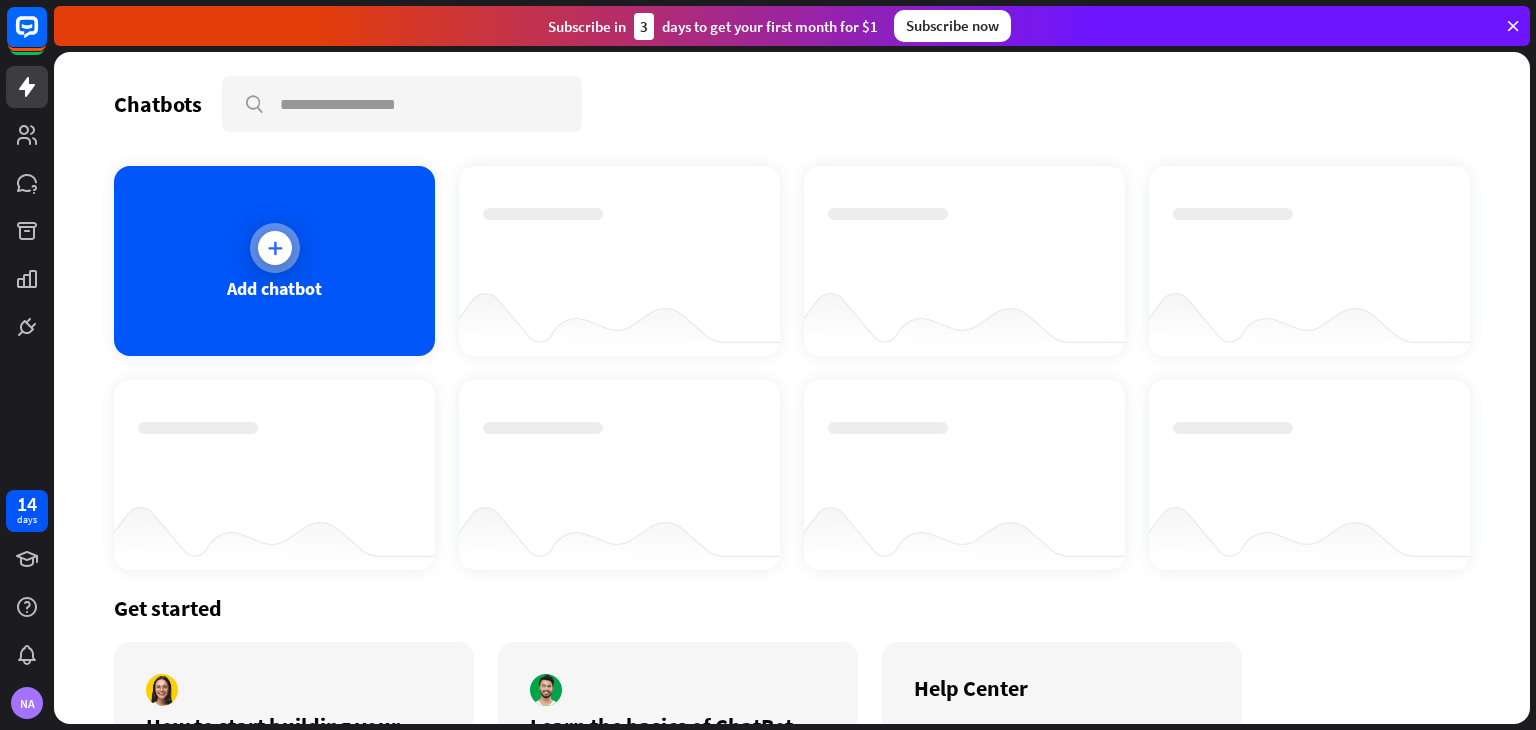 click on "Add chatbot" at bounding box center (274, 261) 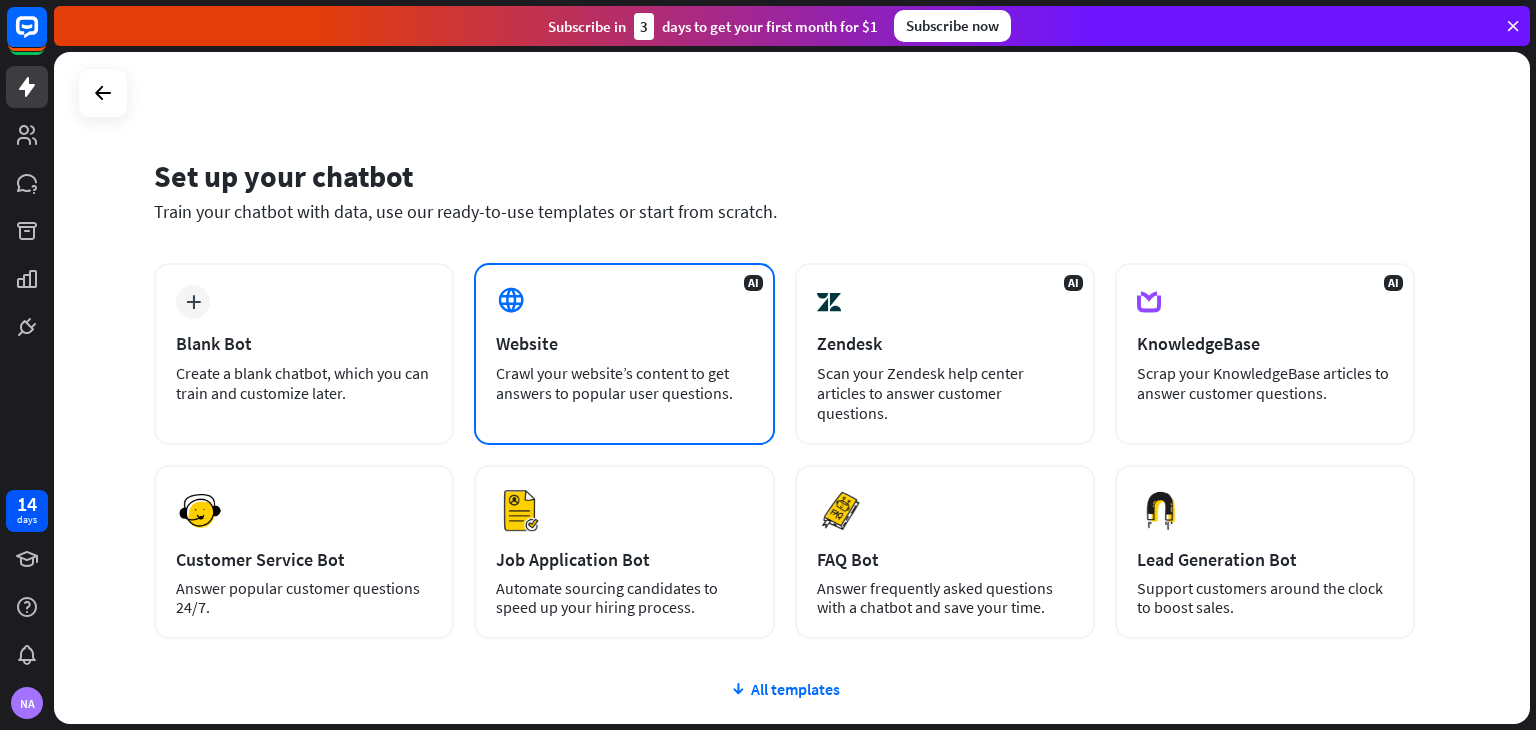 click on "Website" at bounding box center (624, 343) 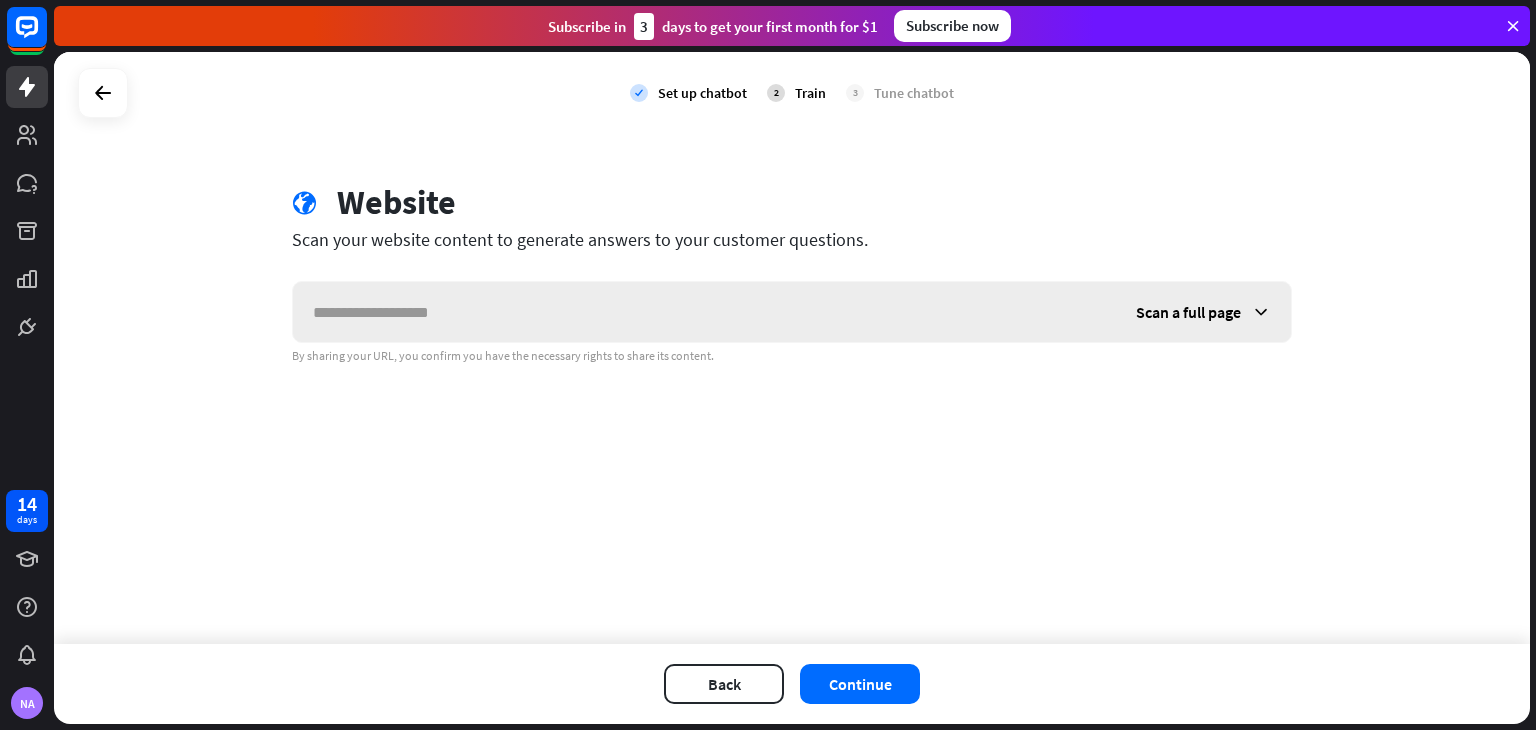 click on "Scan a full page" at bounding box center (1188, 312) 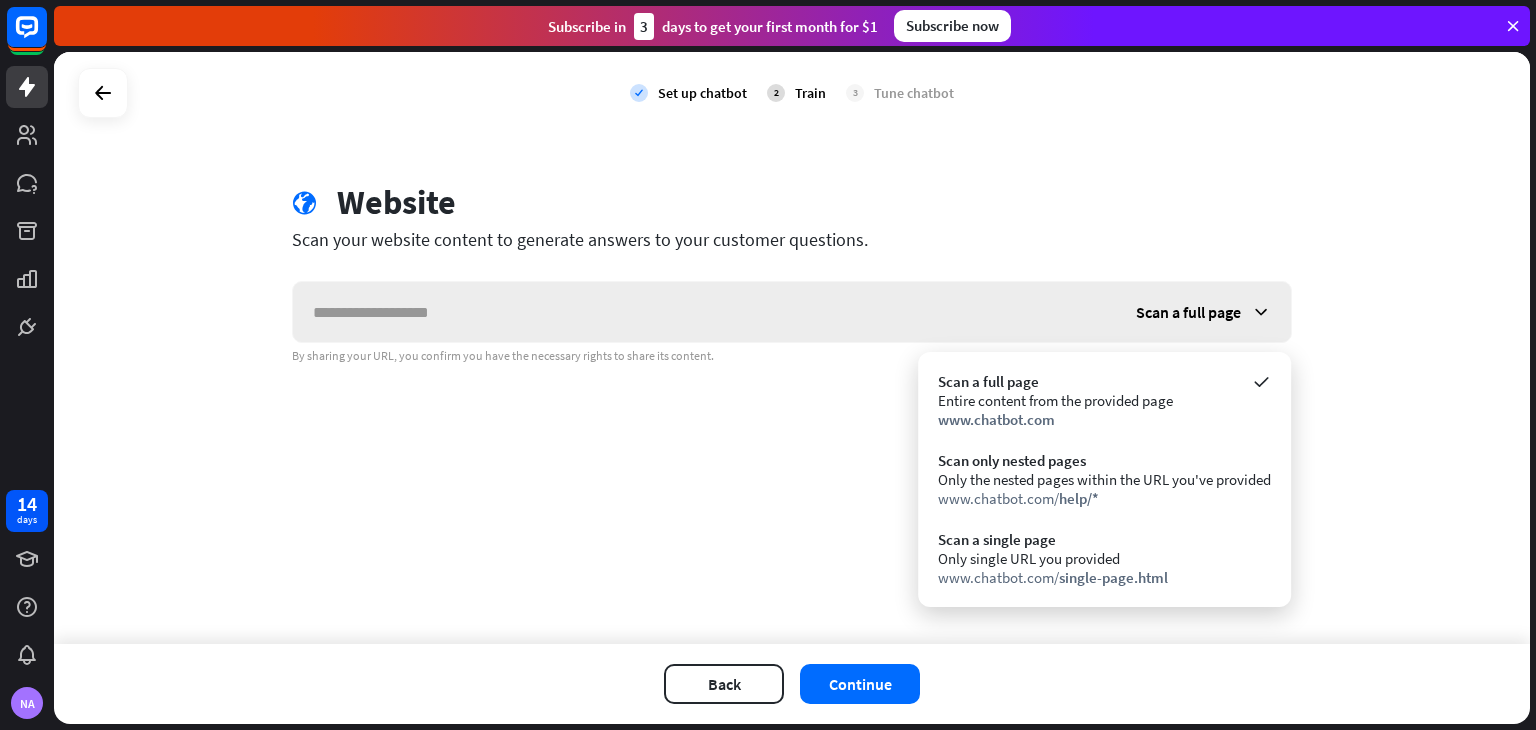 click on "Scan a full page" at bounding box center (1188, 312) 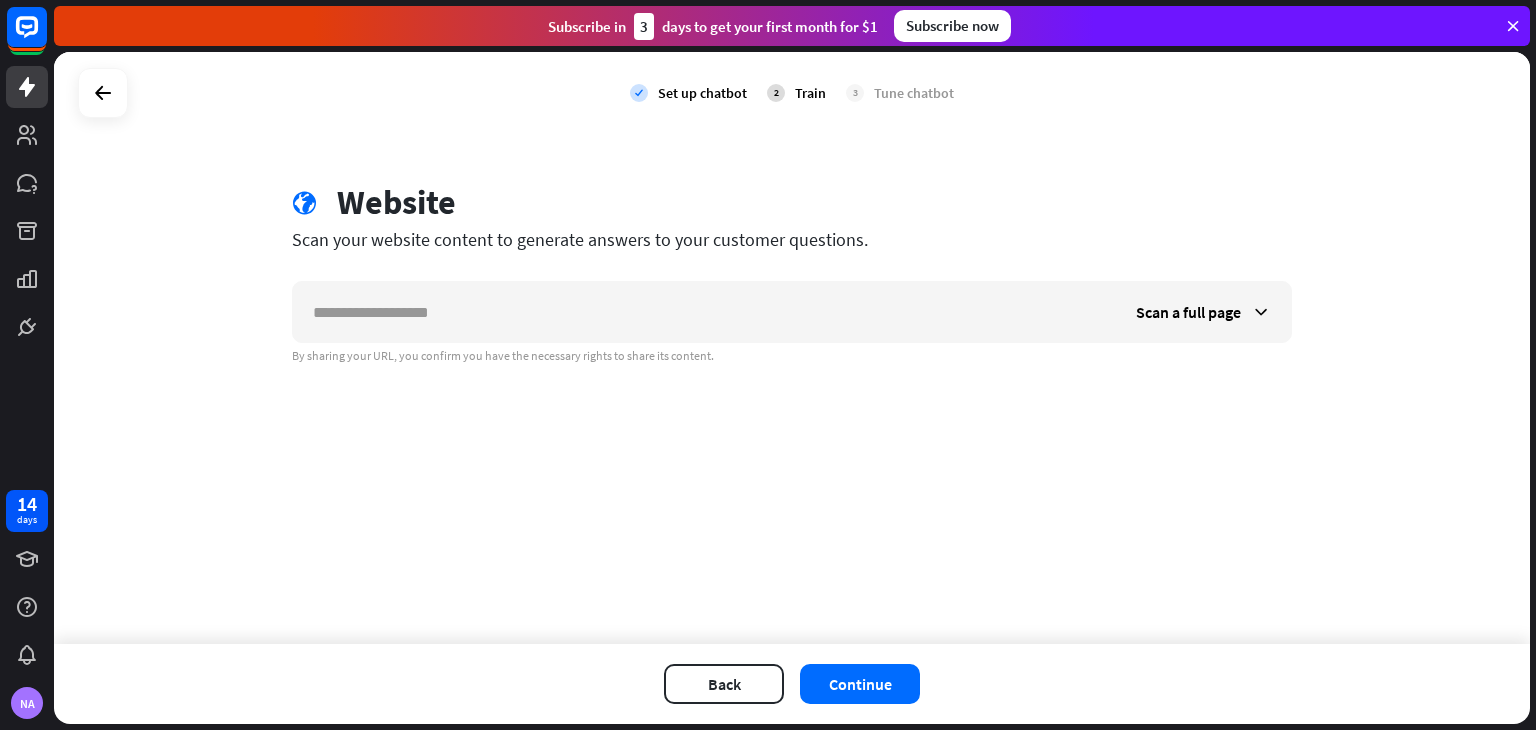 click on "check   Set up chatbot   2   Train   3   Tune chatbot   globe
Website
Scan your website content to generate answers to your customer
questions.
Scan a full page
By sharing your URL, you confirm you have the necessary rights to
share its content." at bounding box center (792, 348) 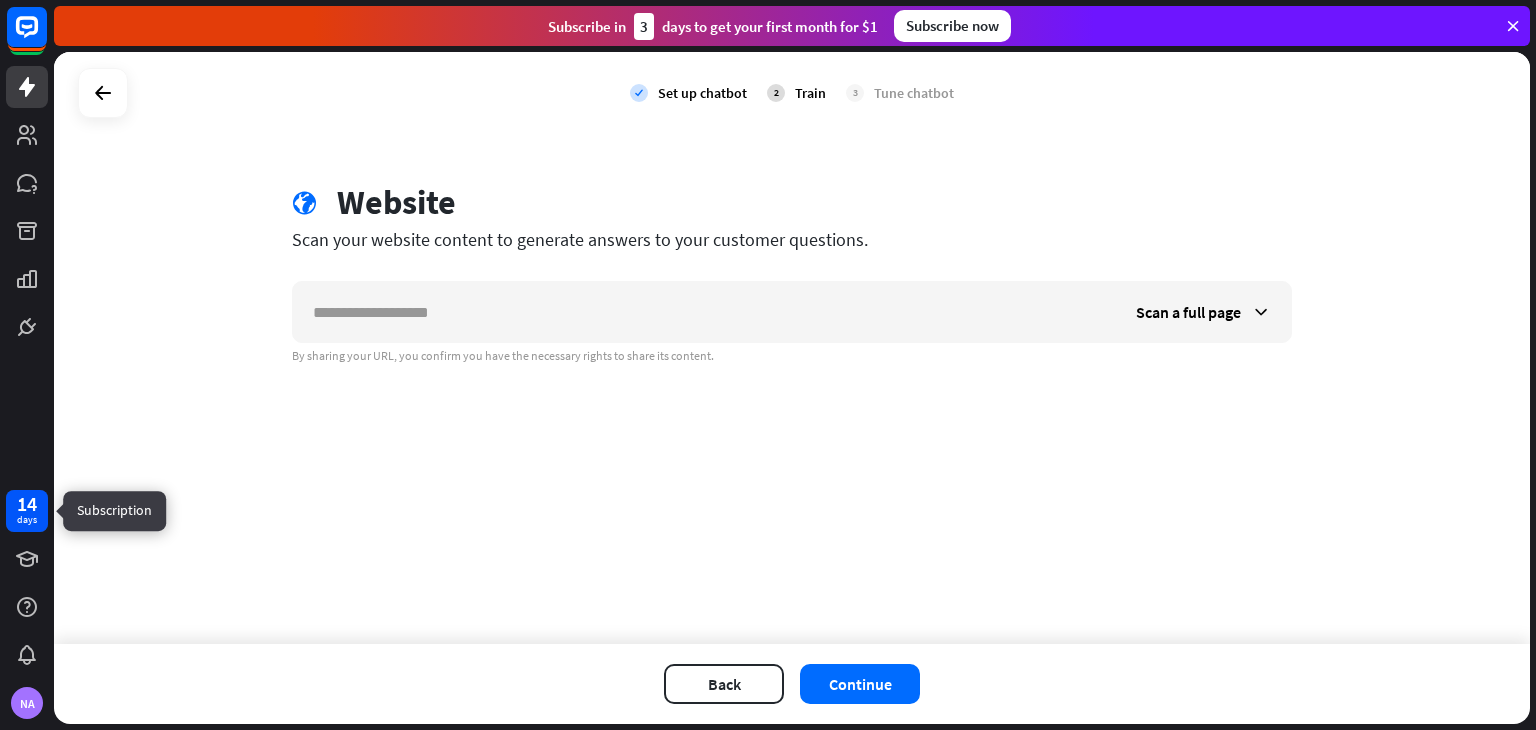 click on "14   days" at bounding box center (27, 511) 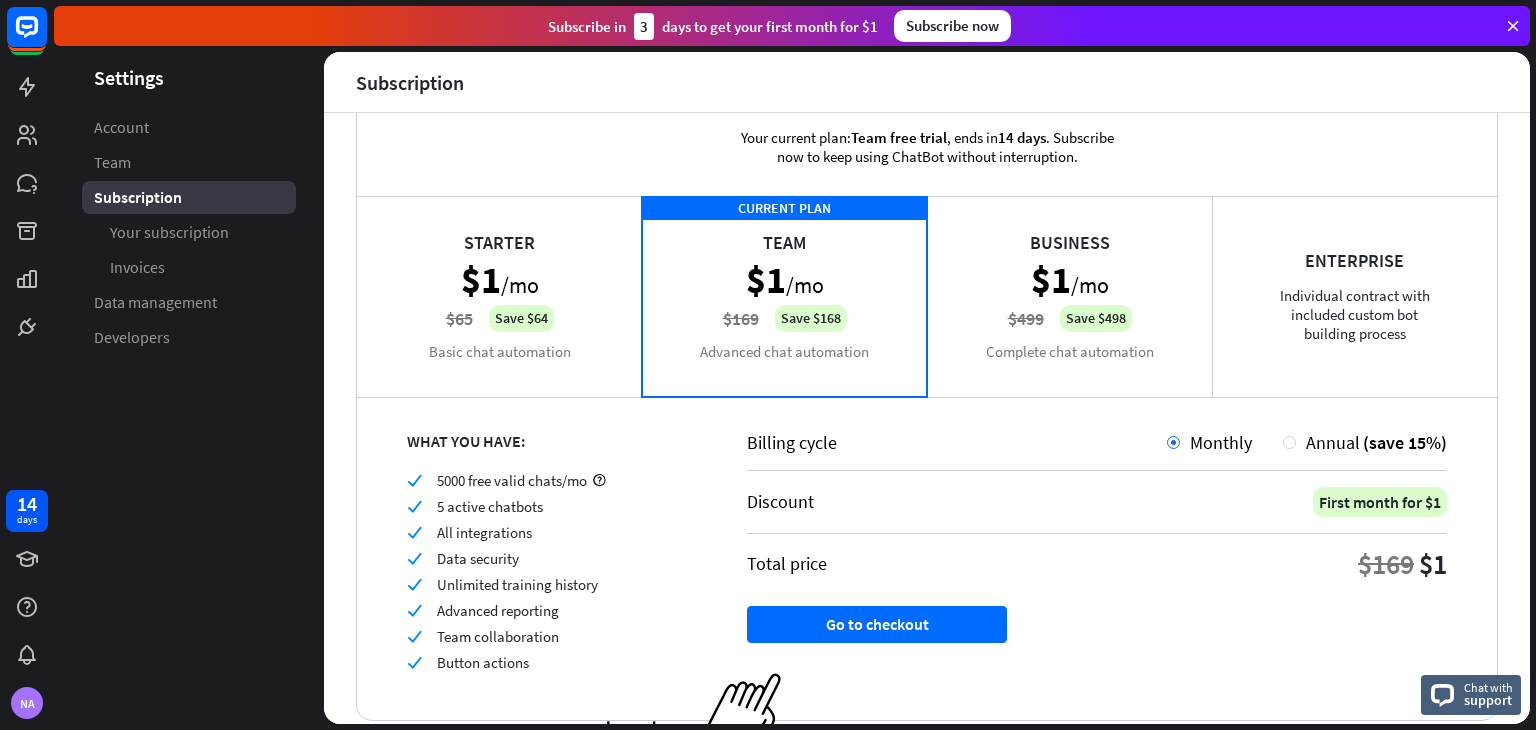 scroll, scrollTop: 114, scrollLeft: 0, axis: vertical 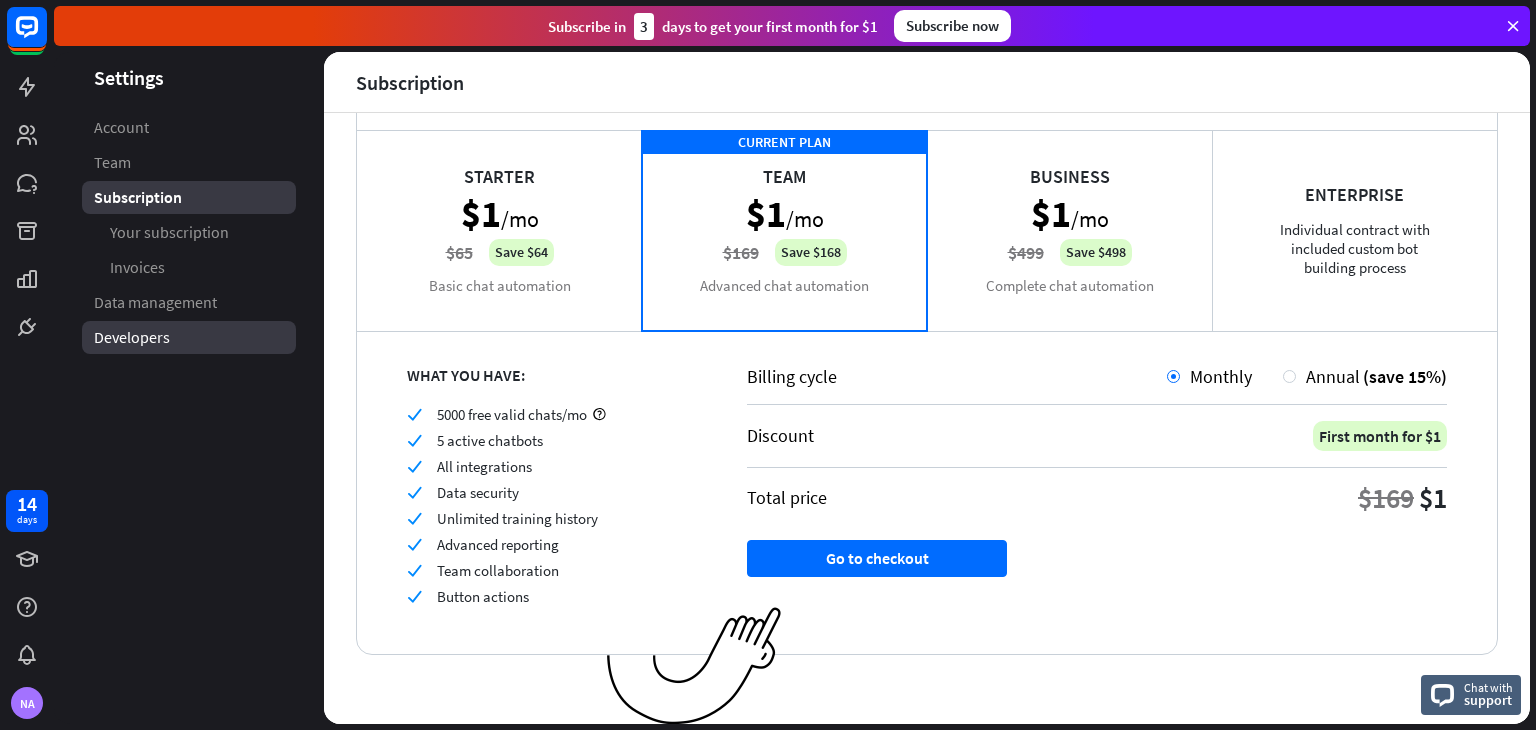 click on "Developers" at bounding box center [189, 337] 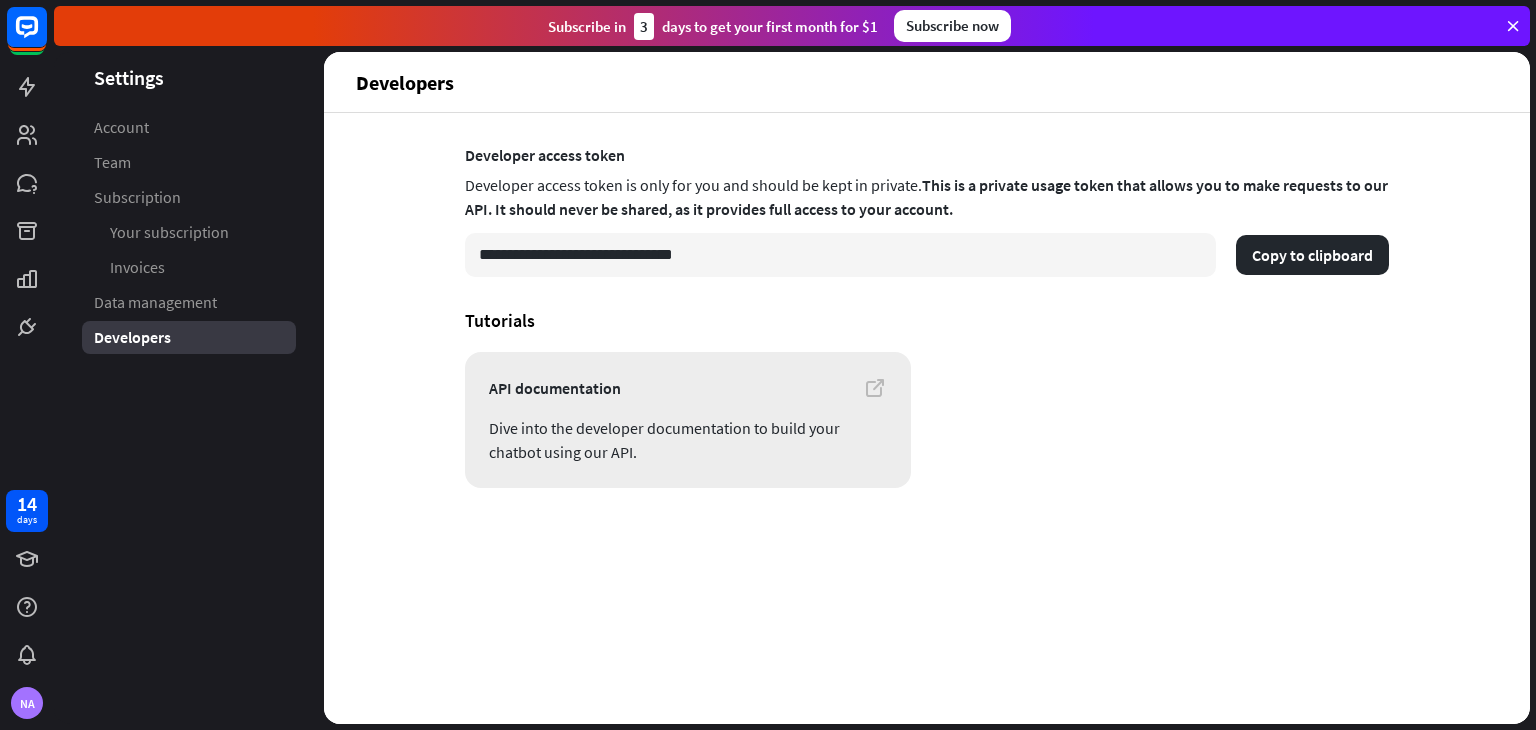 click on "API documentation
Dive into the developer documentation to build
your chatbot using our API." at bounding box center [688, 420] 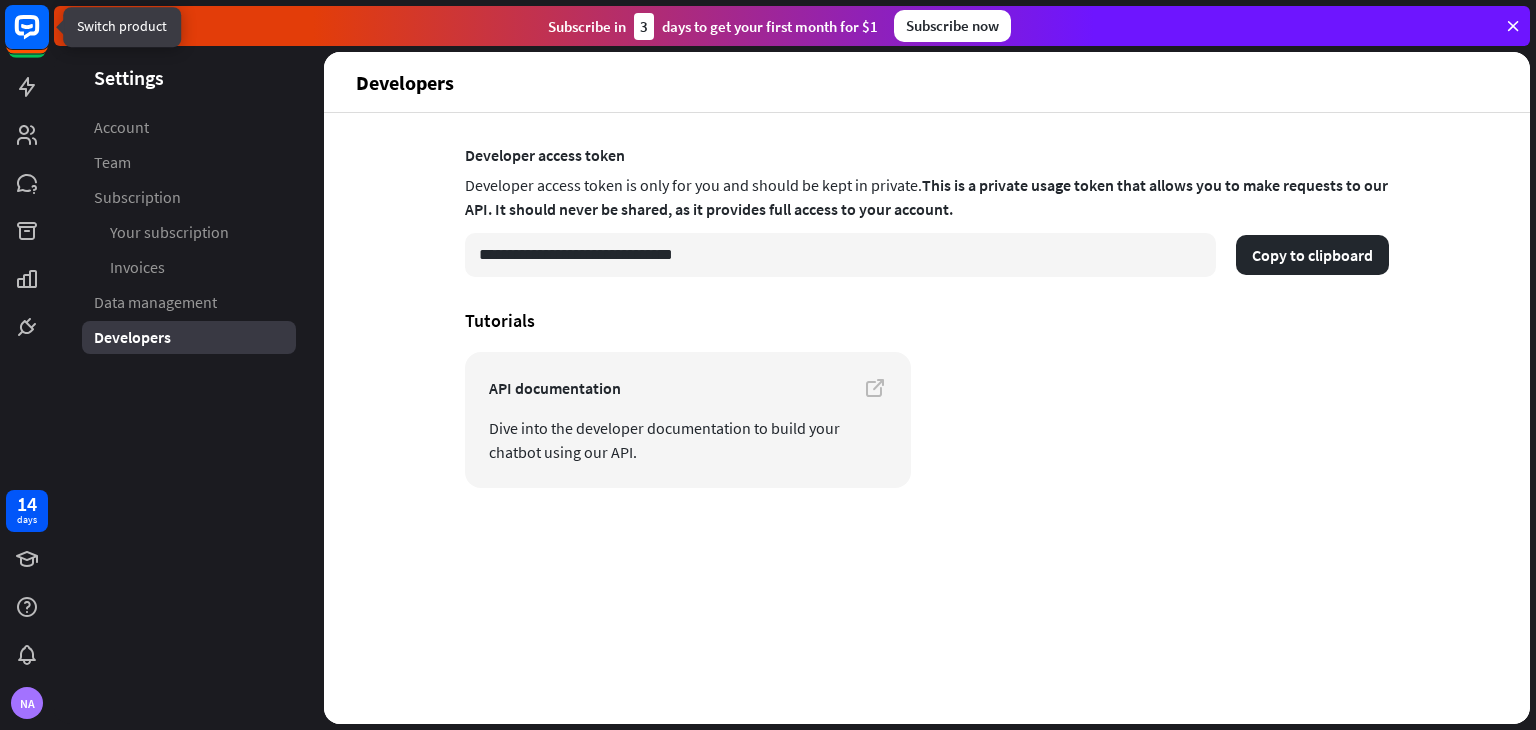 click 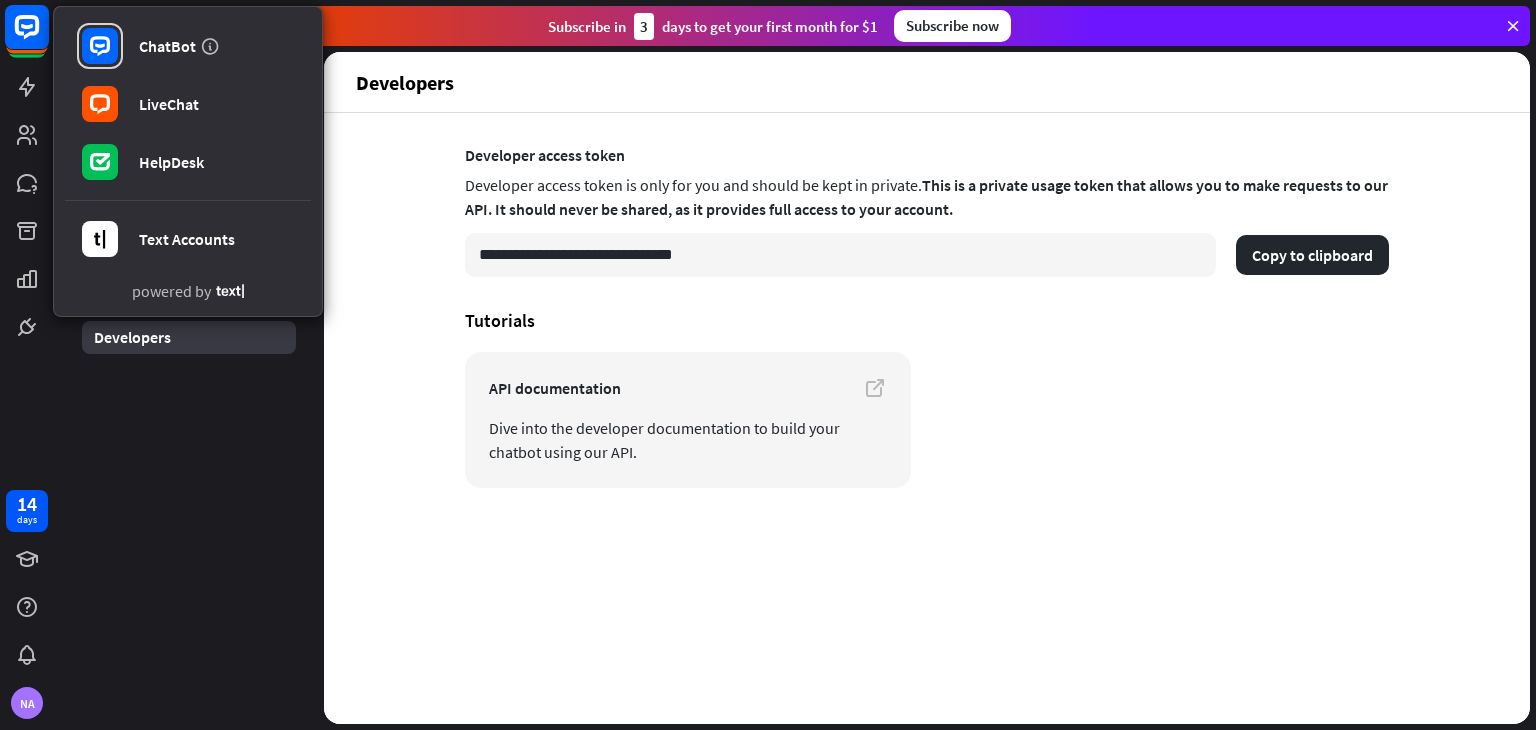 click 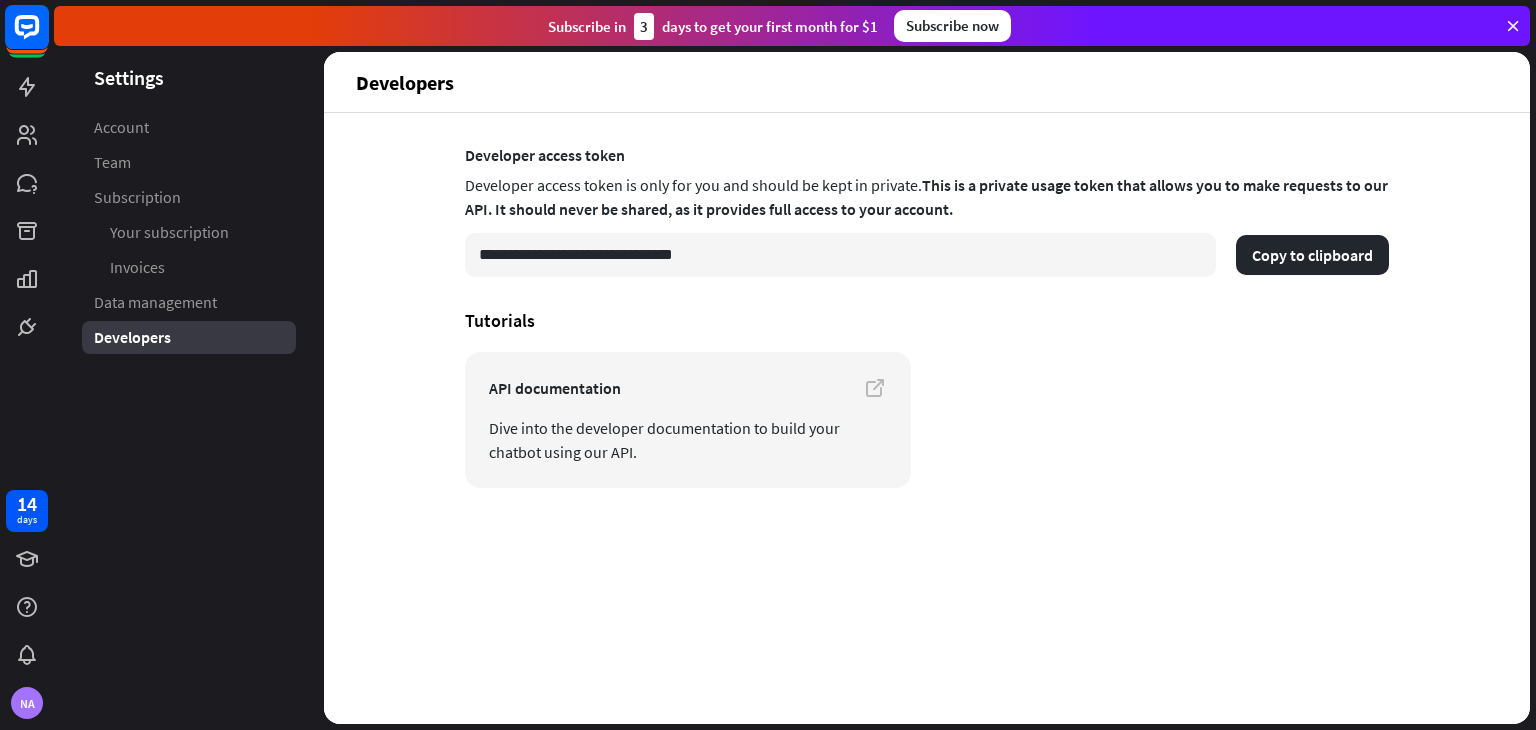 click 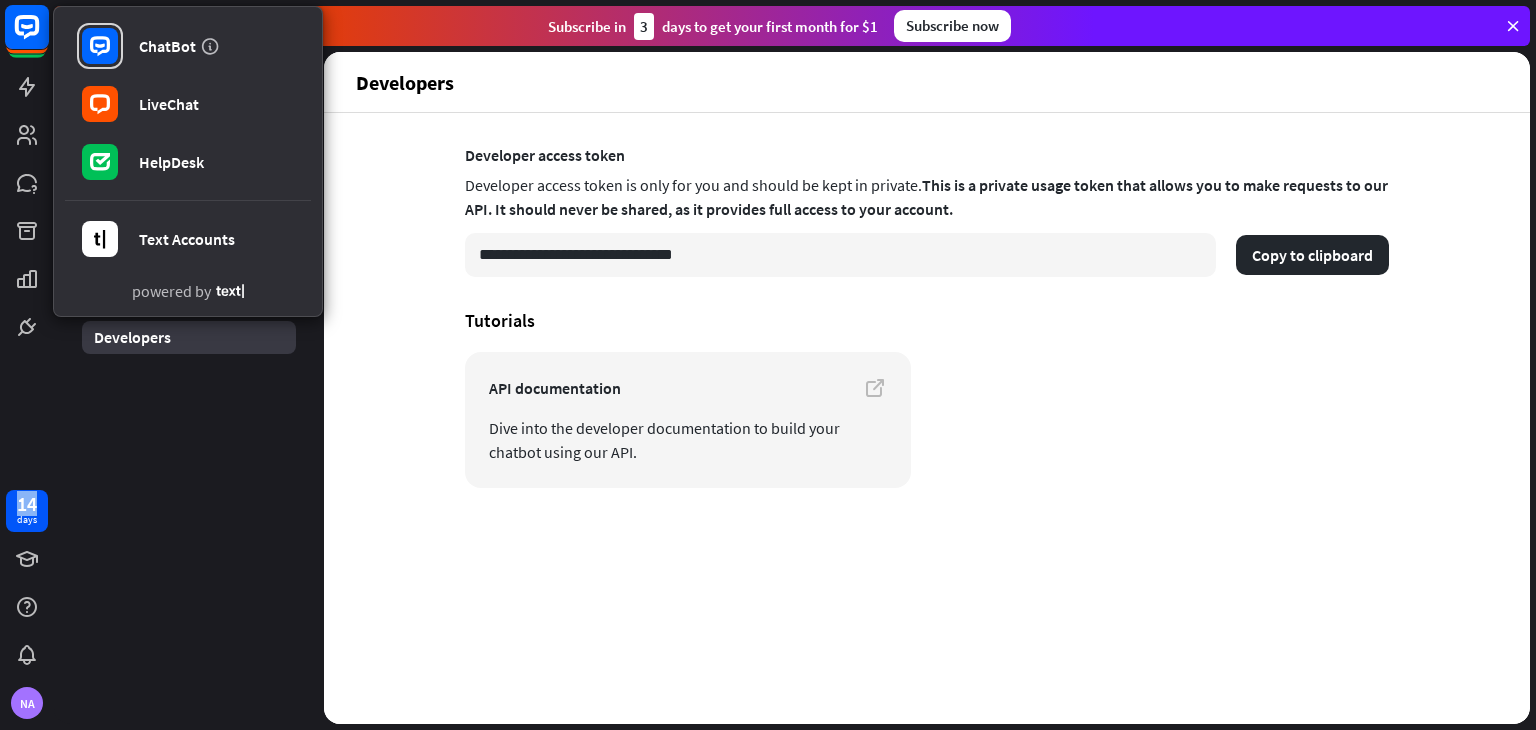 click 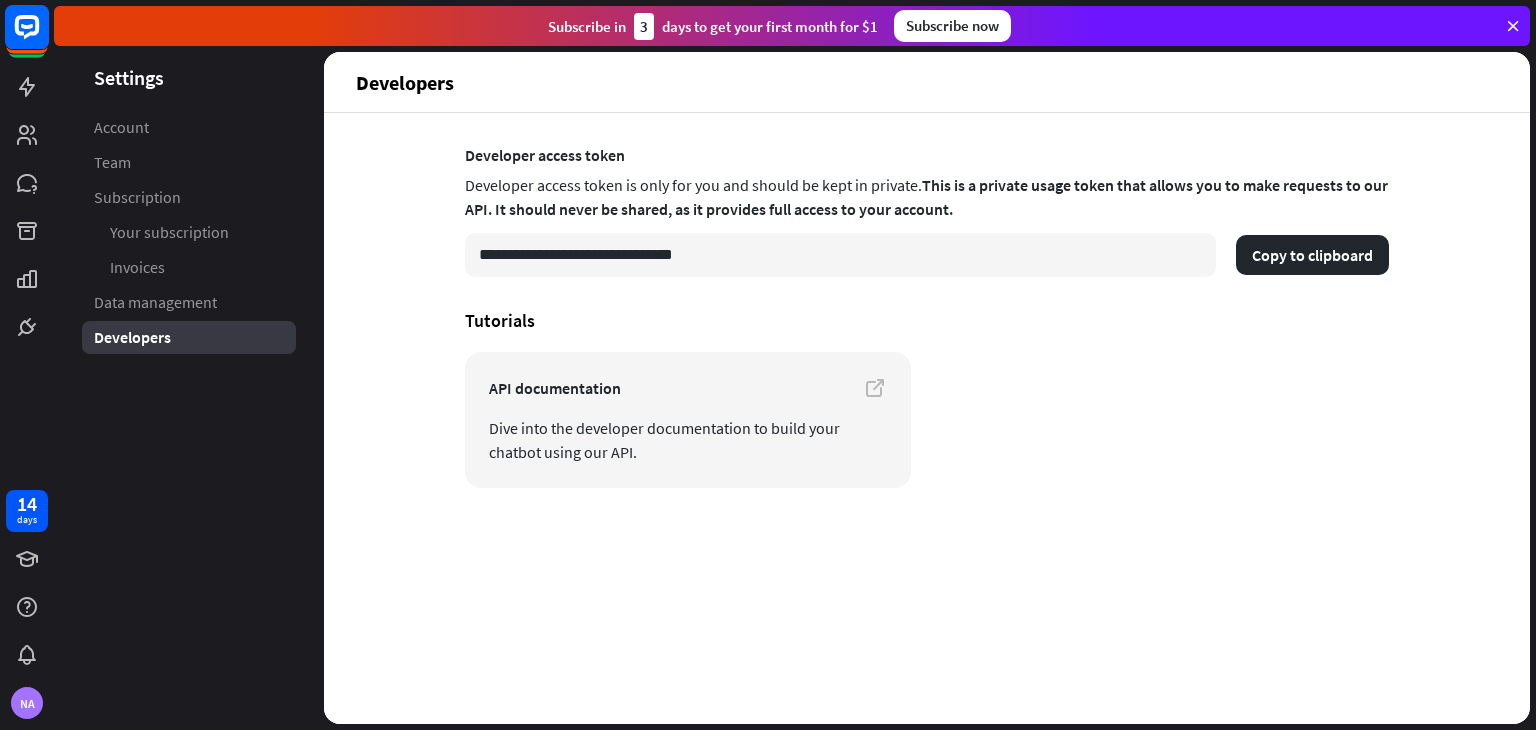 click 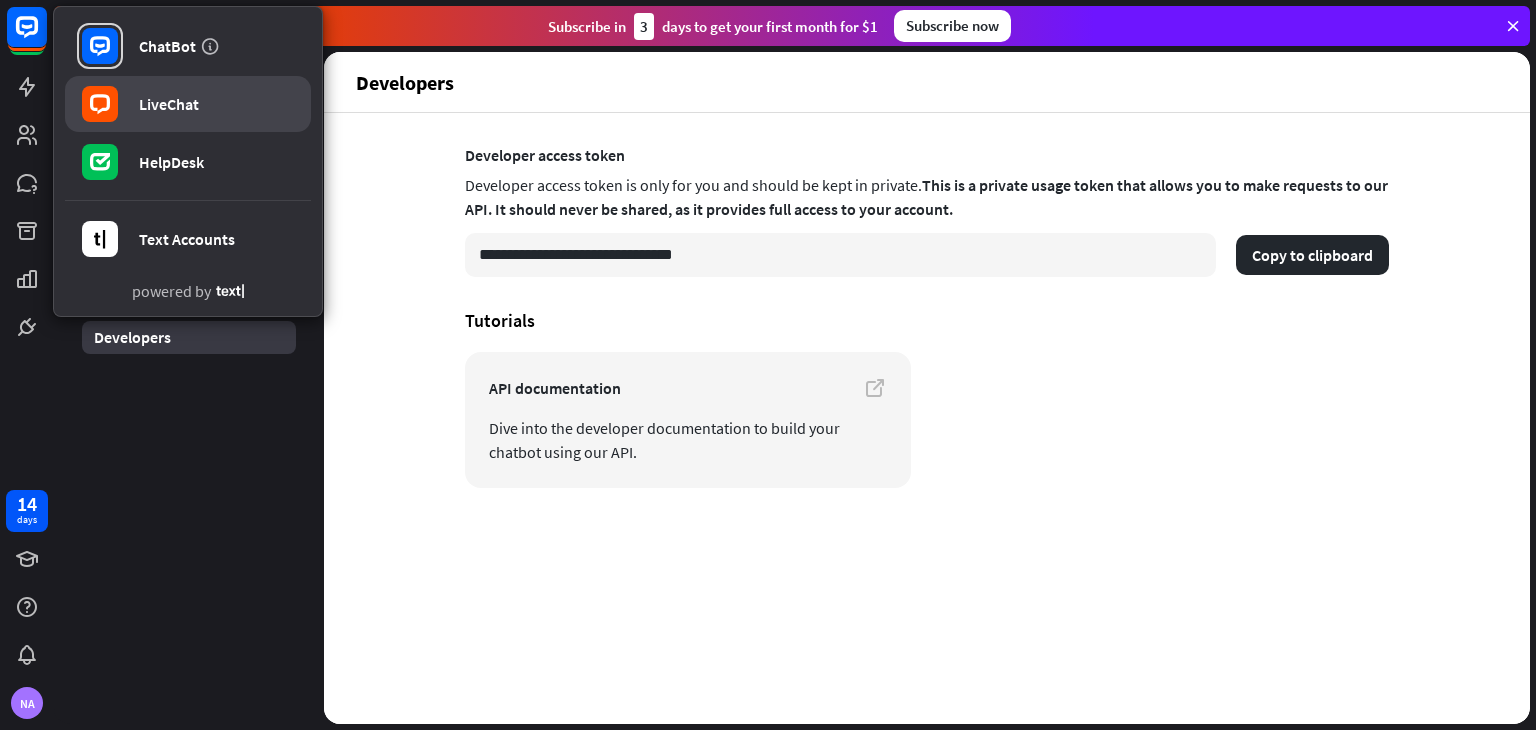 click on "LiveChat" at bounding box center [169, 104] 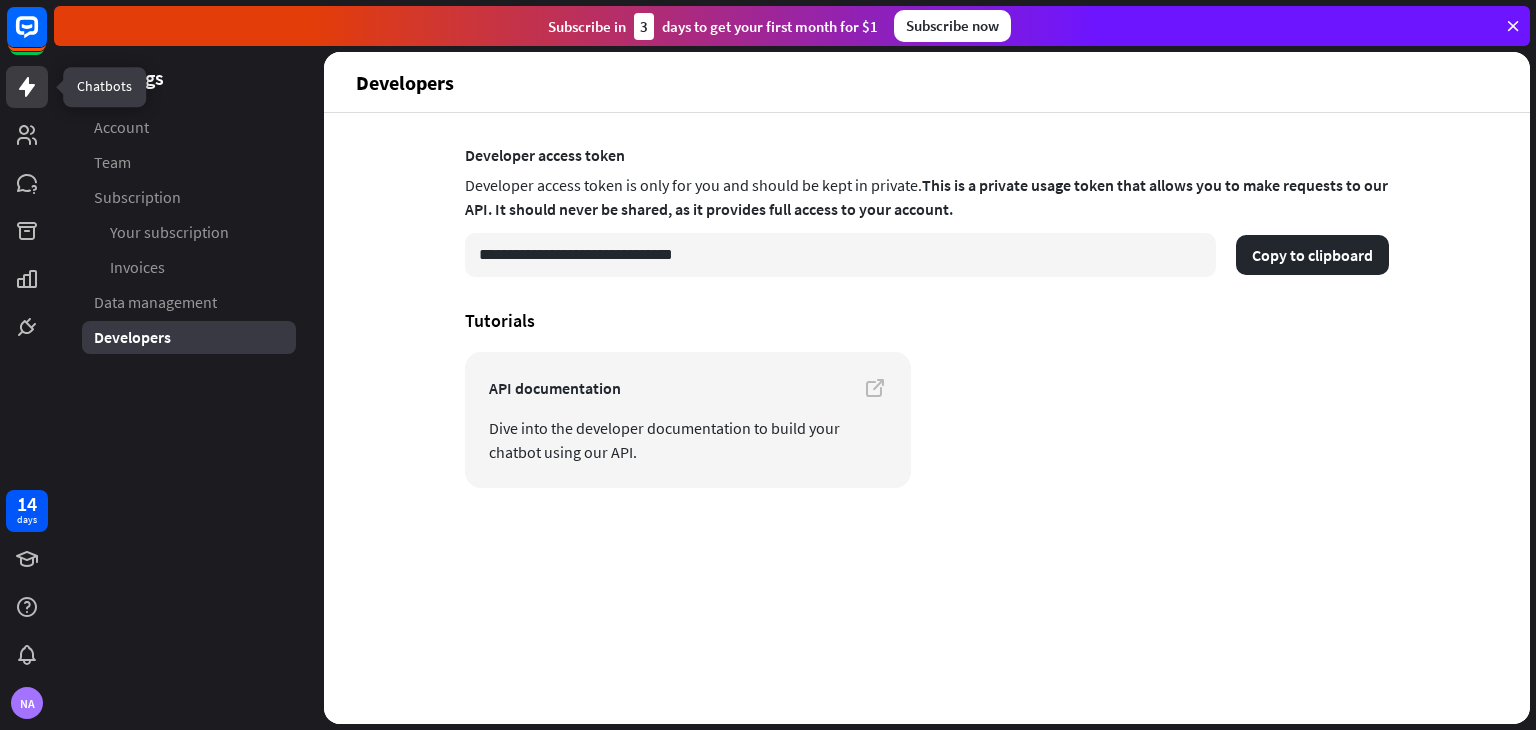 click 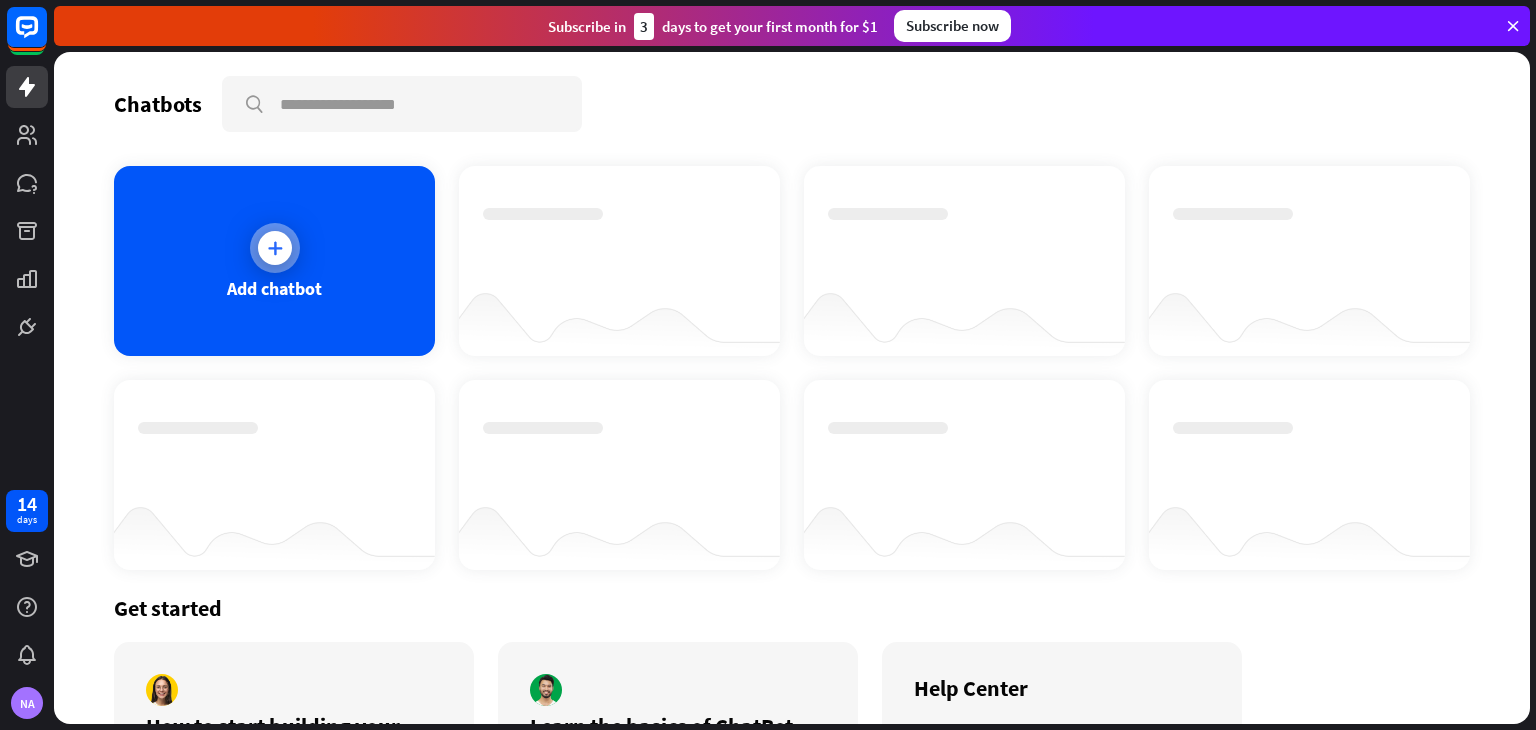 click on "Add chatbot" at bounding box center [274, 261] 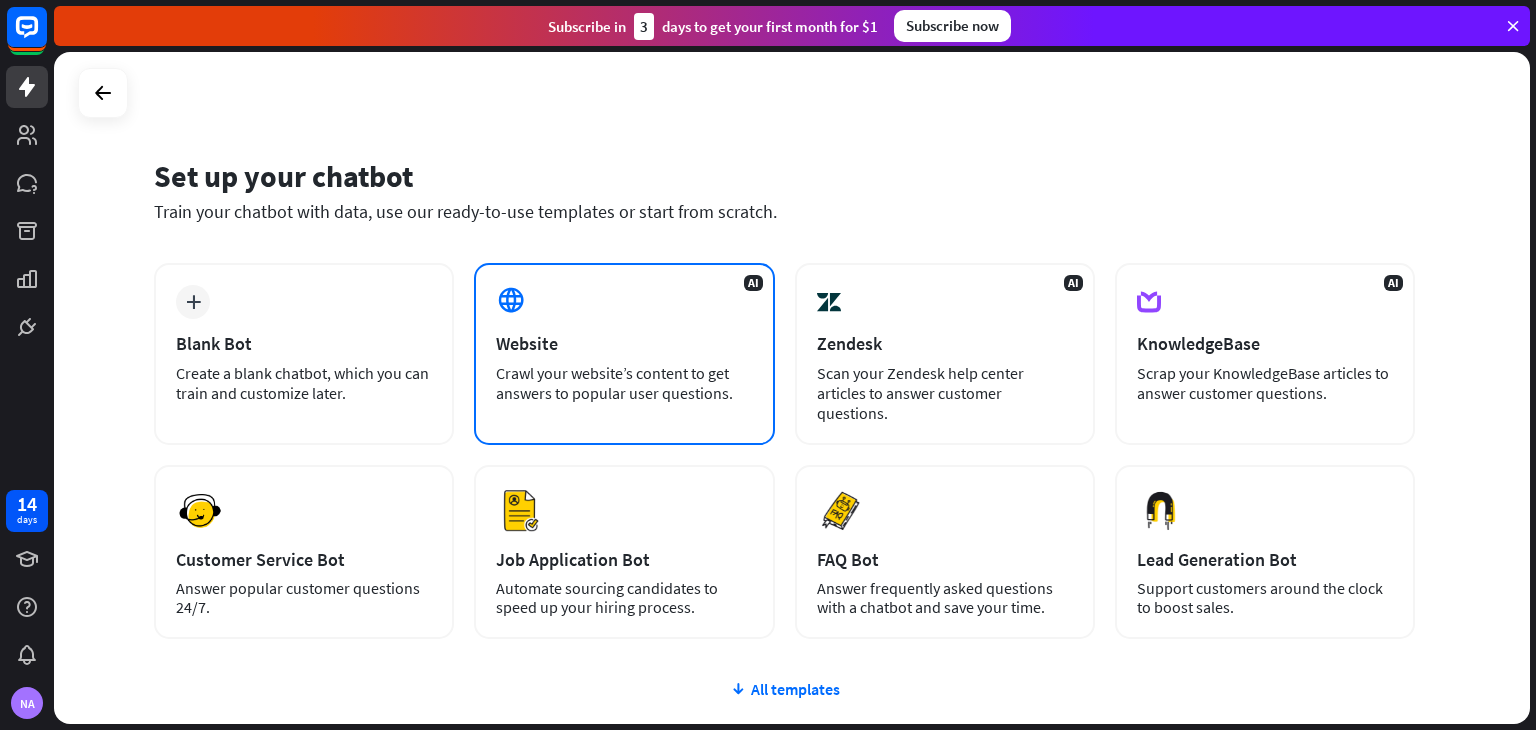 scroll, scrollTop: 133, scrollLeft: 0, axis: vertical 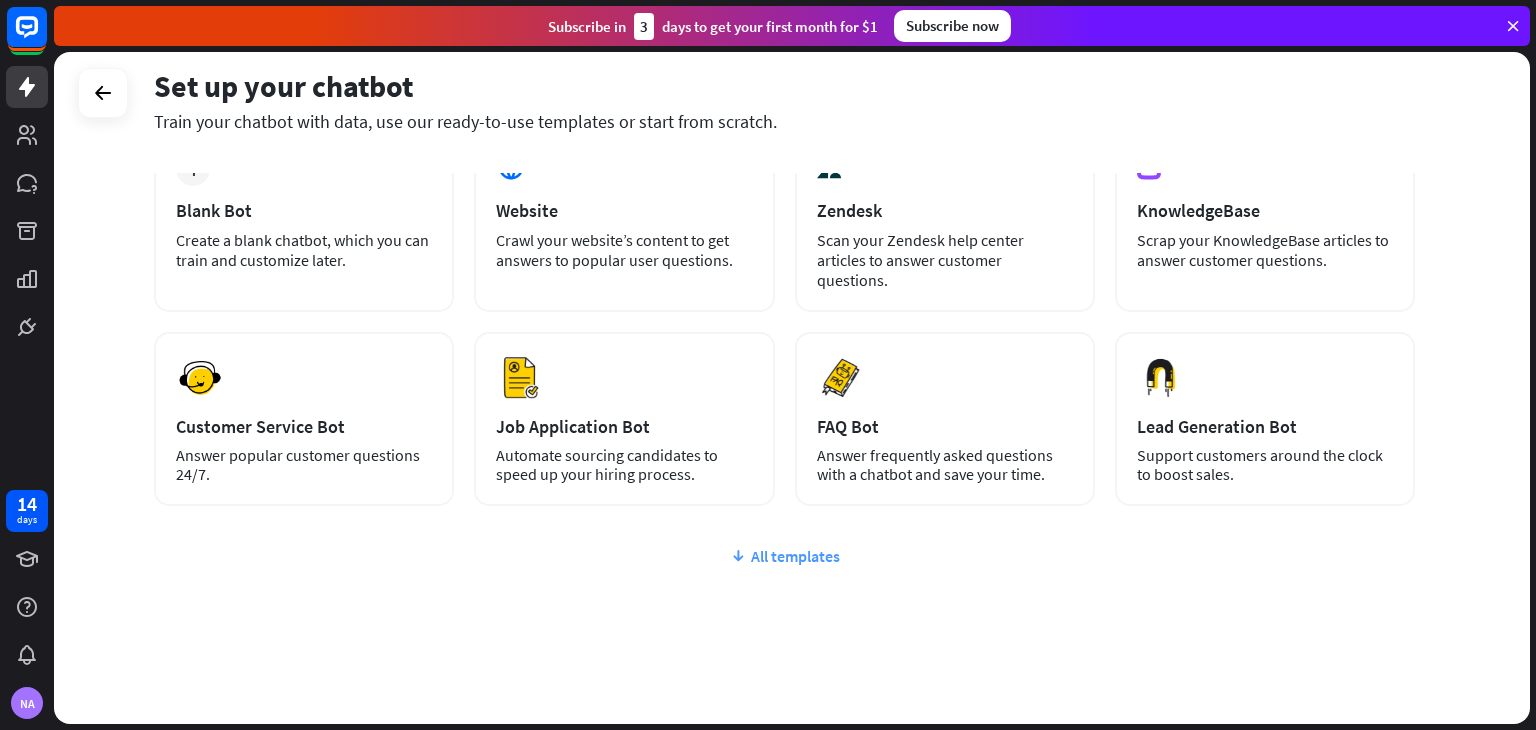 click on "All templates" at bounding box center (784, 556) 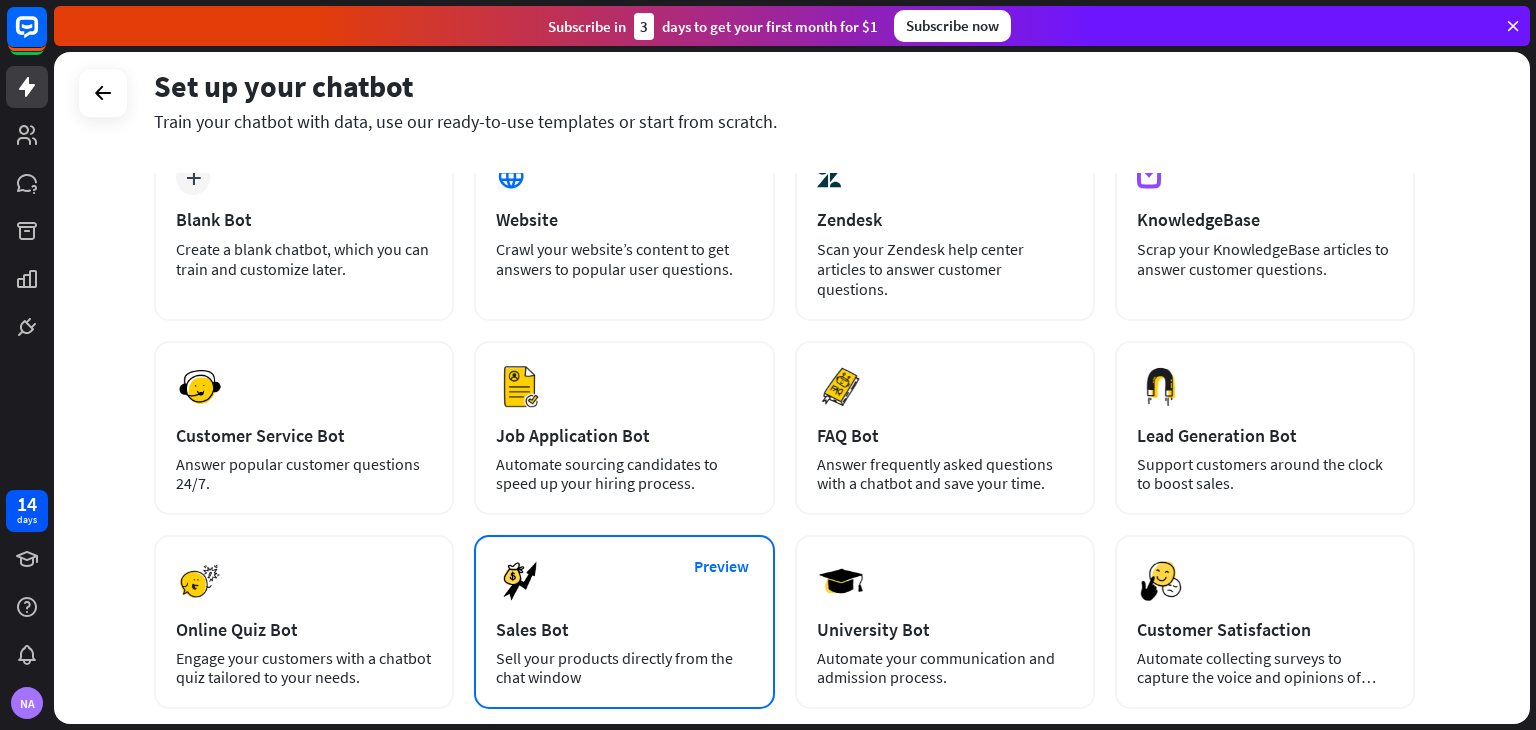 scroll, scrollTop: 0, scrollLeft: 0, axis: both 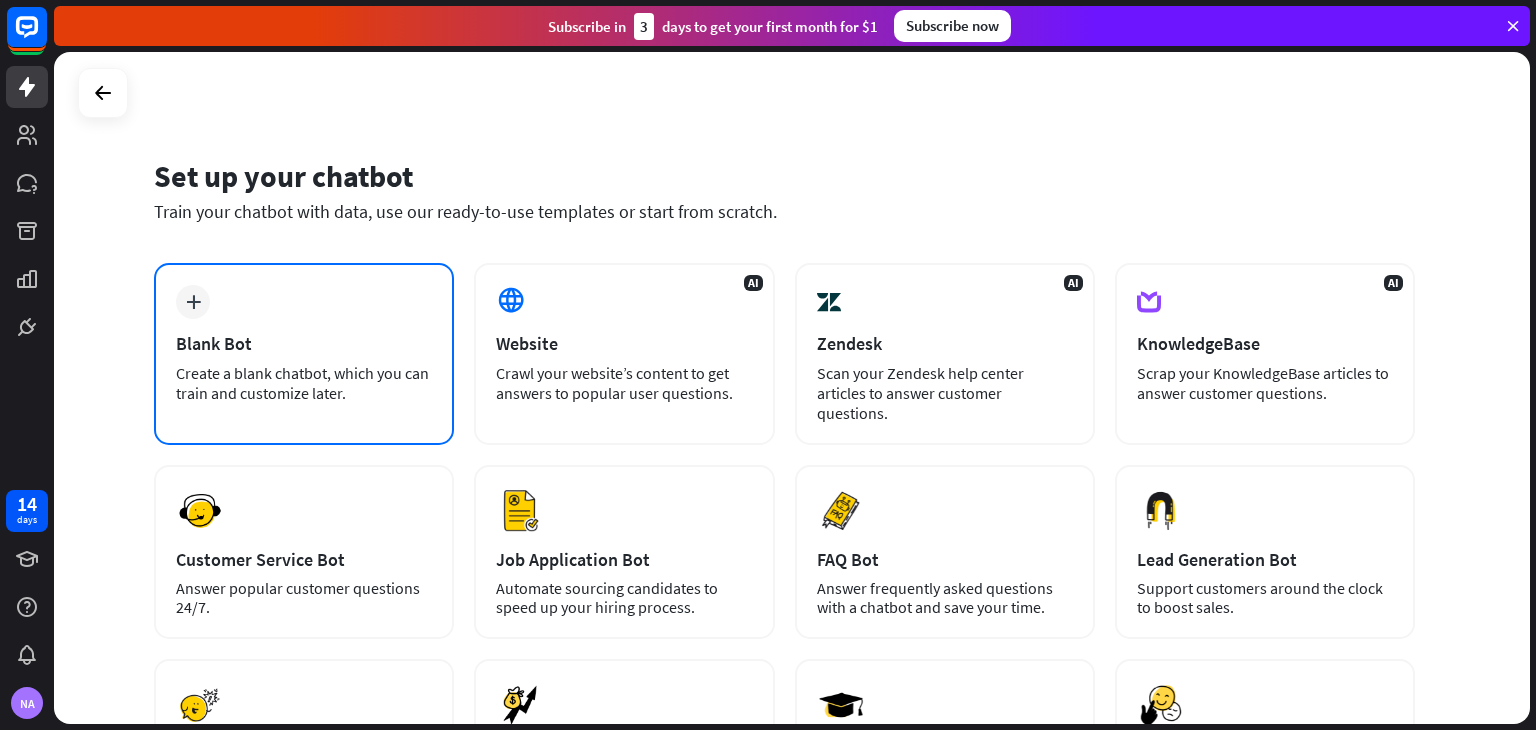 click on "plus   Blank Bot
Create a blank chatbot, which you can train and
customize later." at bounding box center [304, 354] 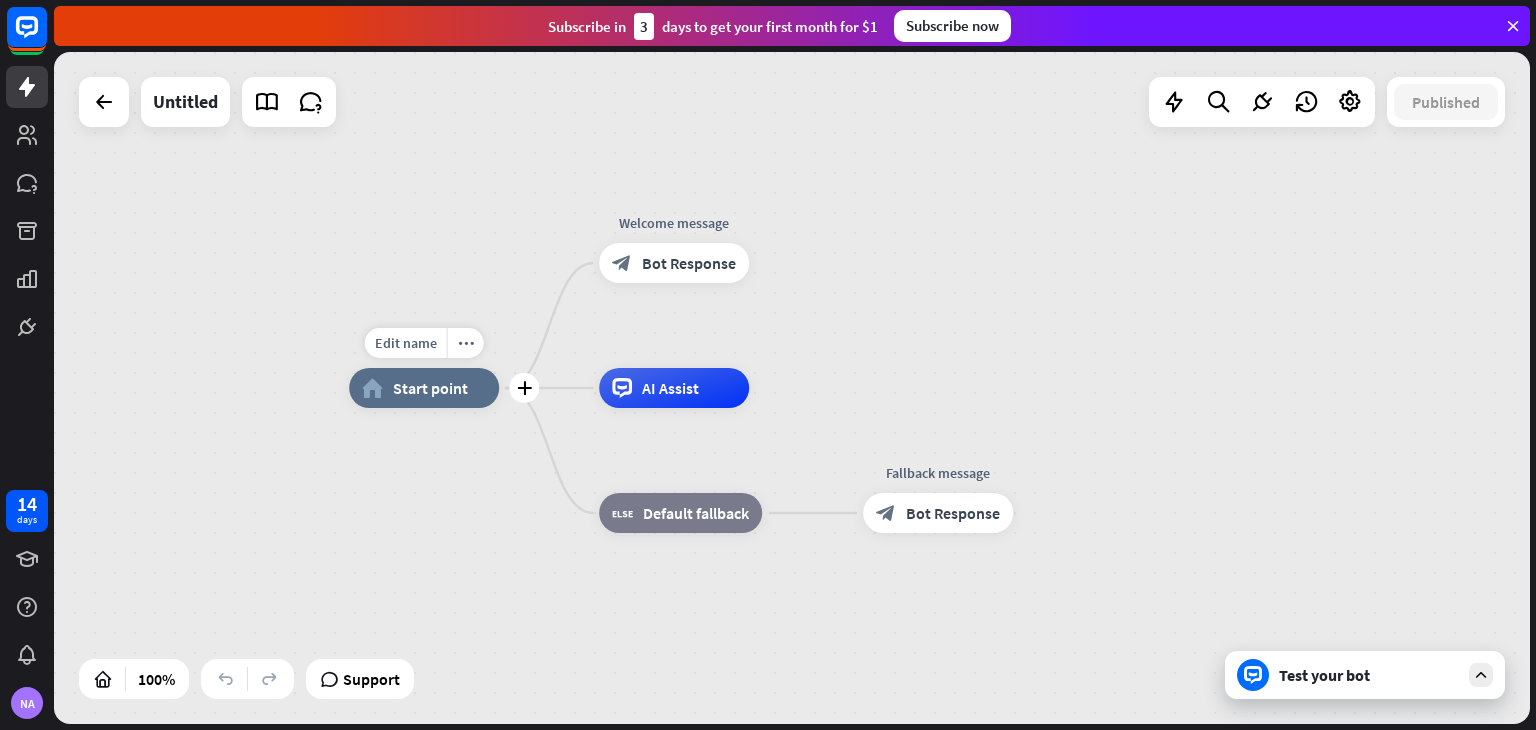 click on "Start point" at bounding box center (430, 388) 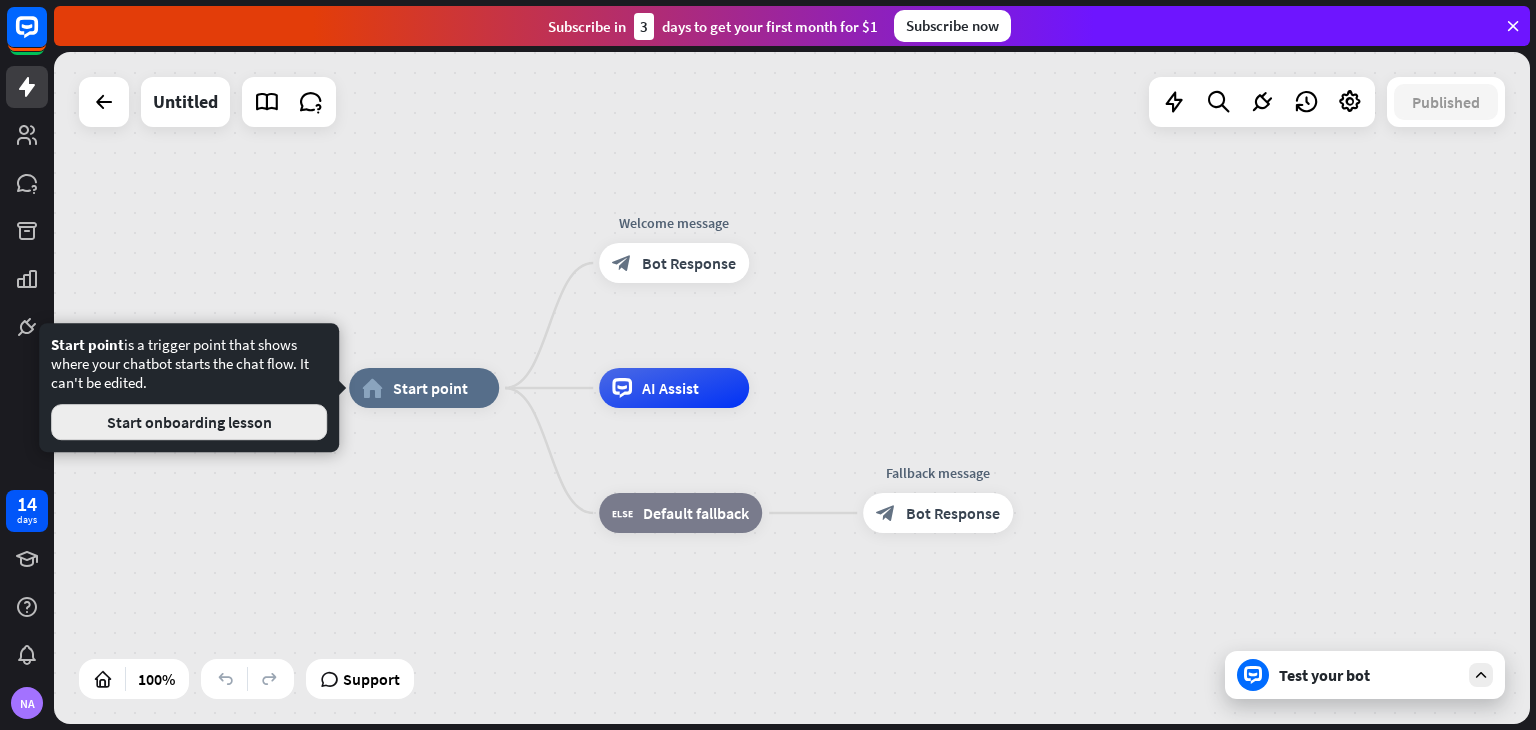 click on "Start onboarding lesson" at bounding box center [189, 422] 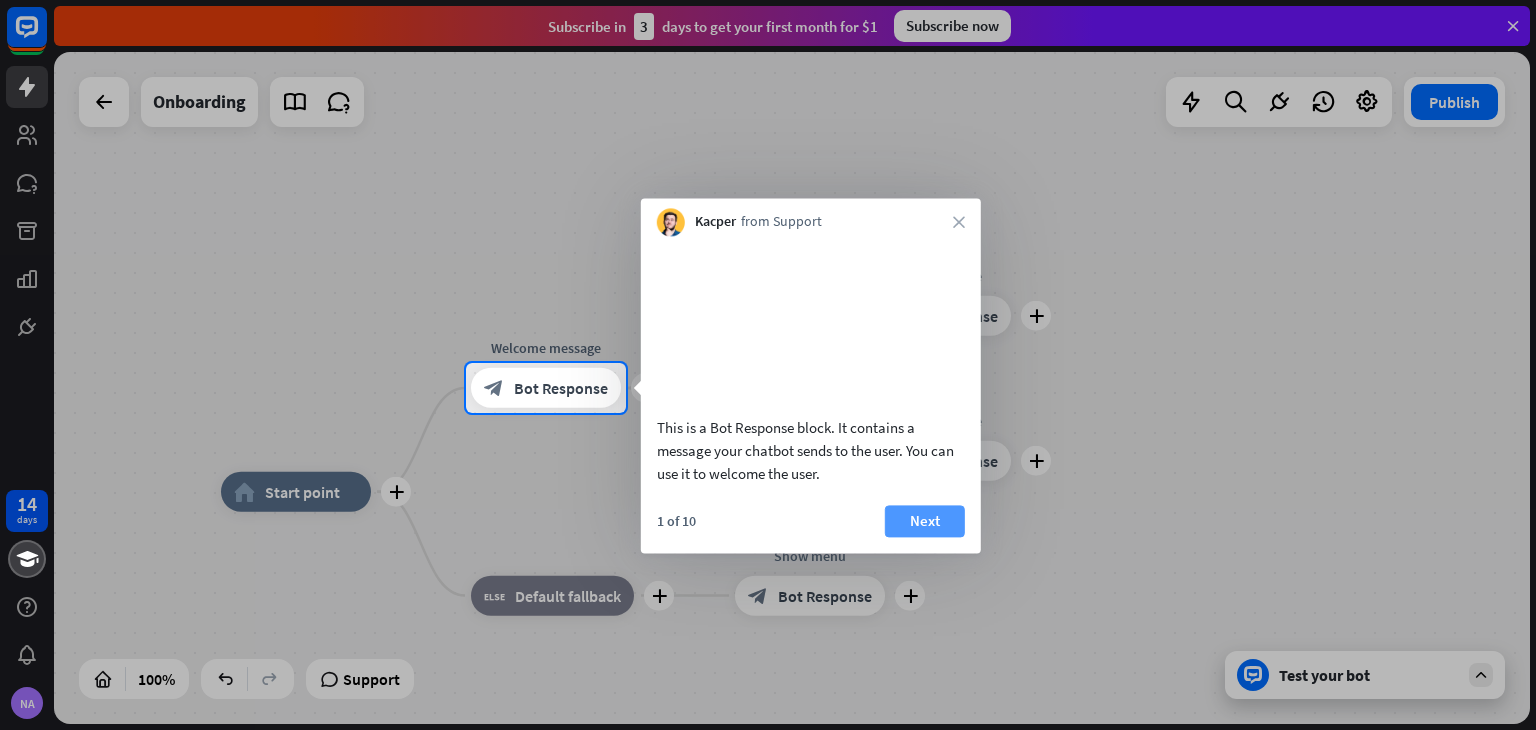 click on "Next" at bounding box center [925, 521] 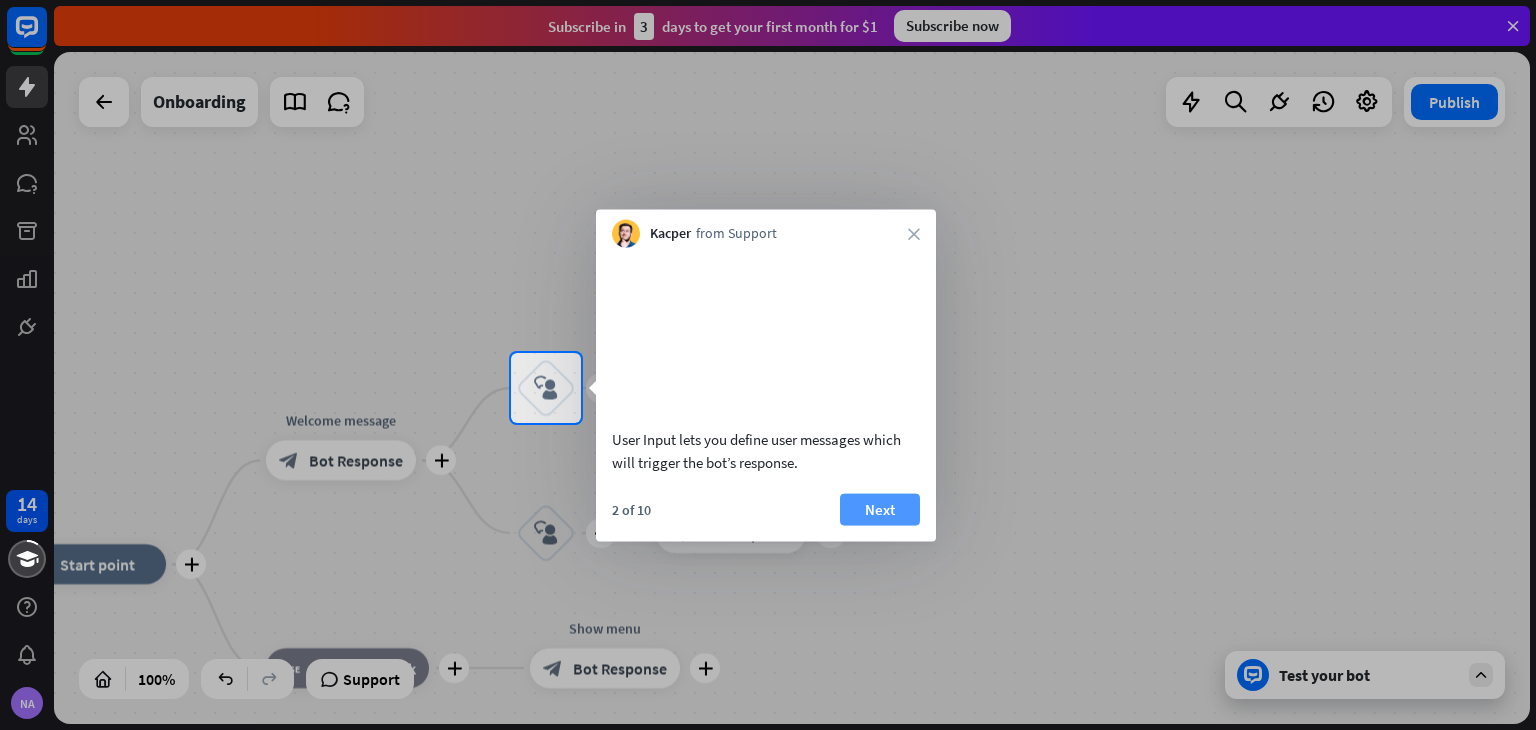 click on "Next" at bounding box center [880, 509] 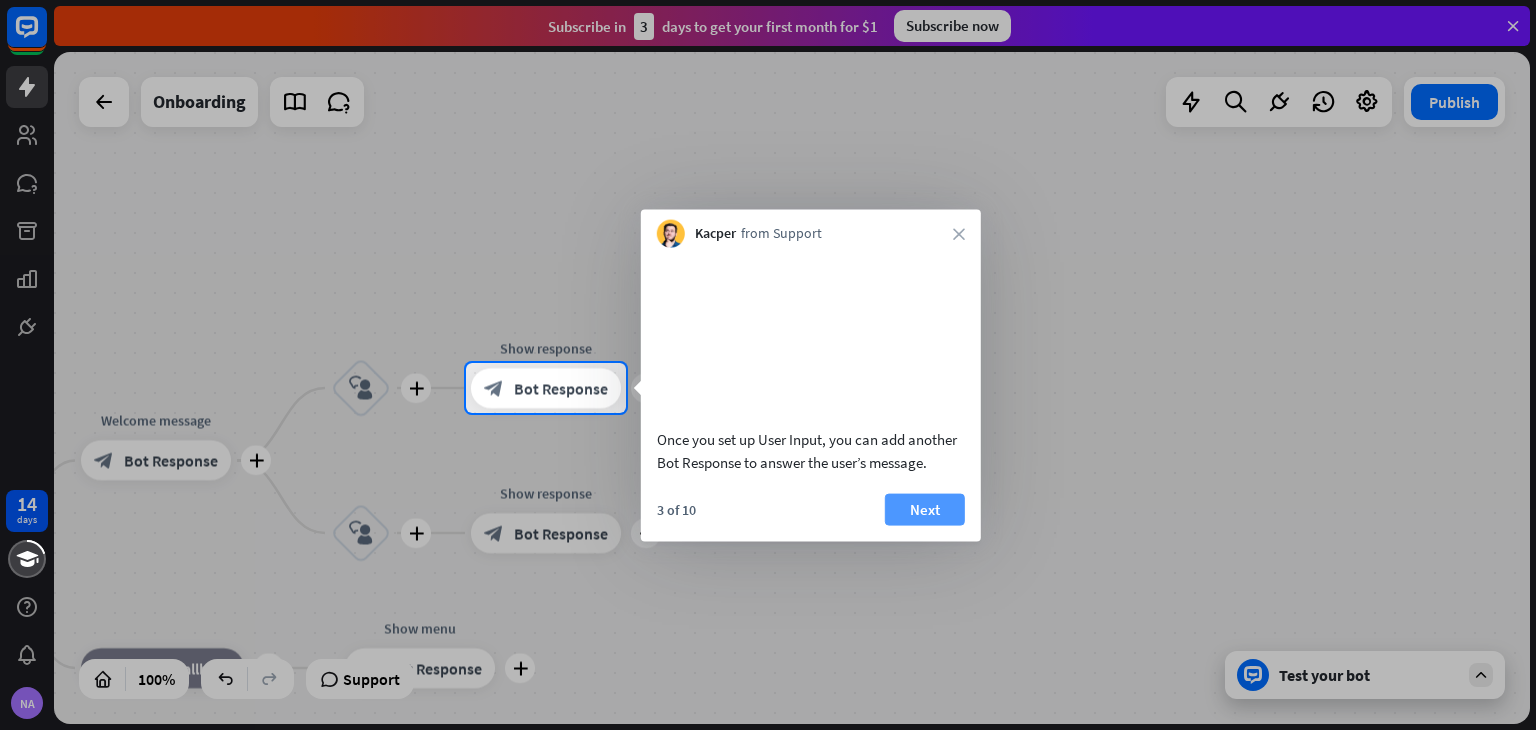click on "Next" at bounding box center [925, 509] 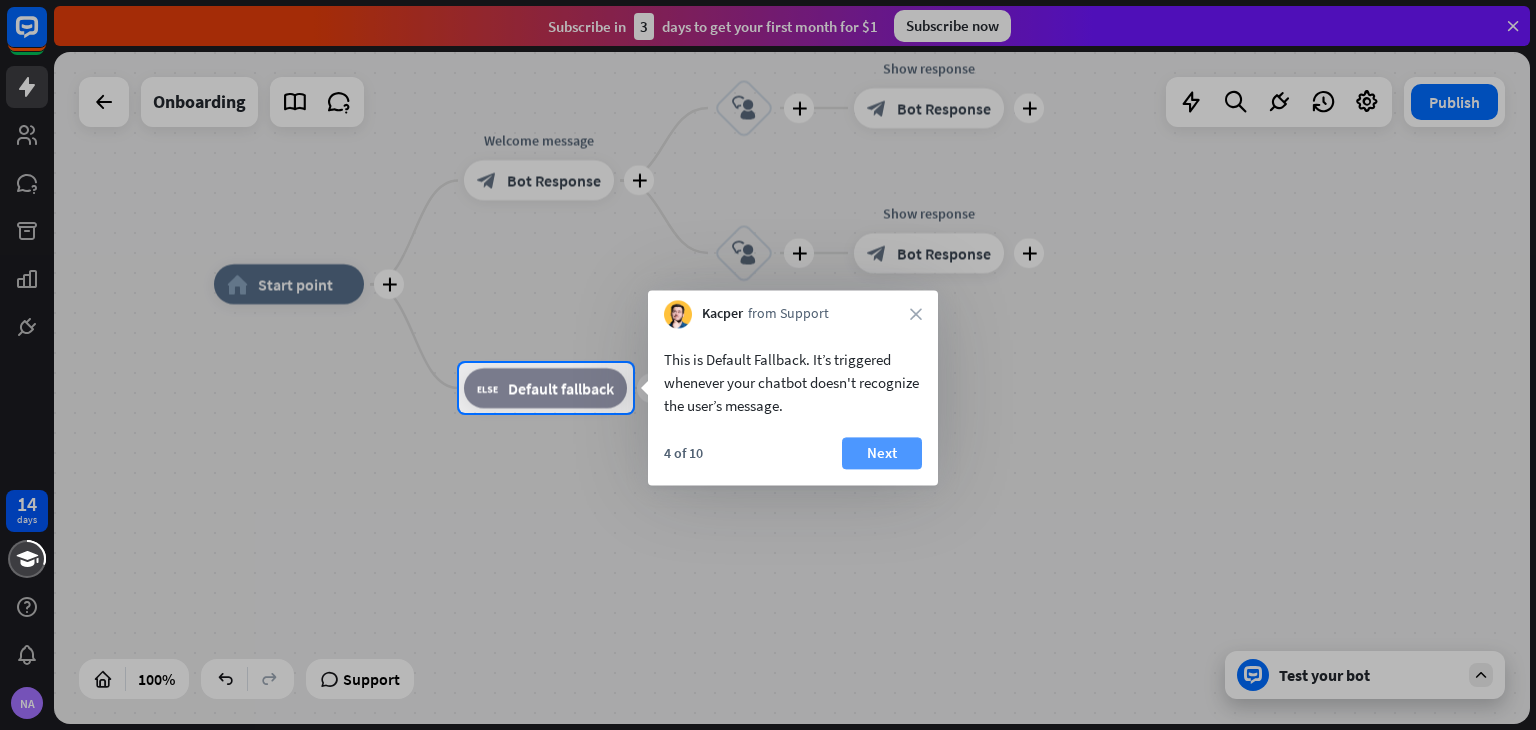 click on "Next" at bounding box center (882, 453) 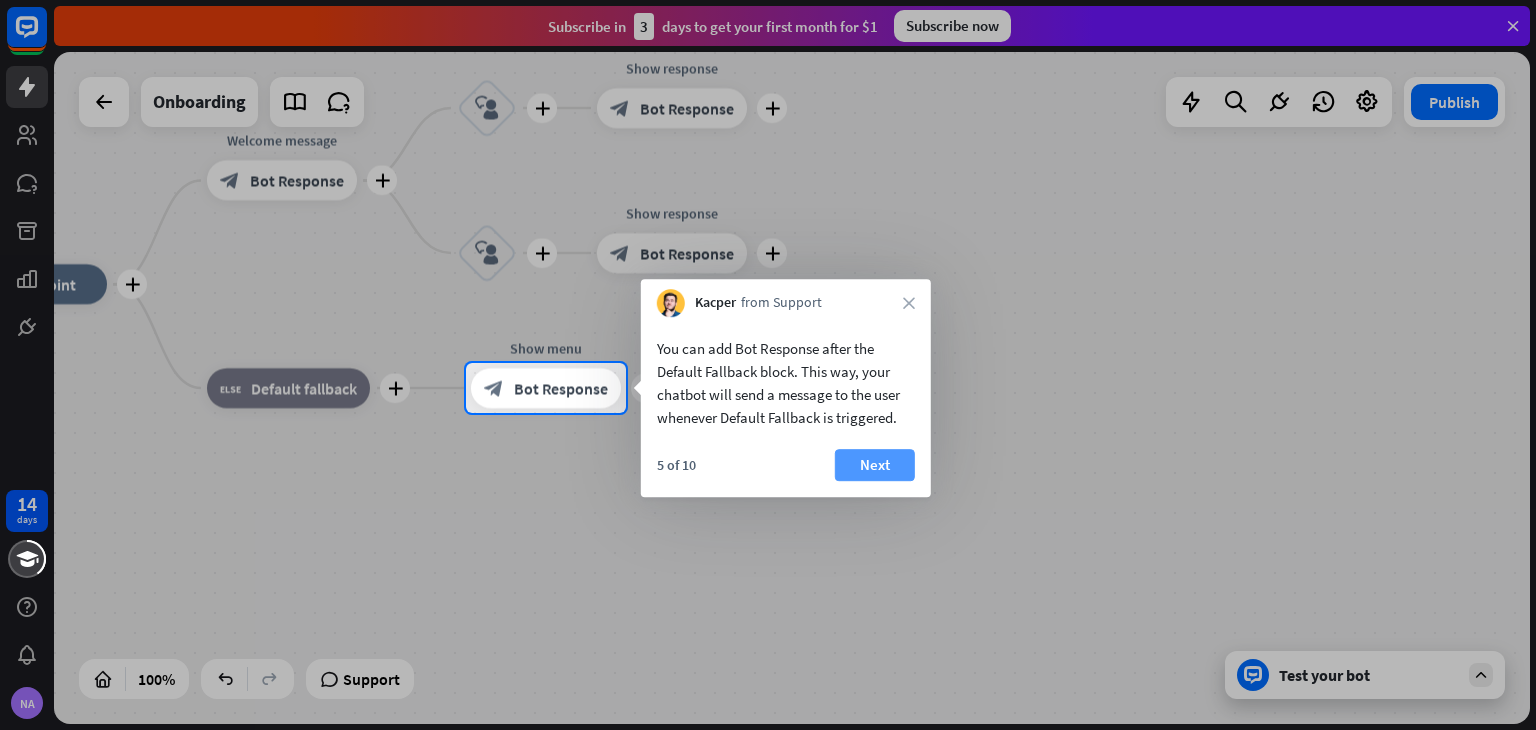 click on "Next" at bounding box center (875, 465) 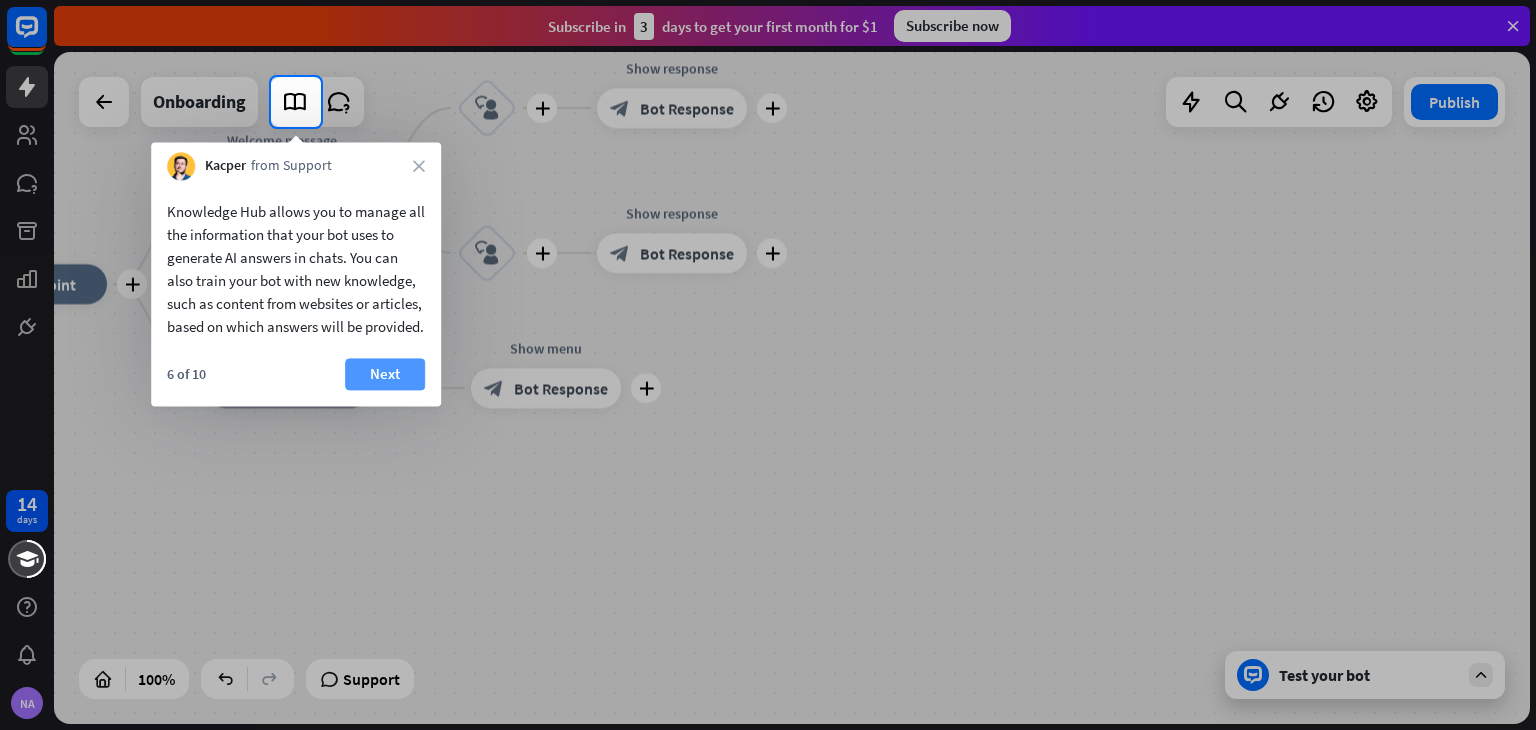 click on "Next" at bounding box center [385, 374] 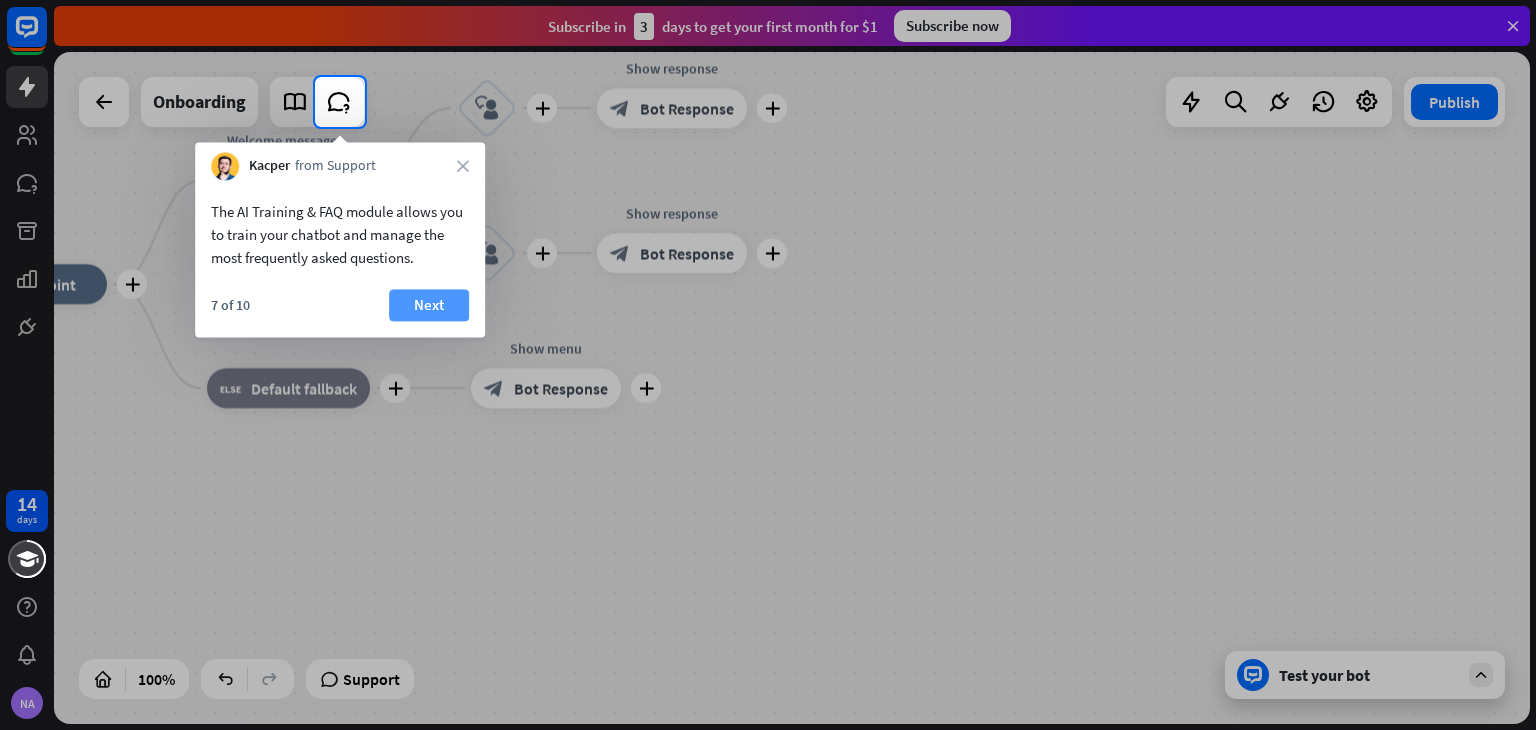 click on "Next" at bounding box center [429, 305] 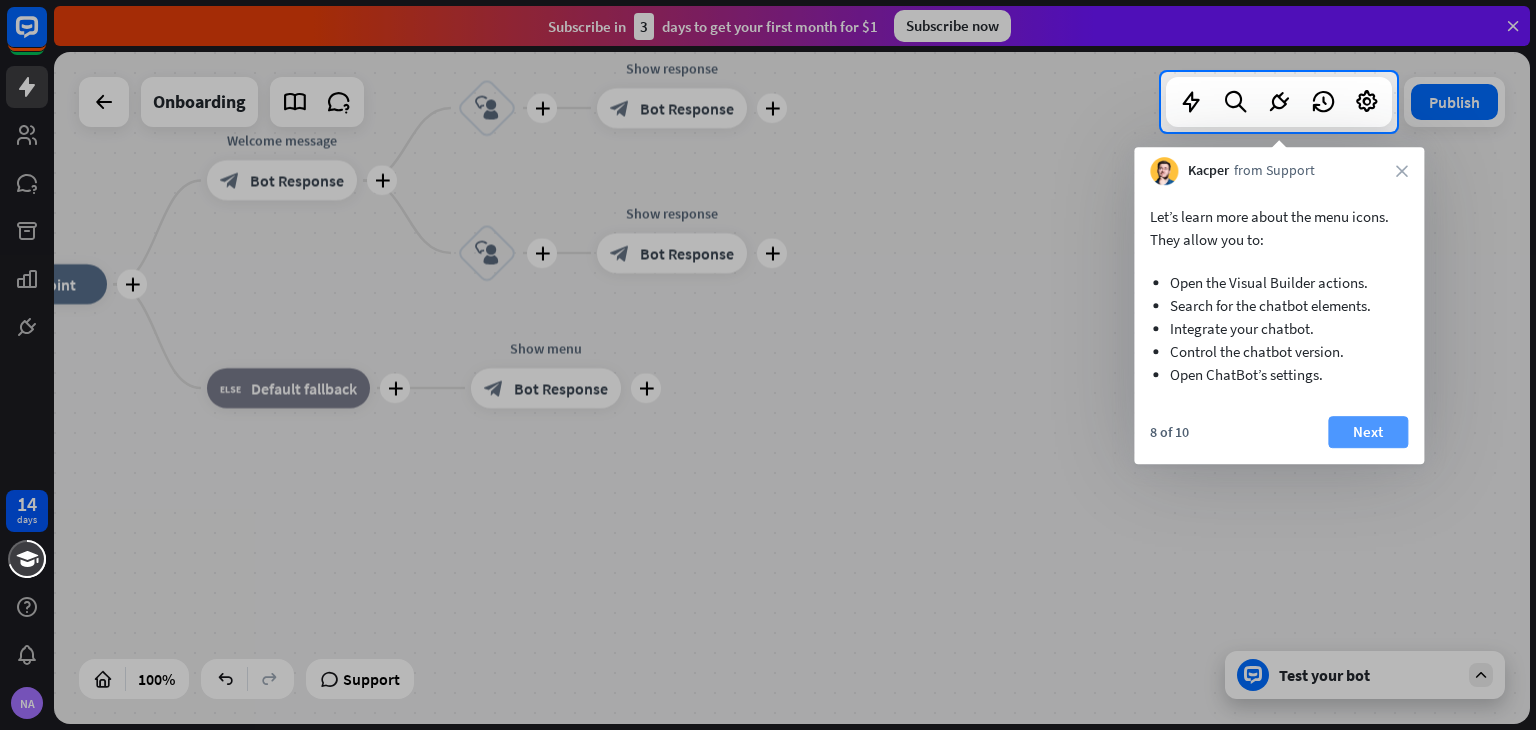 click on "Next" at bounding box center (1368, 432) 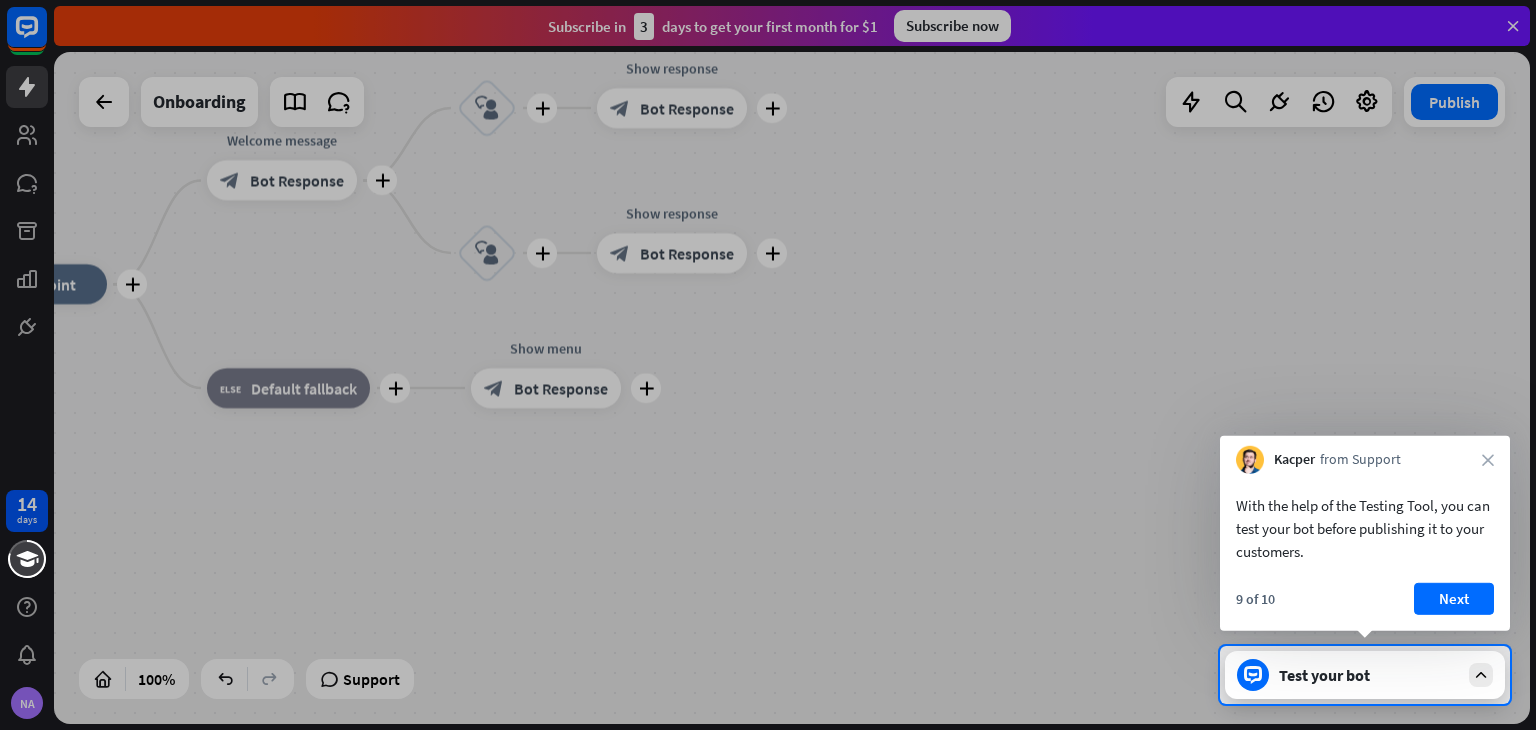 click on "With the help of the Testing Tool, you can test your bot before publishing it to your customers.
9 of 10
Next" at bounding box center [1365, 552] 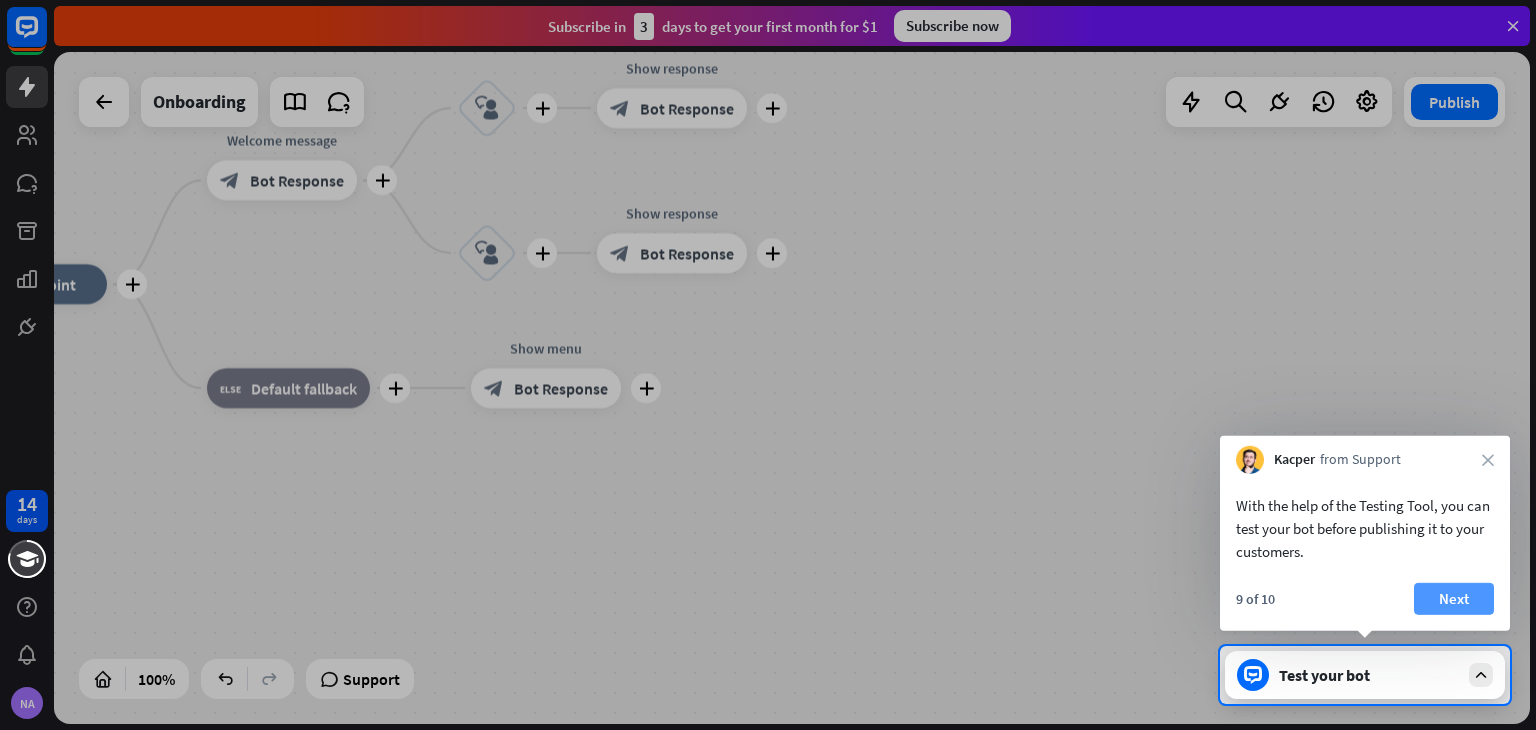 click on "Next" at bounding box center [1454, 599] 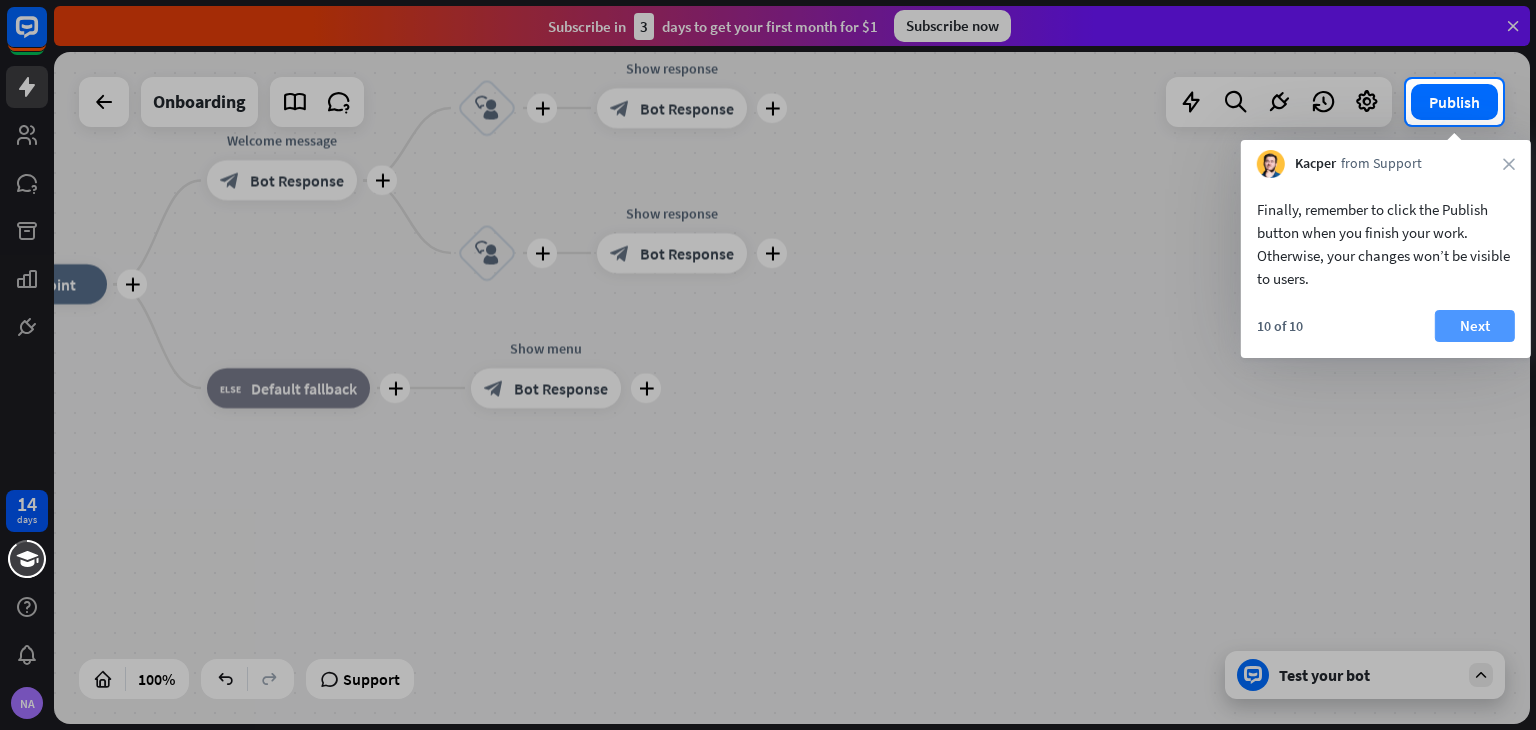 click on "Next" at bounding box center [1475, 326] 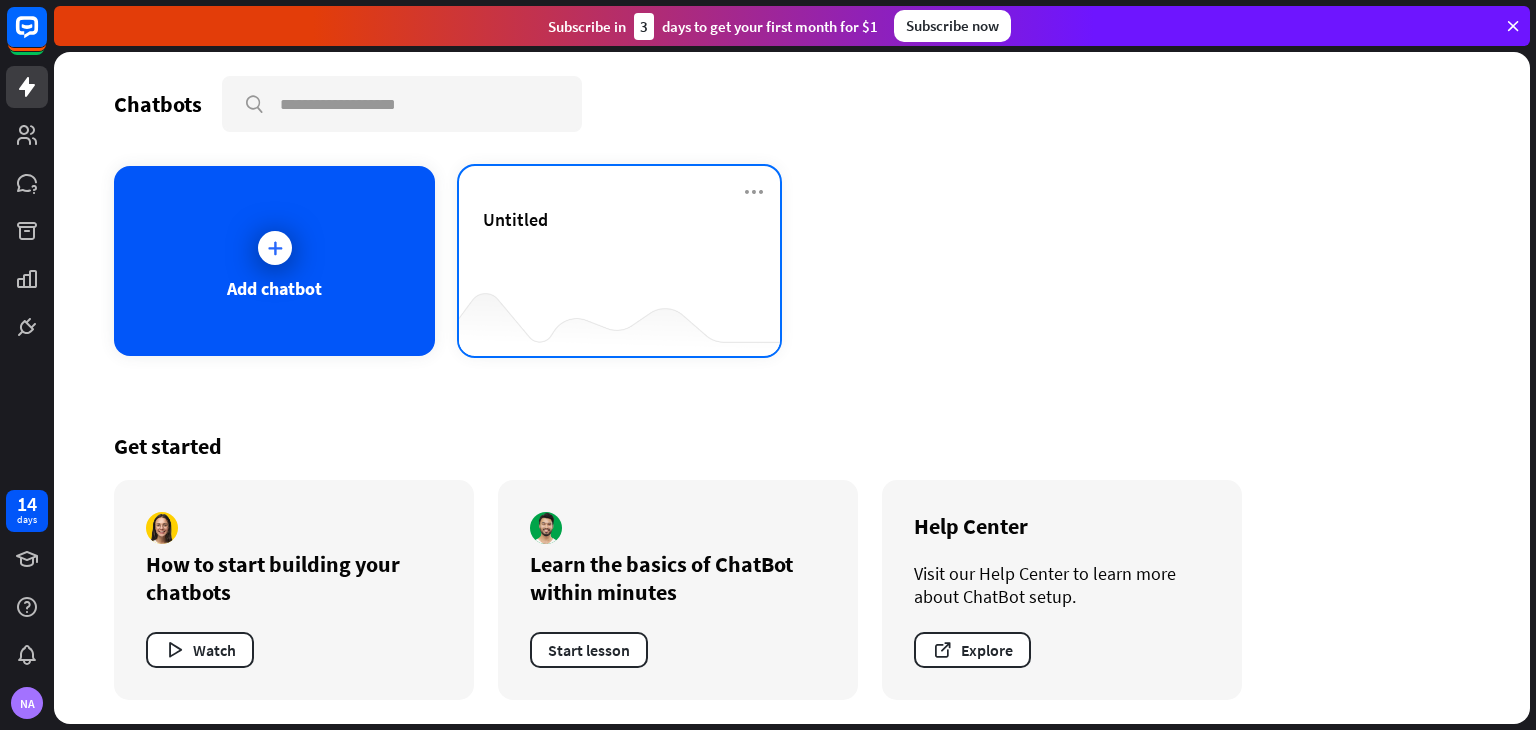 click at bounding box center [619, 316] 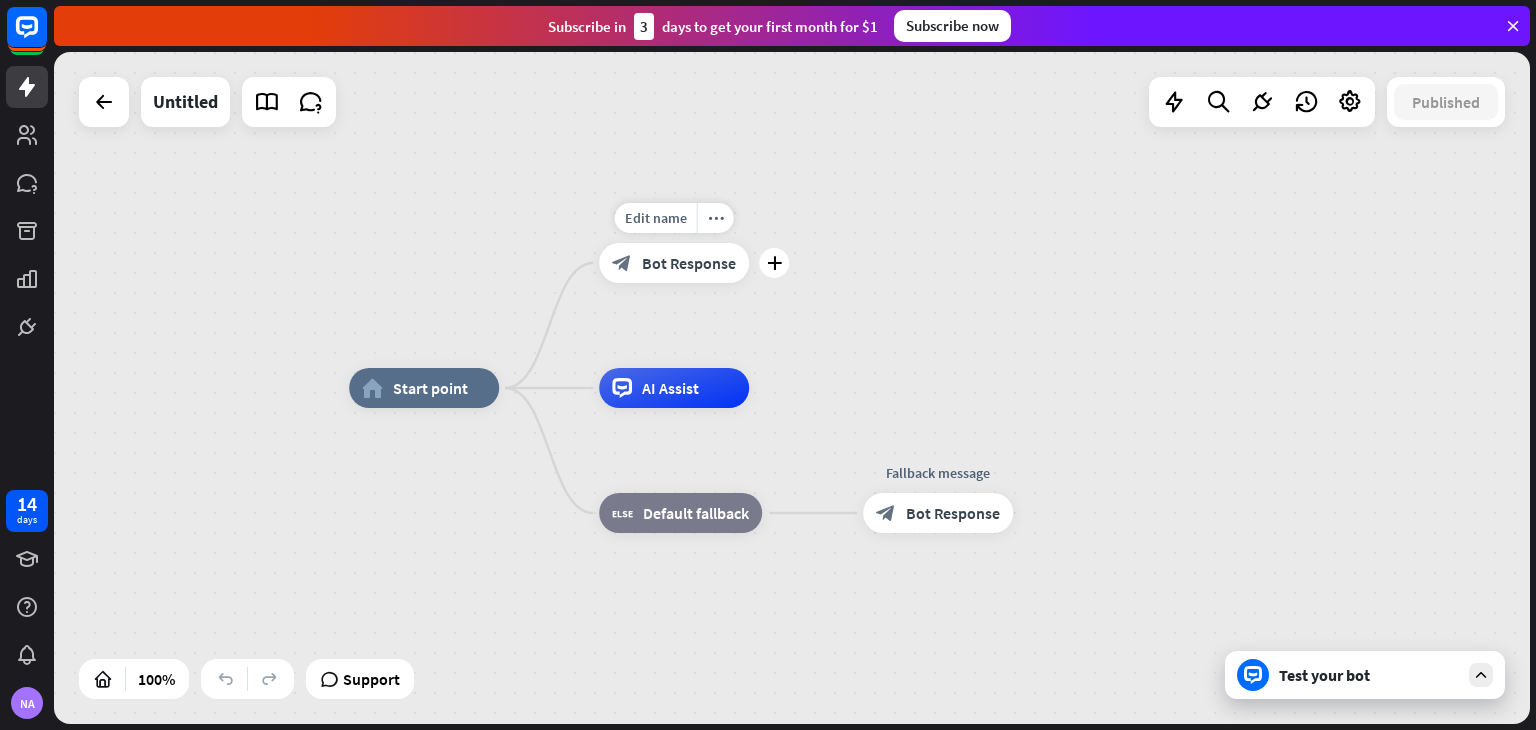 click on "Bot Response" at bounding box center (689, 263) 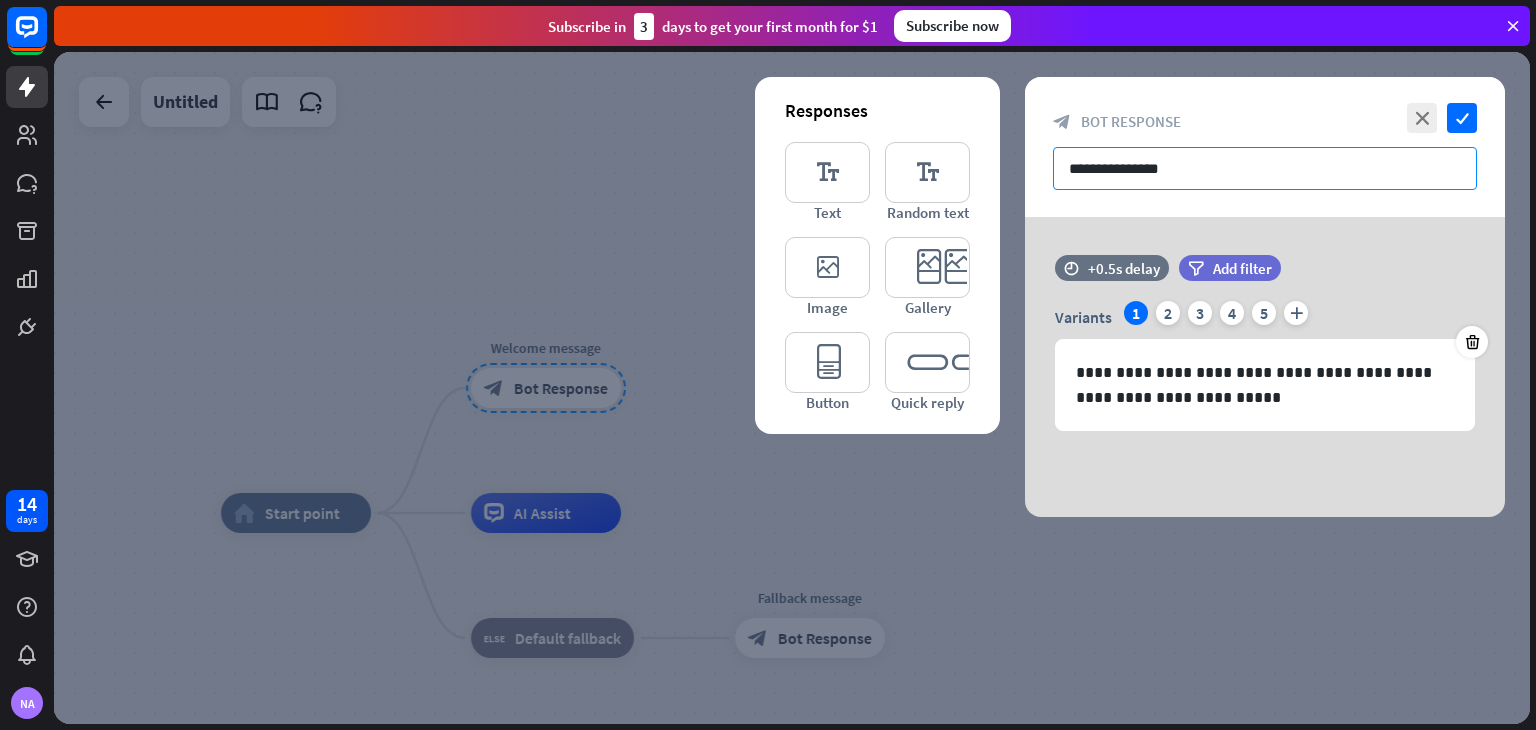 click on "**********" at bounding box center (1265, 168) 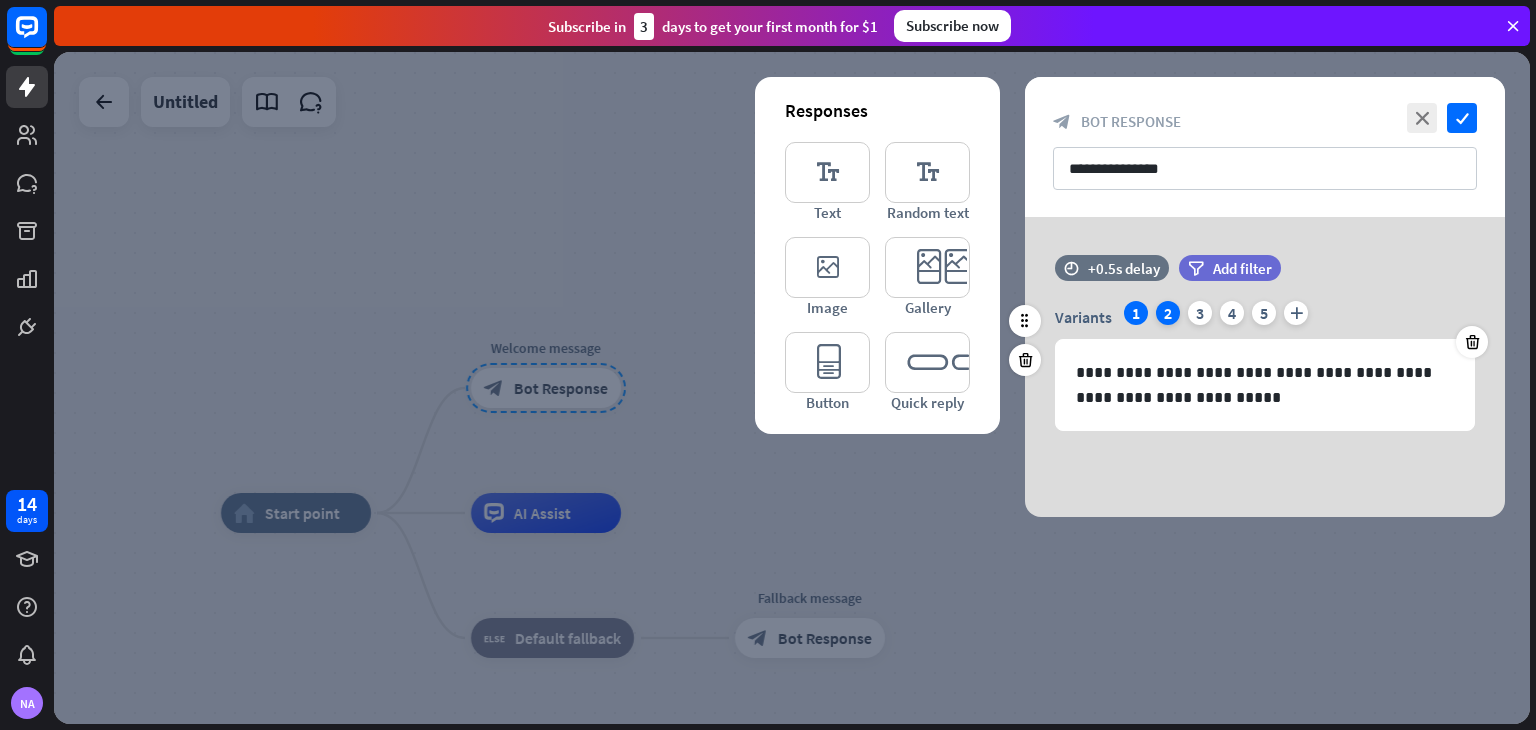 click on "2" at bounding box center [1168, 313] 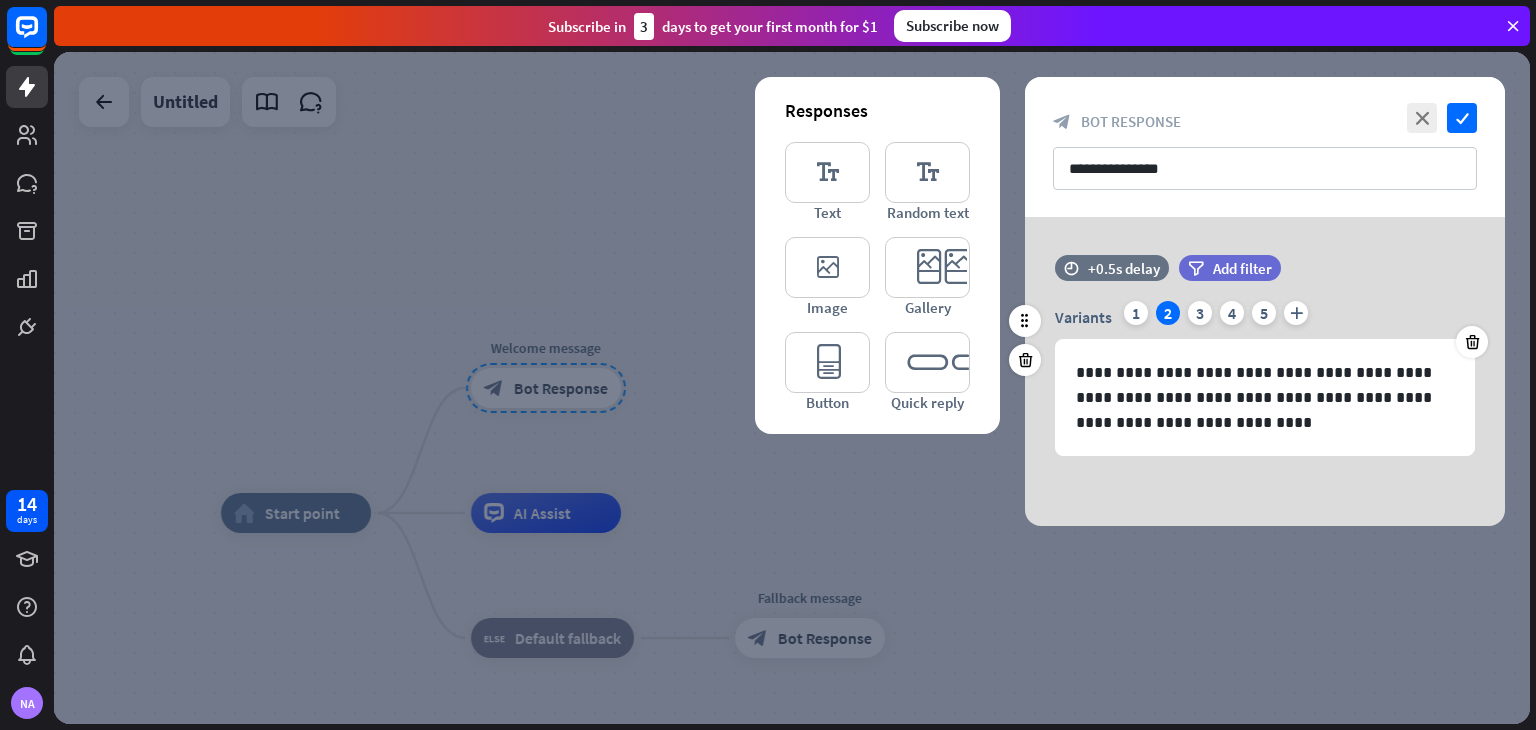 click on "Variants
1
2
3
4
5
plus" at bounding box center (1265, 317) 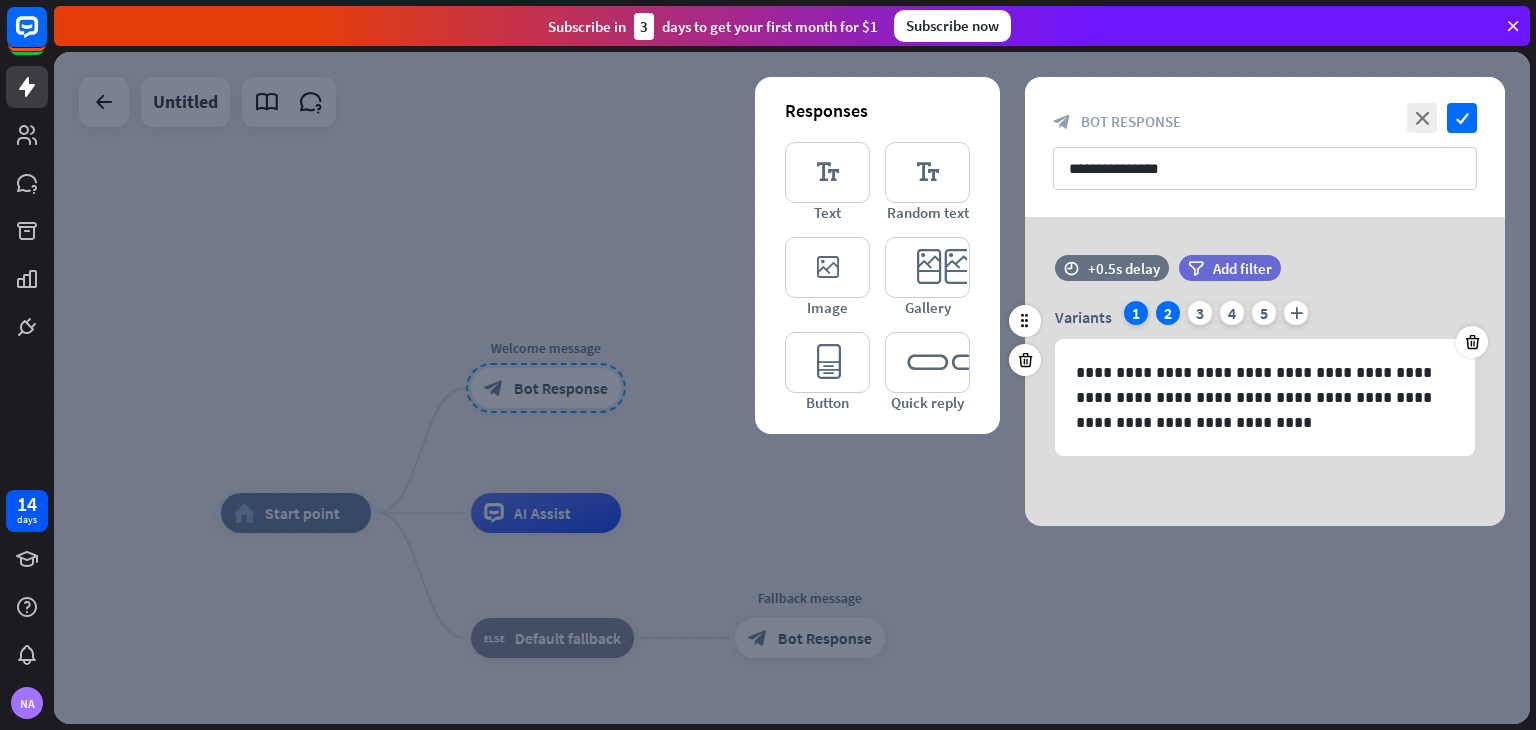 click on "1" at bounding box center (1136, 313) 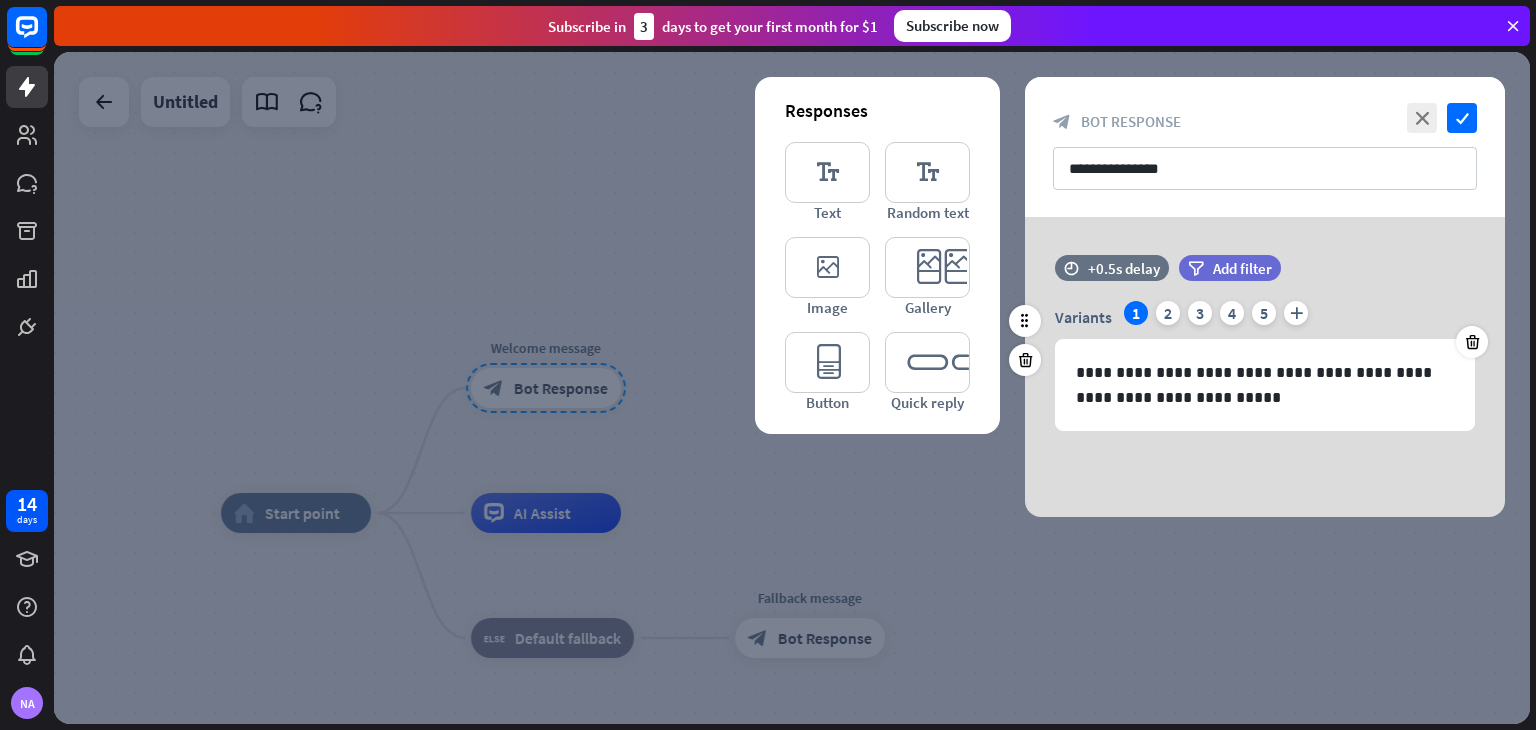 click on "1" at bounding box center (1136, 313) 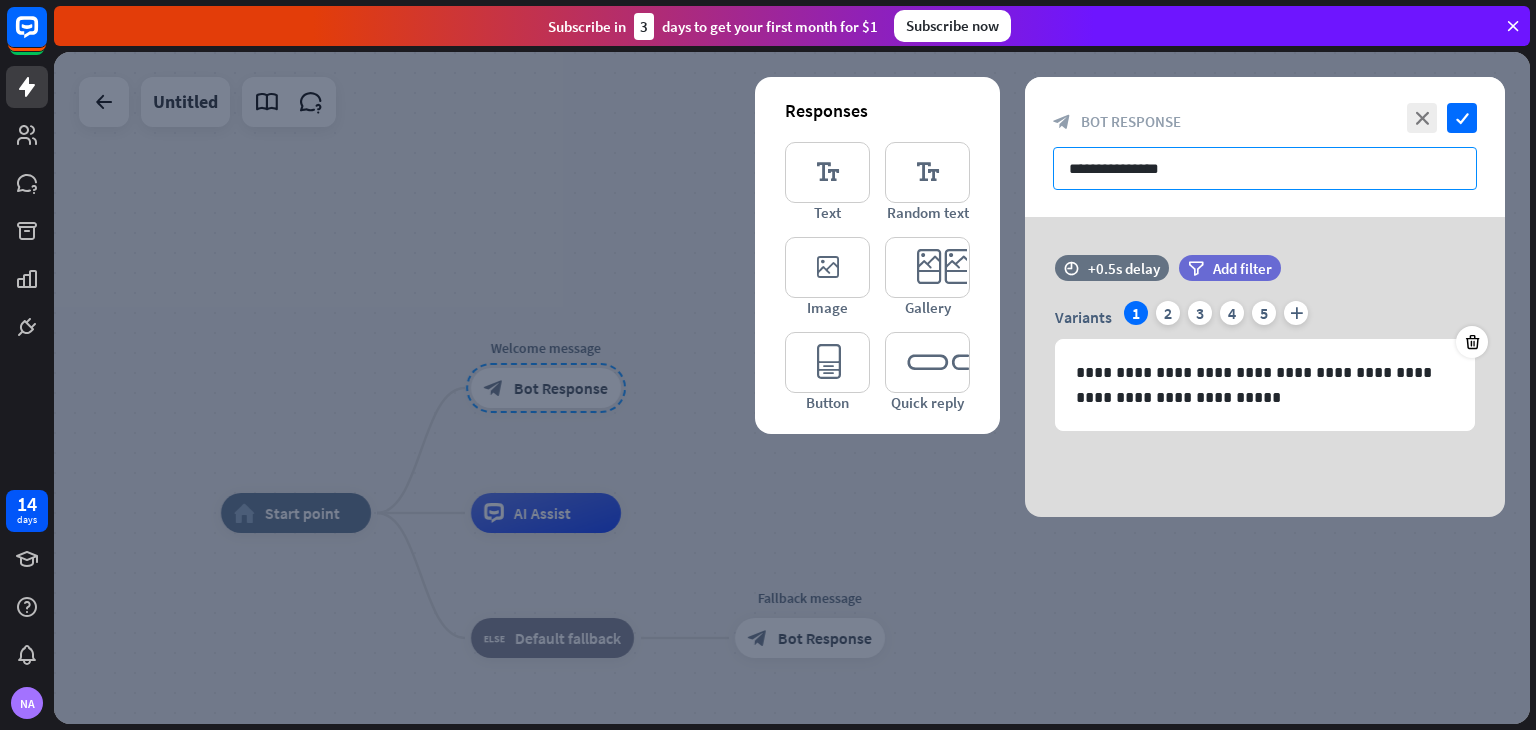 click on "**********" at bounding box center (1265, 168) 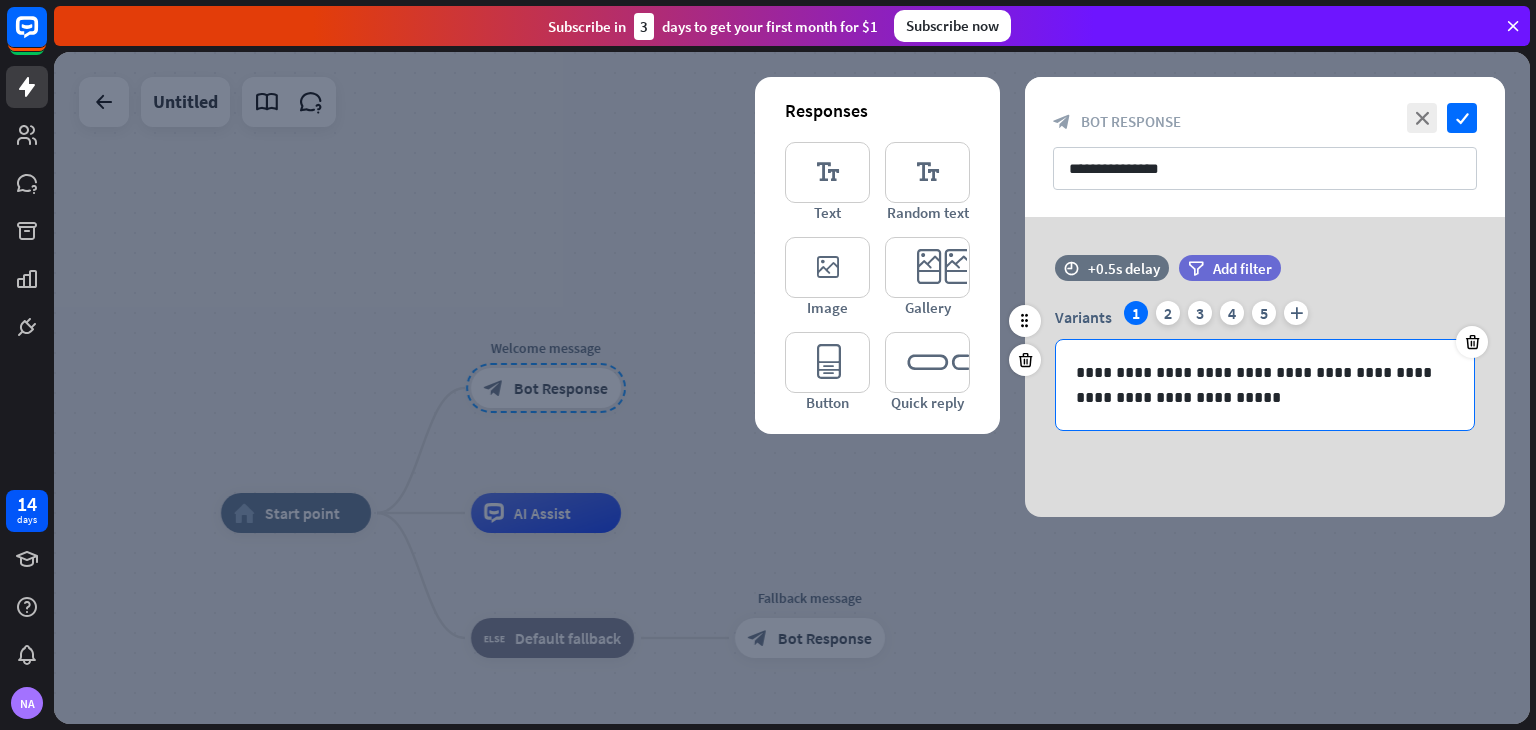 click on "**********" at bounding box center [1265, 385] 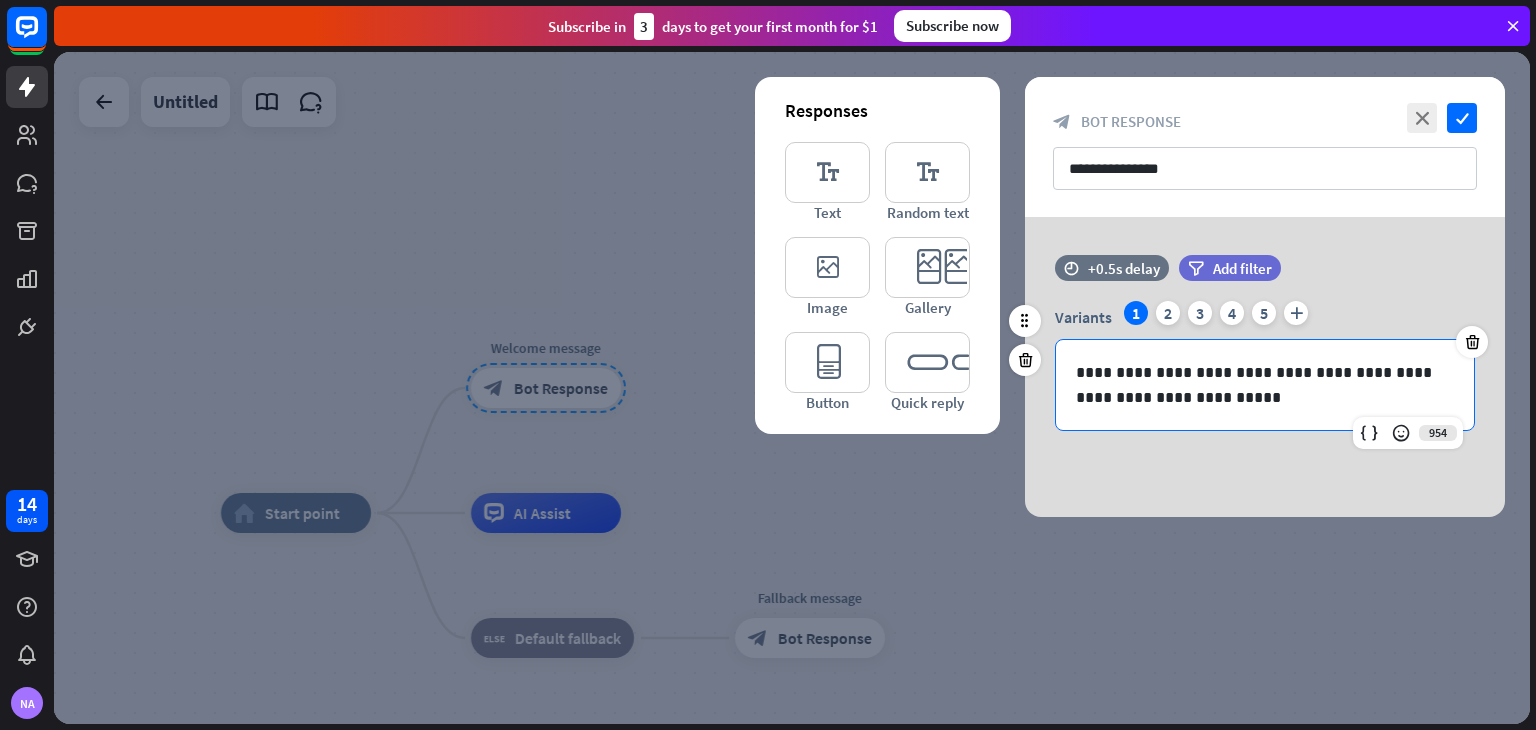 click on "**********" at bounding box center [1265, 385] 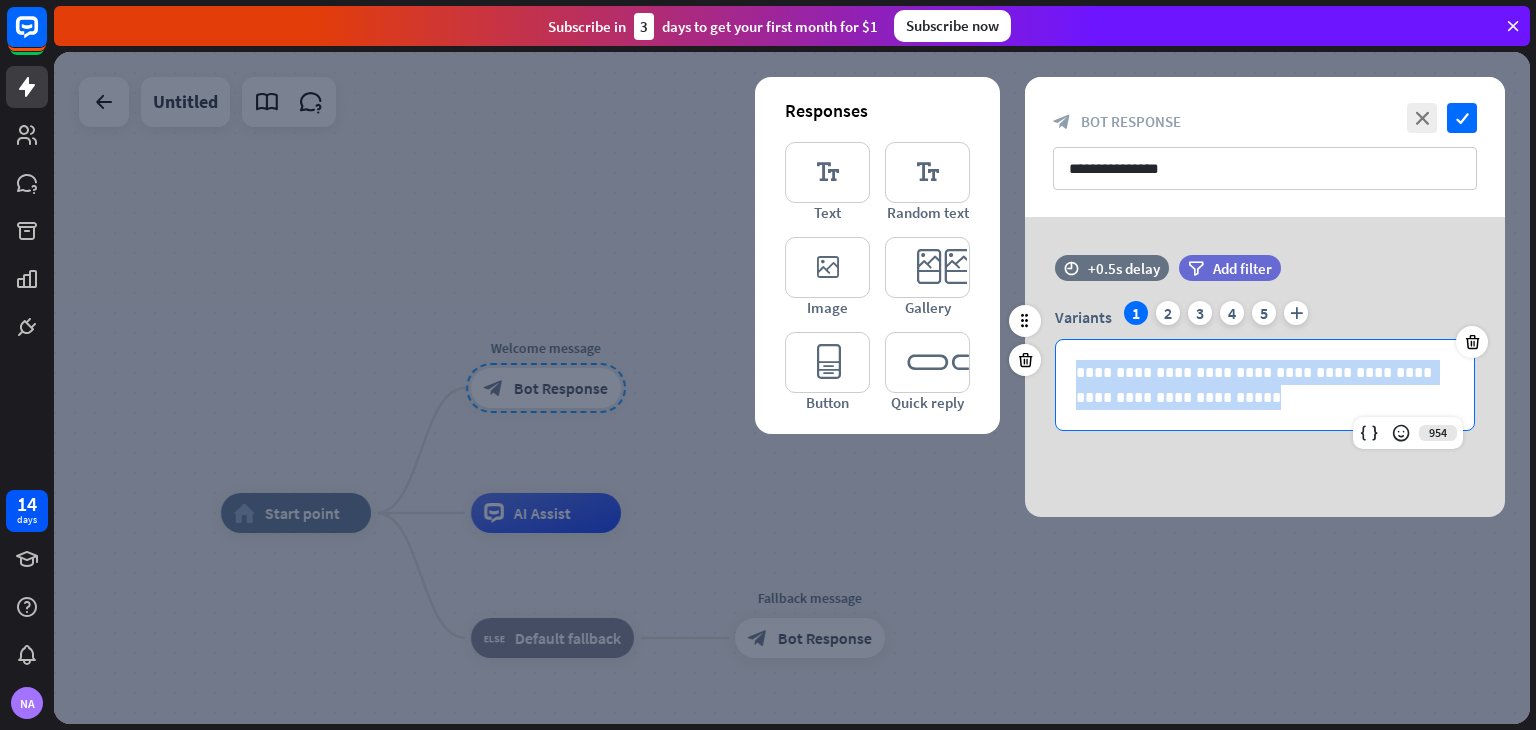 drag, startPoint x: 1221, startPoint y: 398, endPoint x: 1186, endPoint y: 373, distance: 43.011627 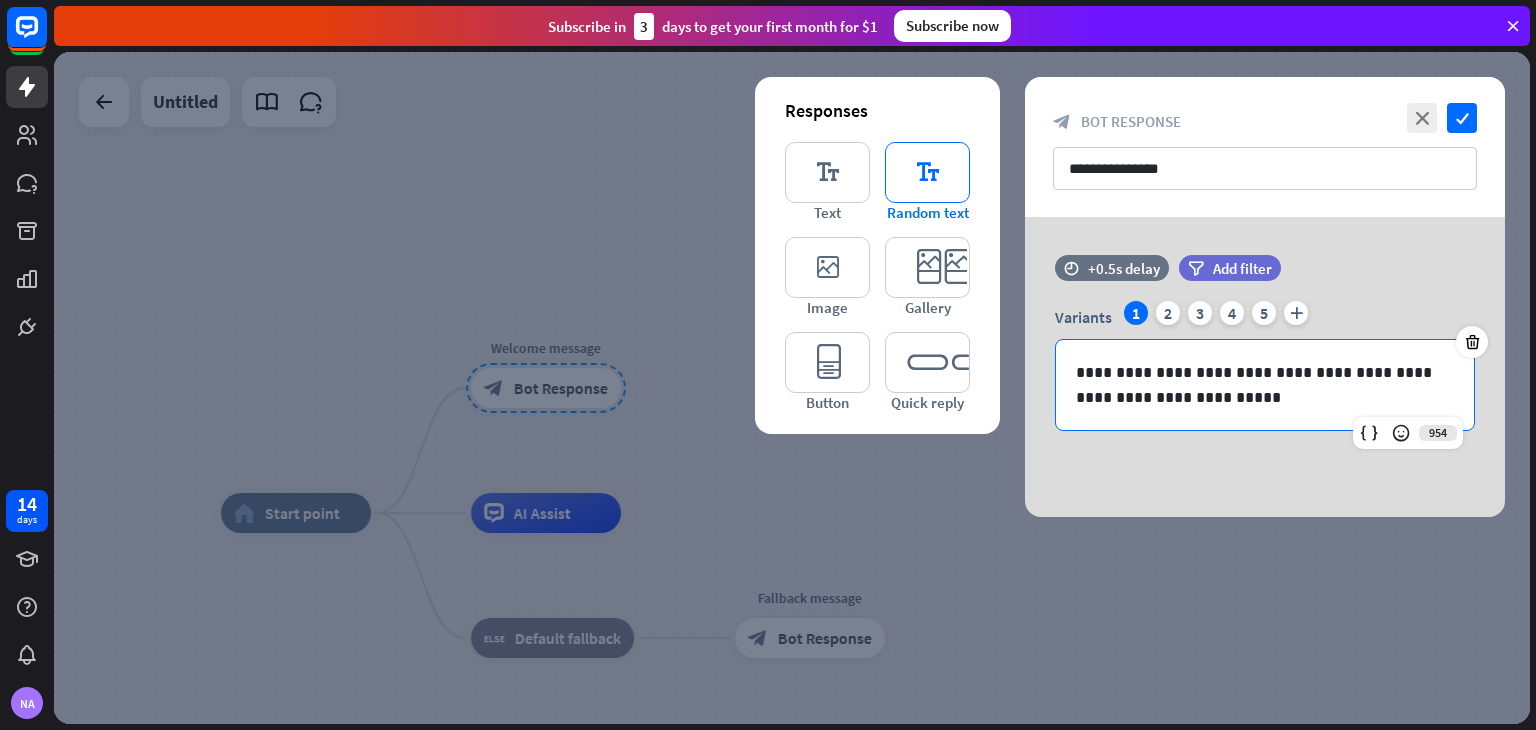 click on "editor_text" at bounding box center (927, 172) 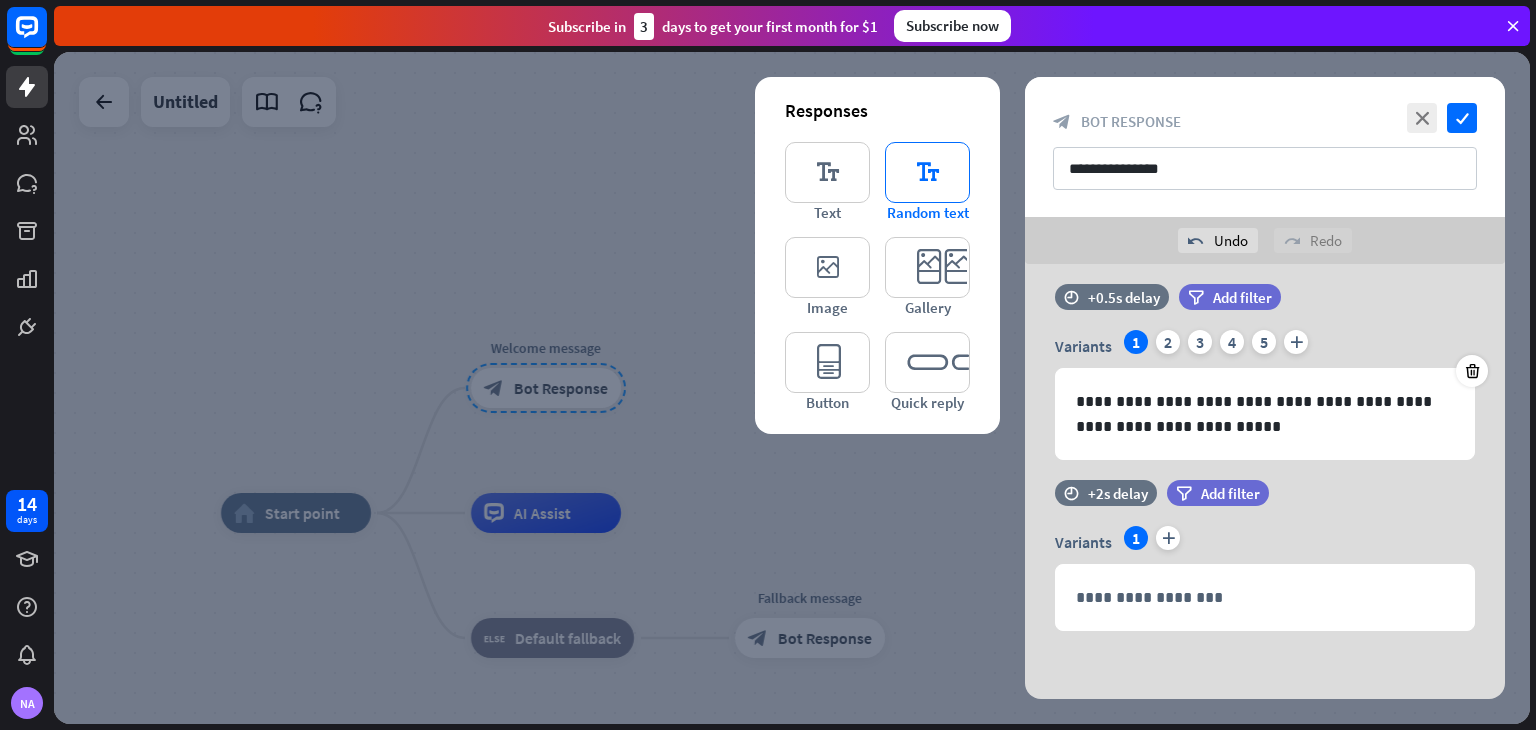 scroll, scrollTop: 19, scrollLeft: 0, axis: vertical 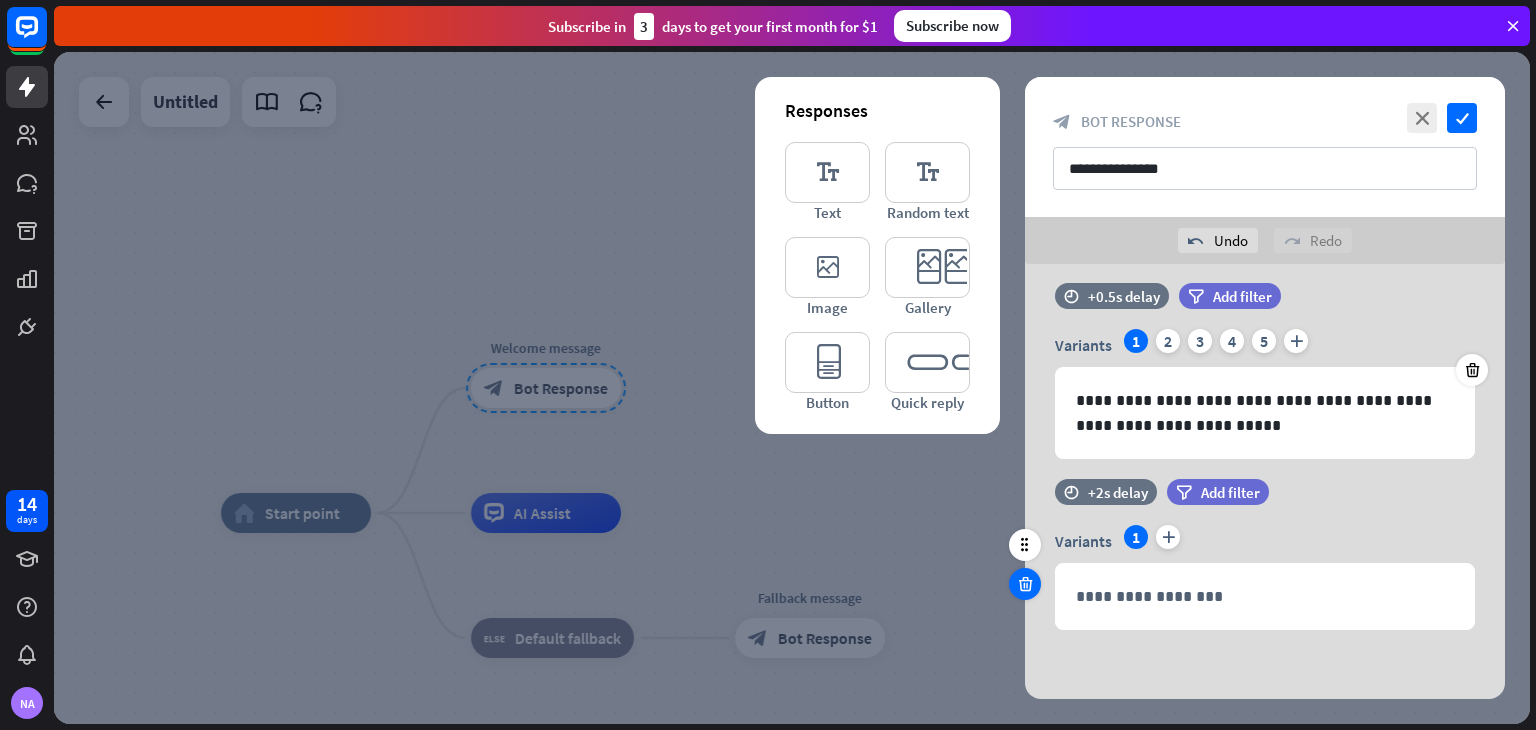 click at bounding box center [1025, 584] 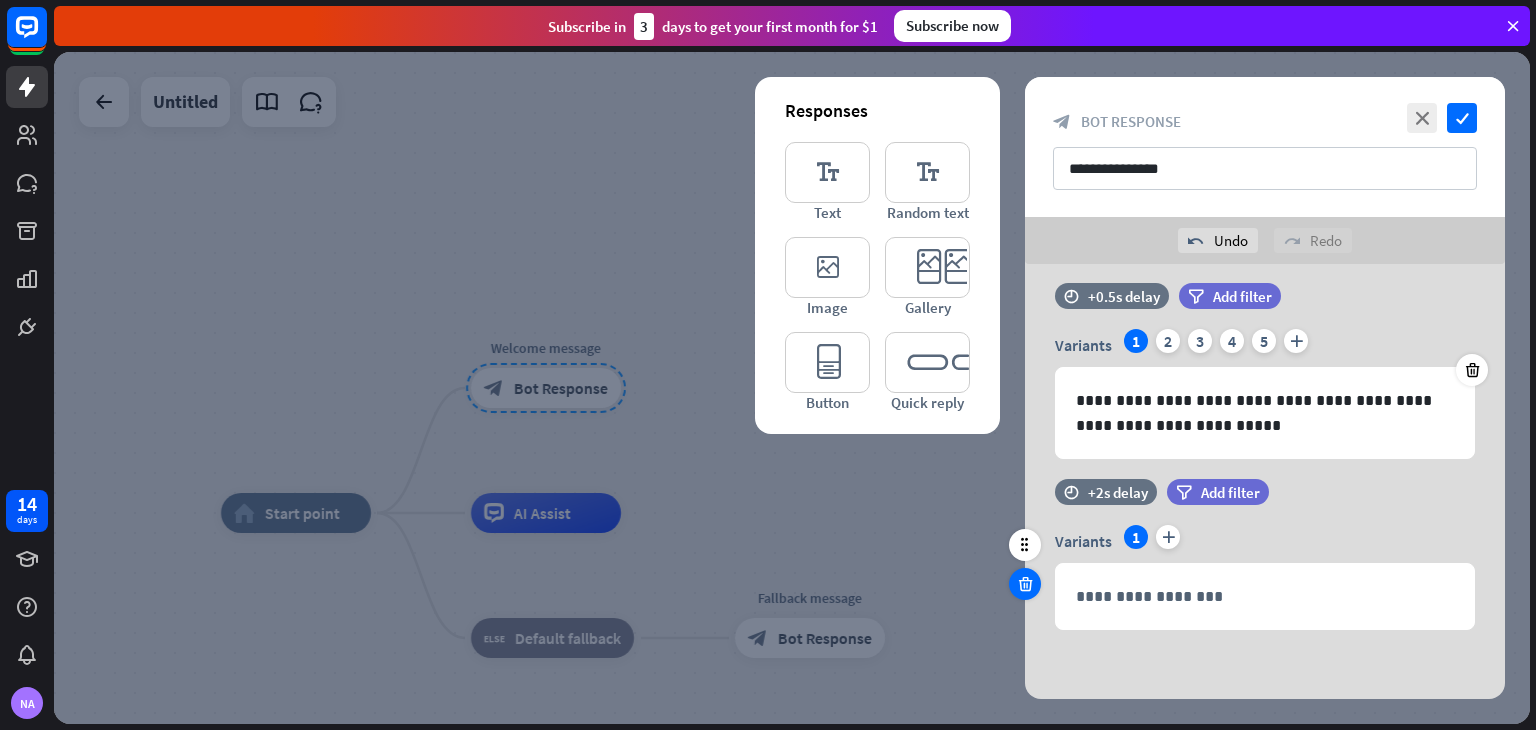 scroll, scrollTop: 0, scrollLeft: 0, axis: both 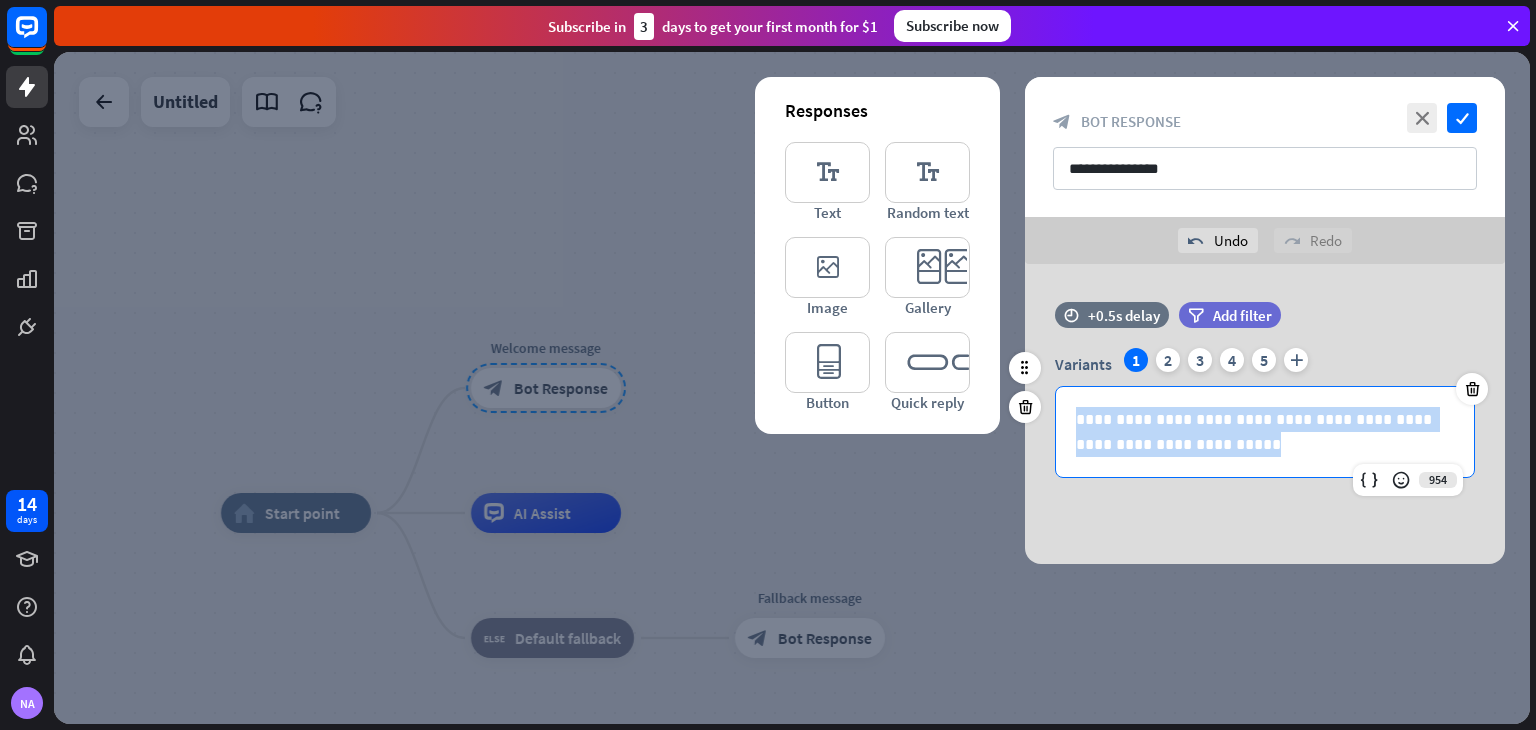 drag, startPoint x: 1218, startPoint y: 441, endPoint x: 1048, endPoint y: 415, distance: 171.97675 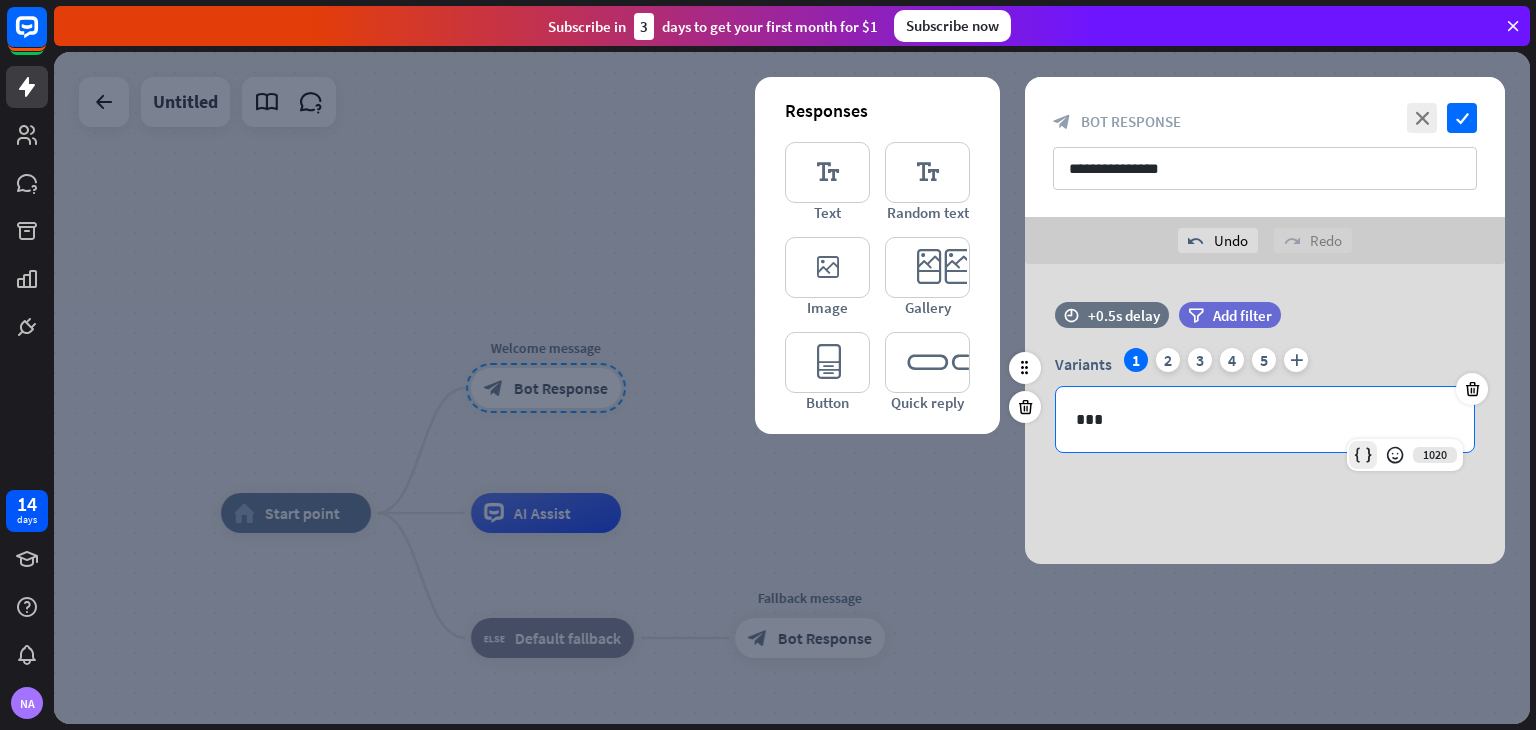 click at bounding box center (1363, 455) 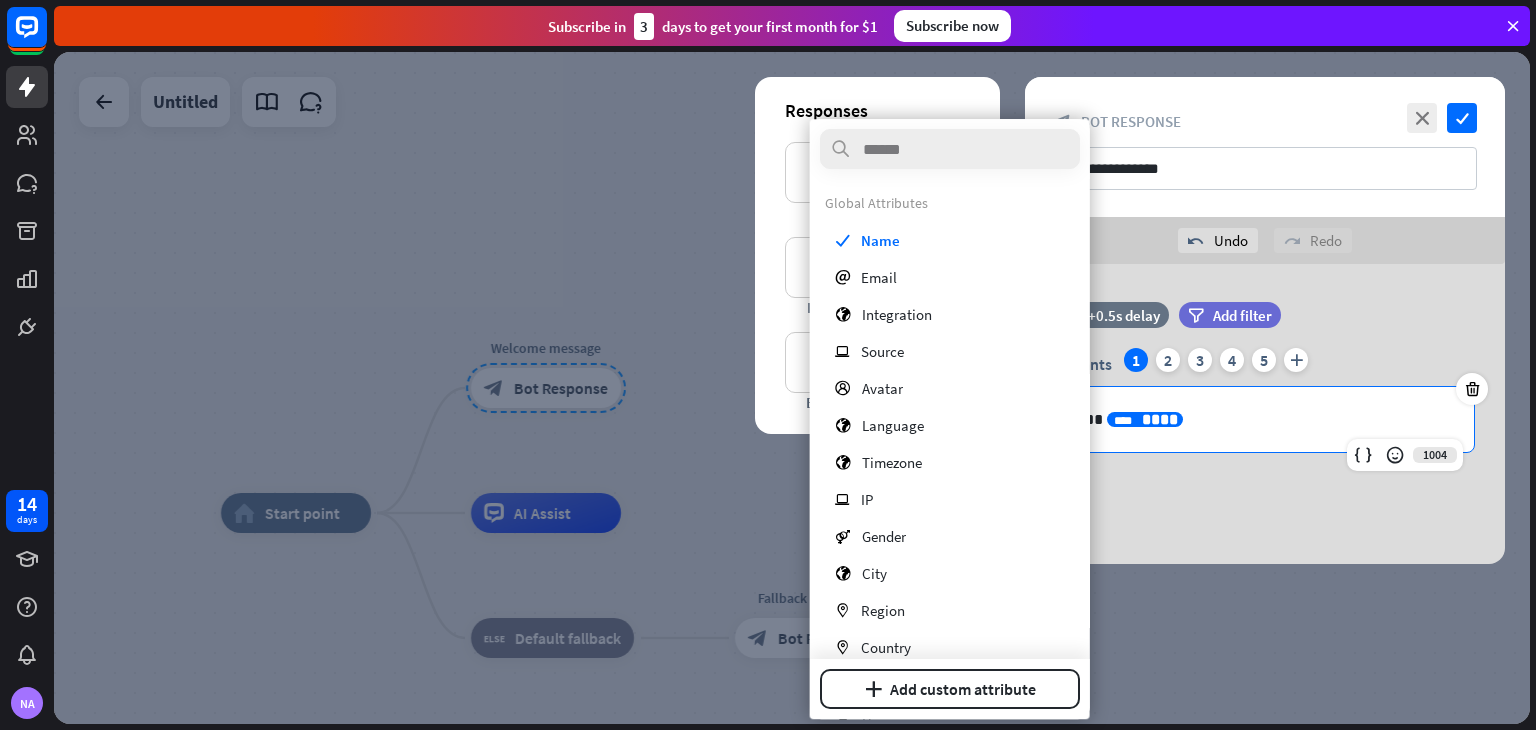 click on "[REDACTED]" at bounding box center [1265, 419] 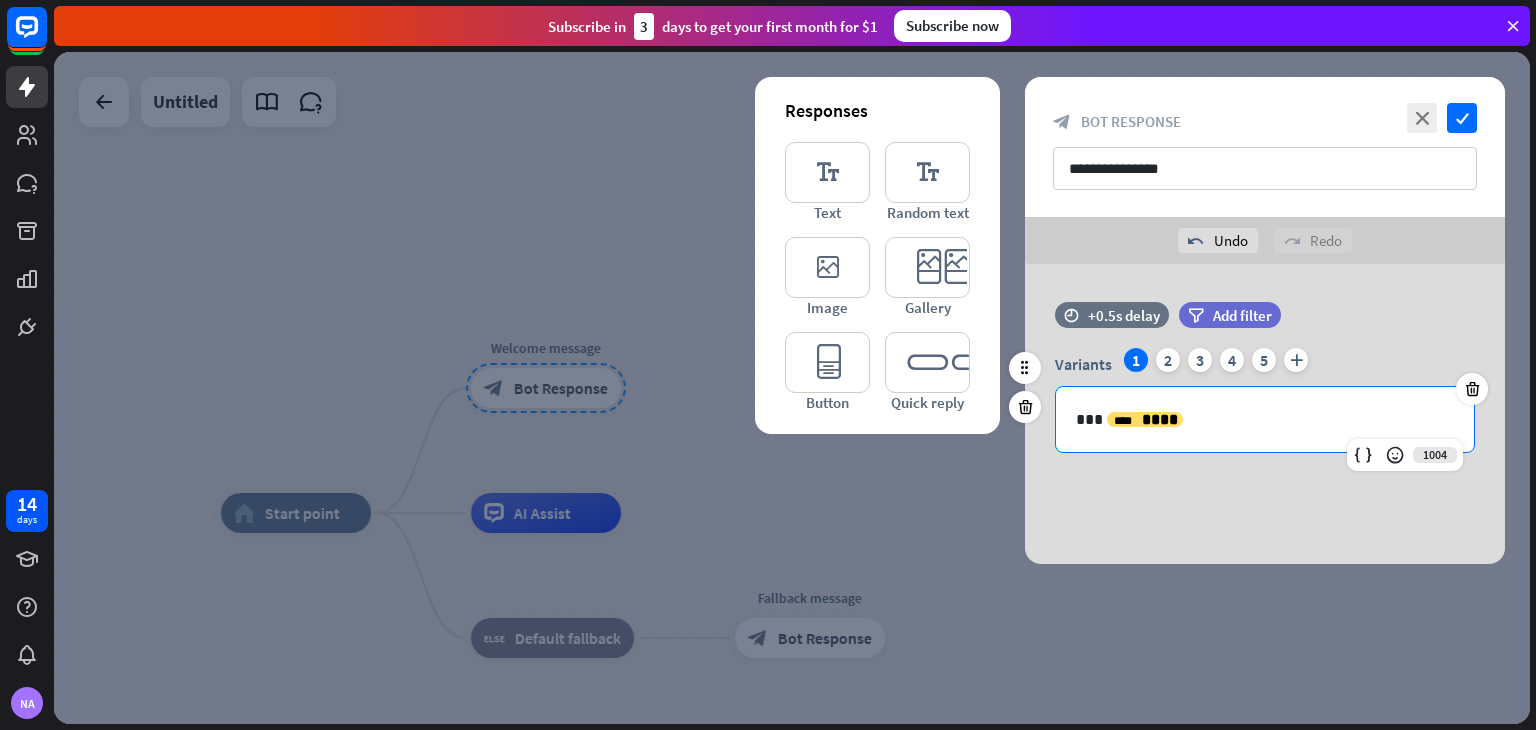 click on "[REDACTED]" at bounding box center [1265, 419] 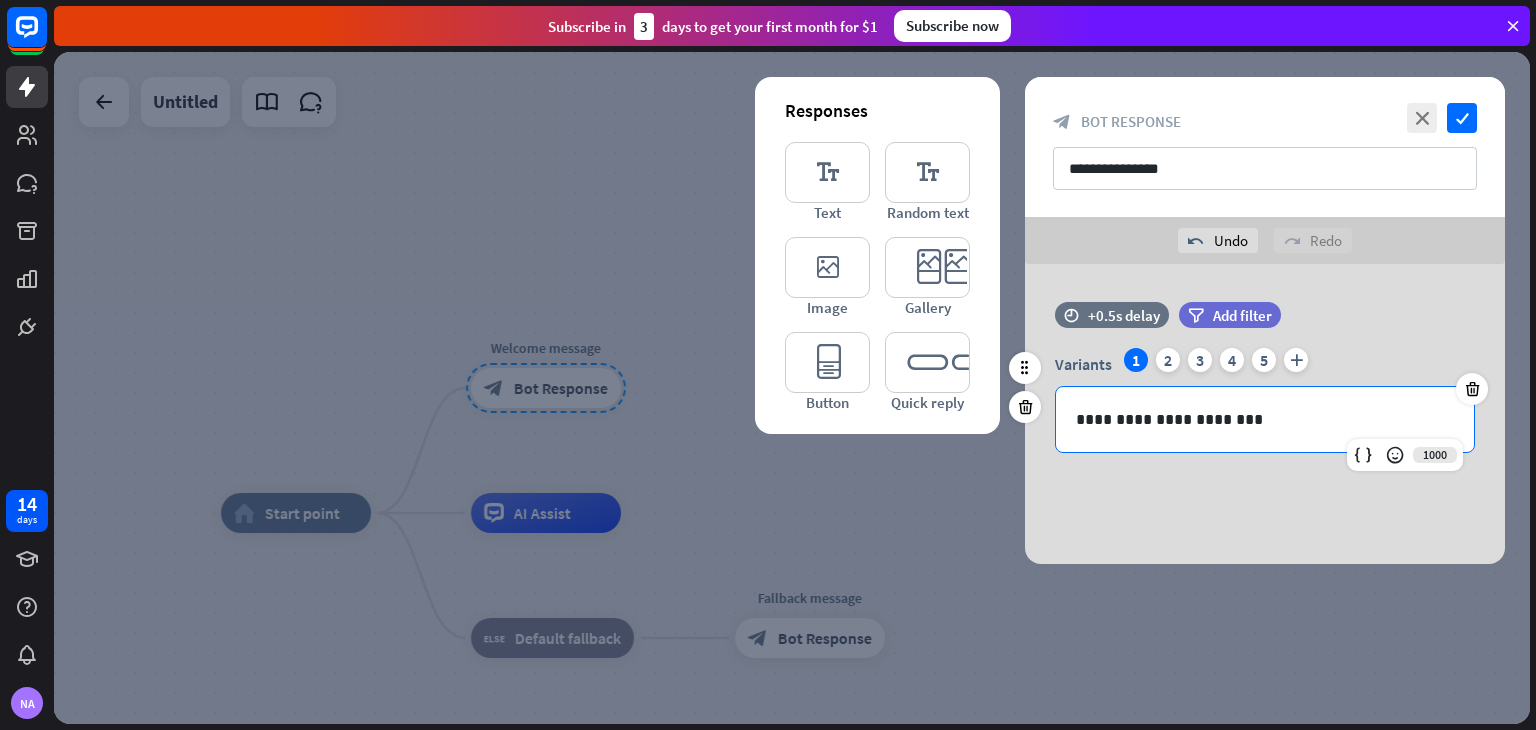 click on "**********" at bounding box center [1265, 419] 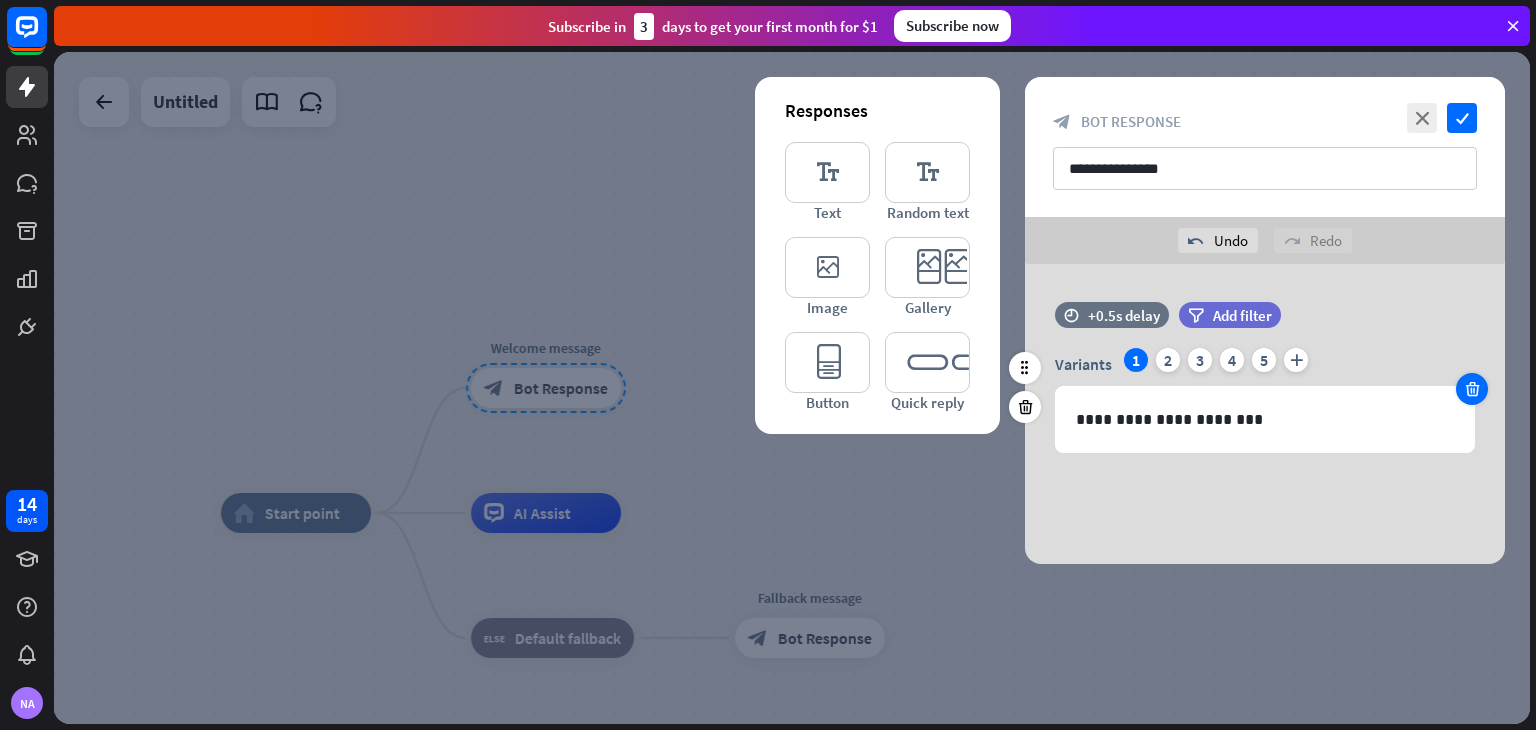 click at bounding box center [1472, 389] 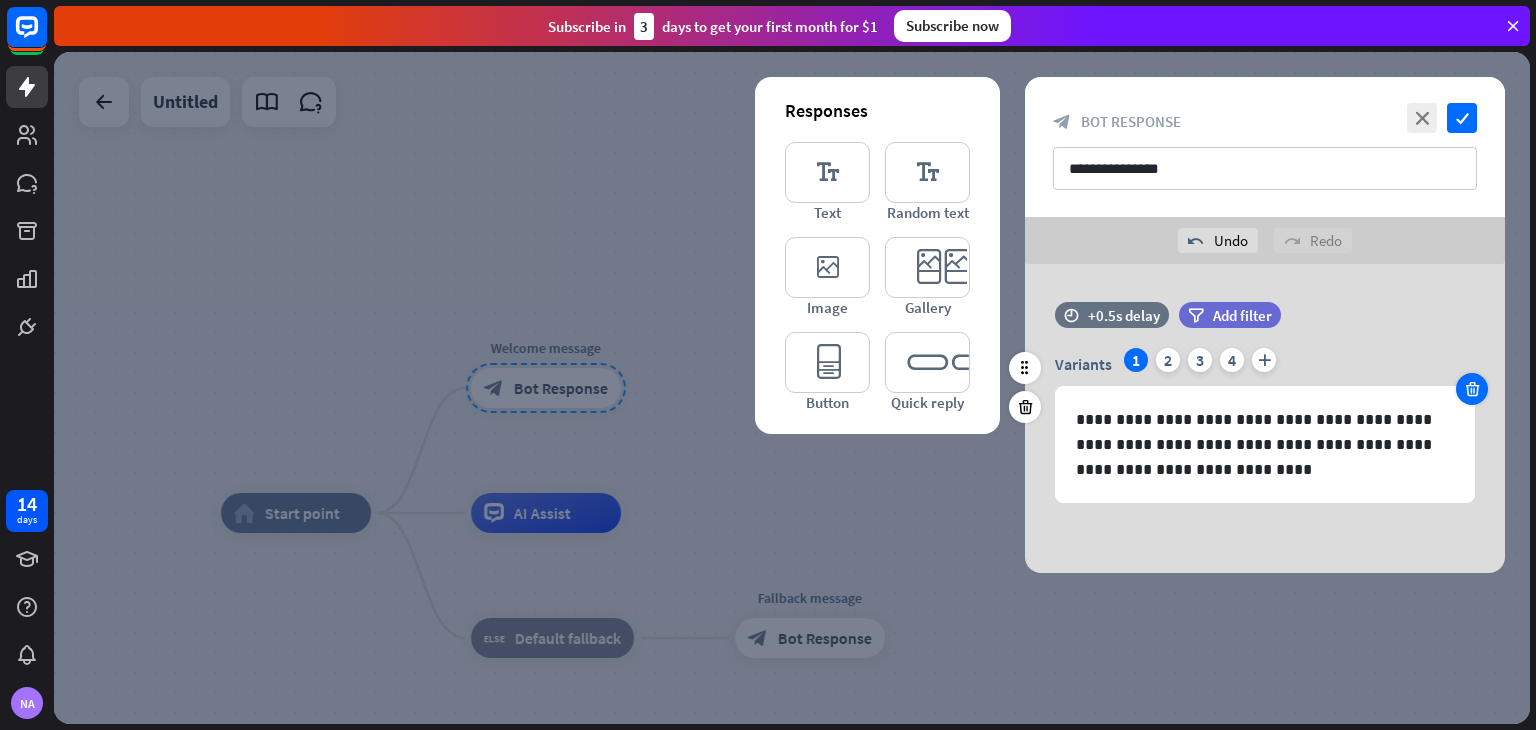 click at bounding box center (1472, 389) 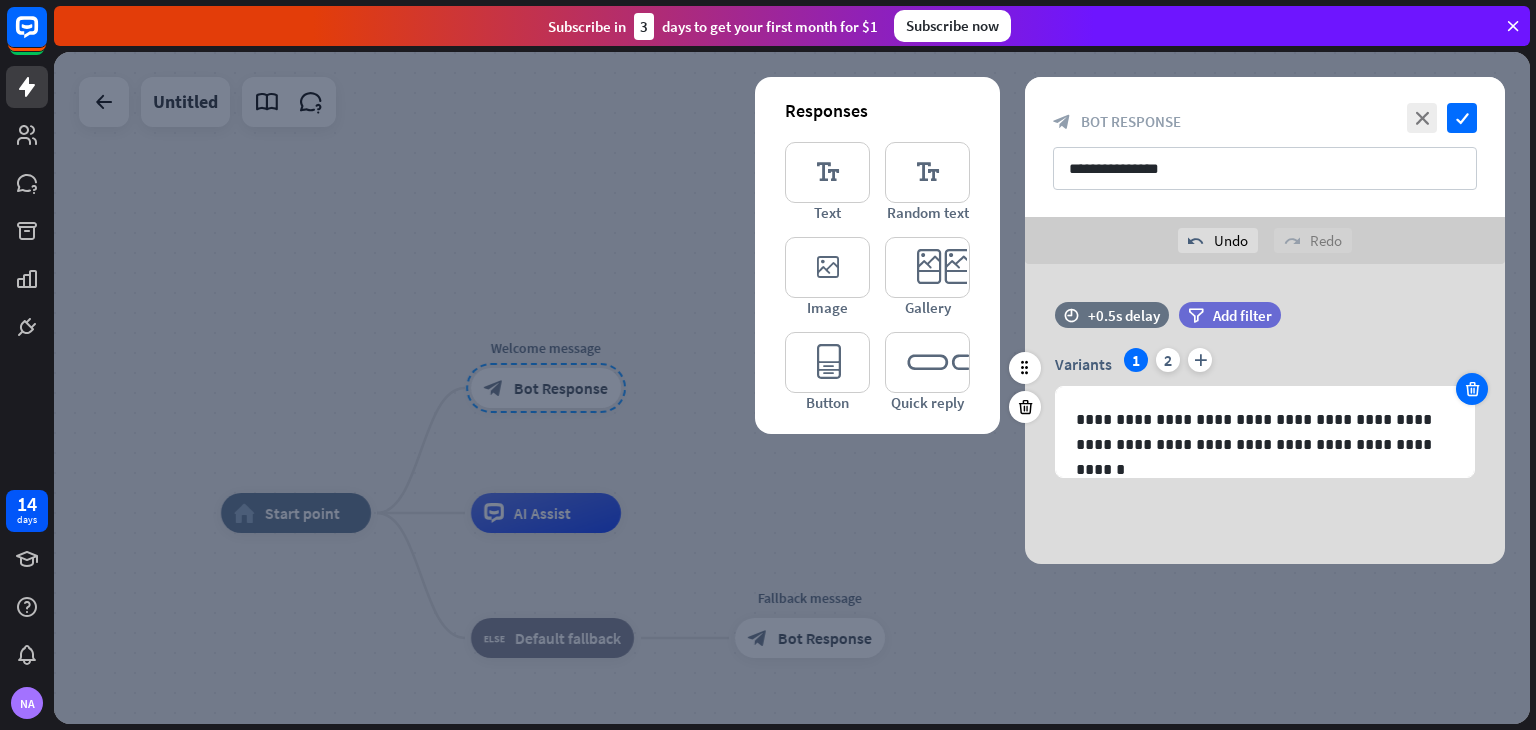 click at bounding box center (1472, 389) 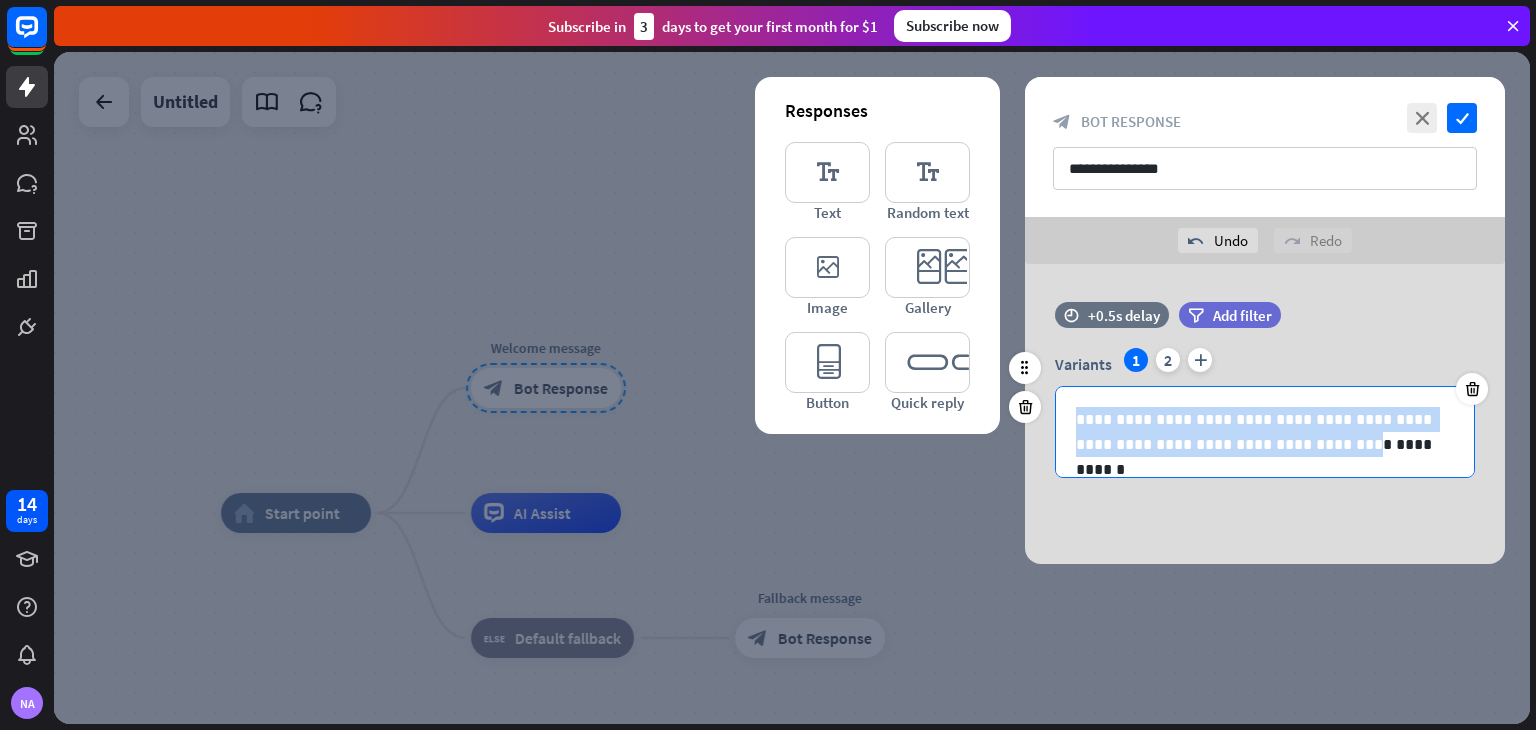 click on "928   [REDACTED]" at bounding box center [1265, 432] 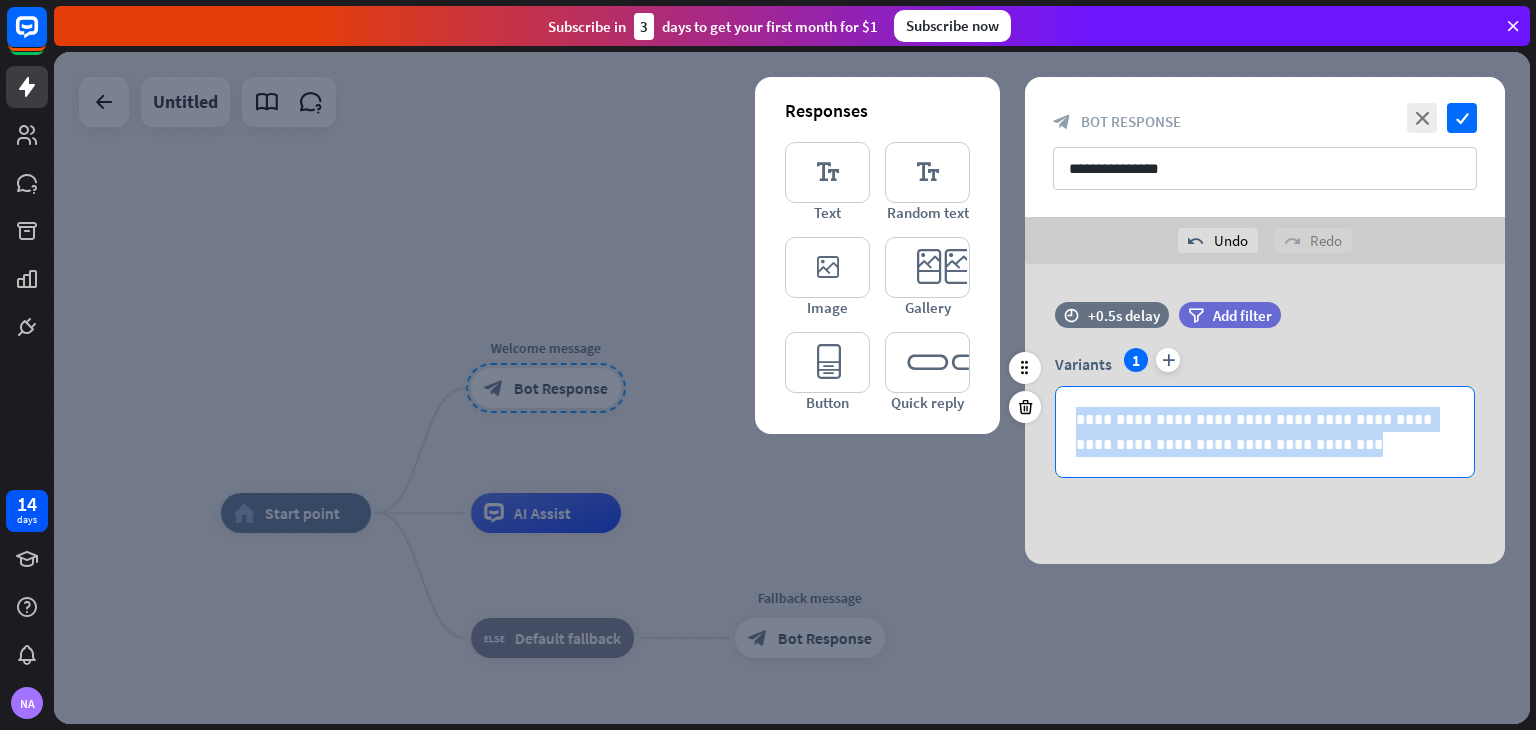click on "941   [REDACTED]" at bounding box center (1265, 432) 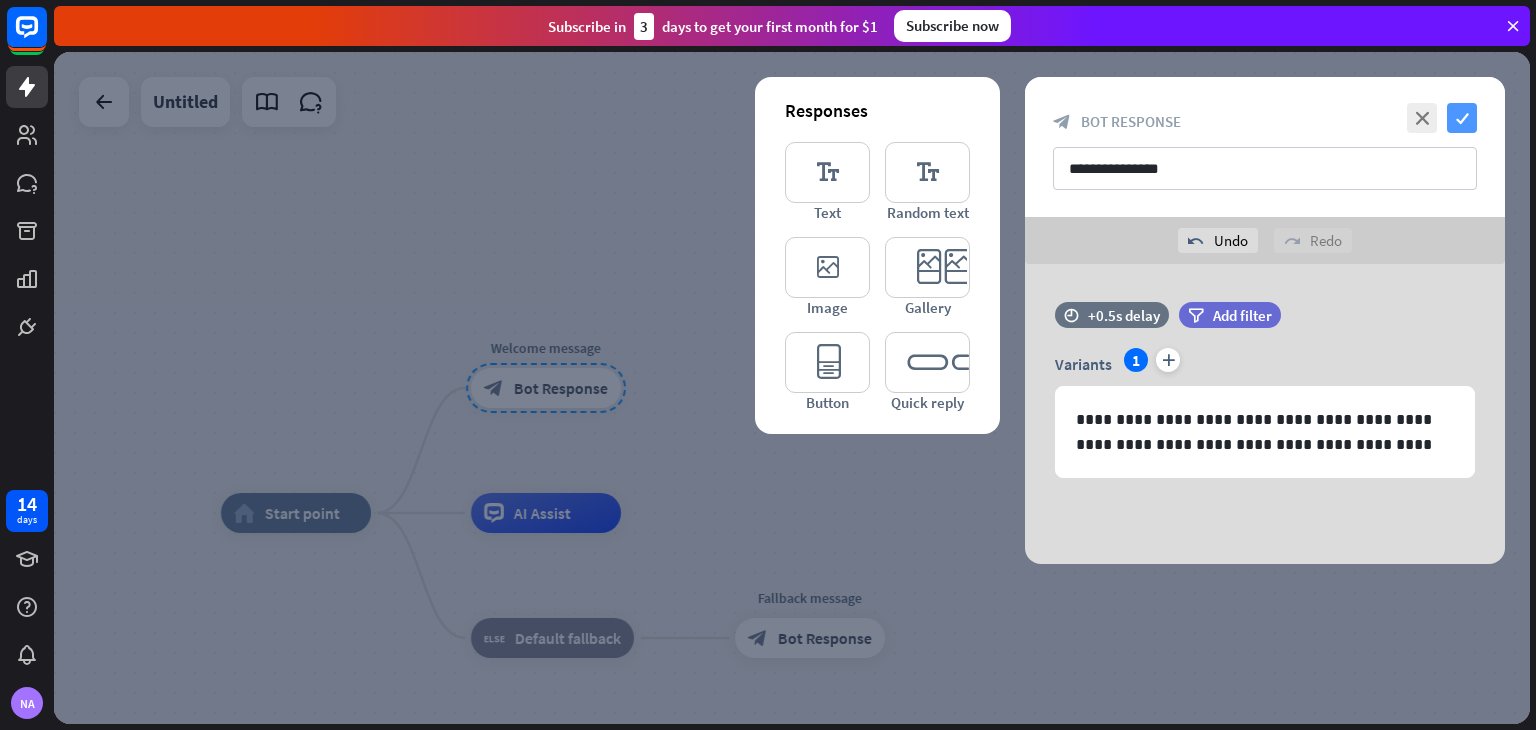 click on "check" at bounding box center (1462, 118) 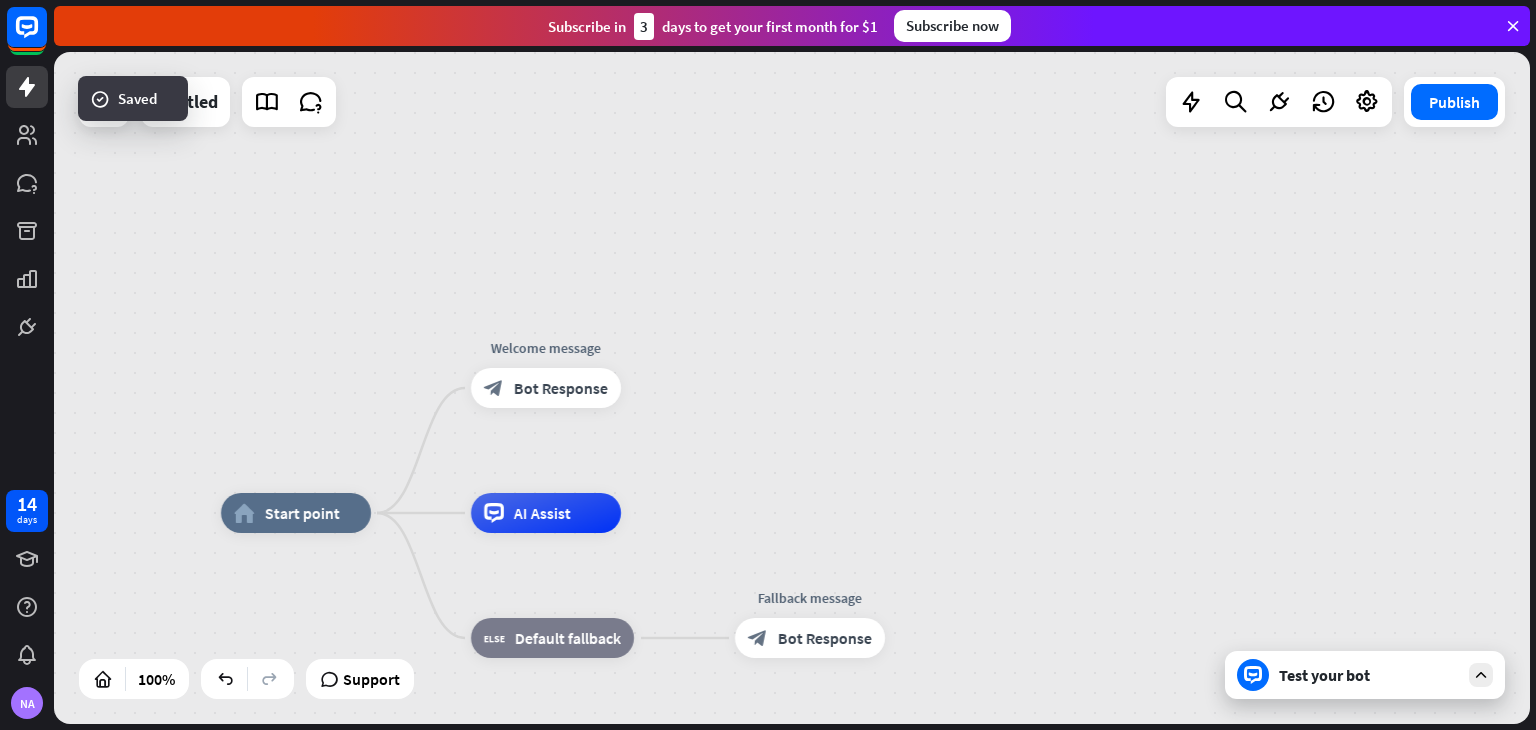 click on "Test your bot" at bounding box center [1369, 675] 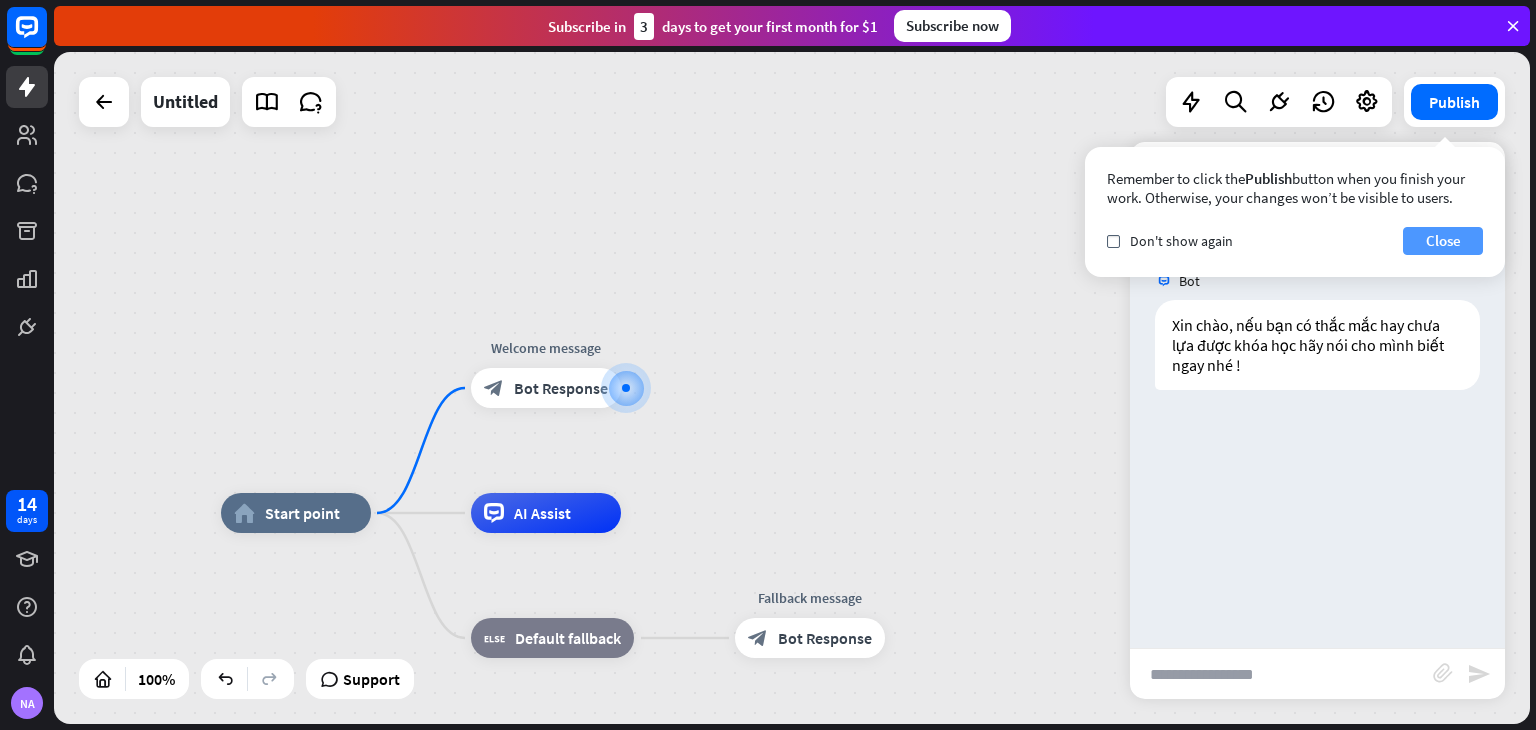 click on "Close" at bounding box center (1443, 241) 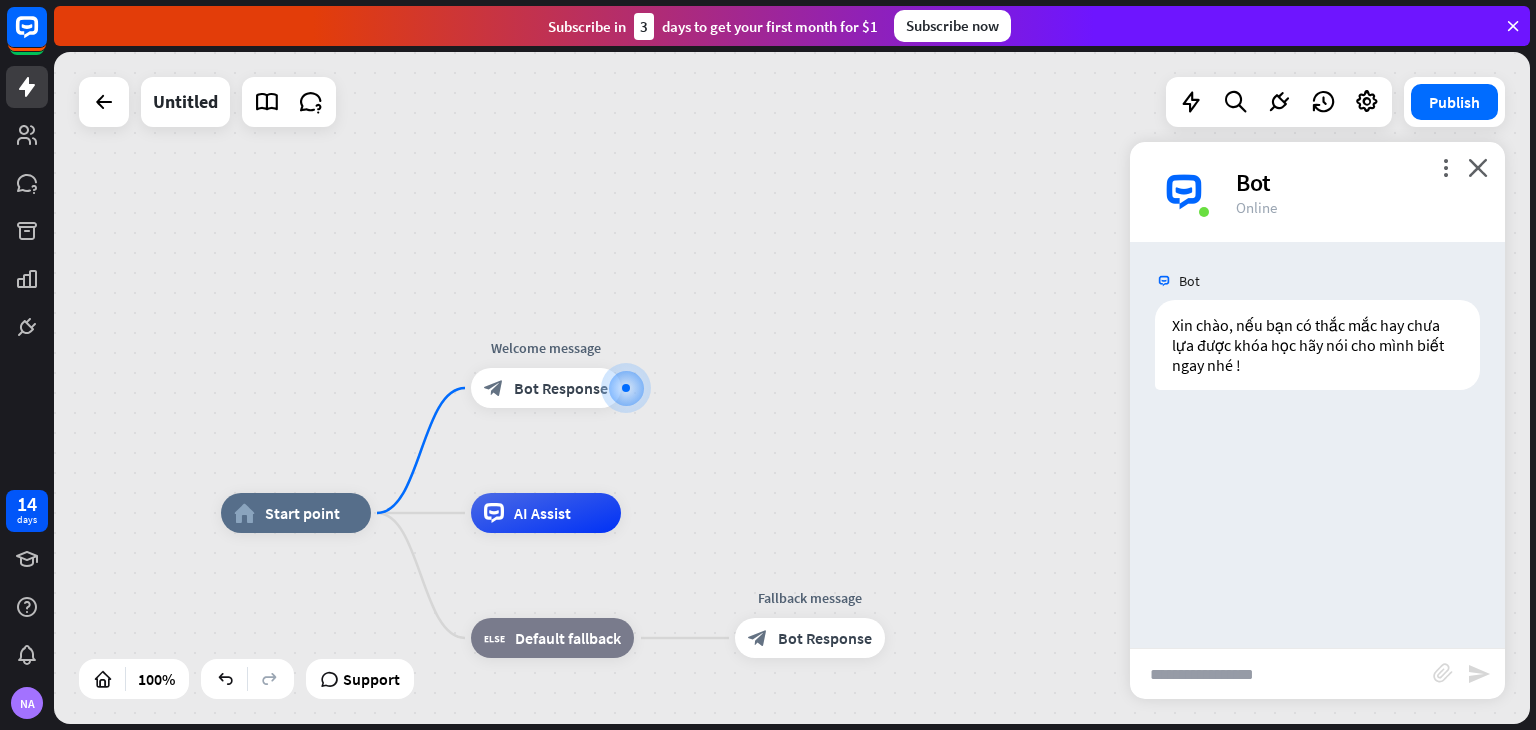 click at bounding box center [1281, 674] 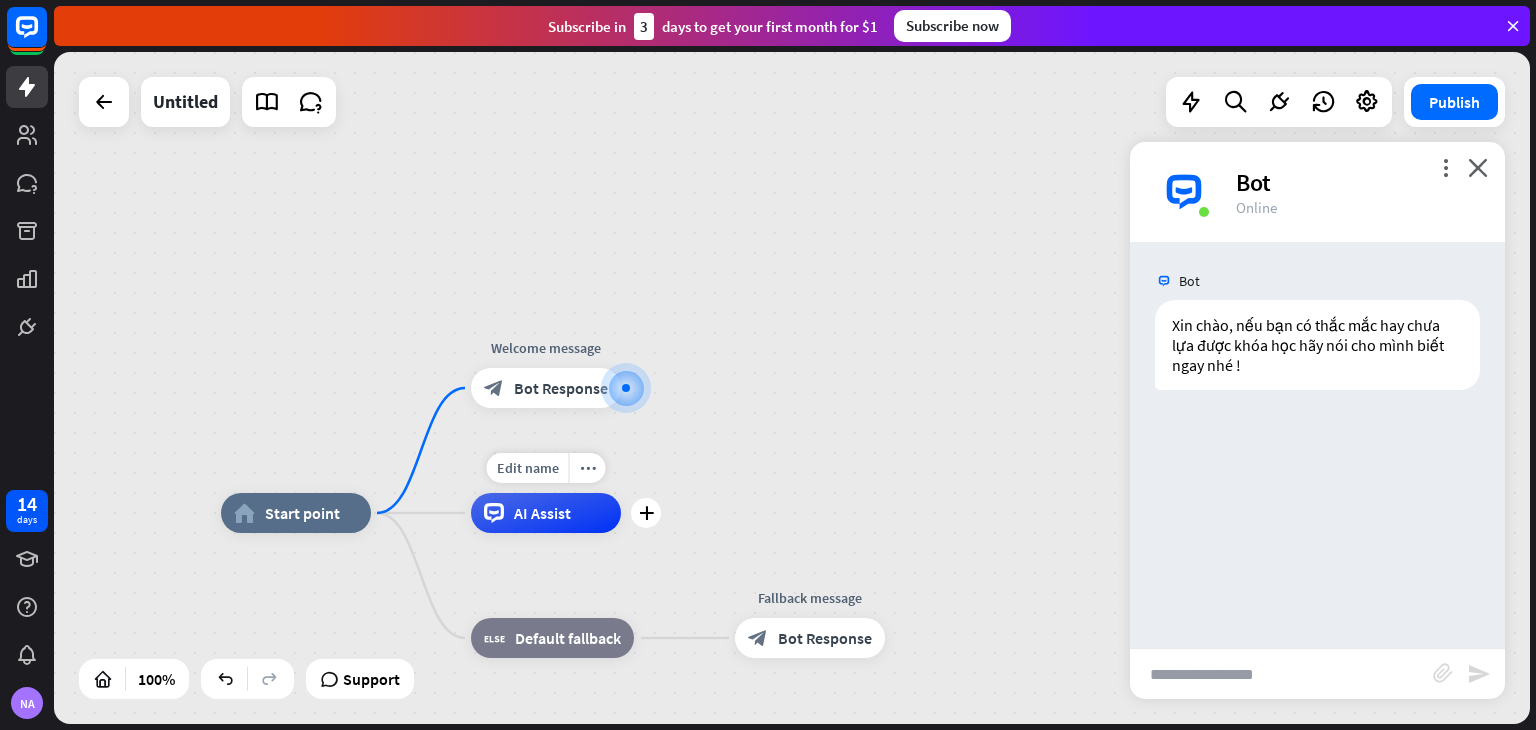 click on "AI Assist" at bounding box center (542, 513) 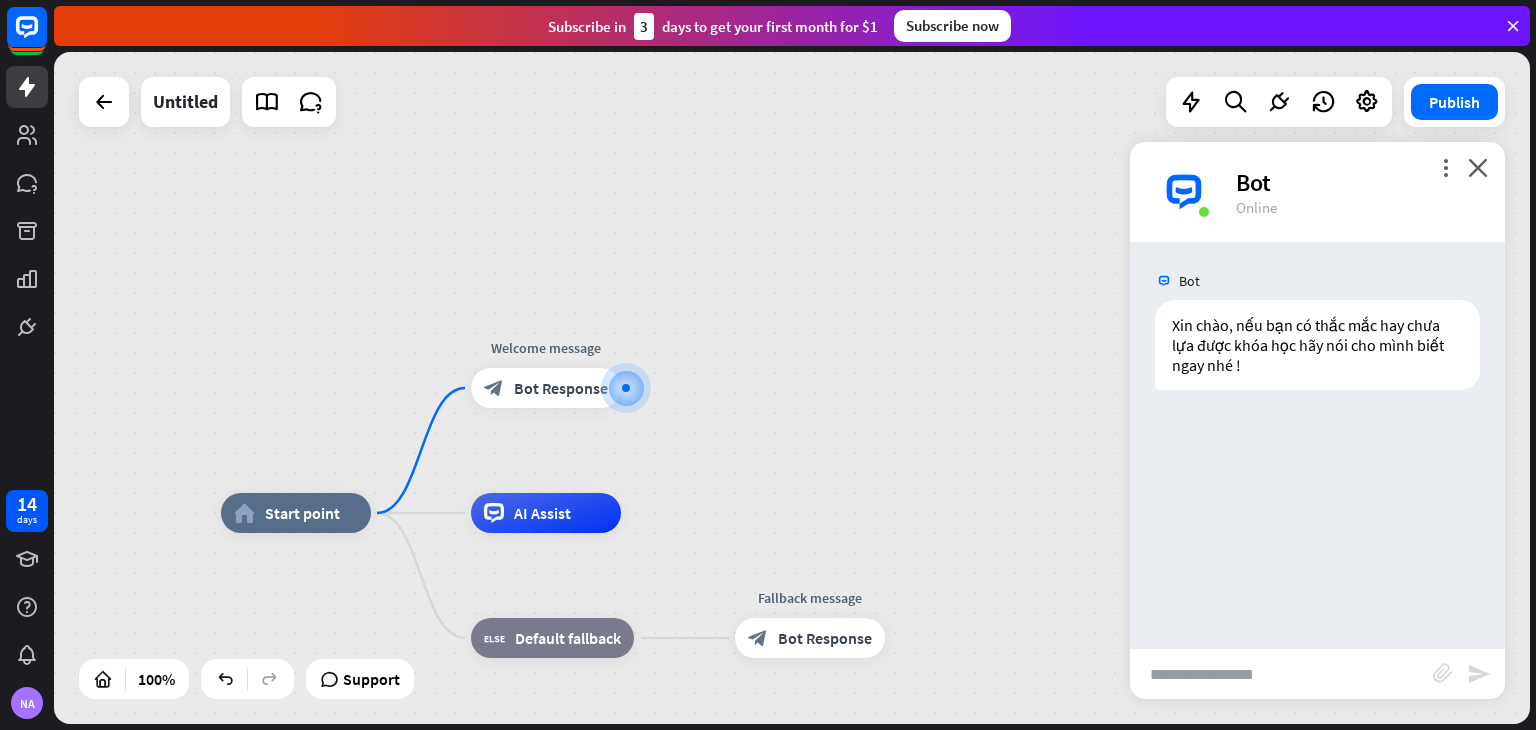 click on "home_2   Start point                 Welcome message   block_bot_response   Bot Response                         AI Assist                   block_fallback   Default fallback                 Fallback message   block_bot_response   Bot Response" at bounding box center (792, 388) 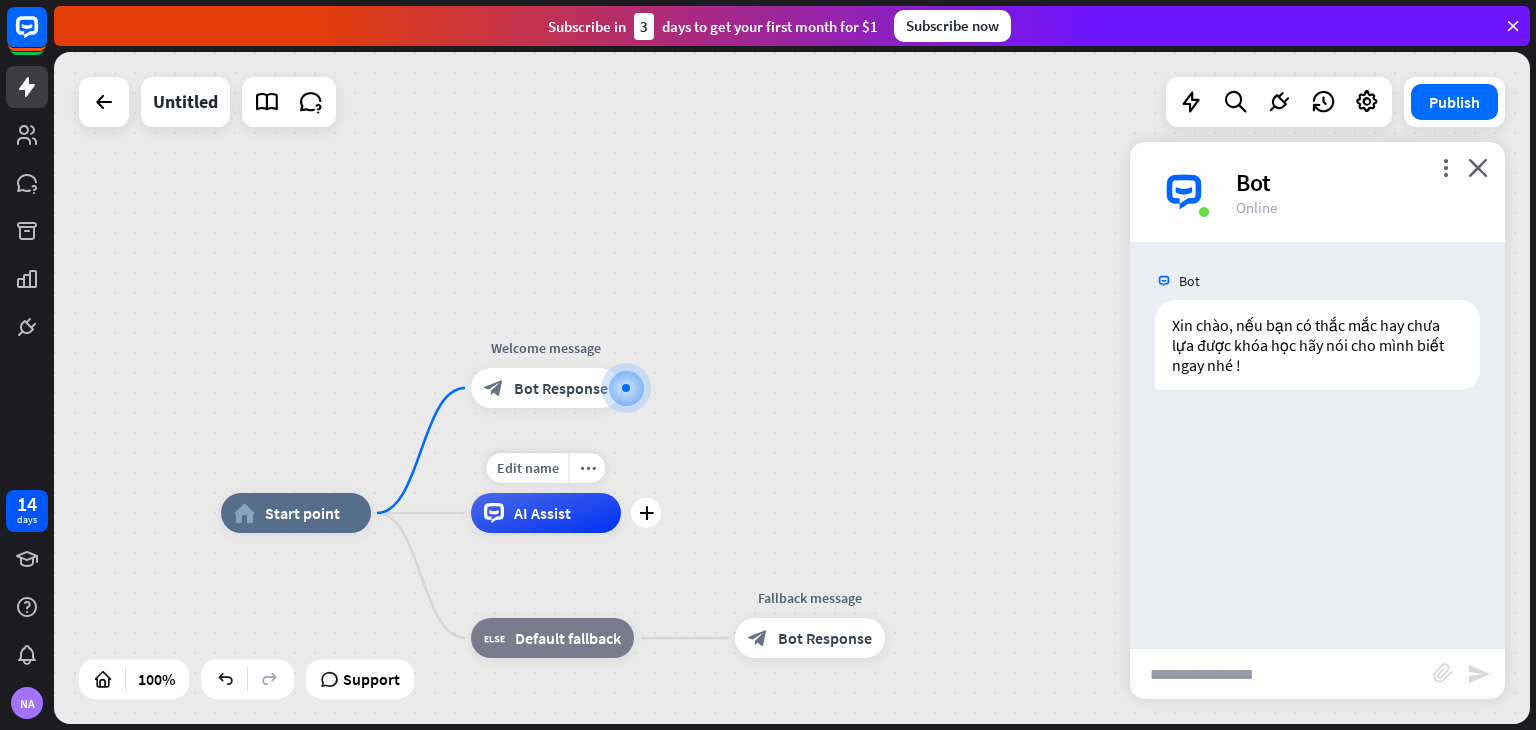 click on "AI Assist" at bounding box center (546, 513) 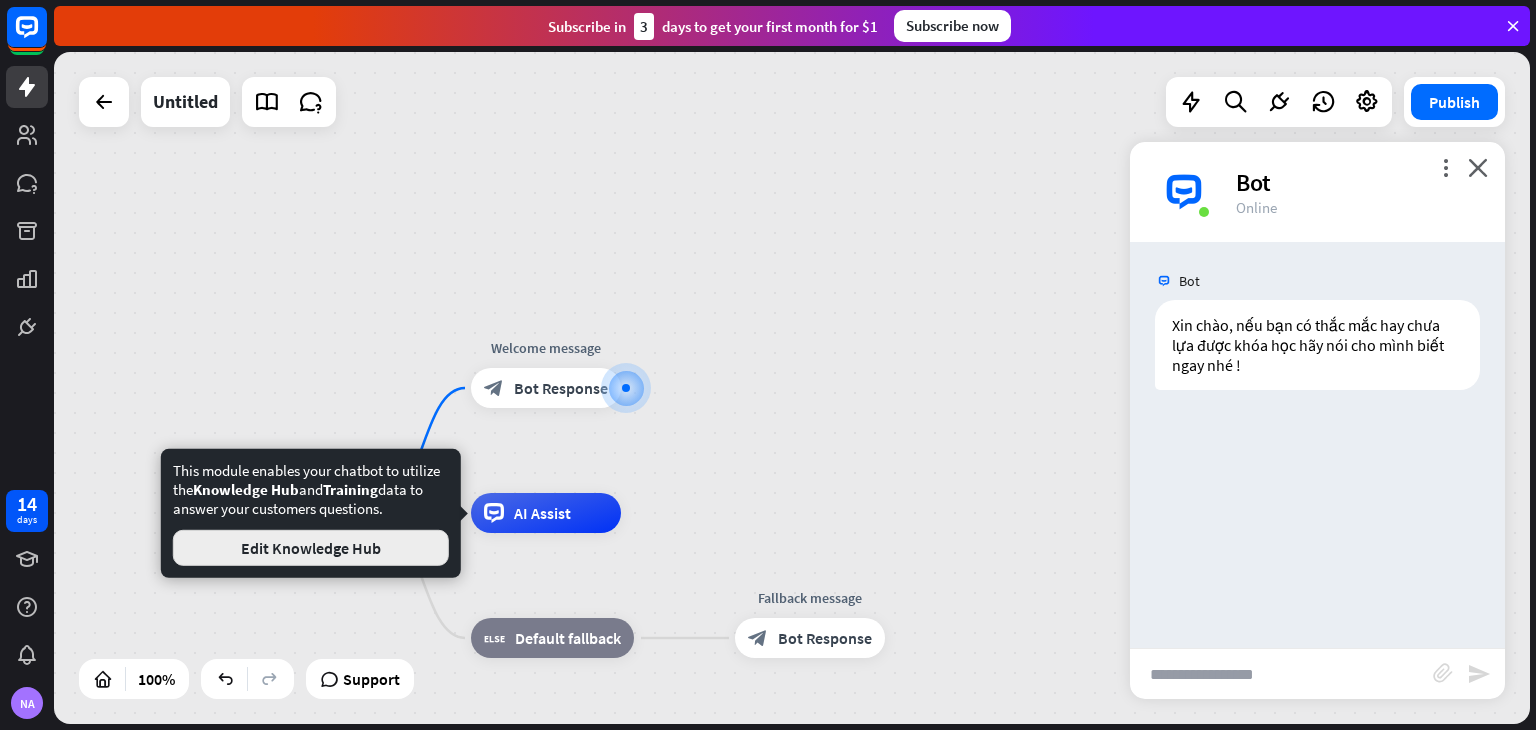 click on "Edit Knowledge Hub" at bounding box center (311, 548) 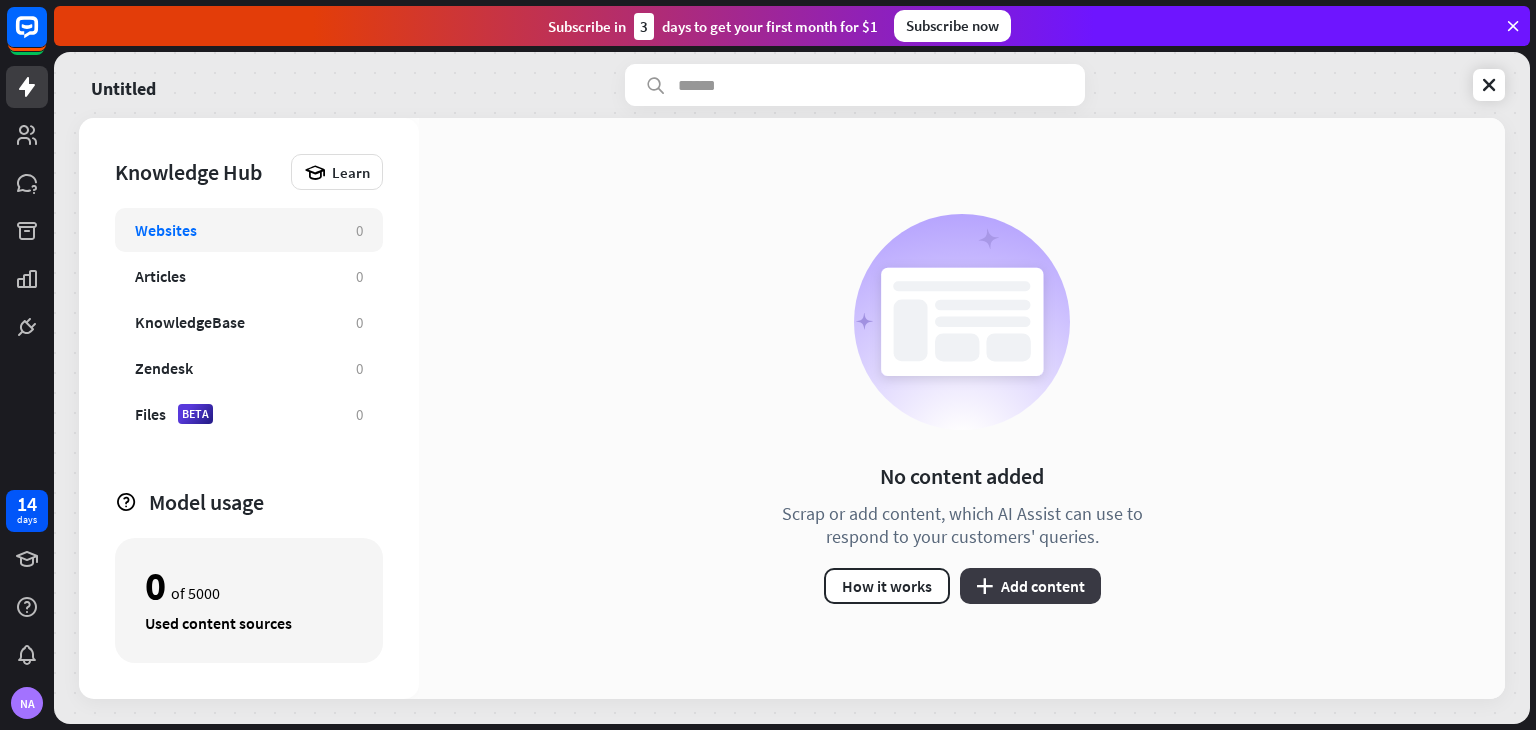 click on "plus
Add content" at bounding box center (1030, 586) 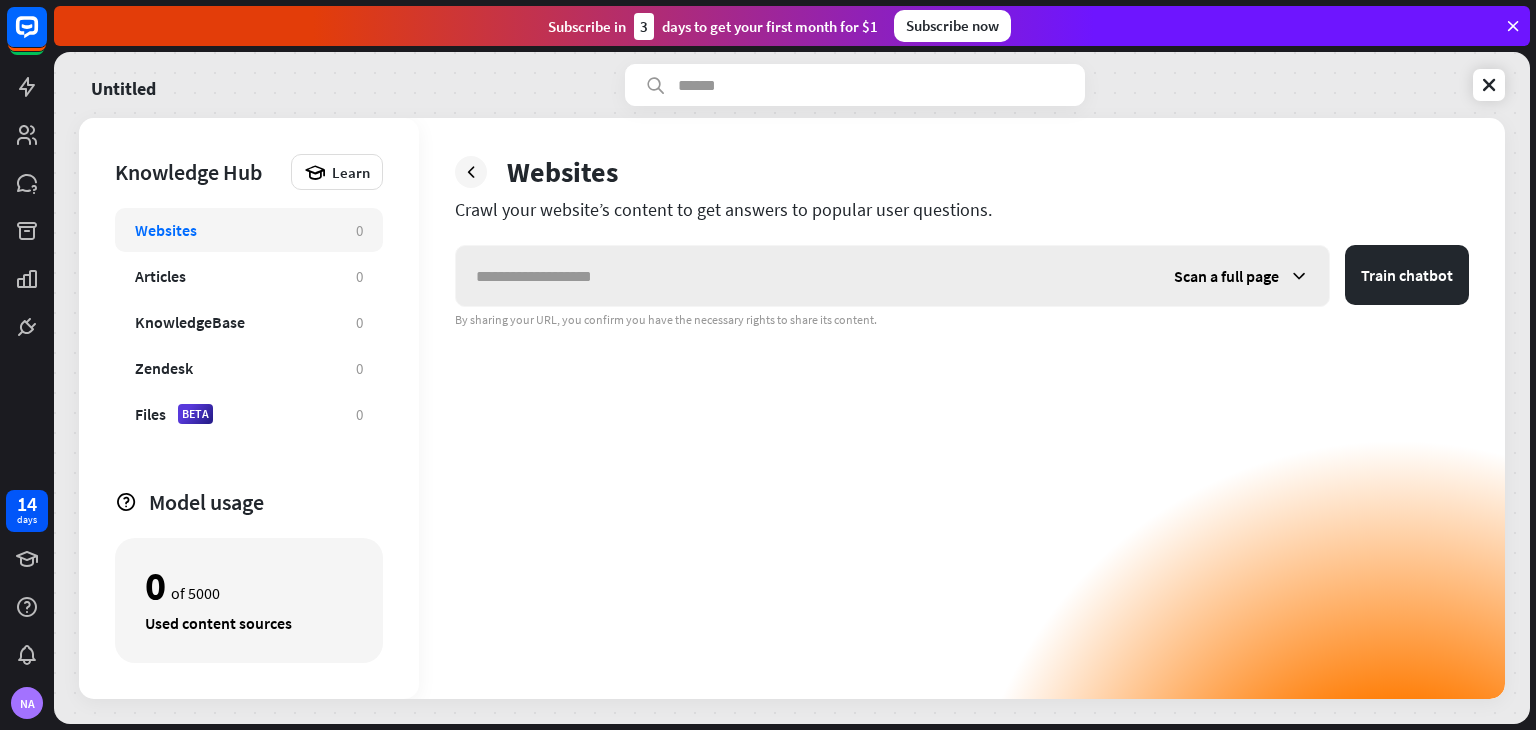 click on "Scan a full page" at bounding box center [1241, 276] 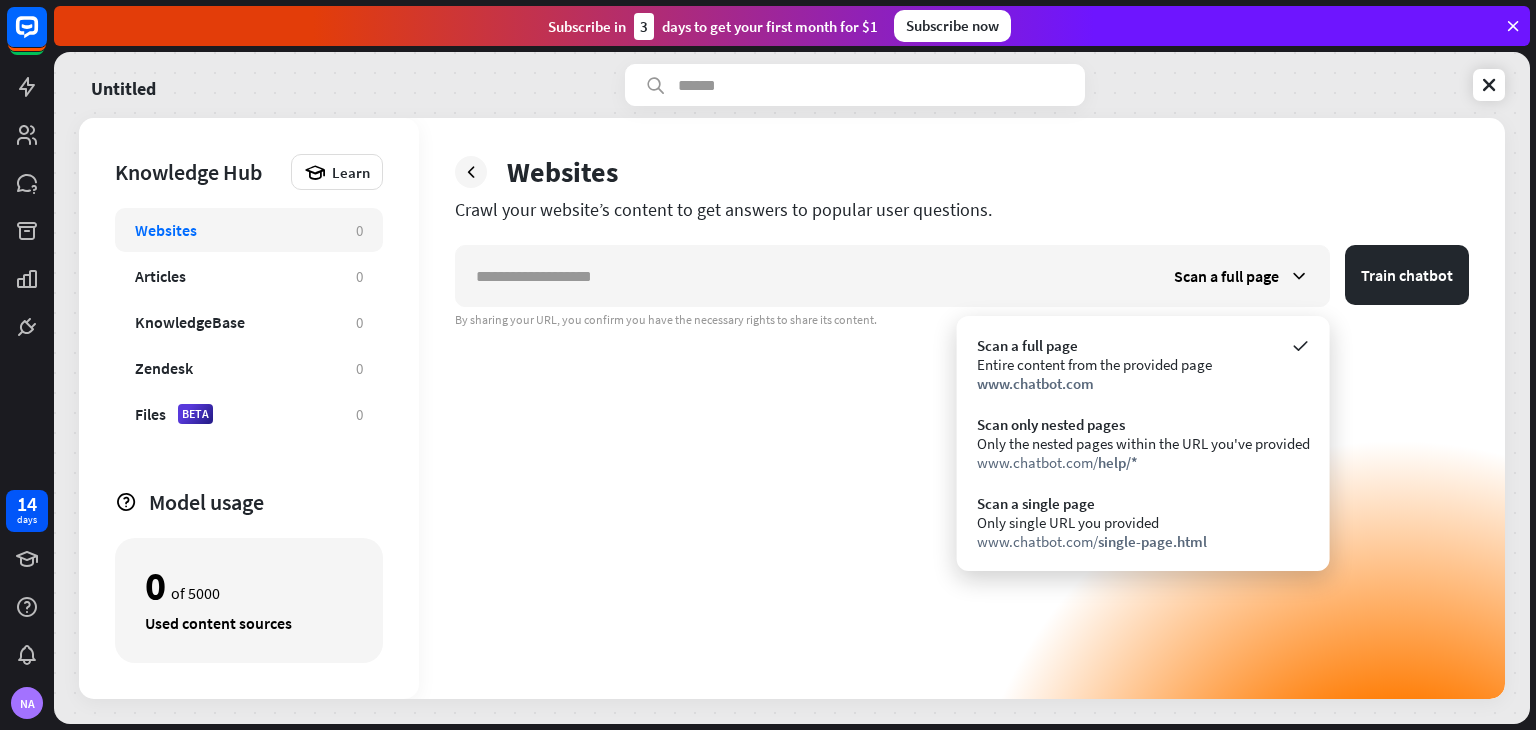 click on "Websites" at bounding box center [962, 172] 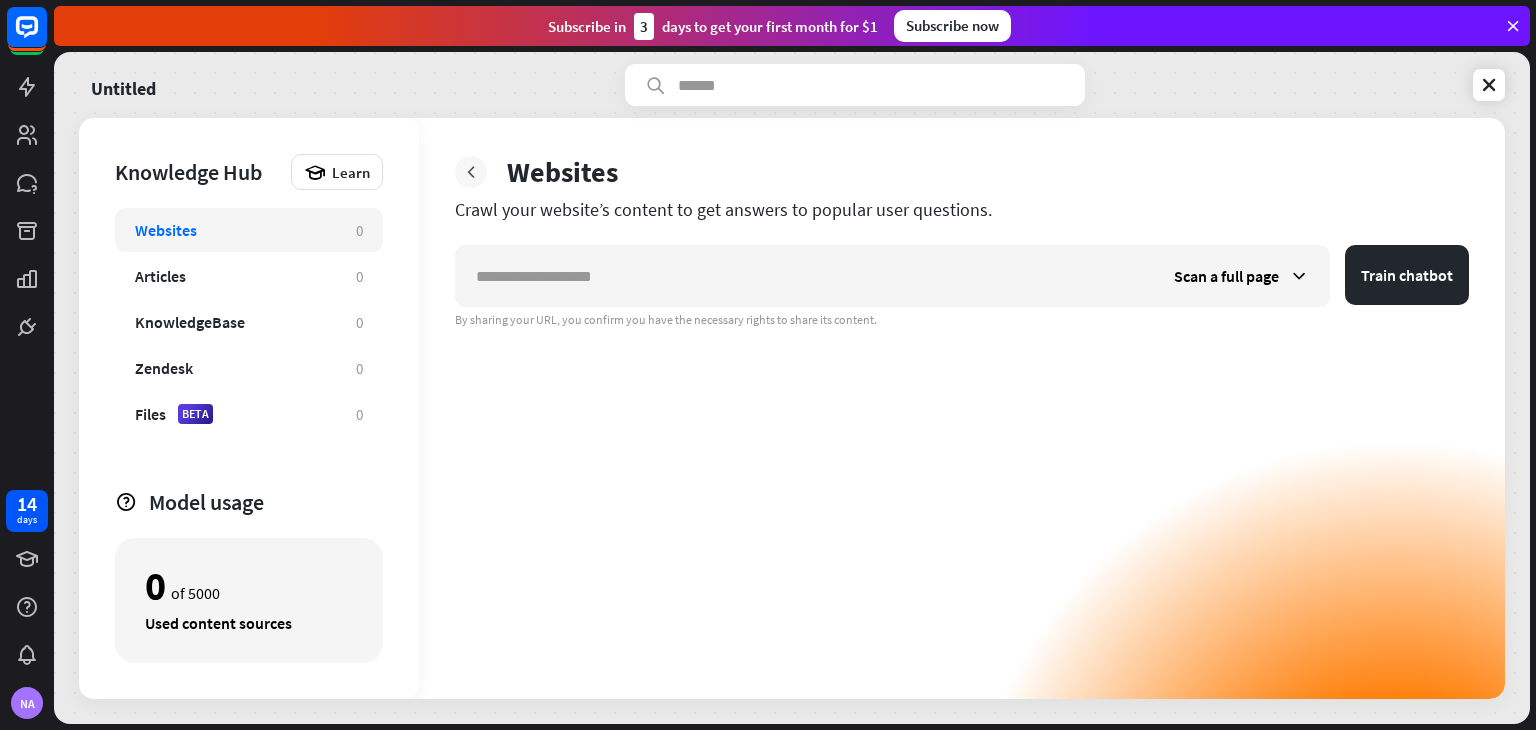 click at bounding box center (471, 172) 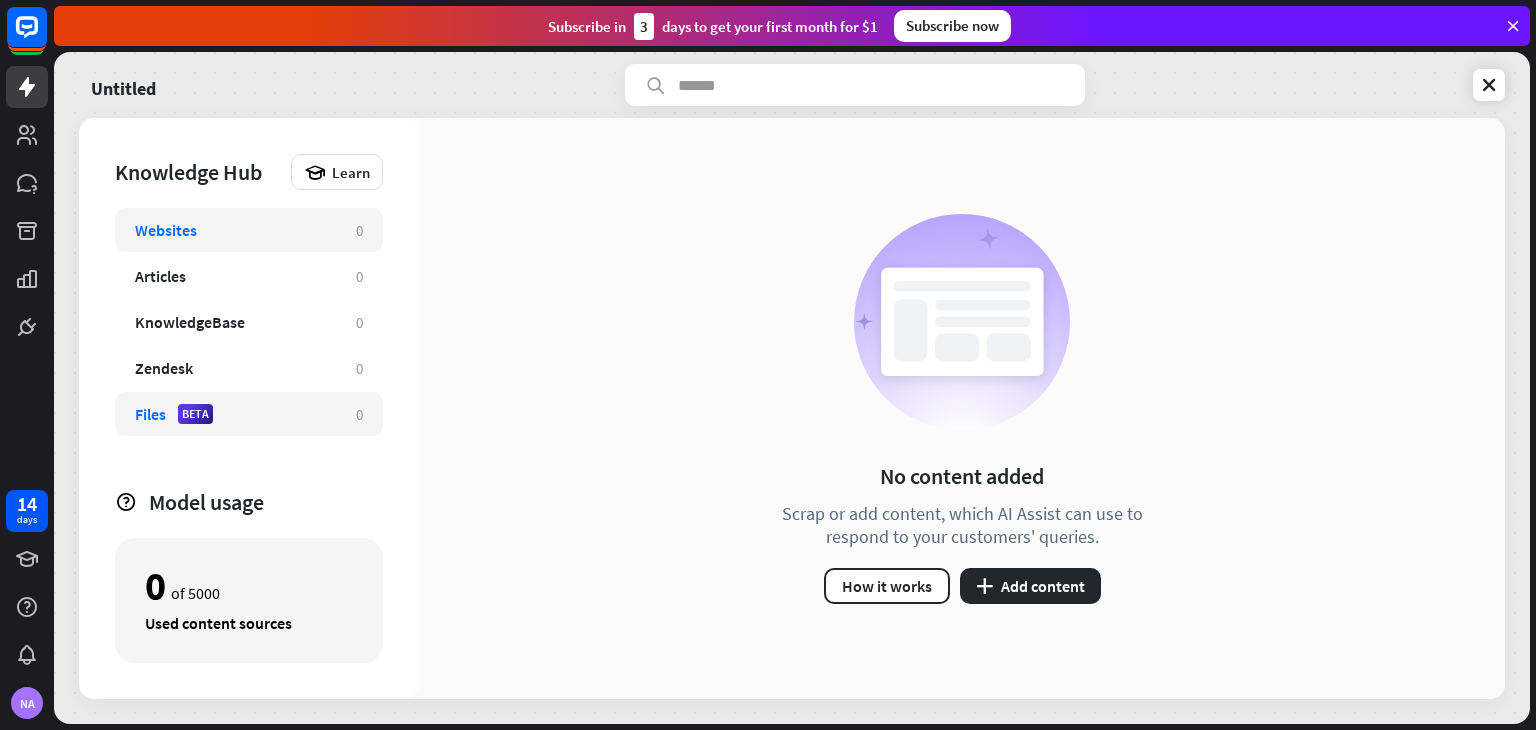 click on "Files
BETA" at bounding box center (235, 414) 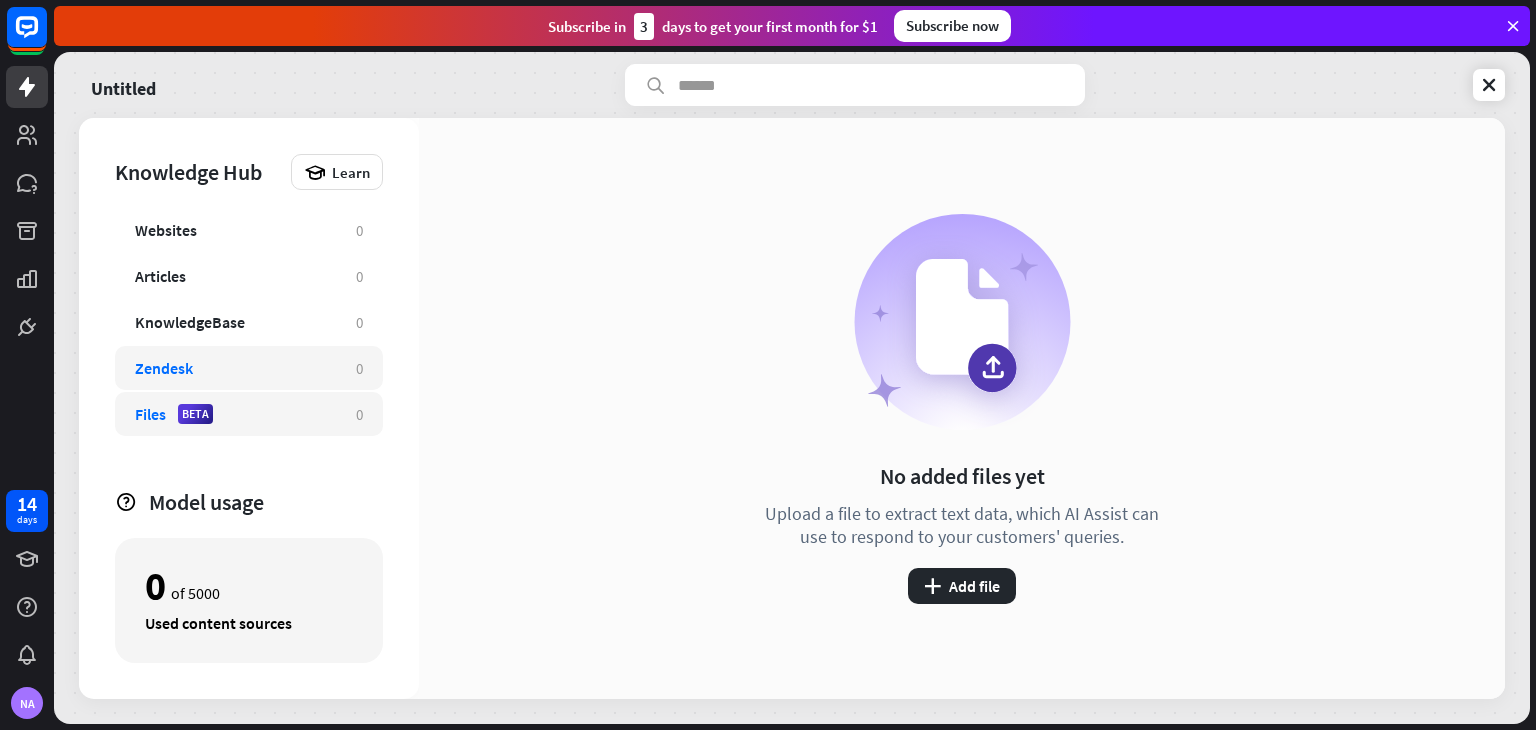 click on "Zendesk" at bounding box center (235, 368) 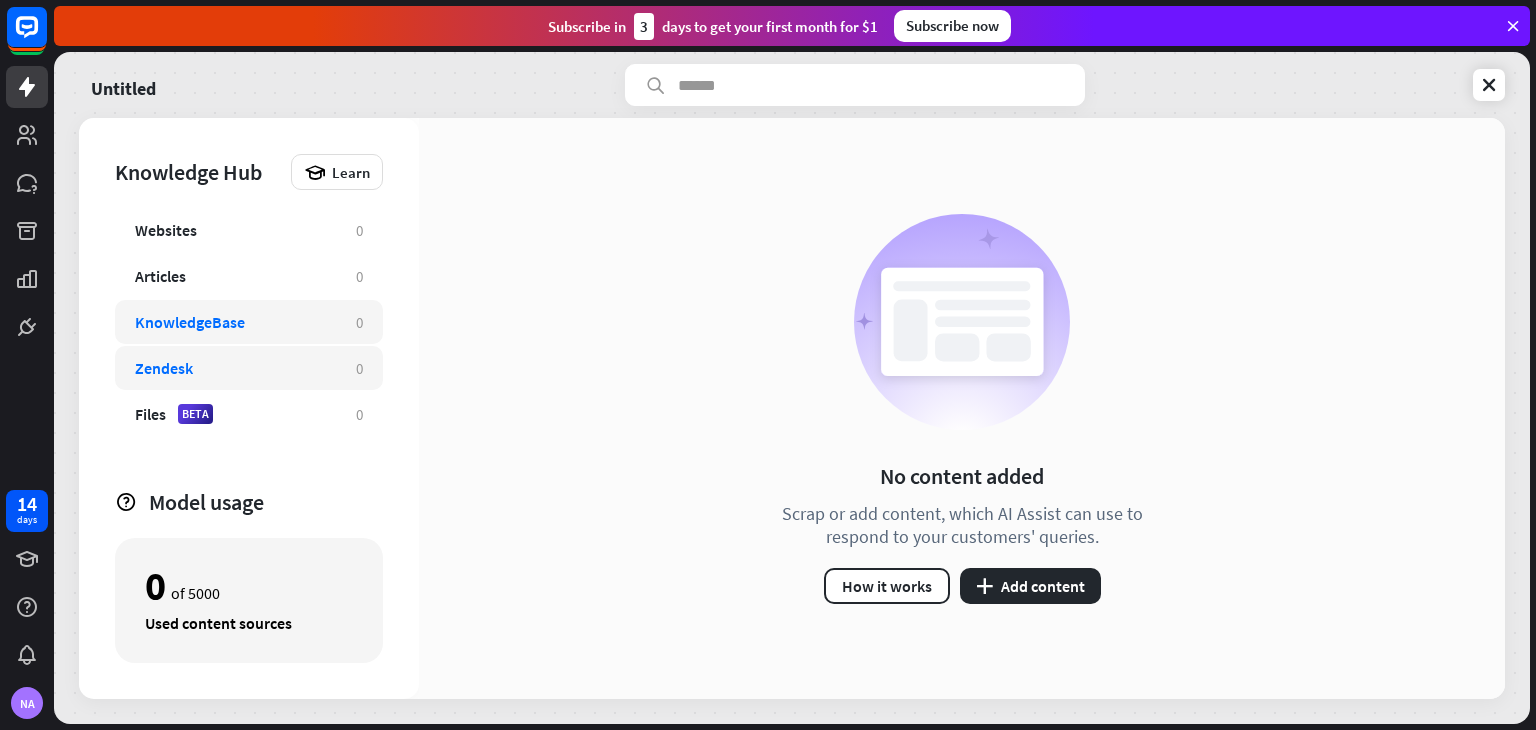 click on "KnowledgeBase" at bounding box center [235, 322] 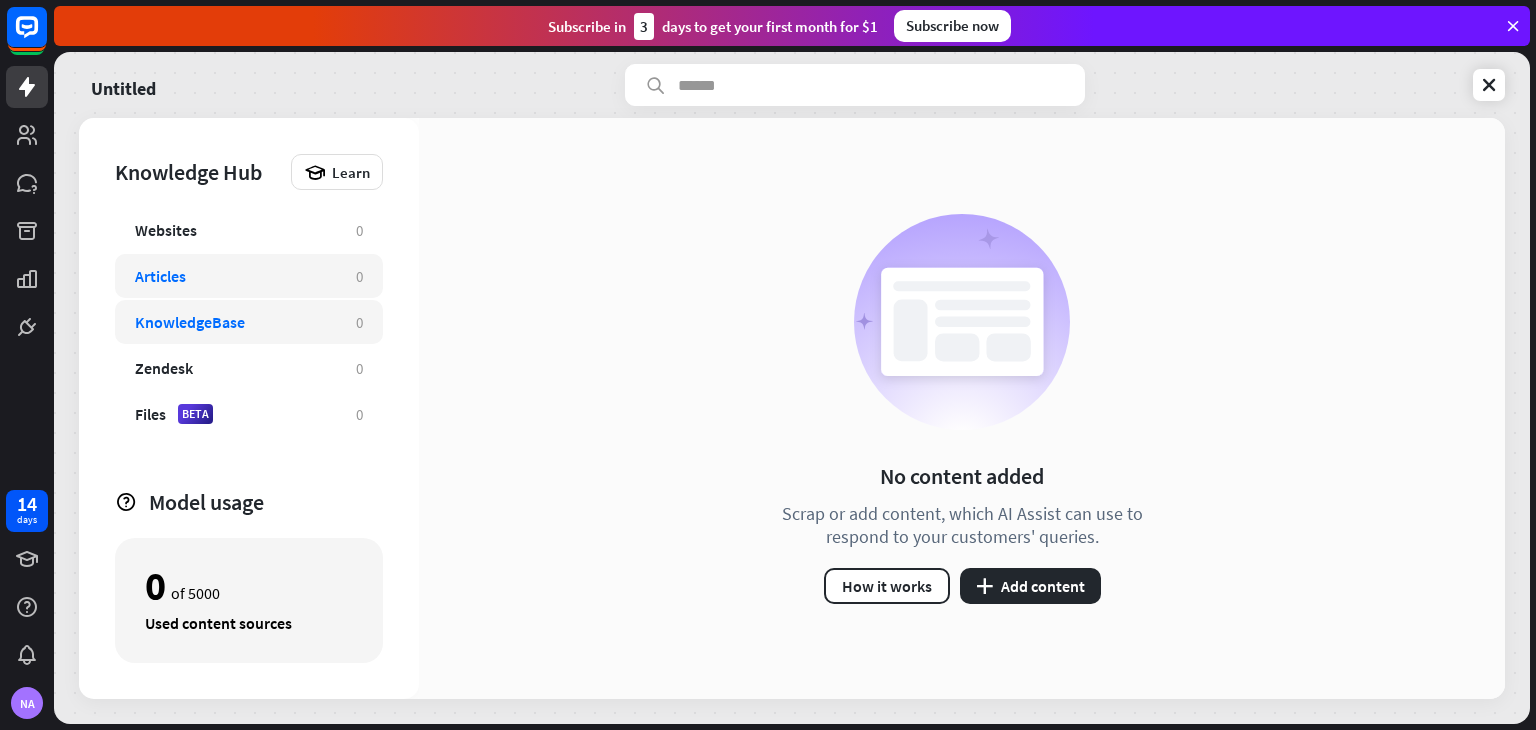 click on "Articles" at bounding box center (235, 276) 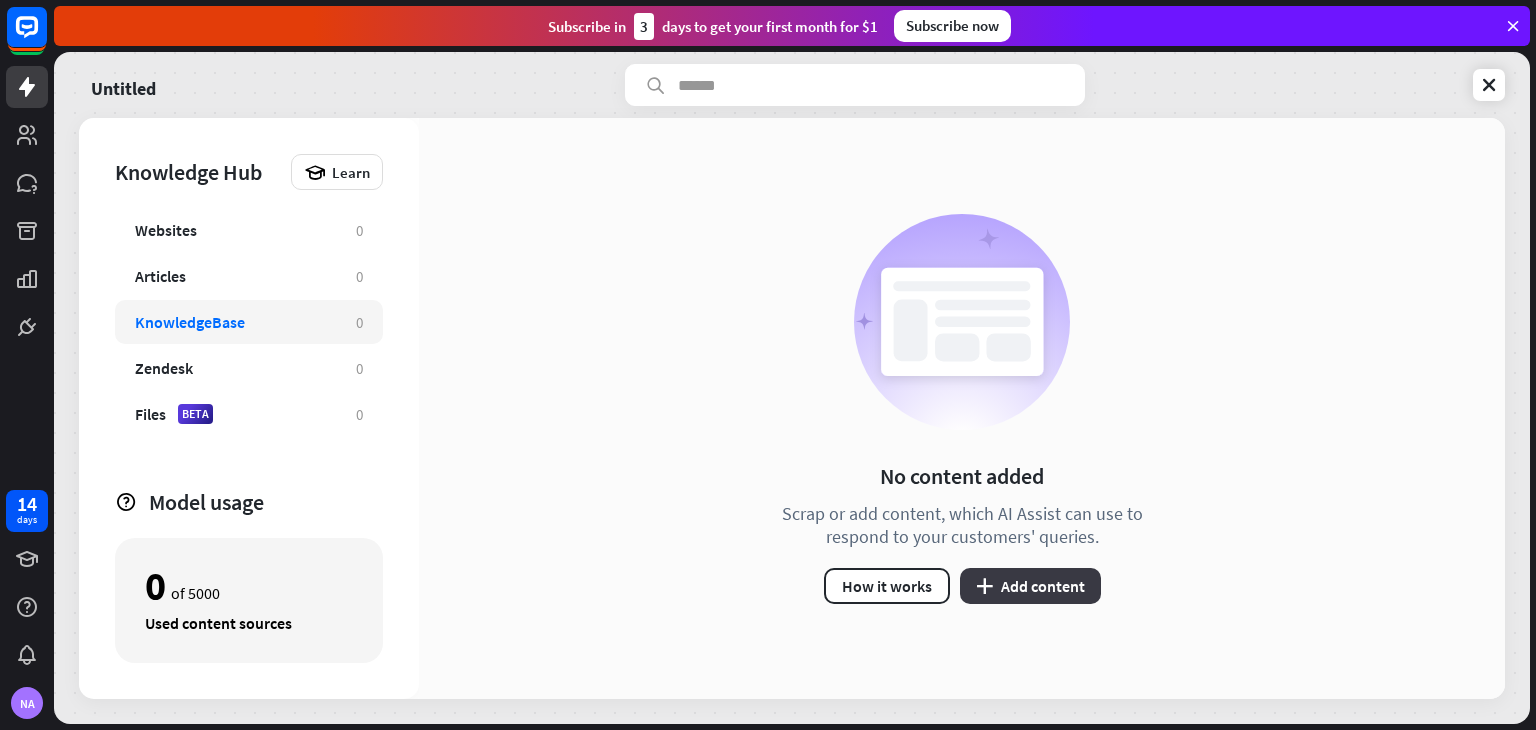 click on "plus
Add content" at bounding box center (1030, 586) 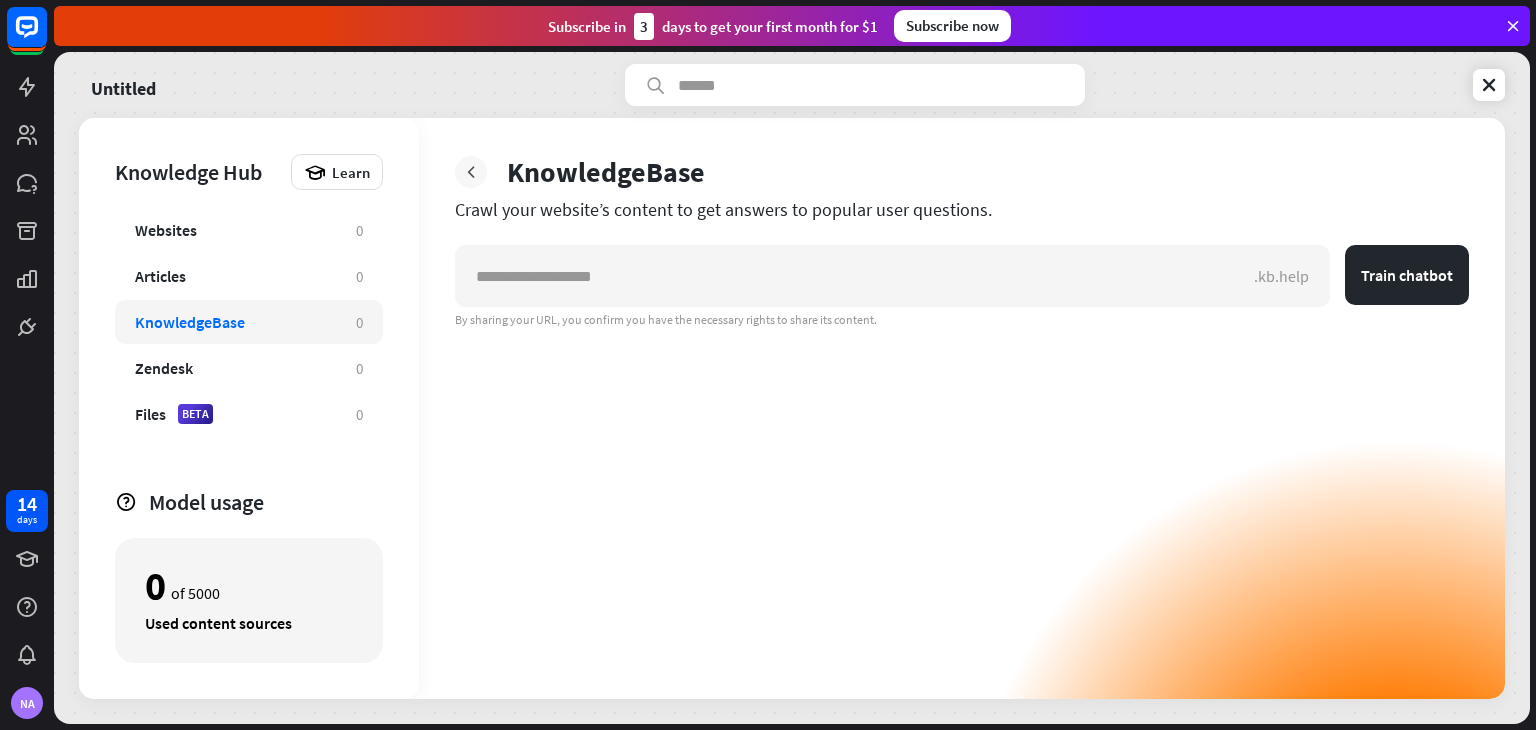 click at bounding box center (471, 172) 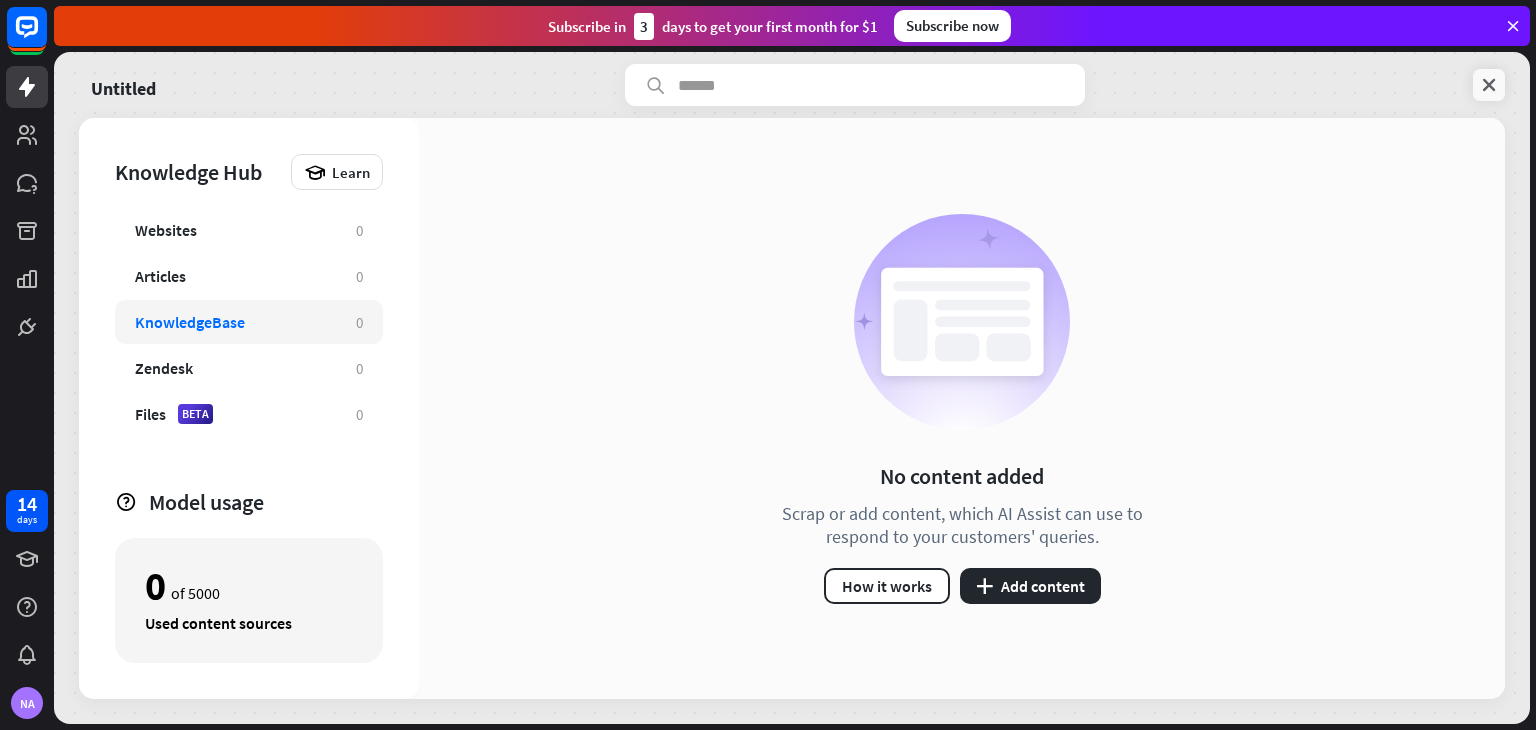 click at bounding box center (1489, 85) 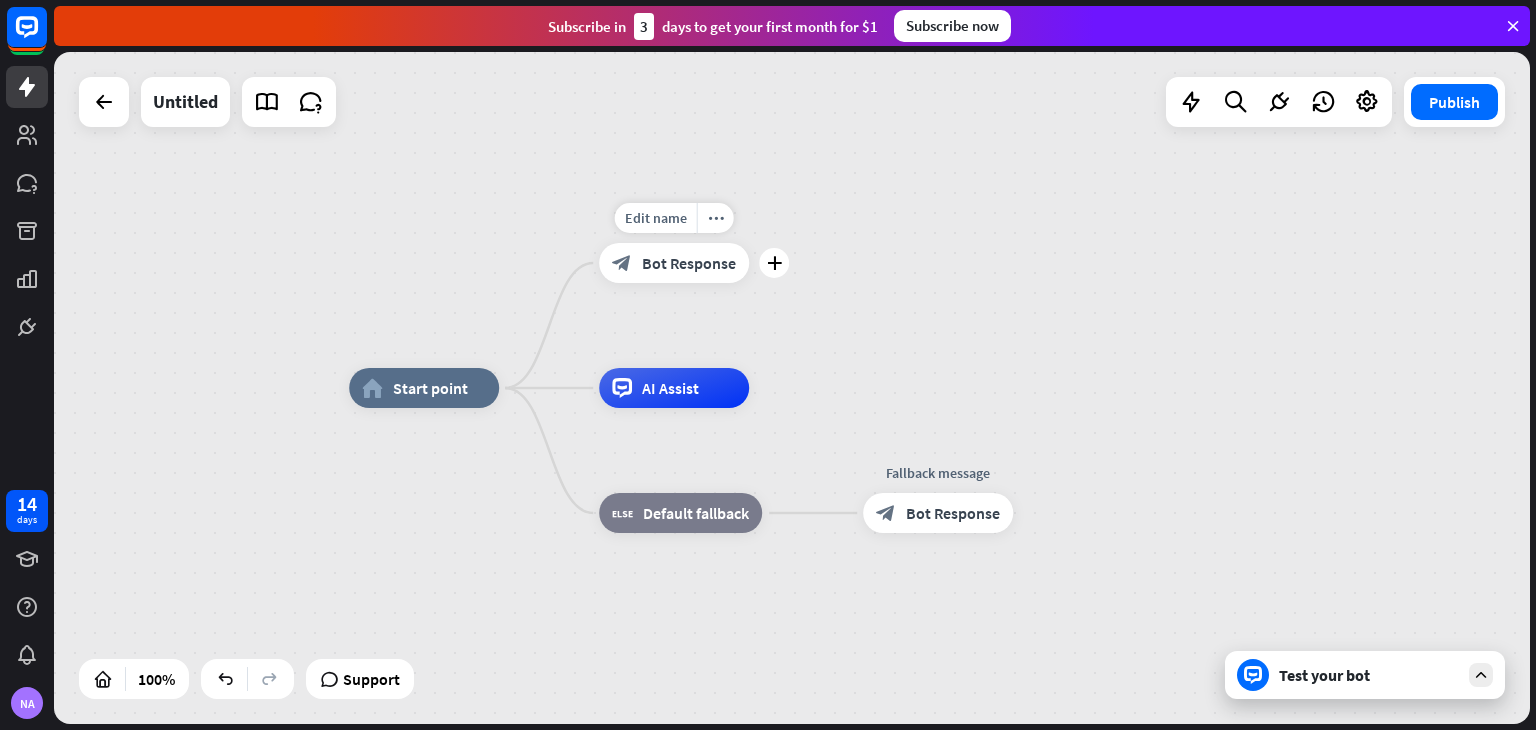 click on "Edit name   more_horiz         plus     block_bot_response   Bot Response" at bounding box center (674, 263) 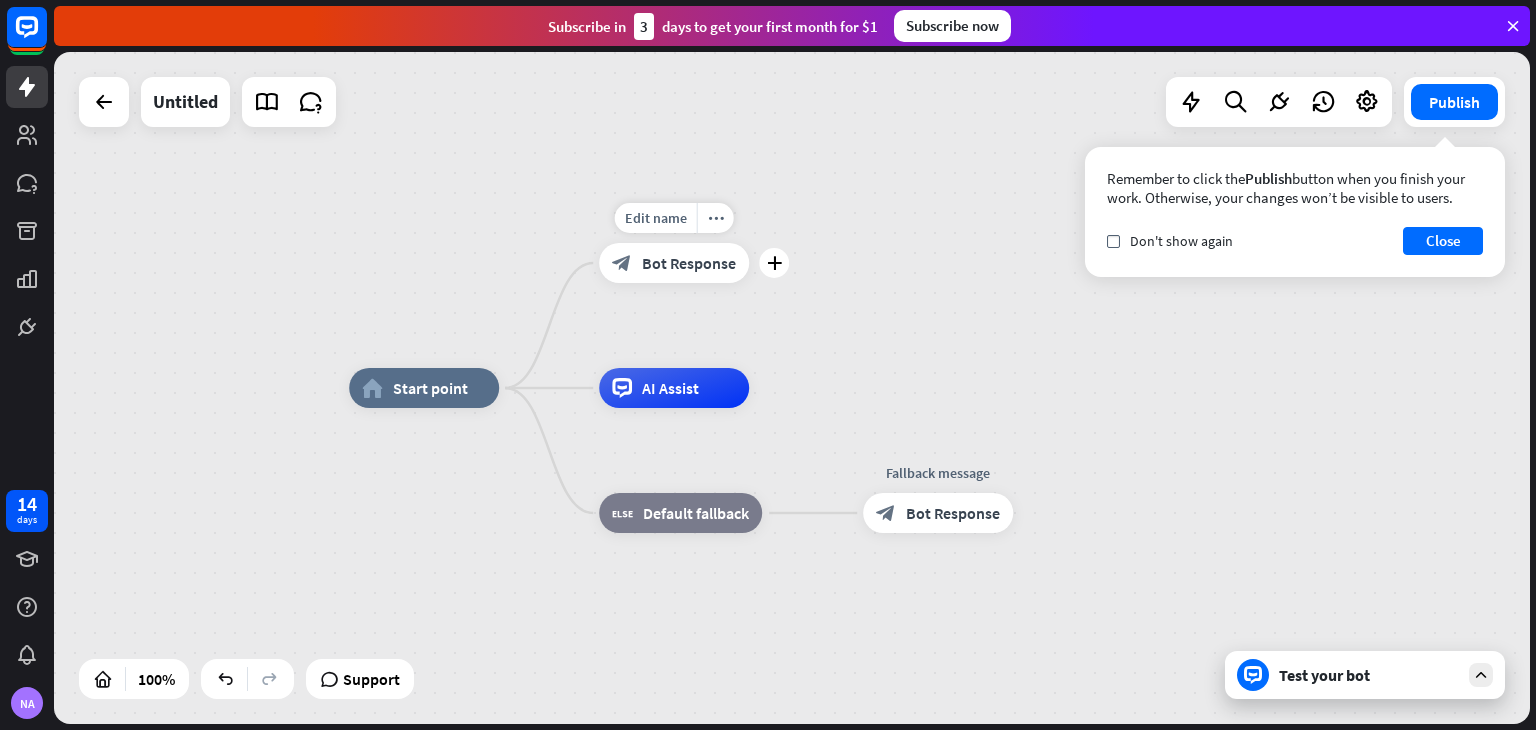 click on "block_bot_response   Bot Response" at bounding box center (674, 263) 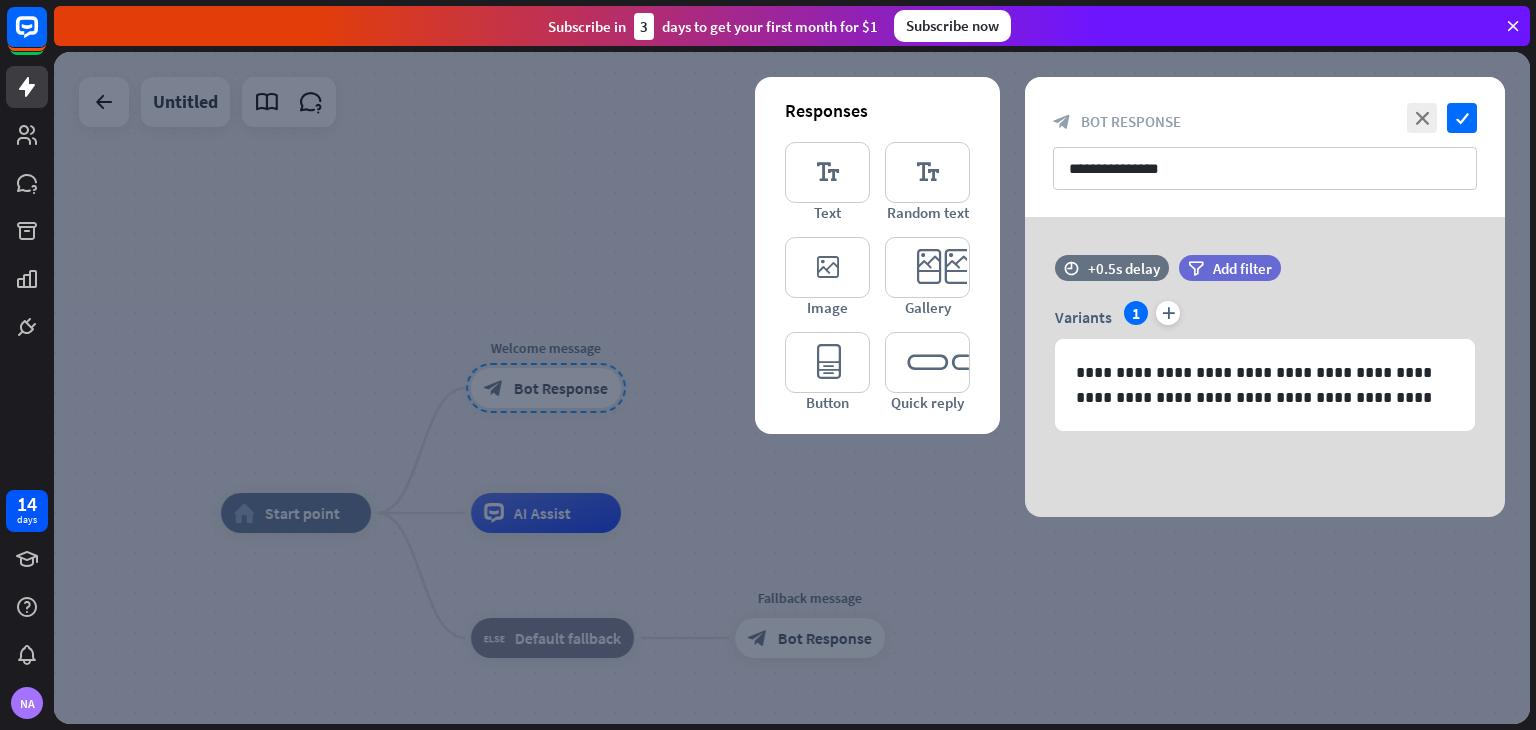 click at bounding box center [792, 388] 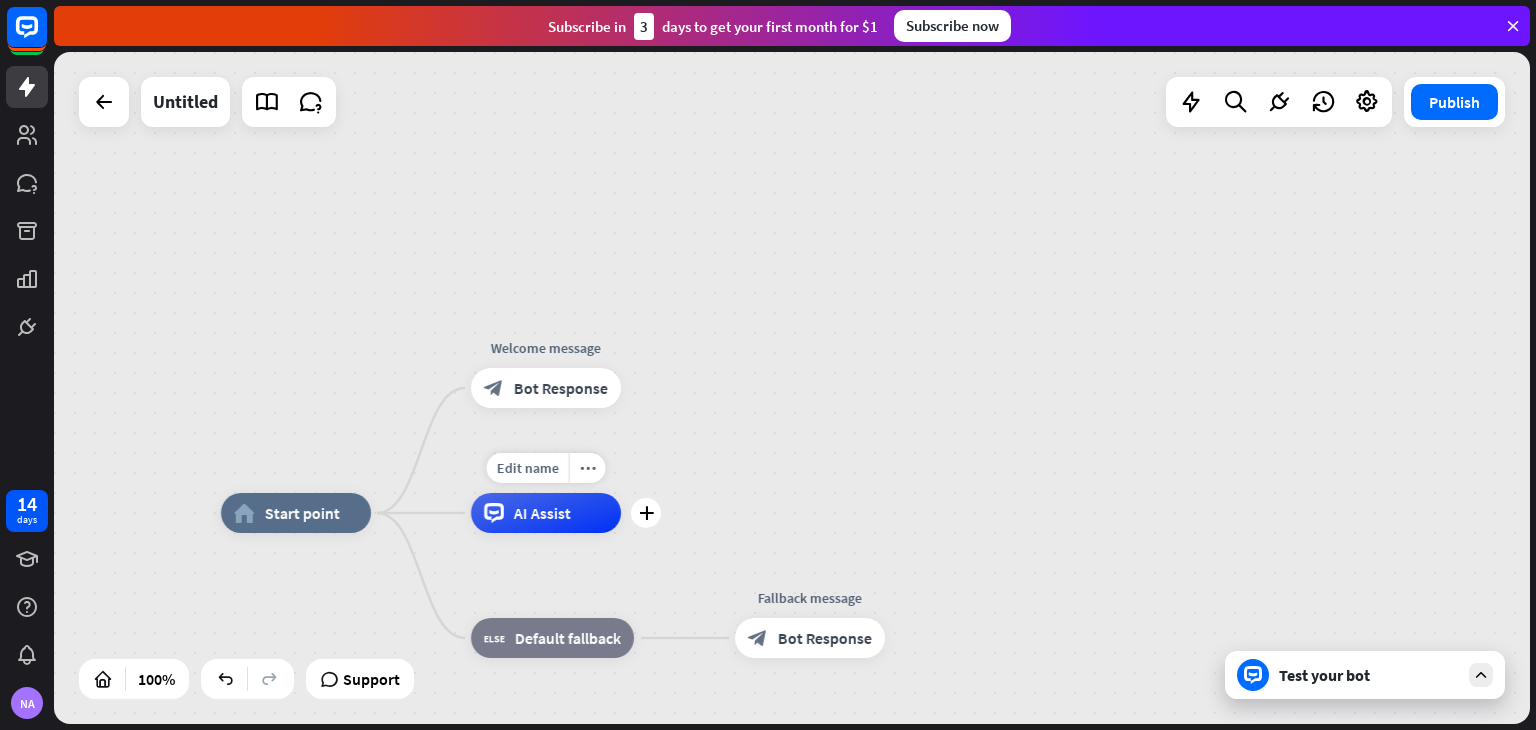 click on "plus" at bounding box center [646, 513] 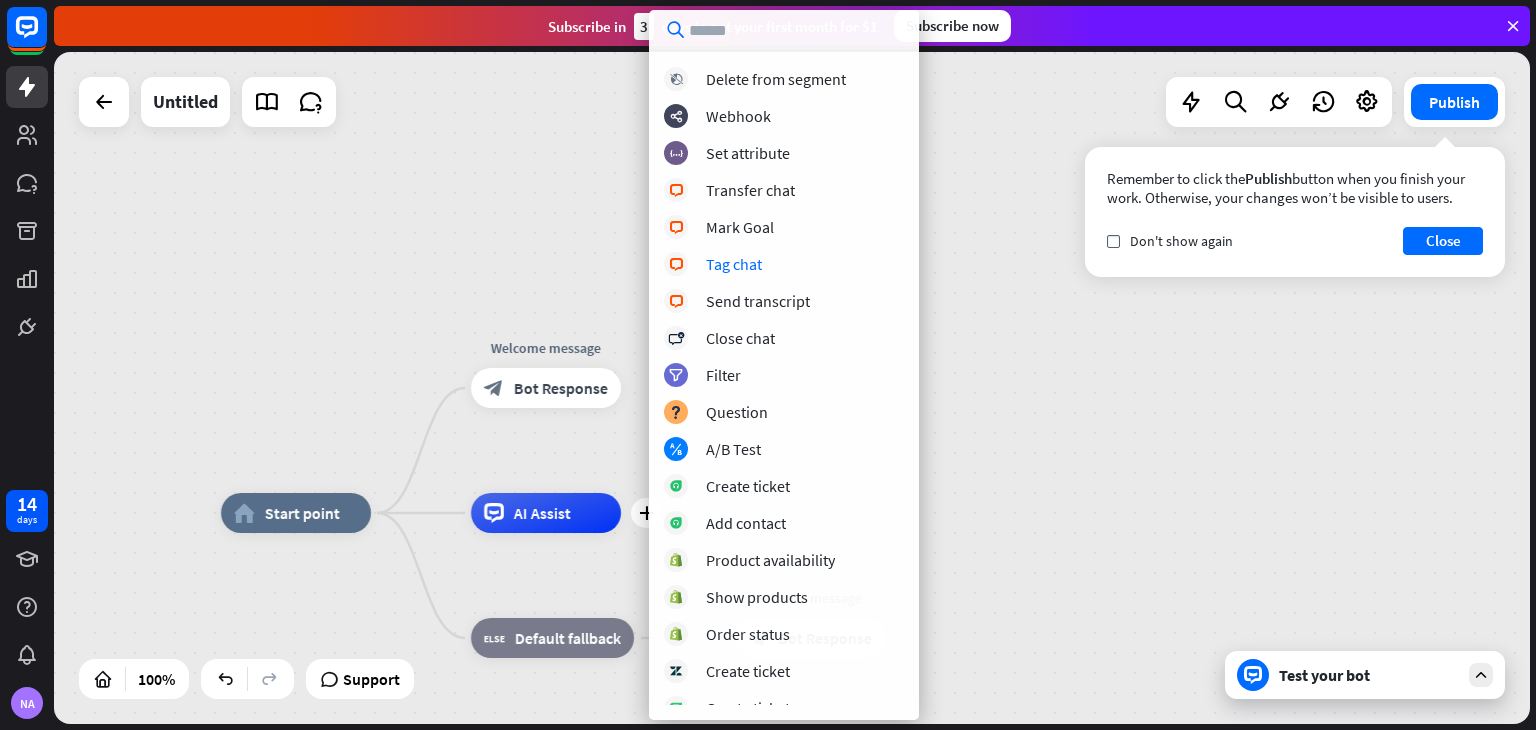 scroll, scrollTop: 347, scrollLeft: 0, axis: vertical 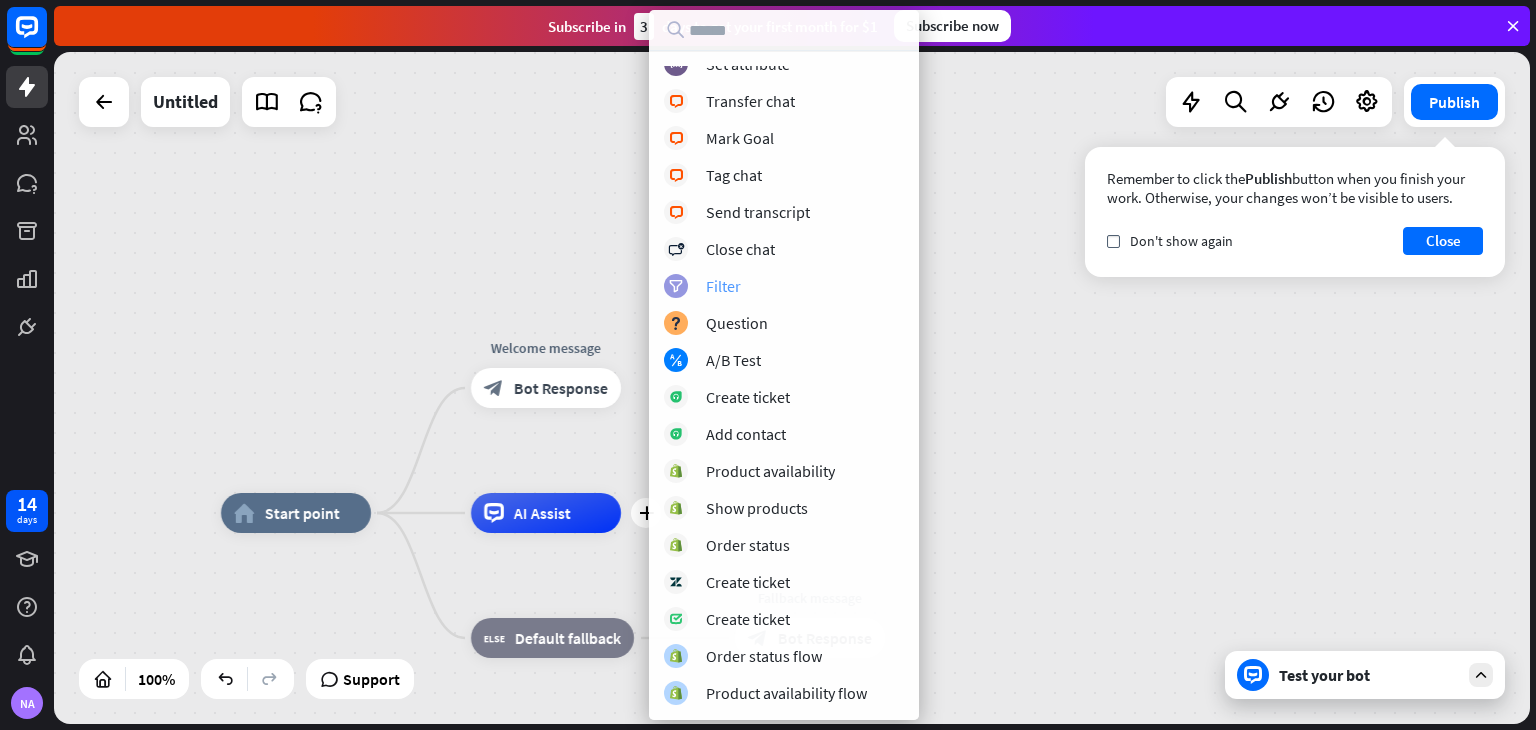 click on "Filter" at bounding box center [723, 286] 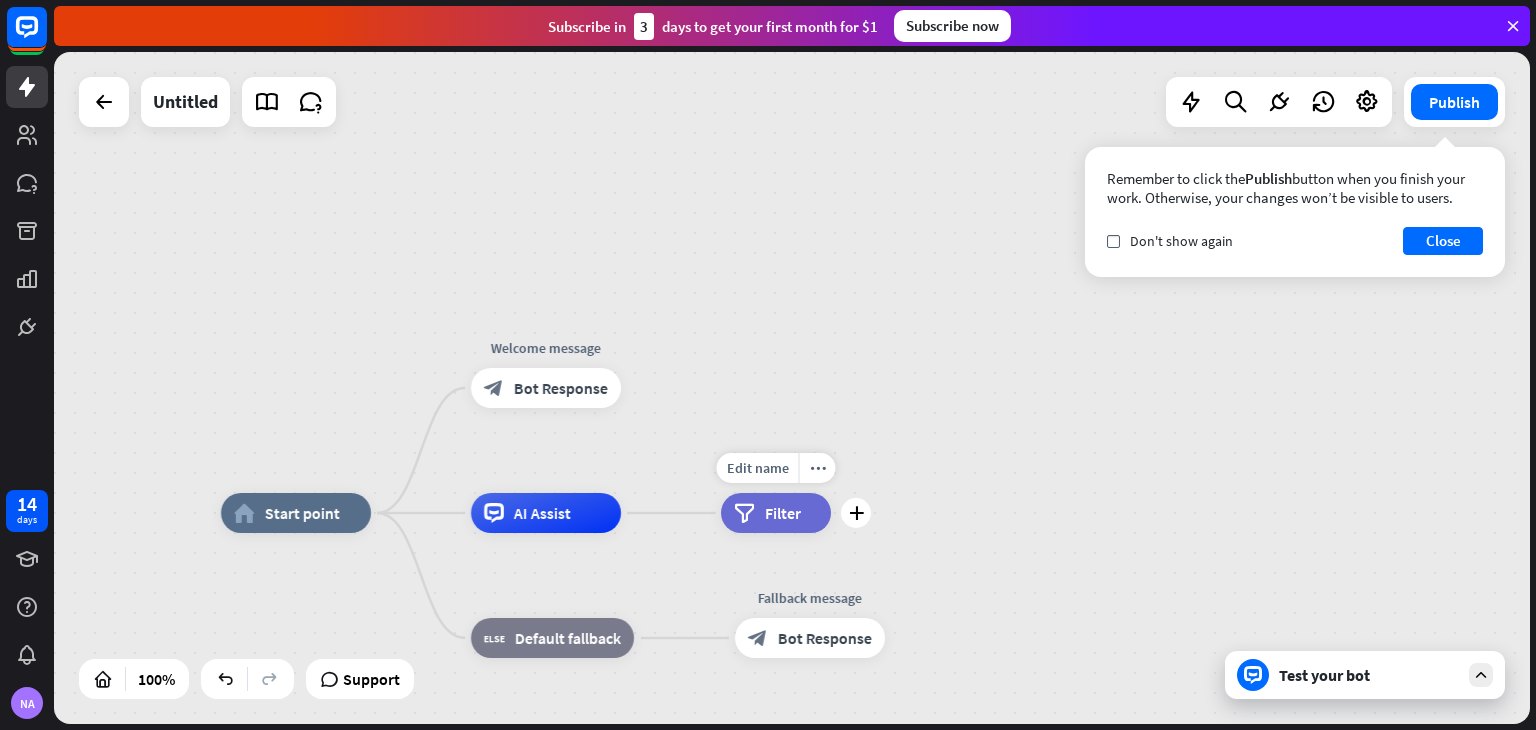click on "Filter" at bounding box center (783, 513) 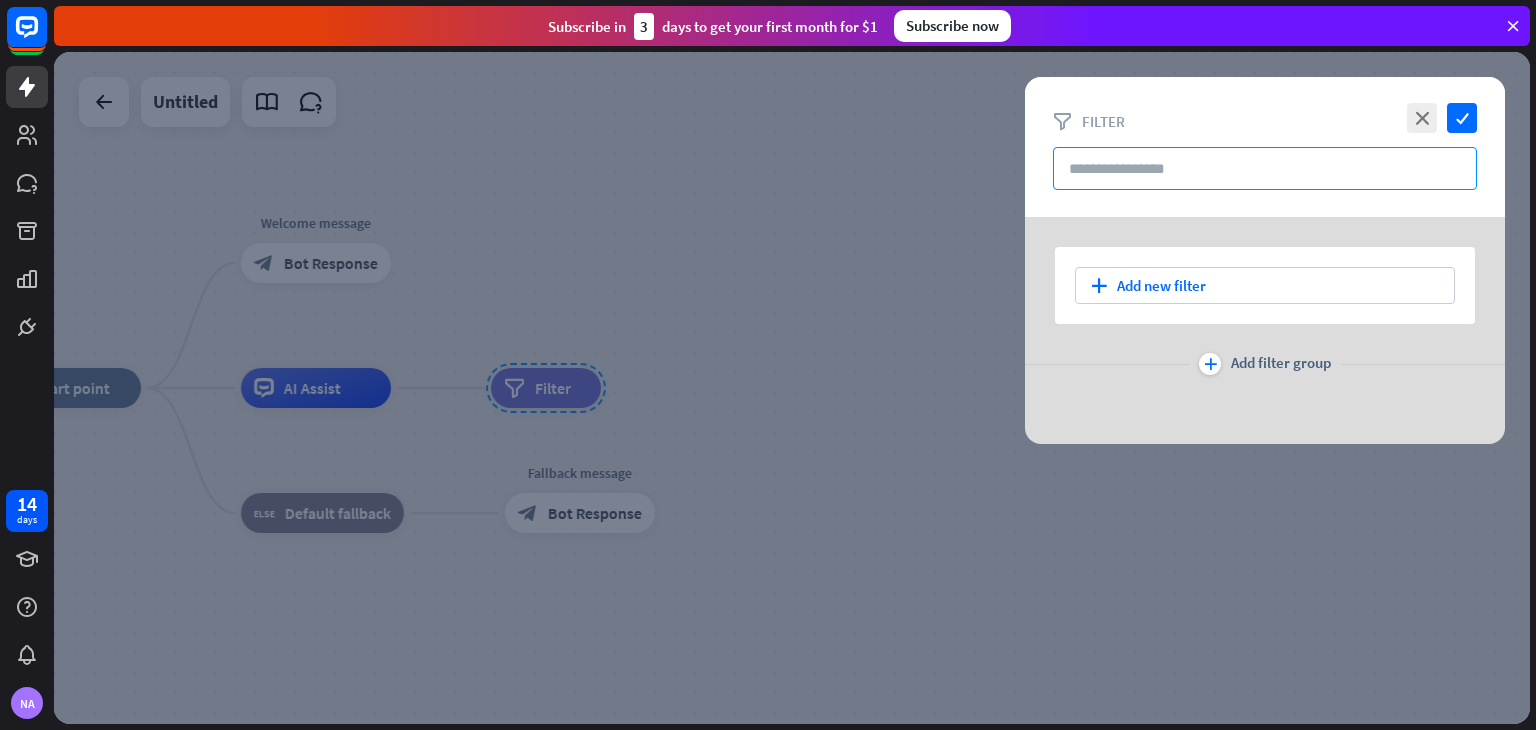 click at bounding box center (1265, 168) 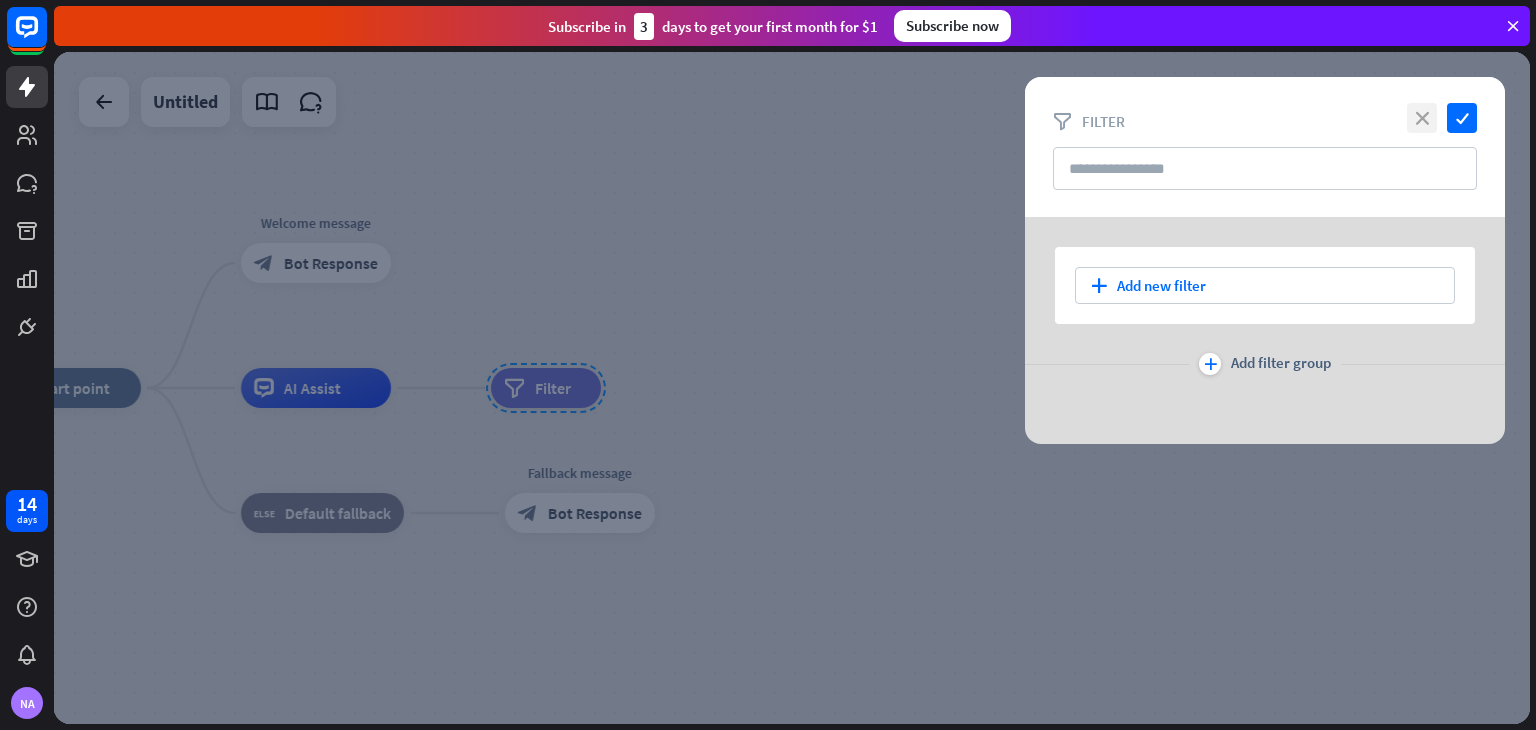 click on "close" at bounding box center (1422, 118) 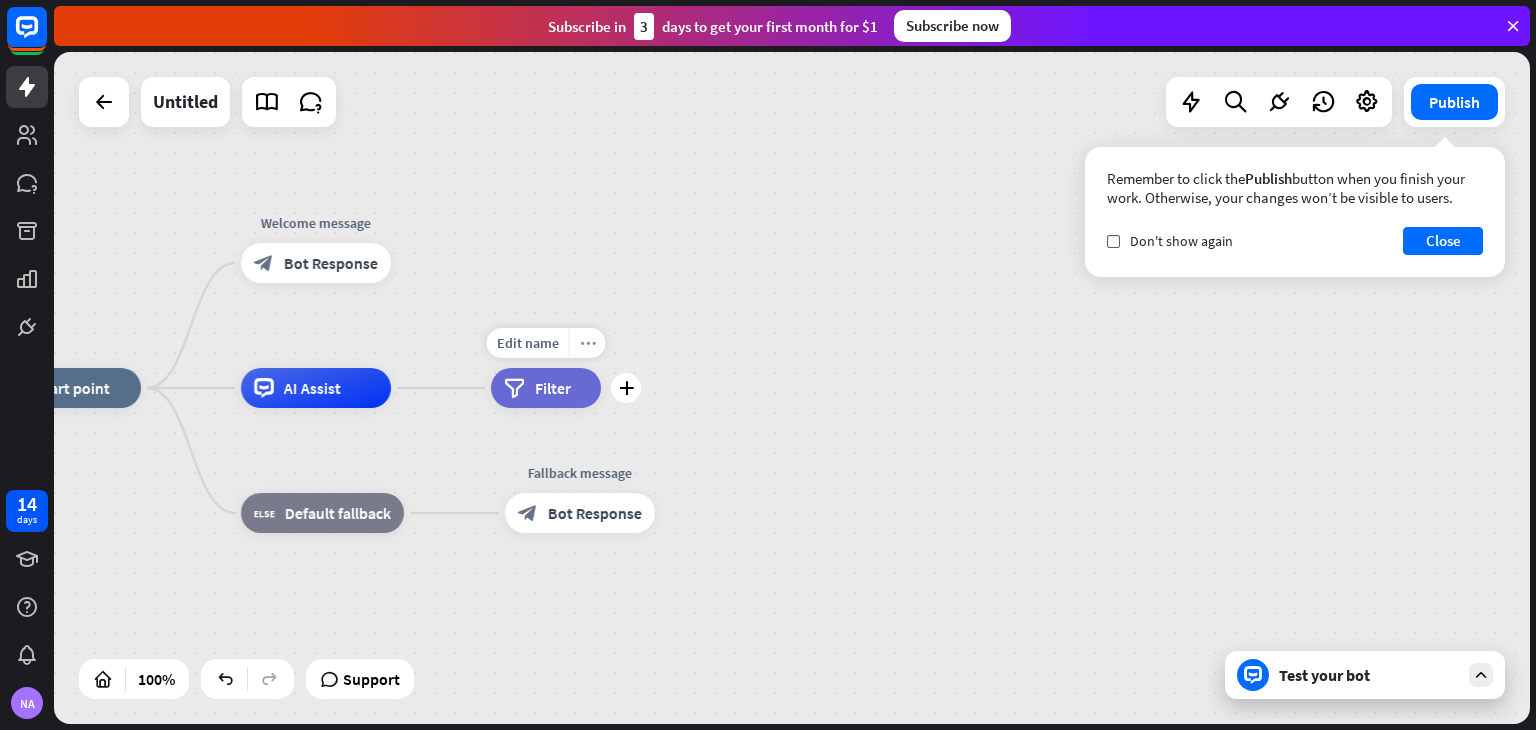 click on "more_horiz" at bounding box center [587, 343] 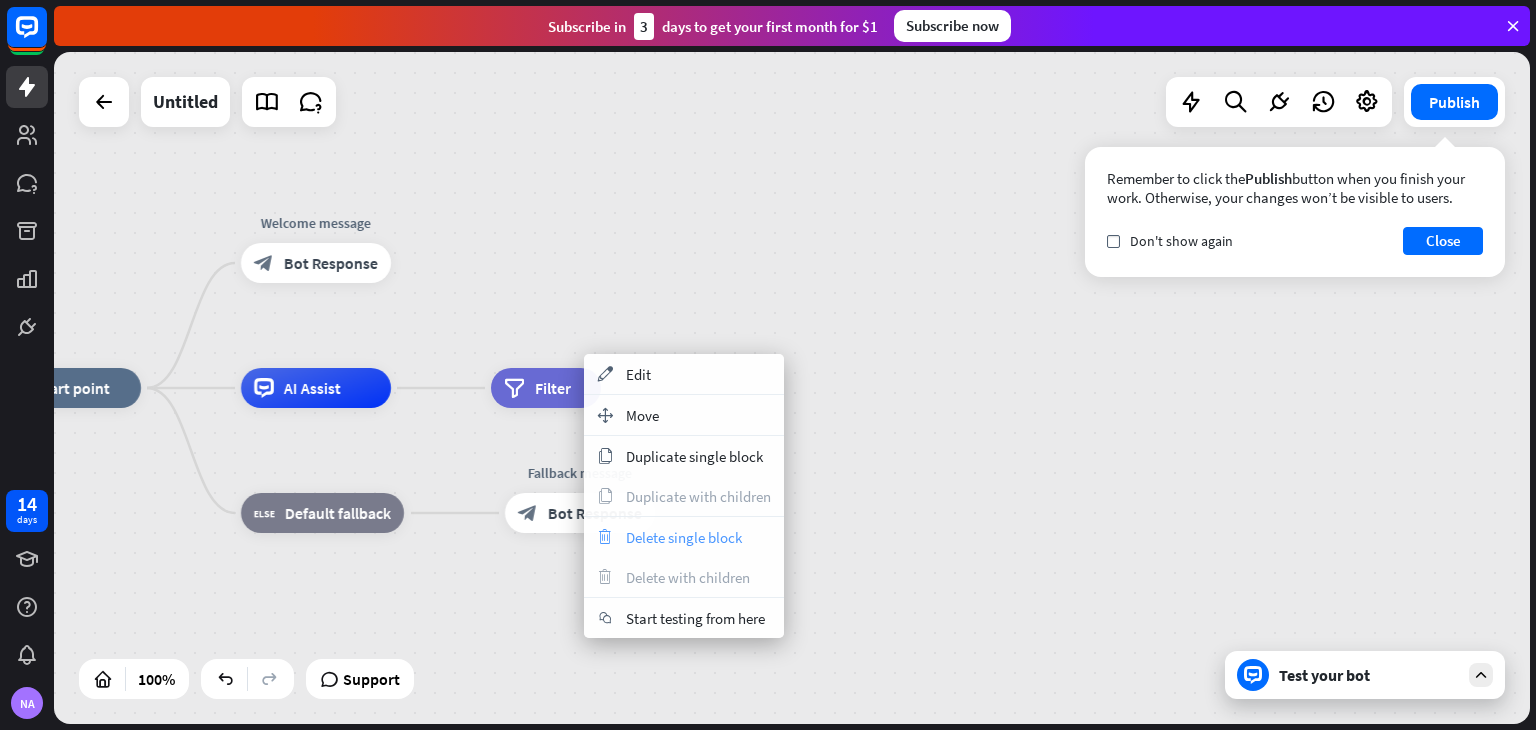 click on "Delete single block" at bounding box center (684, 537) 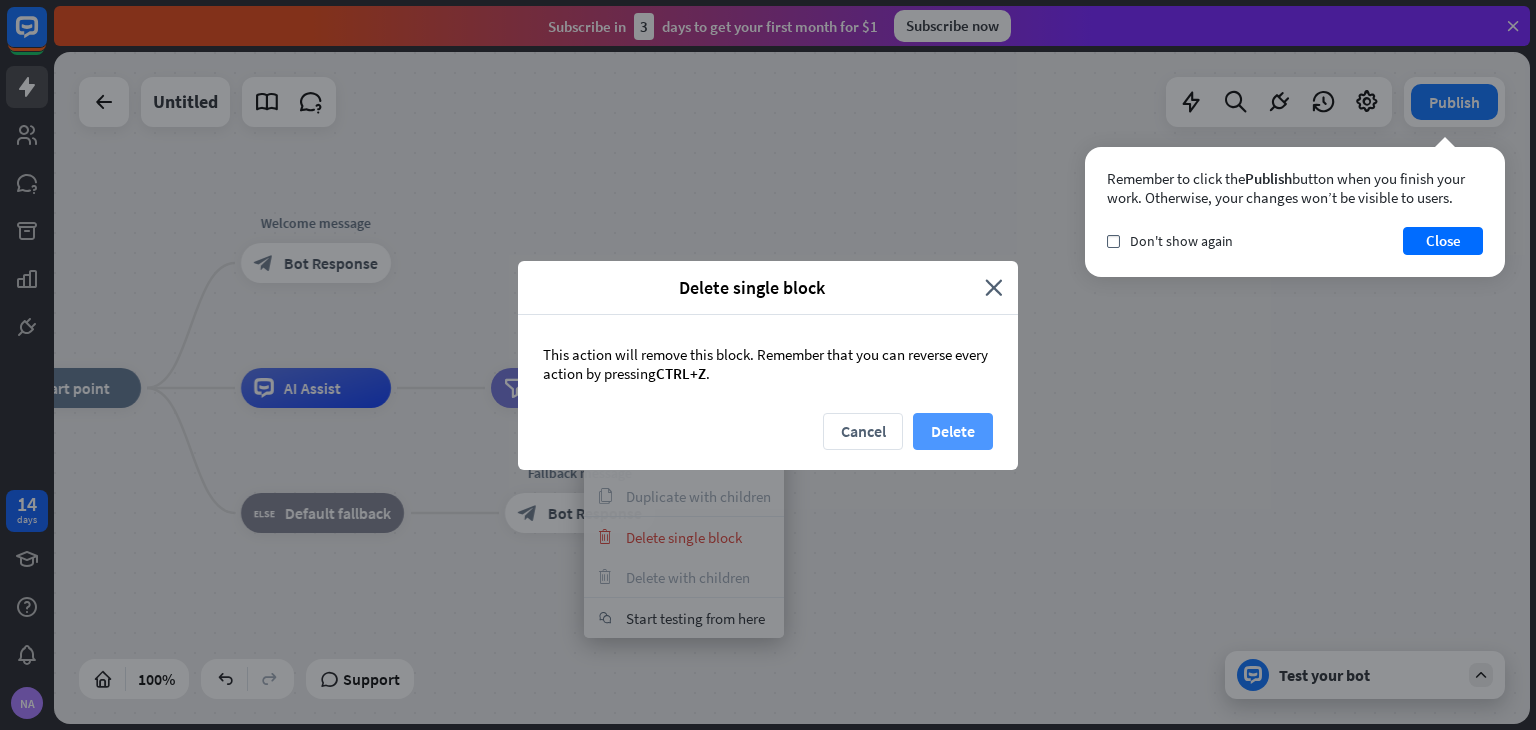 click on "Delete" at bounding box center [953, 431] 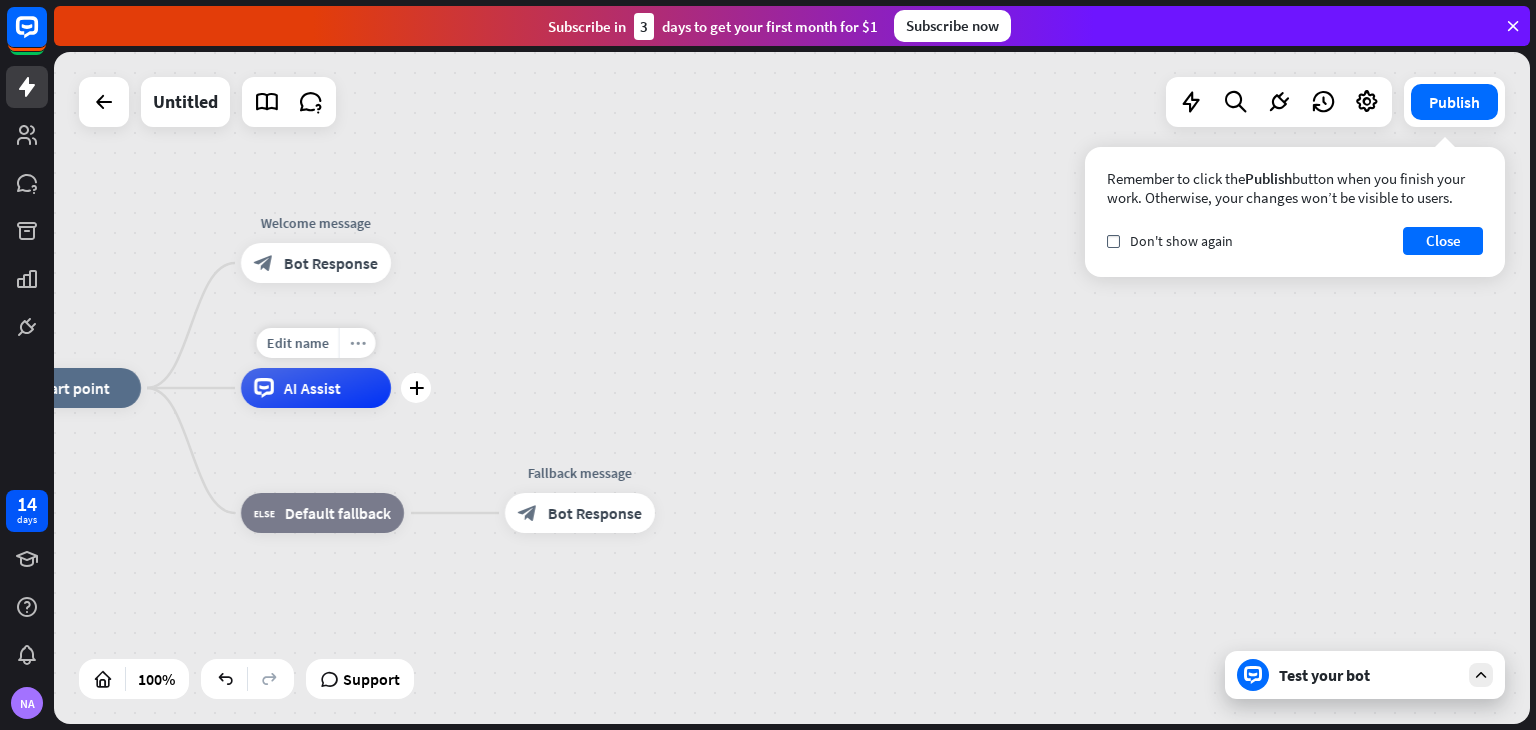 click on "more_horiz" at bounding box center (357, 343) 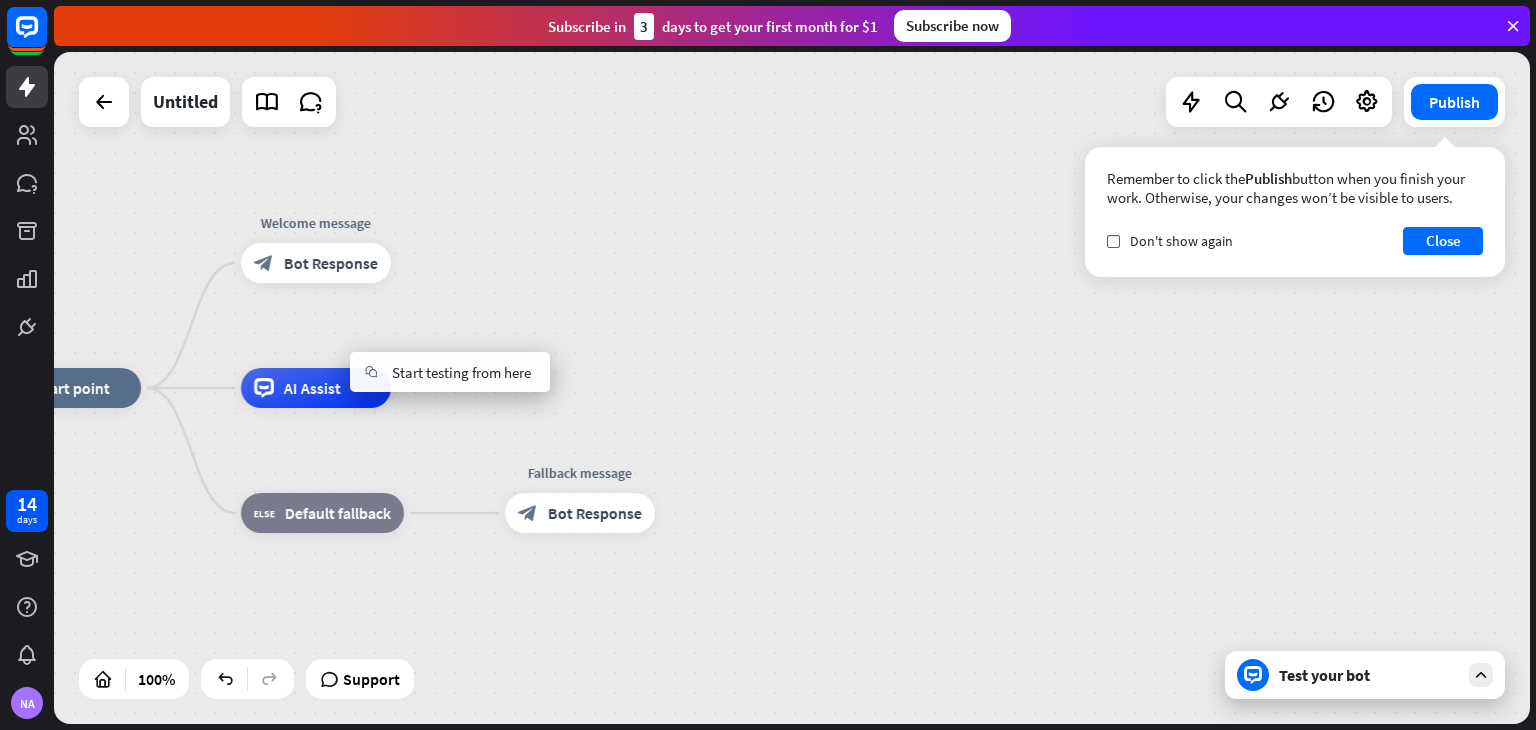 click on "home_2   Start point                 Welcome message   block_bot_response   Bot Response                     AI Assist                   block_fallback   Default fallback                 Fallback message   block_bot_response   Bot Response" at bounding box center [729, 724] 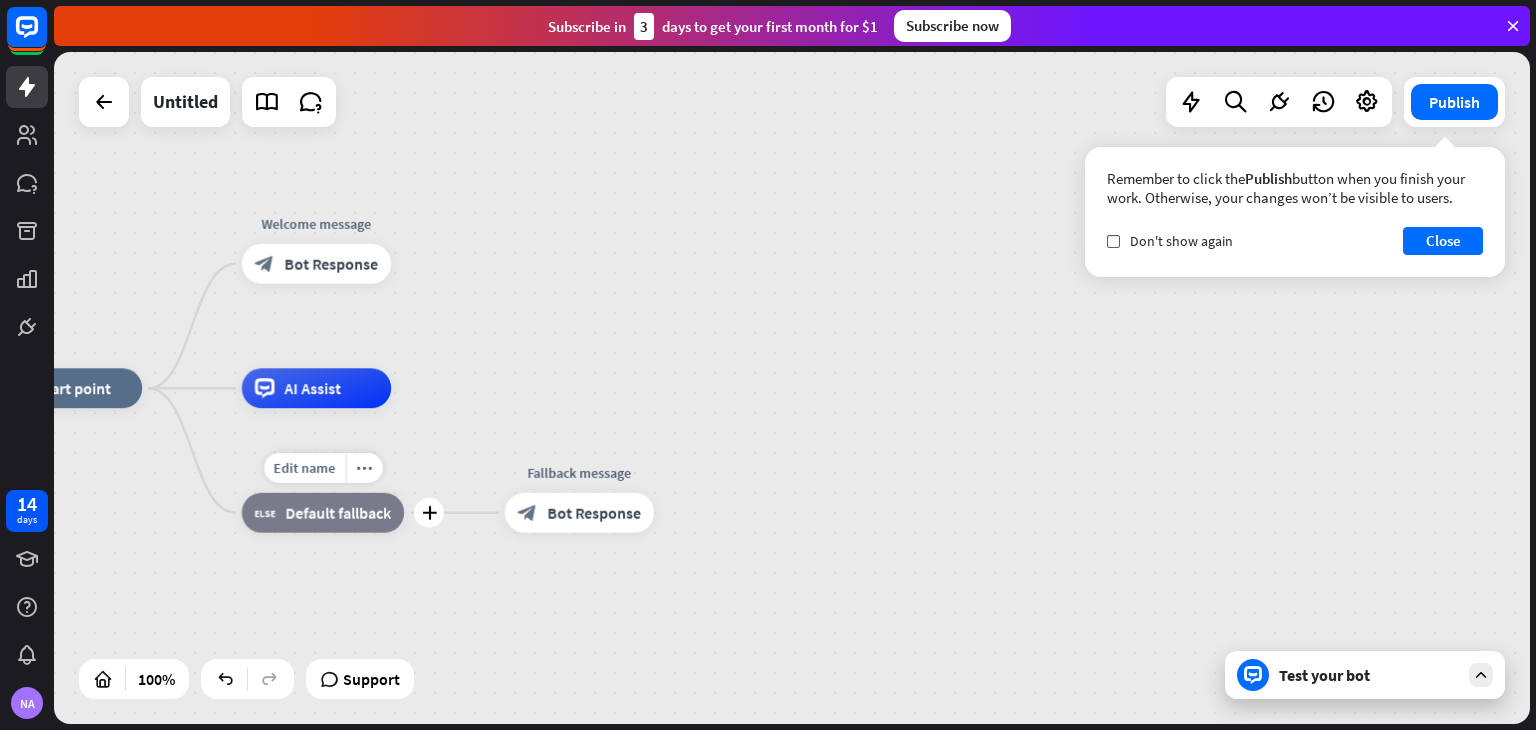 click on "Default fallback" at bounding box center (339, 513) 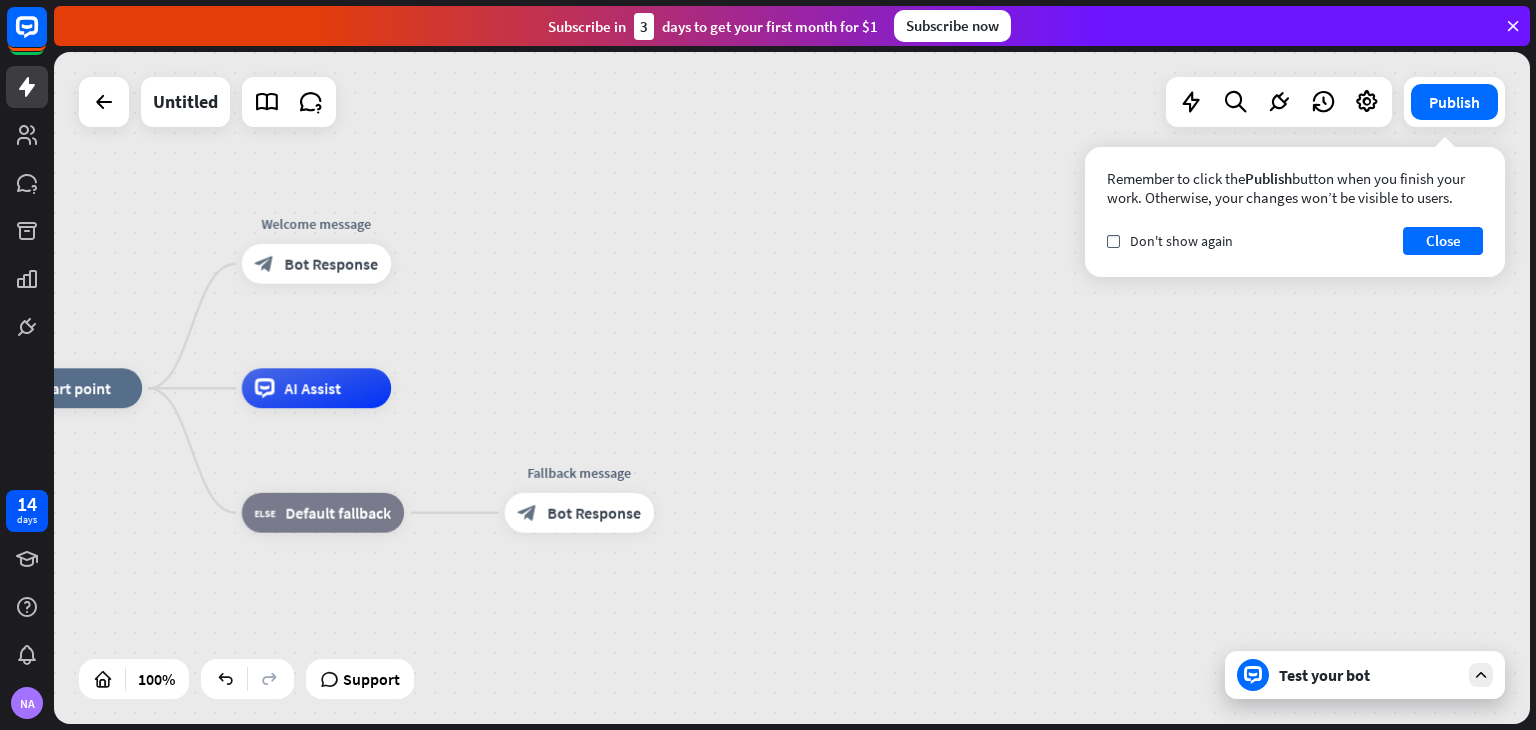 click on "home_2   Start point                 Welcome message   block_bot_response   Bot Response                     AI Assist                   block_fallback   Default fallback                 Fallback message   block_bot_response   Bot Response" at bounding box center (728, 722) 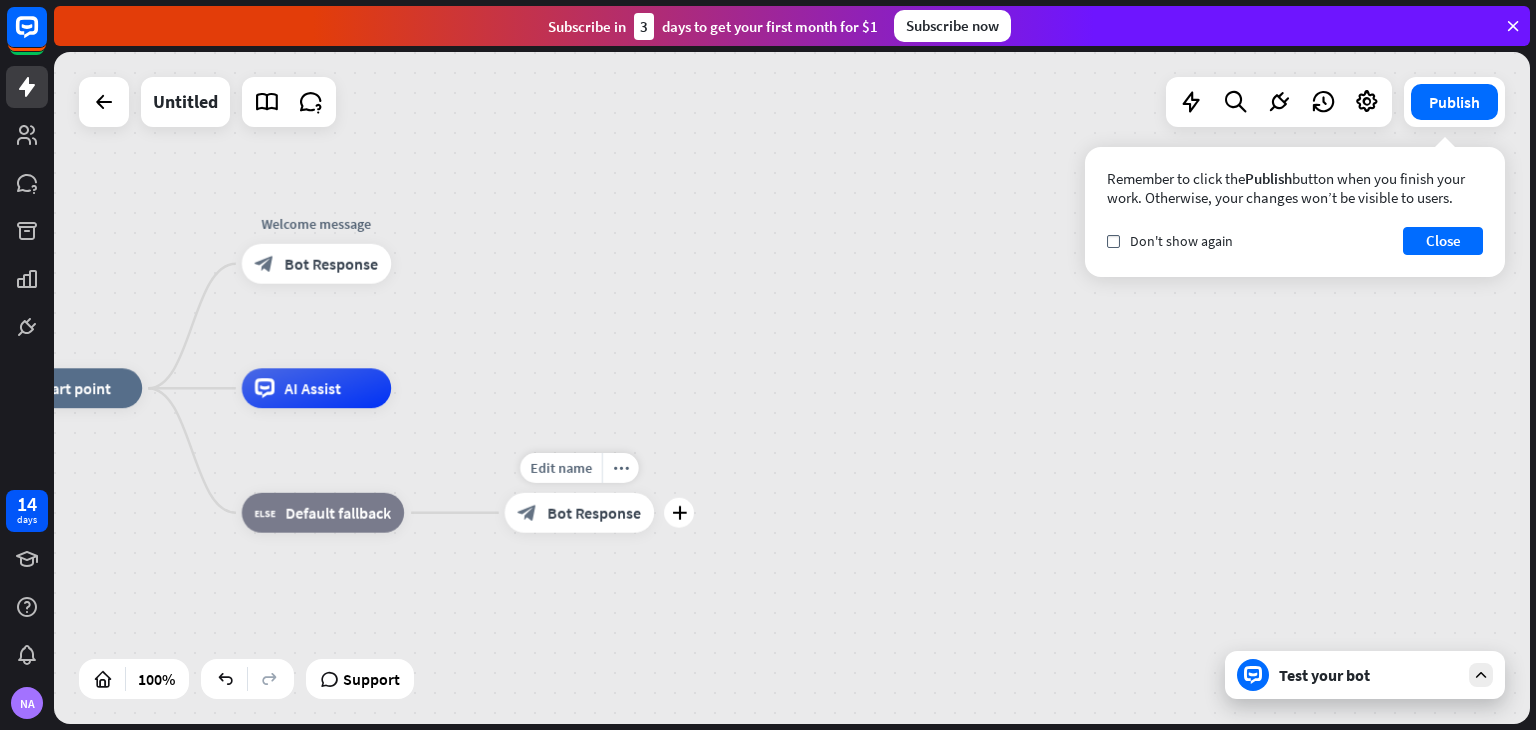 click on "Bot Response" at bounding box center [595, 513] 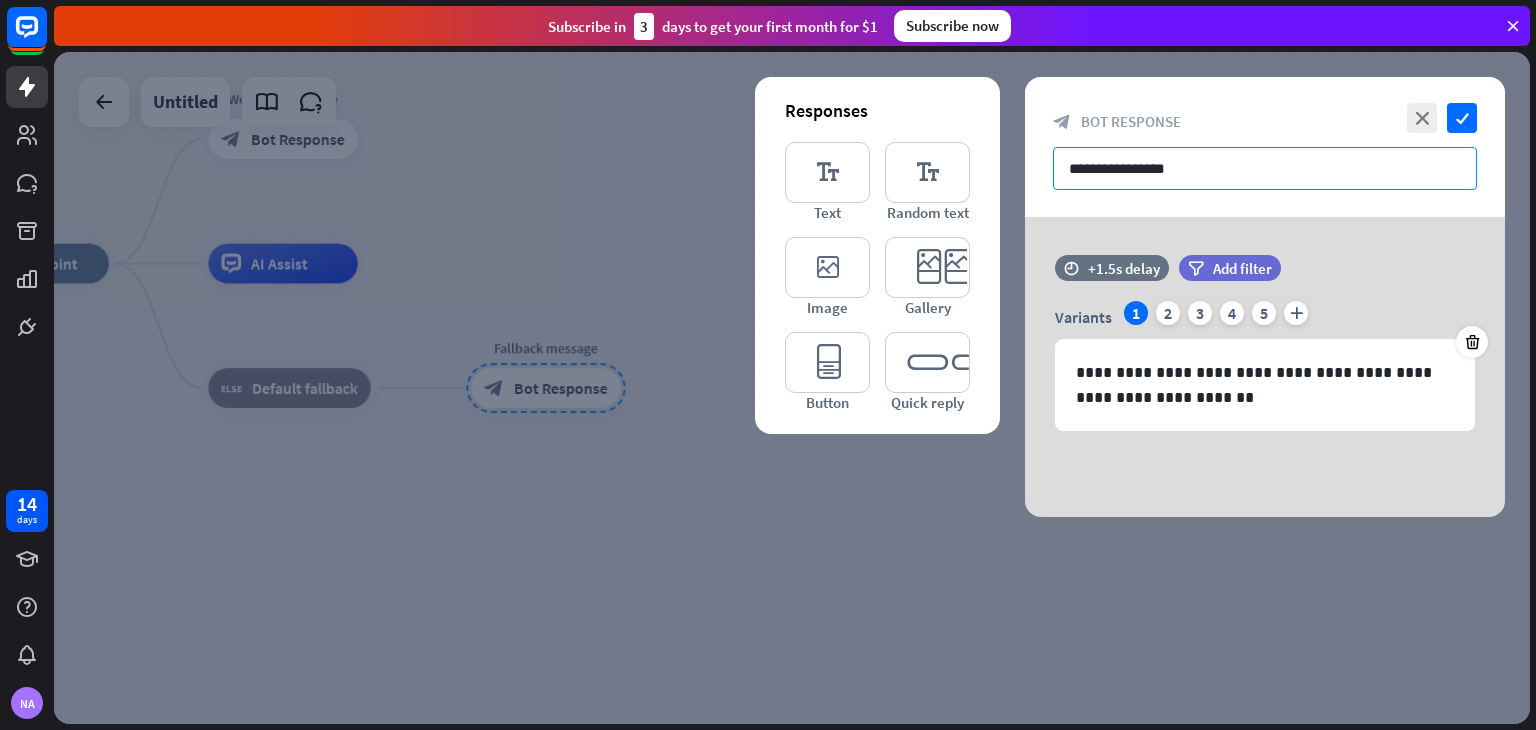 click on "**********" at bounding box center [1265, 168] 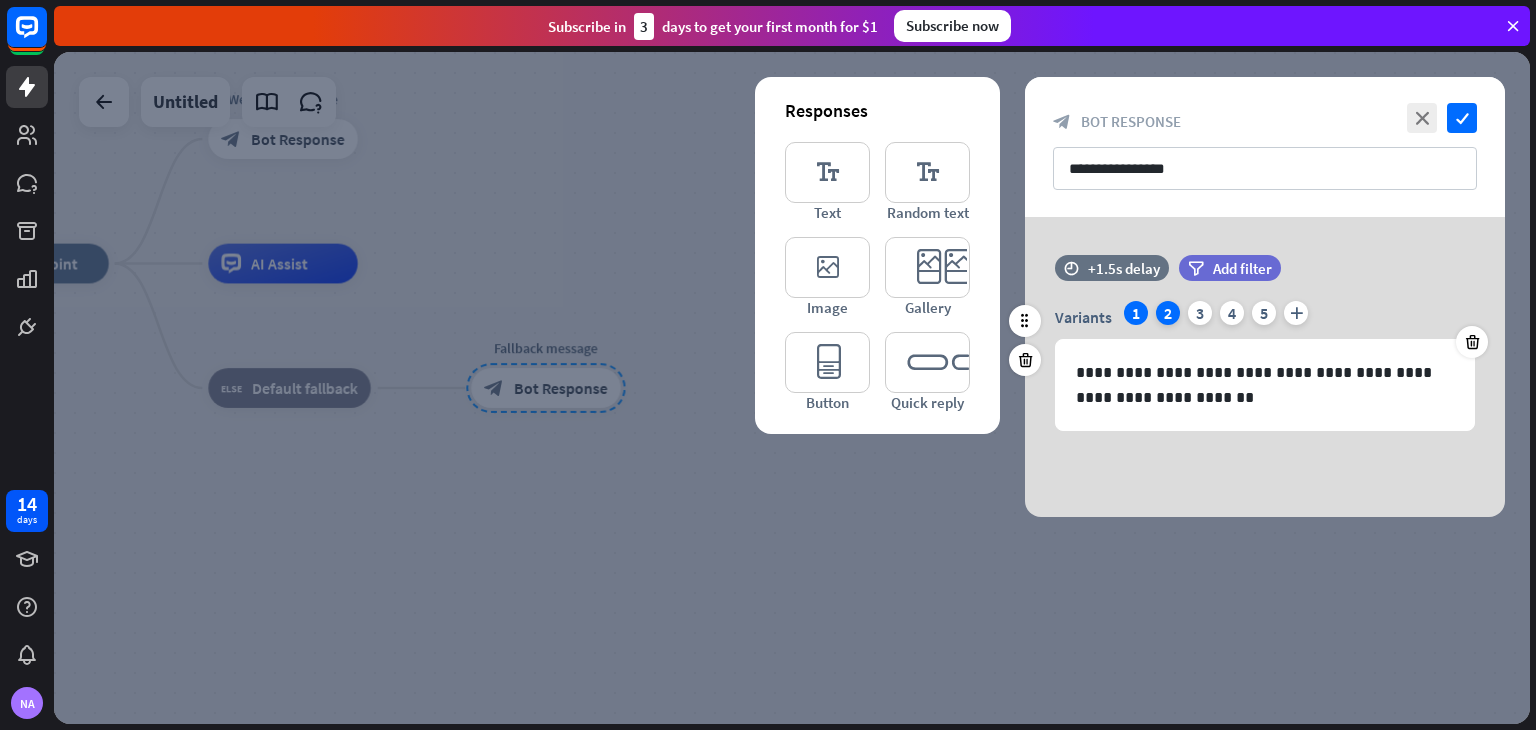 click on "2" at bounding box center [1168, 313] 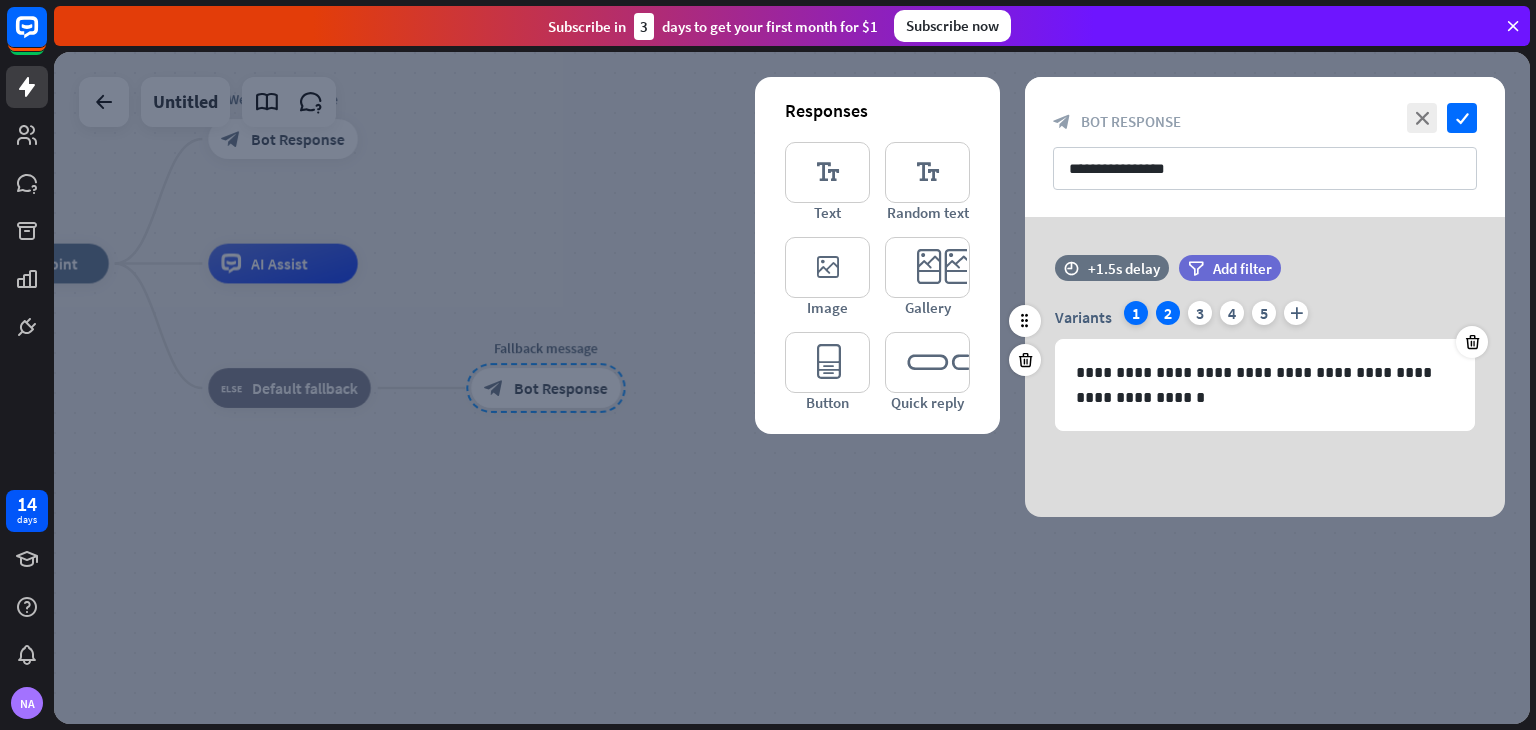 click on "1" at bounding box center (1136, 313) 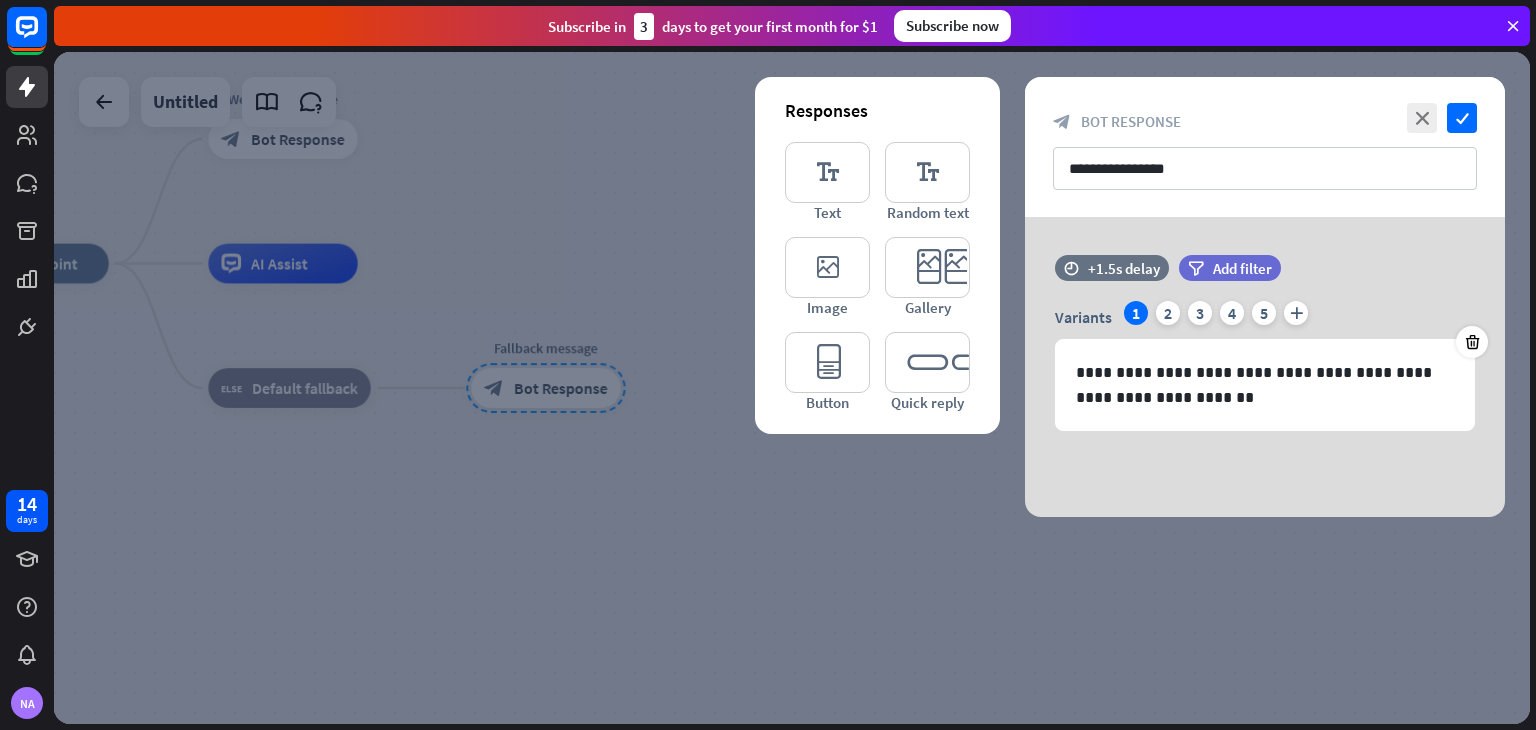 click at bounding box center (792, 388) 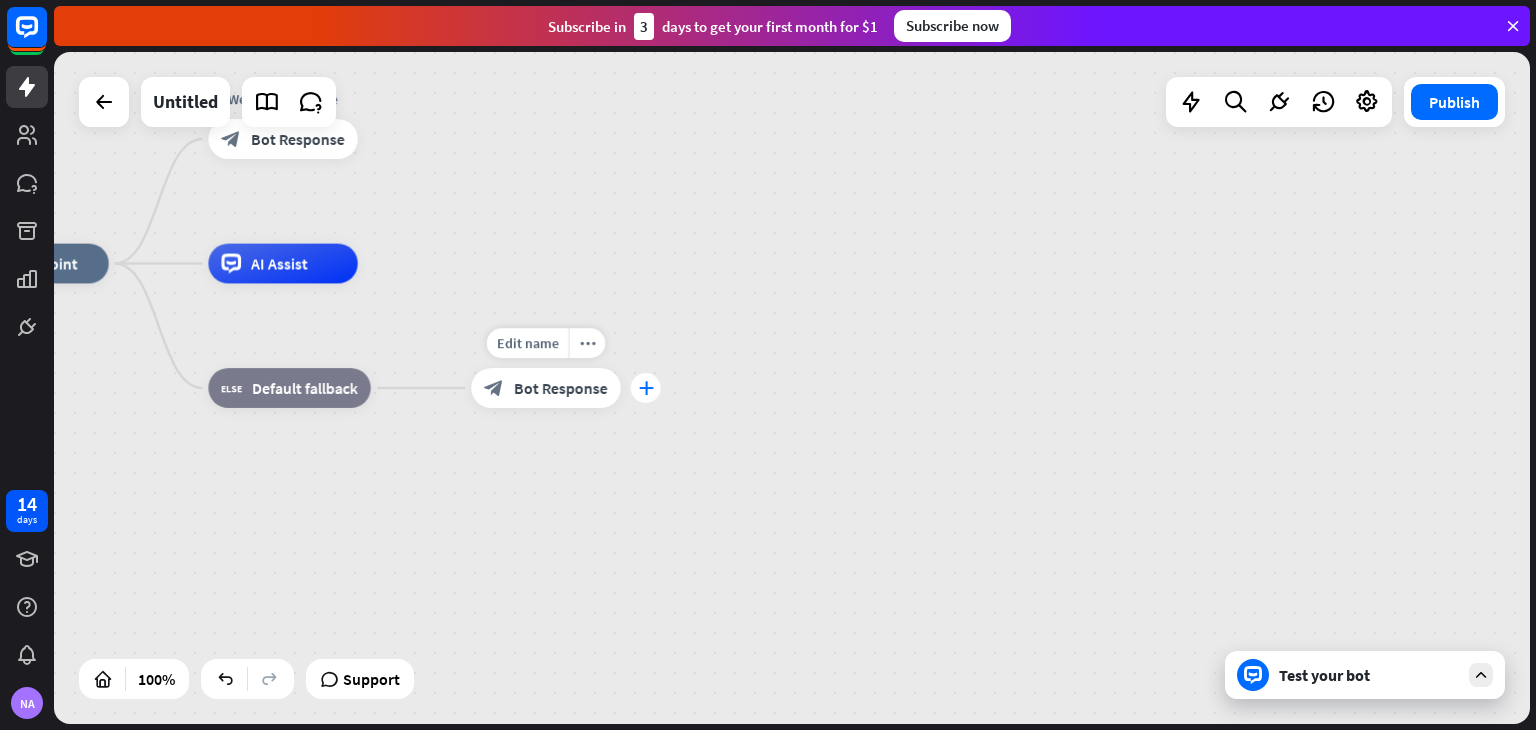 click on "plus" at bounding box center (646, 388) 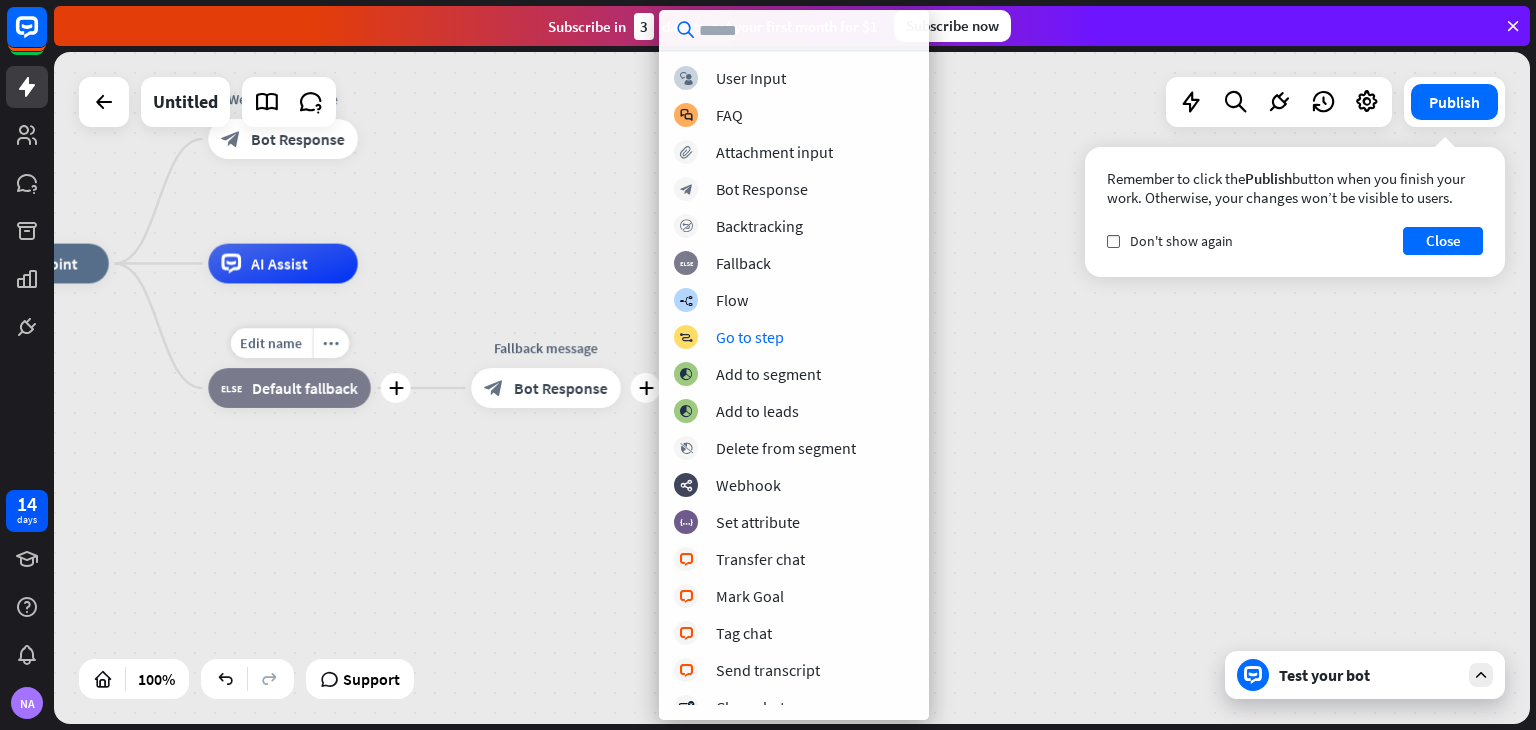 click on "Edit name   more_horiz         plus     block_fallback   Default fallback" at bounding box center (289, 388) 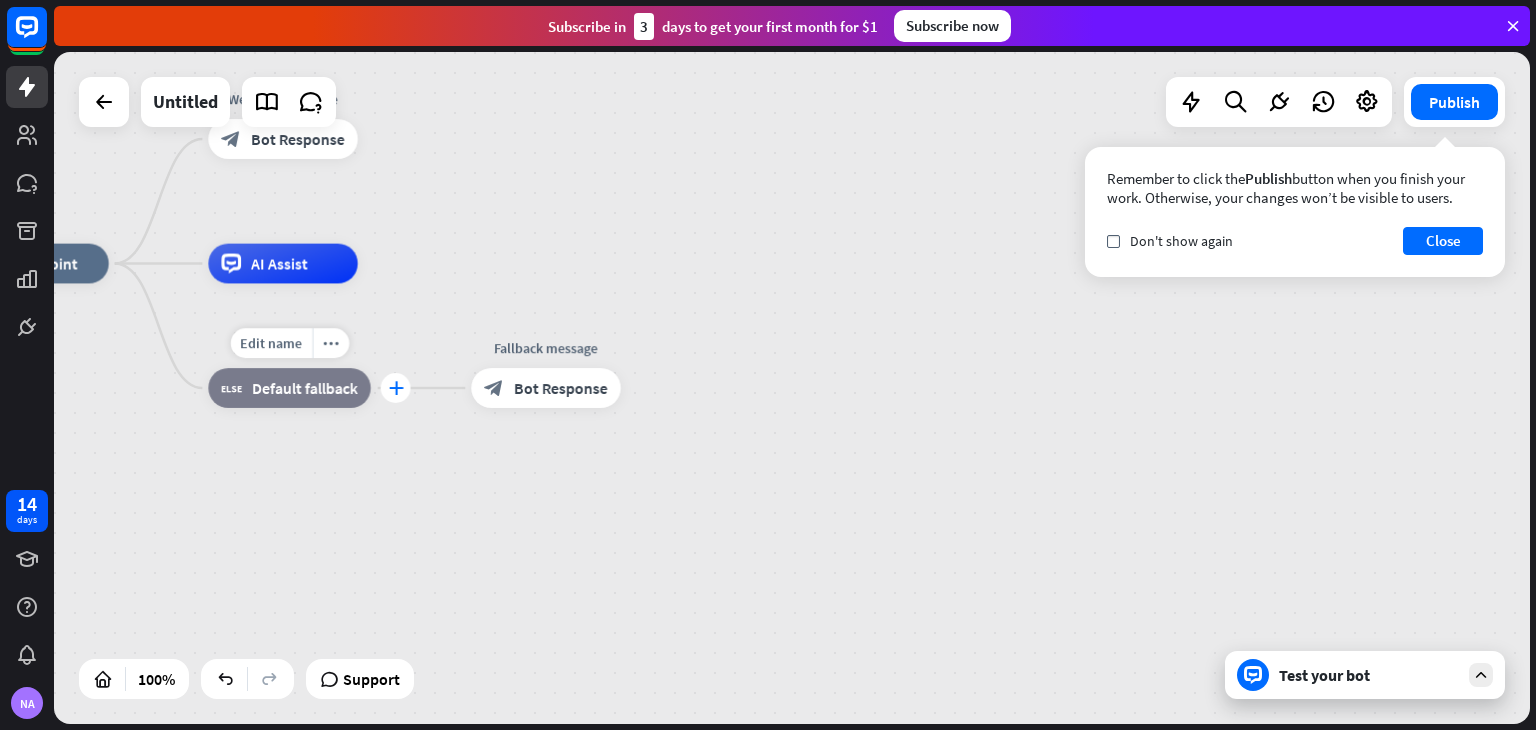 click on "plus" at bounding box center (396, 388) 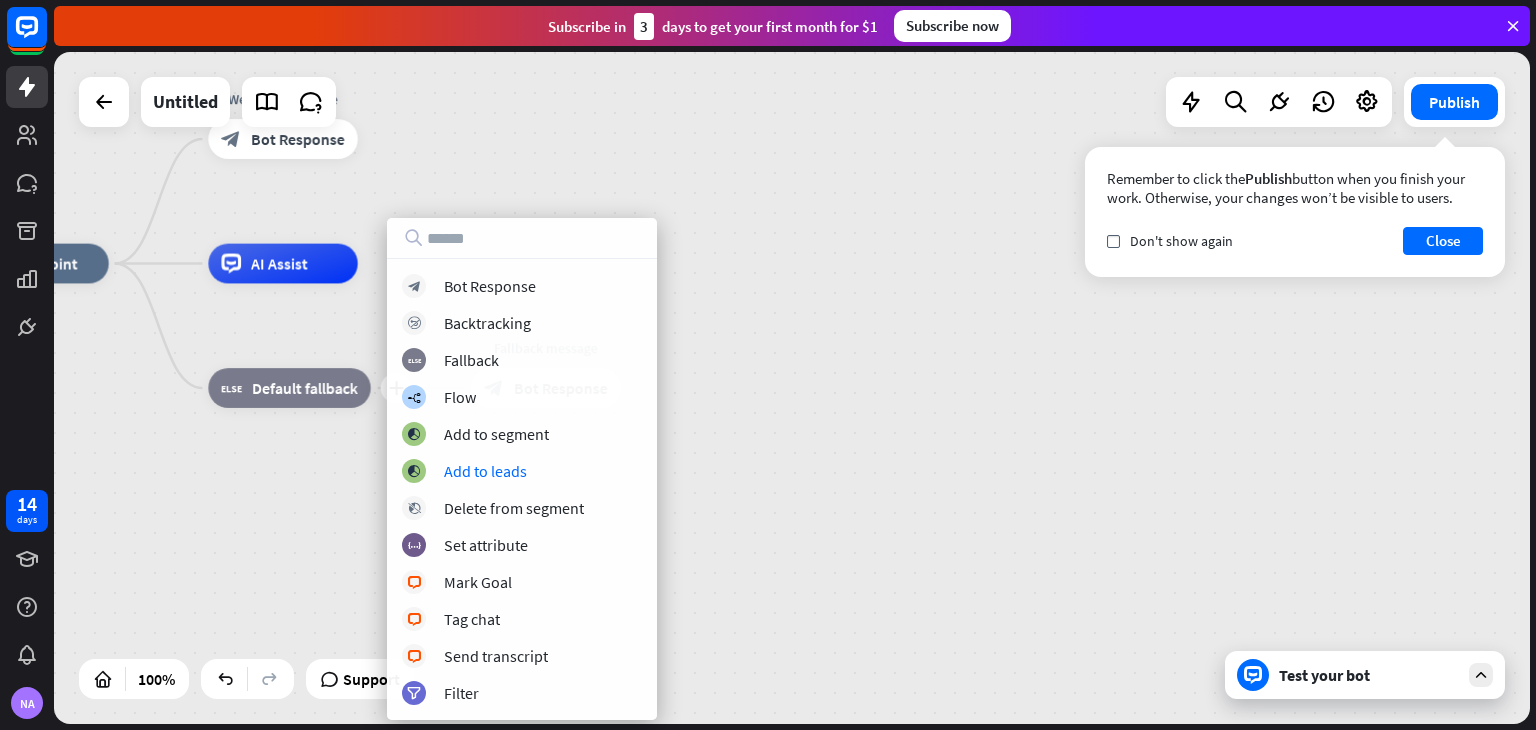 click on "home_2   Start point                 Welcome message   block_bot_response   Bot Response                     AI Assist               plus     block_fallback   Default fallback                 Fallback message   block_bot_response   Bot Response" at bounding box center (694, 598) 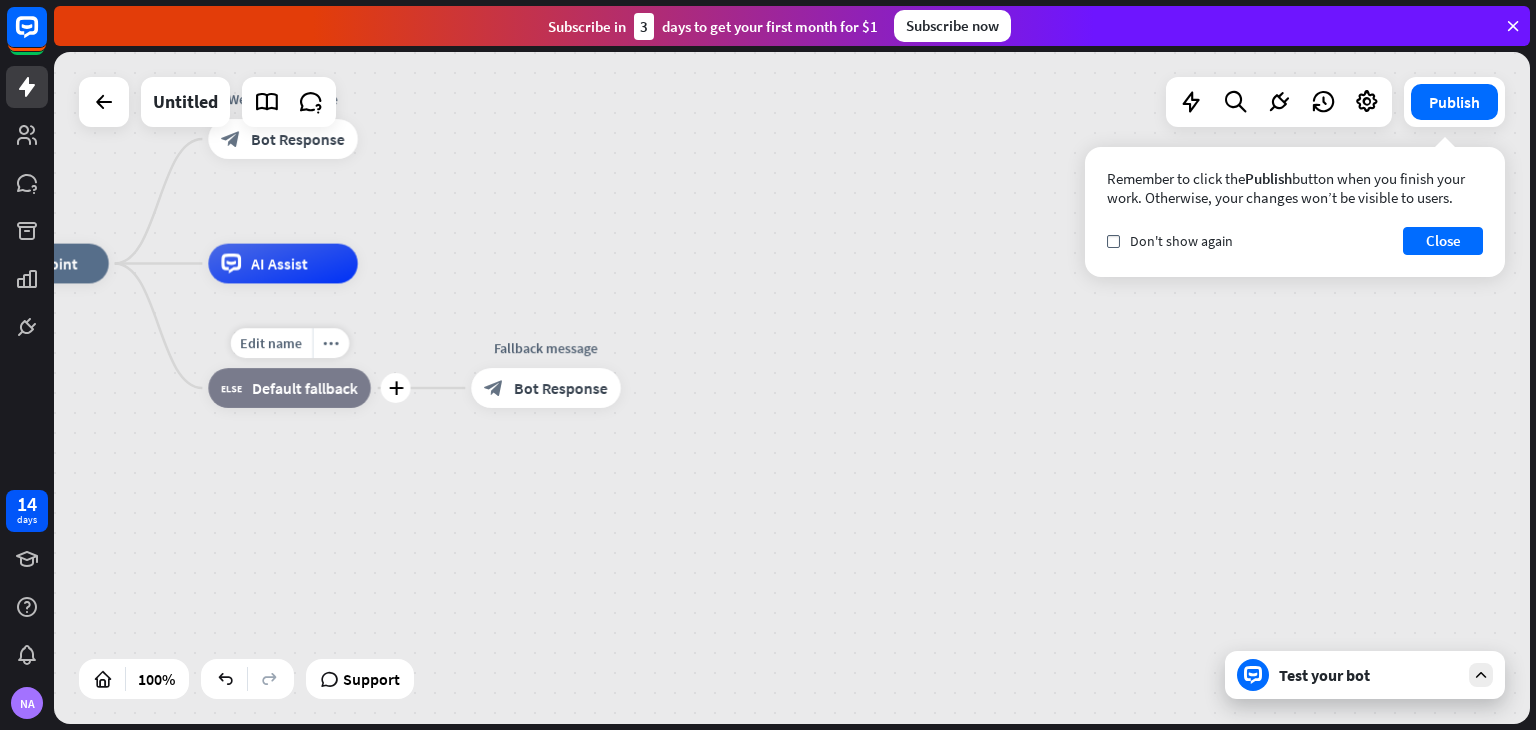 click on "Default fallback" at bounding box center (305, 388) 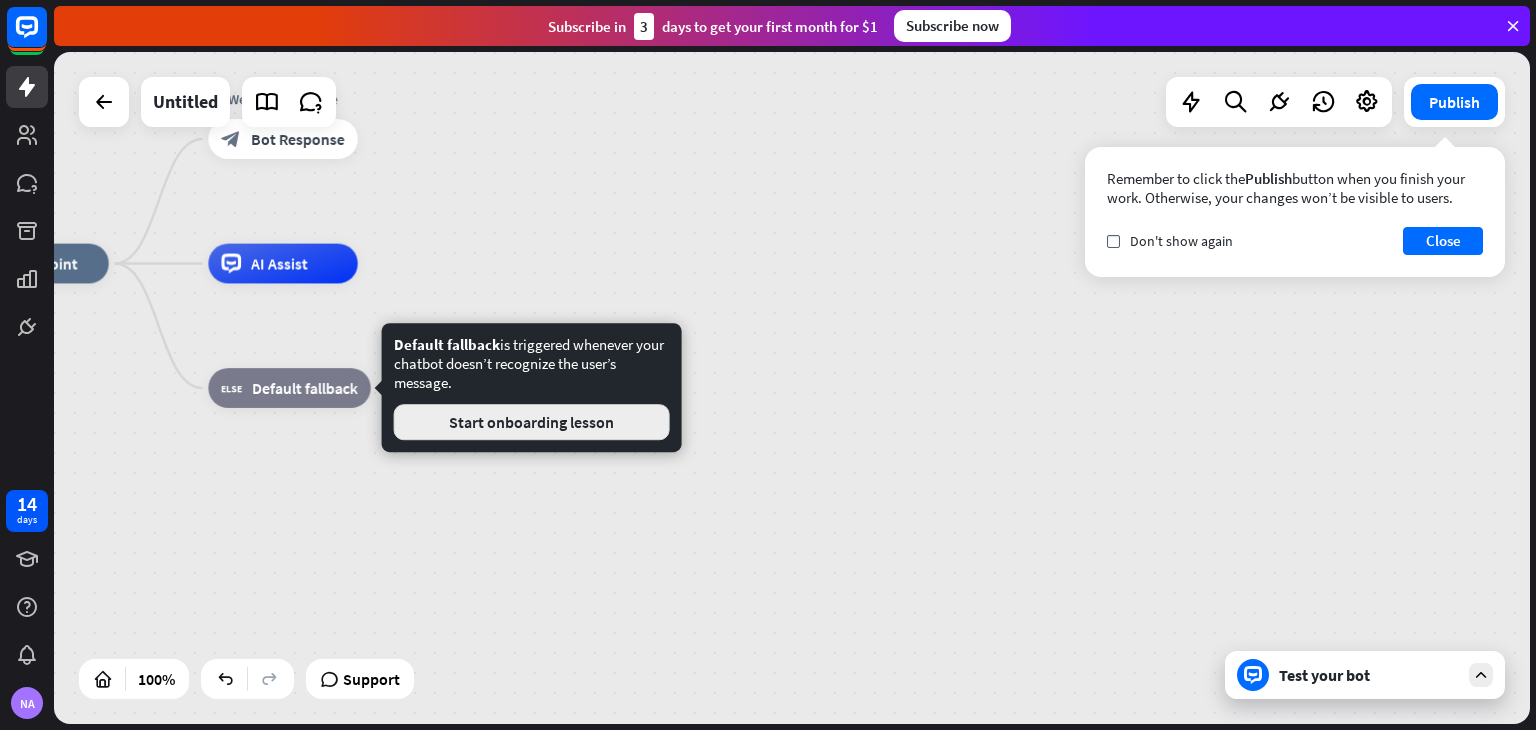 click on "Start onboarding lesson" at bounding box center (532, 422) 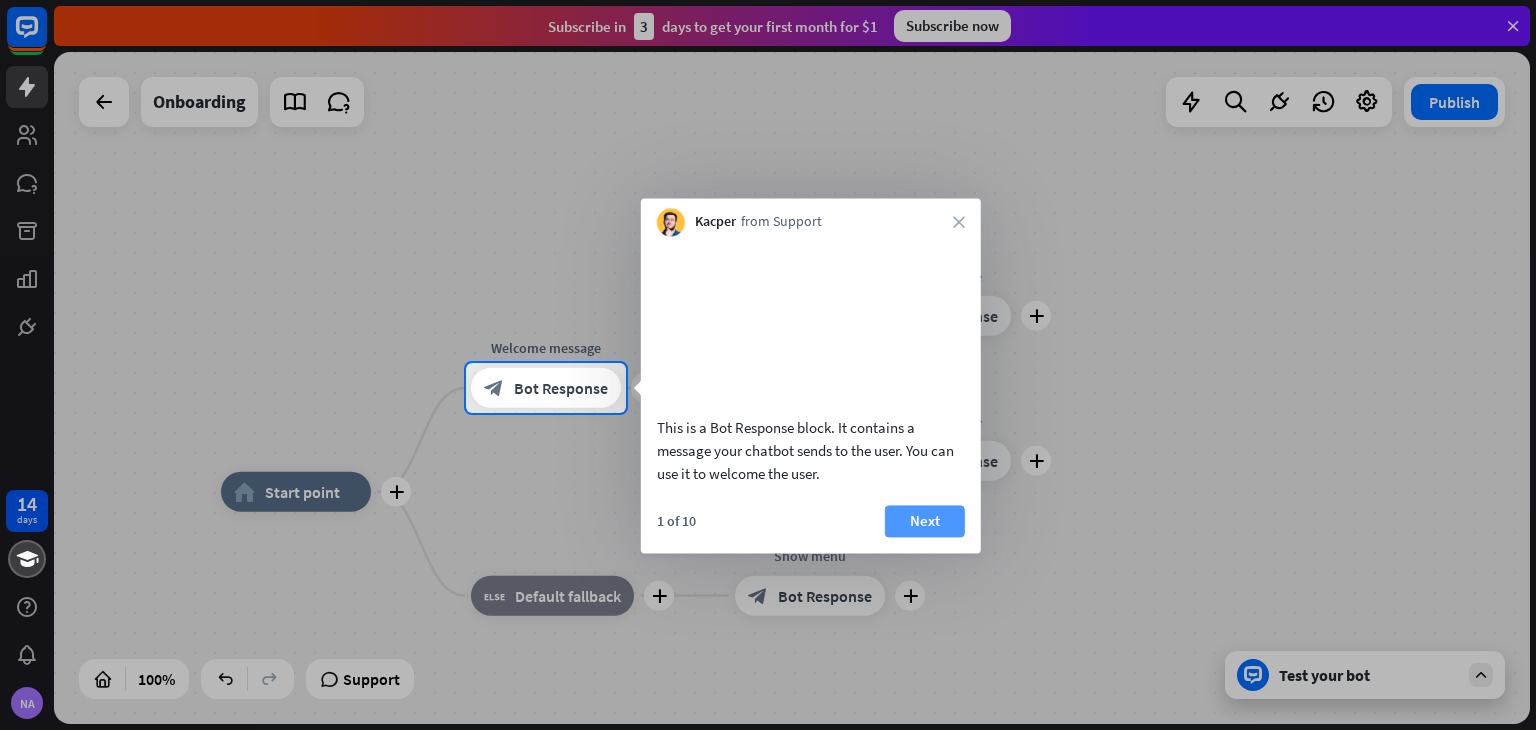 click on "Next" at bounding box center [925, 521] 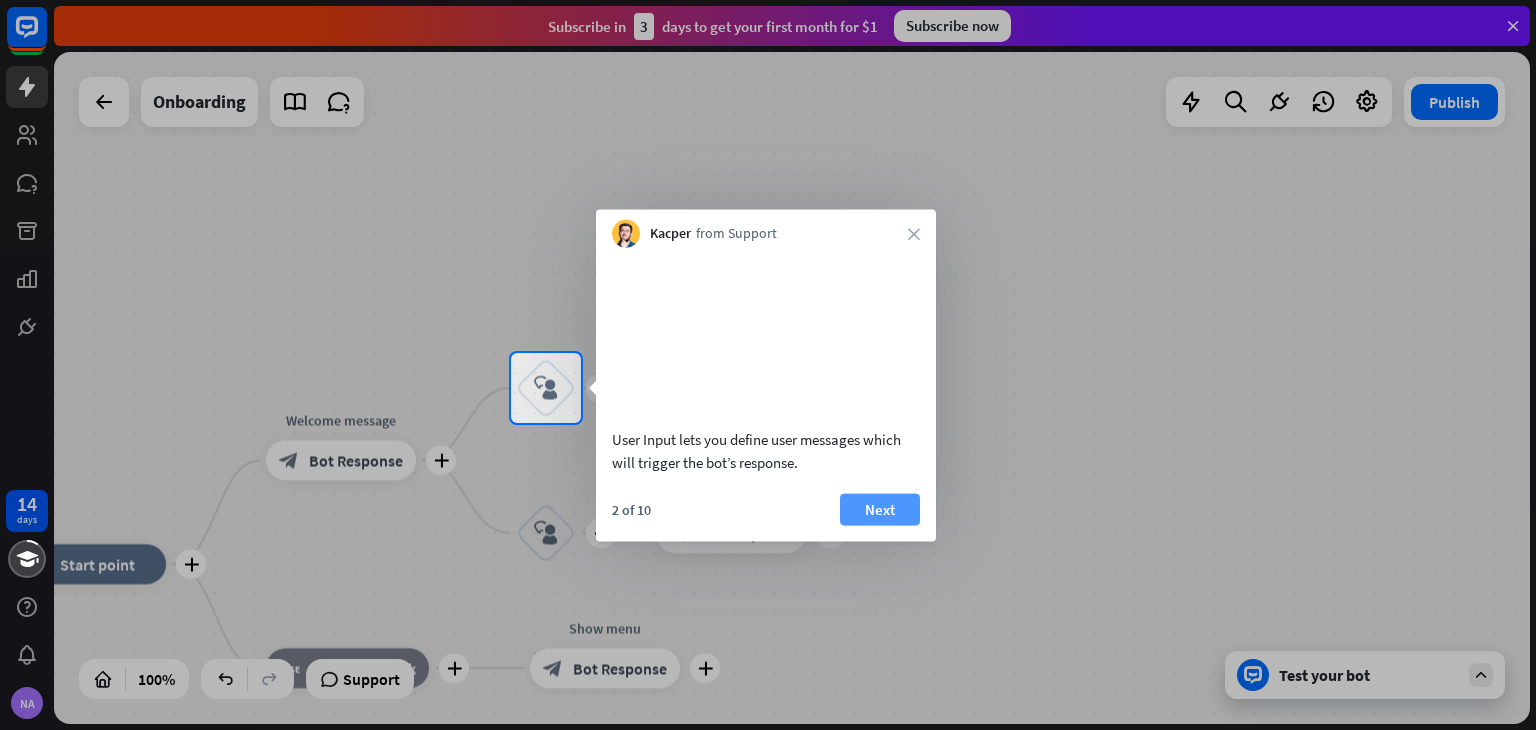 click on "Next" at bounding box center (880, 509) 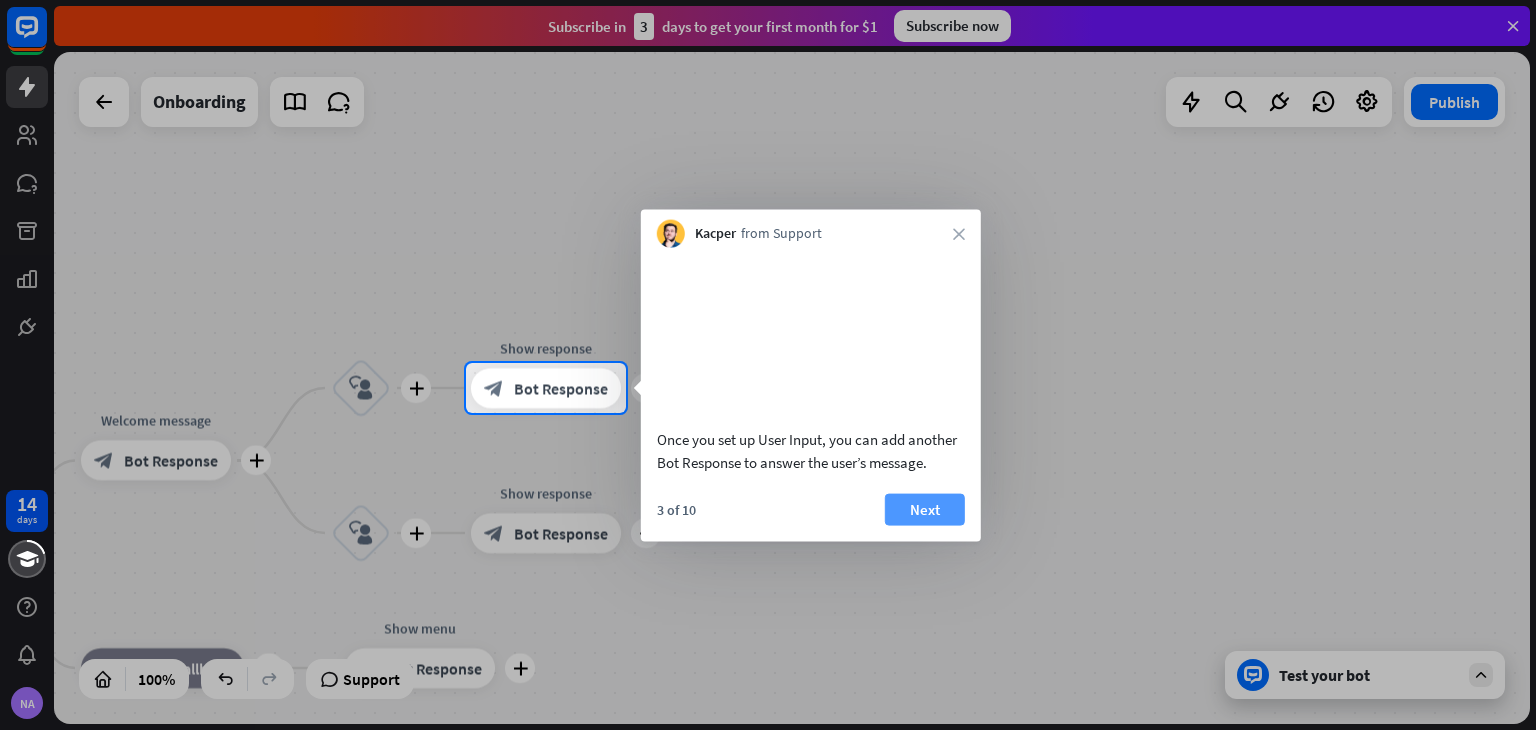 click on "Next" at bounding box center [925, 509] 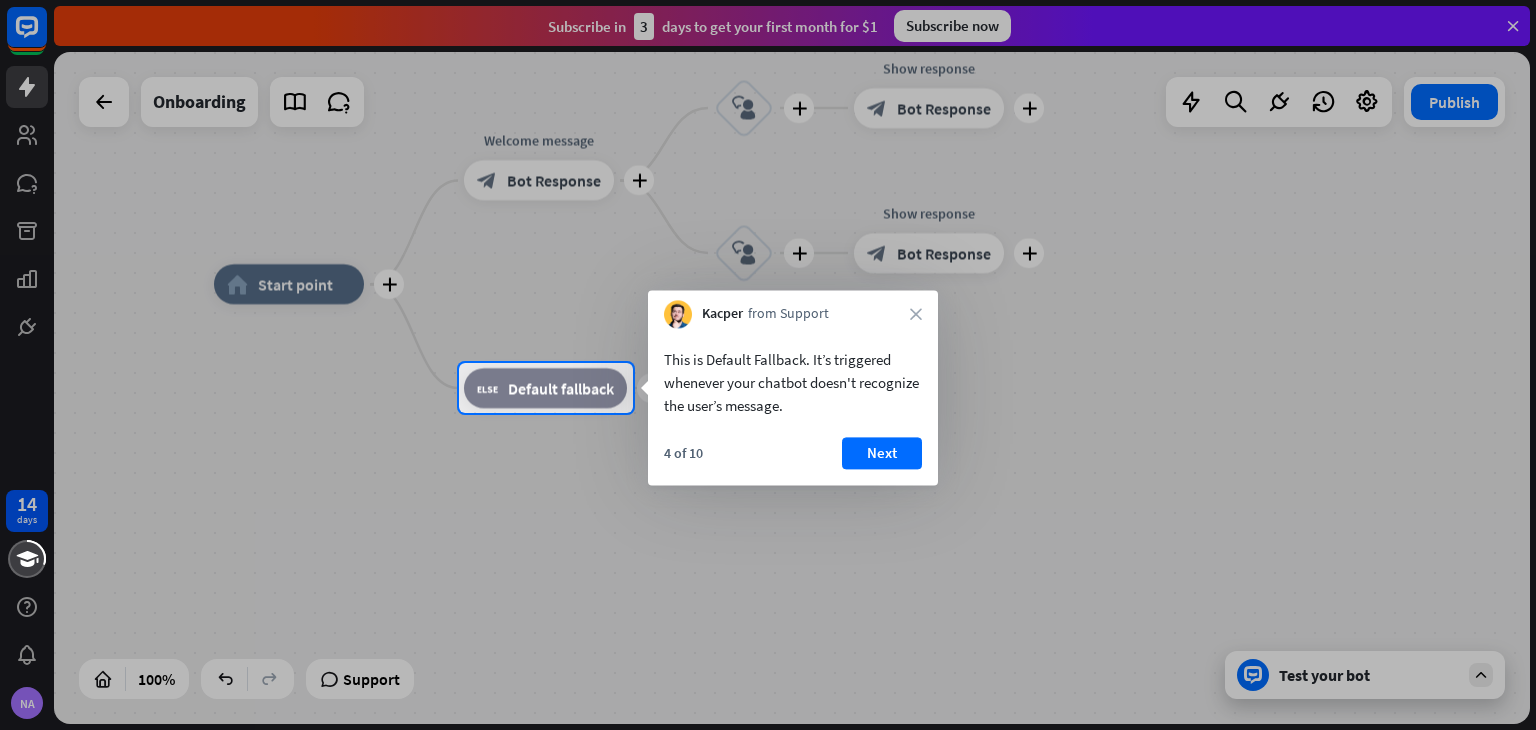 click at bounding box center (768, 571) 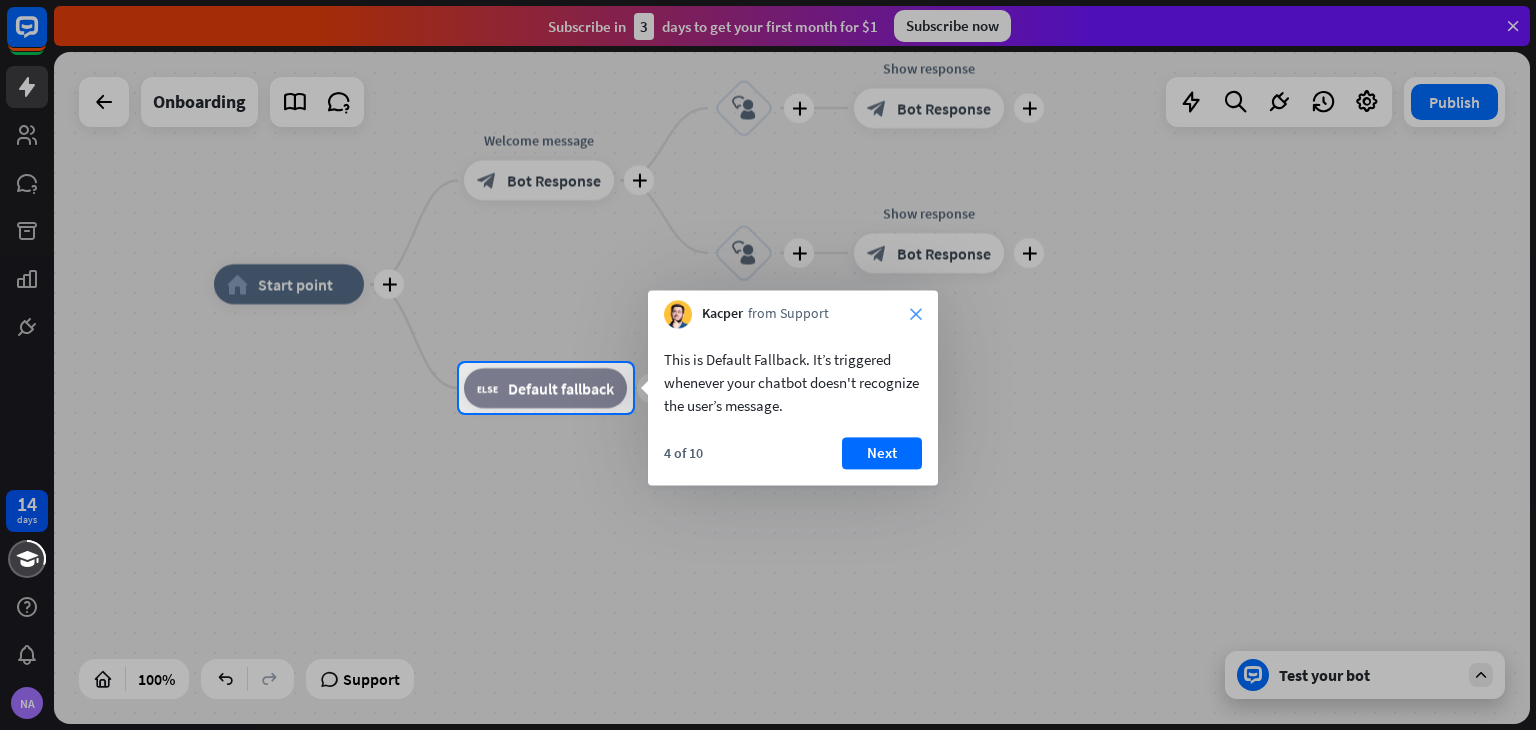 click on "close" at bounding box center [916, 314] 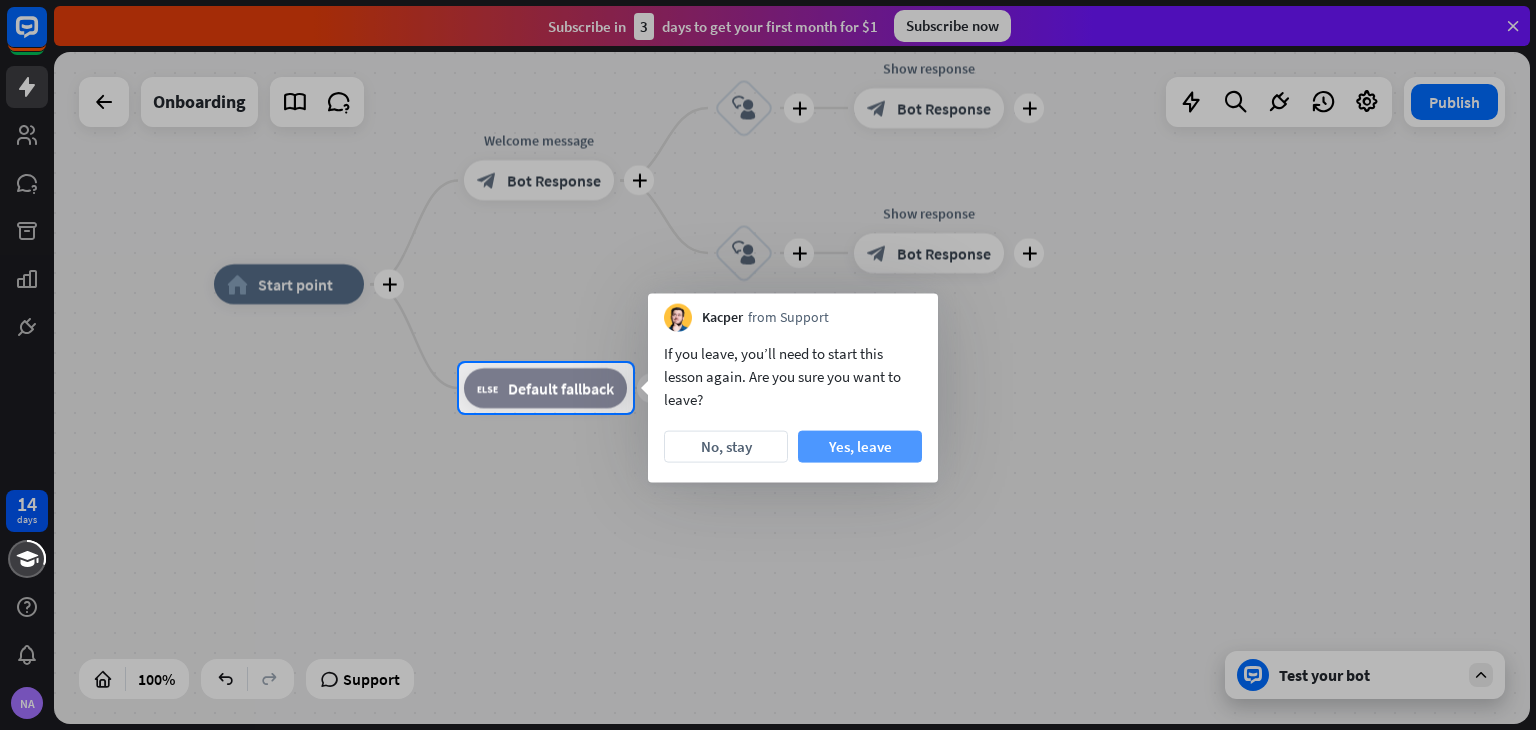 click on "Yes, leave" at bounding box center [860, 447] 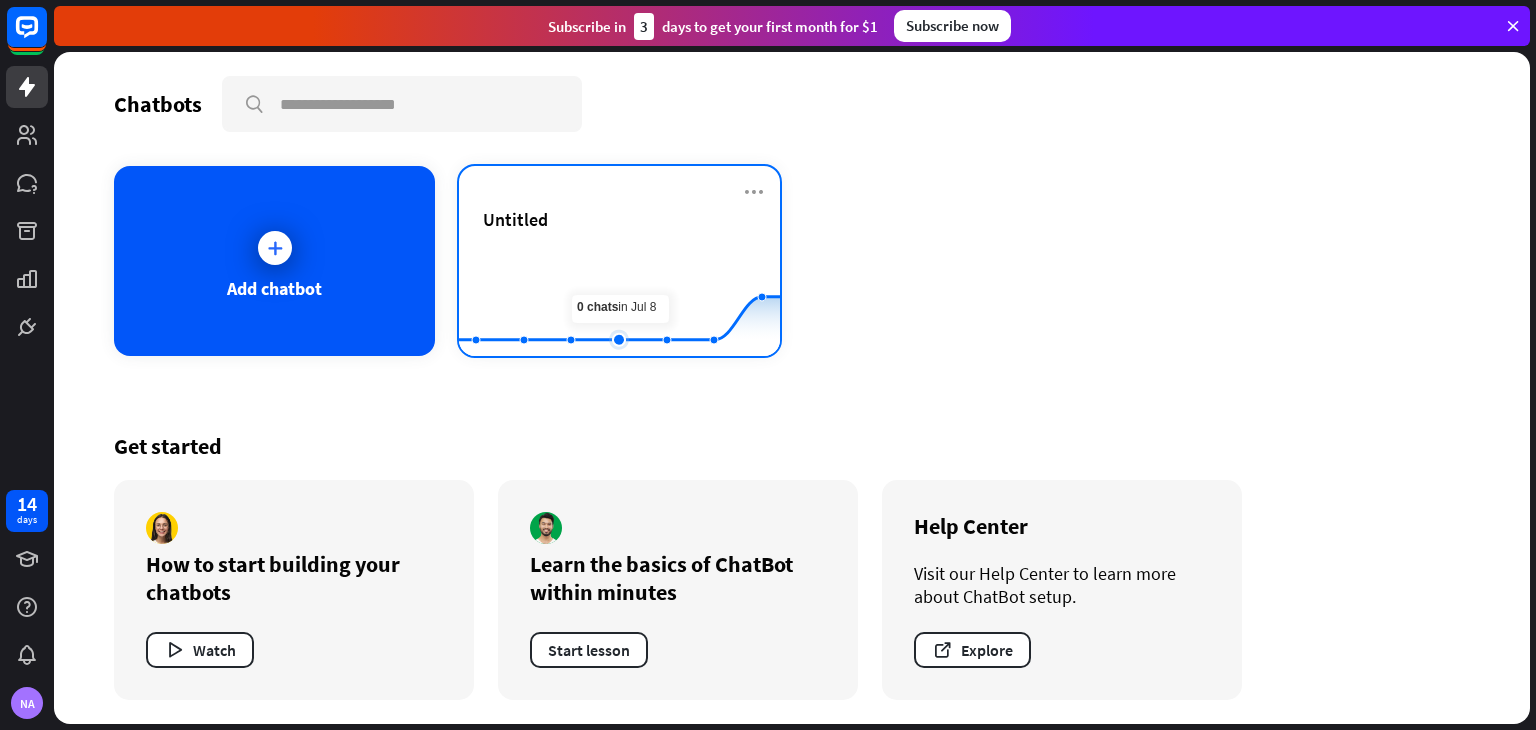 click 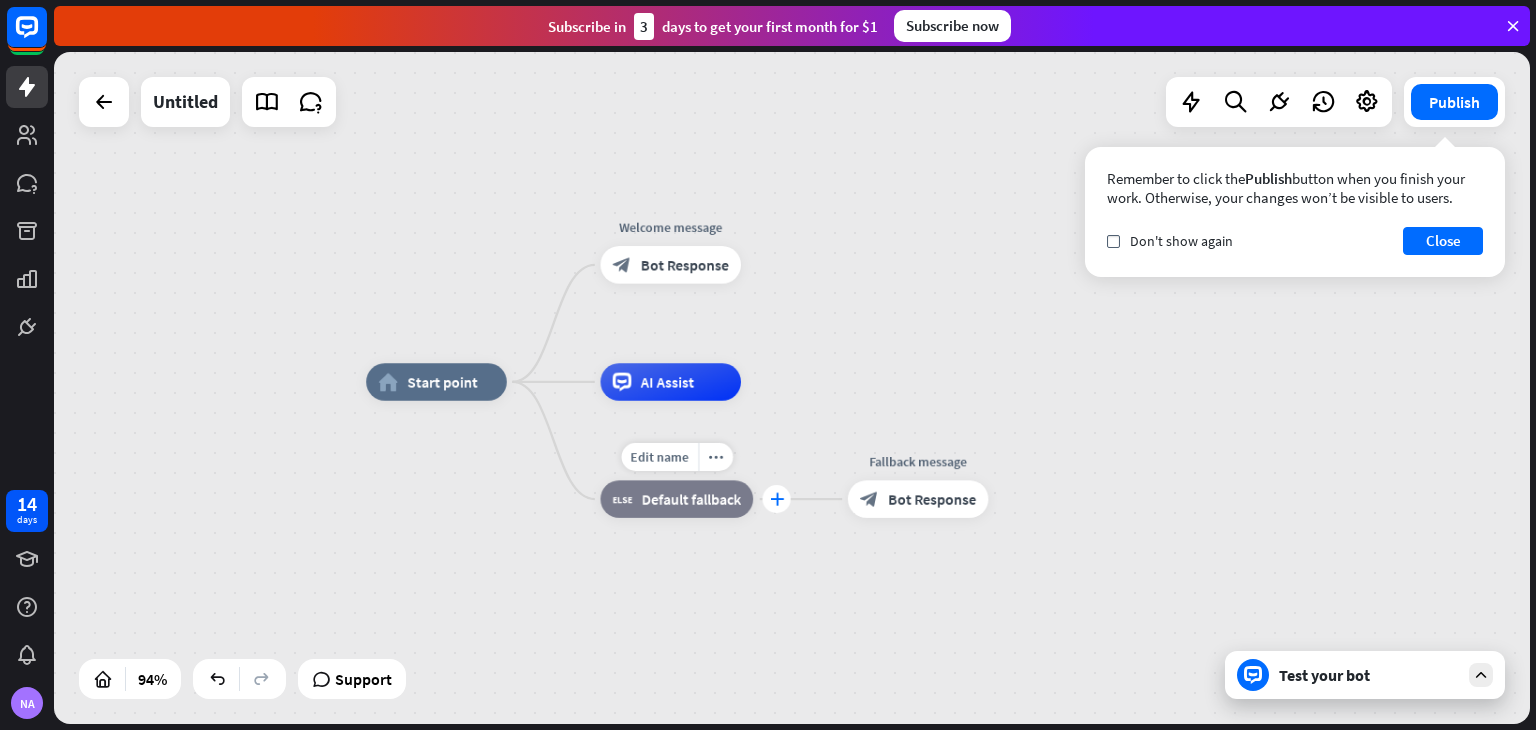click on "plus" at bounding box center [777, 499] 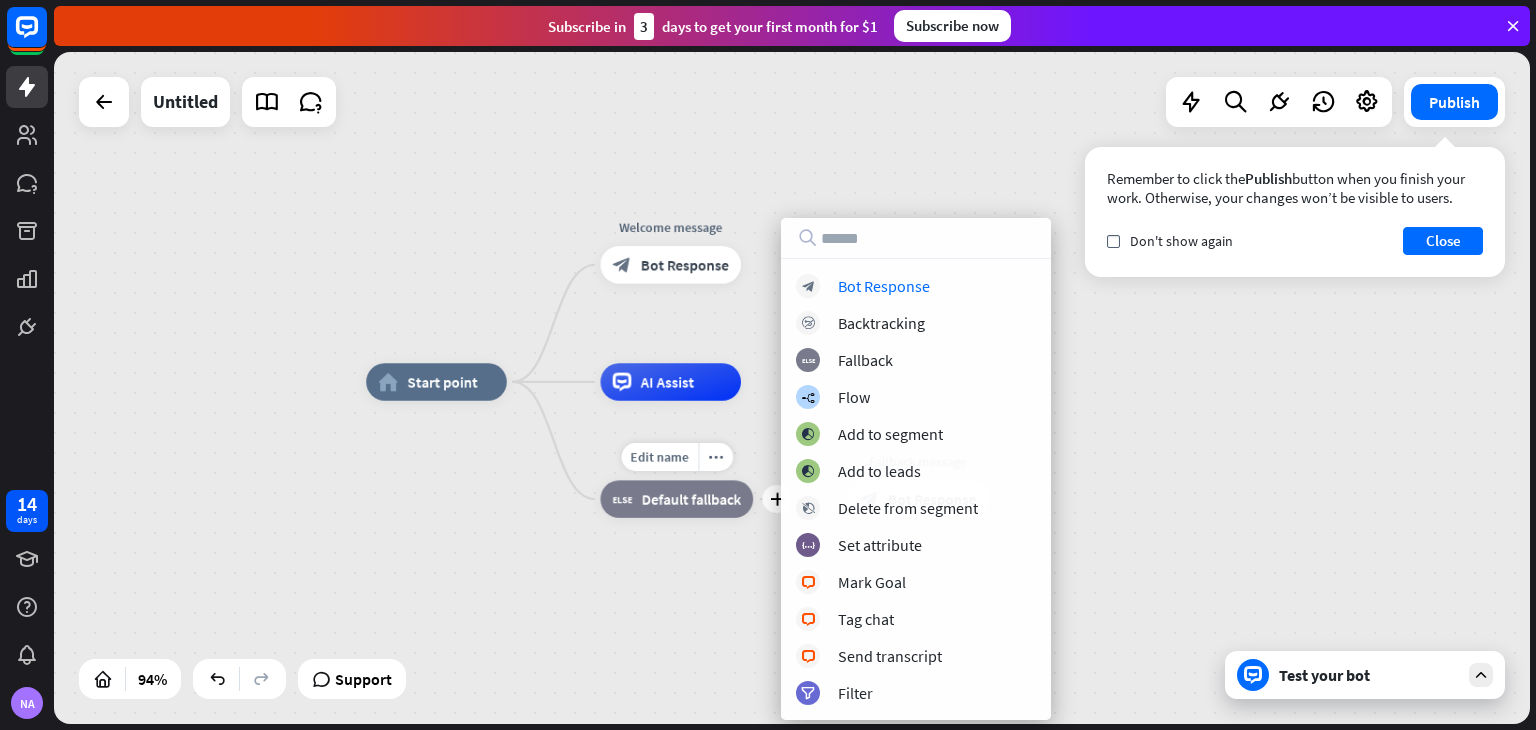 click on "Edit name   more_horiz         plus     block_fallback   Default fallback" at bounding box center (676, 498) 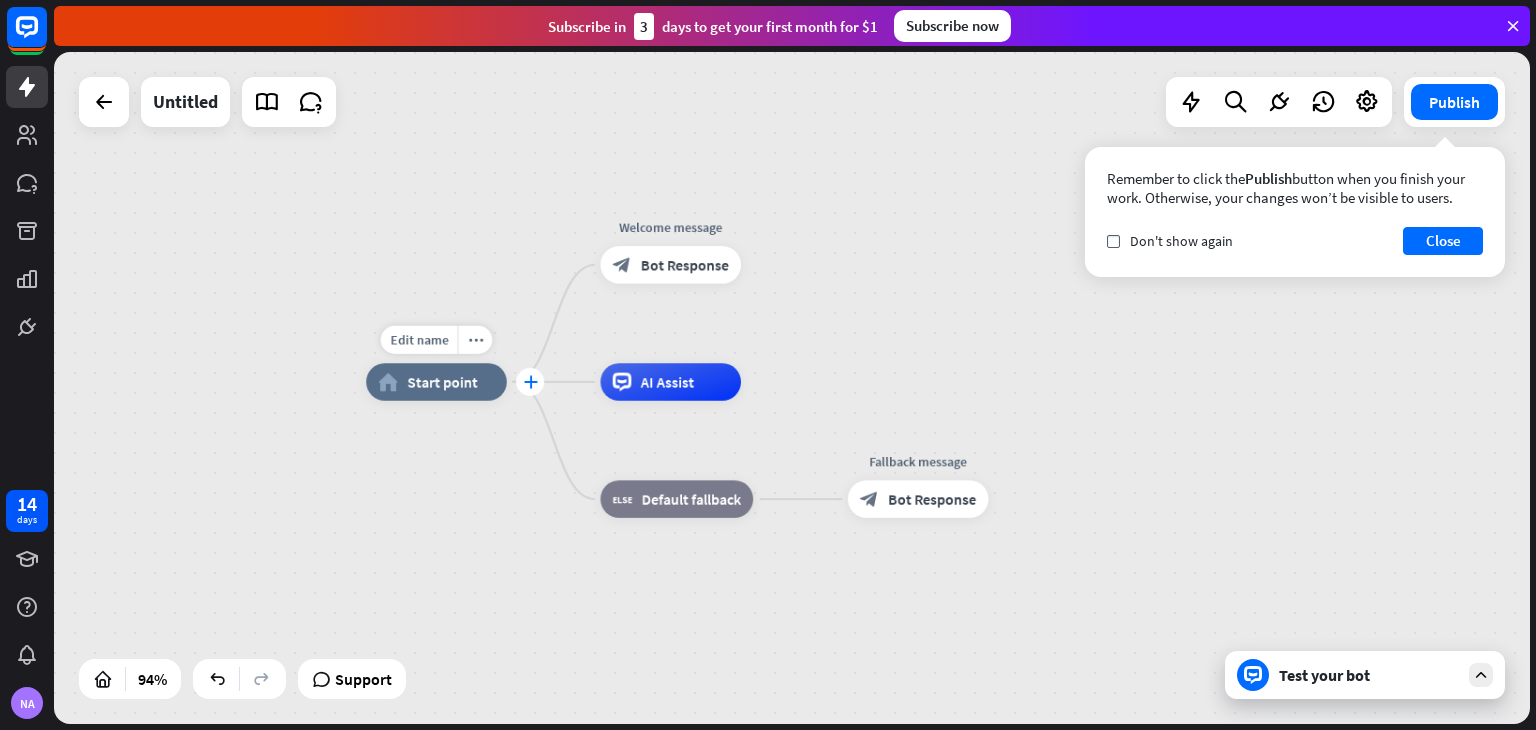click on "plus" at bounding box center [530, 381] 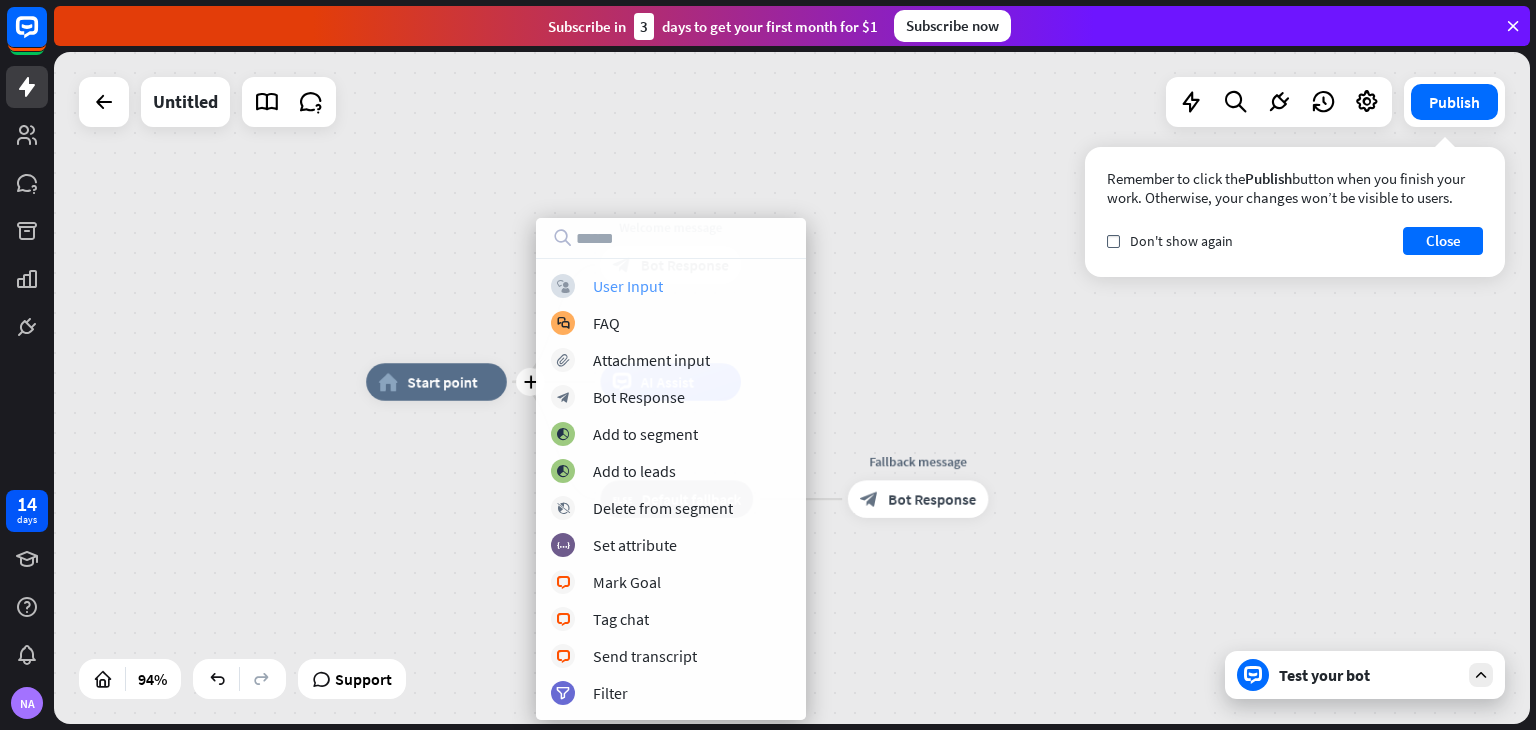 click on "User Input" at bounding box center [628, 286] 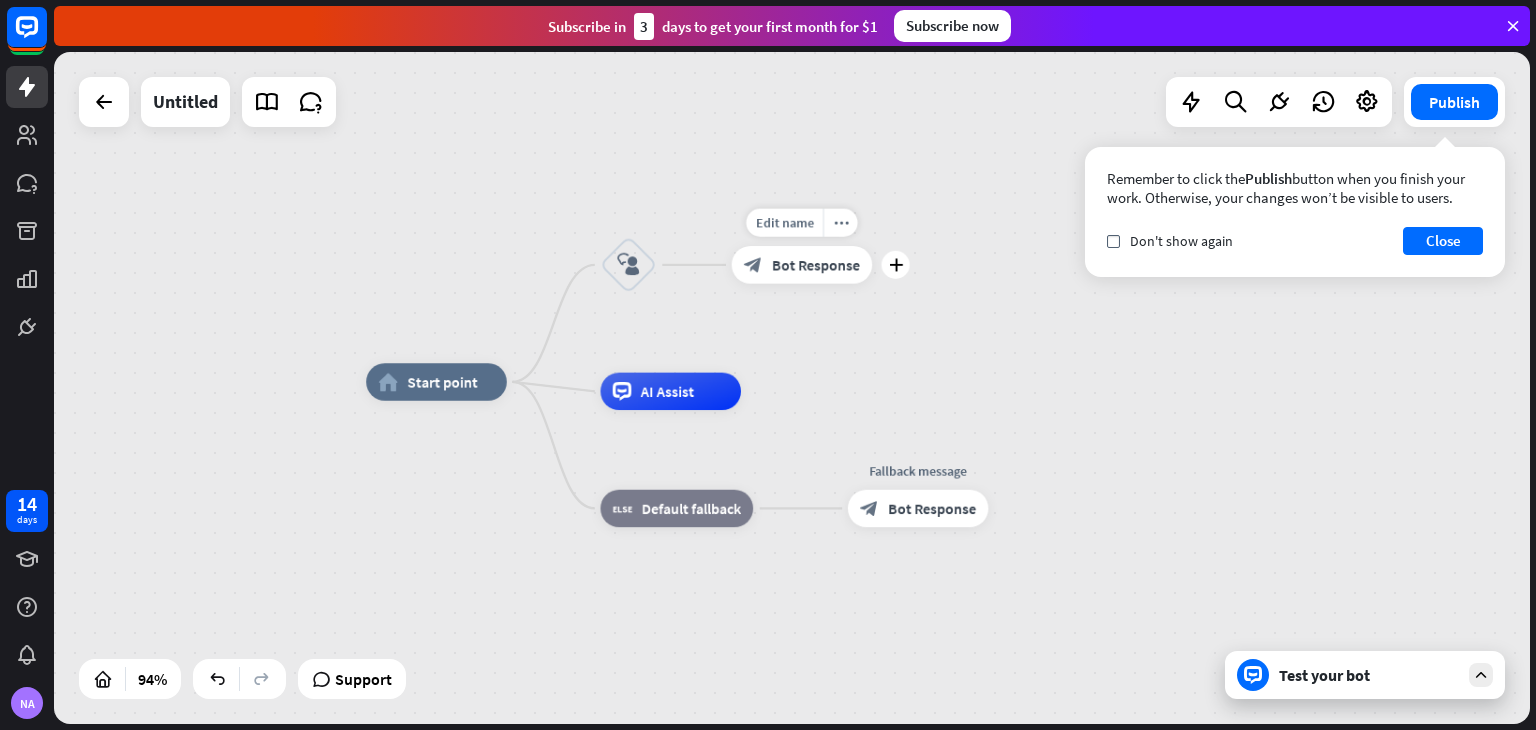 drag, startPoint x: 626, startPoint y: 273, endPoint x: 791, endPoint y: 260, distance: 165.51132 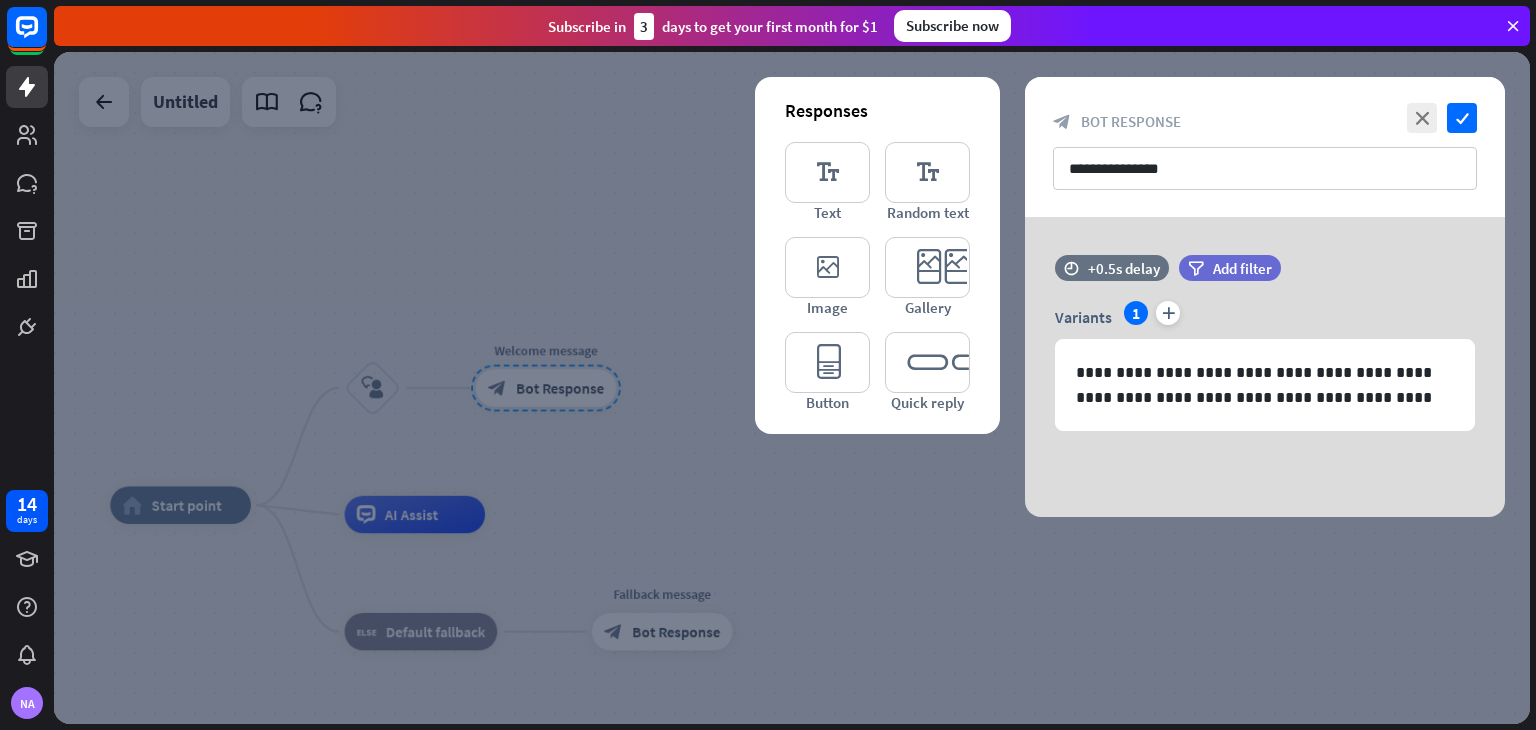 click at bounding box center [792, 388] 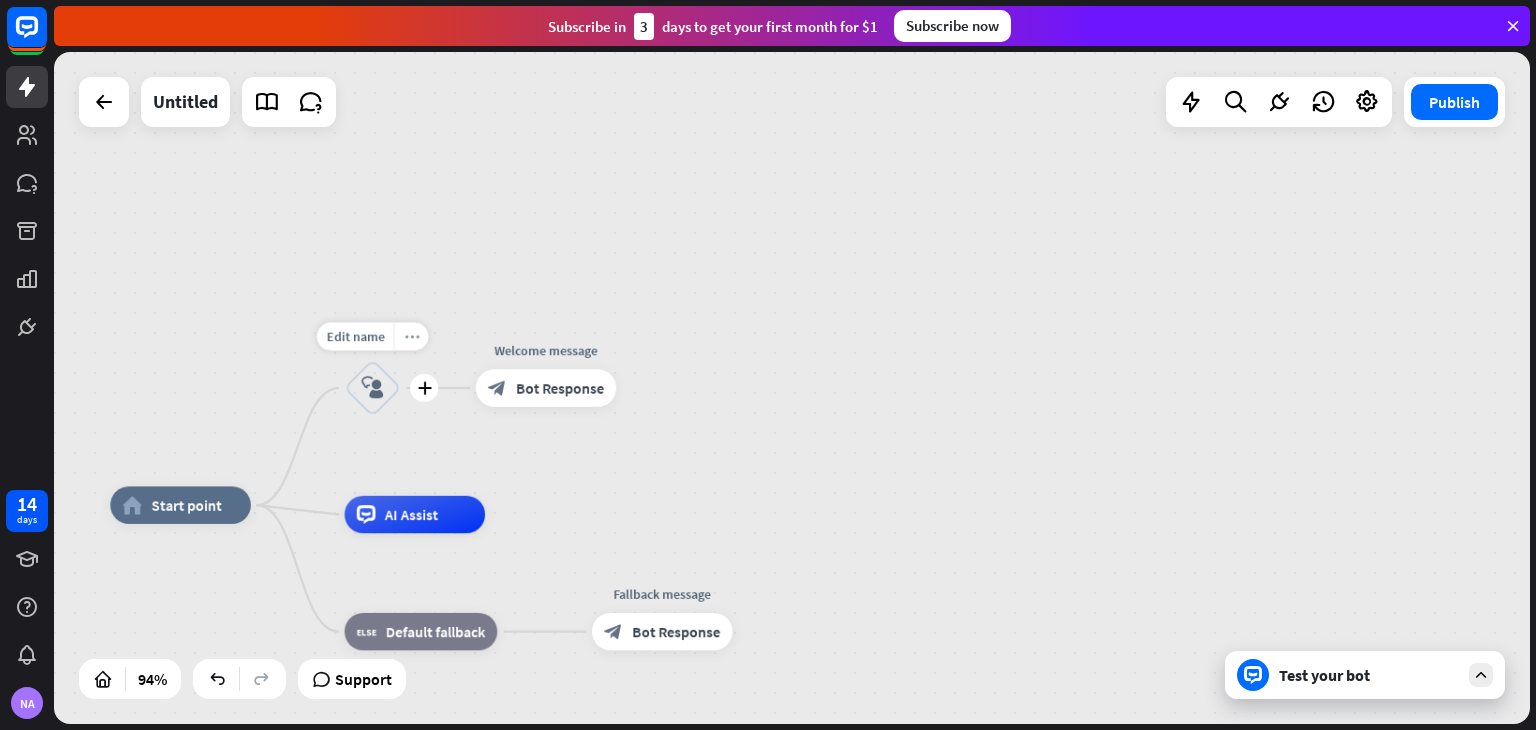 click on "more_horiz" at bounding box center (411, 336) 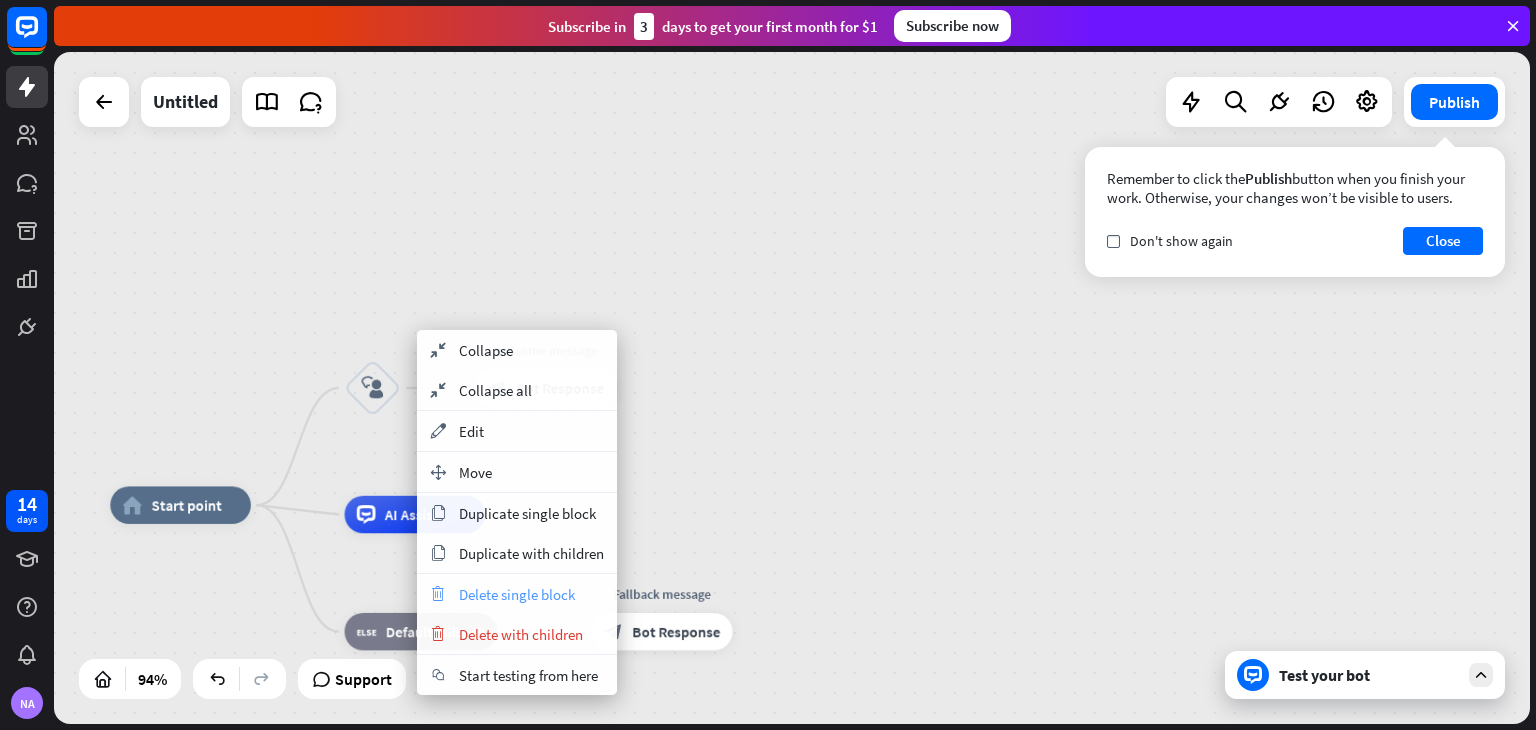 click on "Delete single block" at bounding box center [517, 594] 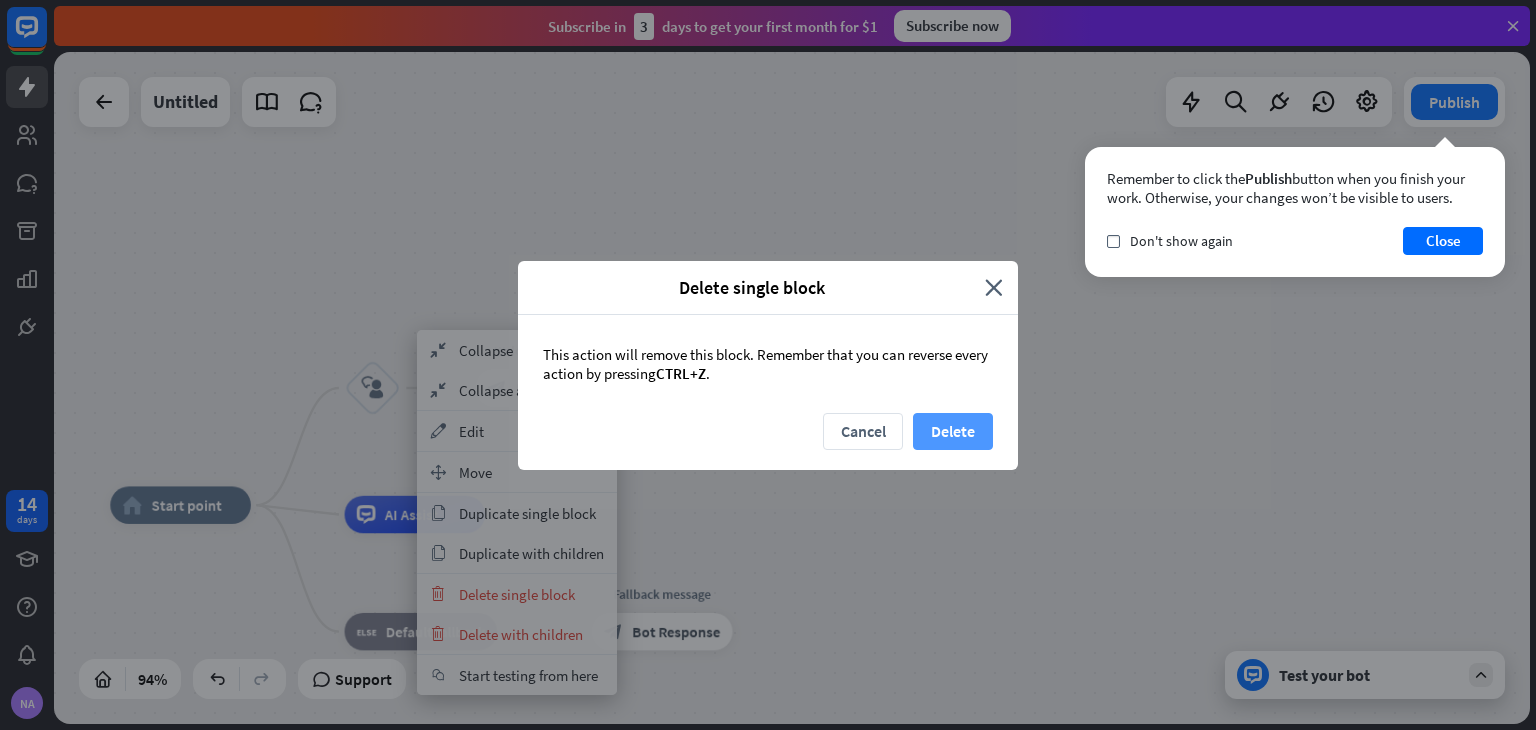 click on "Delete" at bounding box center (953, 431) 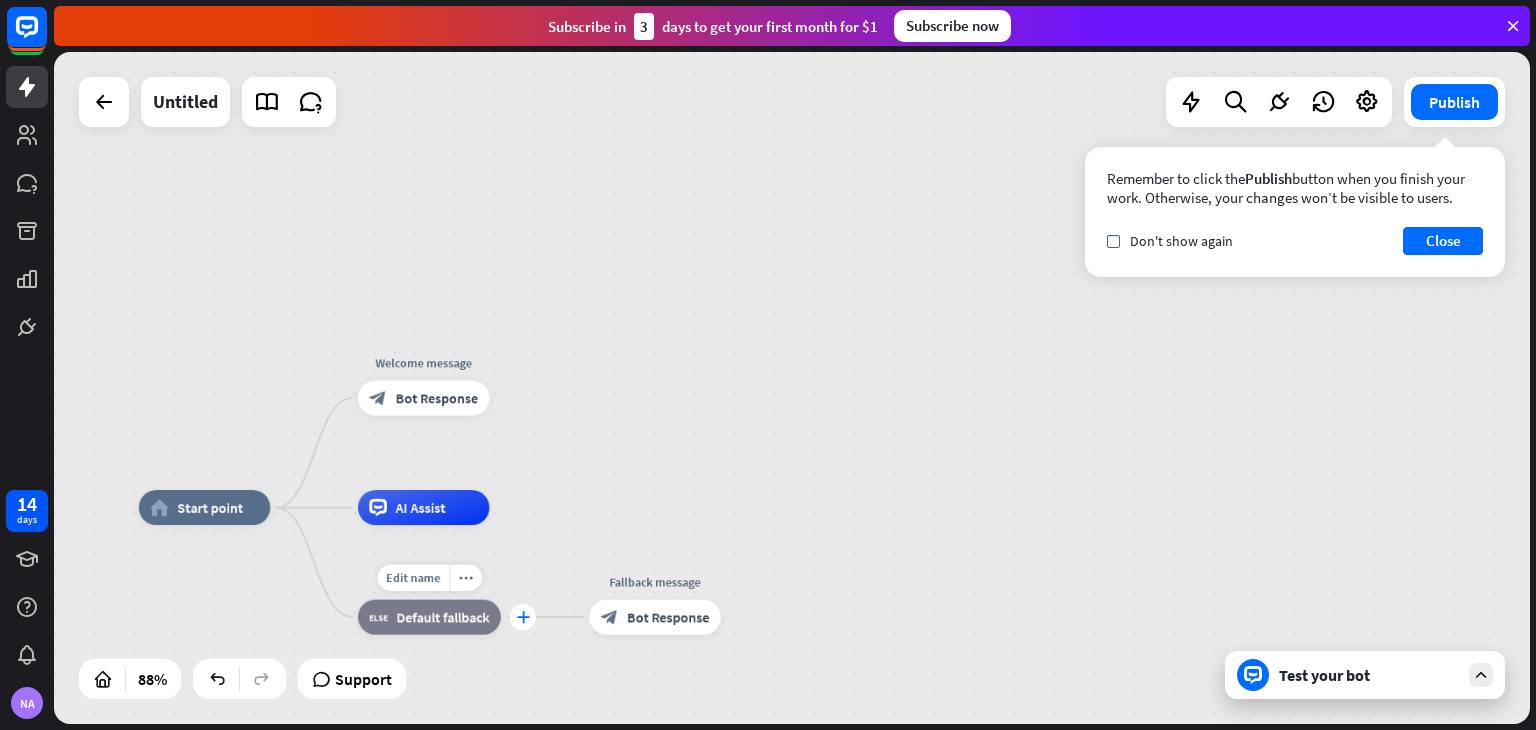 click on "plus" at bounding box center (523, 617) 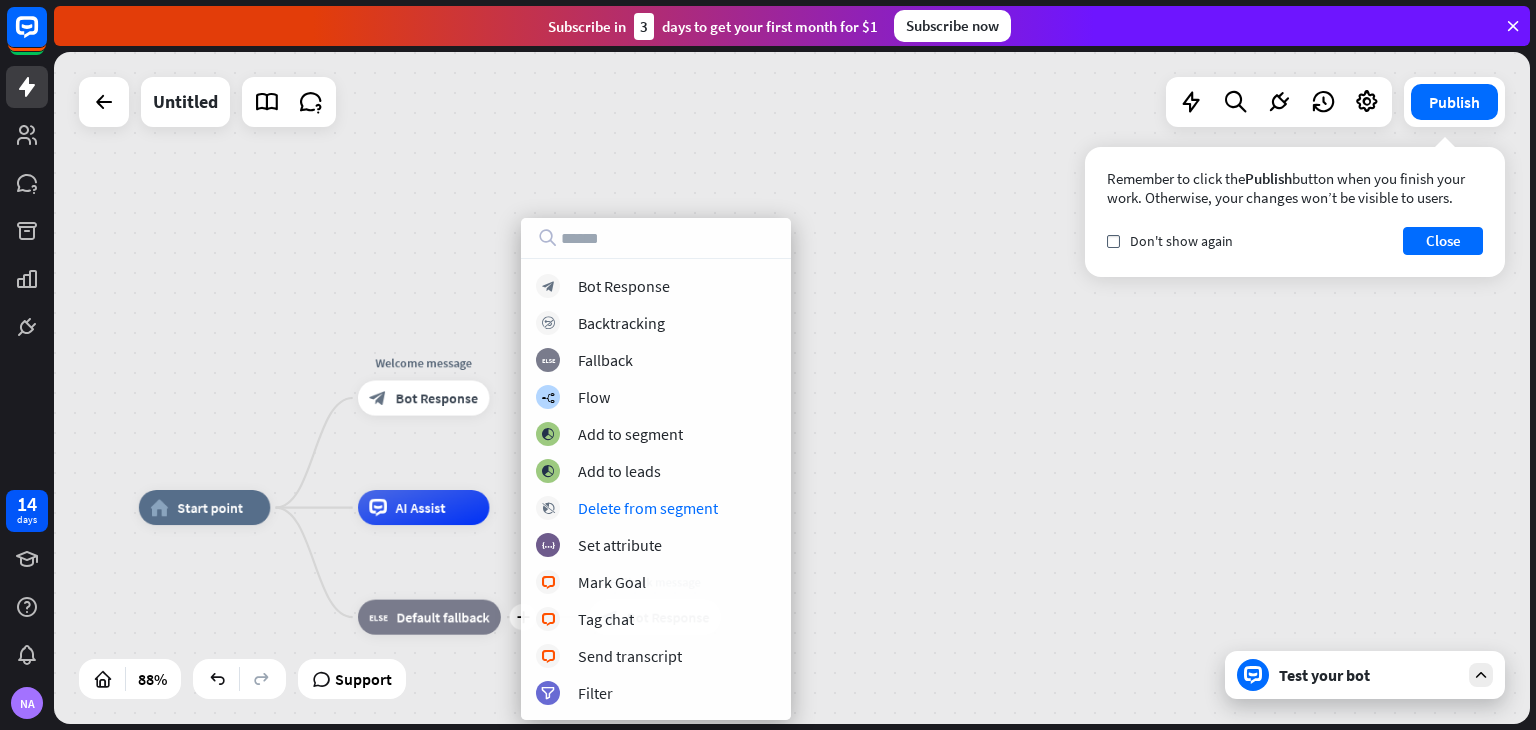 click on "home_2   Start point                 Welcome message   block_bot_response   Bot Response                     AI Assist               plus     block_fallback   Default fallback                 Fallback message   block_bot_response   Bot Response" at bounding box center (792, 388) 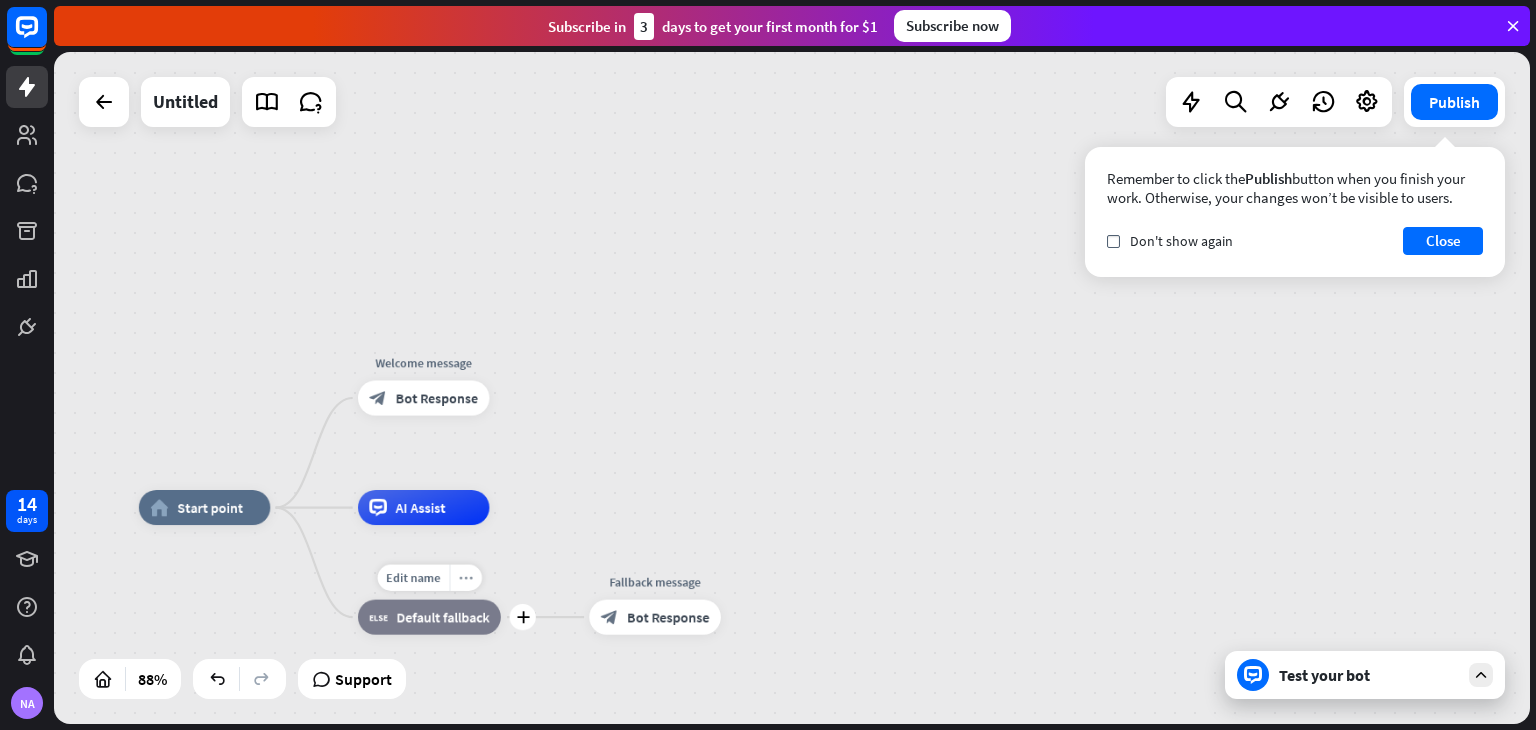 click on "more_horiz" at bounding box center [466, 577] 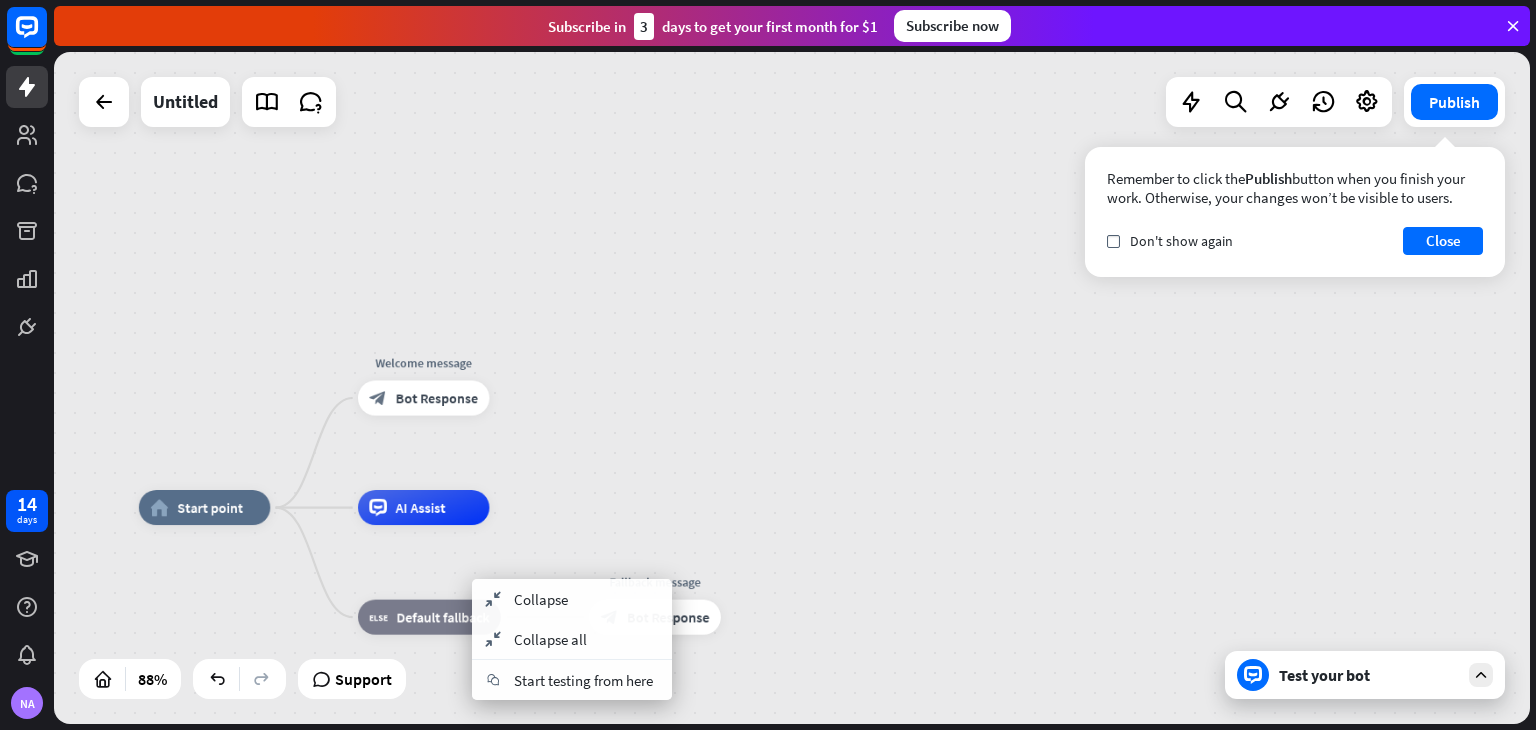 click on "home_2   Start point                 Welcome message   block_bot_response   Bot Response                     AI Assist                   block_fallback   Default fallback                 Fallback message   block_bot_response   Bot Response" at bounding box center [786, 802] 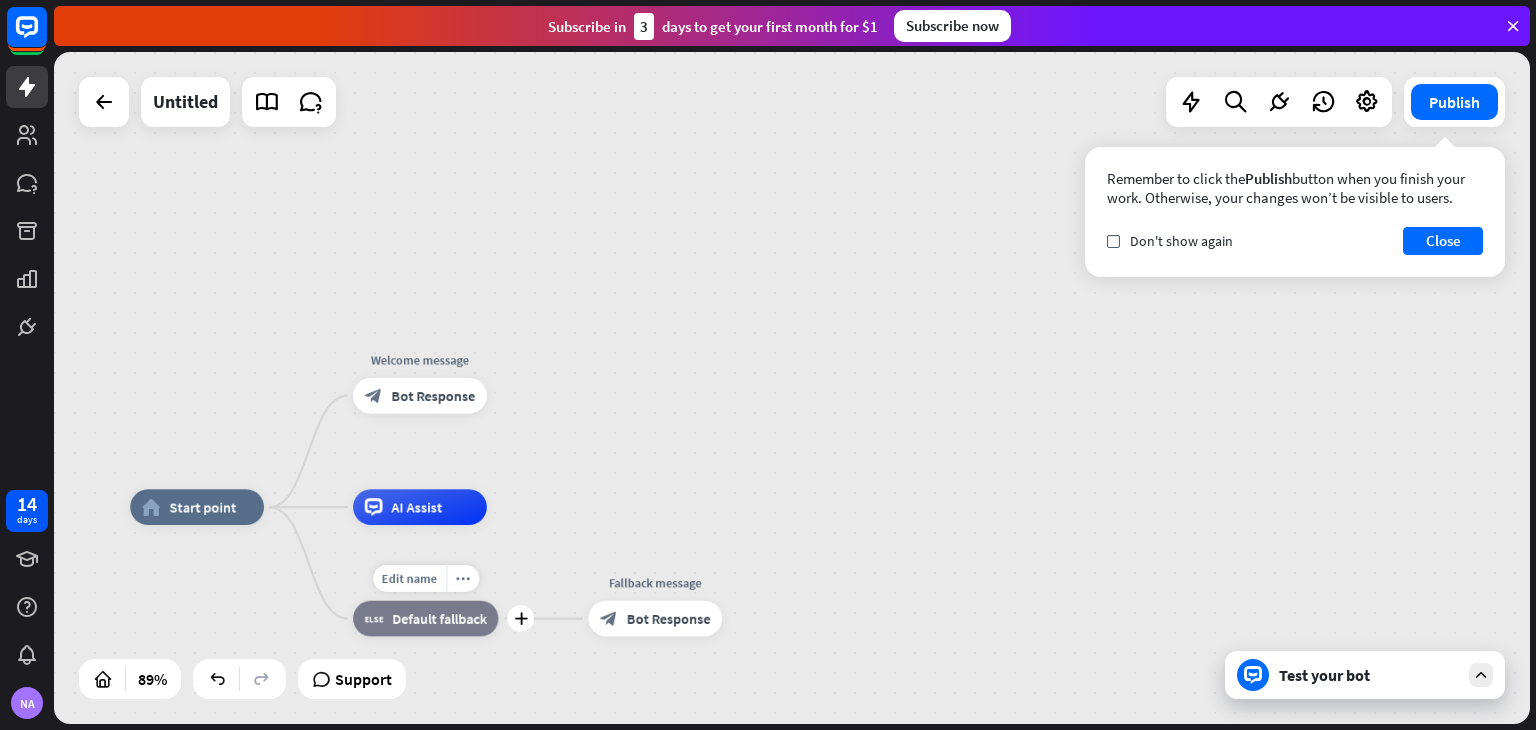 click on "Edit name   more_horiz         plus     block_fallback   Default fallback" at bounding box center (425, 619) 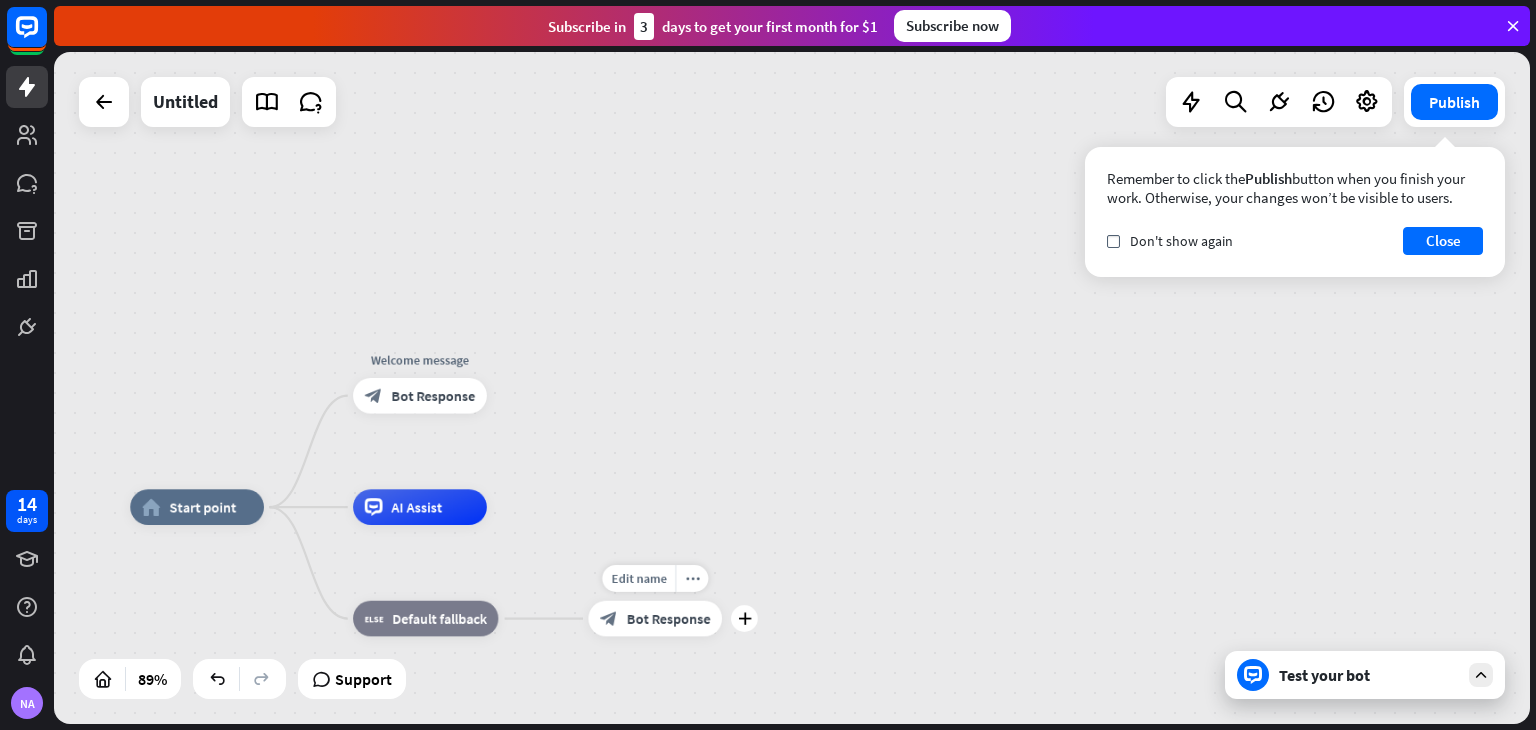 click on "Edit name   more_horiz         plus     block_bot_response   Bot Response" at bounding box center (655, 619) 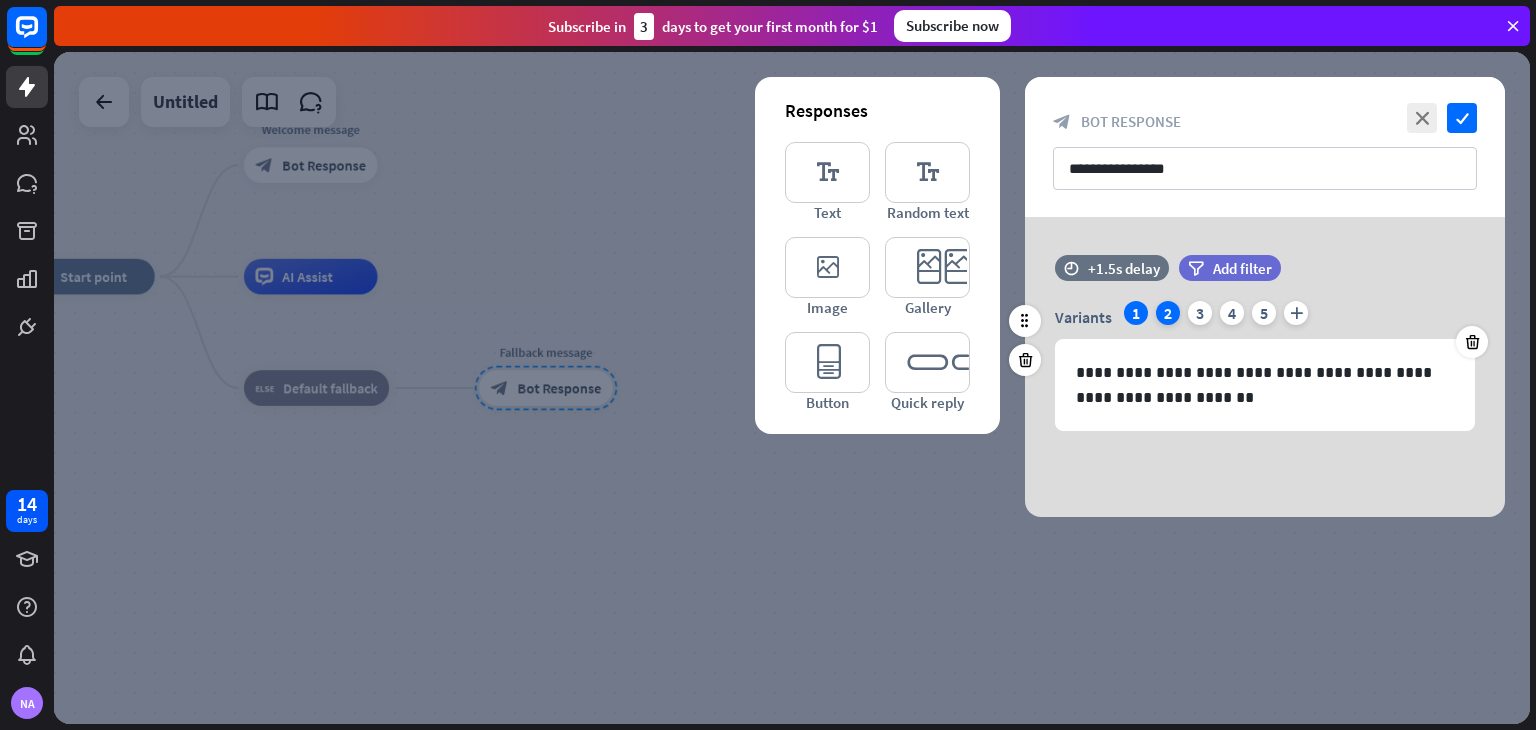 click on "2" at bounding box center (1168, 313) 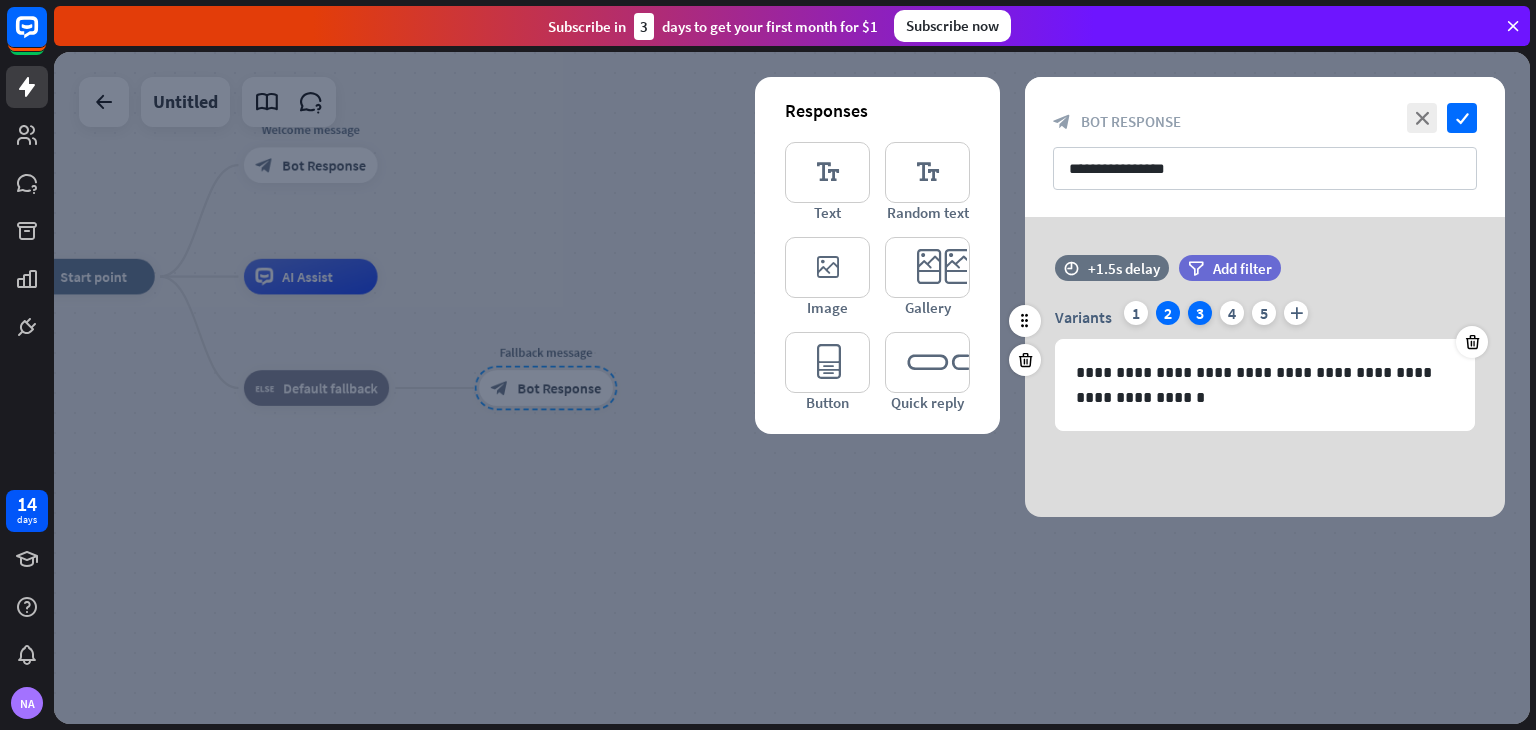click on "3" at bounding box center [1200, 313] 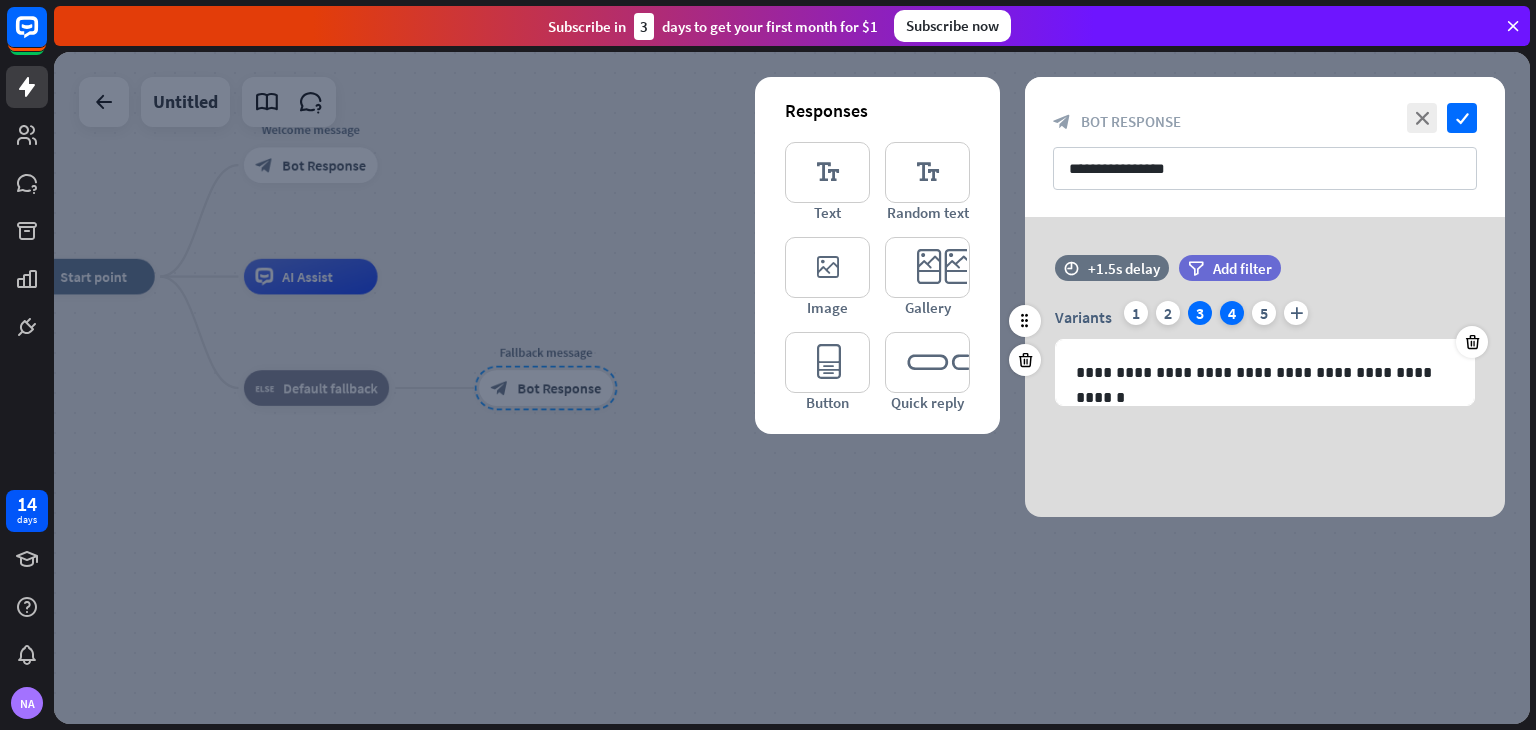 click on "4" at bounding box center [1232, 313] 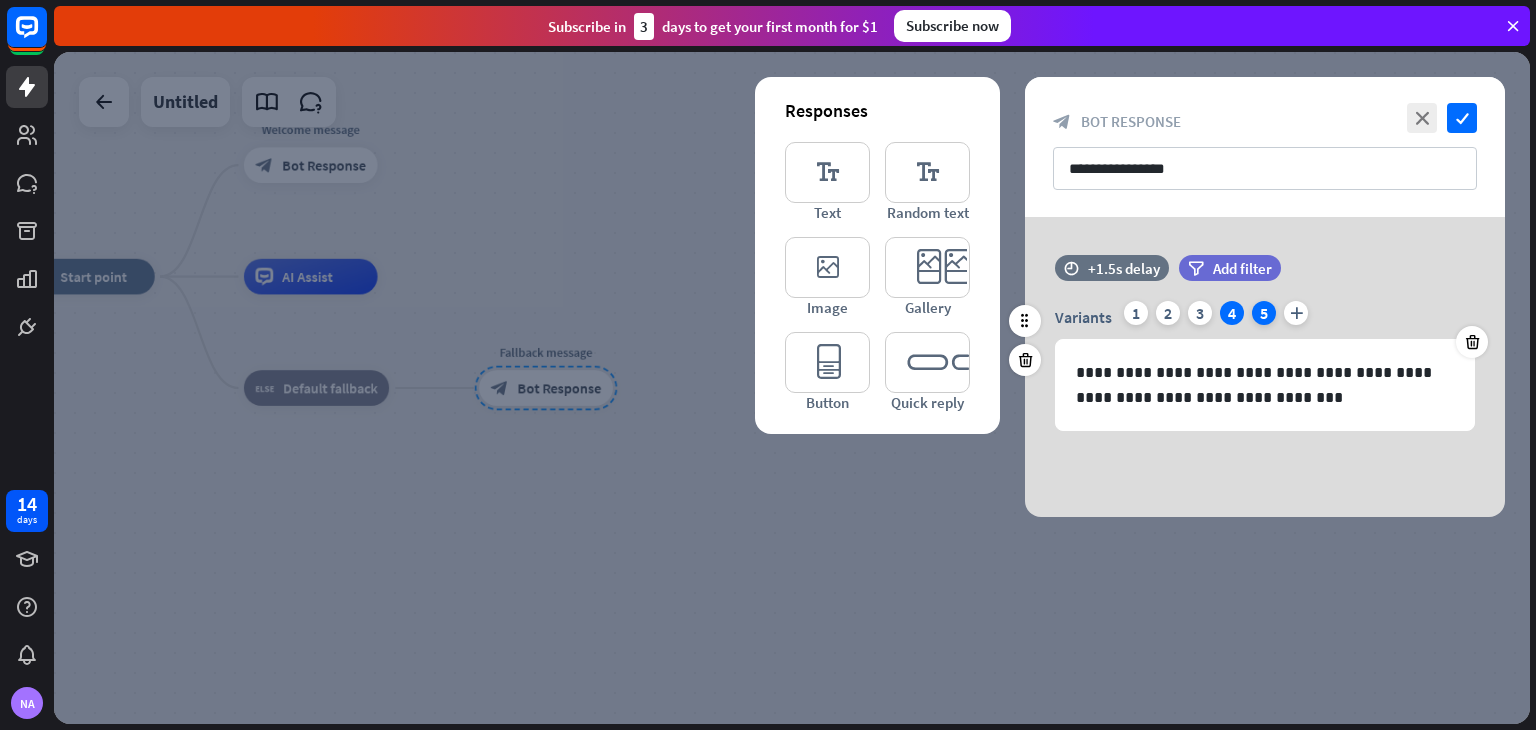 click on "5" at bounding box center (1264, 313) 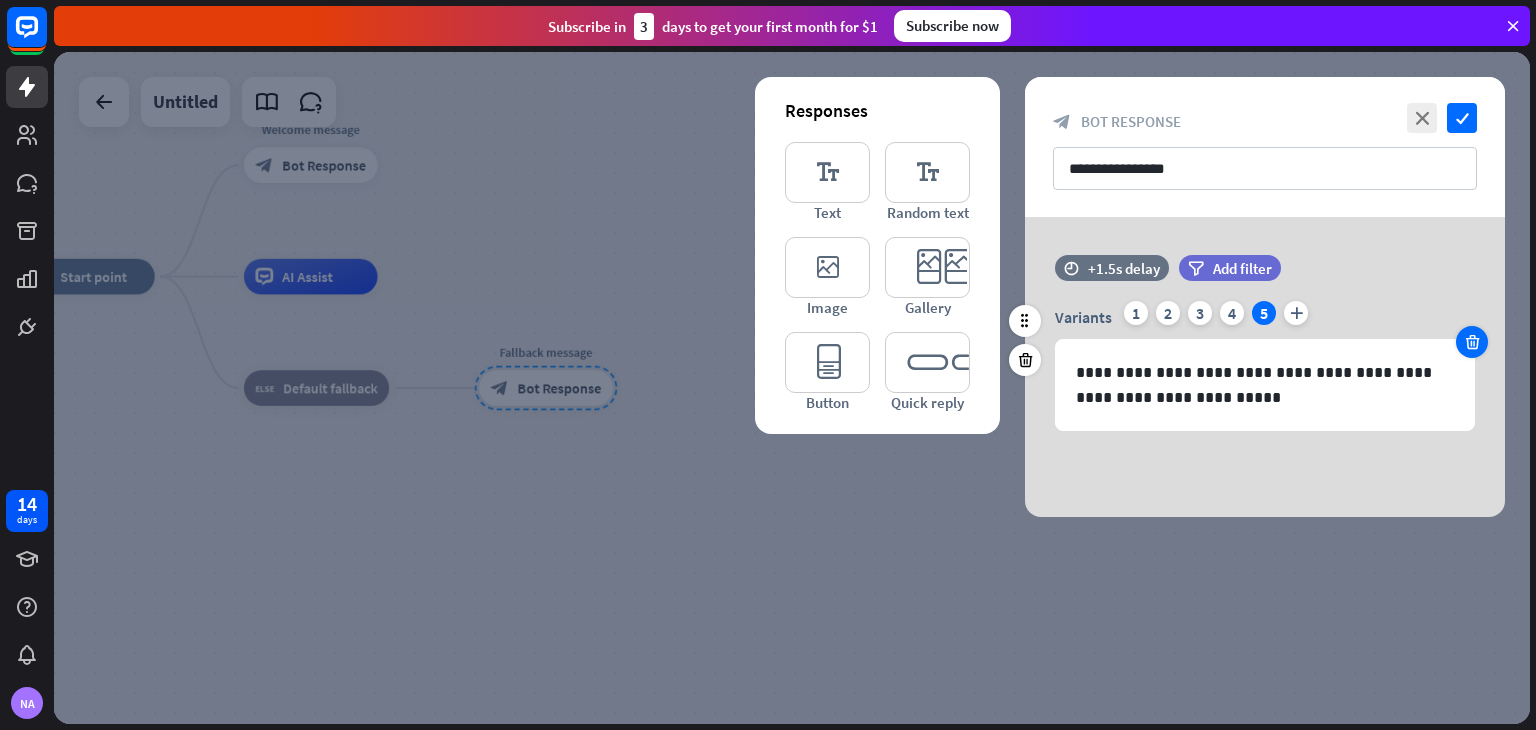 click at bounding box center [1472, 342] 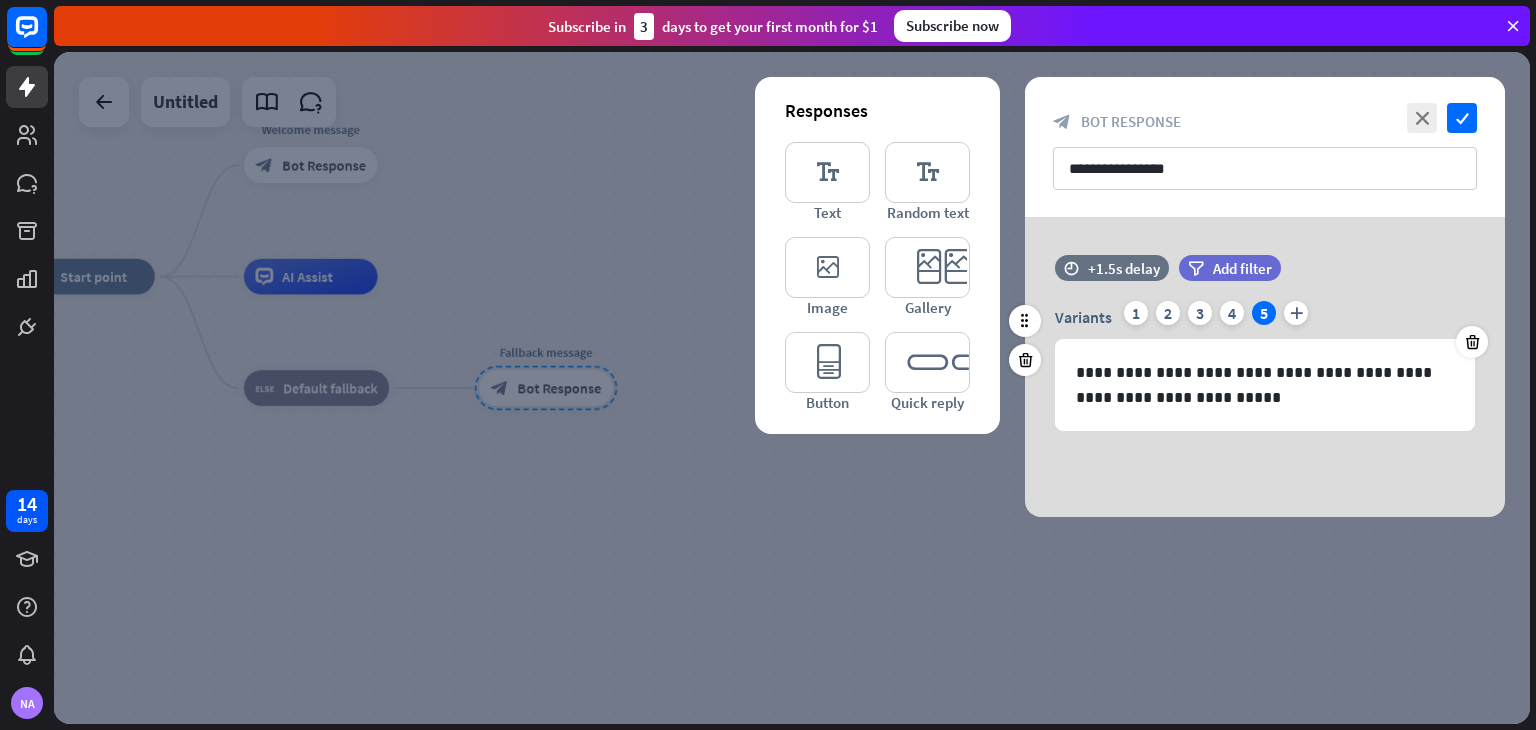 click on "time   +1.5s delay          filter   Add filter" at bounding box center (1265, 278) 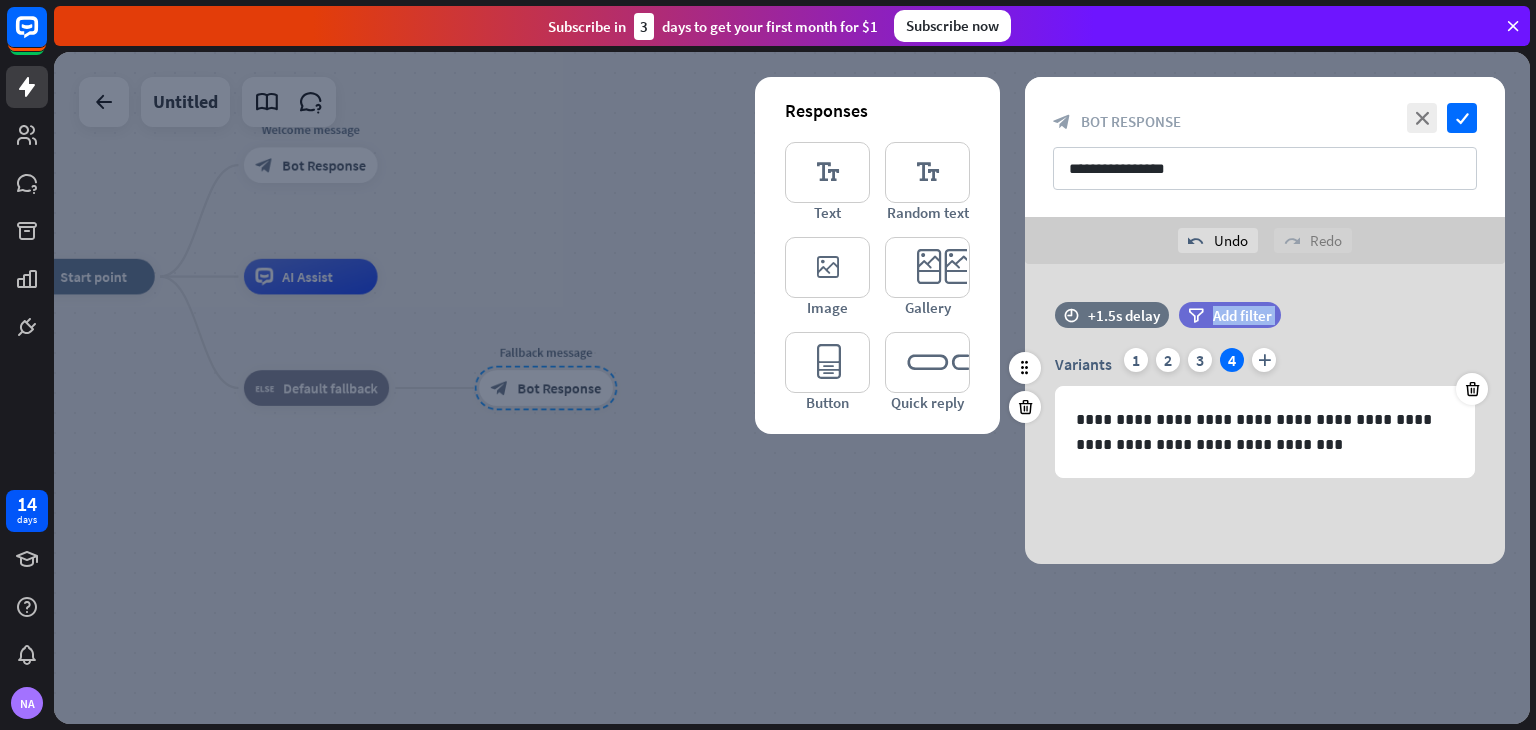 click on "time   +1.5s delay          filter   Add filter" at bounding box center (1265, 325) 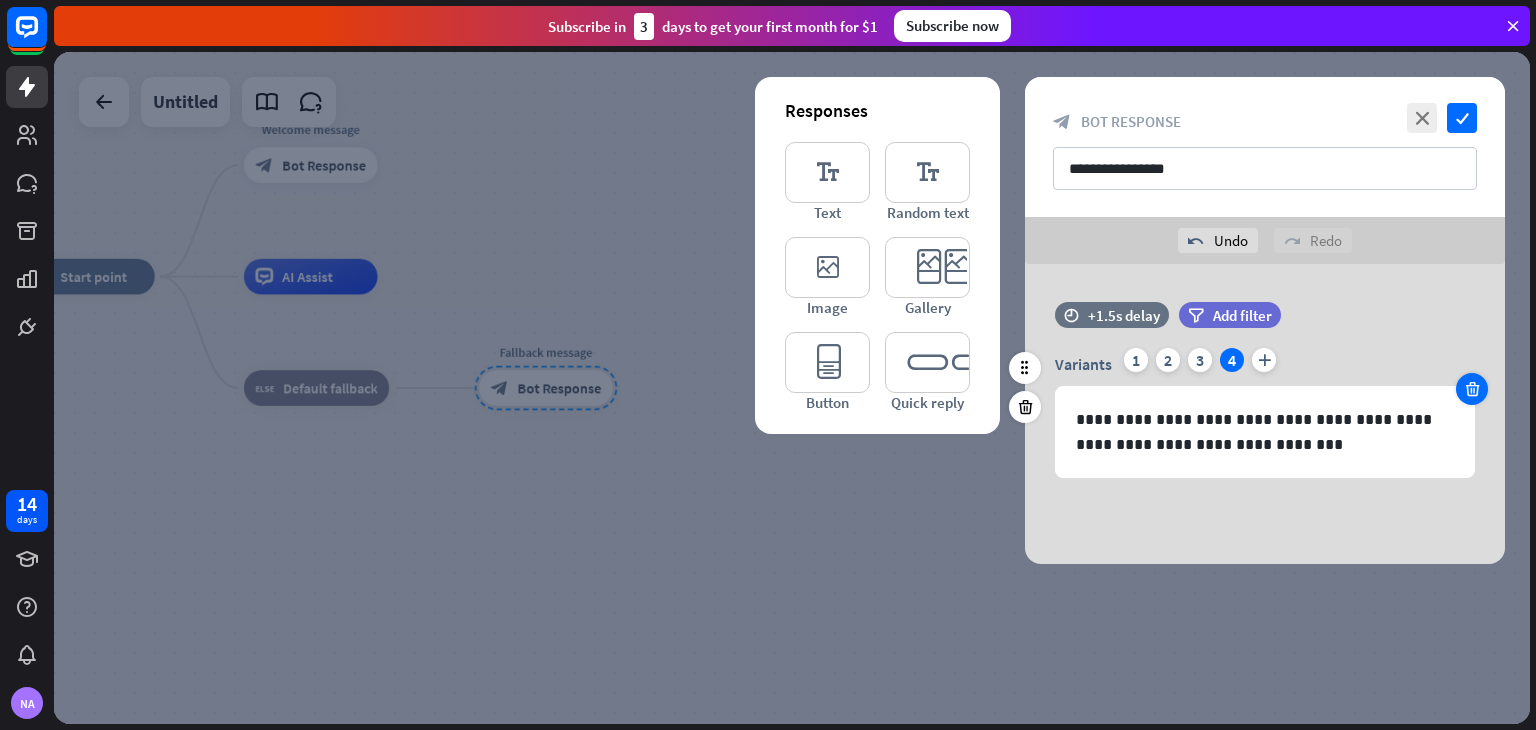 click at bounding box center [1472, 389] 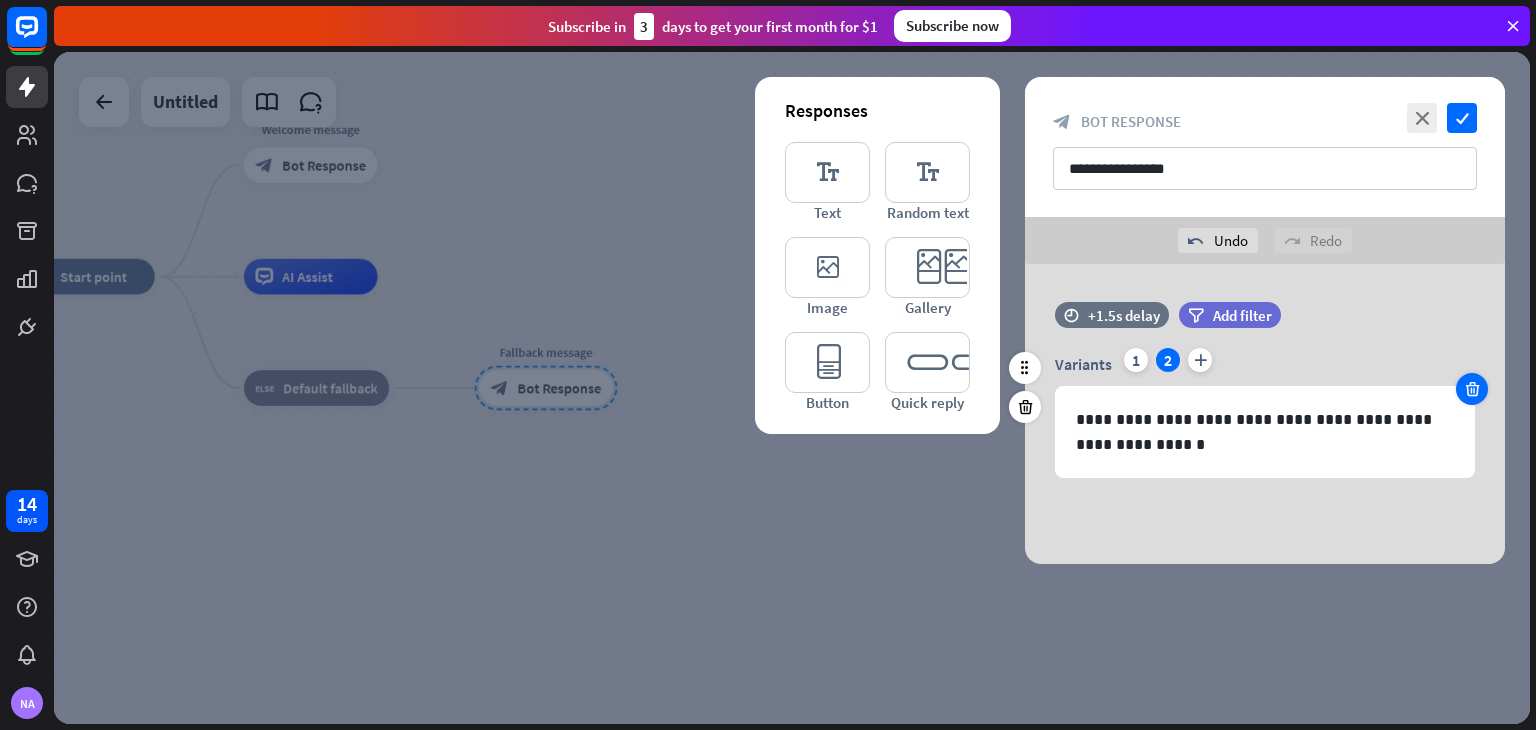 click at bounding box center [1472, 389] 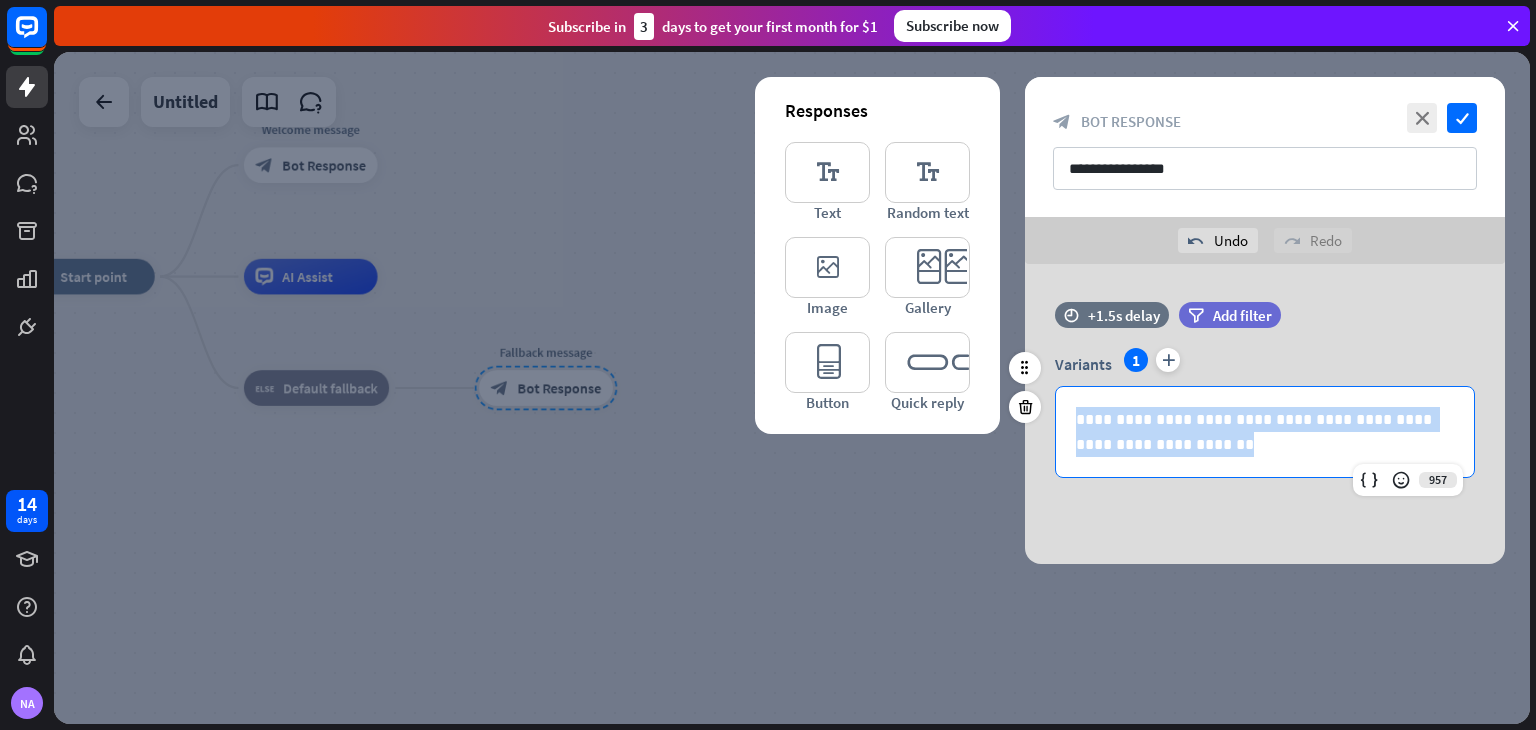 drag, startPoint x: 1272, startPoint y: 438, endPoint x: 1075, endPoint y: 409, distance: 199.12308 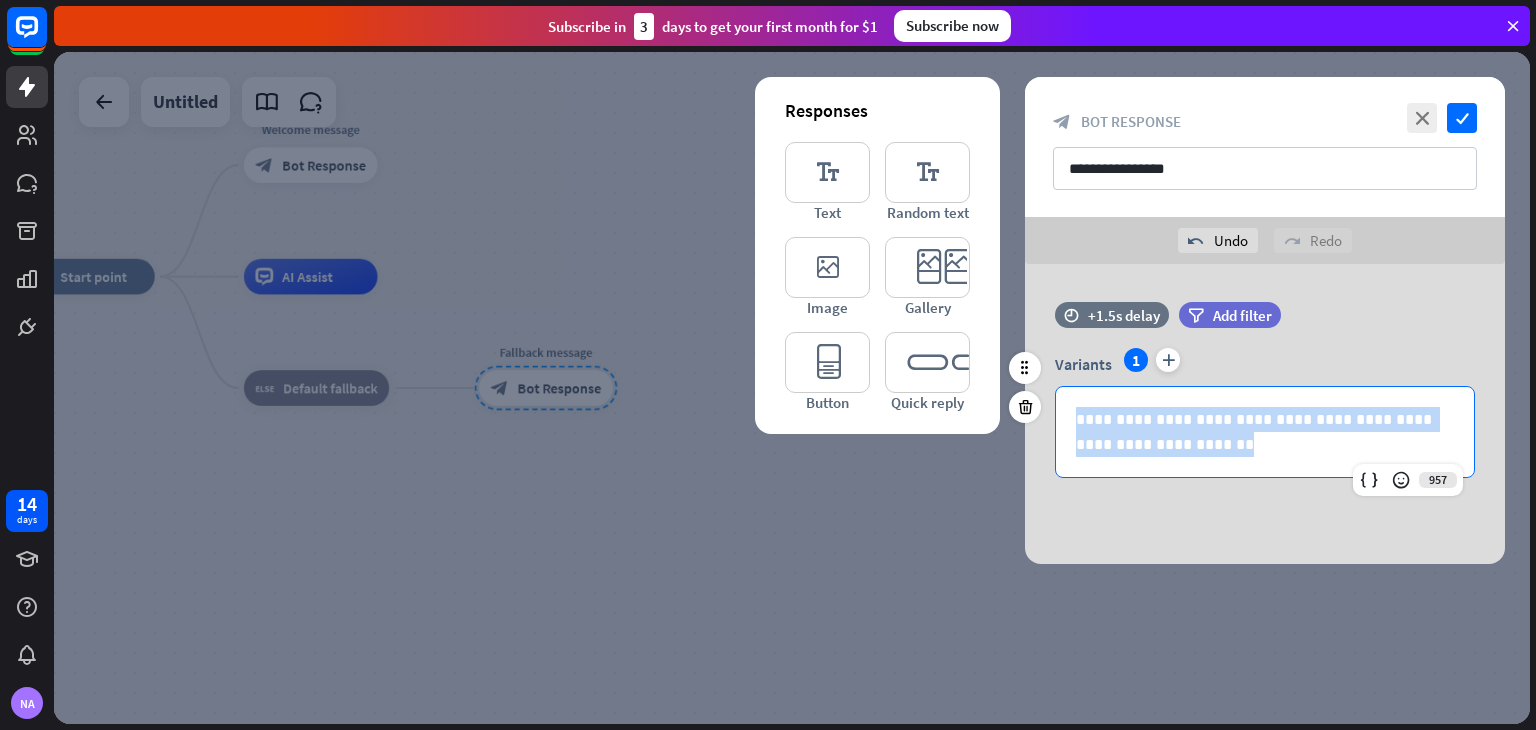 type 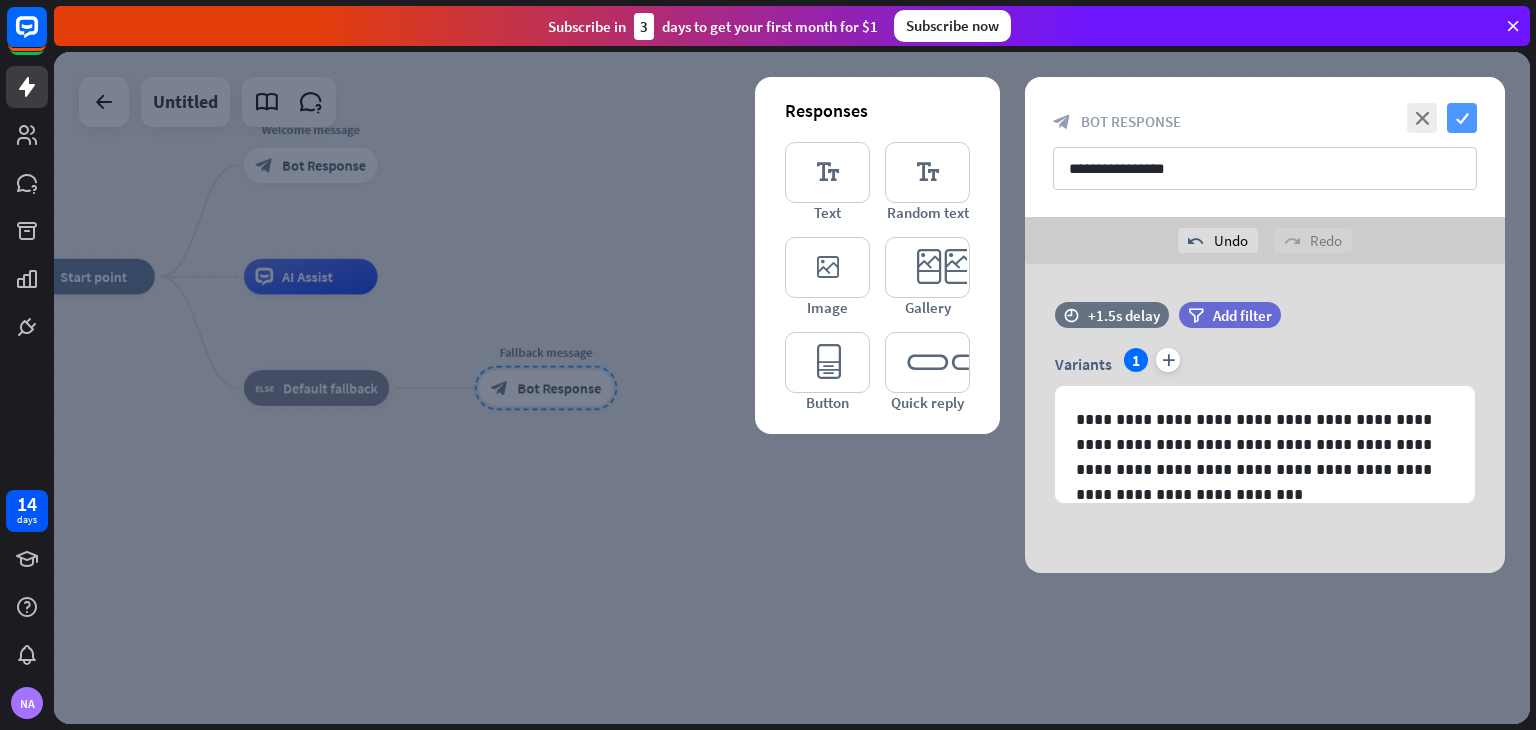 click on "check" at bounding box center (1462, 118) 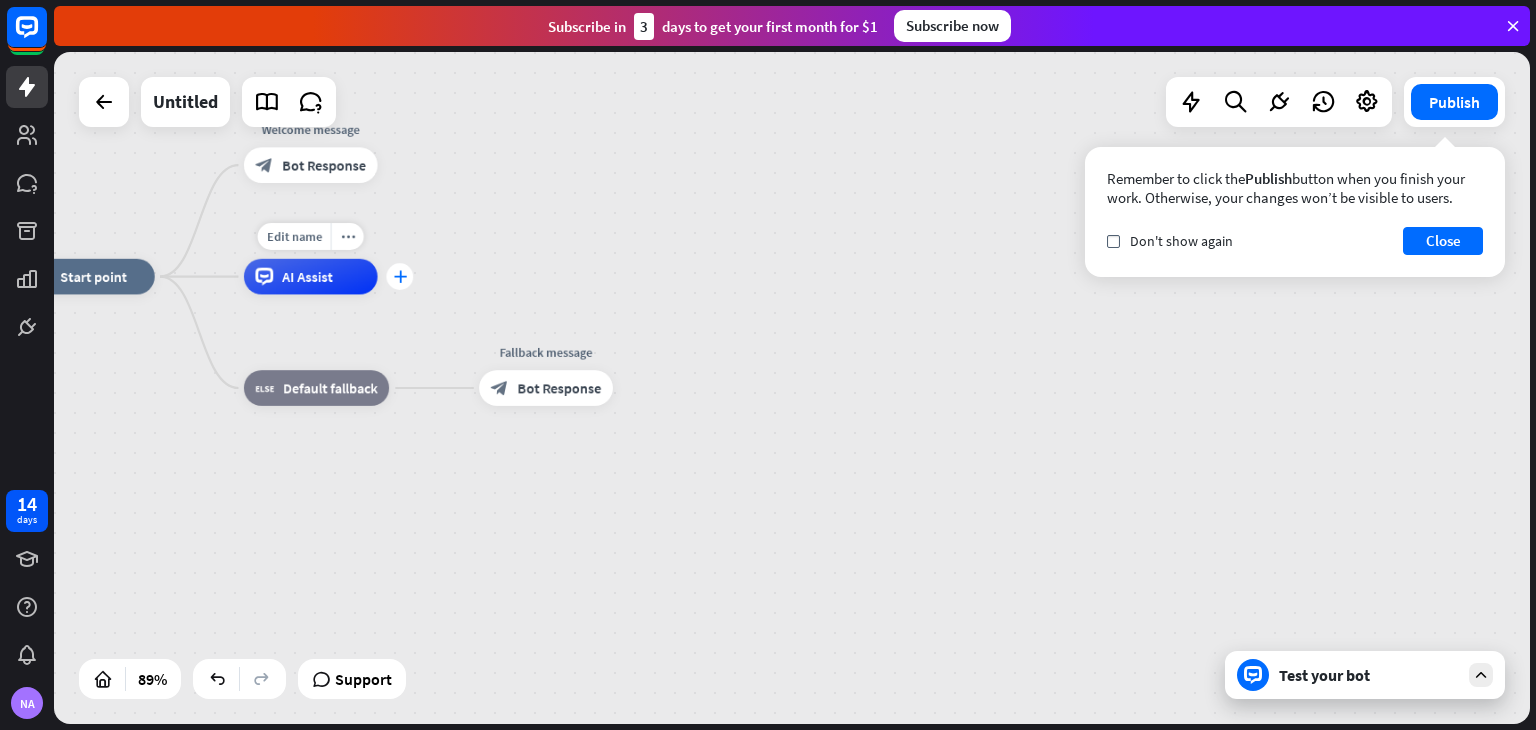 click on "plus" at bounding box center [399, 276] 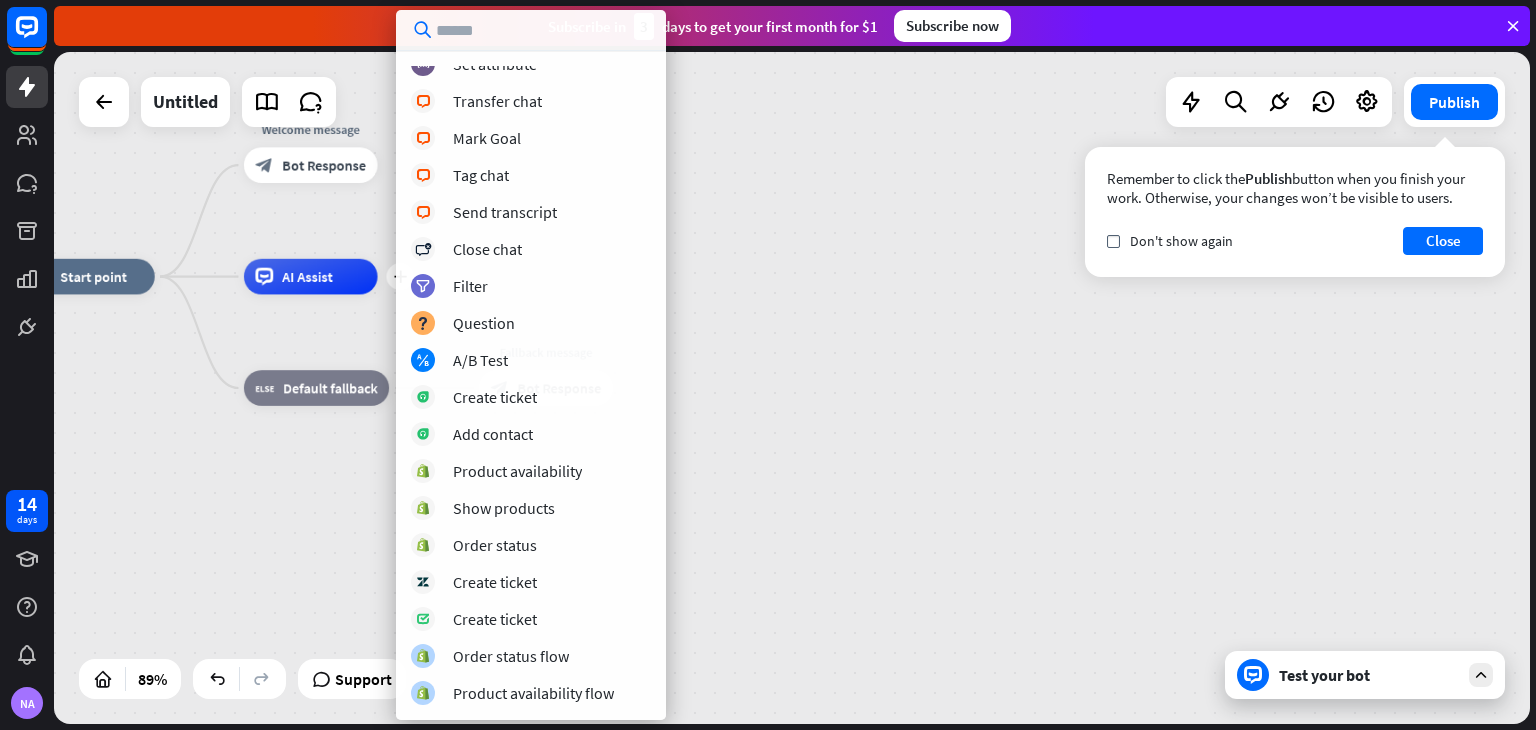 scroll, scrollTop: 347, scrollLeft: 0, axis: vertical 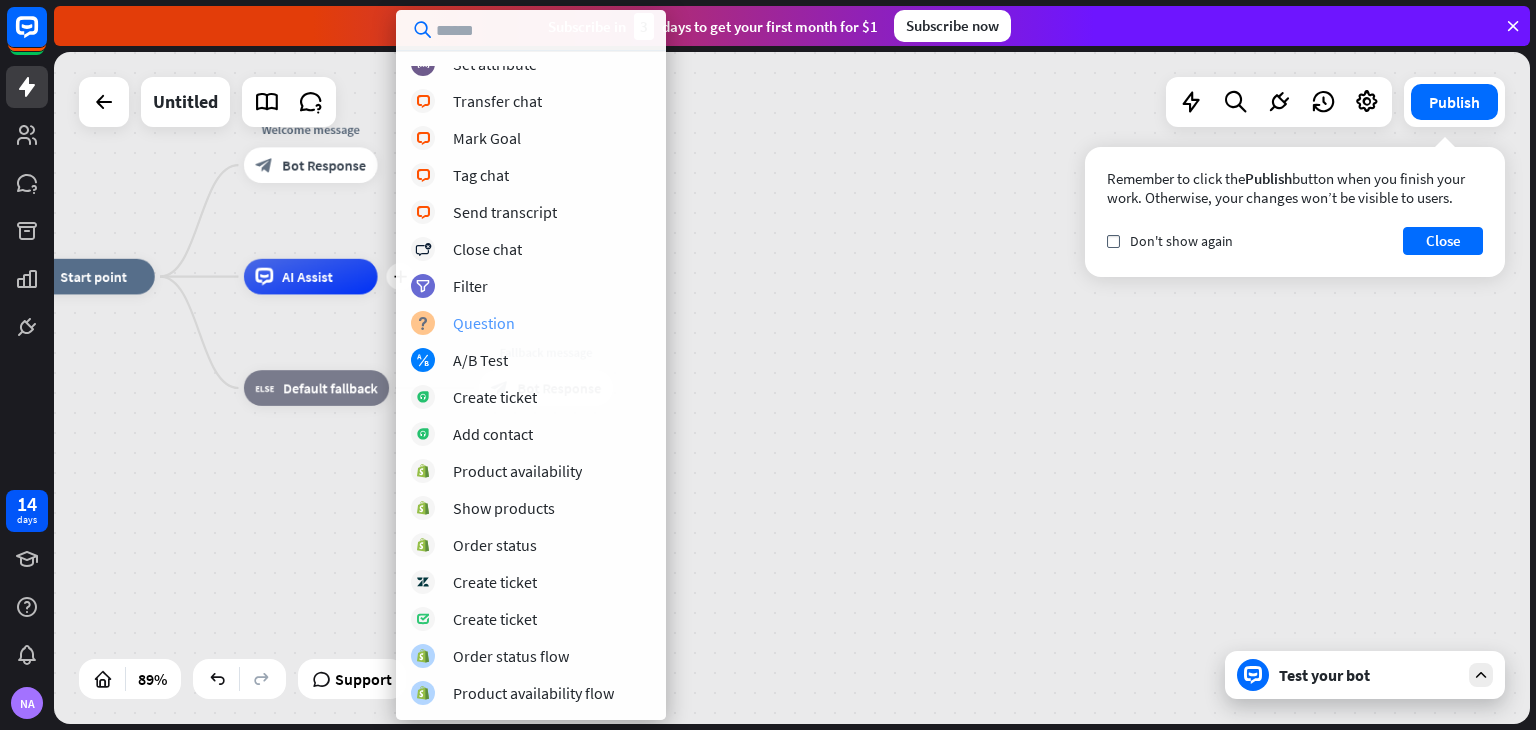 click on "Question" at bounding box center [484, 323] 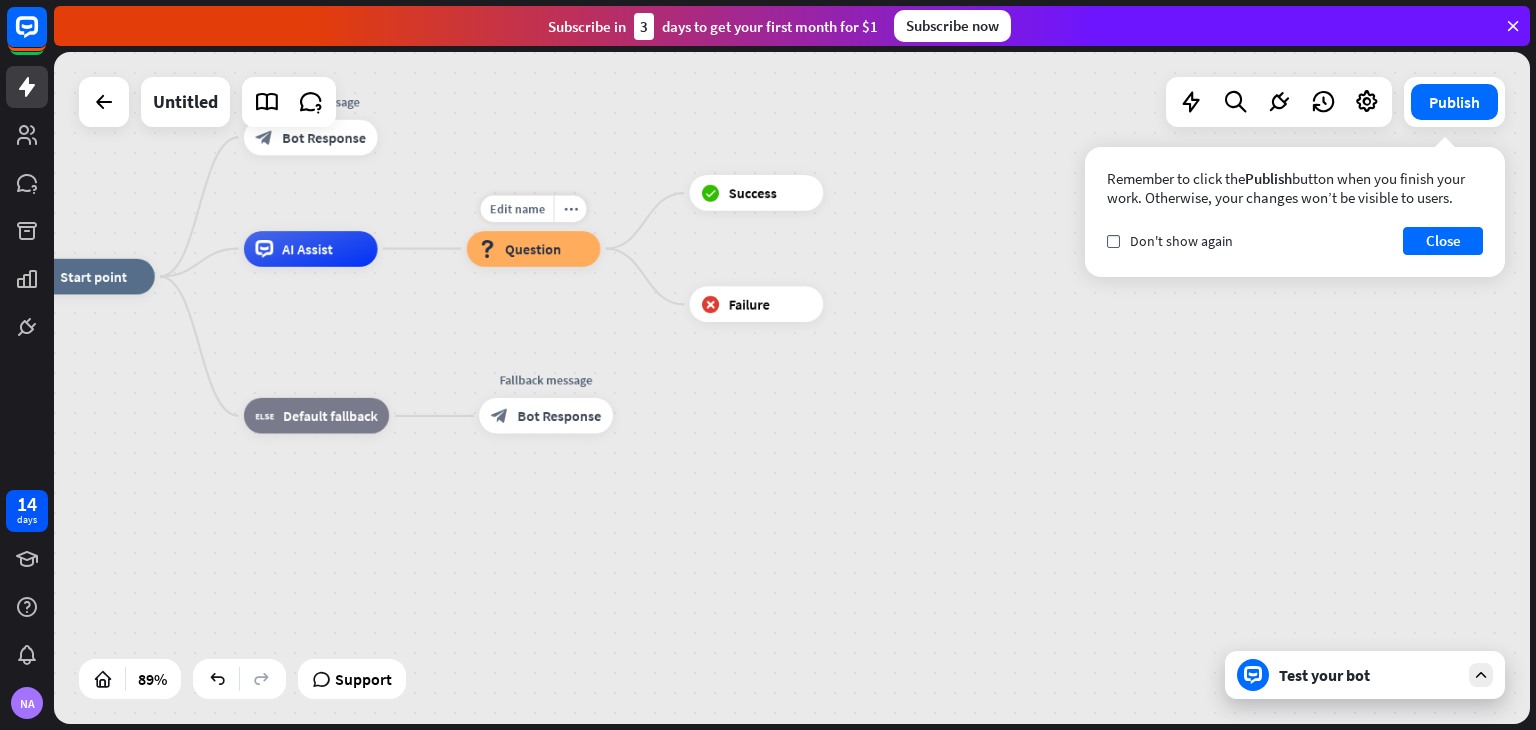 click on "Question" at bounding box center [533, 249] 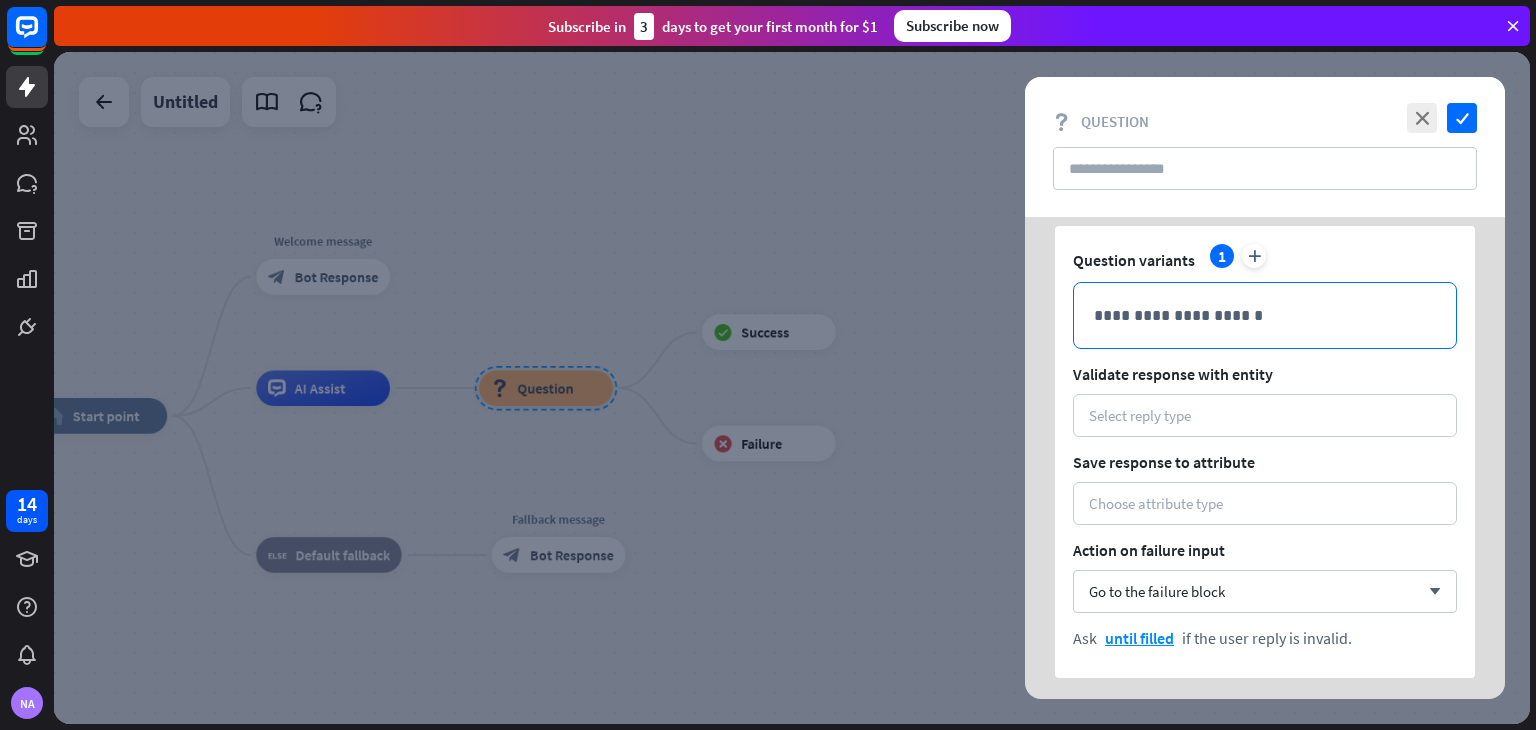 scroll, scrollTop: 64, scrollLeft: 0, axis: vertical 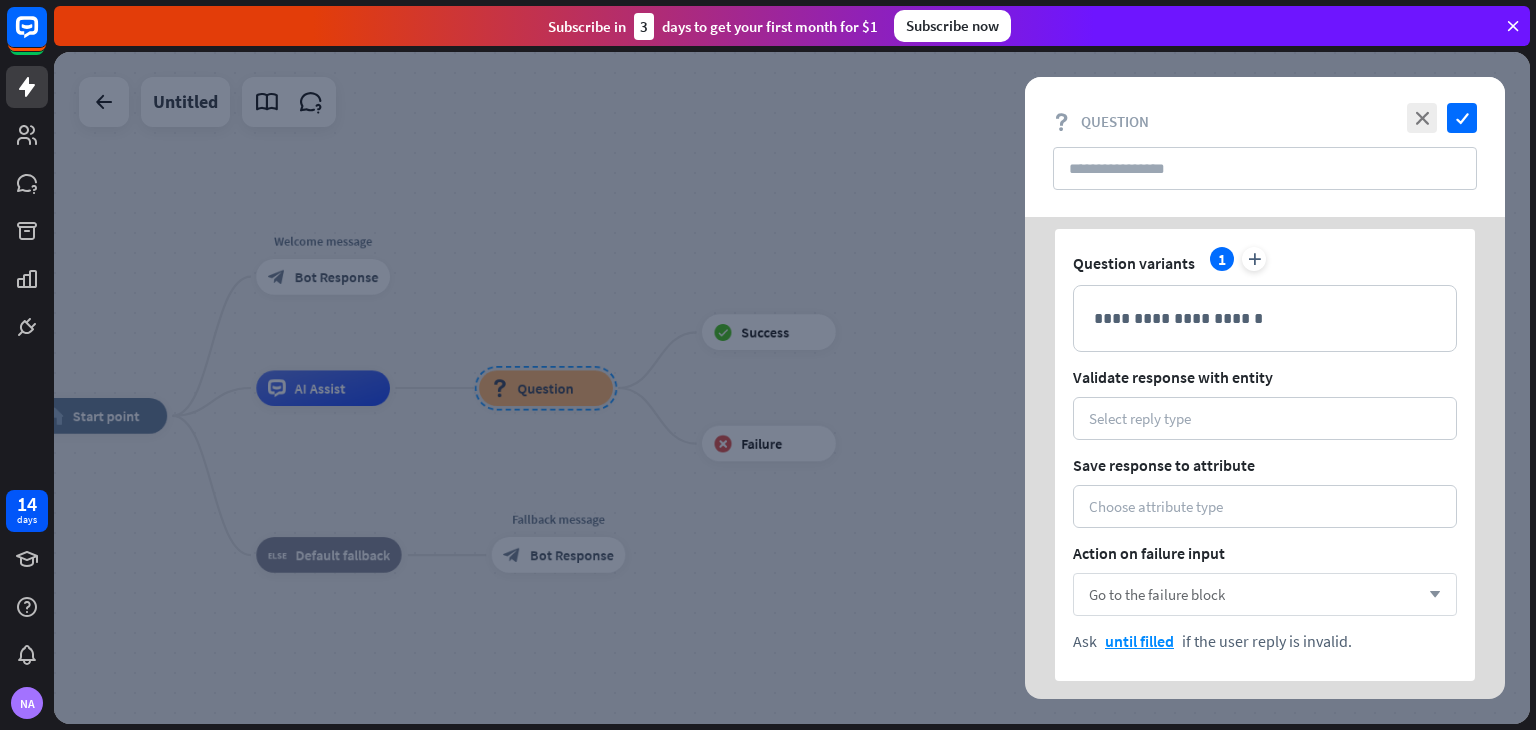 click on "Go to the failure block
arrow_down" at bounding box center (1265, 594) 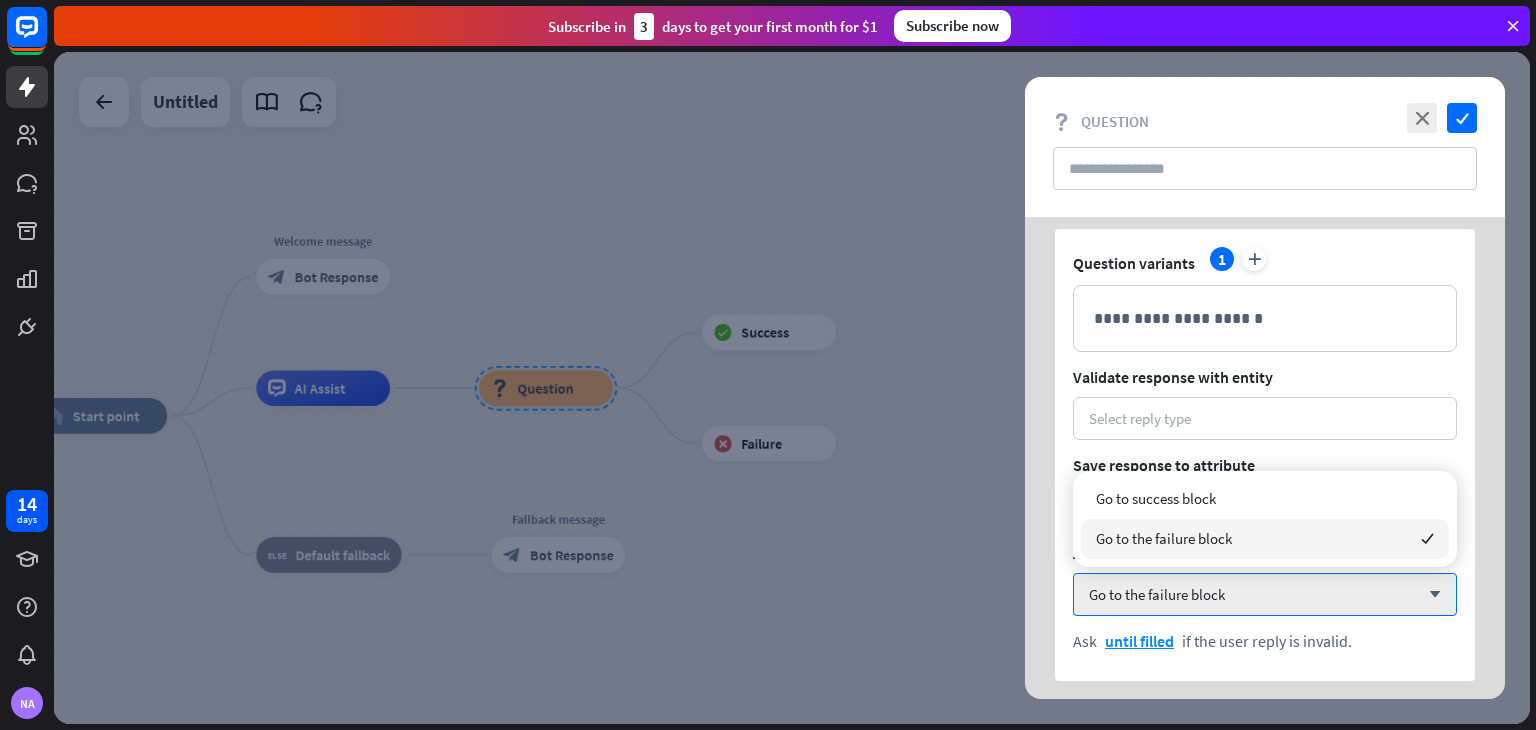 click on "time   +1s delay
Question variants
1
plus
1024   [REDACTED]
Validate response with entity
Select reply type
Save response to attribute
Choose attribute type
Action on failure input
Go to the failure block
arrow_down
Ask
until filled
if the user reply is invalid.
plus   Add next question" at bounding box center [1265, 458] 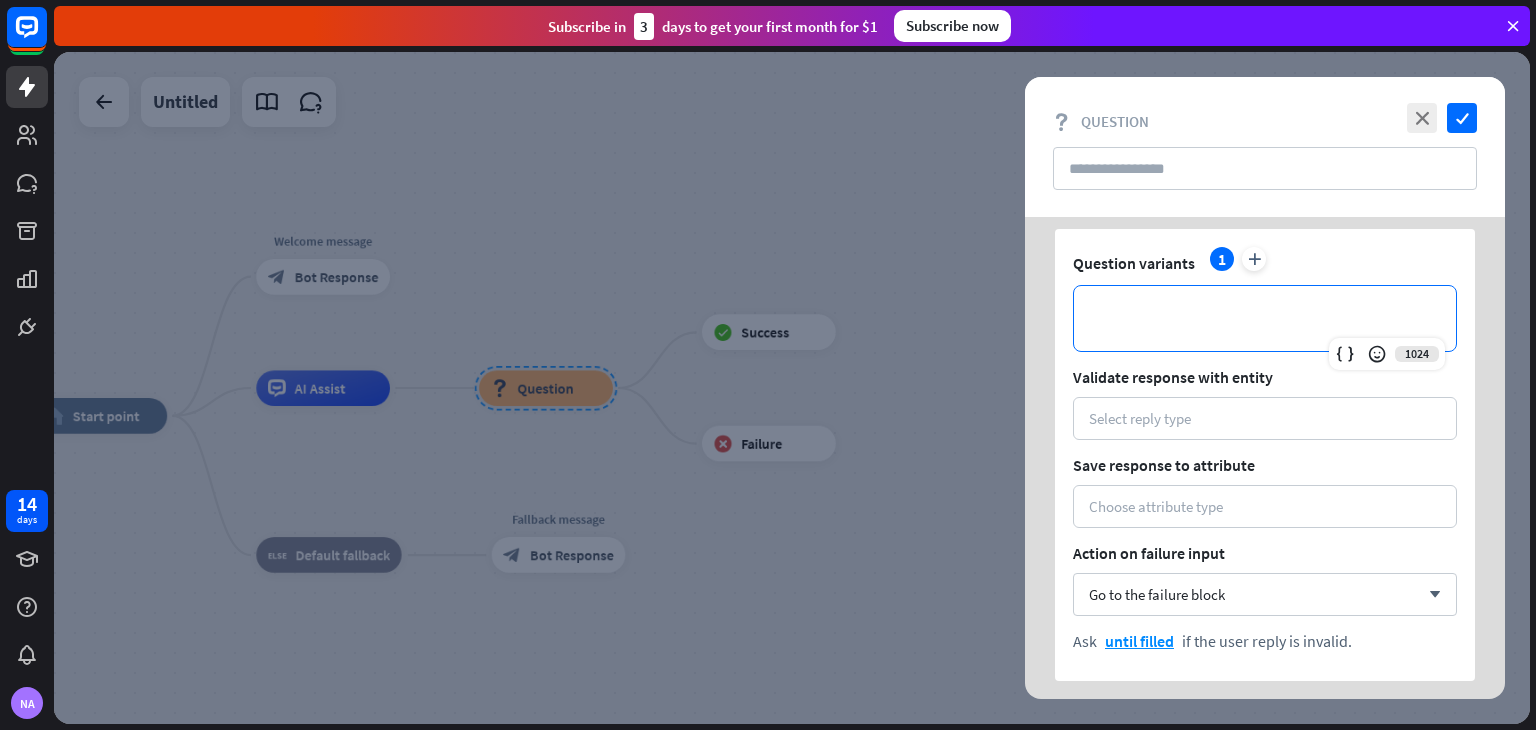 click on "**********" at bounding box center (1265, 318) 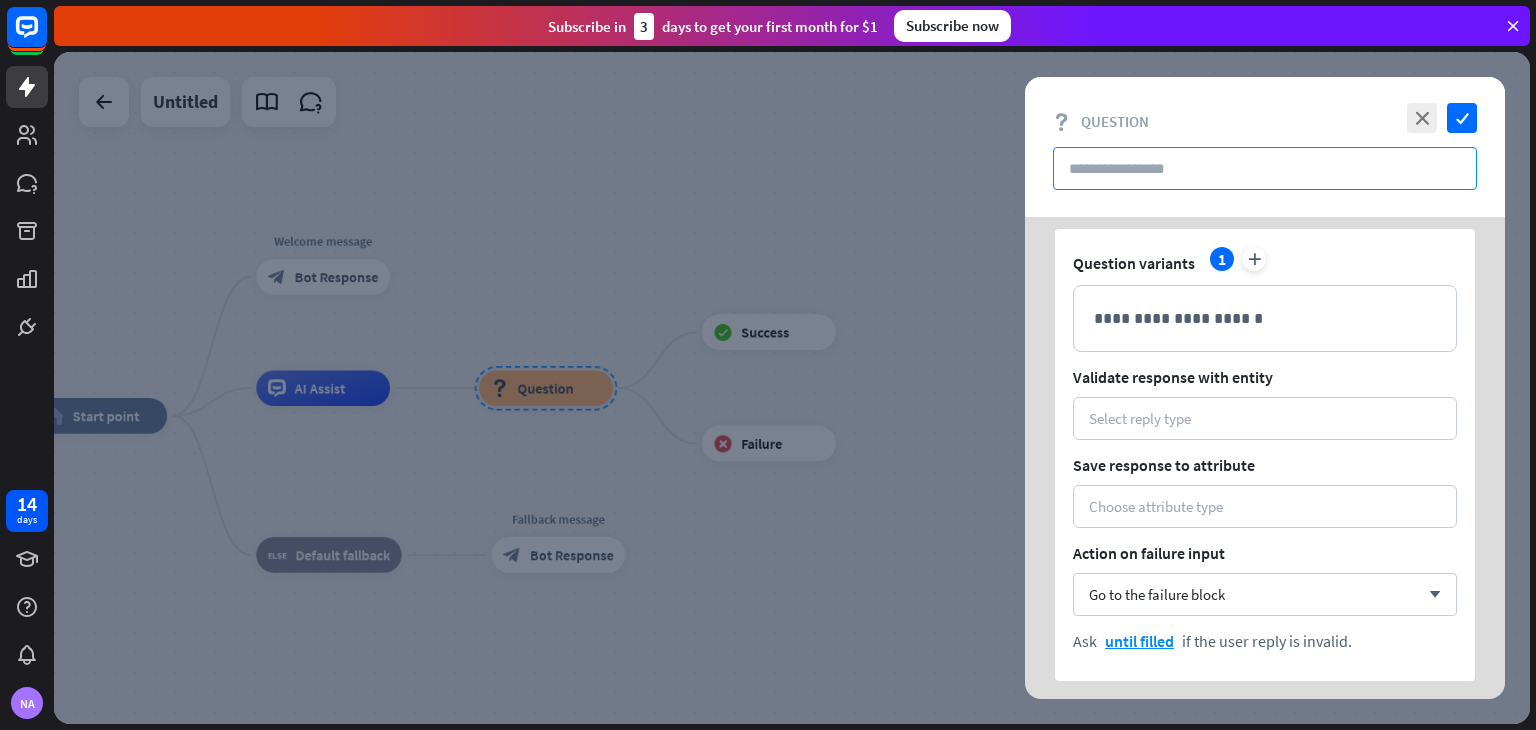 click at bounding box center [1265, 168] 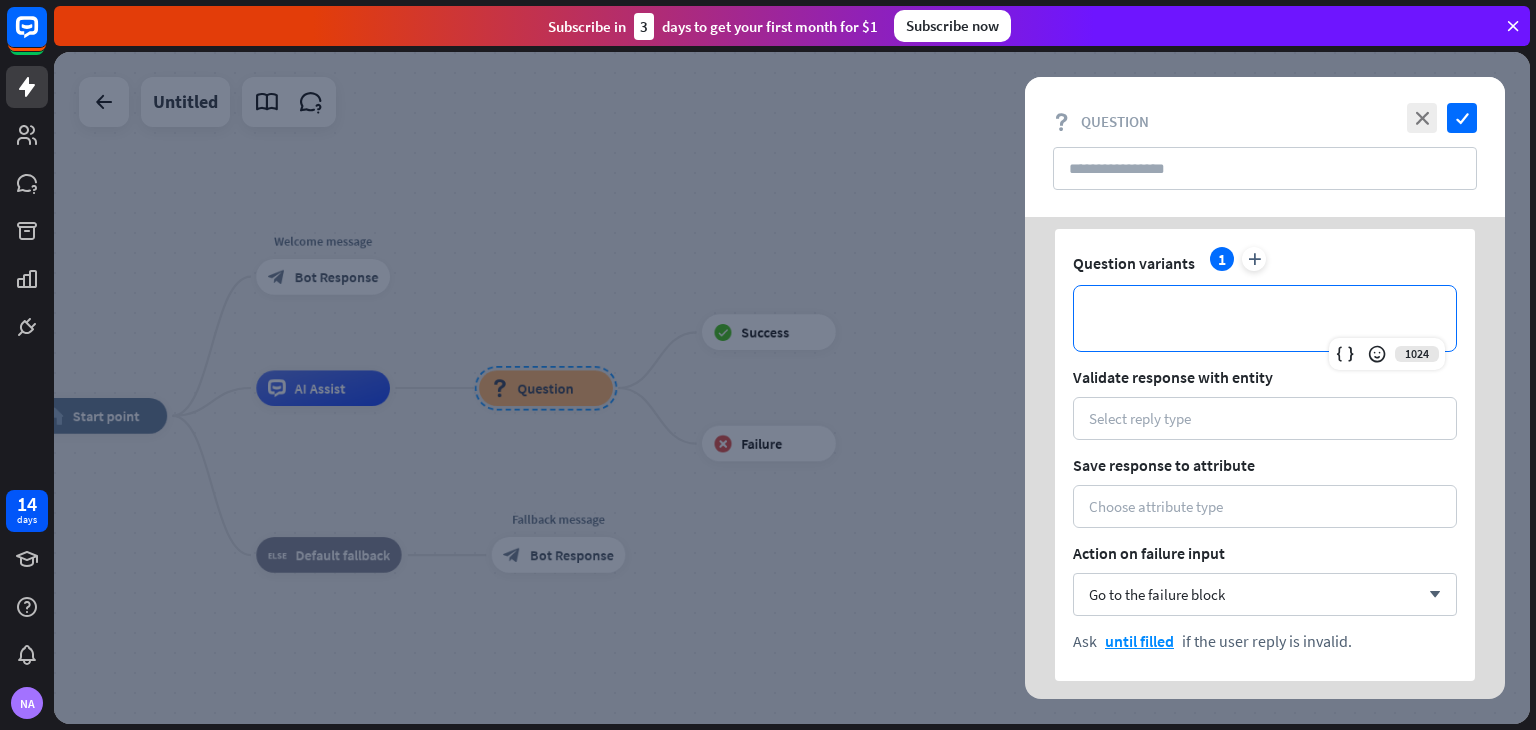 click on "**********" at bounding box center (1265, 318) 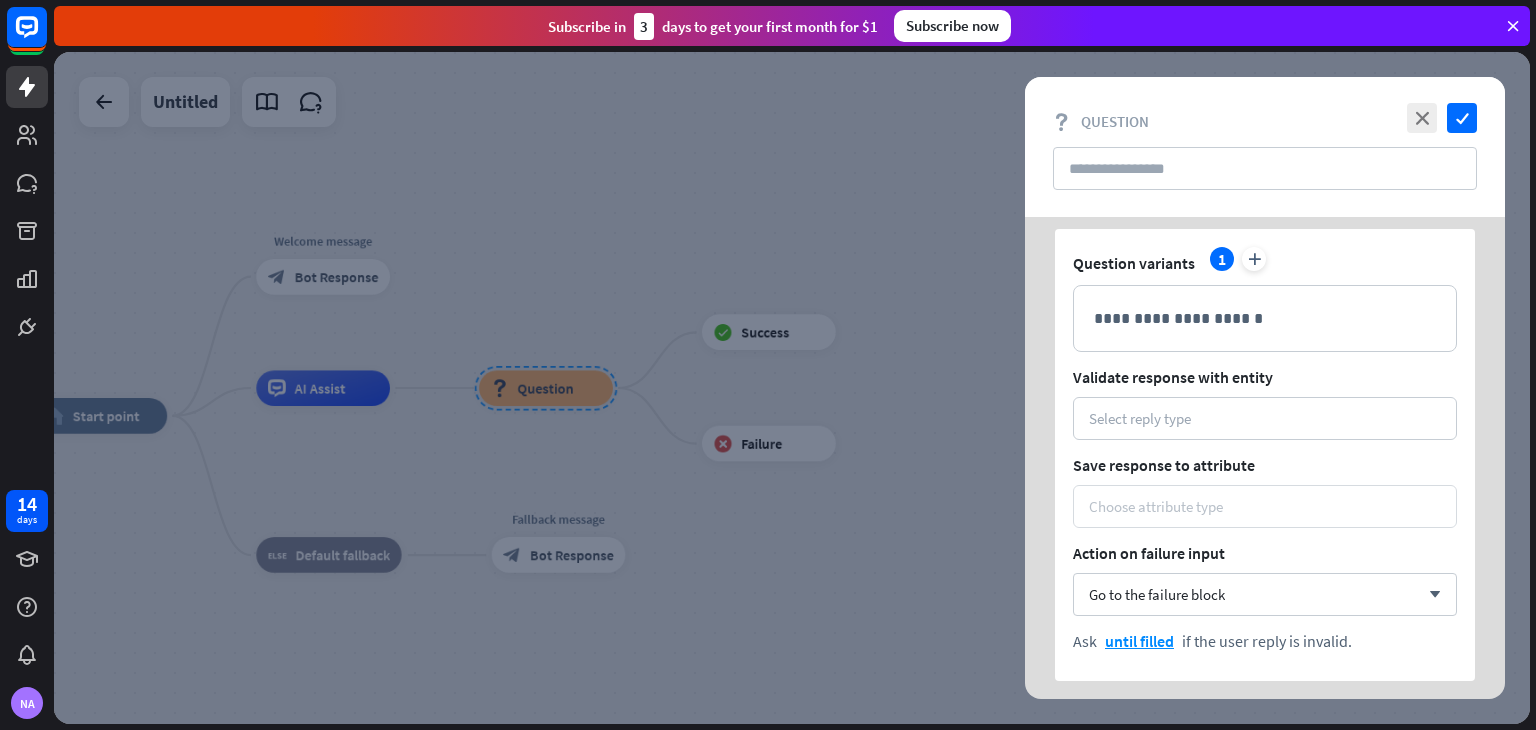 click on "Choose attribute type" at bounding box center (1156, 506) 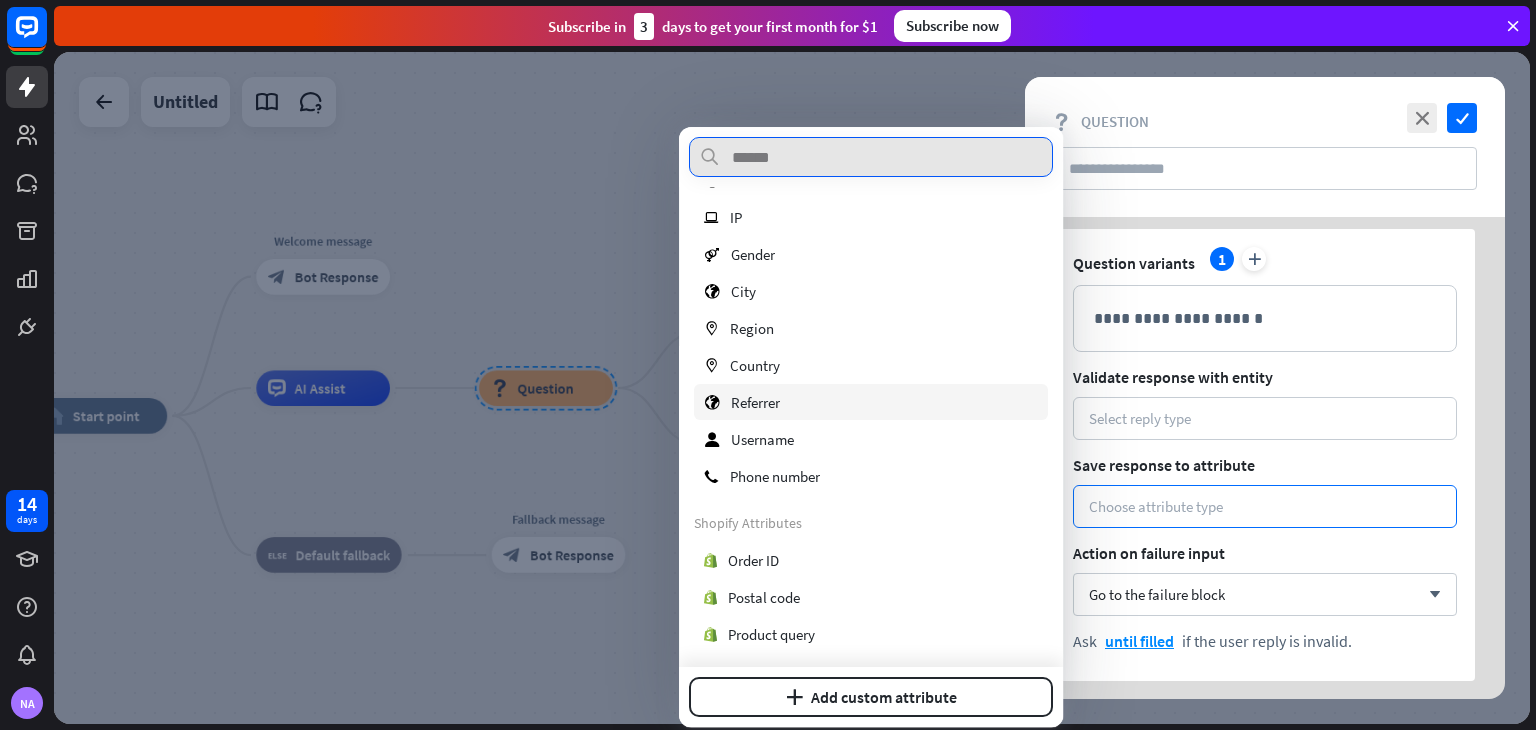 scroll, scrollTop: 291, scrollLeft: 0, axis: vertical 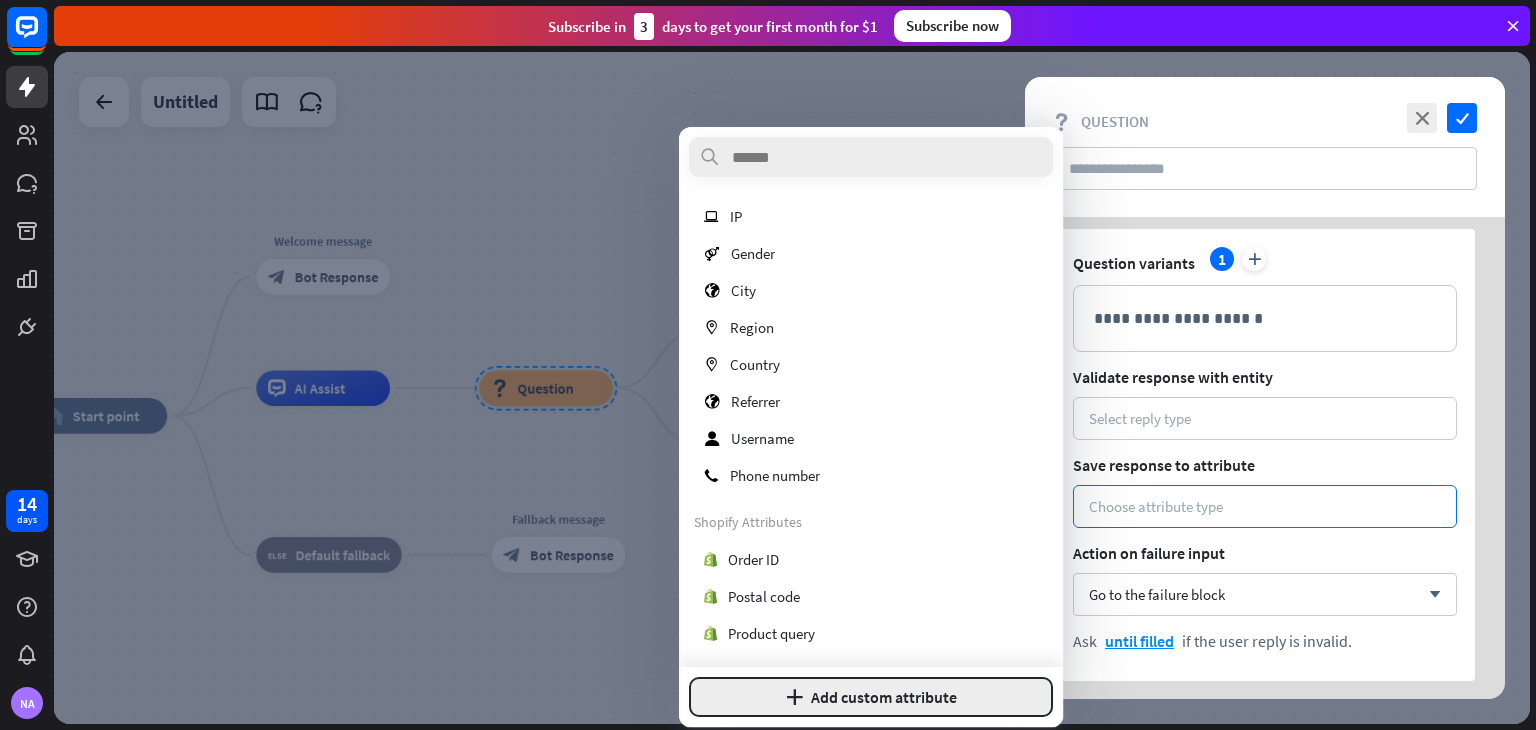 drag, startPoint x: 964, startPoint y: 676, endPoint x: 952, endPoint y: 697, distance: 24.186773 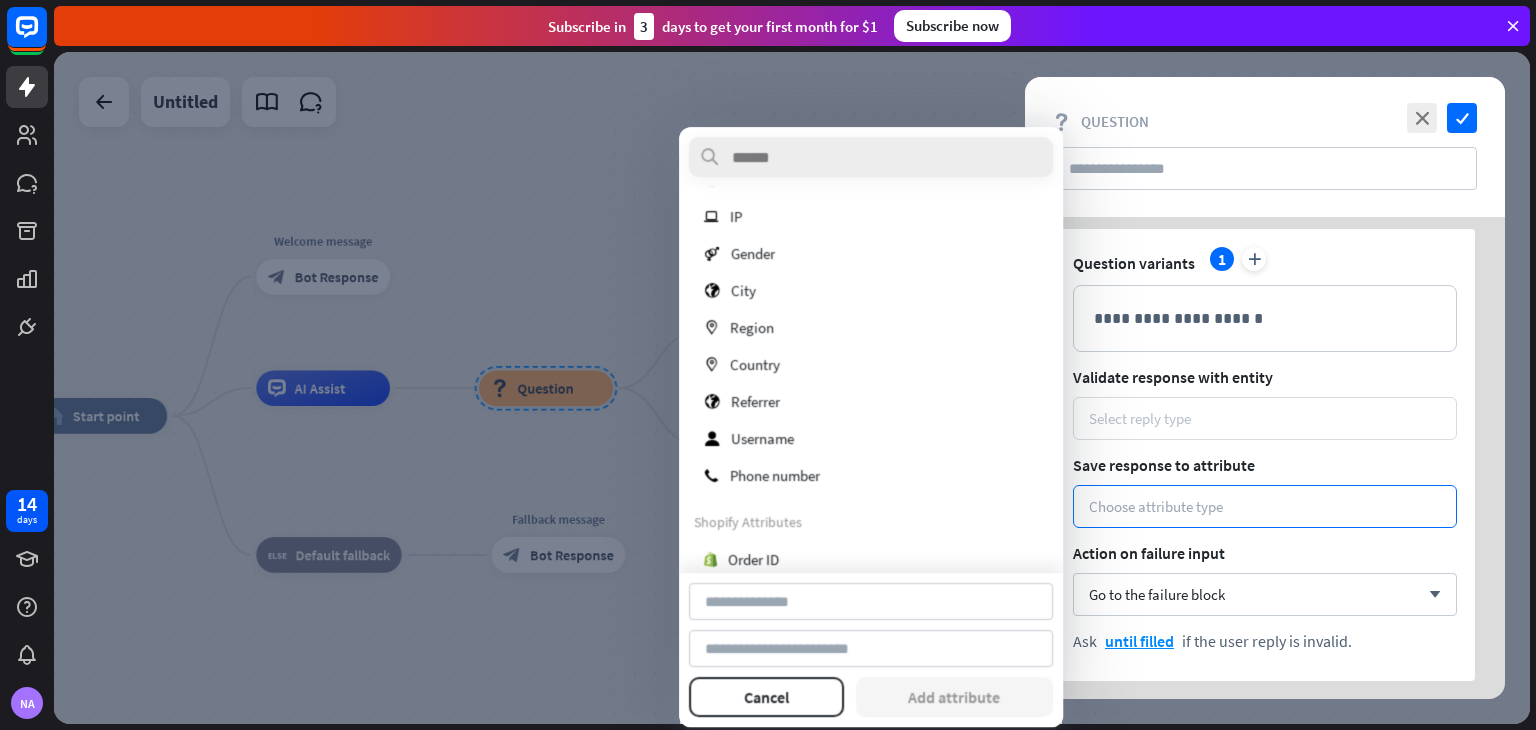 click on "Select reply type" at bounding box center [1140, 418] 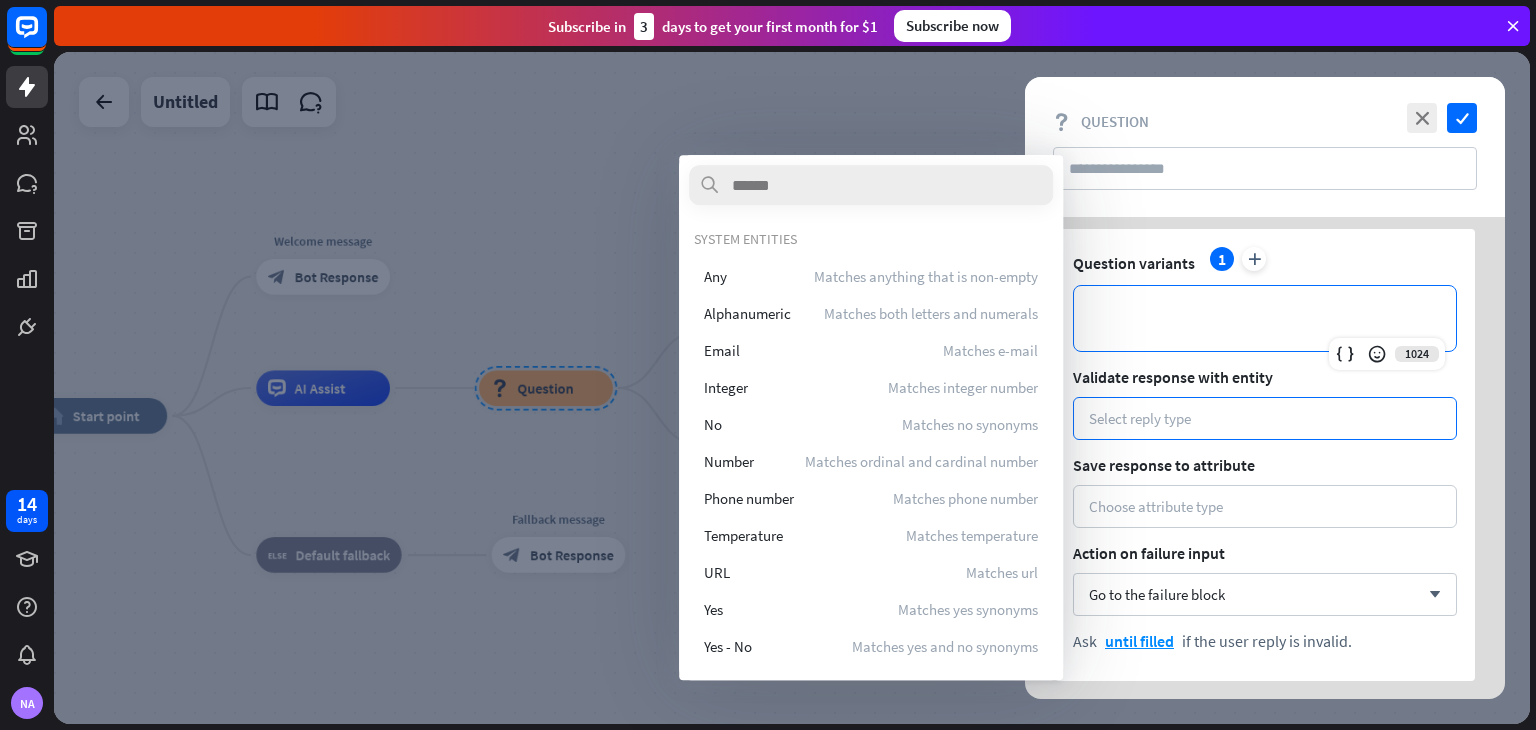 click on "**********" at bounding box center [1265, 318] 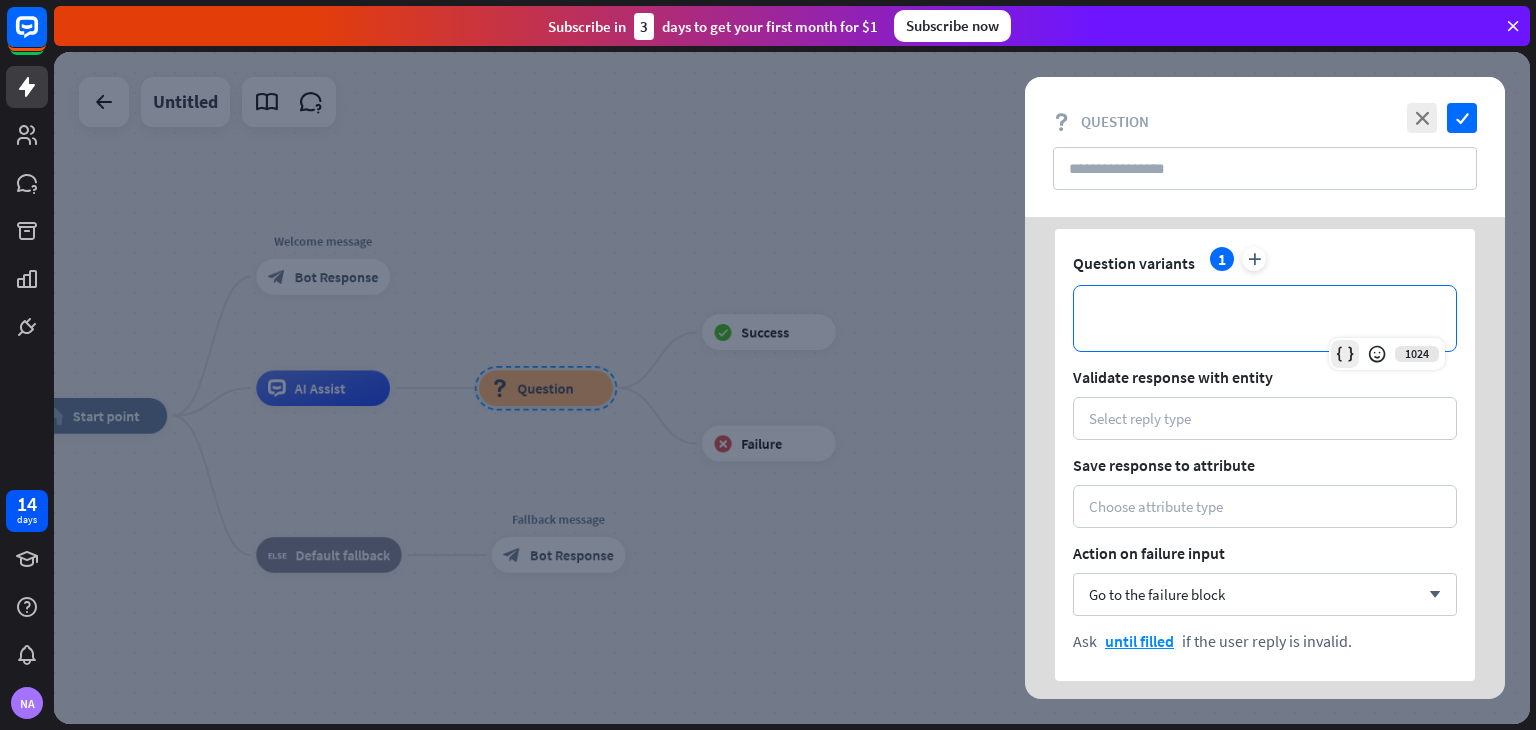 click at bounding box center (1345, 354) 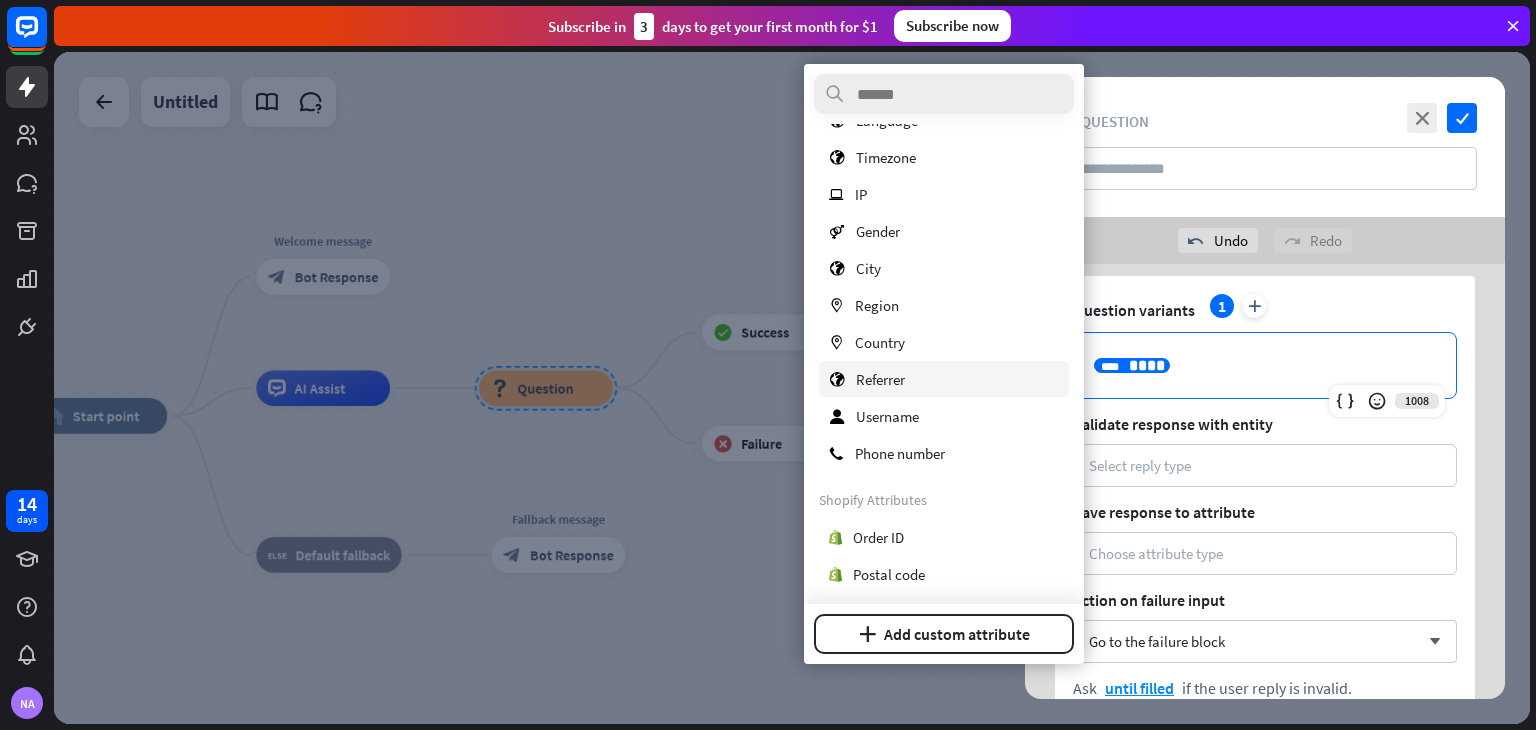 scroll, scrollTop: 291, scrollLeft: 0, axis: vertical 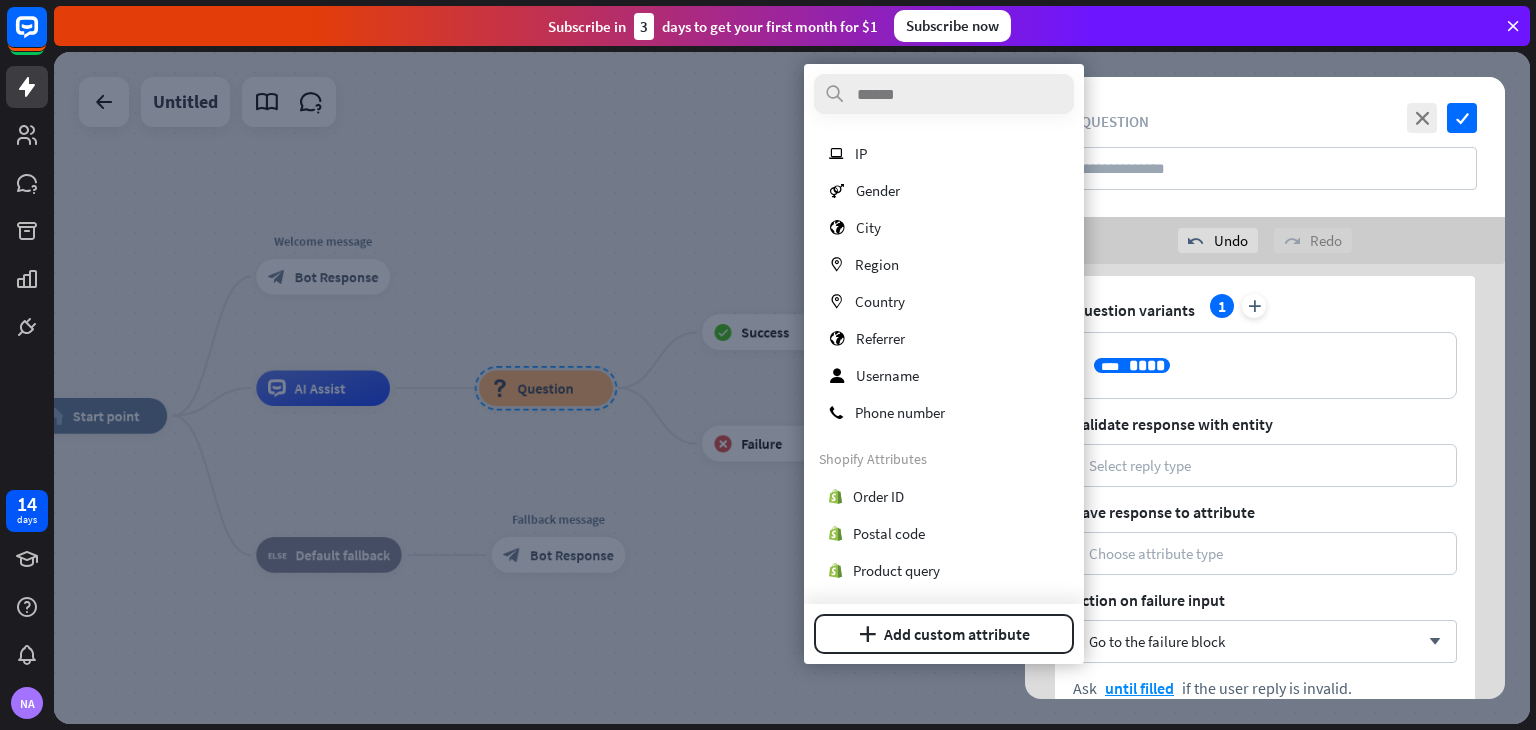 click on "Question variants
1
plus" at bounding box center (1265, 310) 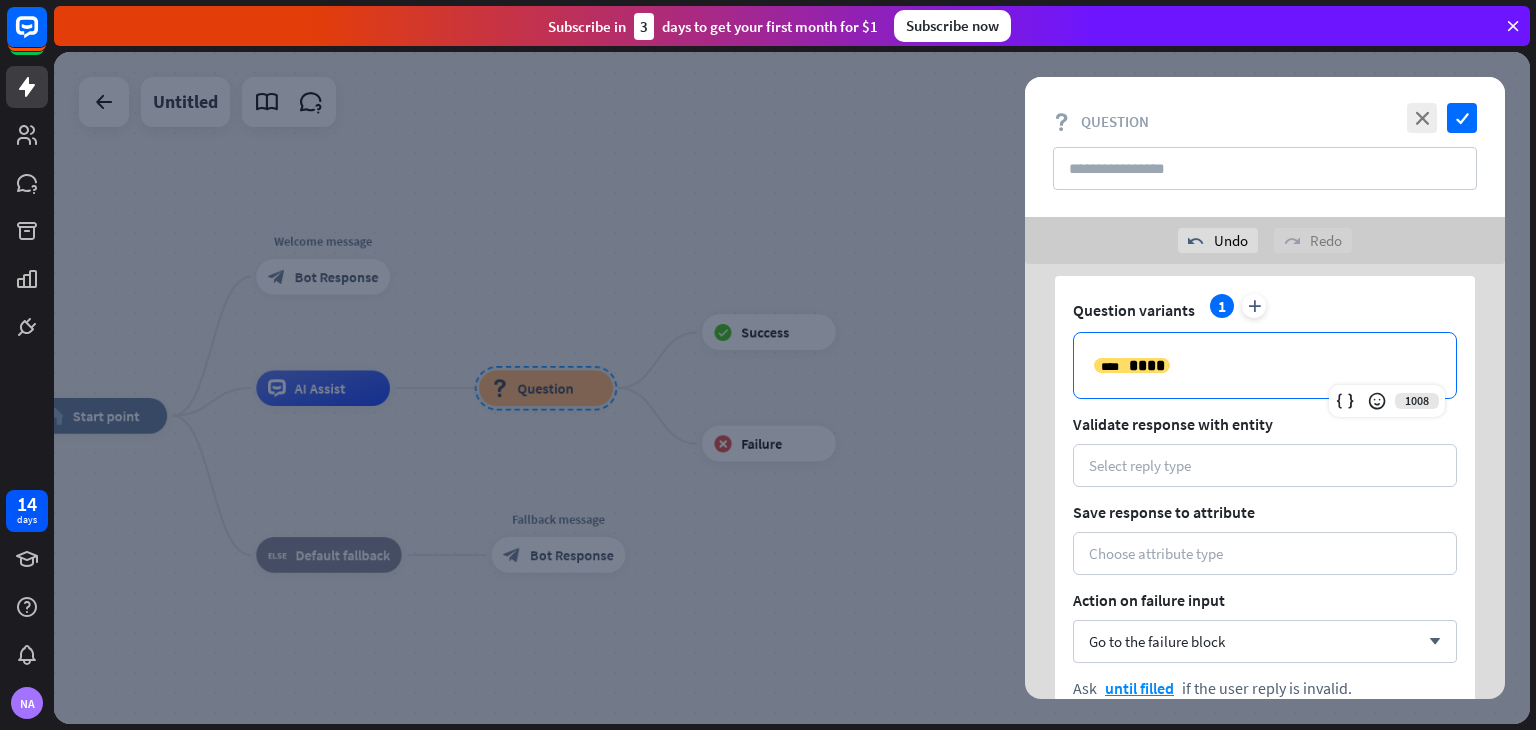 click on "**********" at bounding box center [1265, 365] 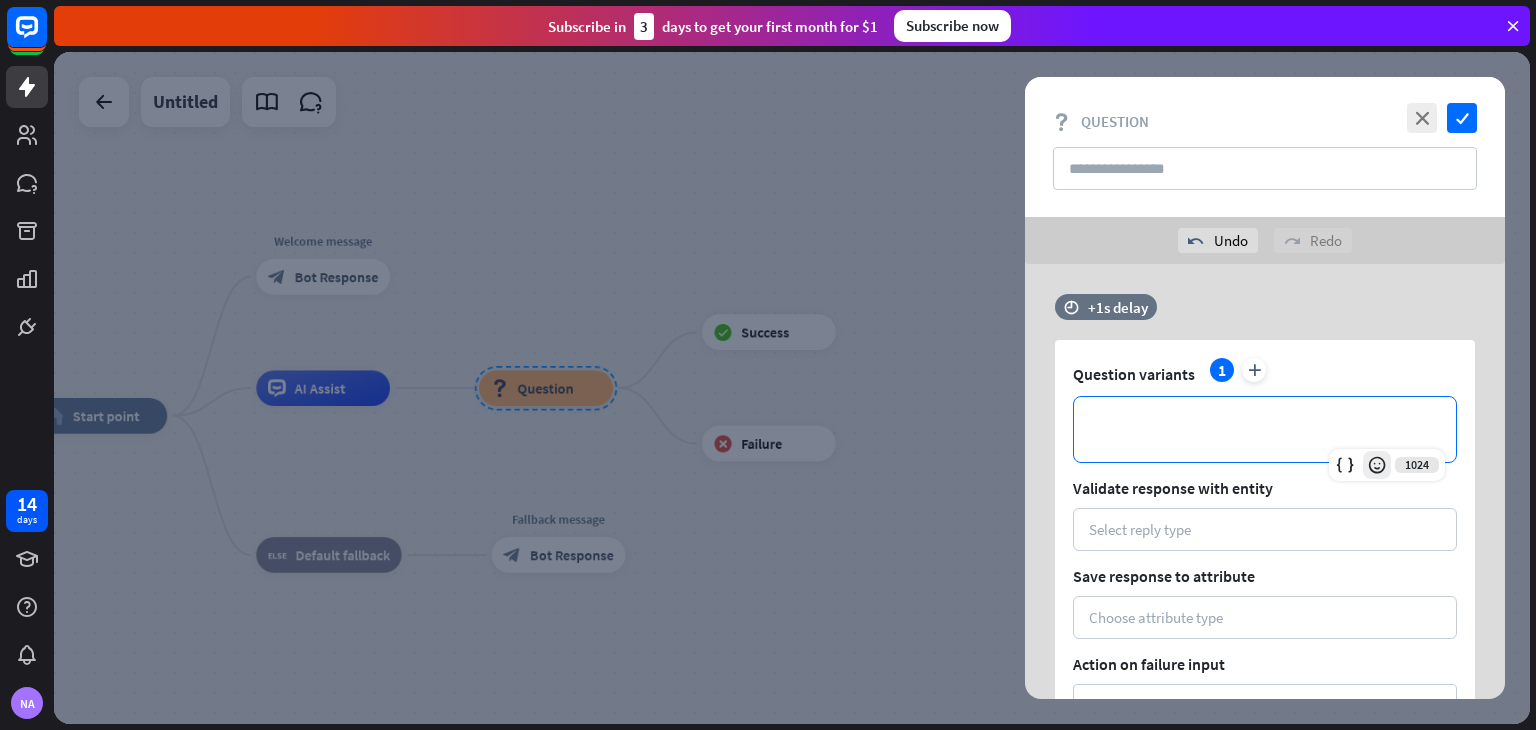 click at bounding box center (1377, 465) 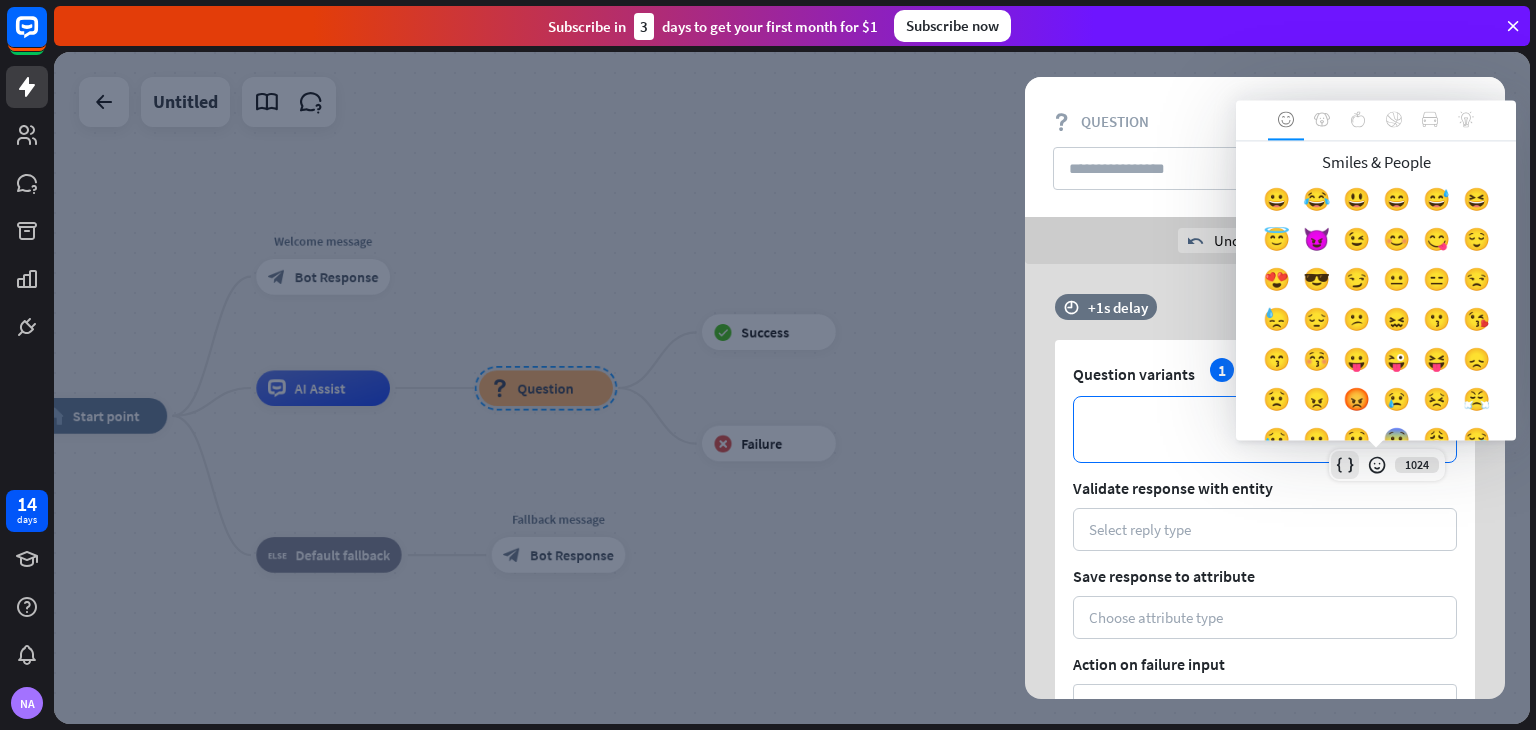 click at bounding box center [1345, 465] 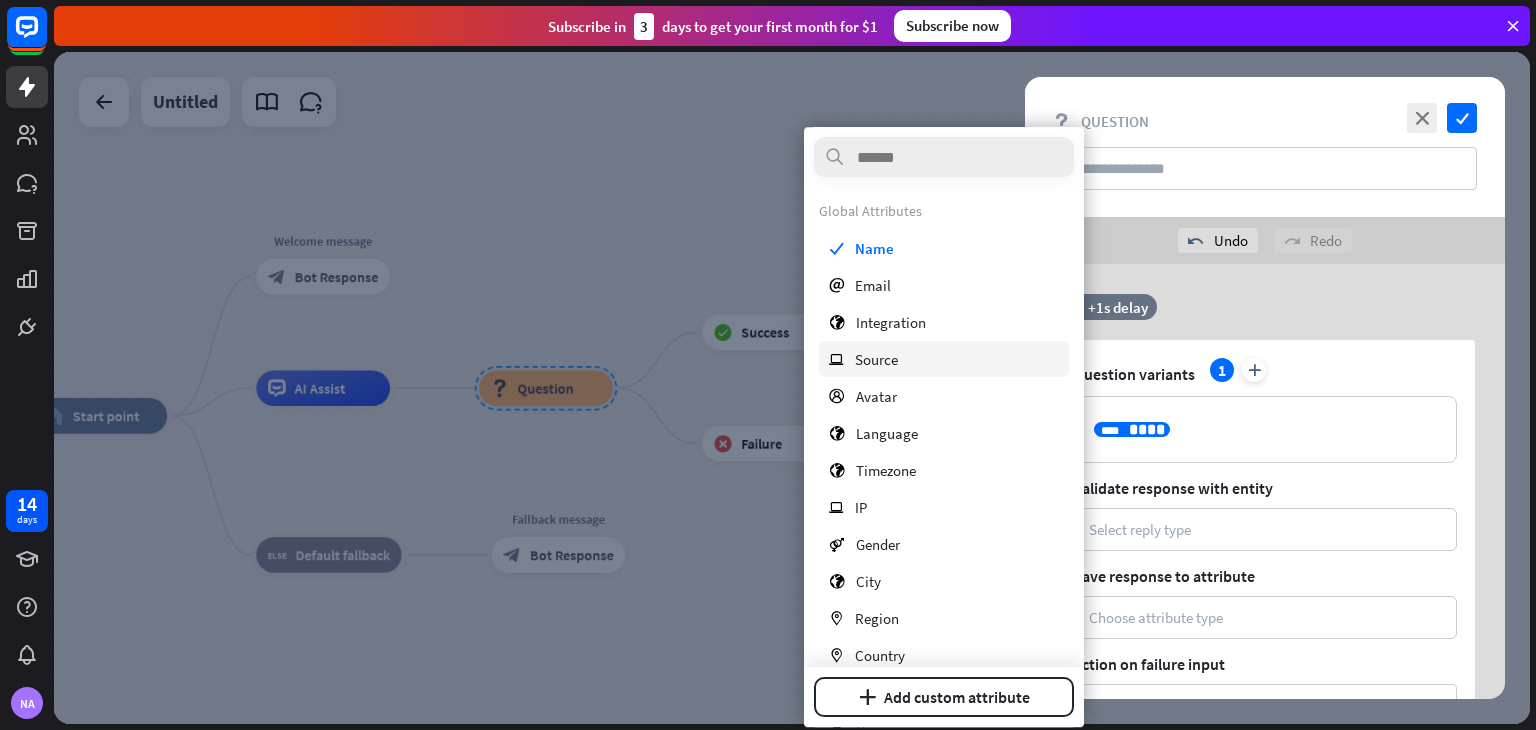 click on "ip
Source" at bounding box center [944, 359] 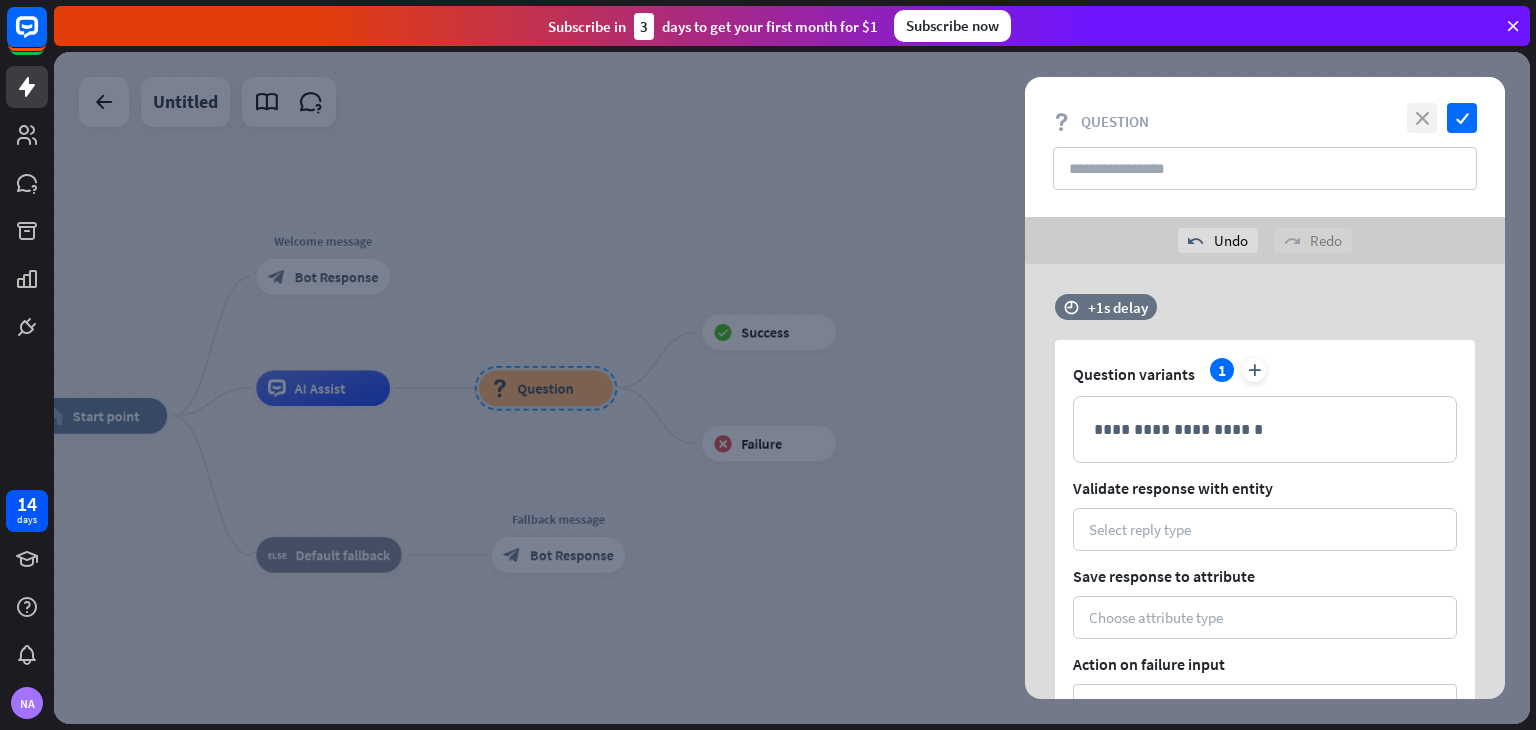 click on "close" at bounding box center (1422, 118) 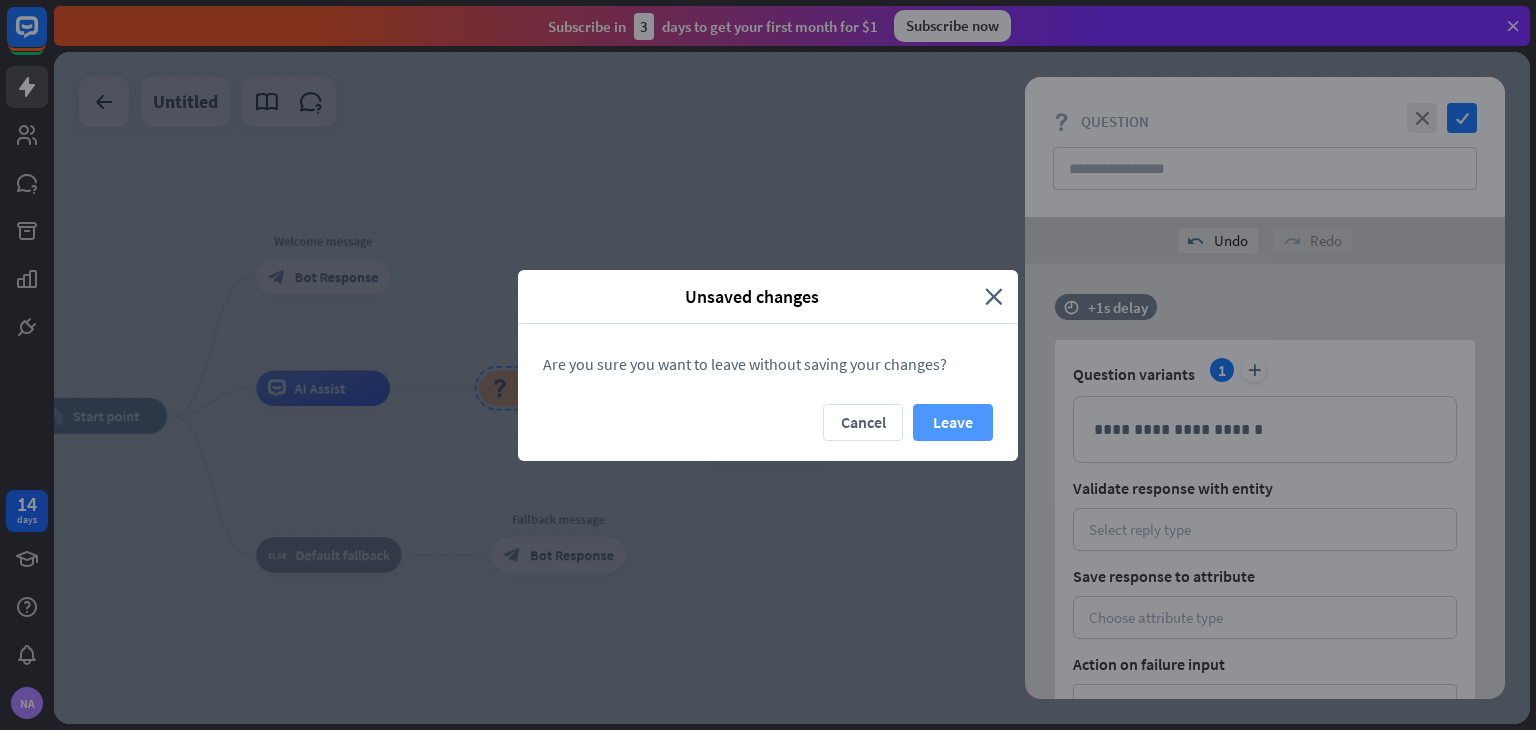 click on "Leave" at bounding box center [953, 422] 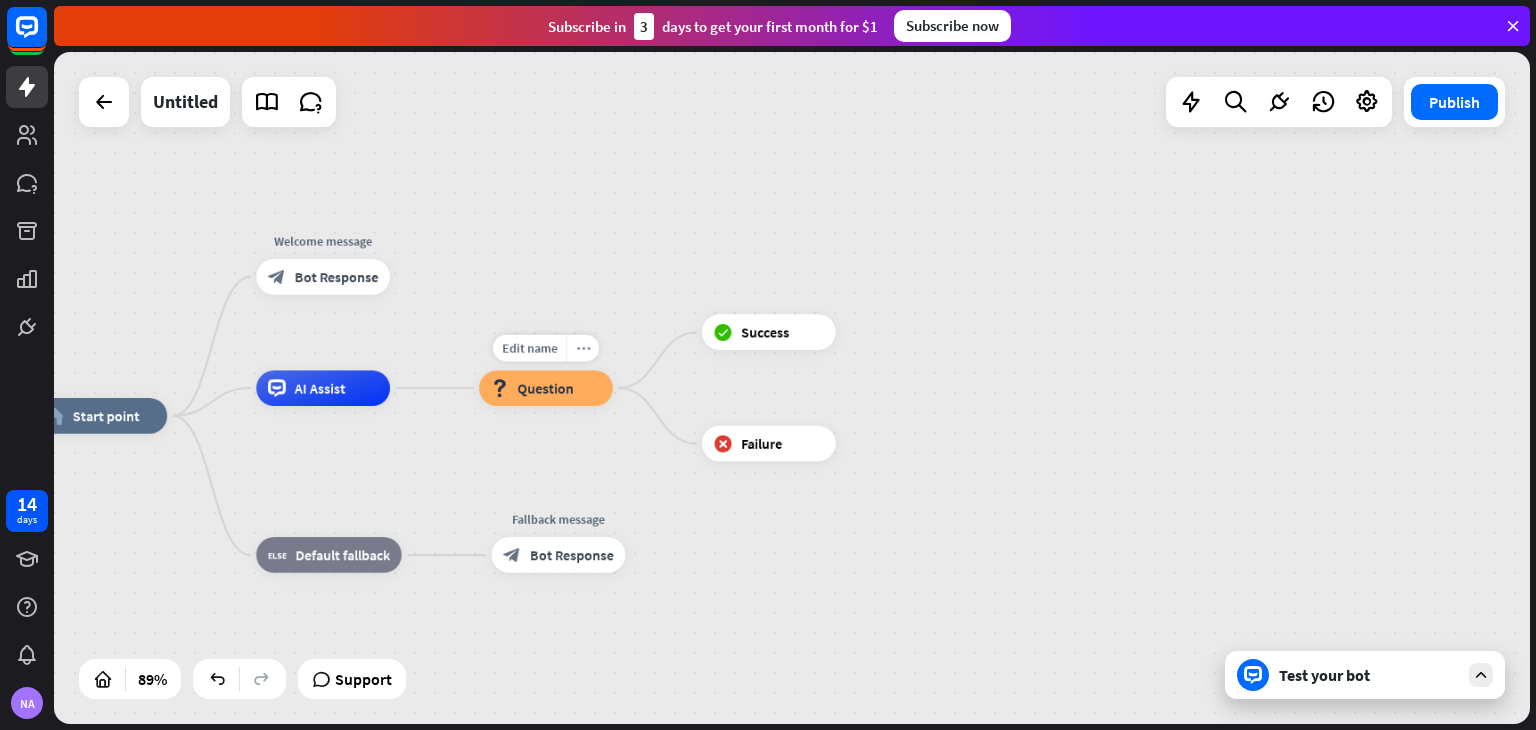 click on "more_horiz" at bounding box center [583, 347] 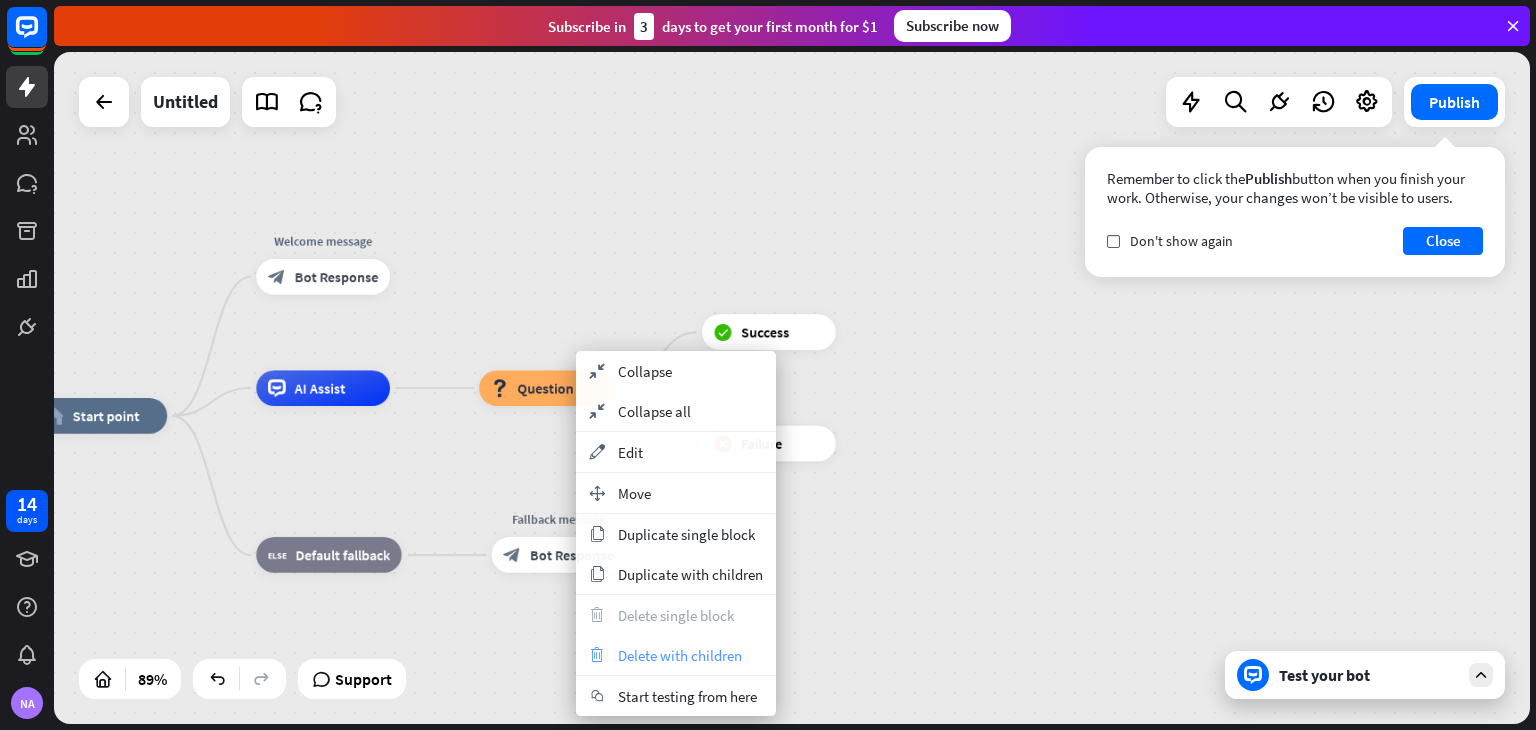 click on "Delete with children" at bounding box center (680, 655) 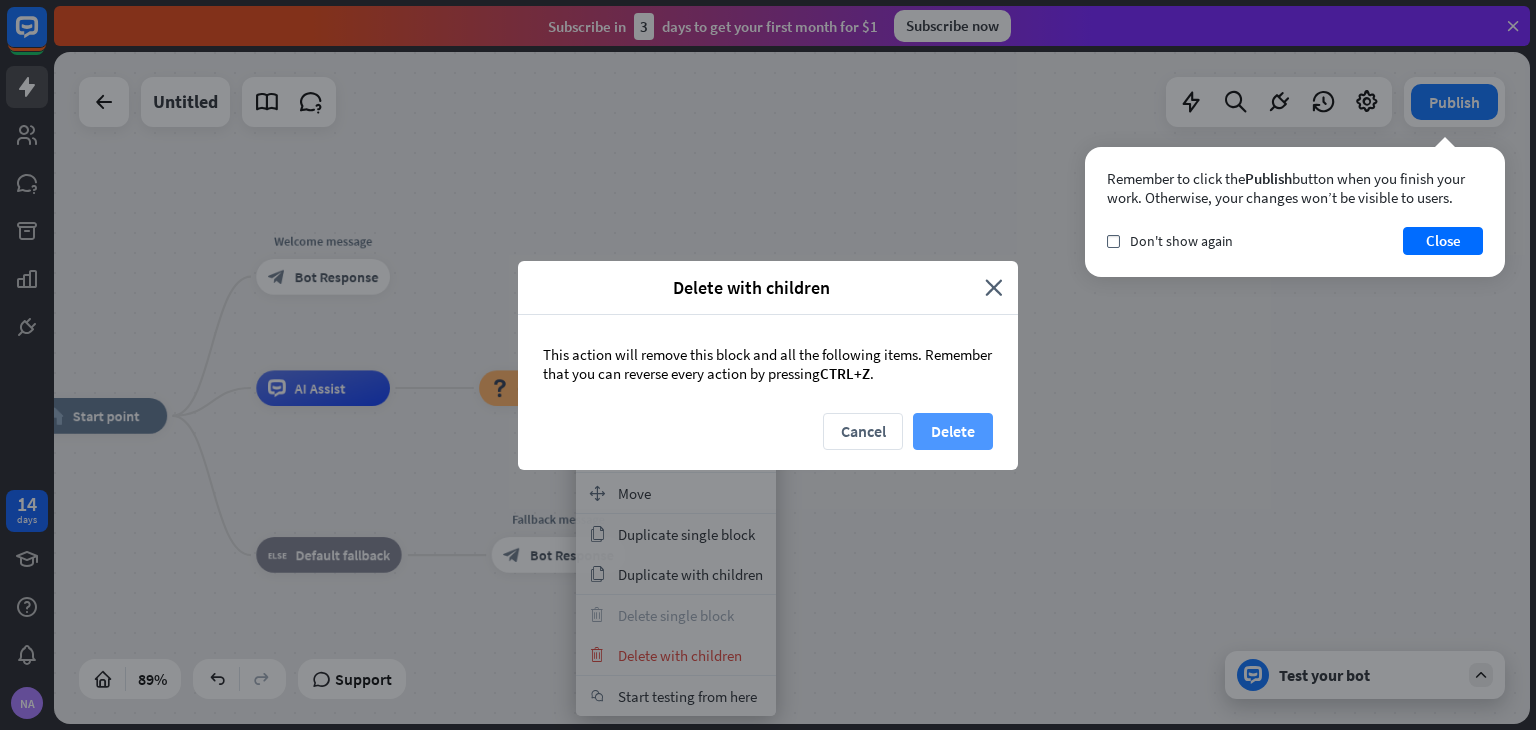 click on "Delete" at bounding box center (953, 431) 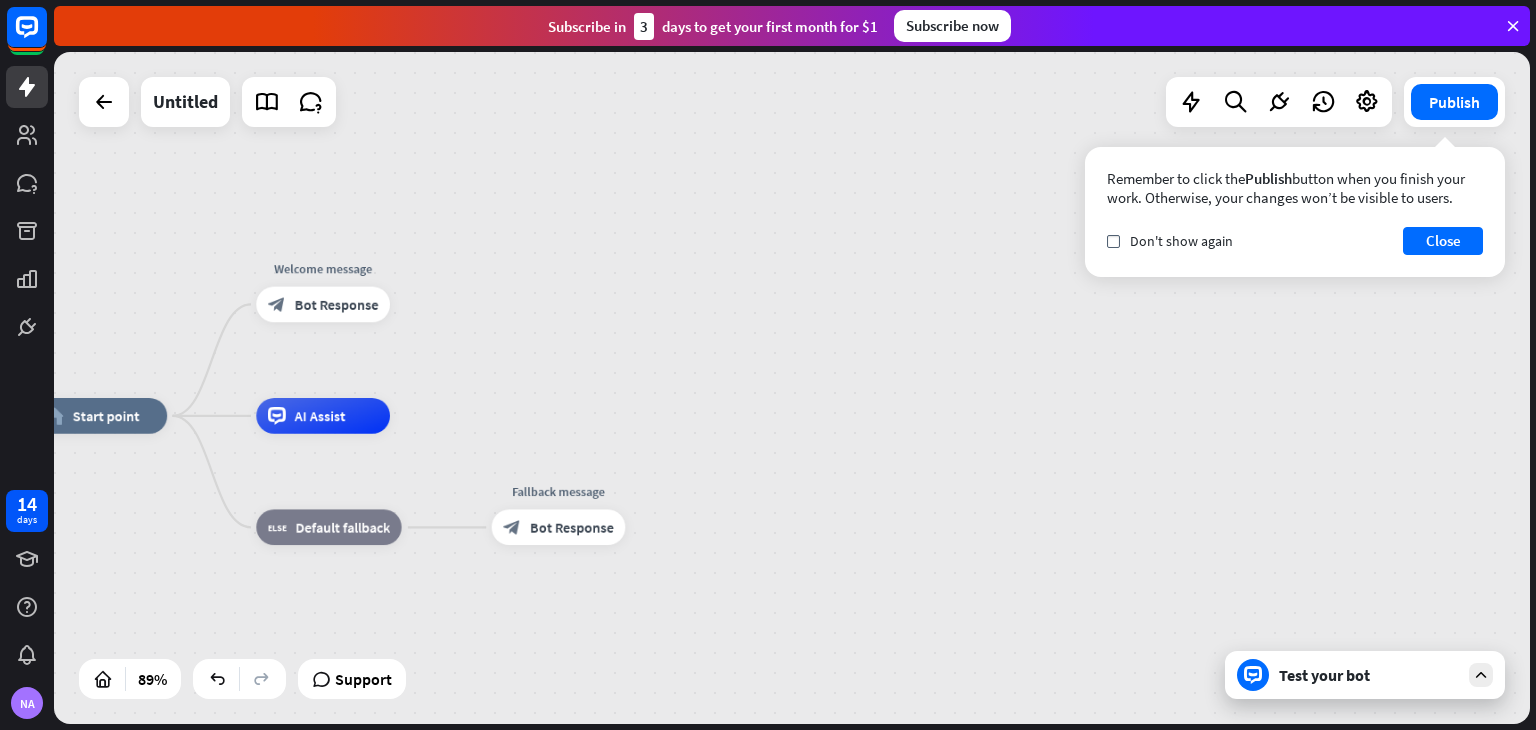 click on "home_2   Start point                 Welcome message   block_bot_response   Bot Response                     AI Assist                   block_fallback   Default fallback                 Fallback message   block_bot_response   Bot Response" at bounding box center [792, 388] 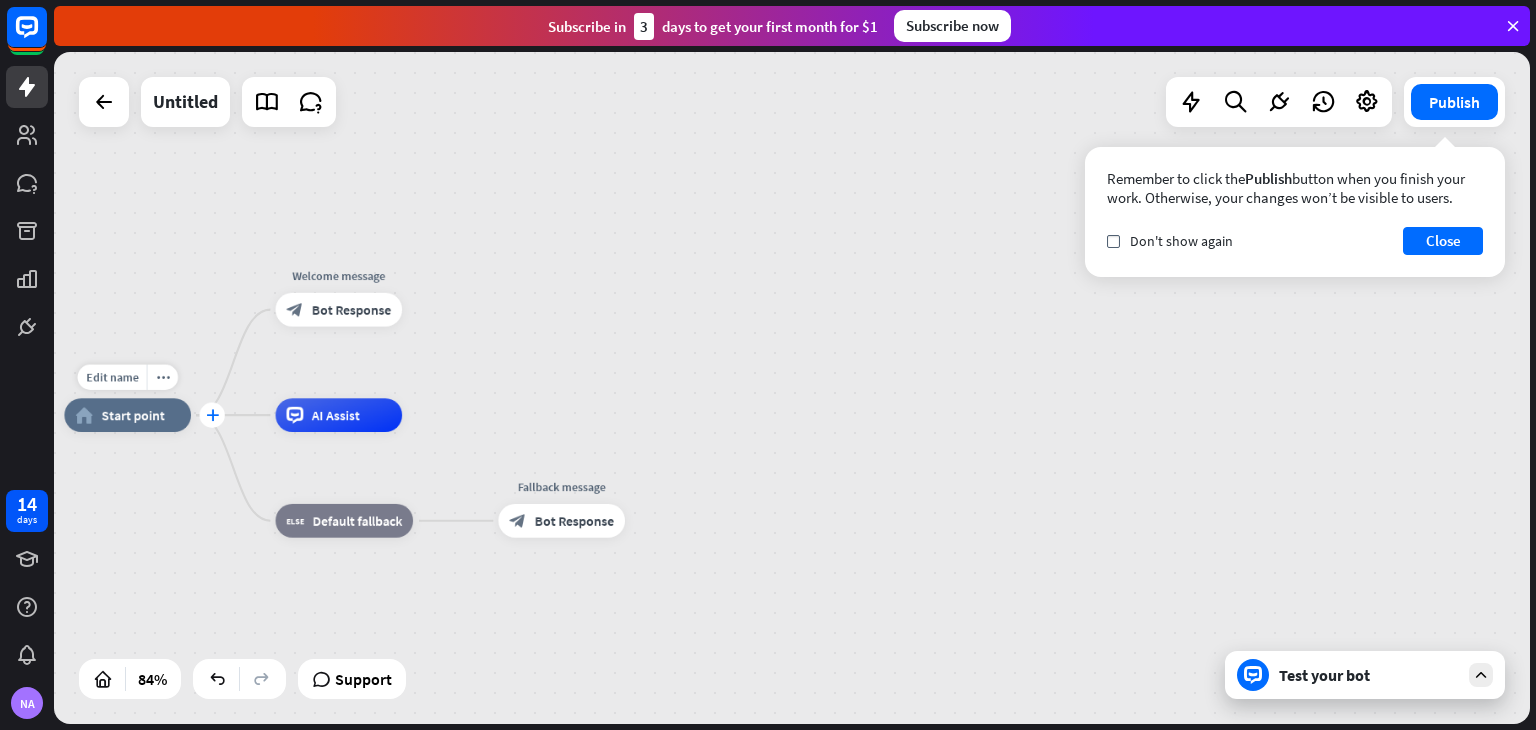 click on "plus" at bounding box center (212, 415) 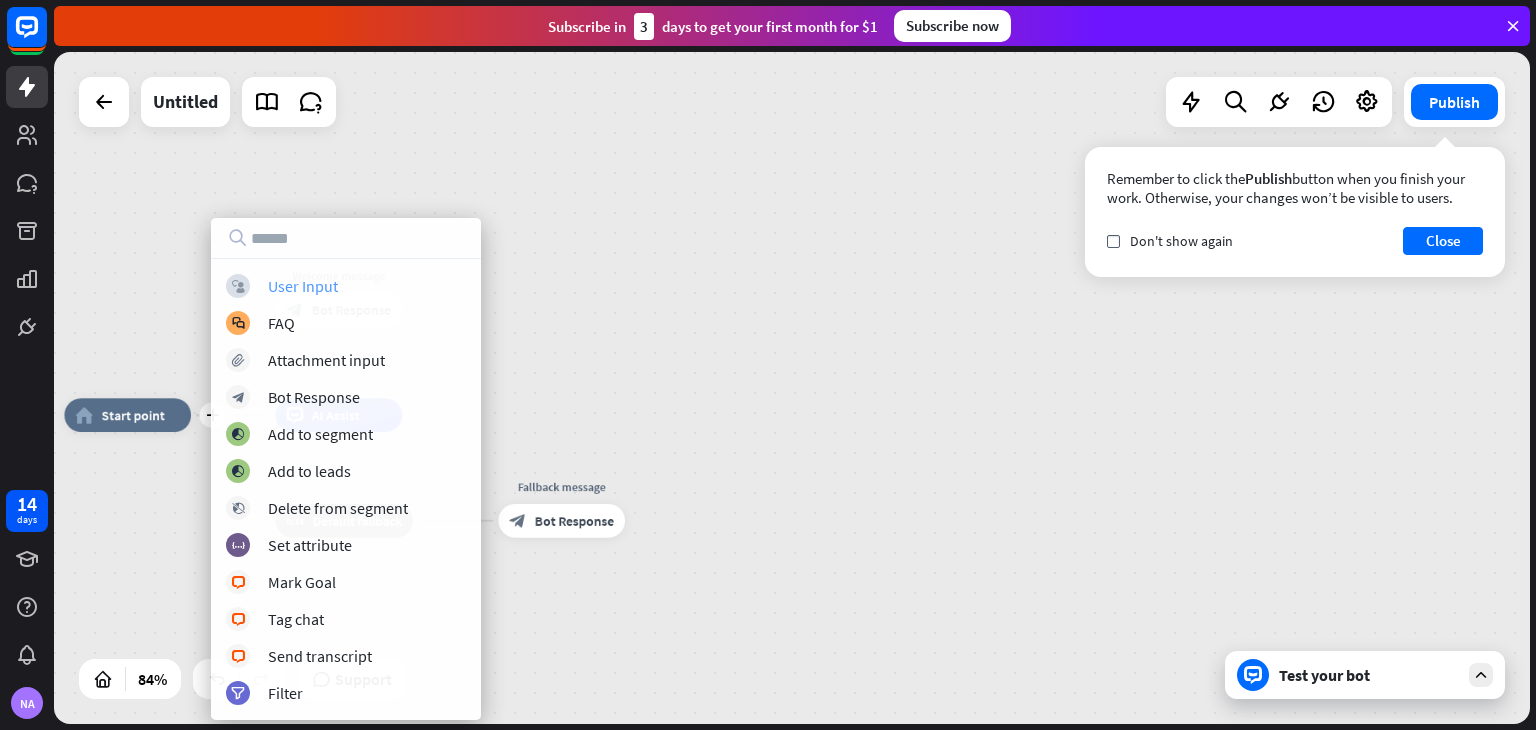 click on "block_user_input
User Input" at bounding box center [346, 286] 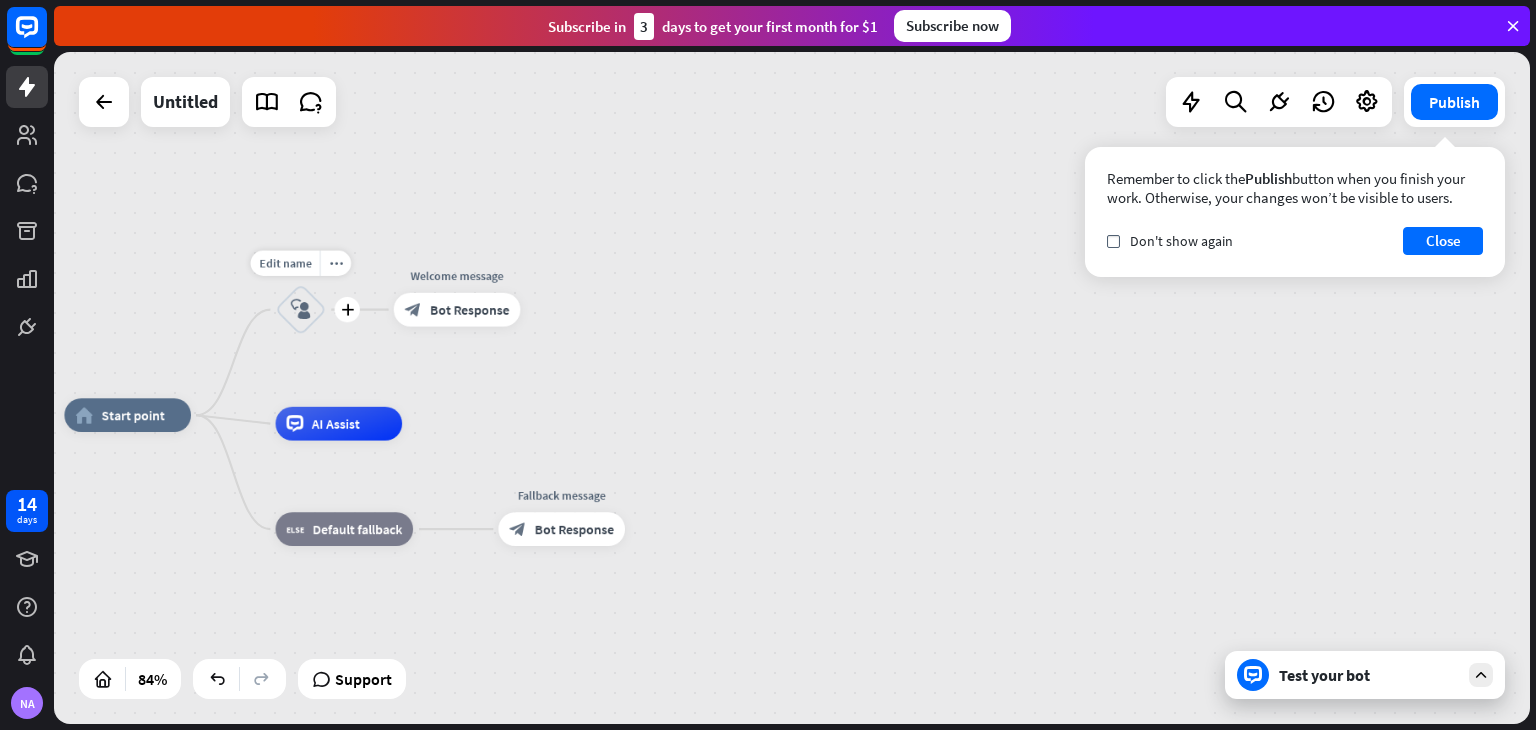 drag, startPoint x: 308, startPoint y: 322, endPoint x: 295, endPoint y: 305, distance: 21.400934 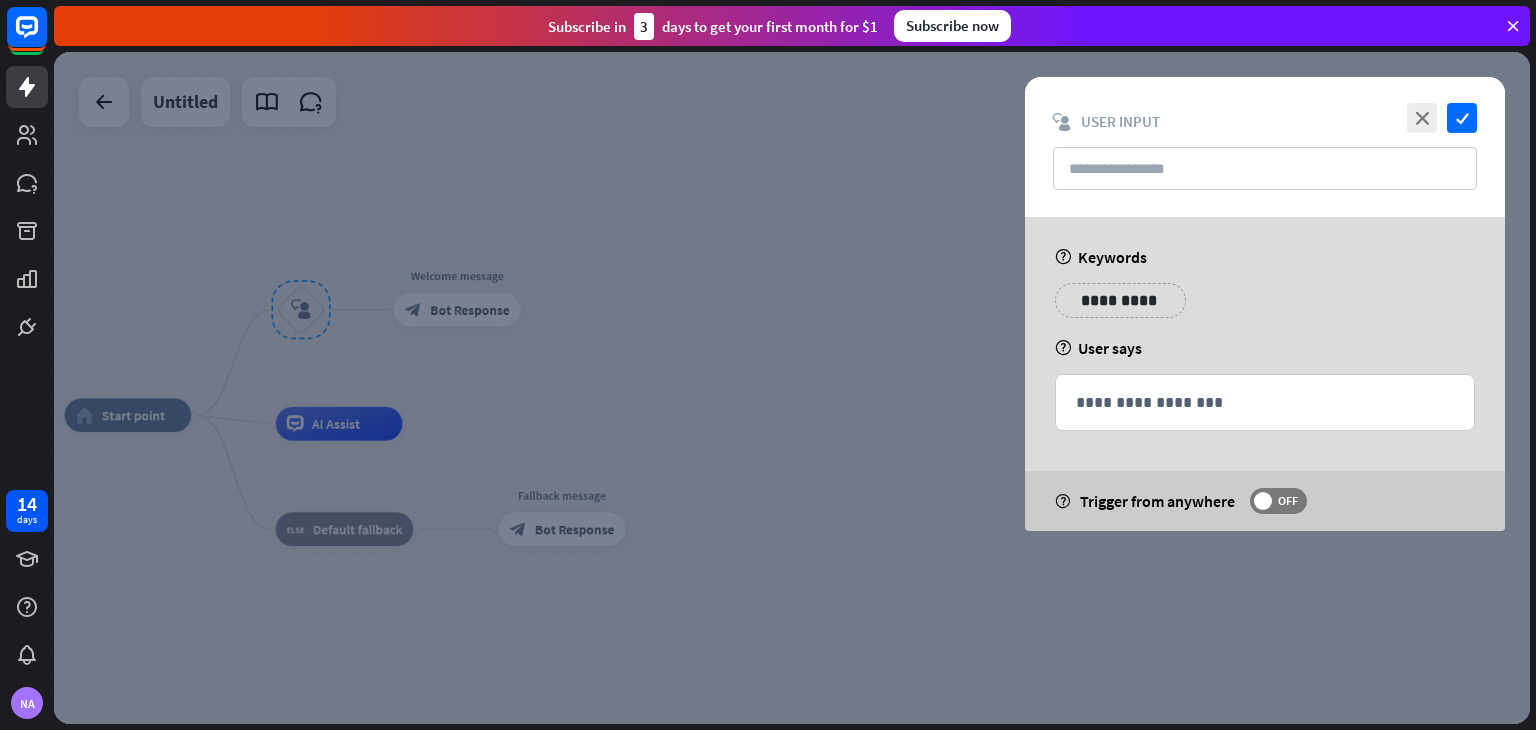 drag, startPoint x: 295, startPoint y: 305, endPoint x: 295, endPoint y: 239, distance: 66 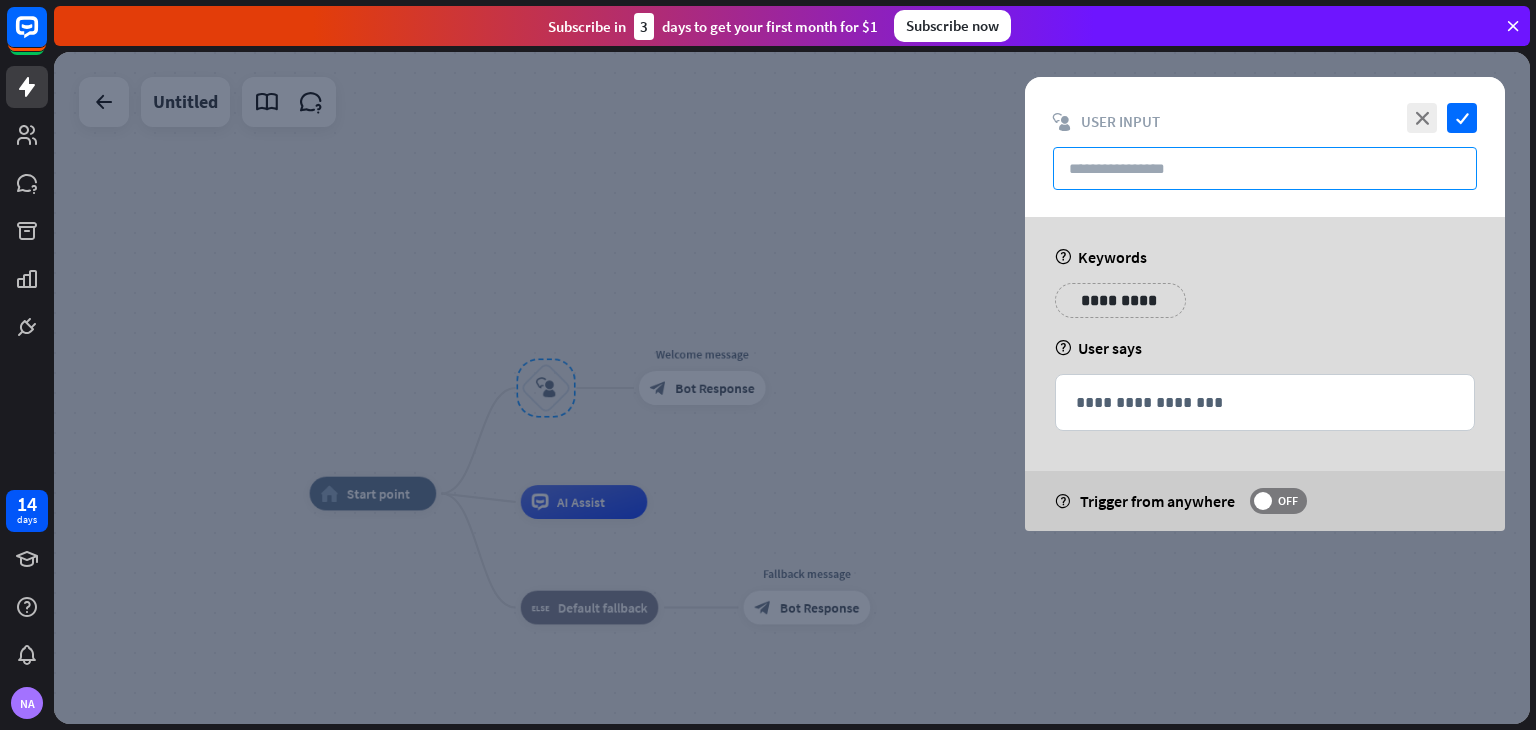 click at bounding box center [1265, 168] 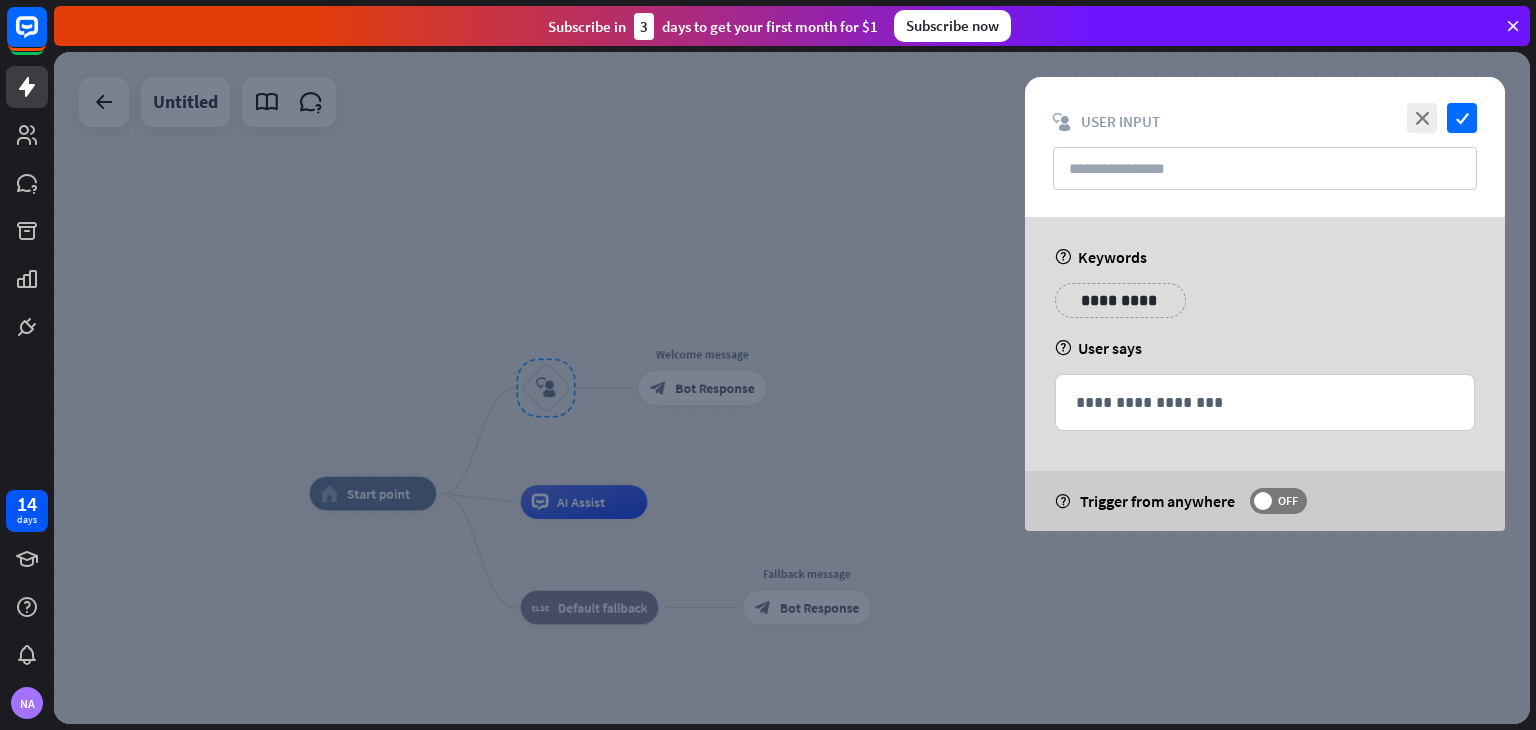 click on "help
Trigger from anywhere
OFF" at bounding box center [1265, 501] 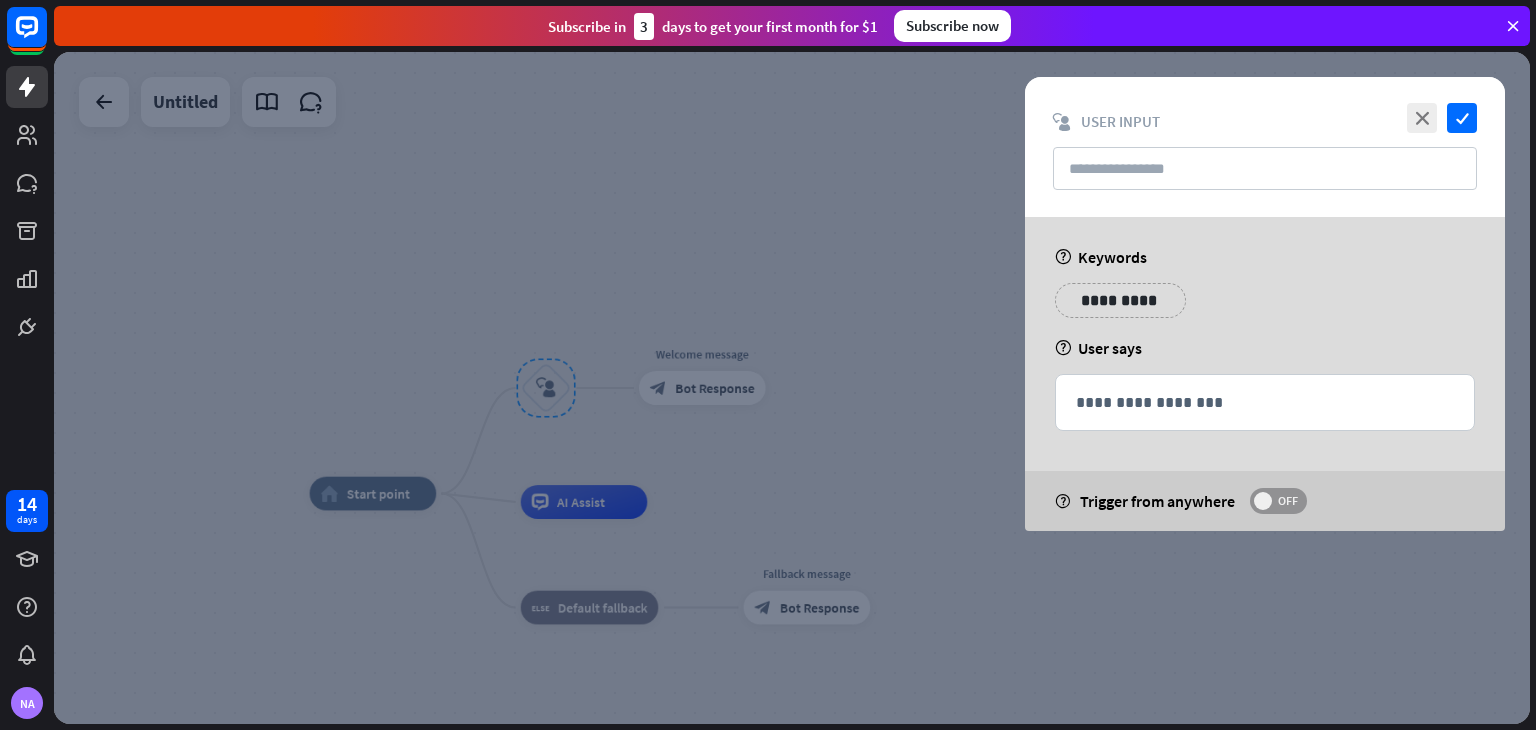click on "OFF" at bounding box center (1278, 501) 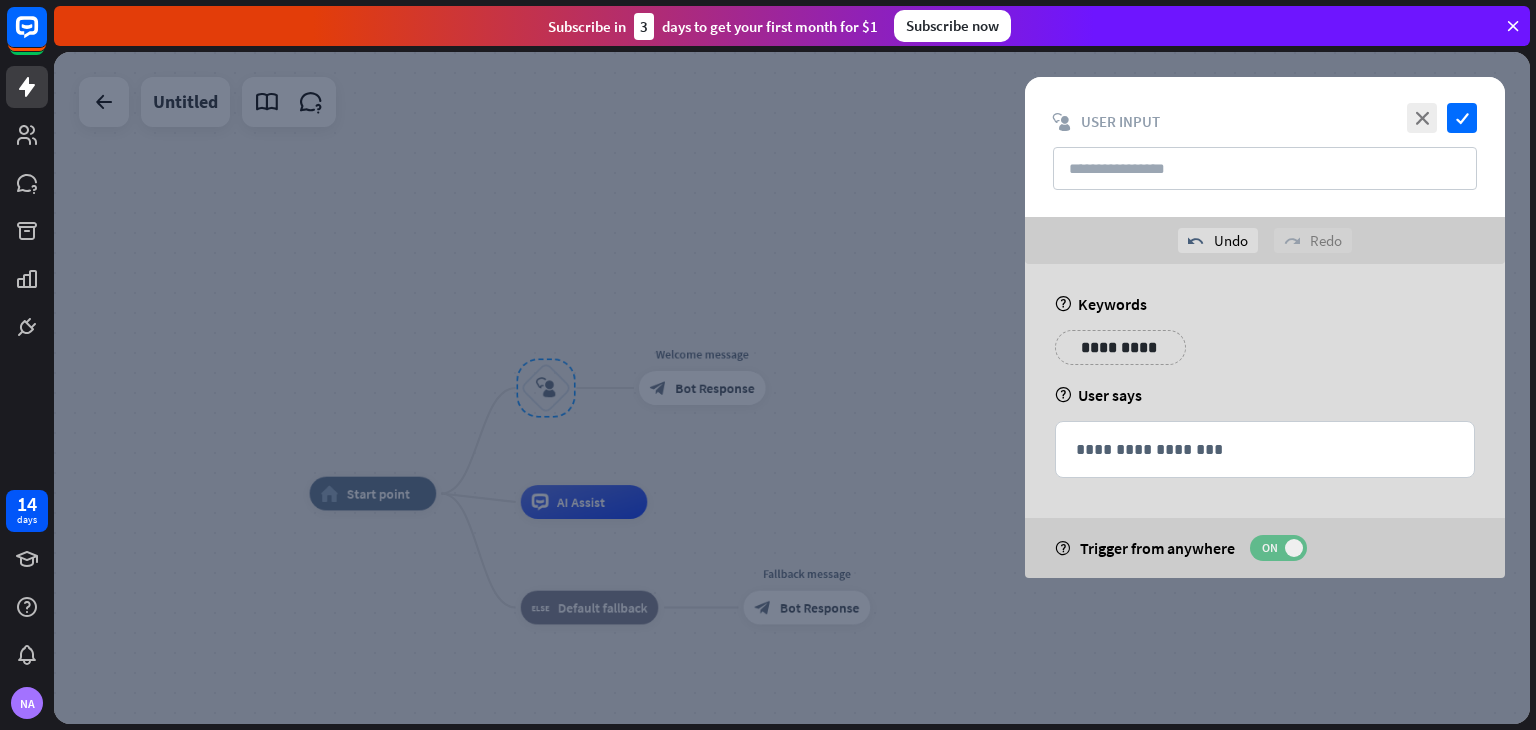 click on "ON" at bounding box center (1278, 548) 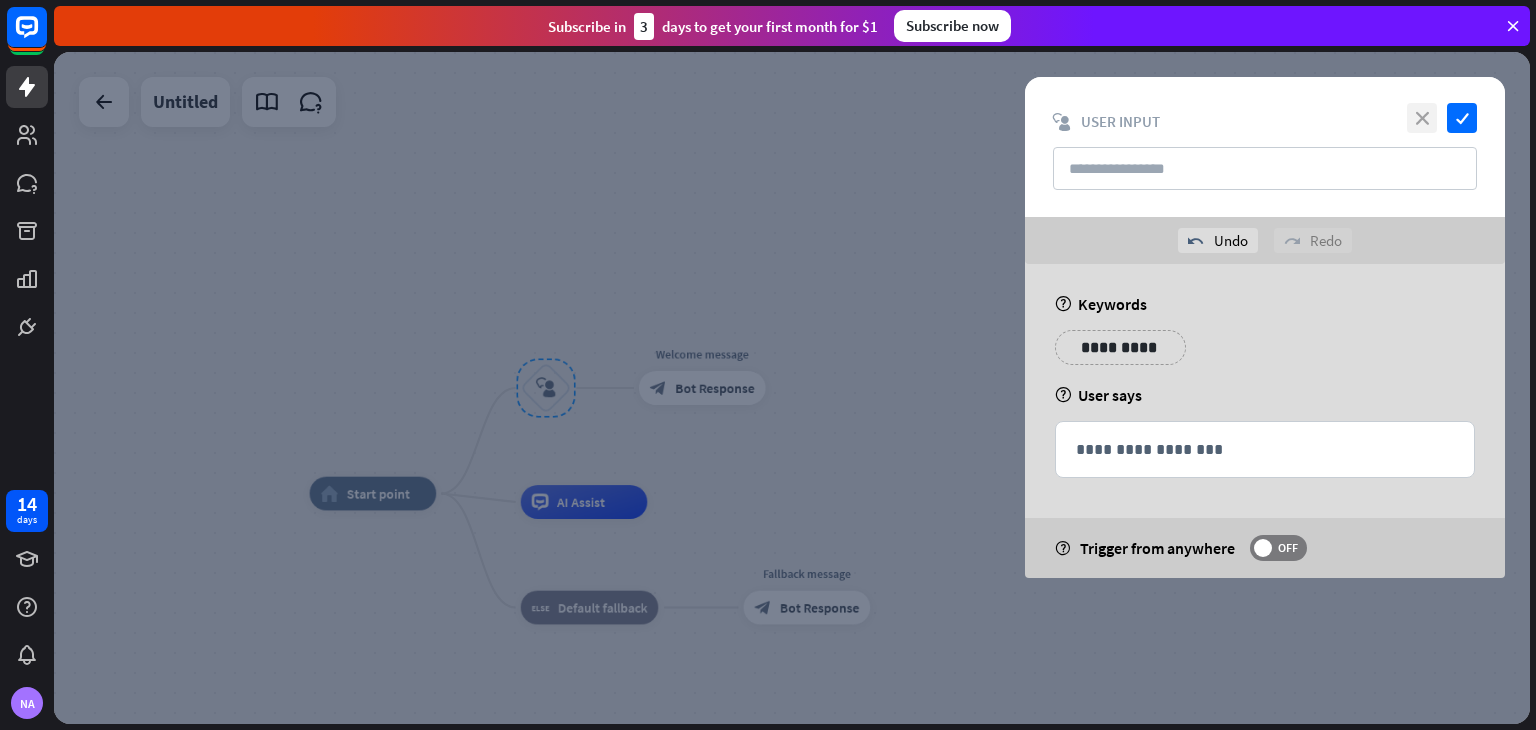 click on "close" at bounding box center (1422, 118) 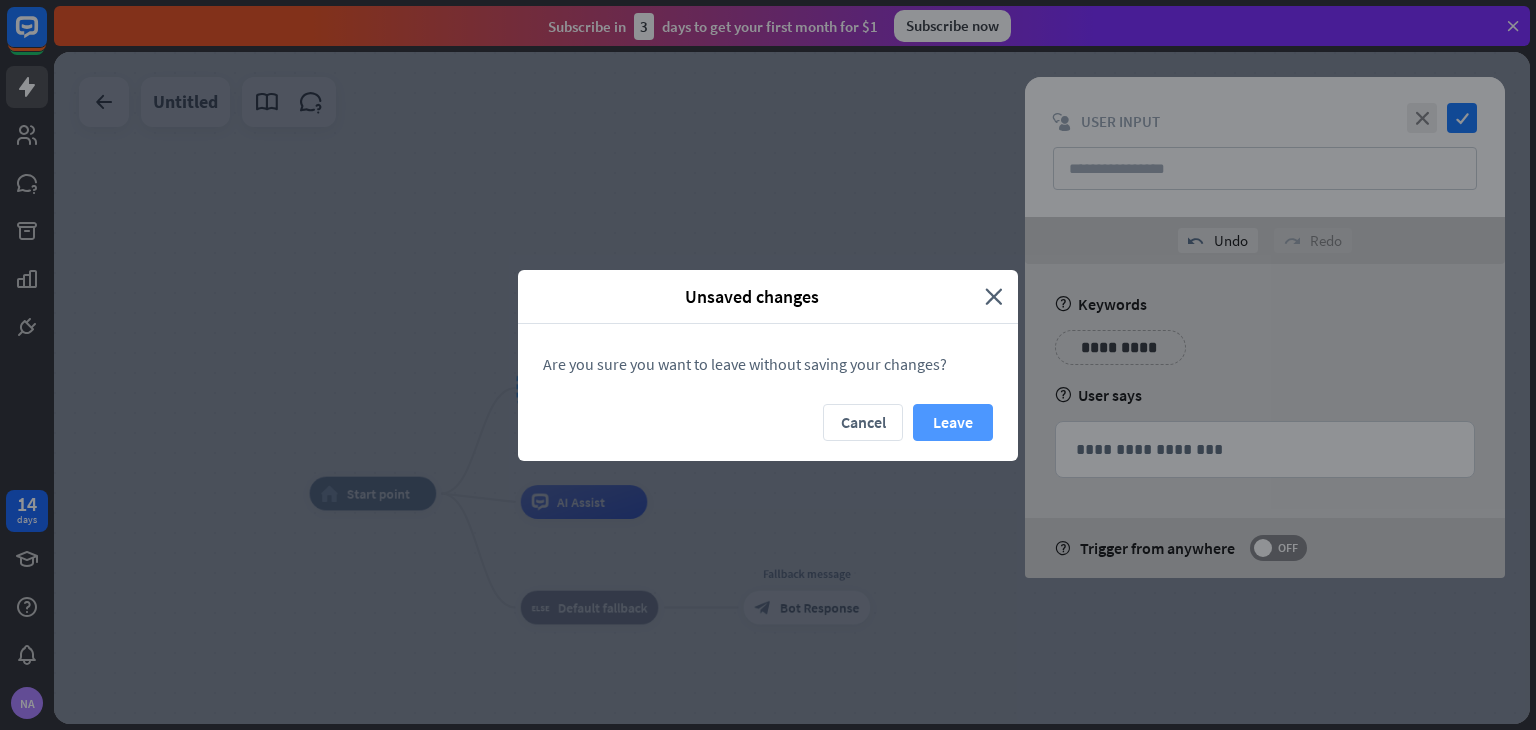 click on "Leave" at bounding box center (953, 422) 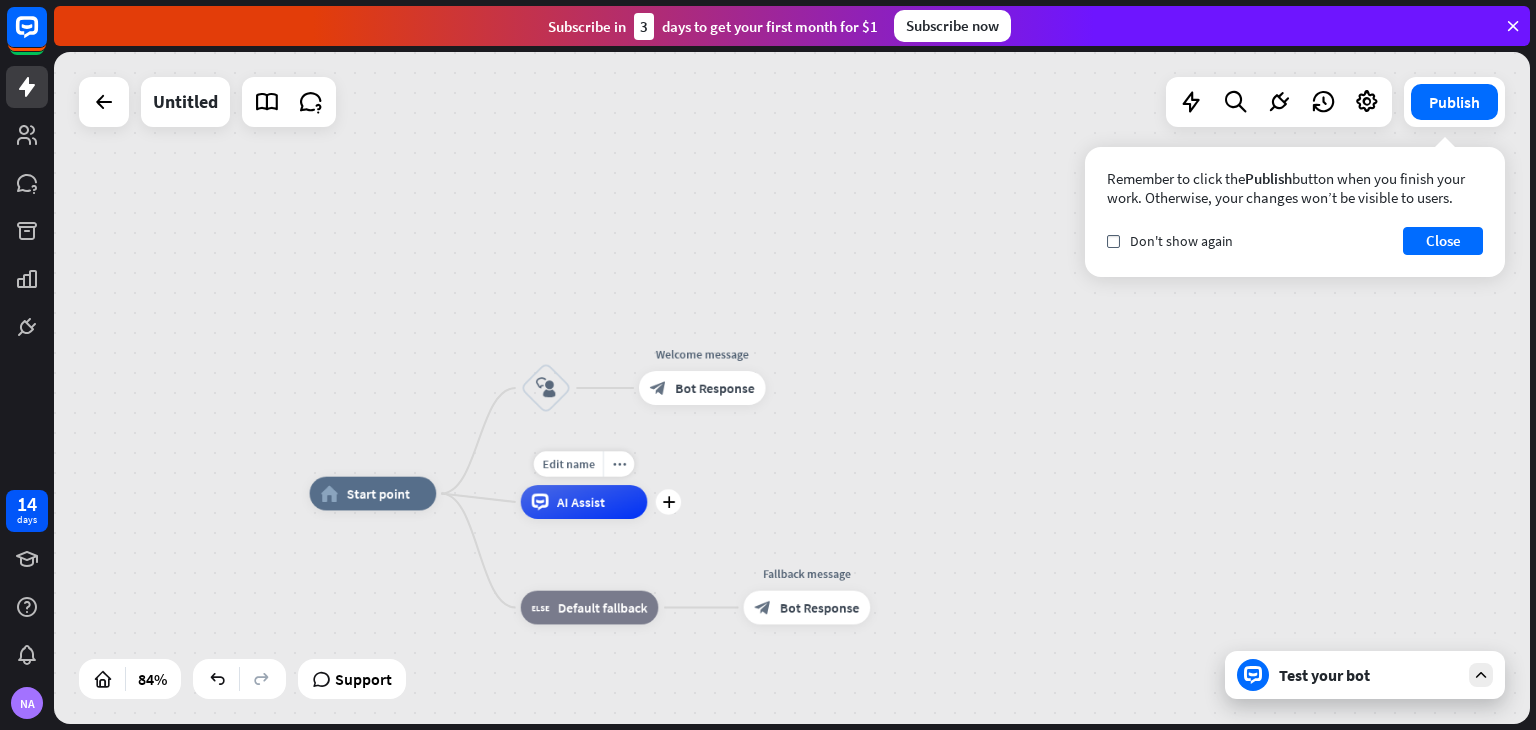 drag, startPoint x: 550, startPoint y: 397, endPoint x: 556, endPoint y: 412, distance: 16.155495 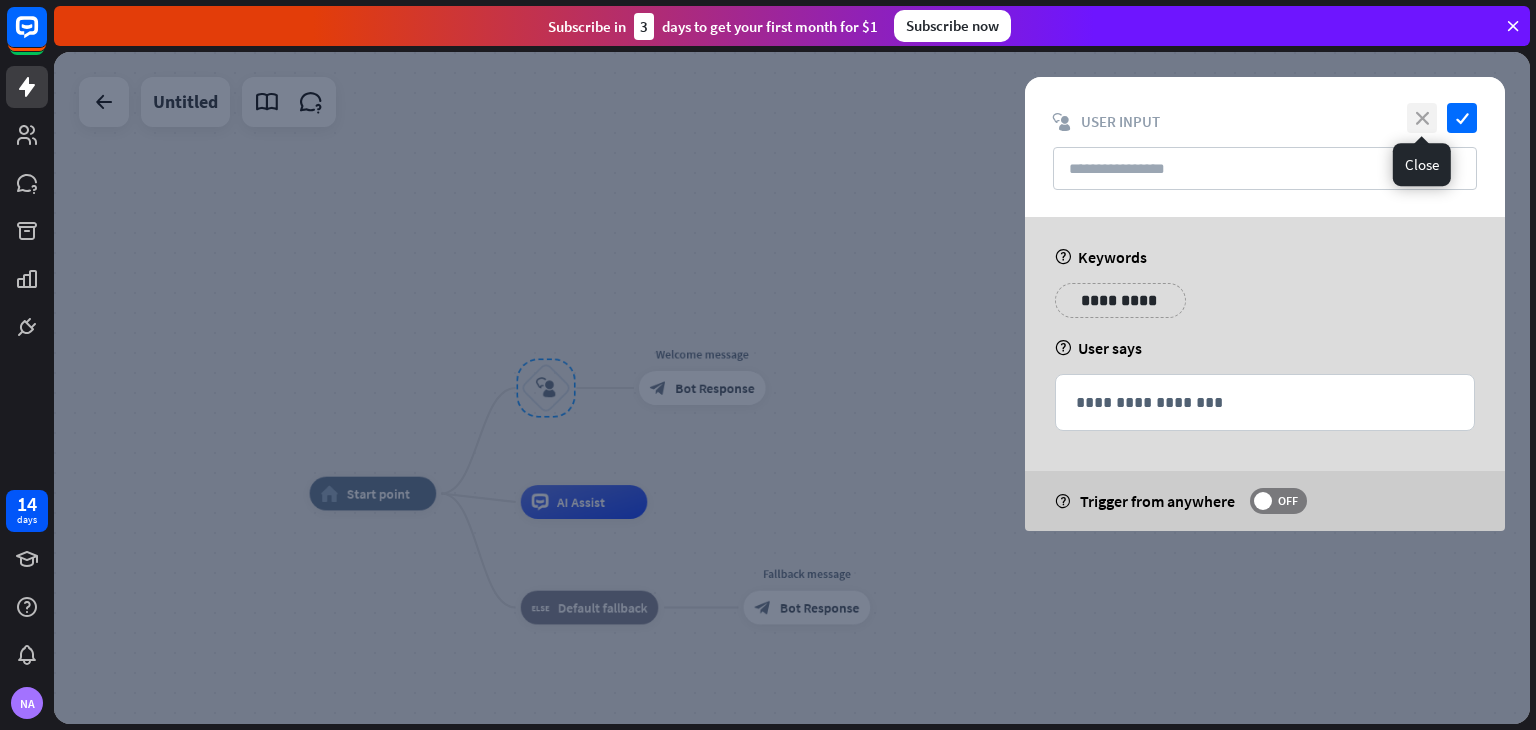 click on "close" at bounding box center [1422, 118] 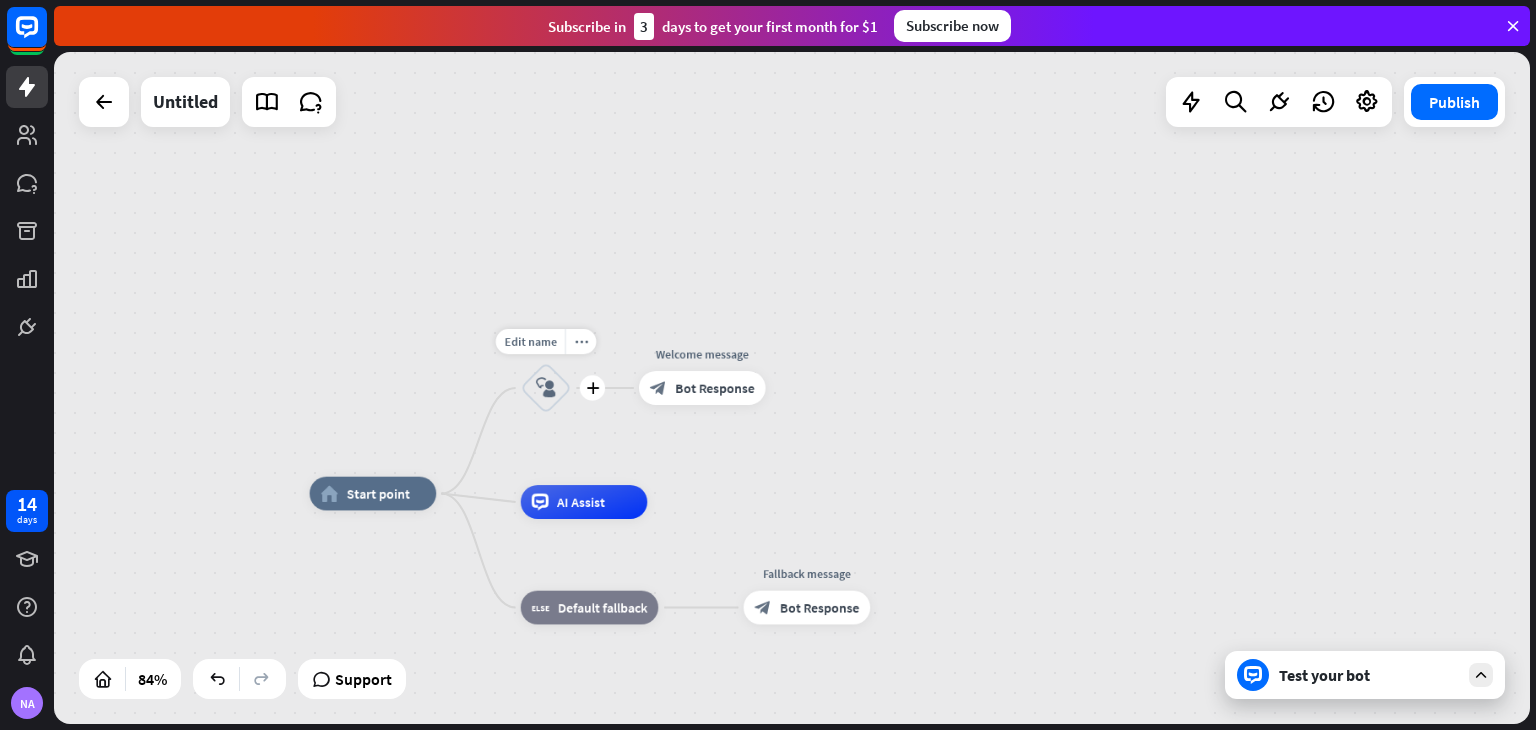 drag, startPoint x: 733, startPoint y: 397, endPoint x: 492, endPoint y: 399, distance: 241.0083 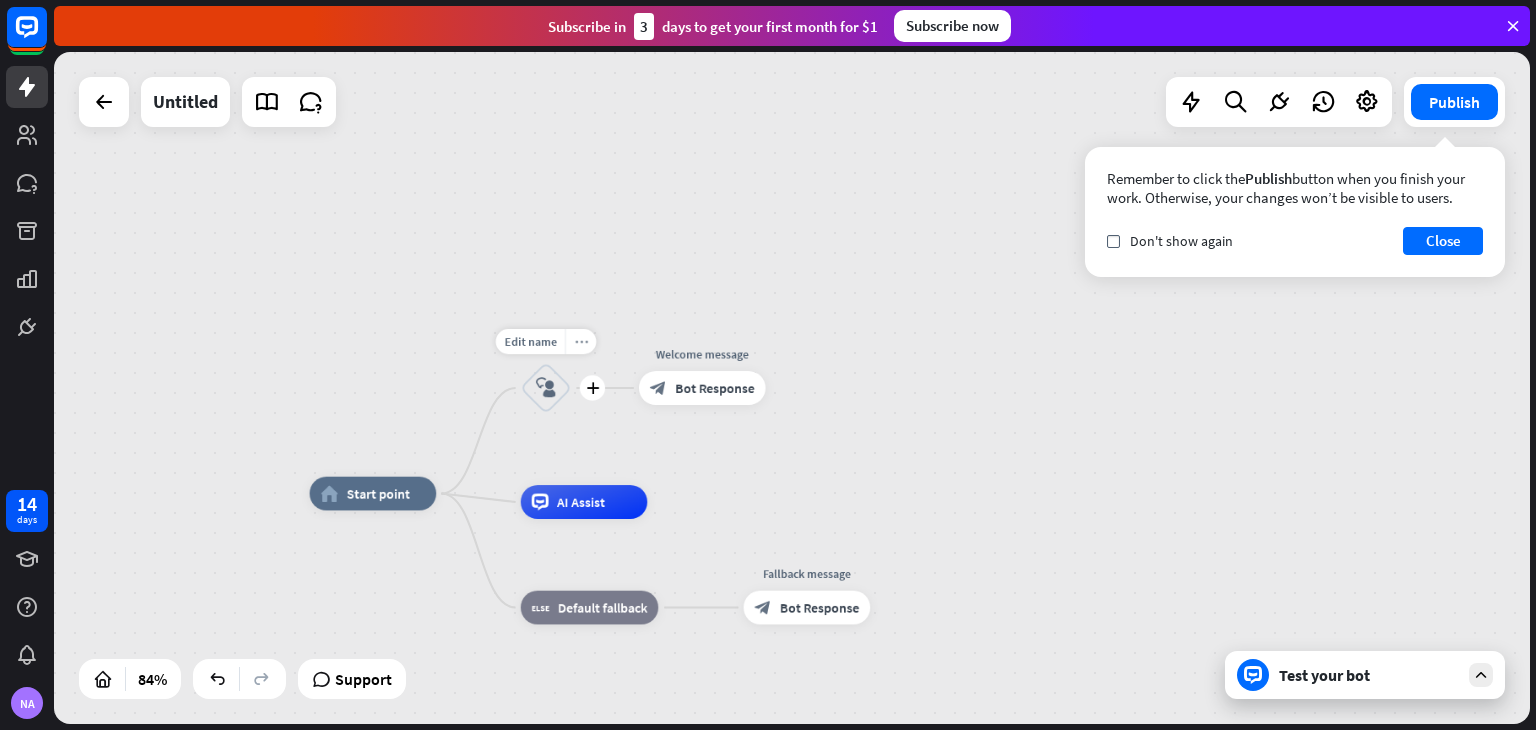 click on "more_horiz" at bounding box center [580, 341] 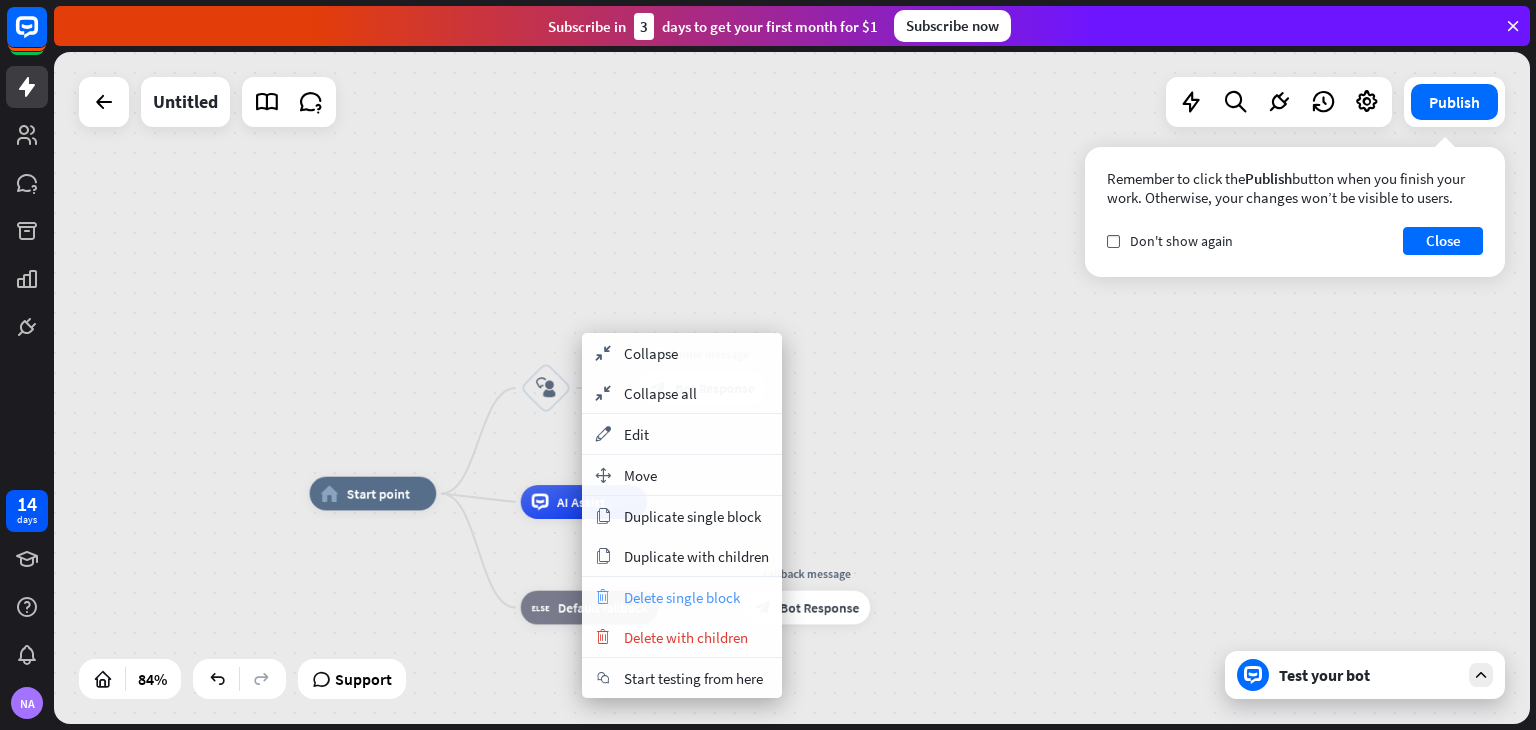 click on "trash   Delete single block" at bounding box center [682, 597] 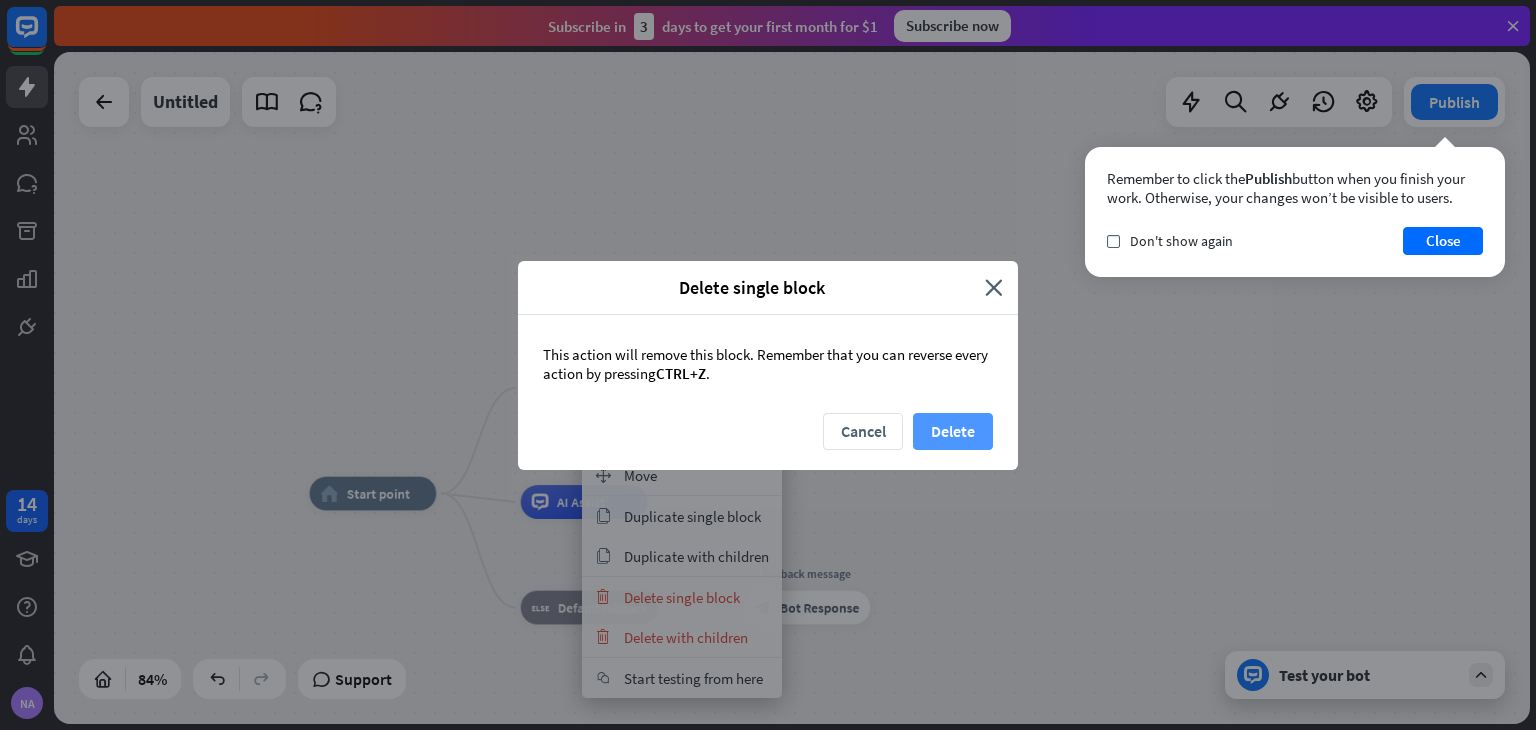 drag, startPoint x: 952, startPoint y: 406, endPoint x: 952, endPoint y: 418, distance: 12 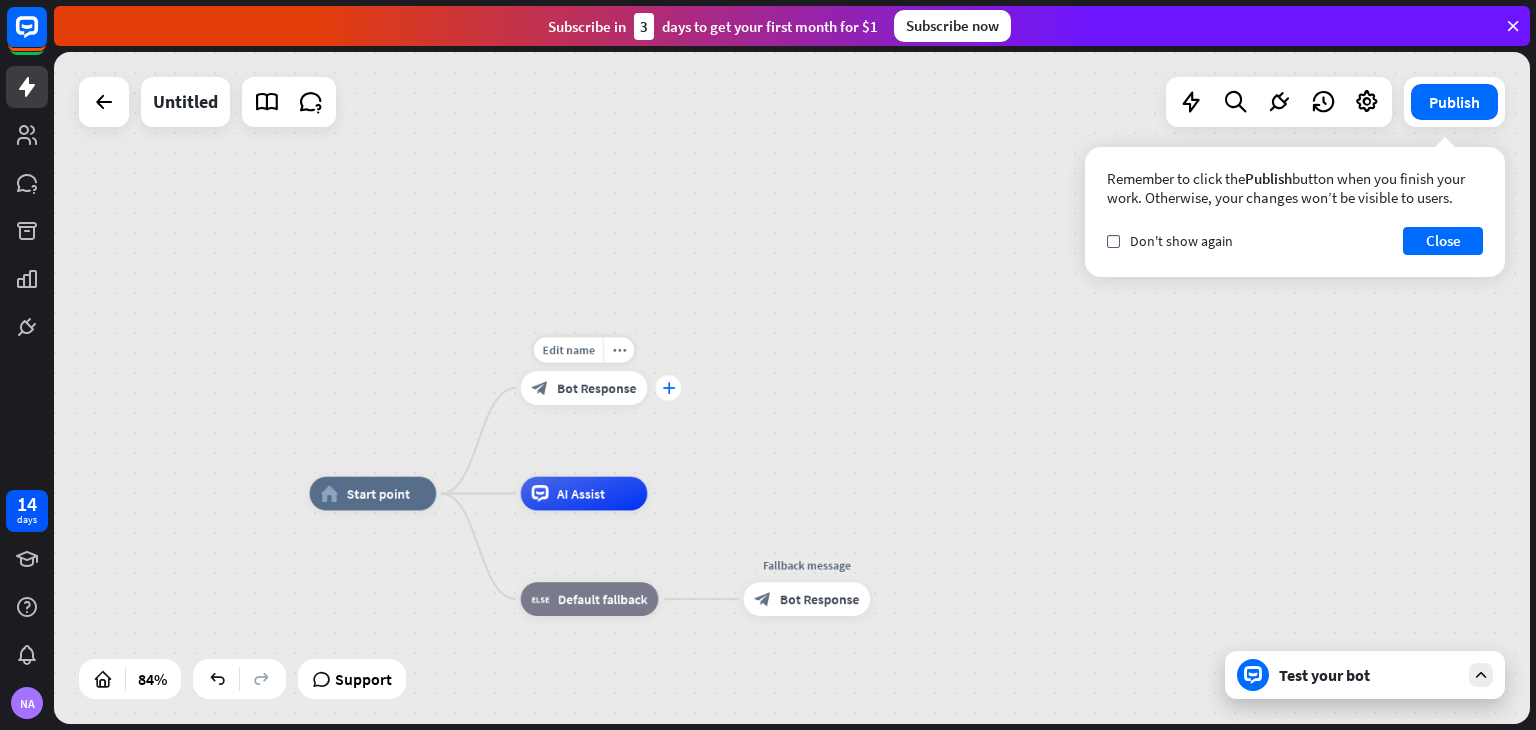 click on "plus" at bounding box center (668, 388) 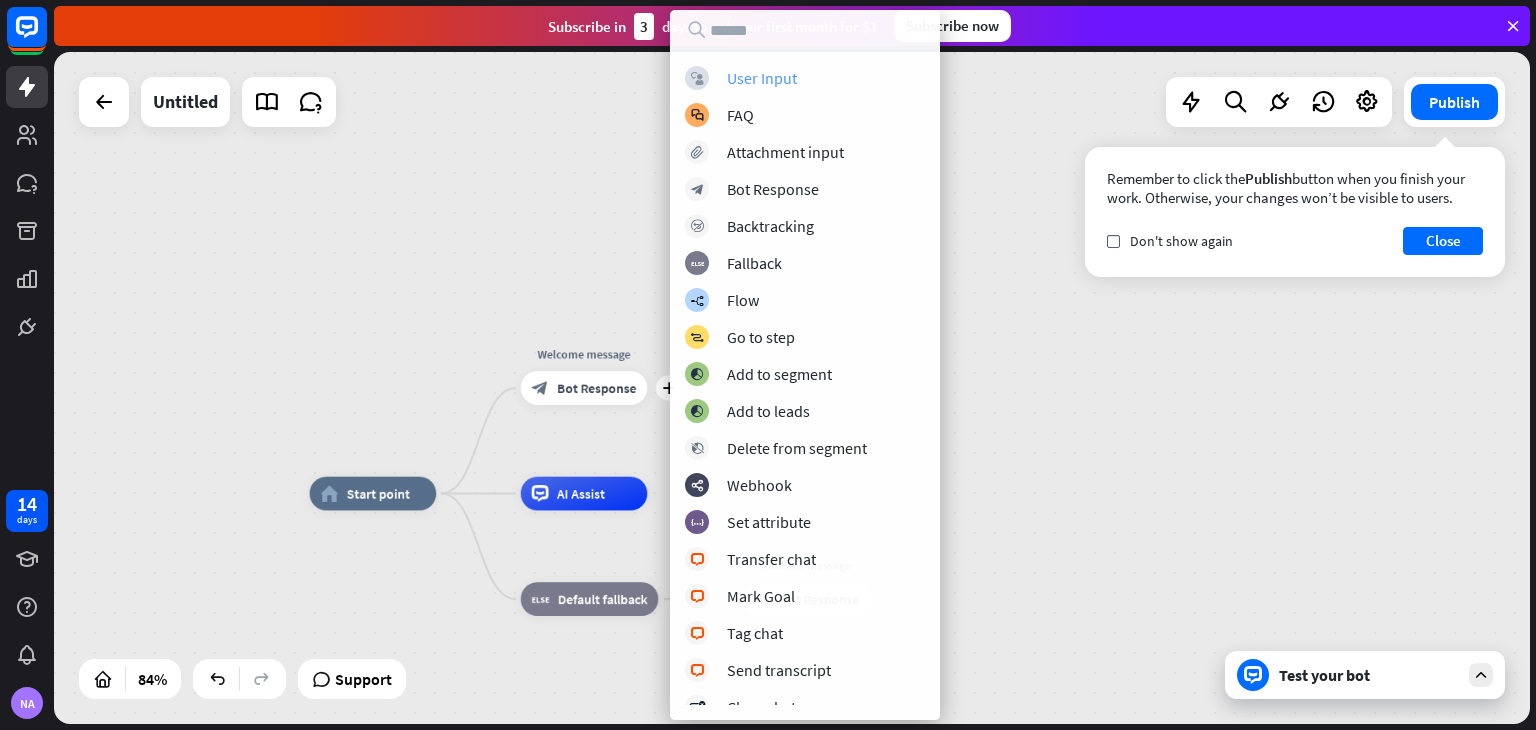 click on "block_user_input
User Input" at bounding box center (805, 78) 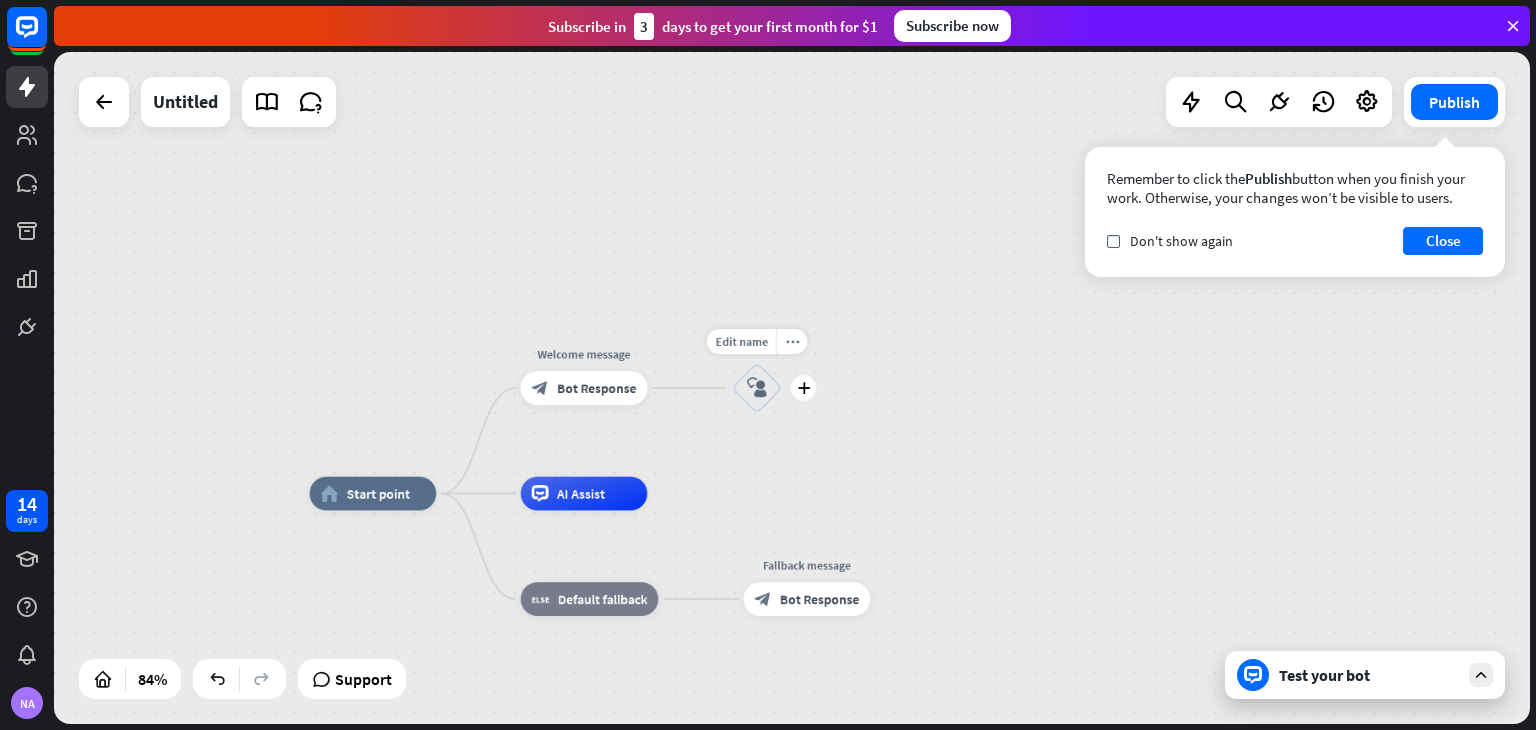 click on "block_user_input" at bounding box center (757, 388) 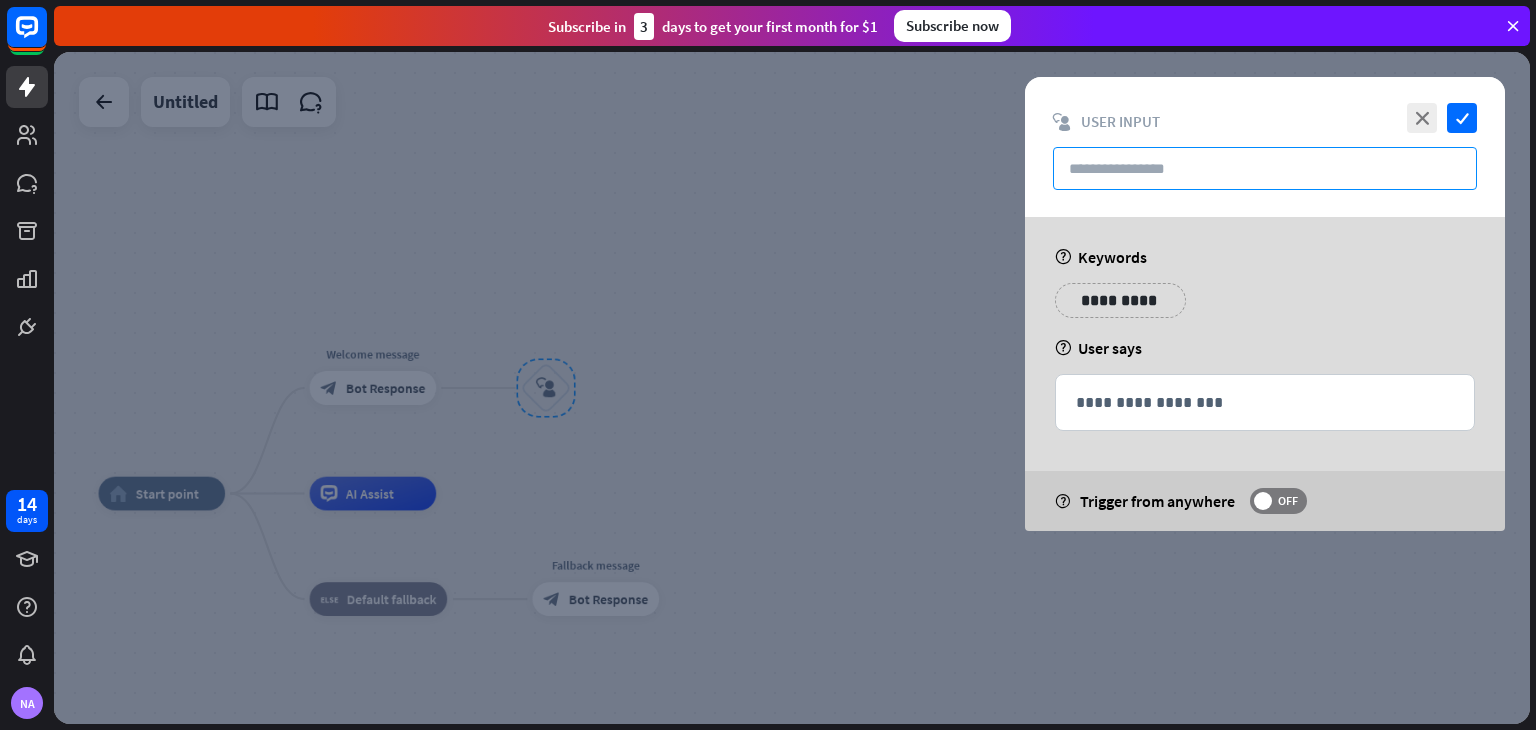 click at bounding box center [1265, 168] 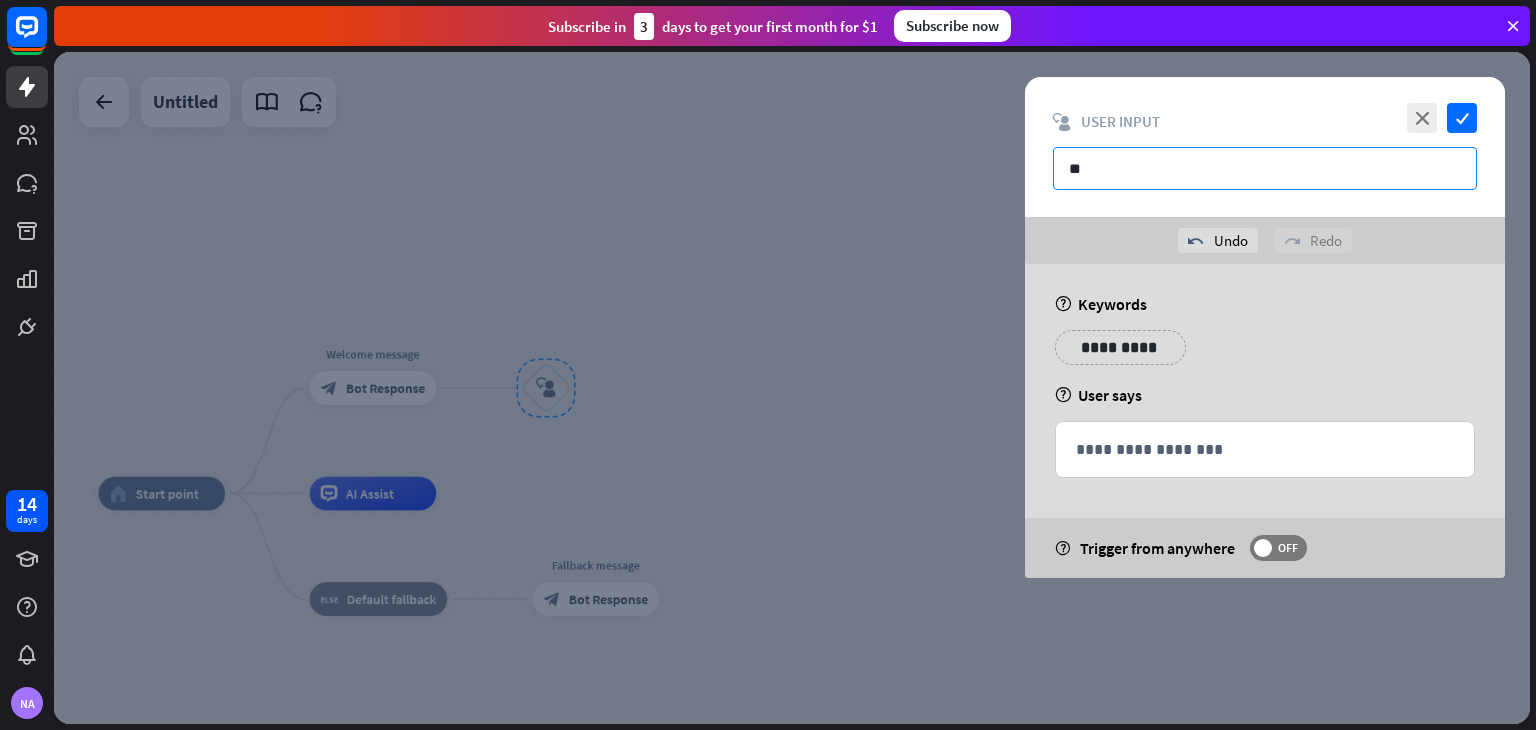 type on "*" 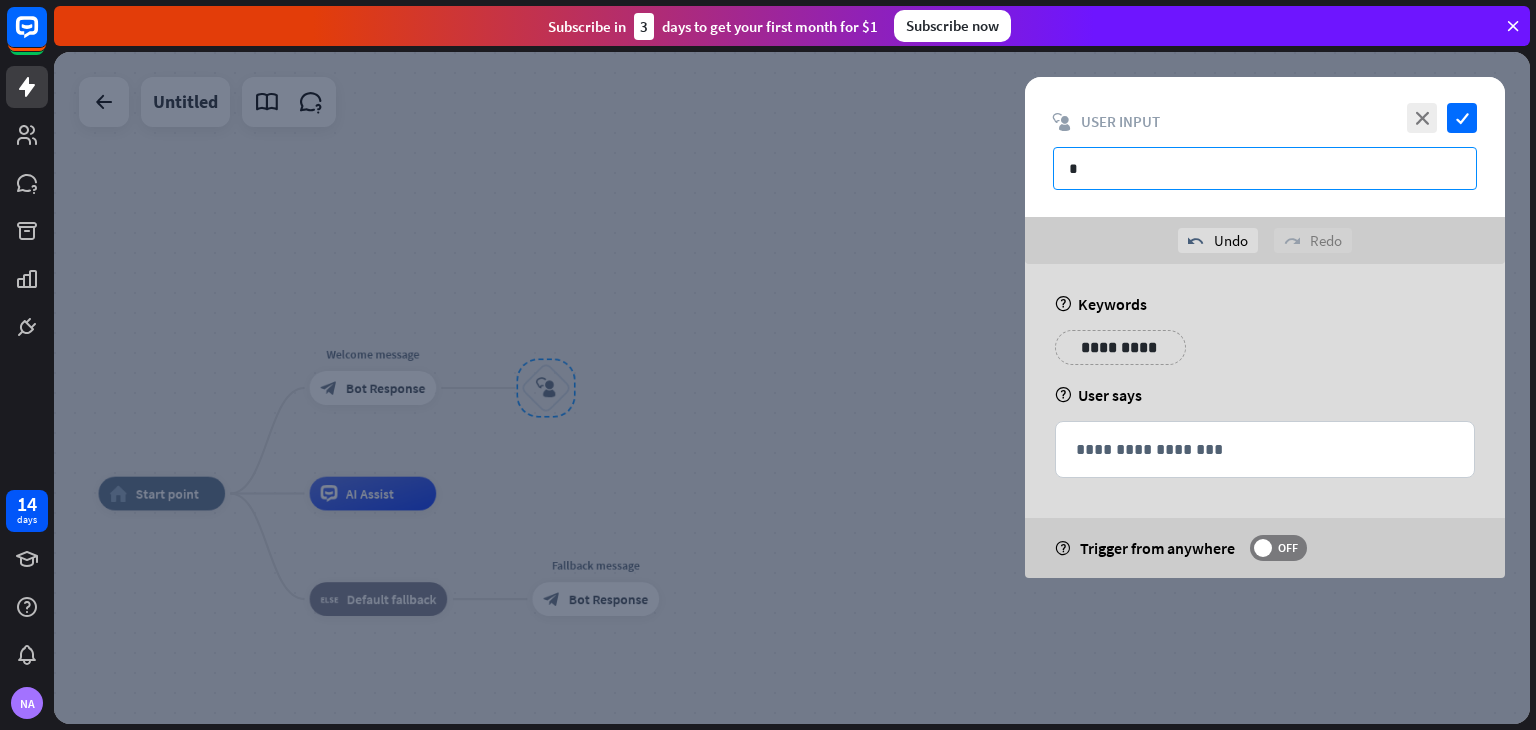type 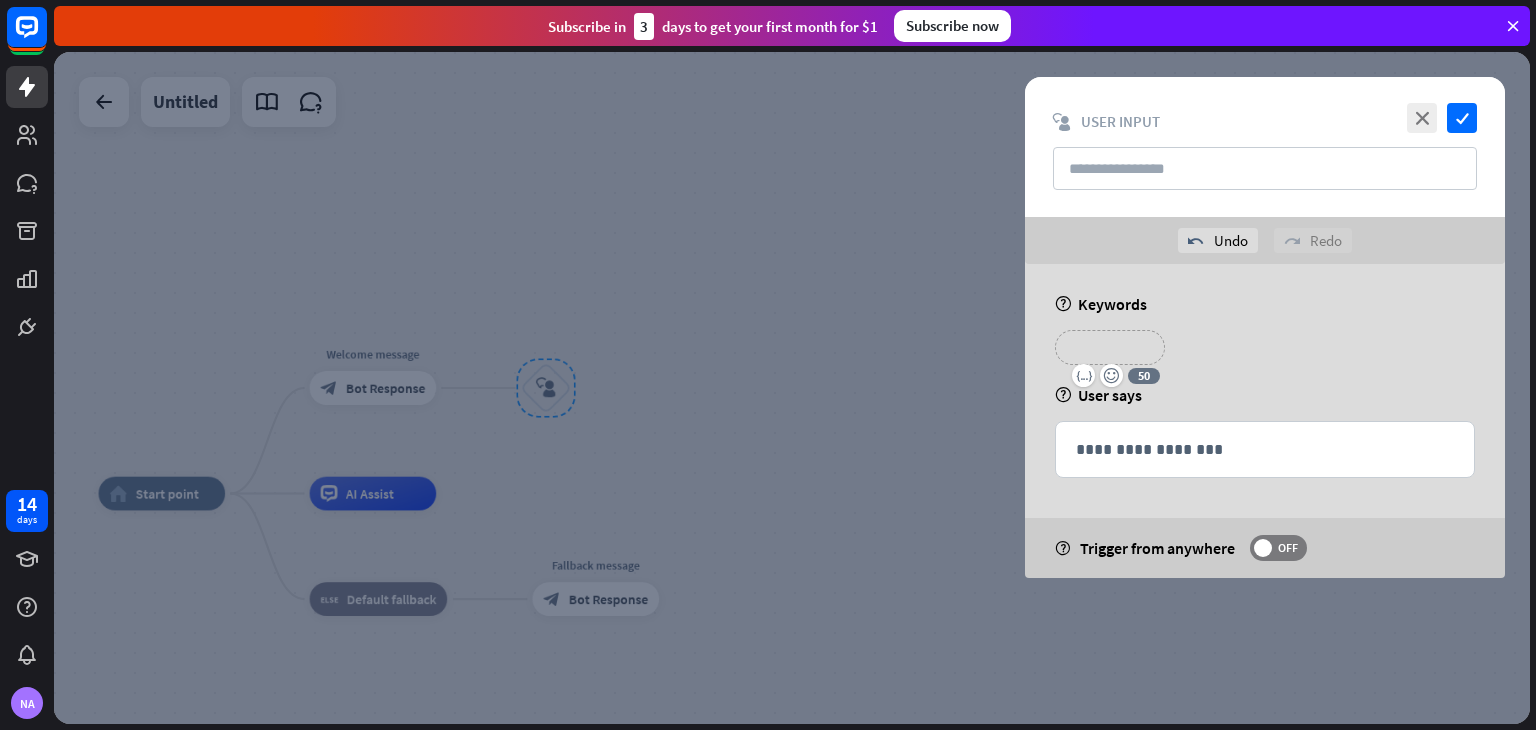 click on "**********" at bounding box center [1110, 347] 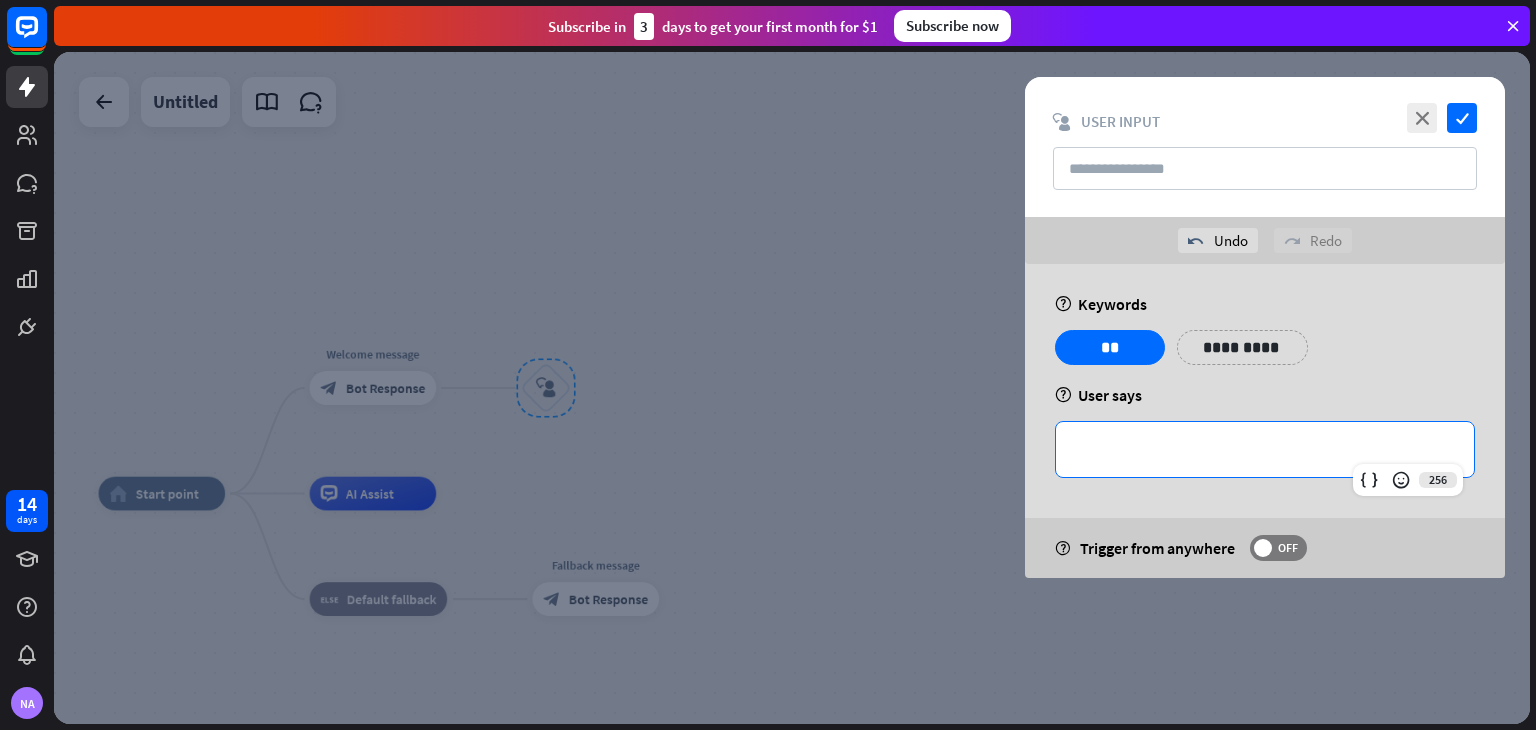 click on "**********" at bounding box center (1265, 449) 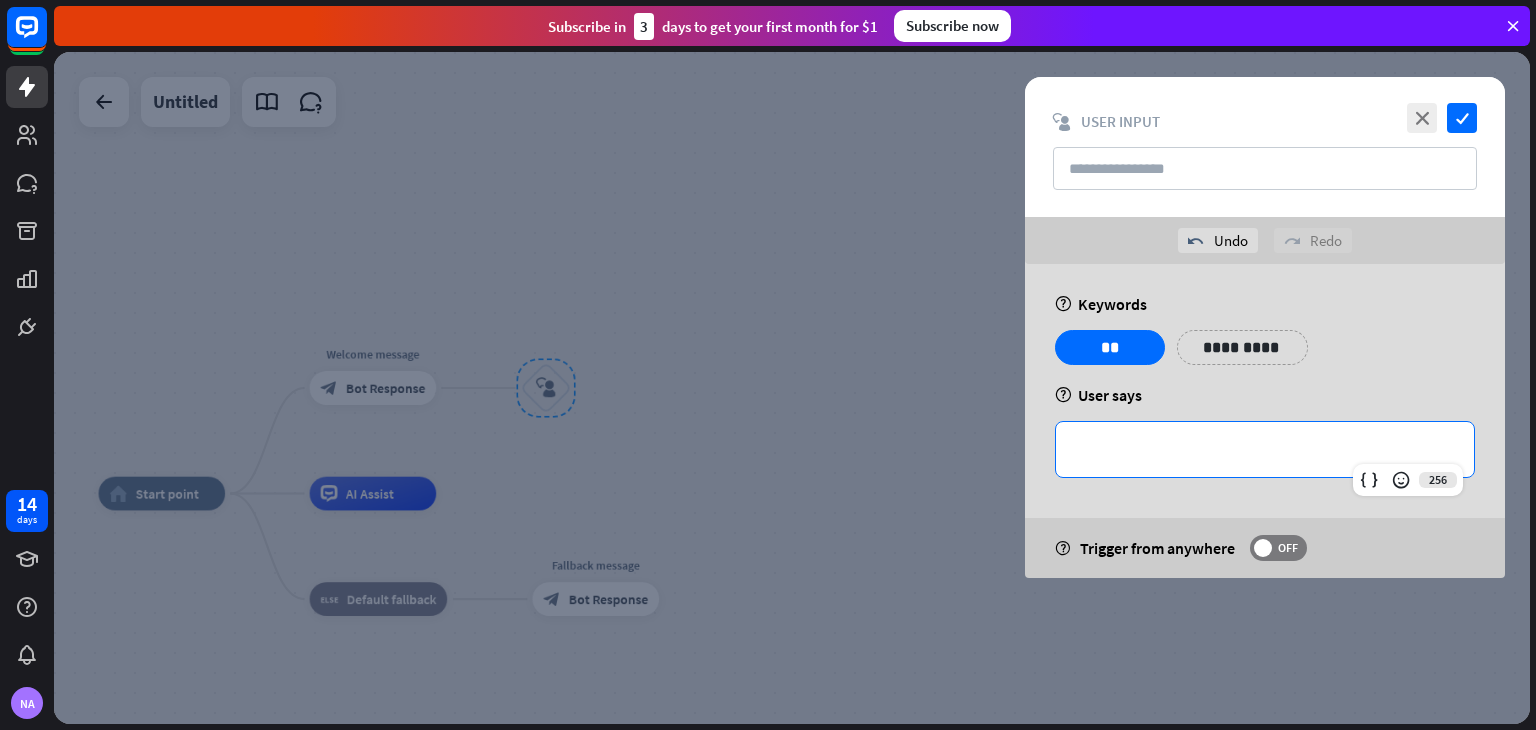 type 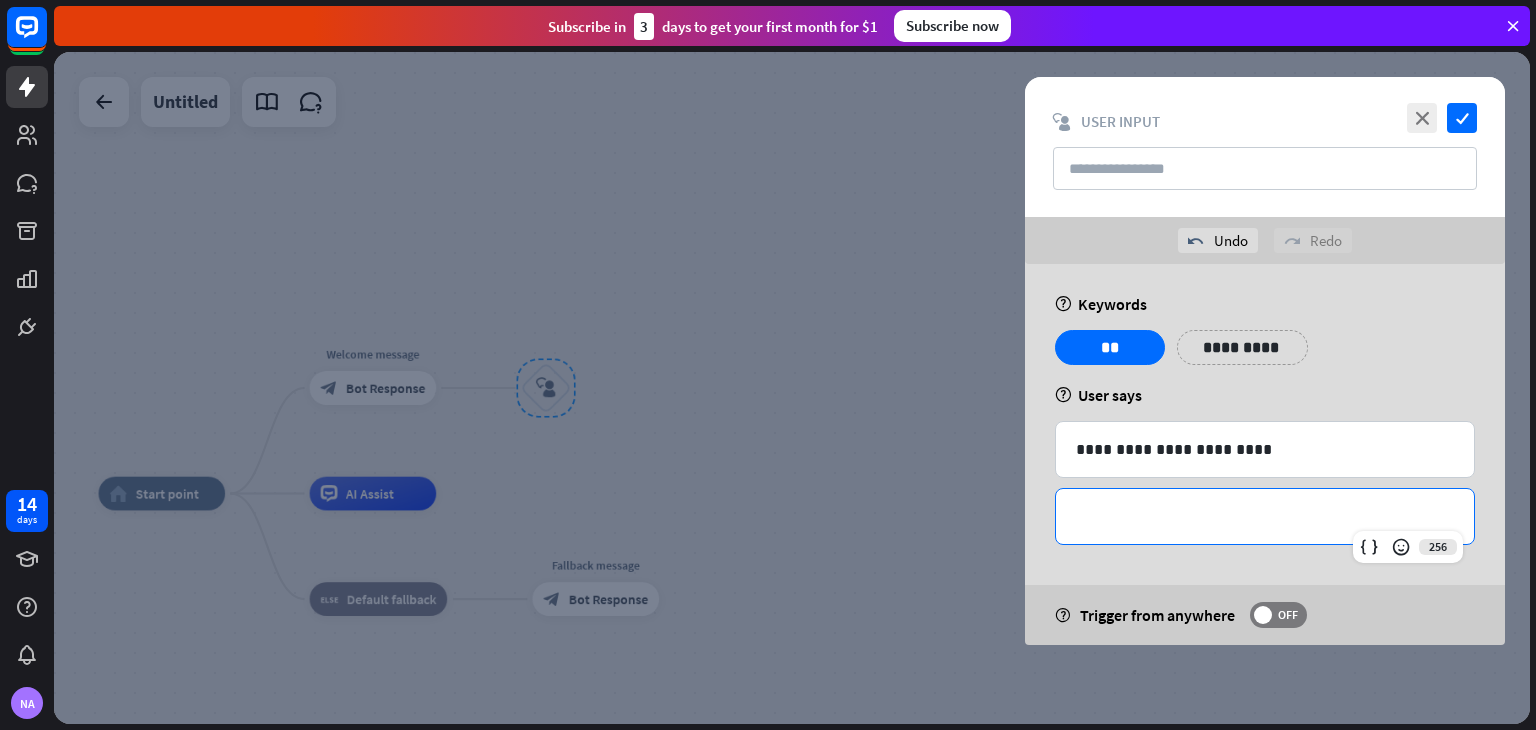 click on "**********" at bounding box center (1265, 516) 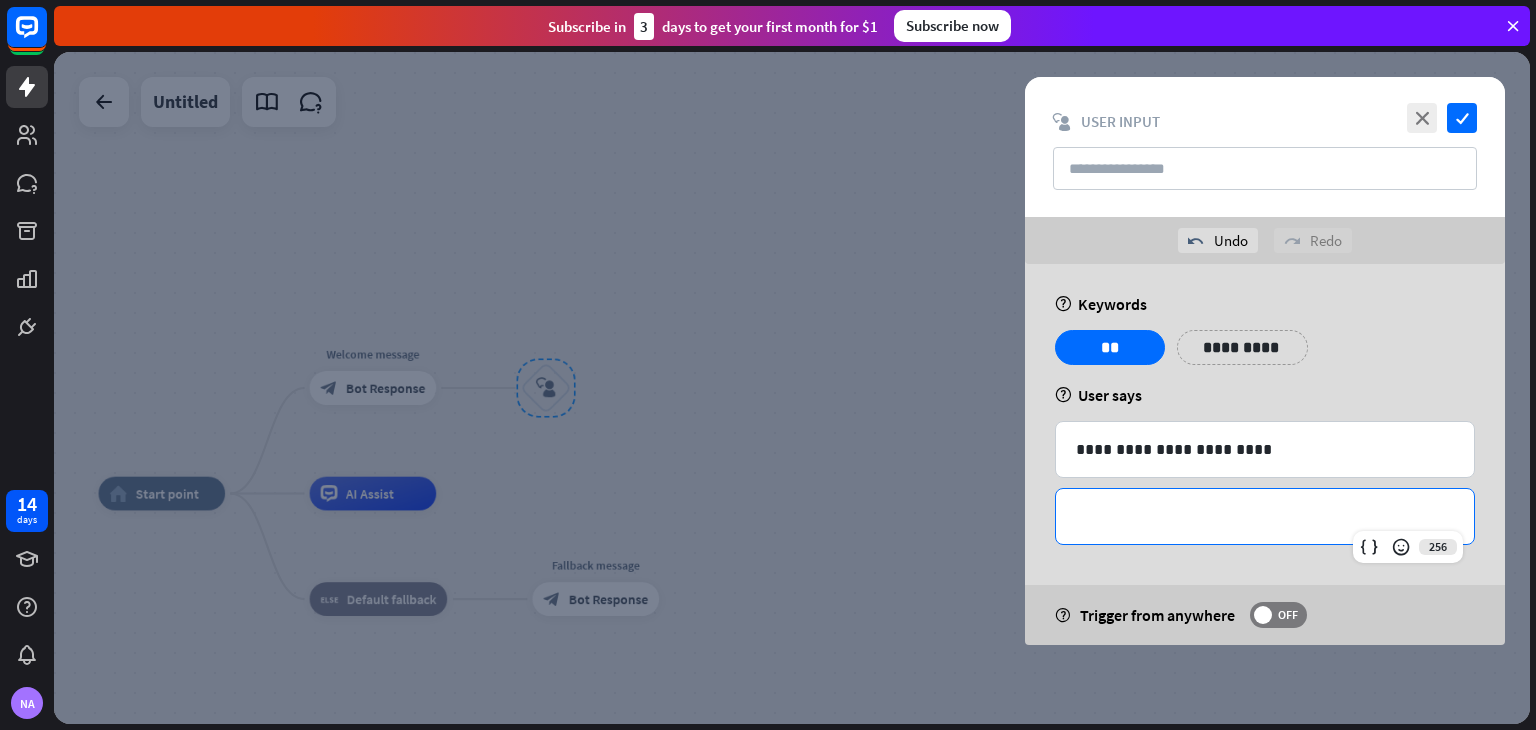 type 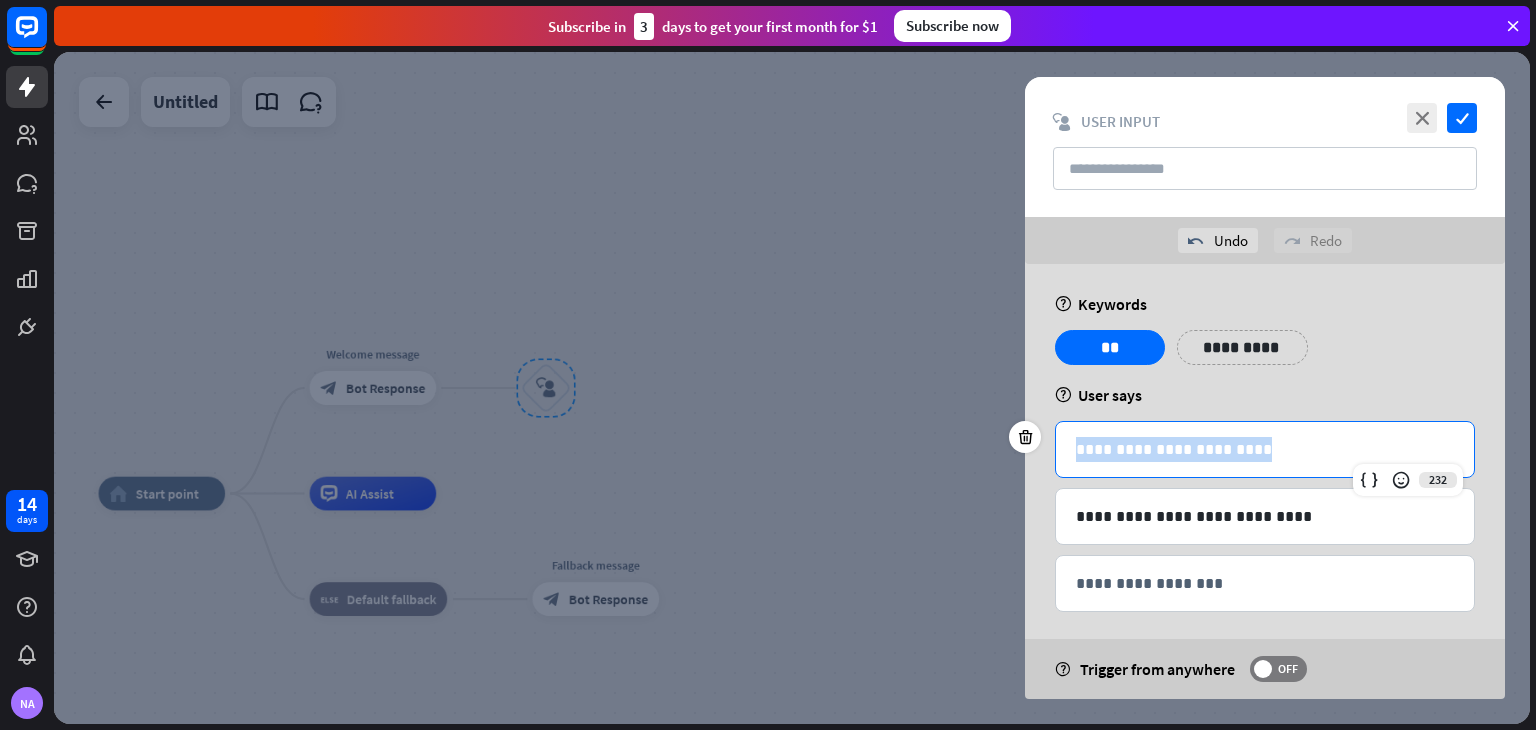 drag, startPoint x: 1260, startPoint y: 433, endPoint x: 1061, endPoint y: 456, distance: 200.32474 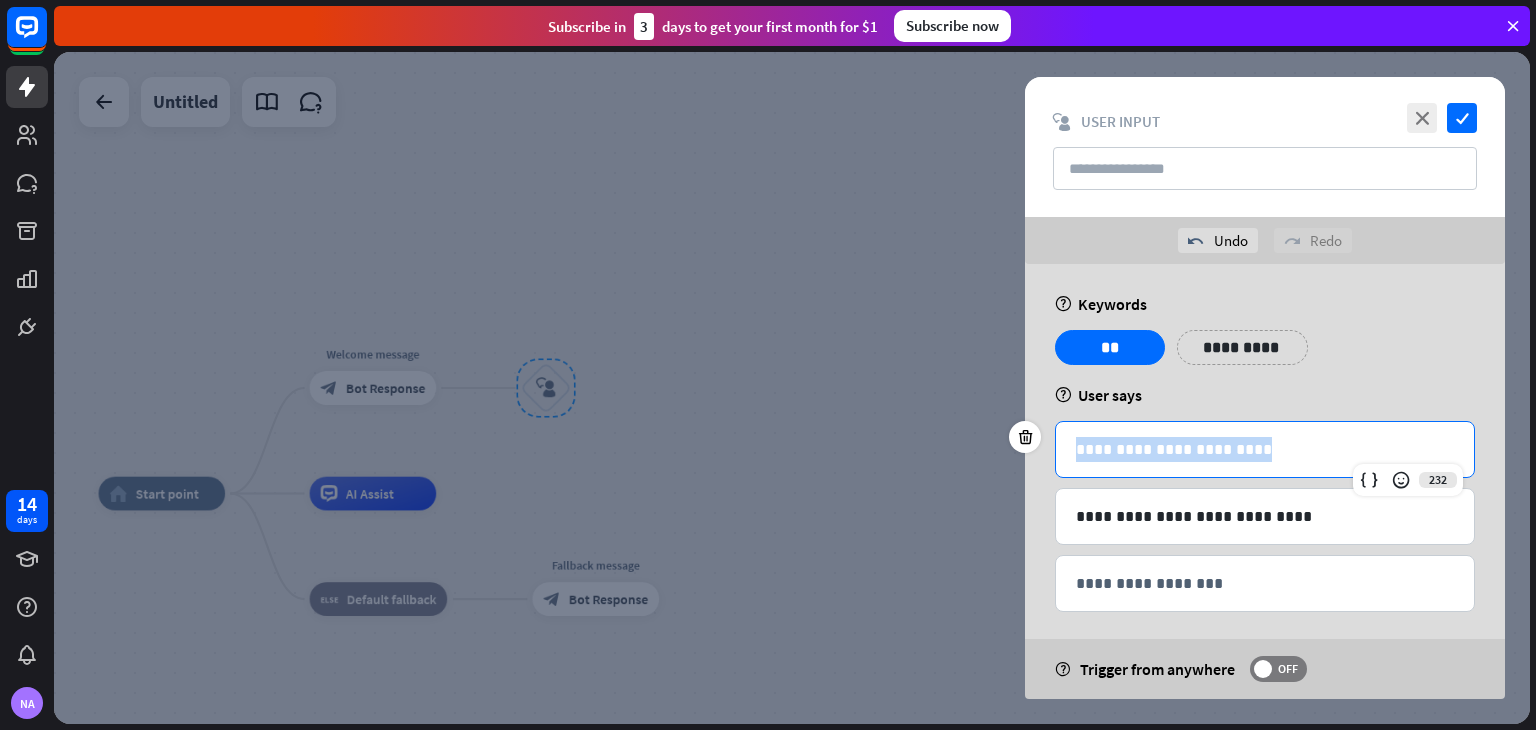click on "**********" at bounding box center [1265, 449] 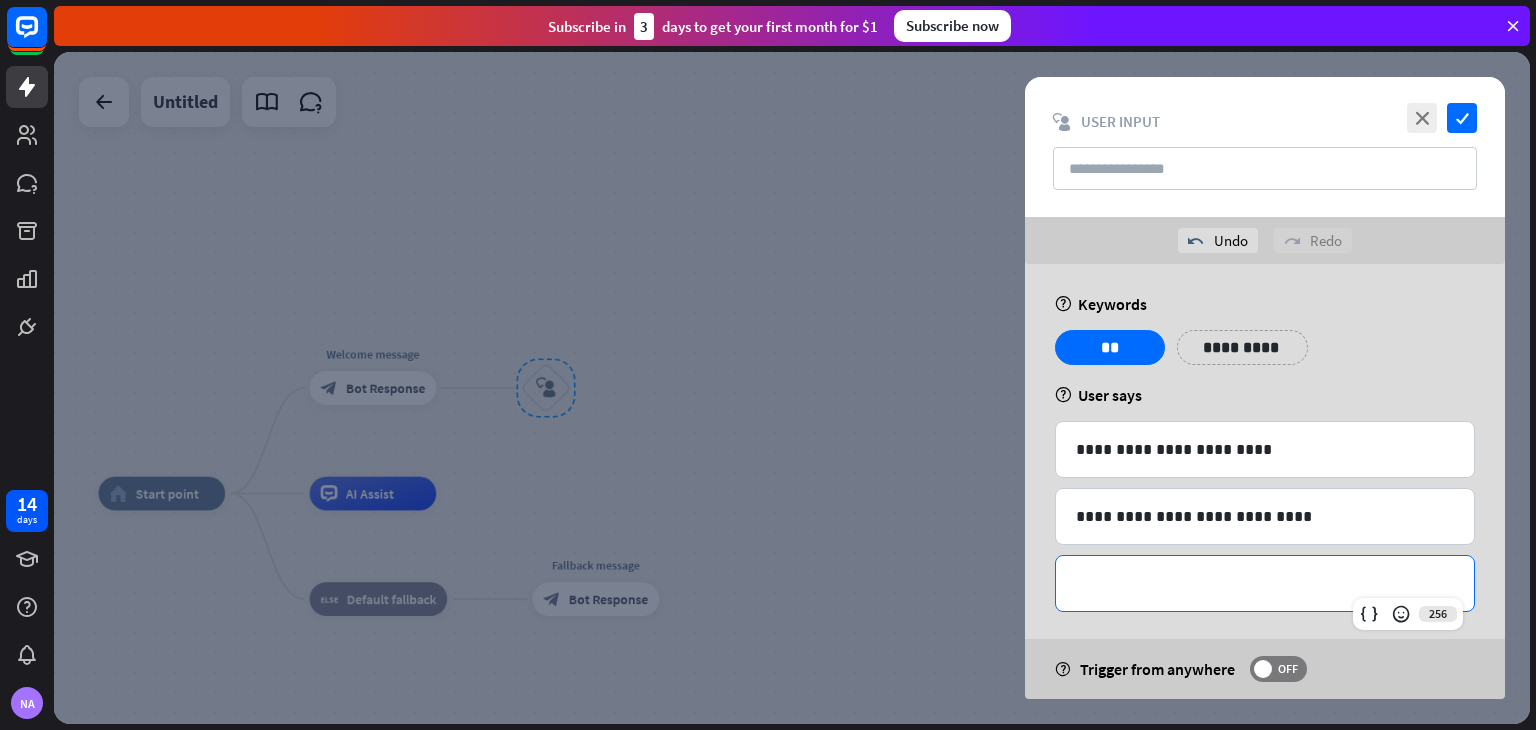 paste 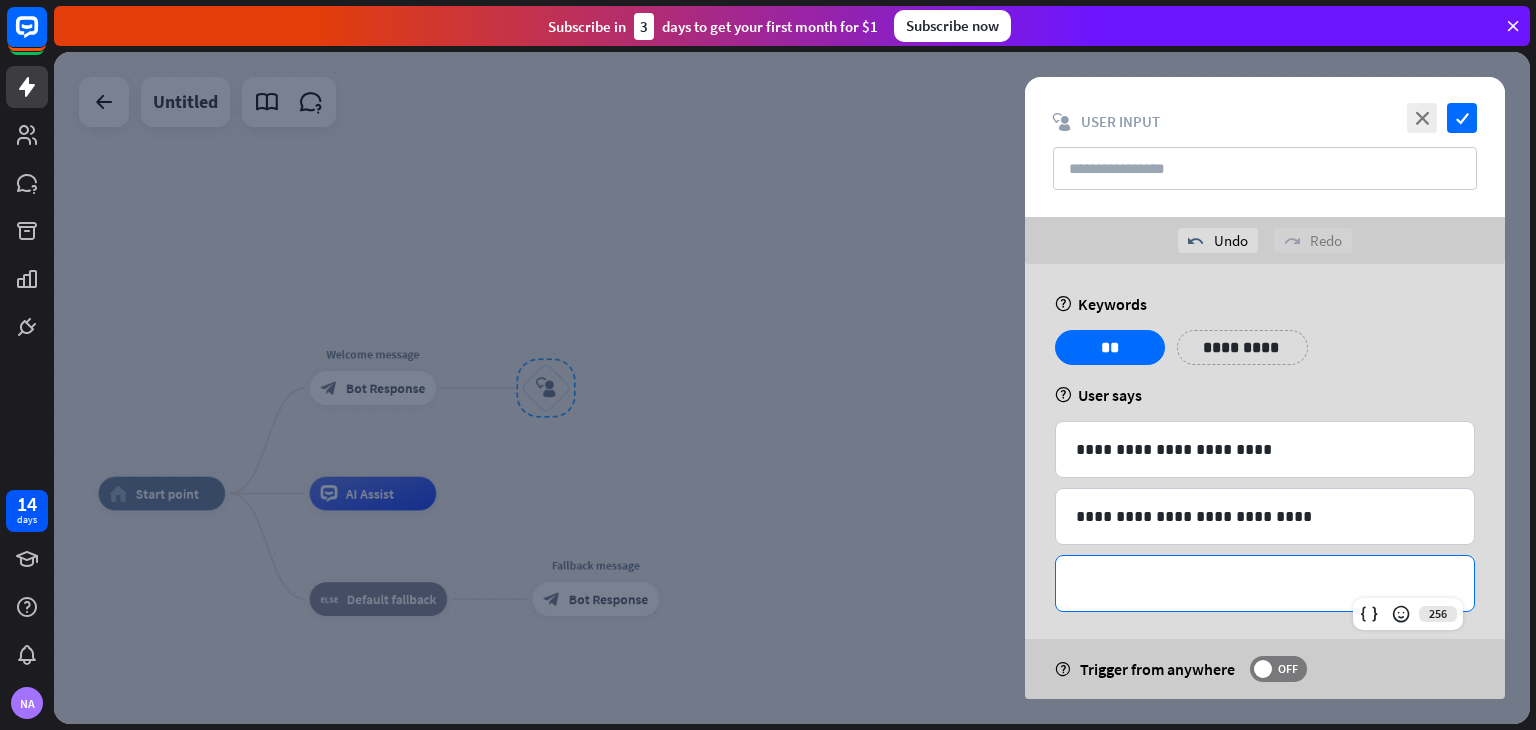 click on "**********" at bounding box center [1265, 583] 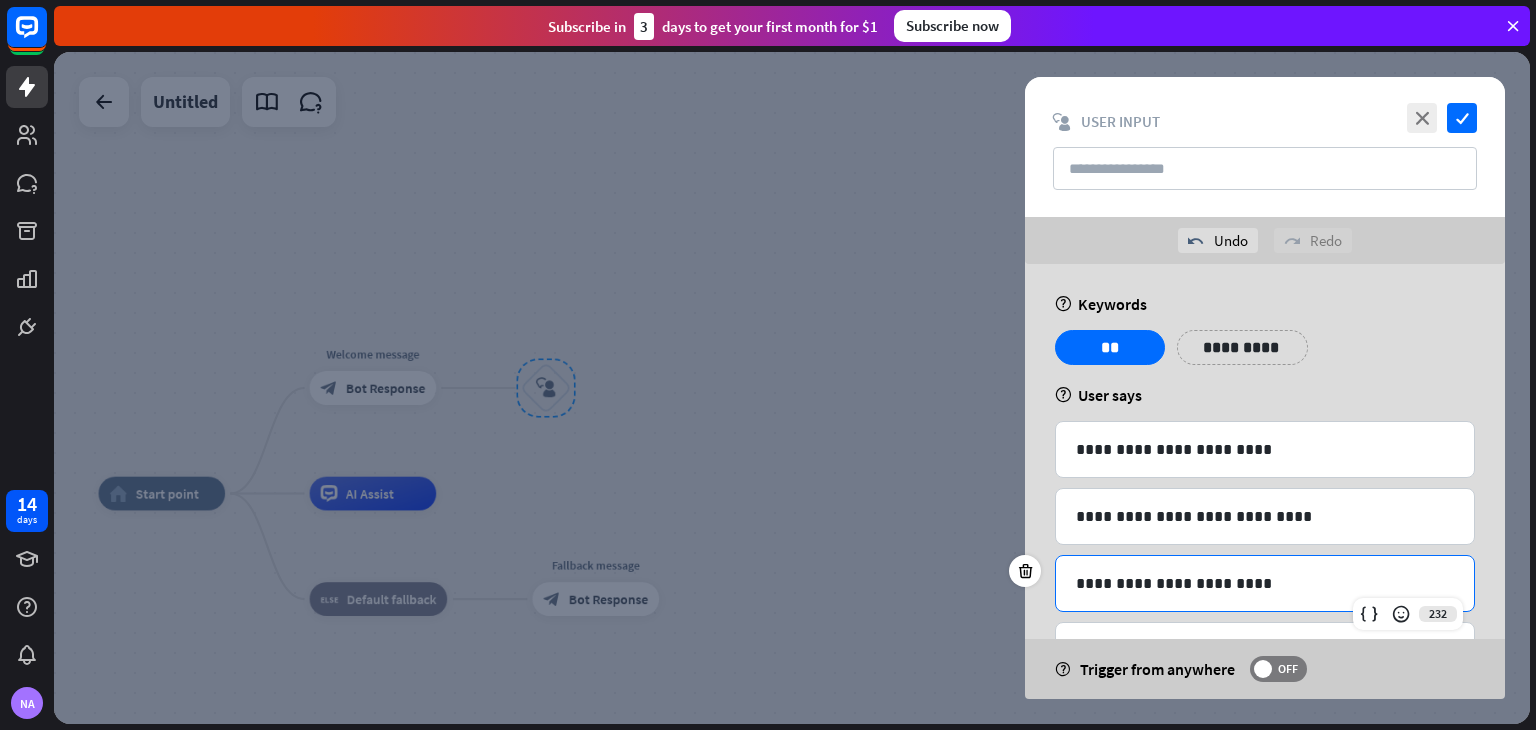 type 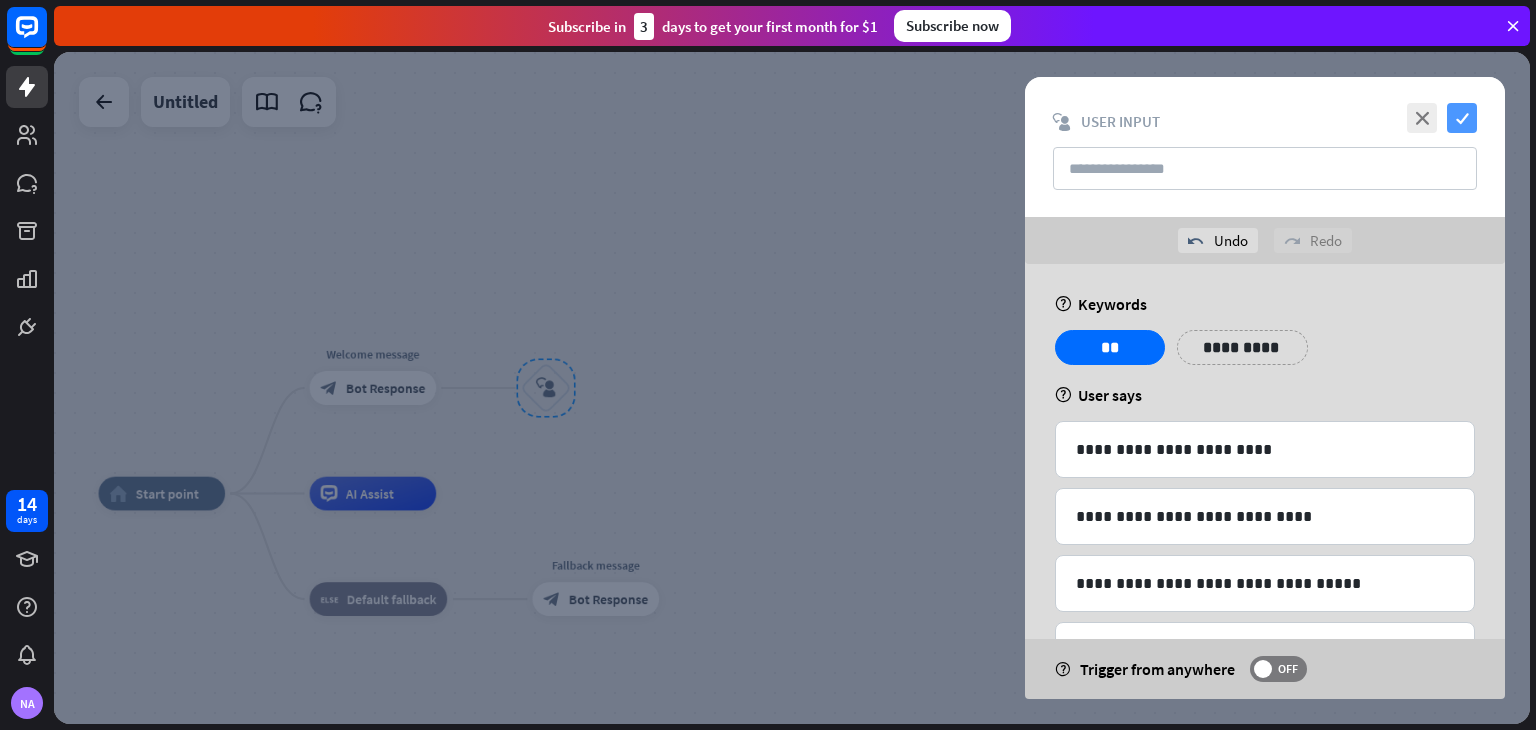 click on "check" at bounding box center (1462, 118) 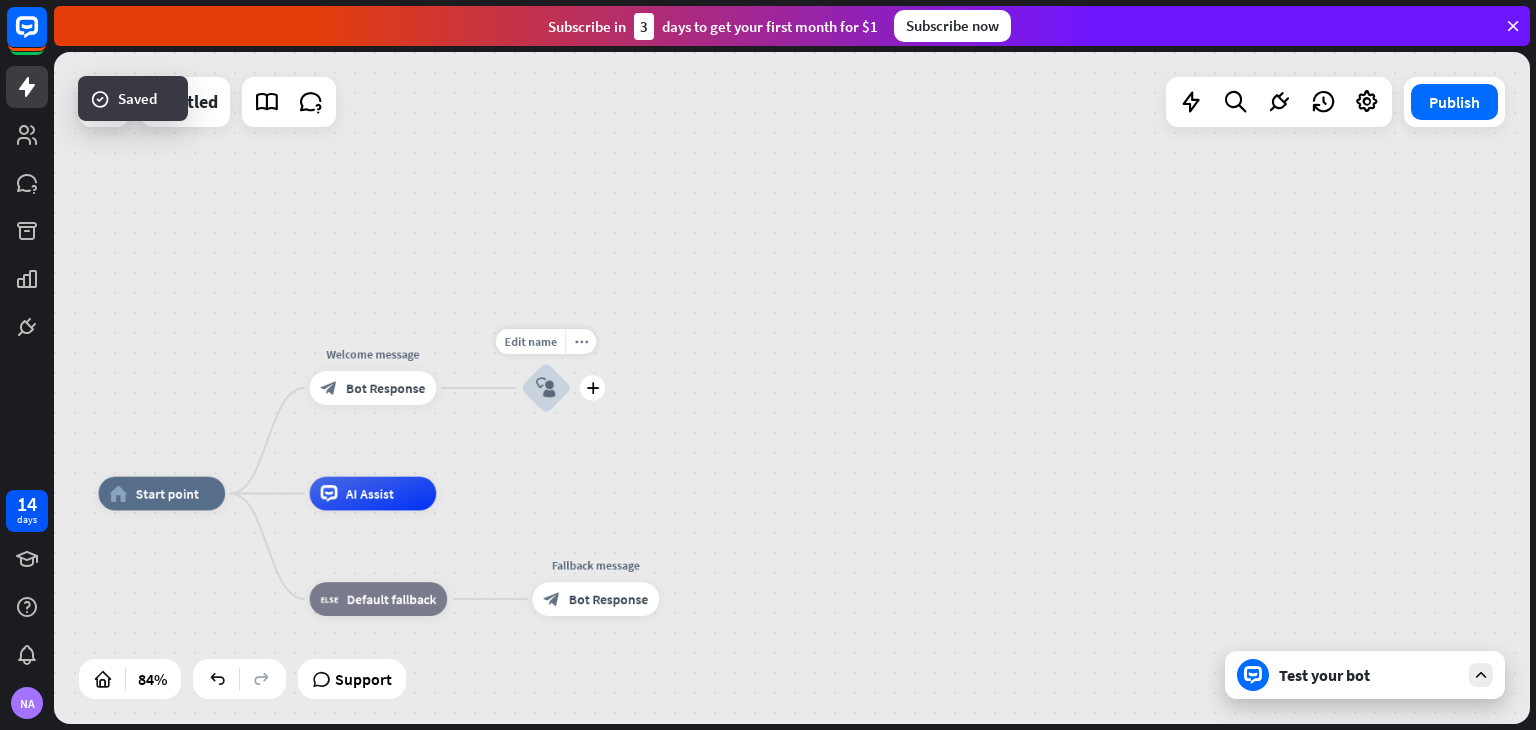 click on "Edit name   more_horiz         plus     block_user_input" at bounding box center (546, 388) 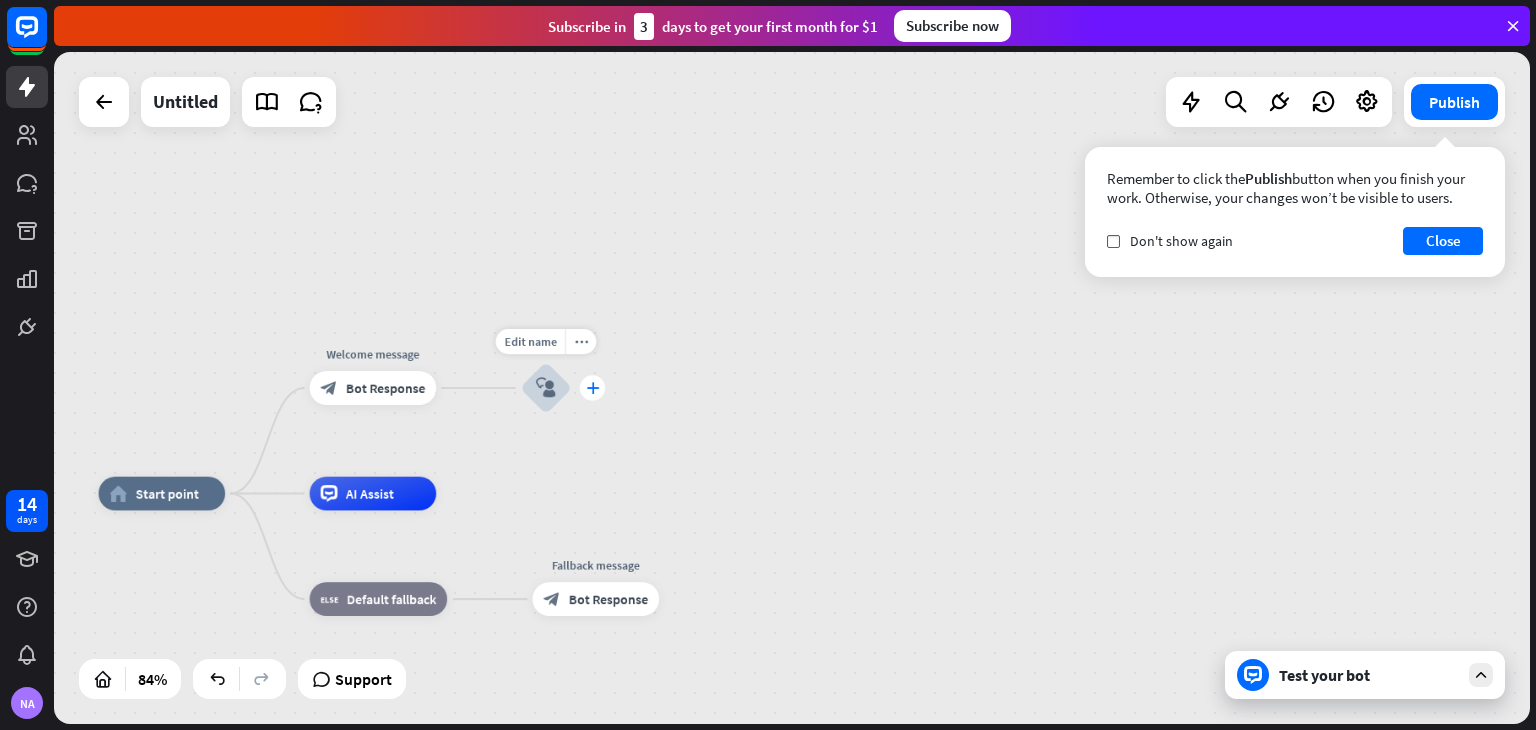 click on "plus" at bounding box center (592, 387) 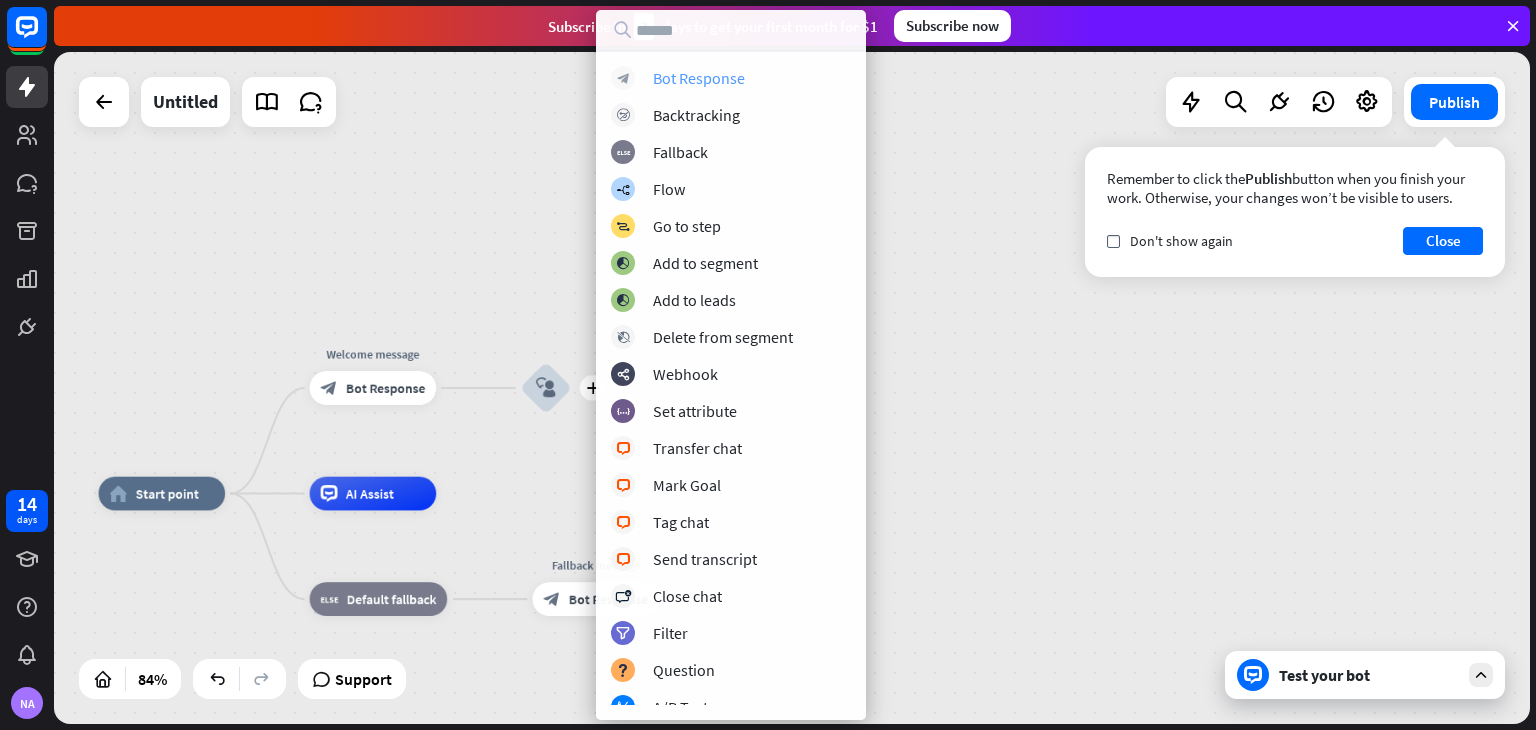click on "Bot Response" at bounding box center (699, 78) 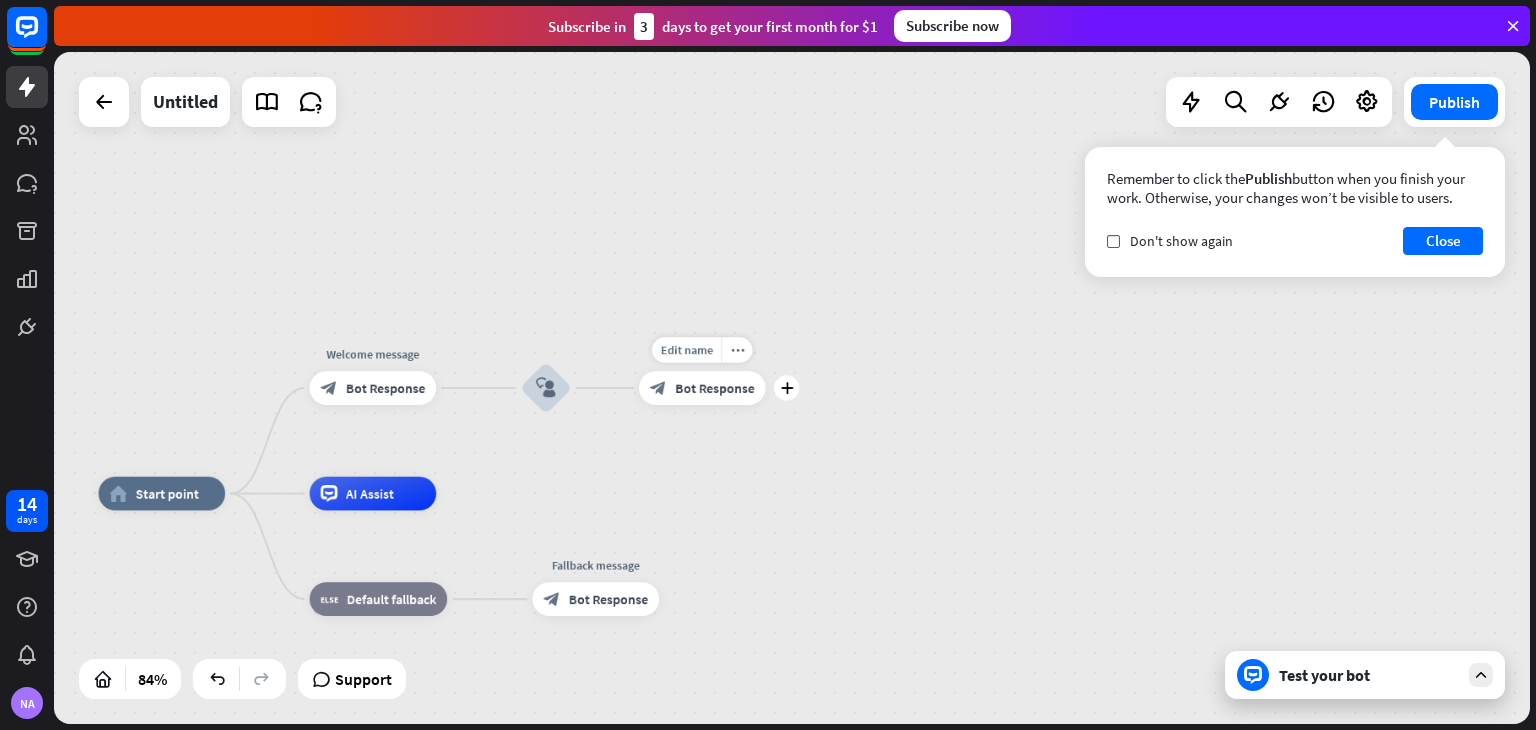 click on "Bot Response" at bounding box center [714, 388] 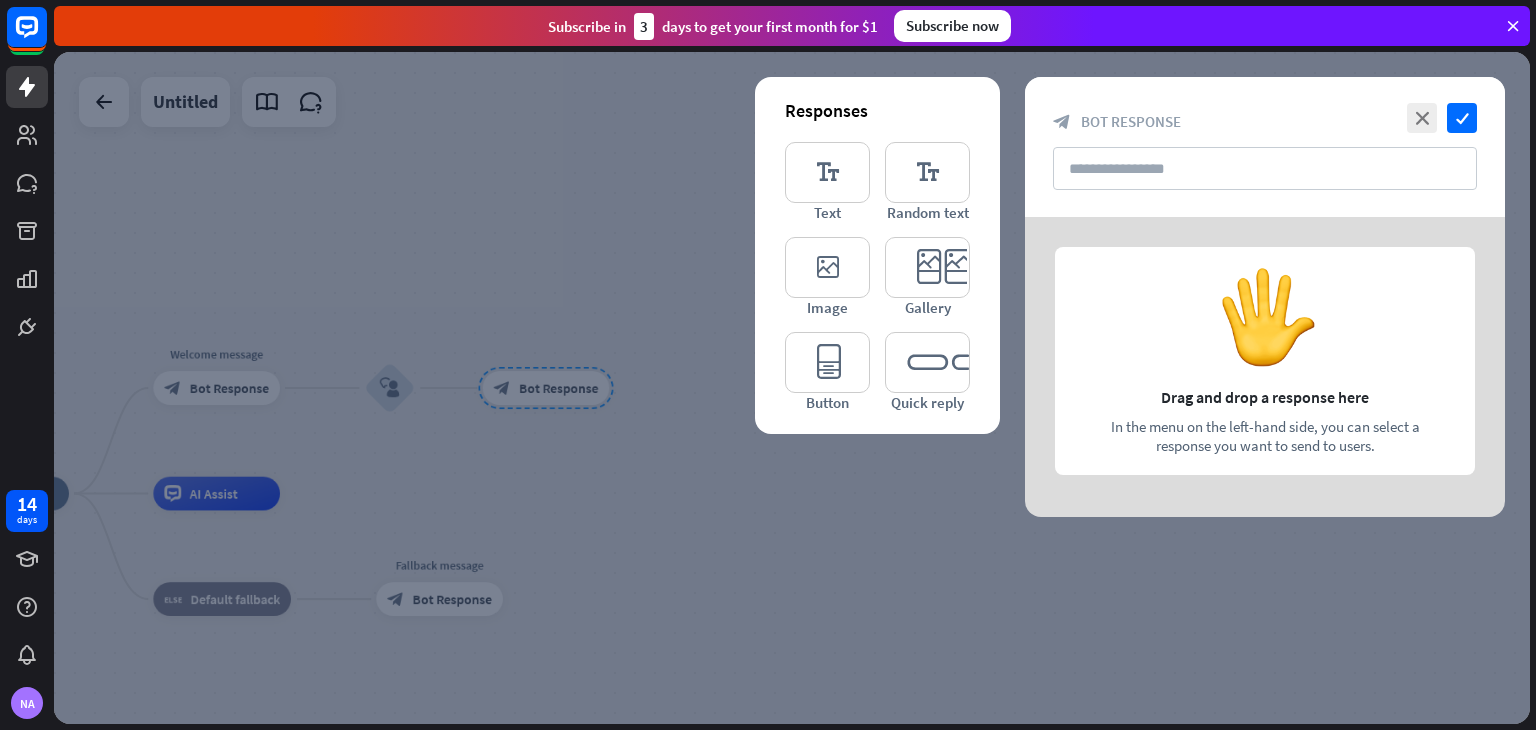 click at bounding box center (1265, 367) 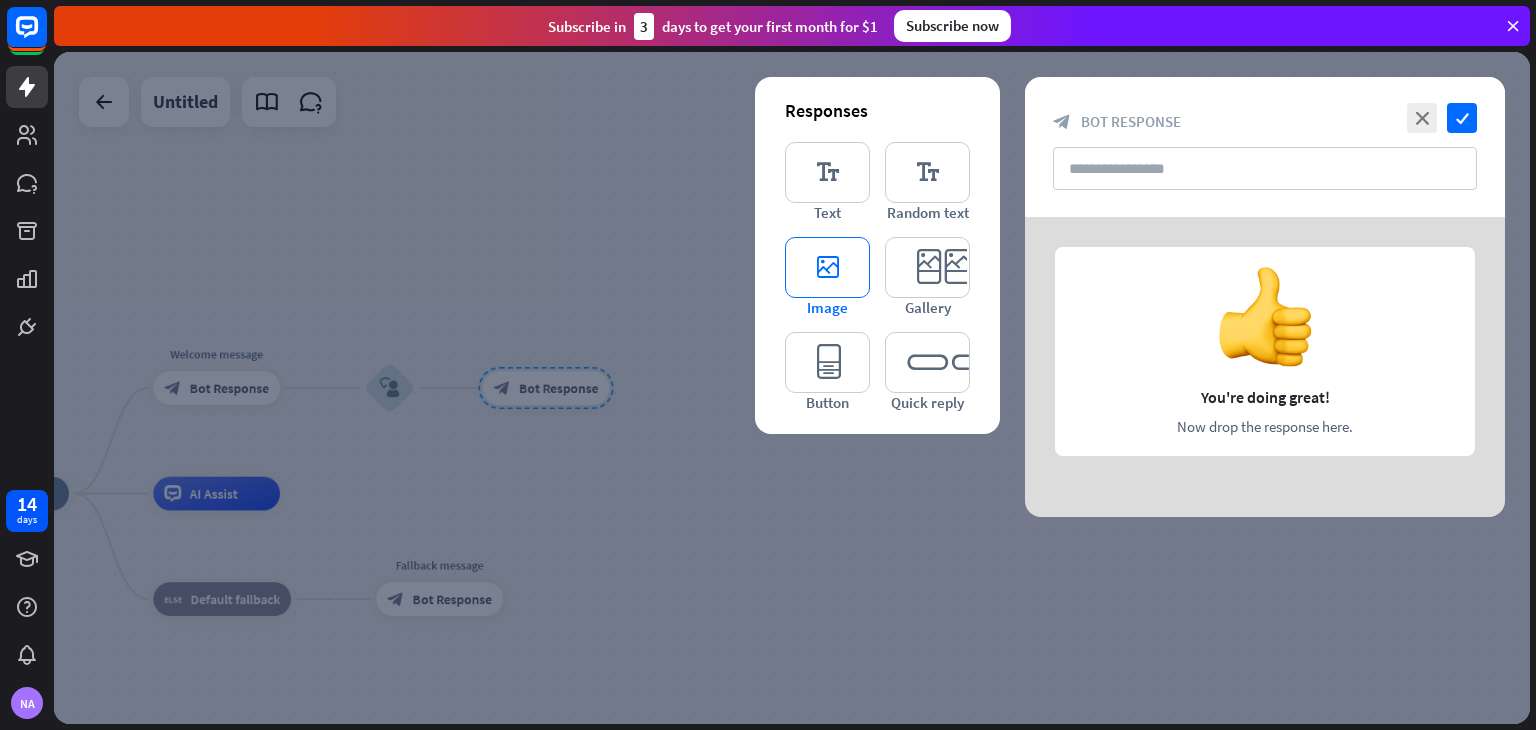 type 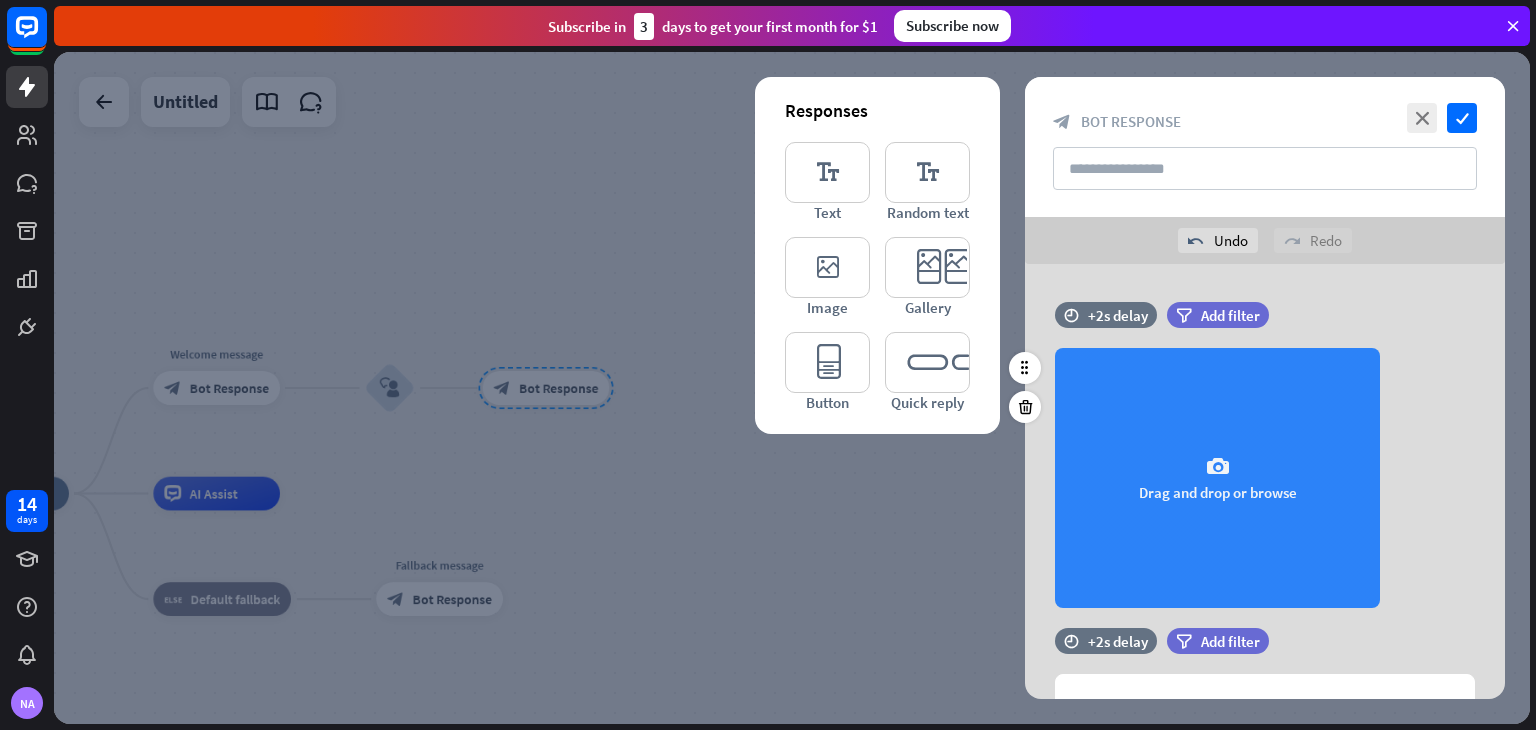 click on "camera
Drag and drop or browse" at bounding box center [1217, 478] 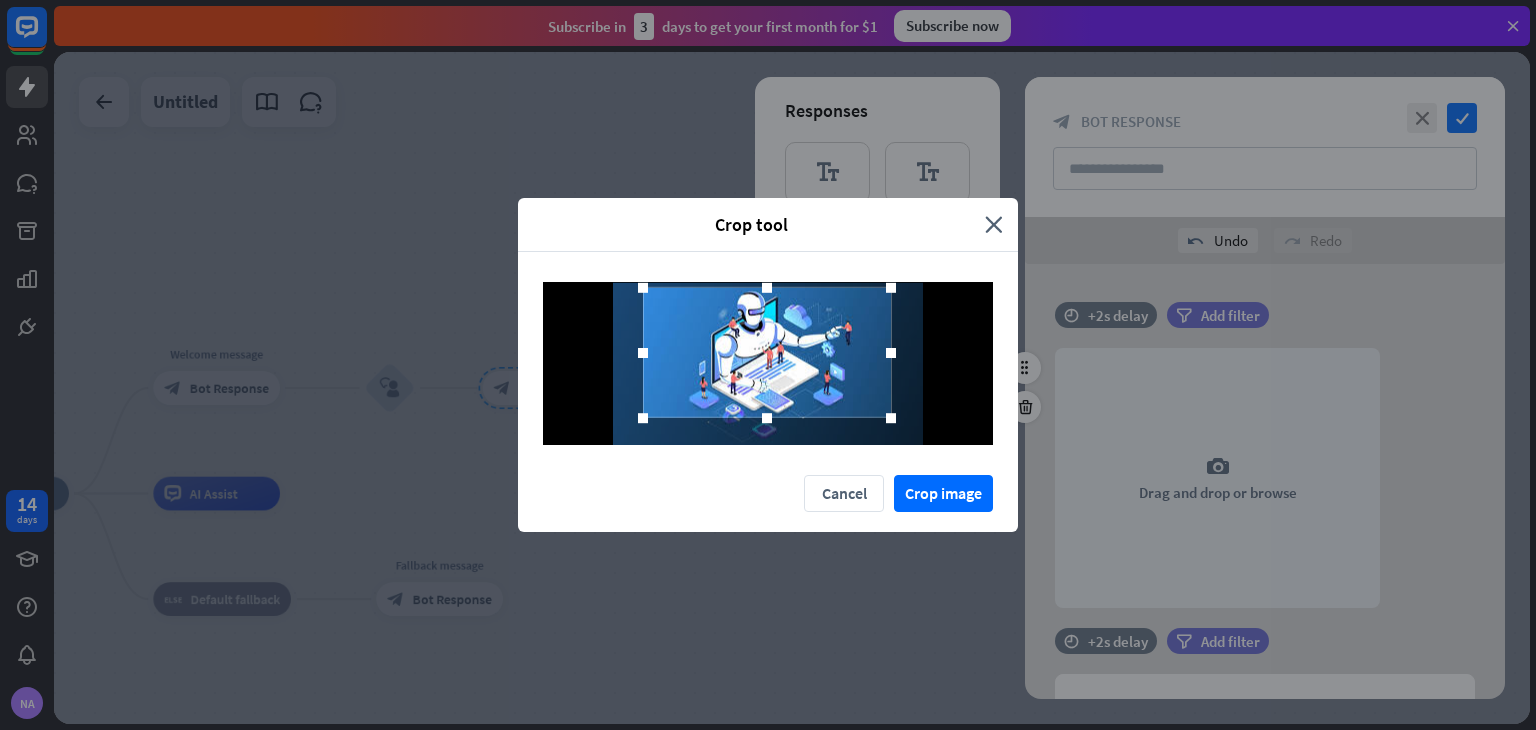 drag, startPoint x: 810, startPoint y: 369, endPoint x: 810, endPoint y: 358, distance: 11 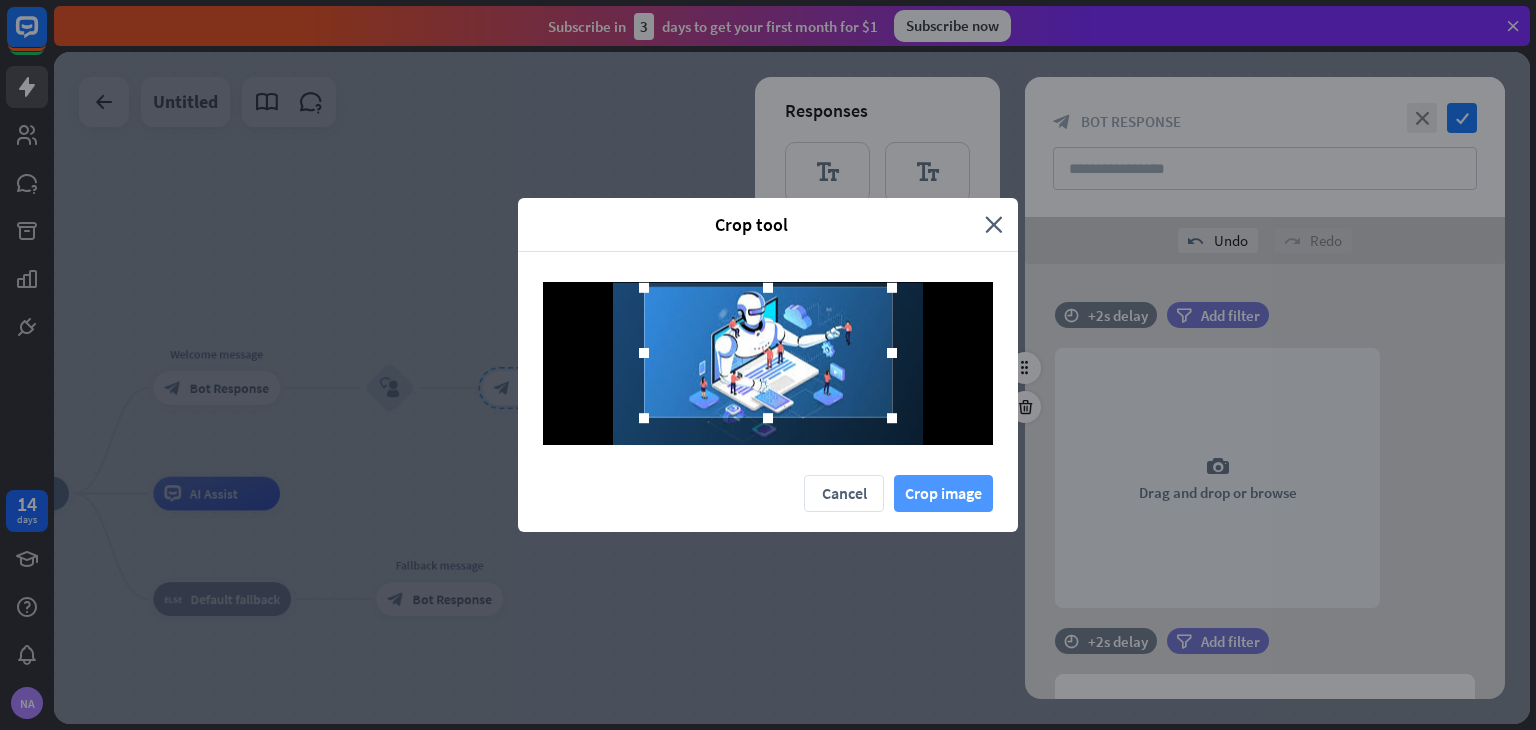 click on "Crop image" at bounding box center [943, 493] 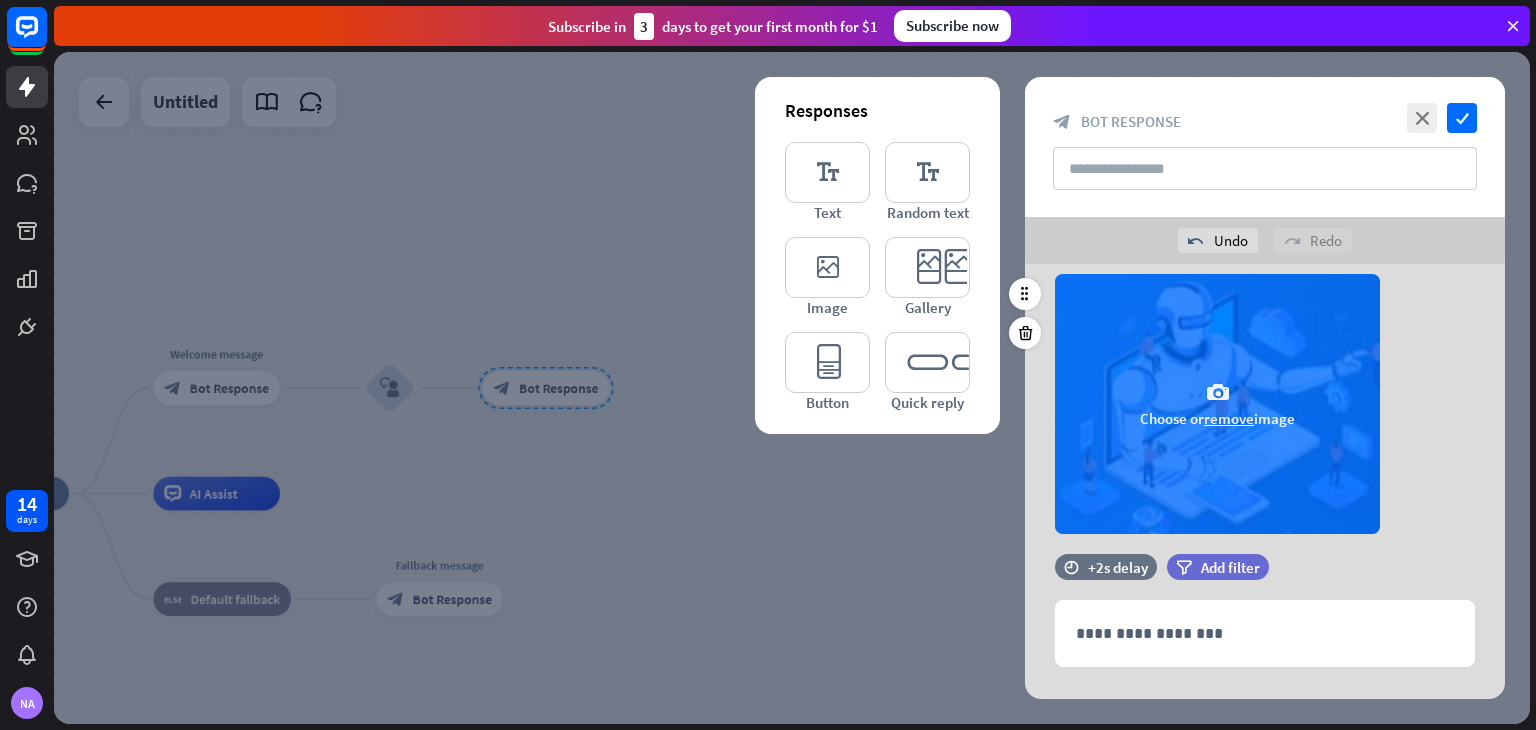 scroll, scrollTop: 112, scrollLeft: 0, axis: vertical 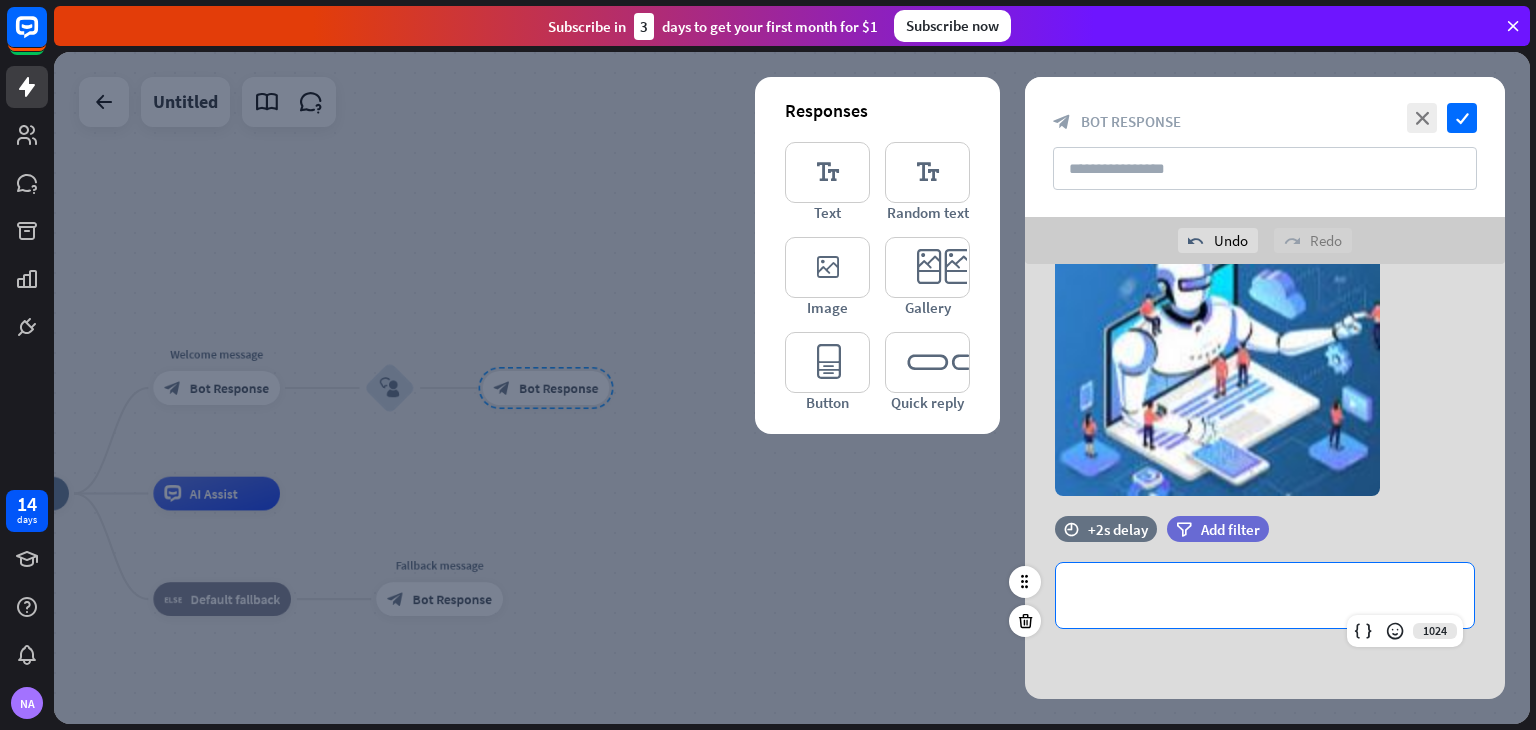 click on "**********" at bounding box center (1265, 595) 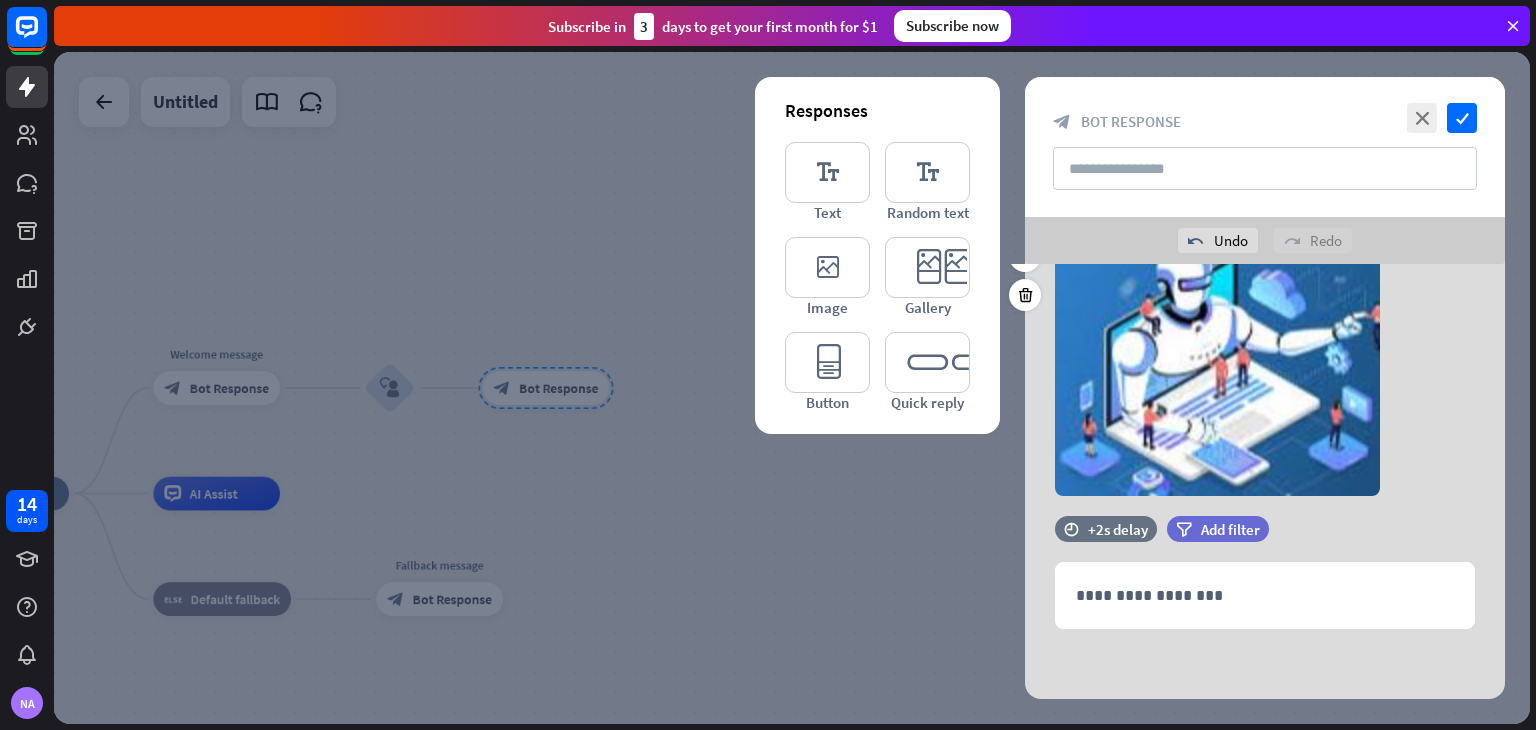 click on "camera
Choose or
remove
image" at bounding box center [1265, 366] 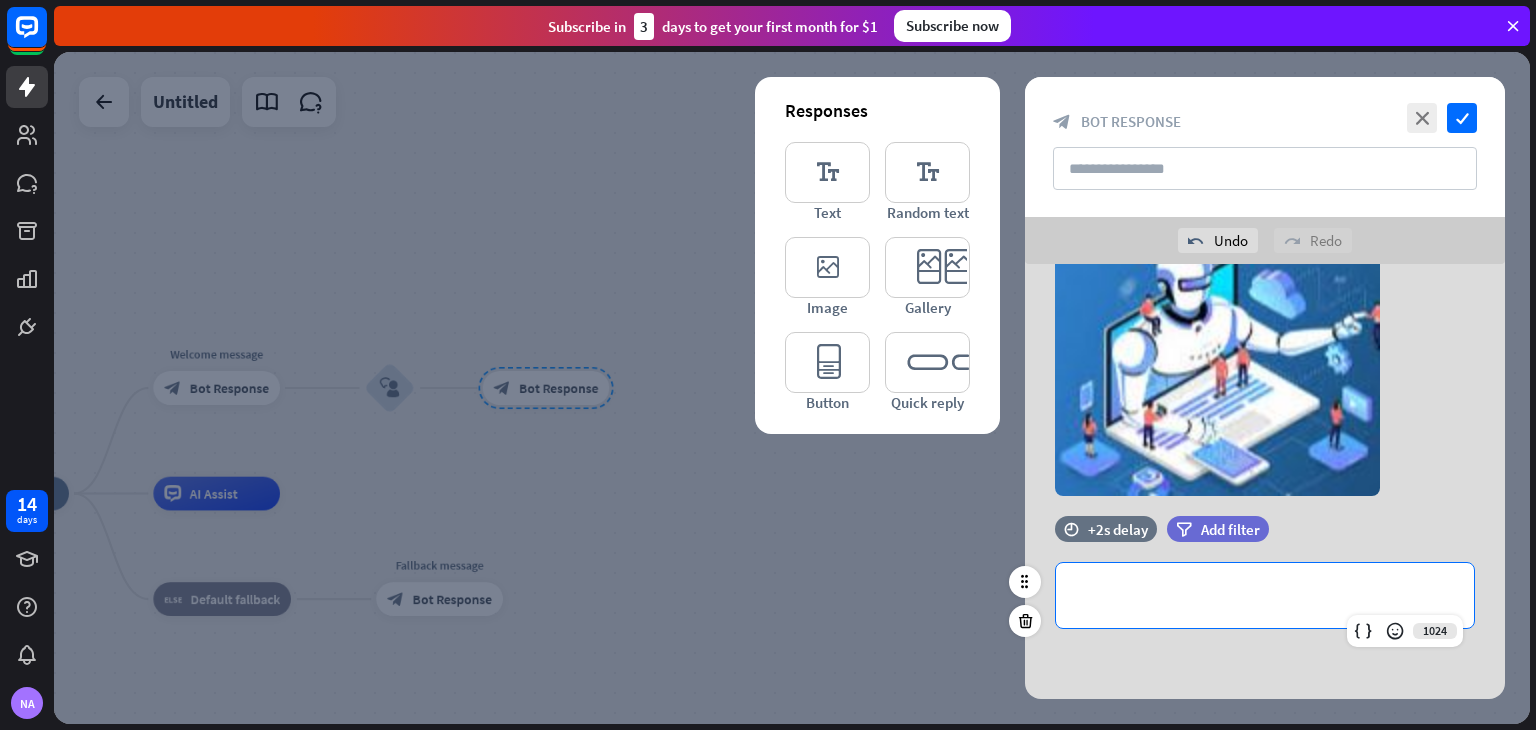 click on "**********" at bounding box center (1265, 595) 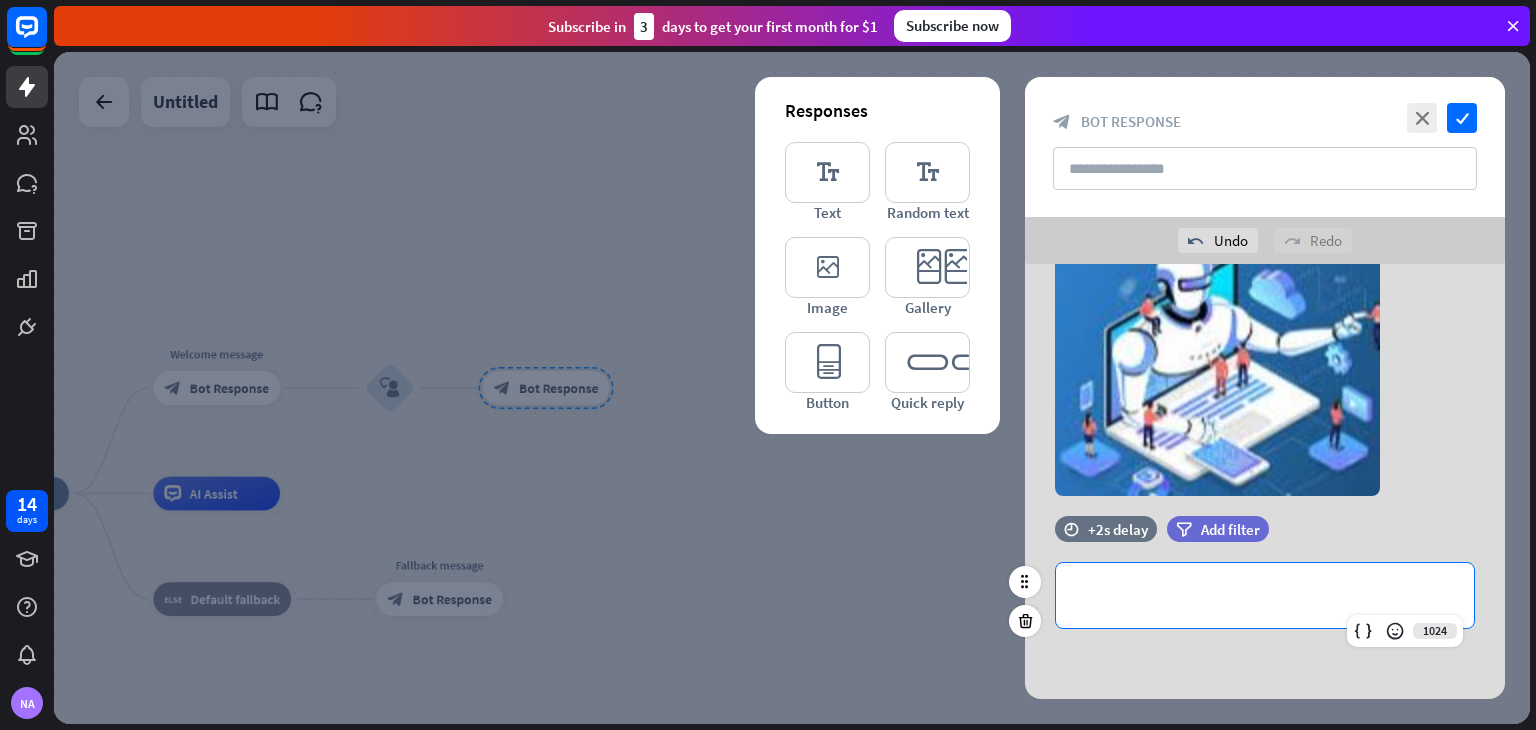 type 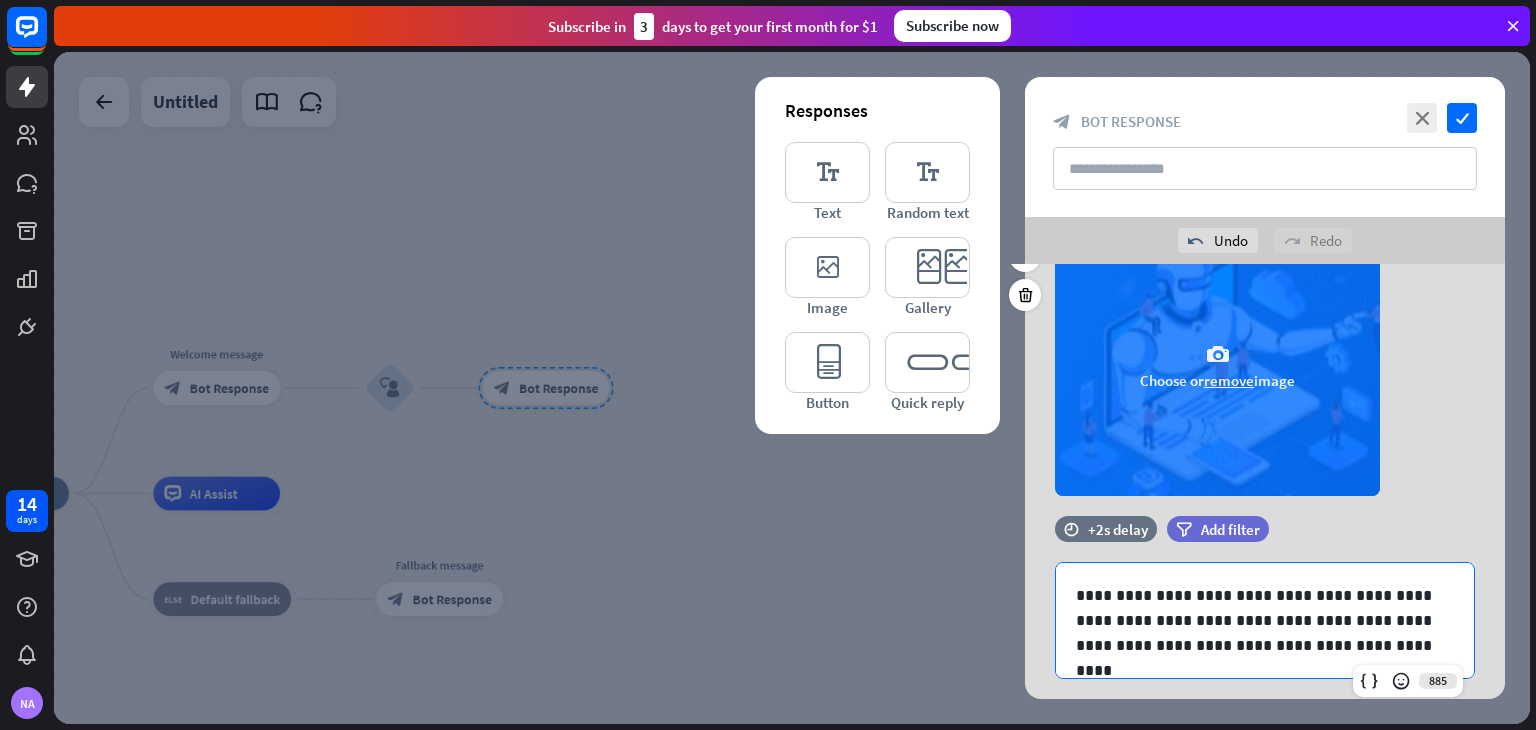 scroll, scrollTop: 162, scrollLeft: 0, axis: vertical 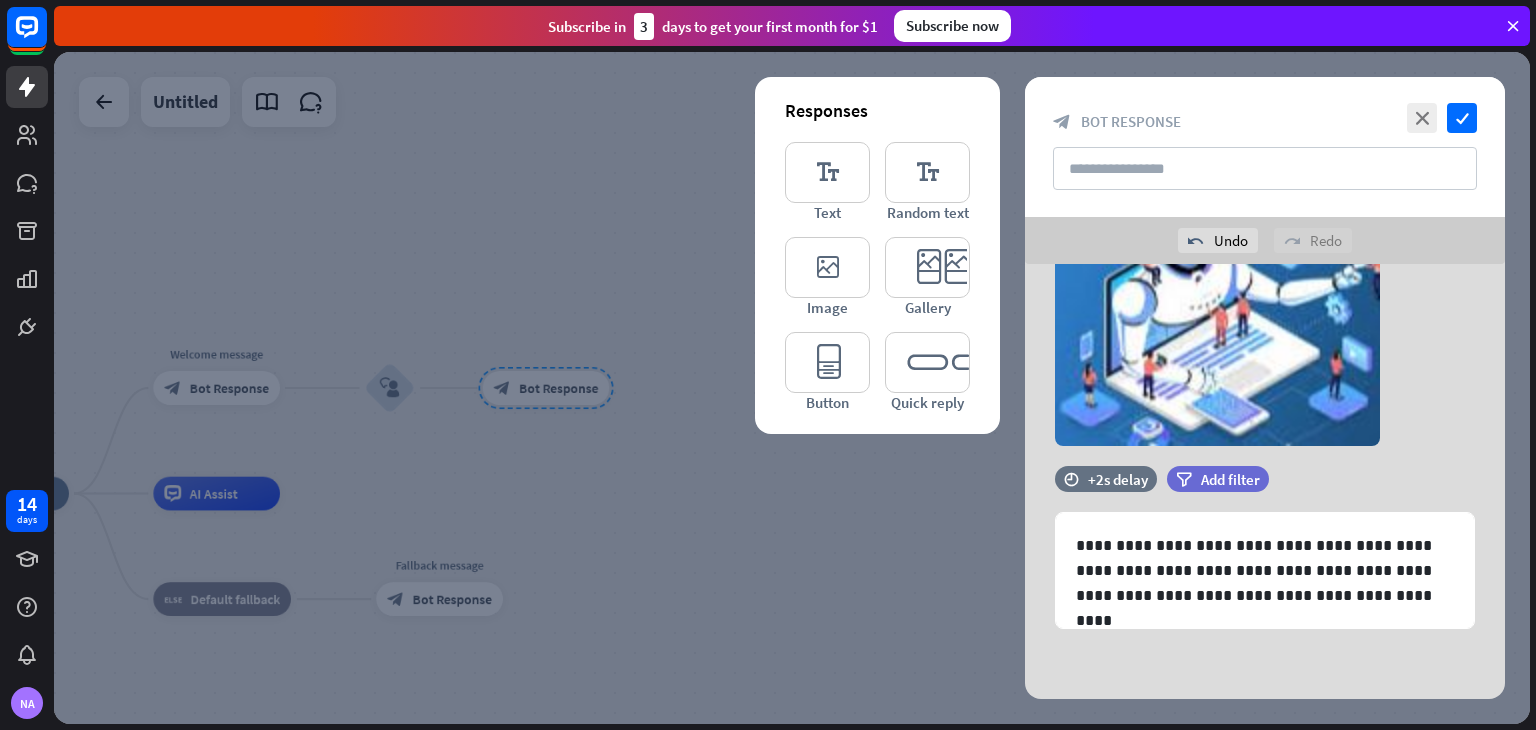 click on "camera
Choose or
remove
image" at bounding box center (1265, 316) 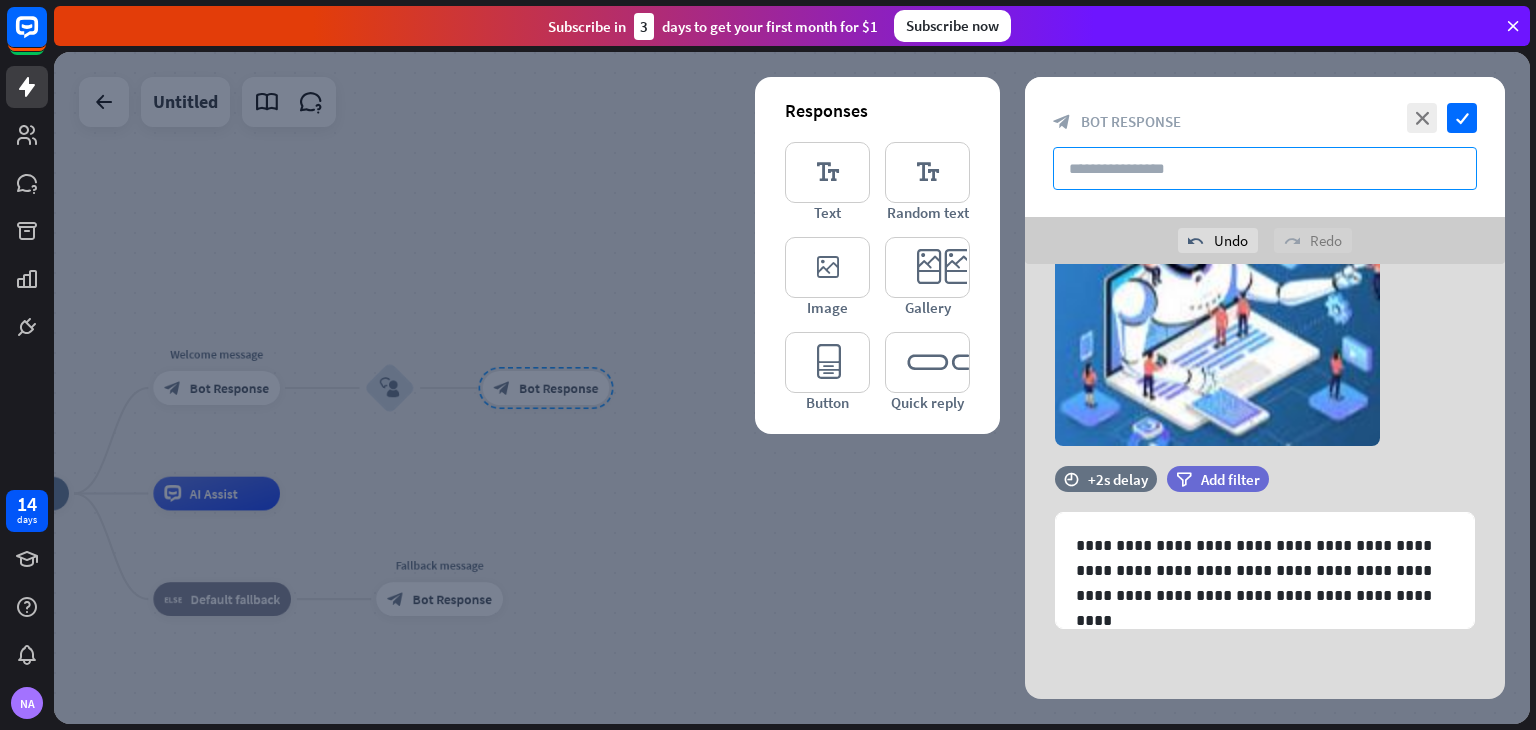 click at bounding box center (1265, 168) 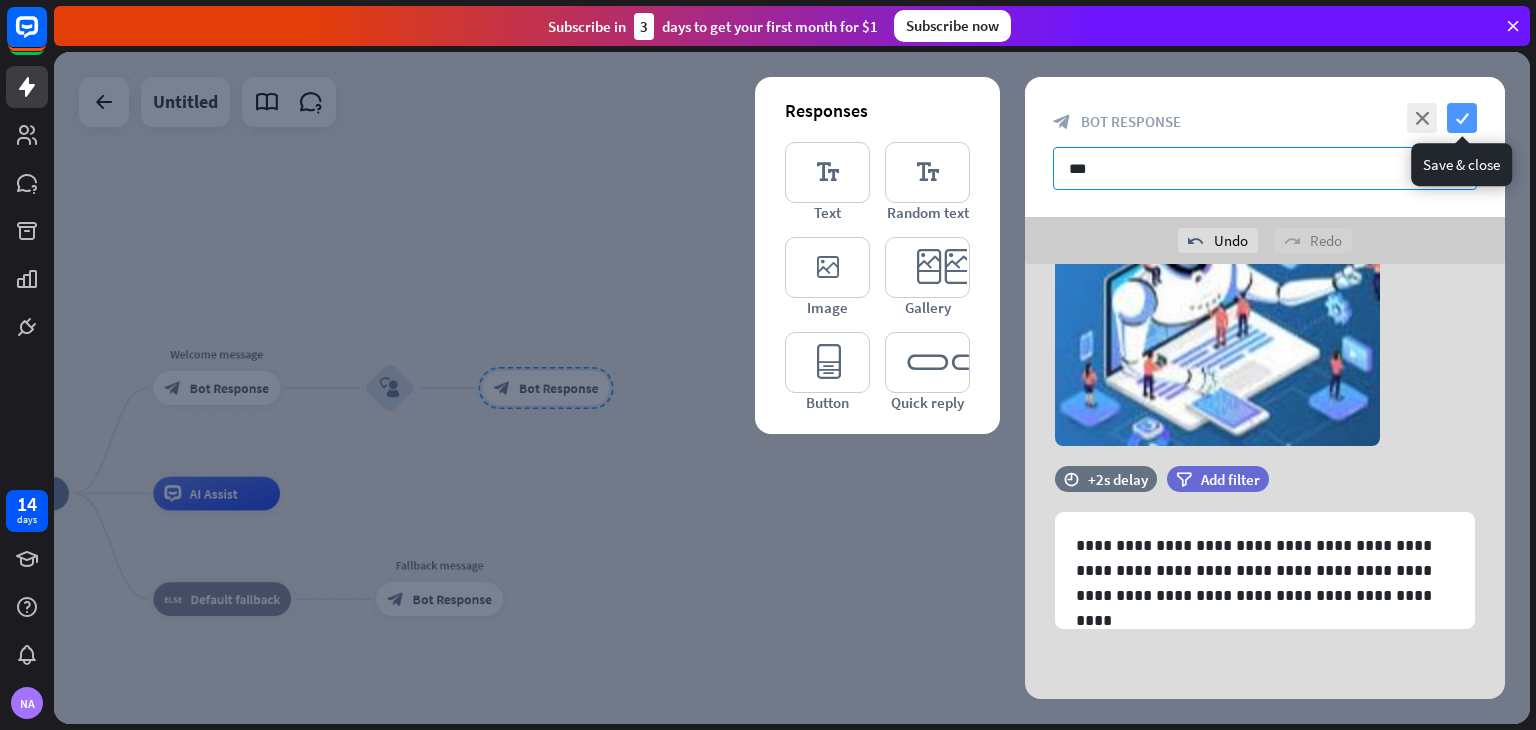type on "***" 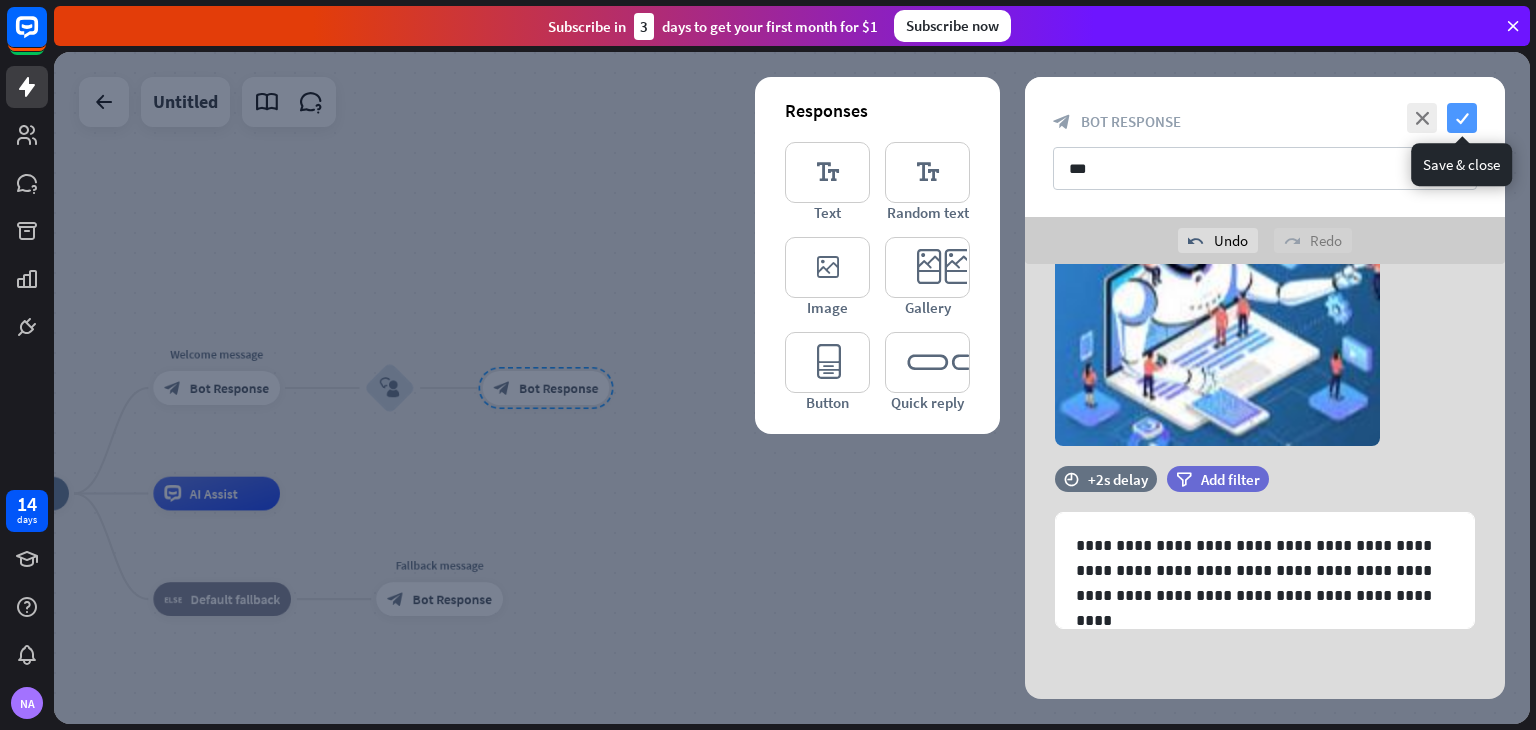 click on "check" at bounding box center [1462, 118] 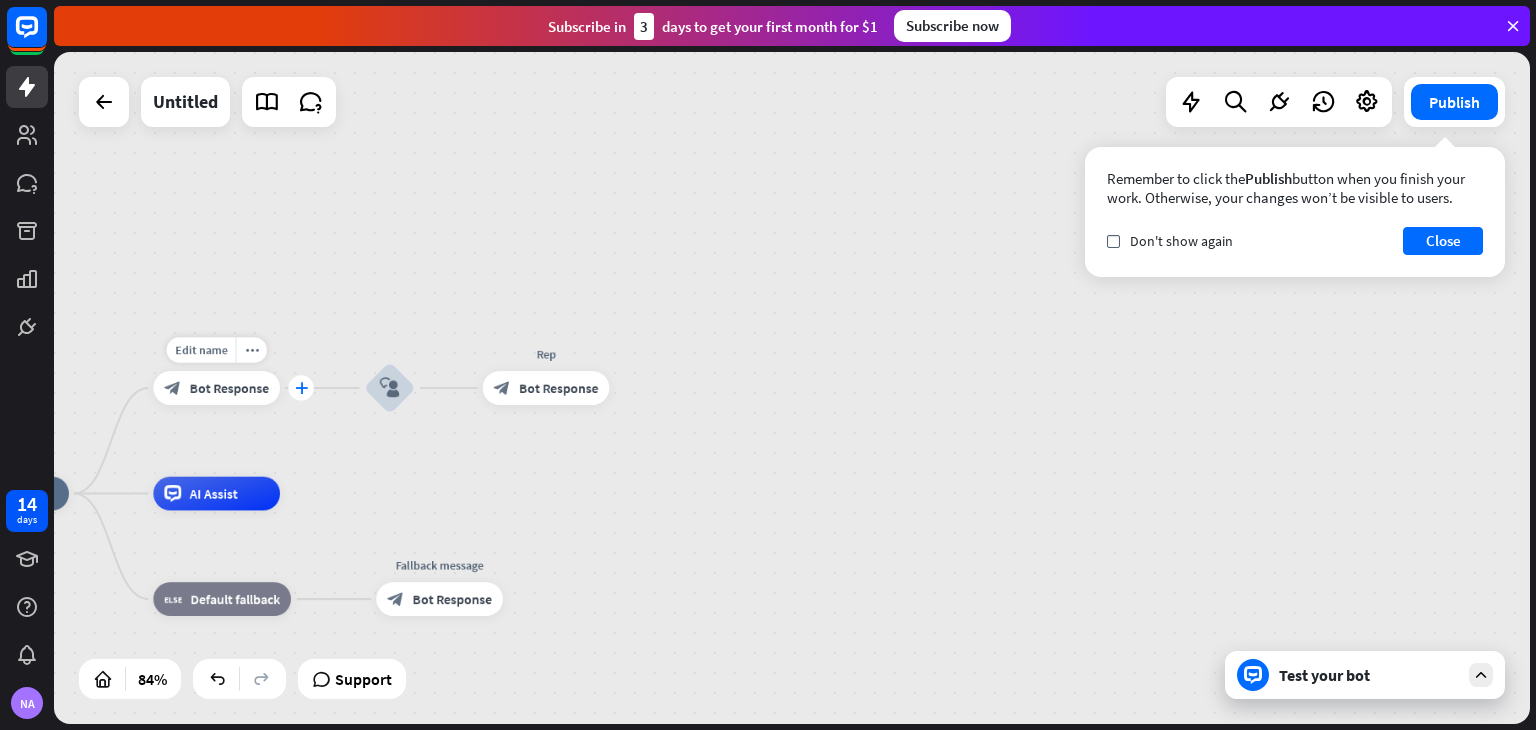 click on "plus" at bounding box center (300, 387) 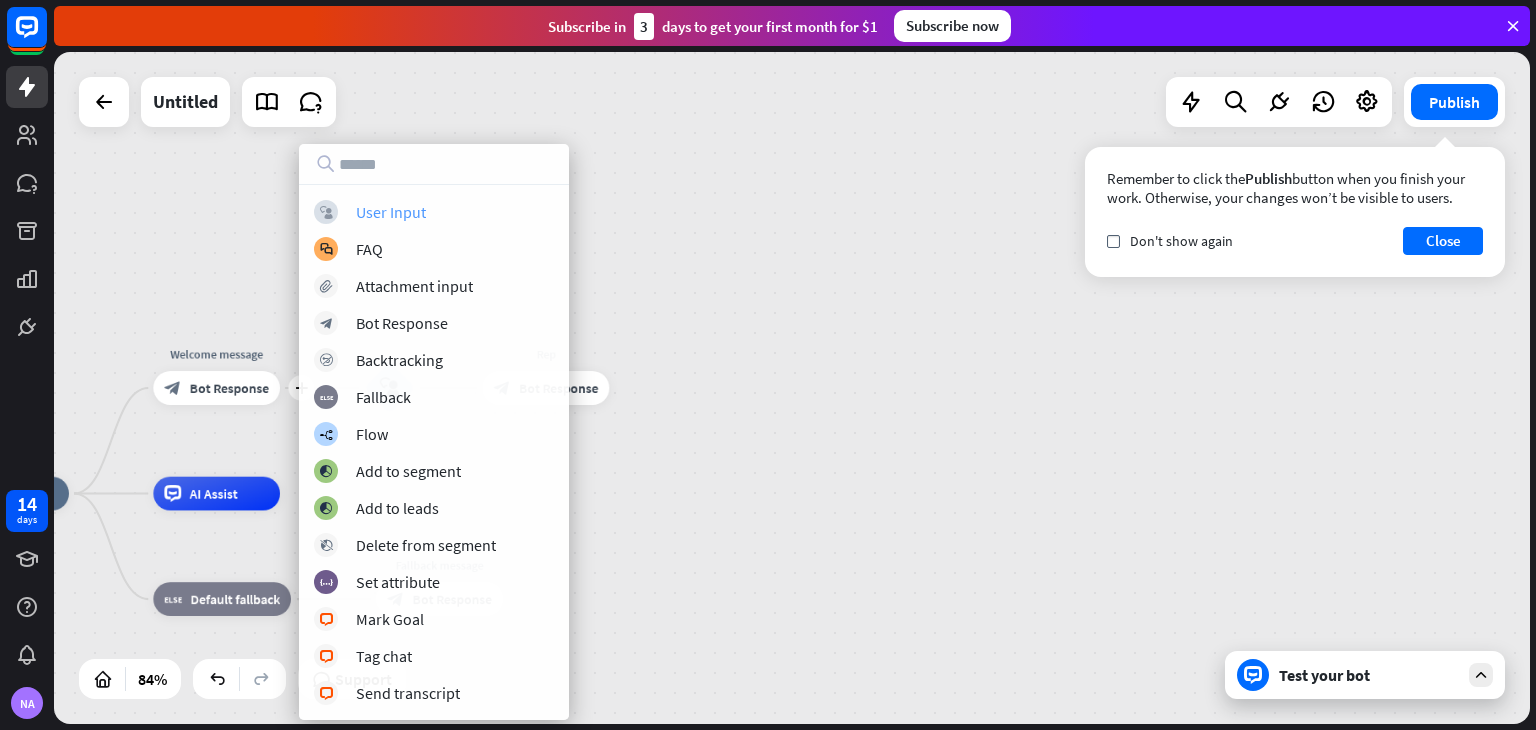 click on "User Input" at bounding box center [391, 212] 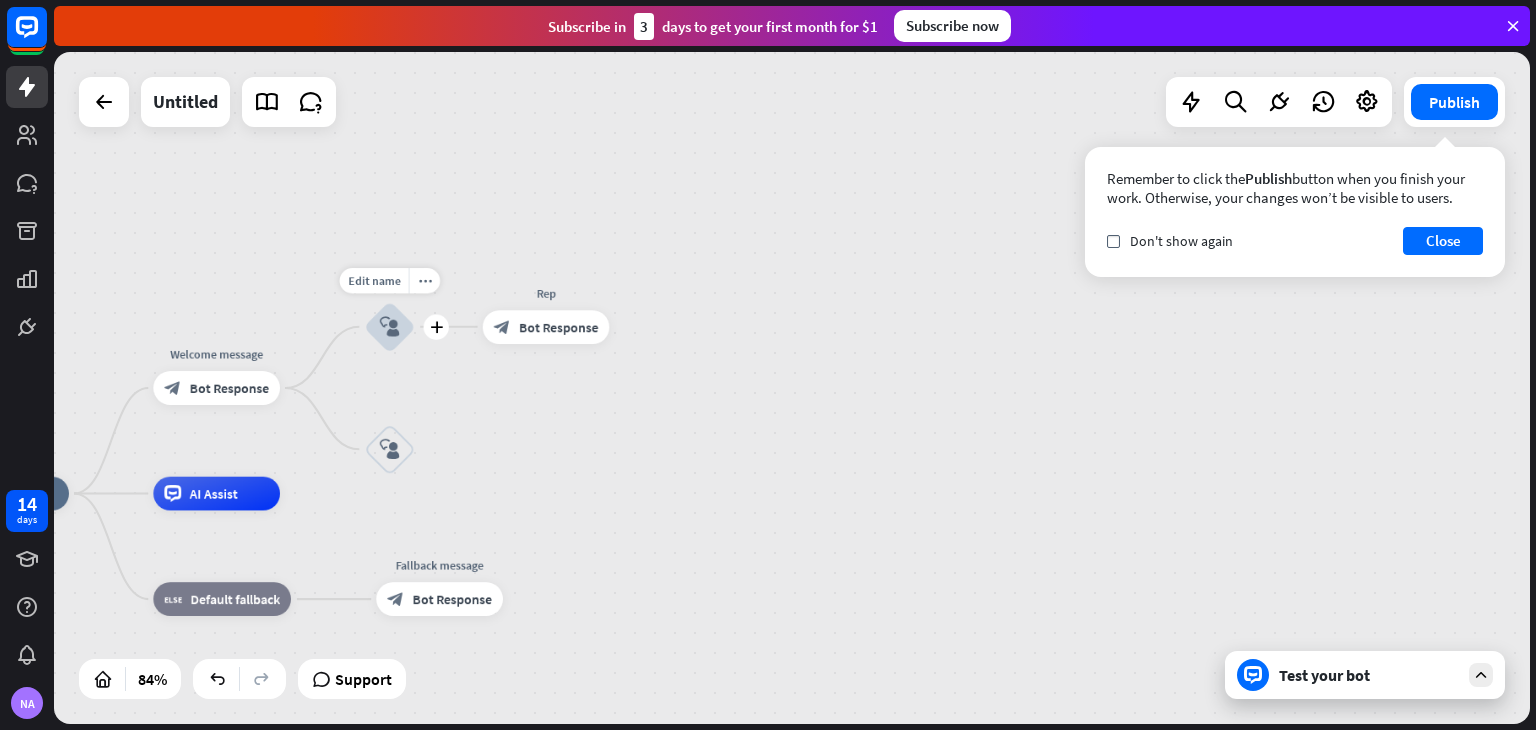 click on "block_user_input" at bounding box center [389, 326] 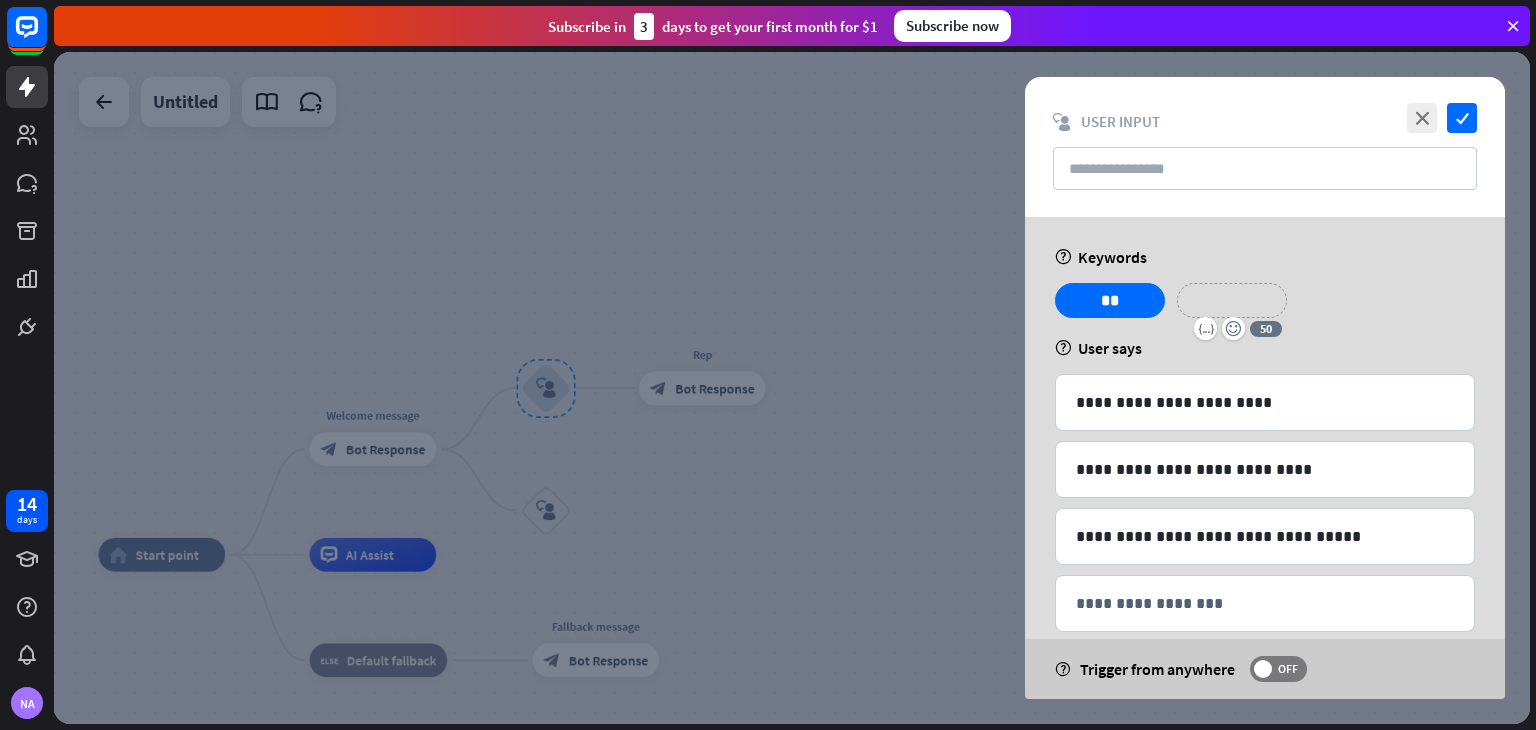 click on "**********" at bounding box center (1232, 300) 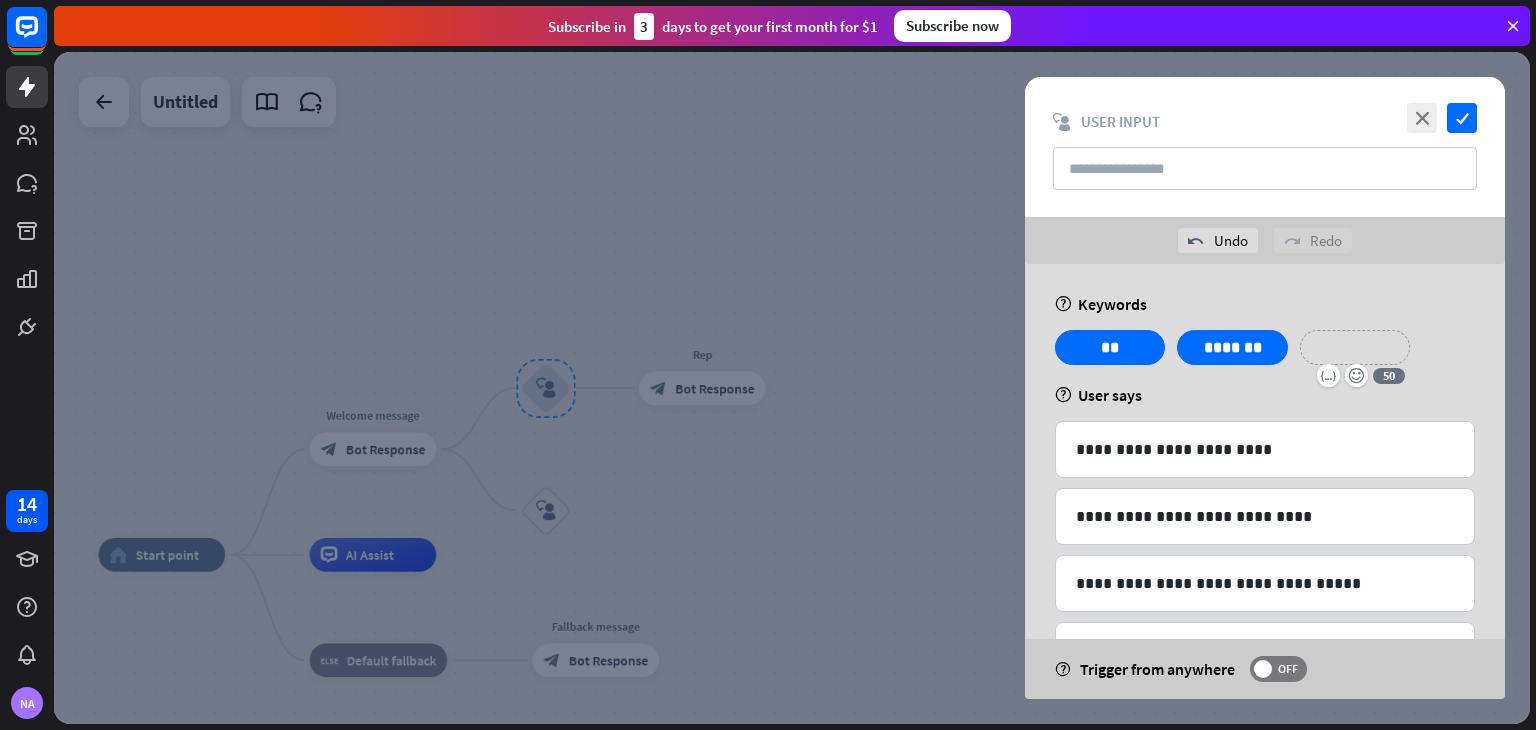 click on "**********" at bounding box center [1355, 347] 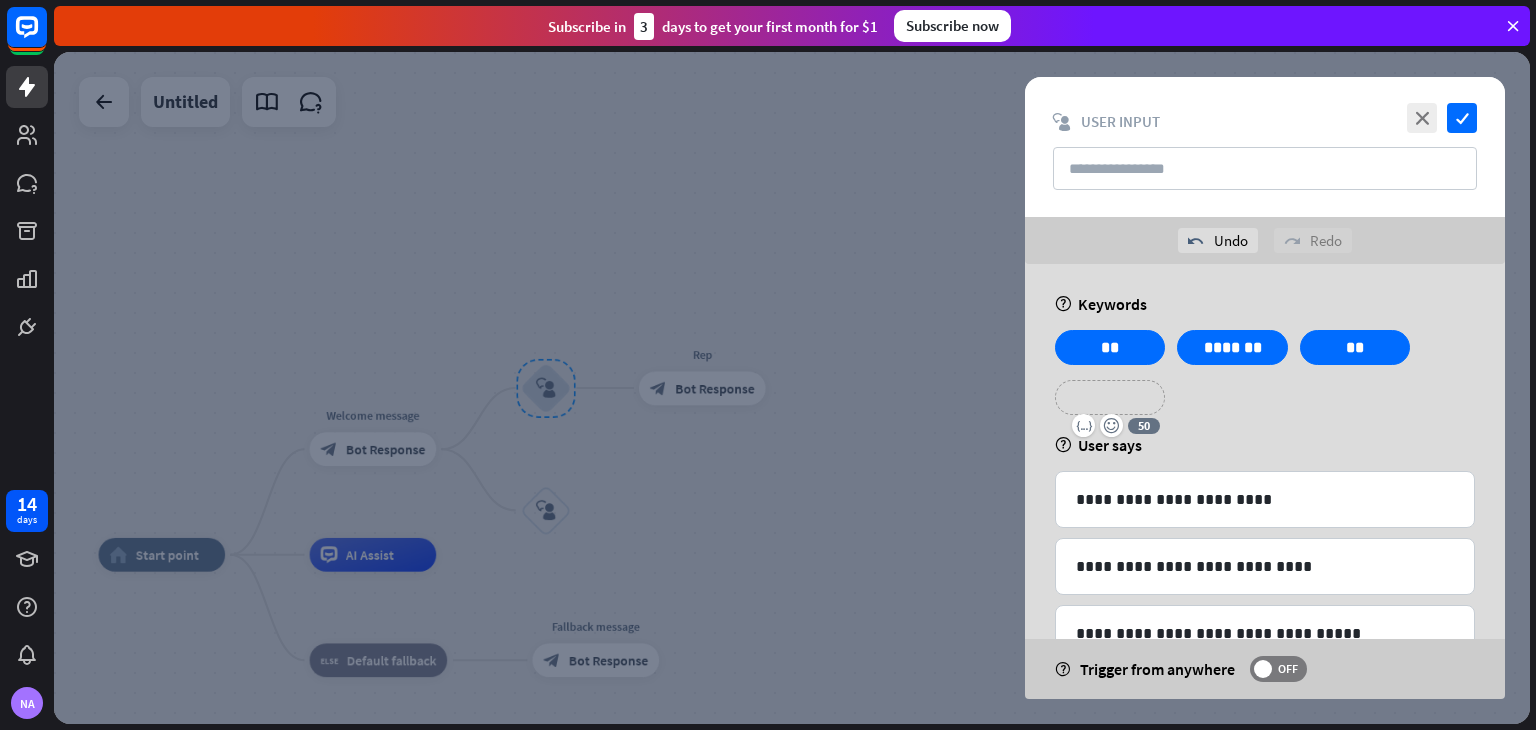 click on "**********" at bounding box center (1110, 397) 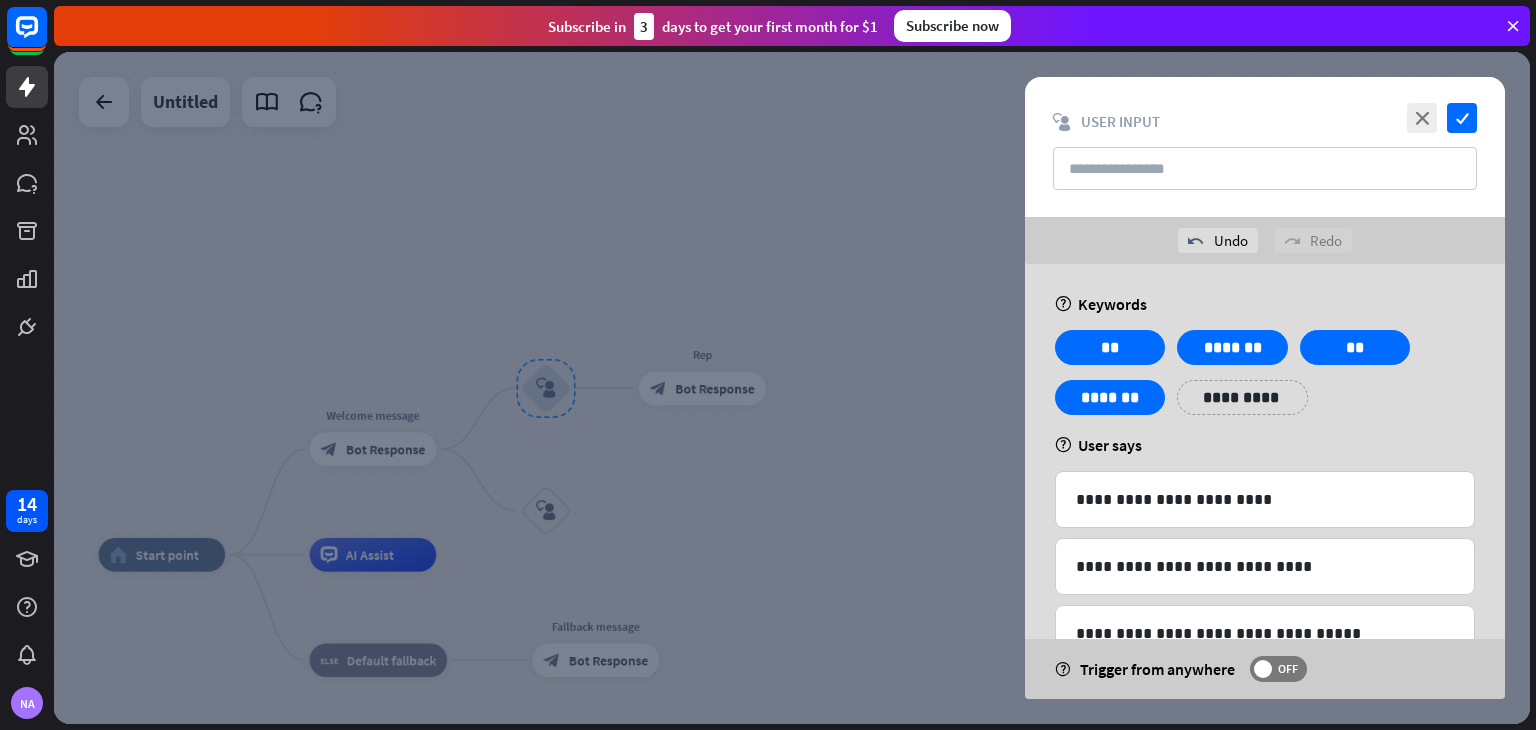 click on "help
User says" at bounding box center [1265, 445] 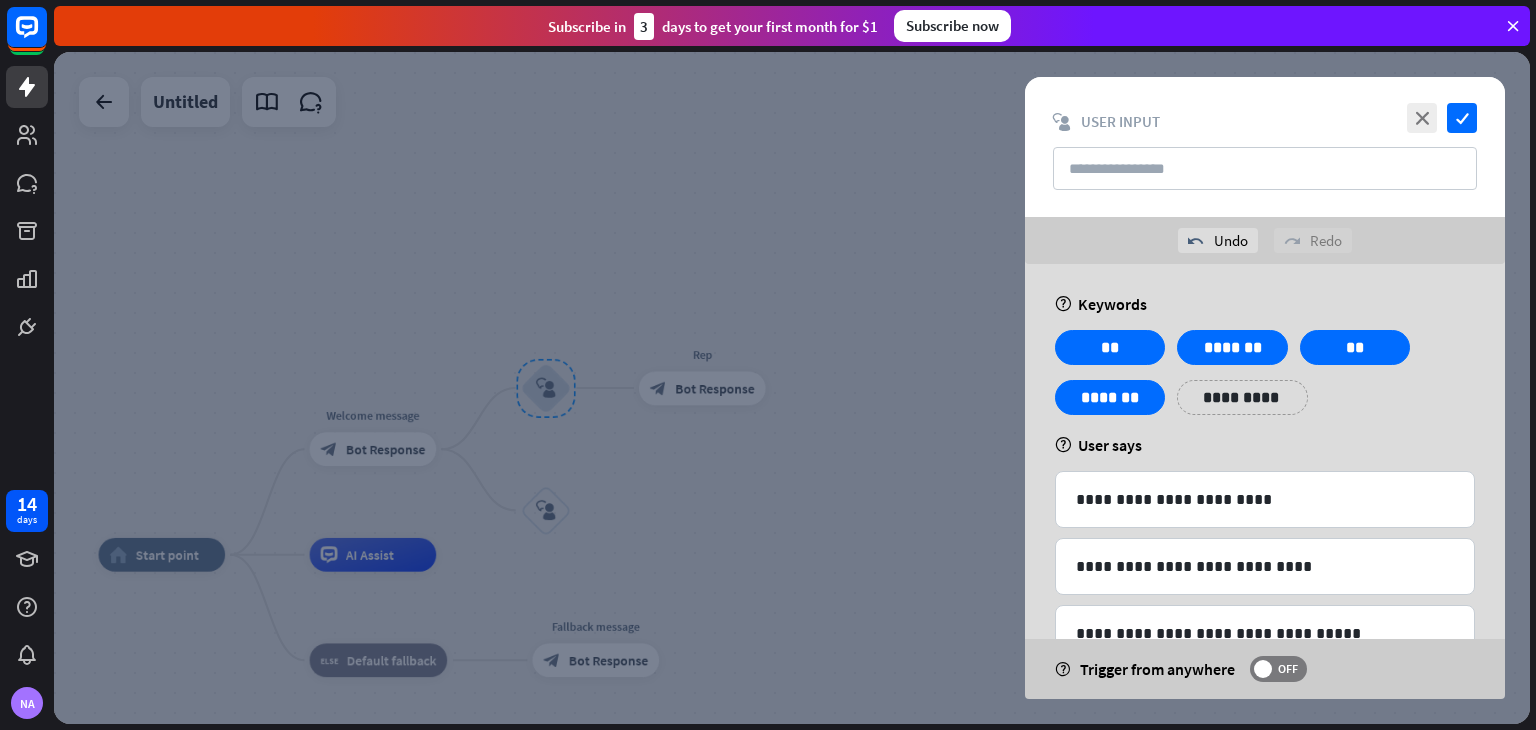 click on "close
check
block_user_input   User Input" at bounding box center (1265, 147) 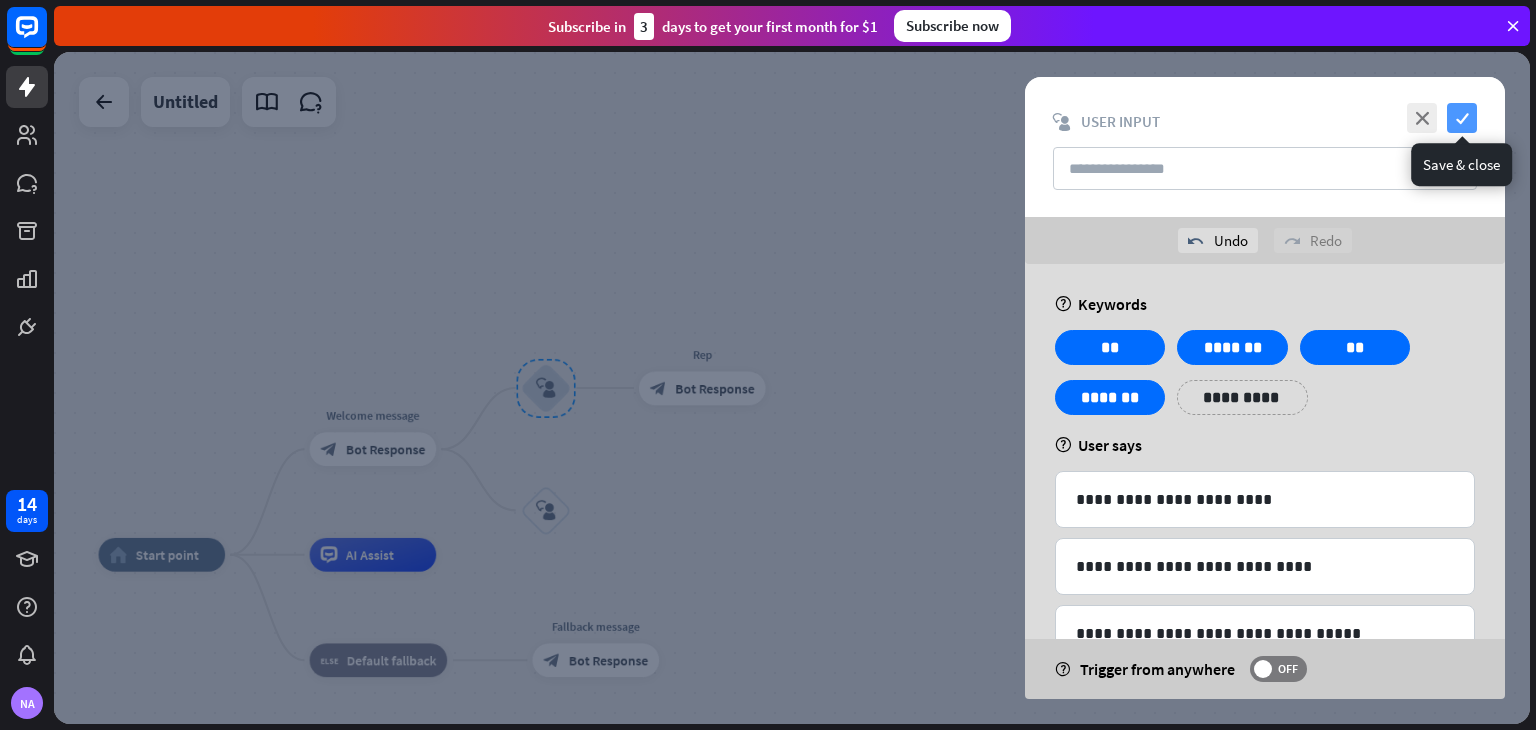 click on "check" at bounding box center (1462, 118) 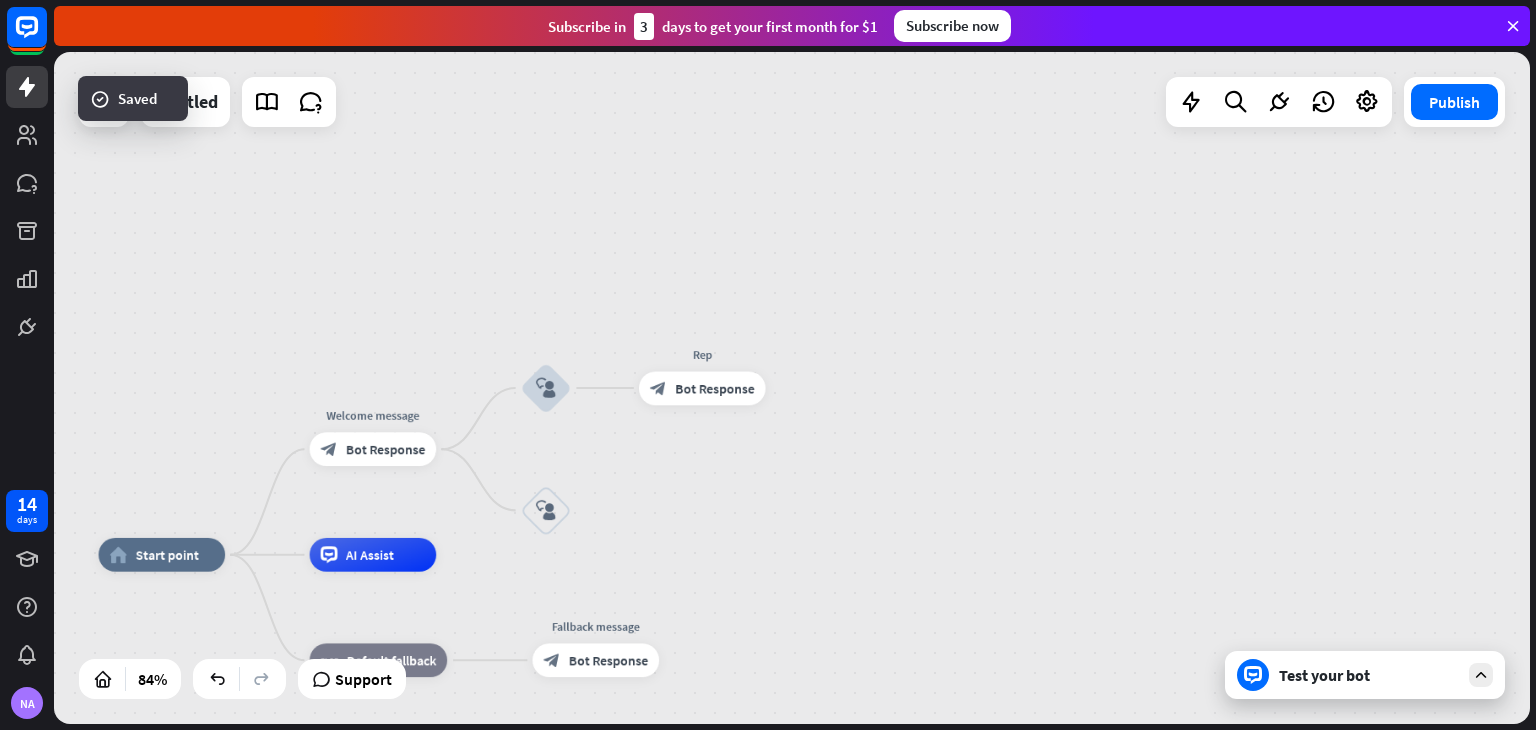 click on "Test your bot" at bounding box center [1369, 675] 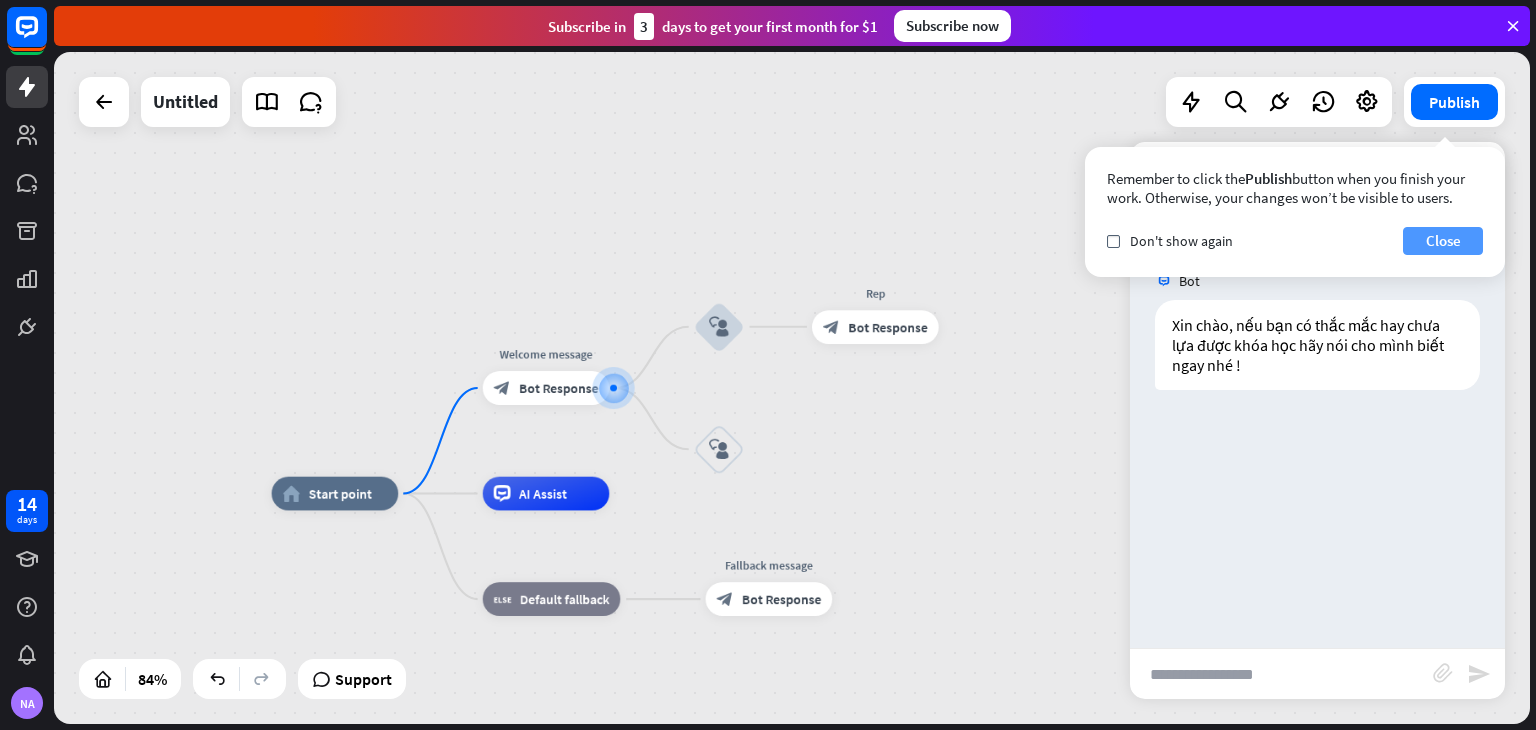 click on "Close" at bounding box center [1443, 241] 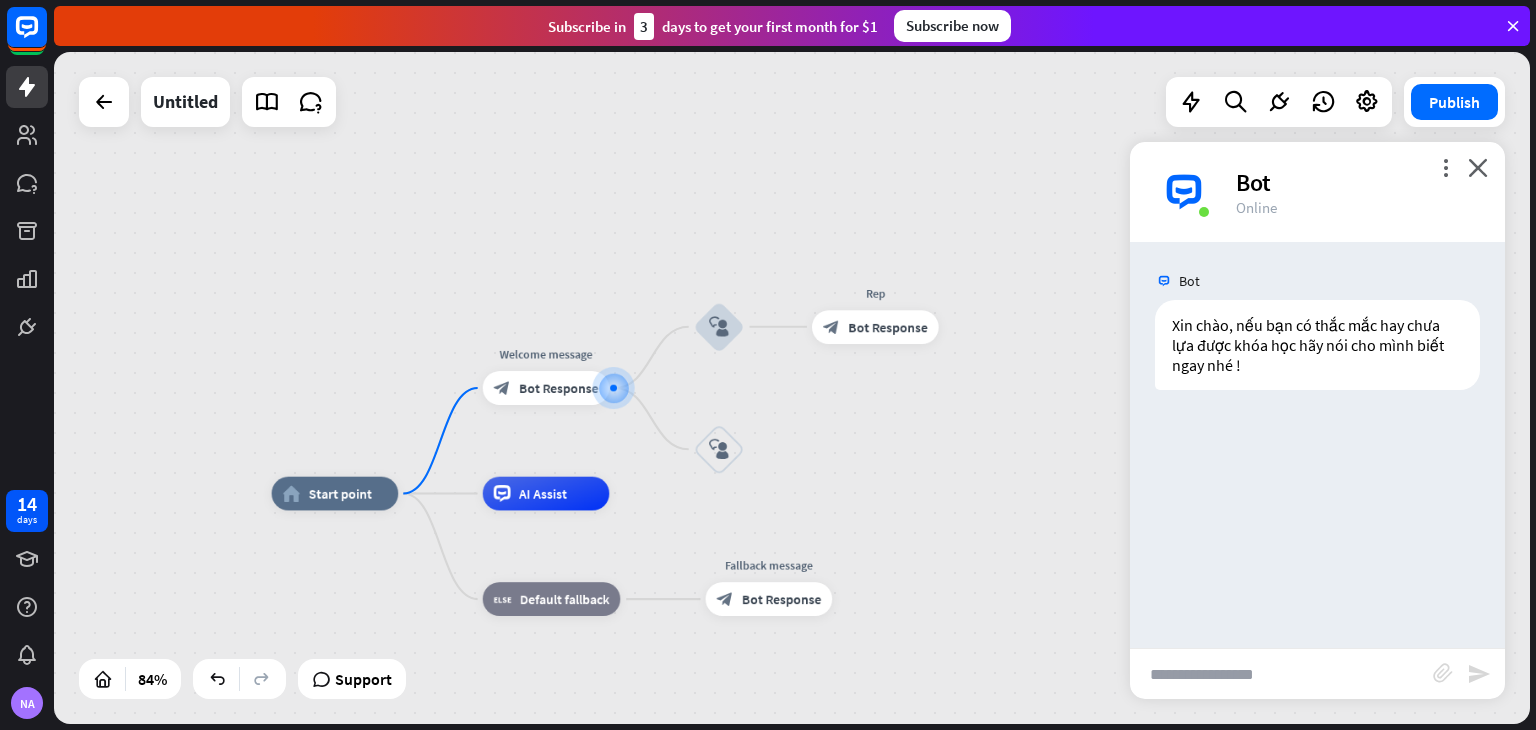 click at bounding box center [1281, 674] 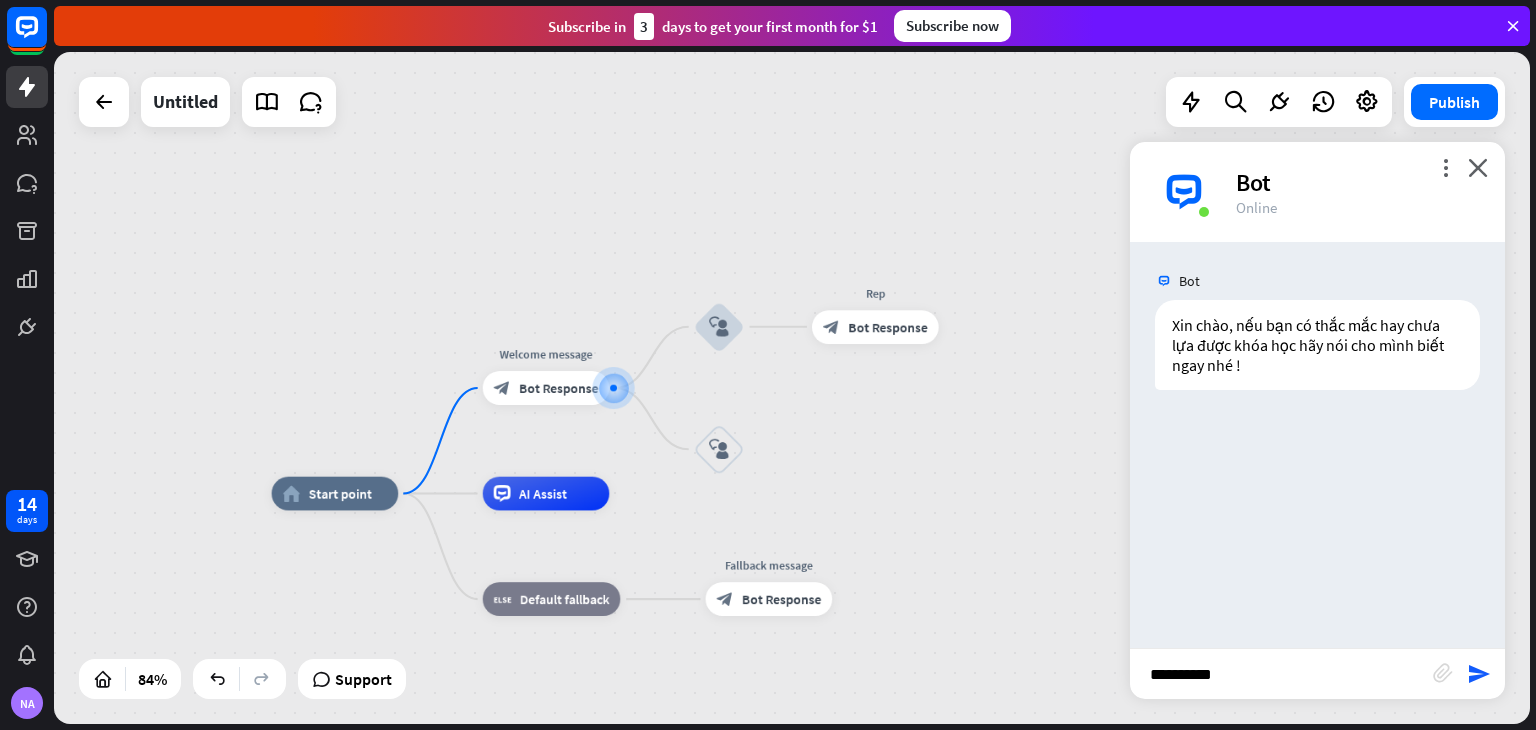type on "**********" 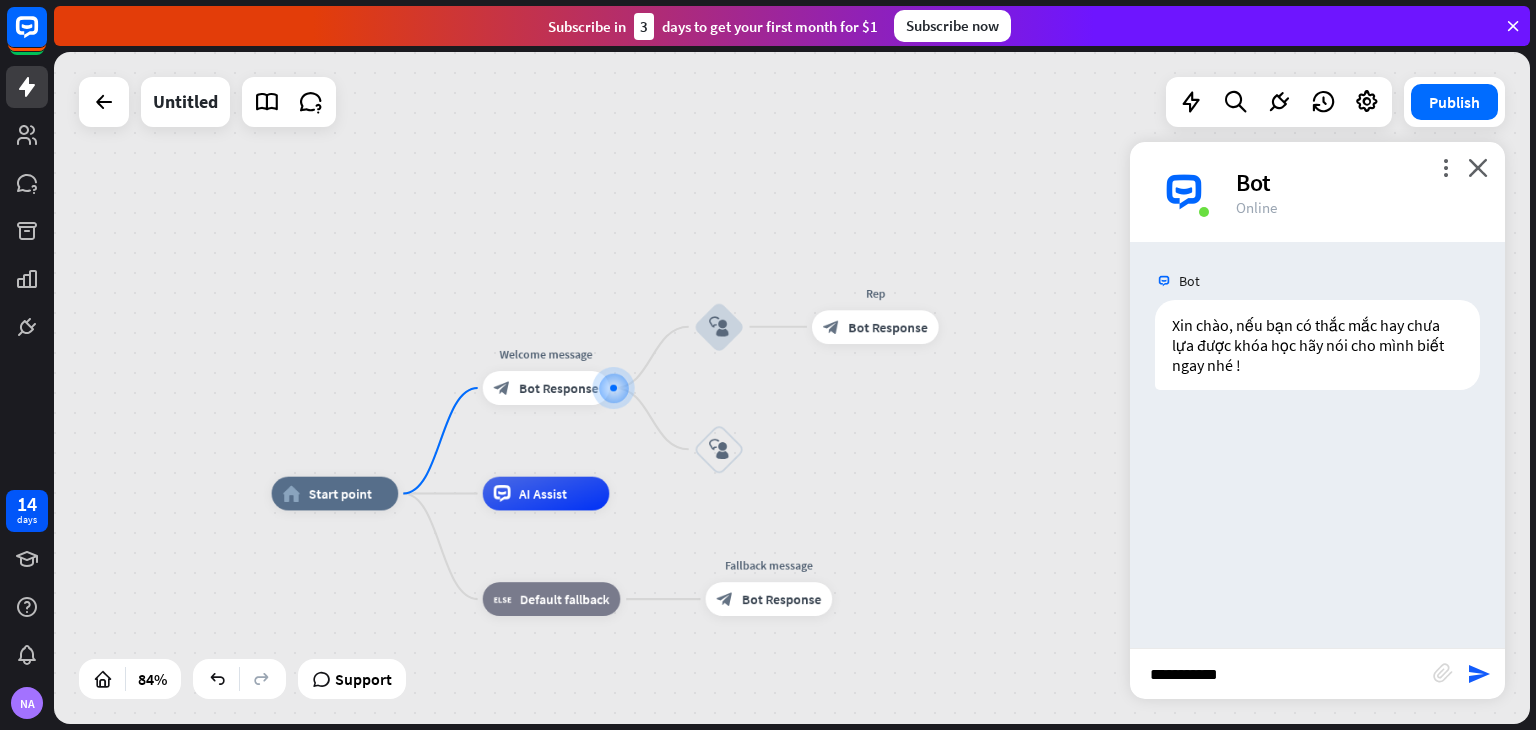 type 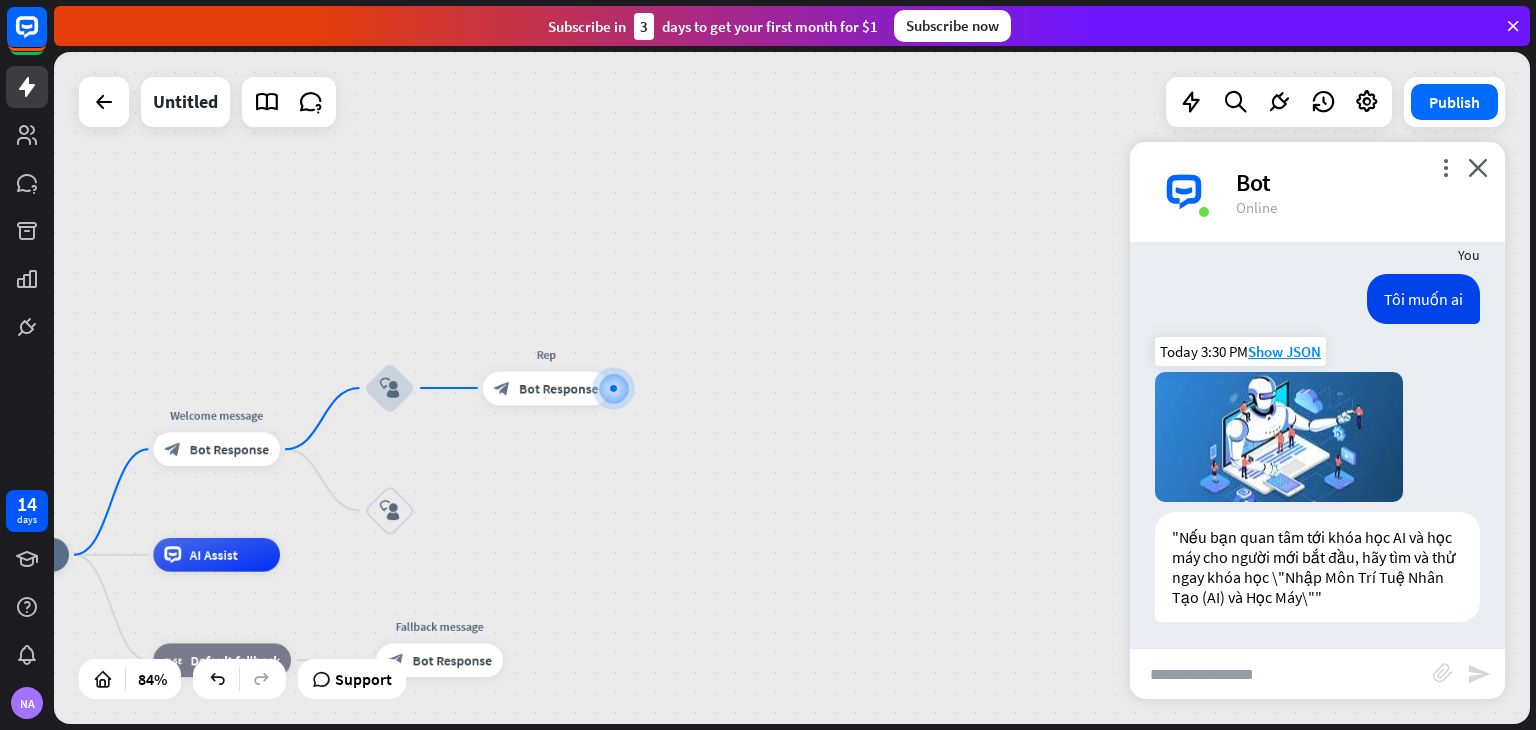 scroll, scrollTop: 168, scrollLeft: 0, axis: vertical 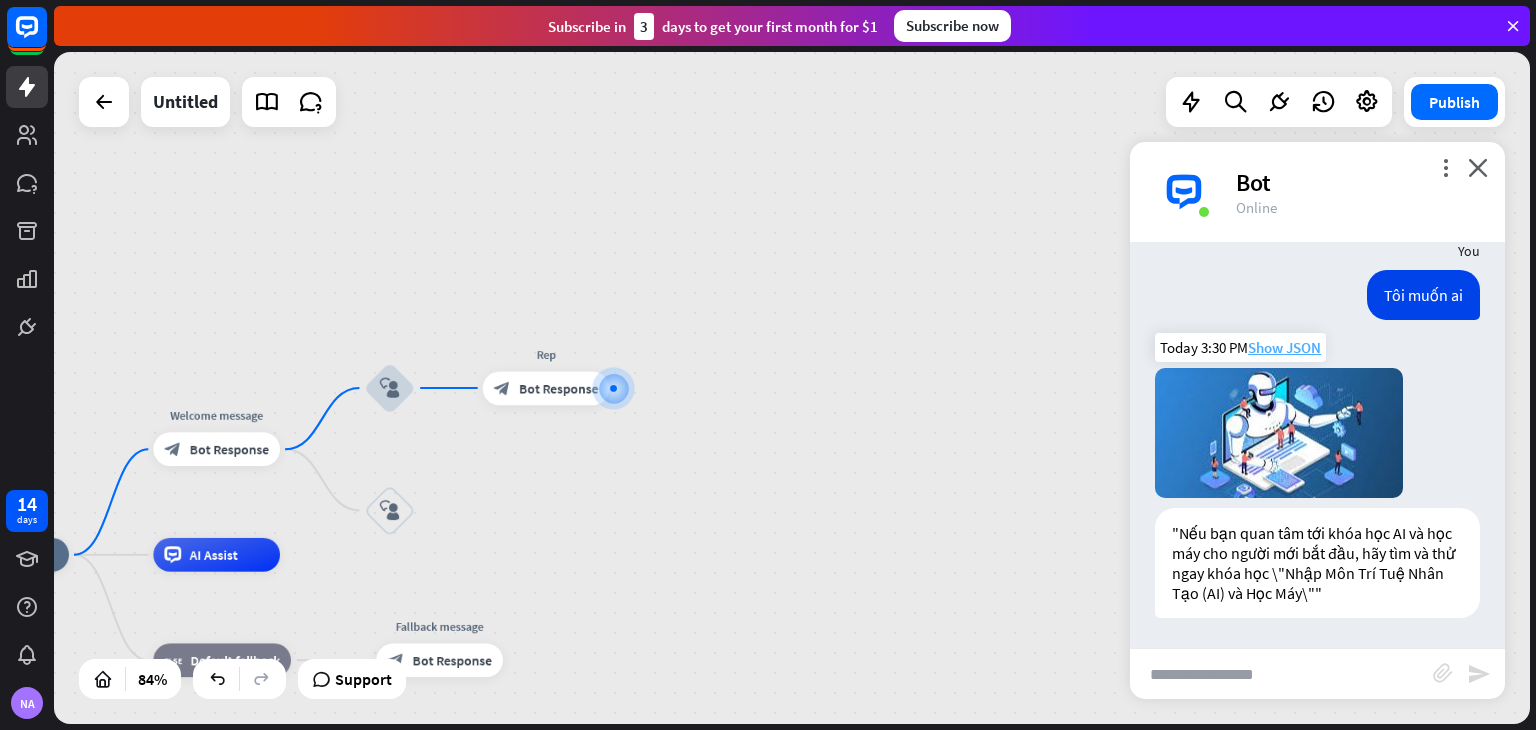 click on "Show JSON" at bounding box center (1284, 347) 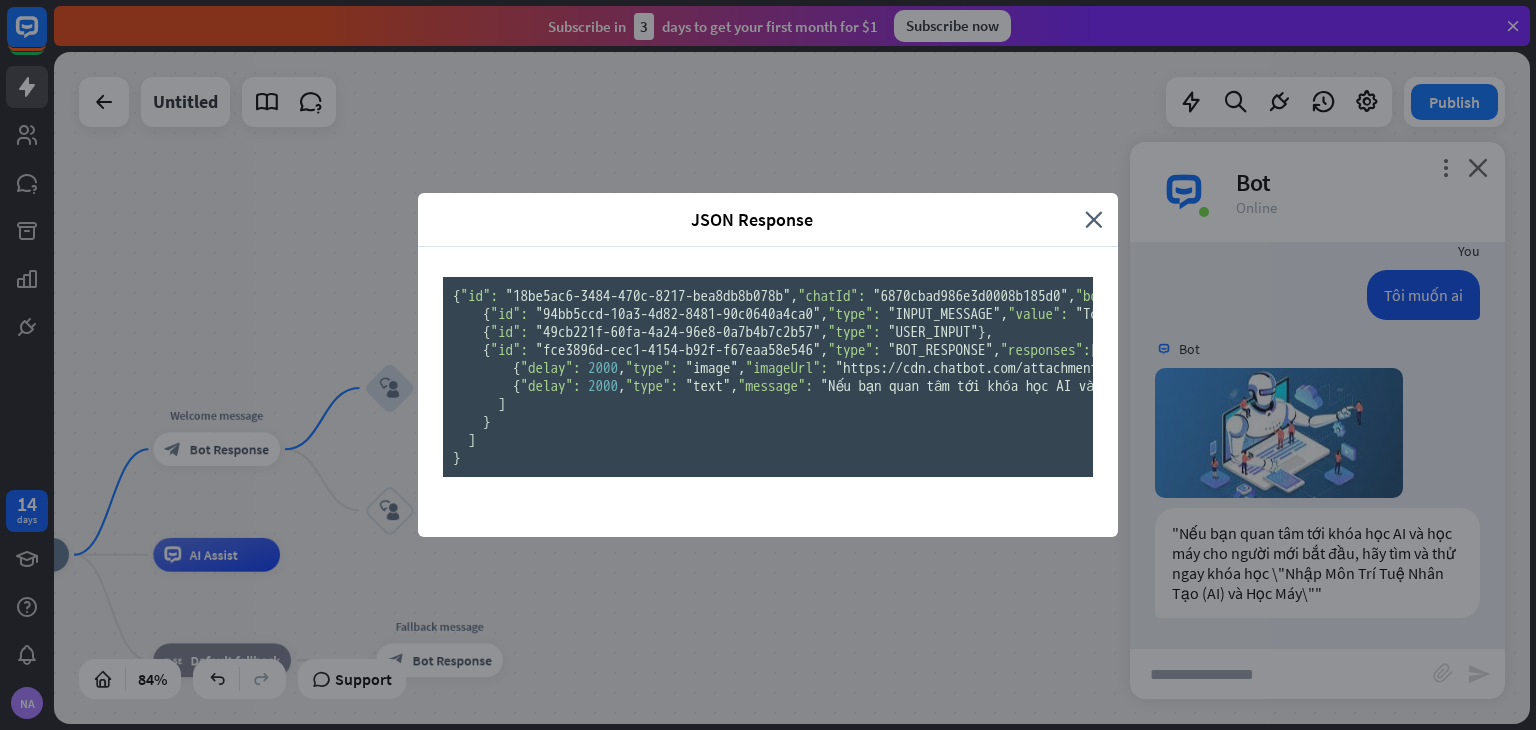scroll, scrollTop: 273, scrollLeft: 0, axis: vertical 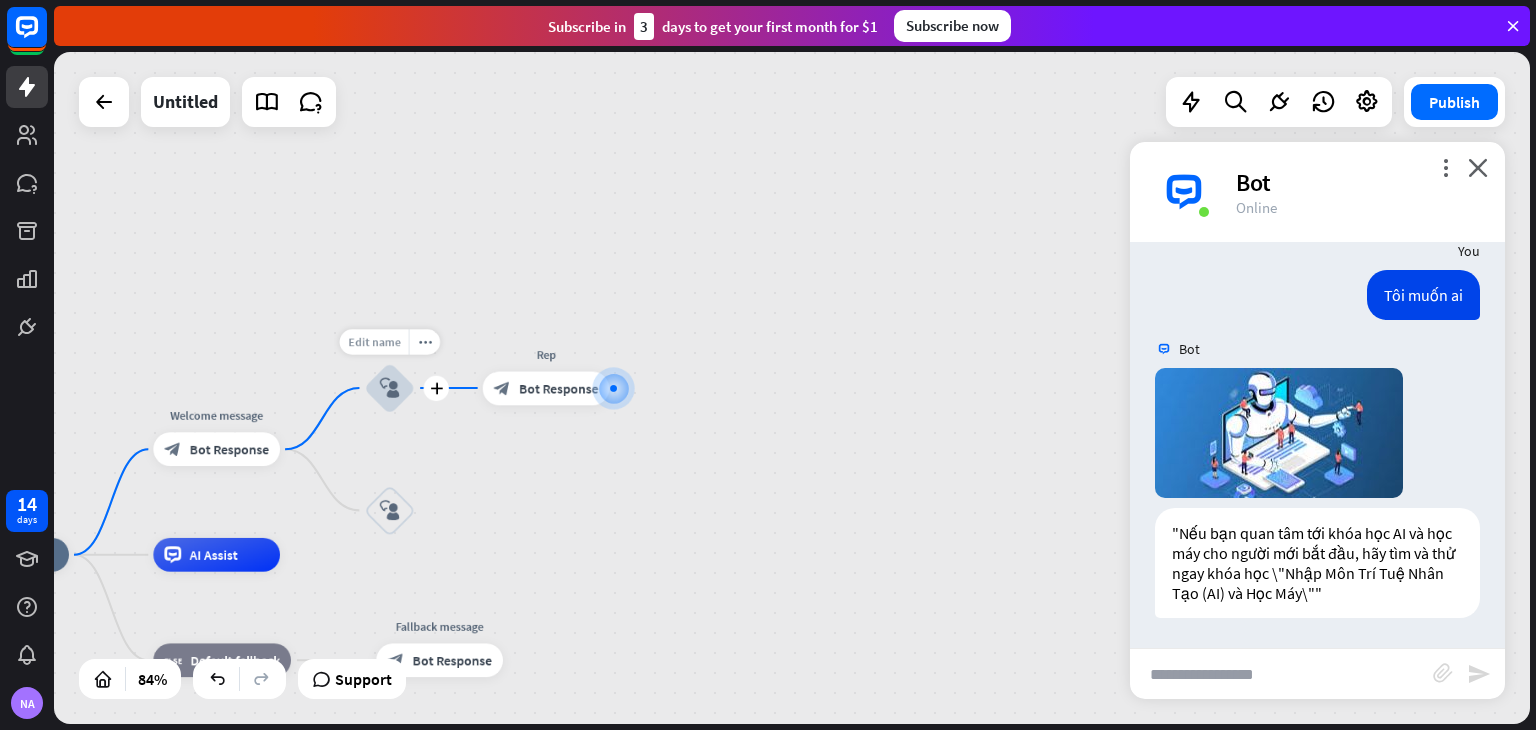 click on "Edit name" at bounding box center (374, 341) 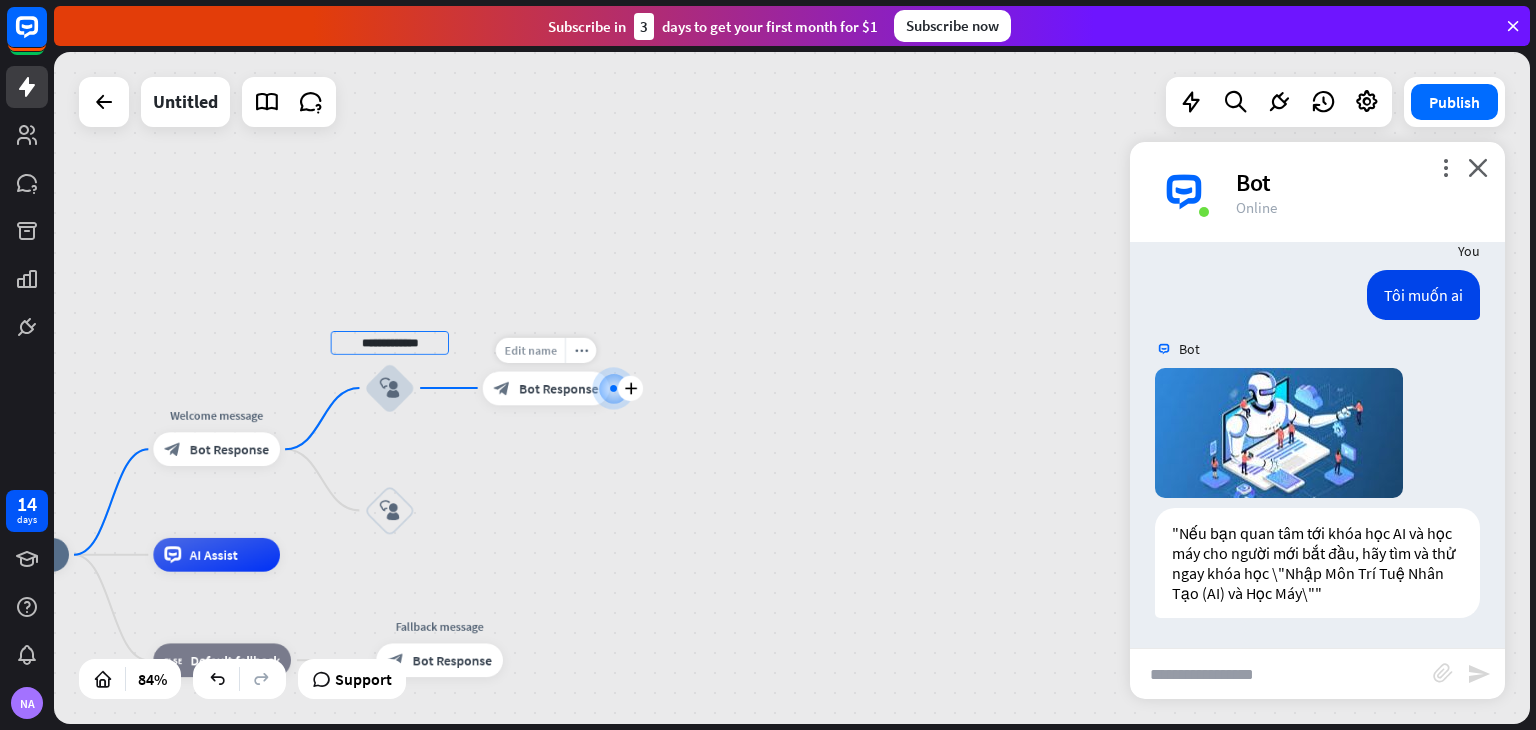 type on "**********" 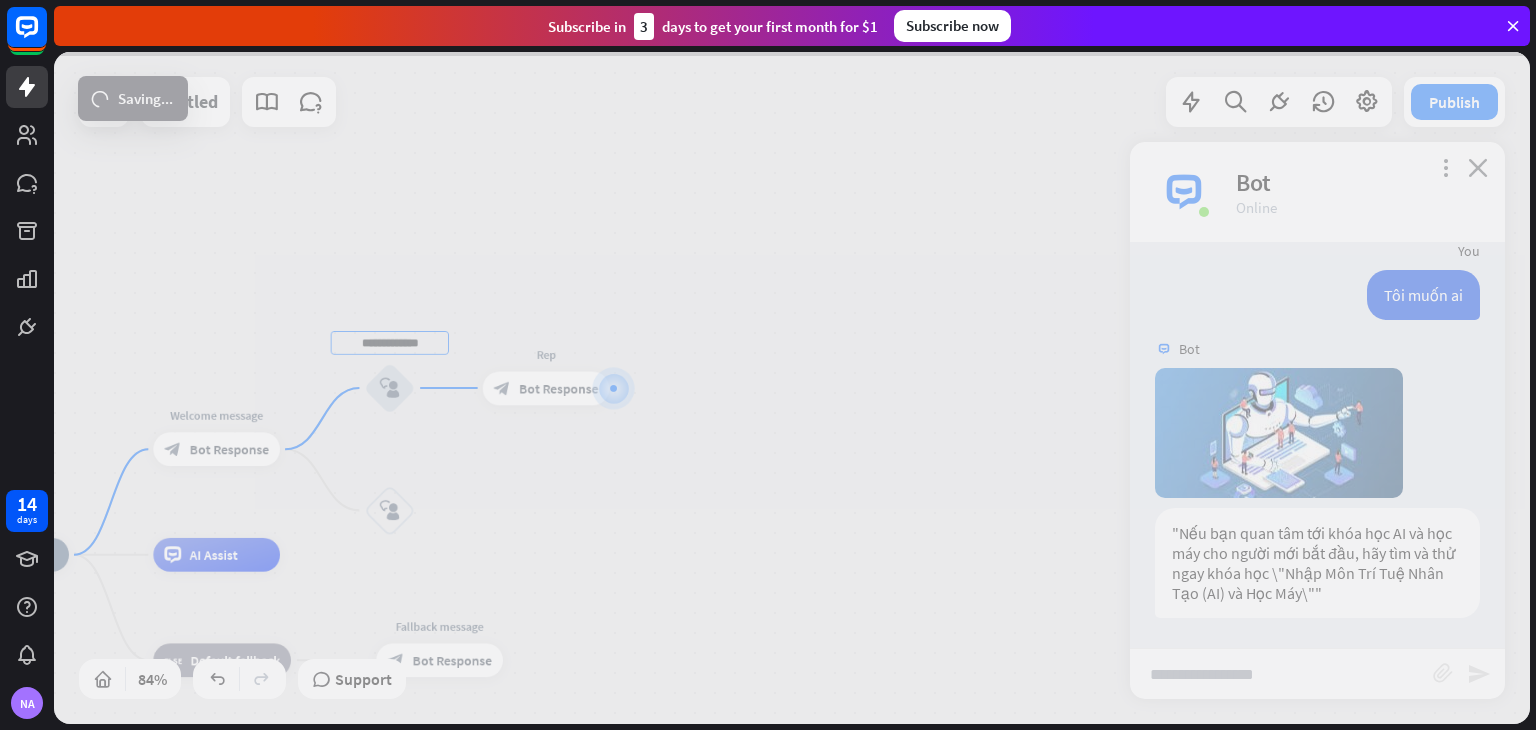 click on "**********" at bounding box center [792, 388] 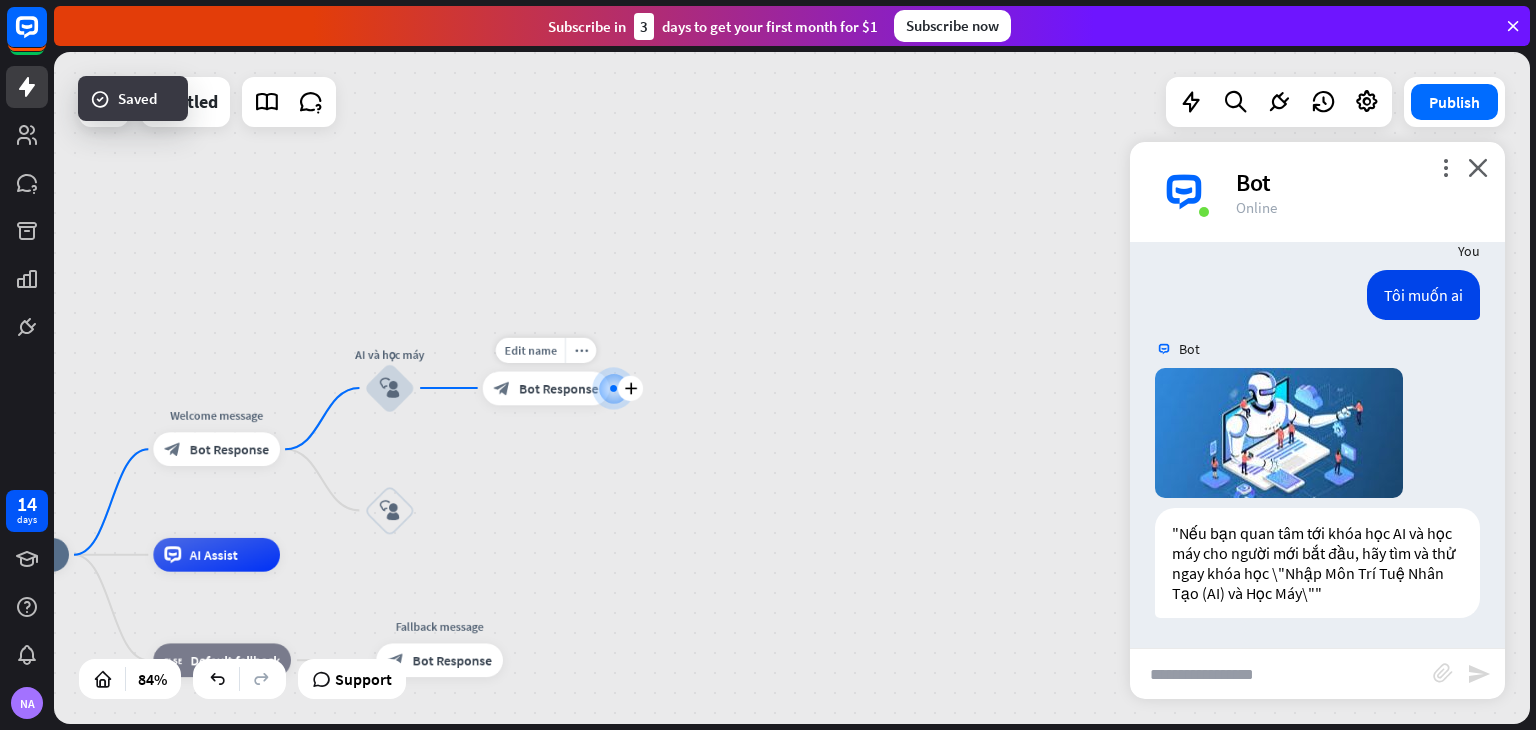 click on "Edit name   more_horiz         plus     block_bot_response   Bot Response" at bounding box center [546, 388] 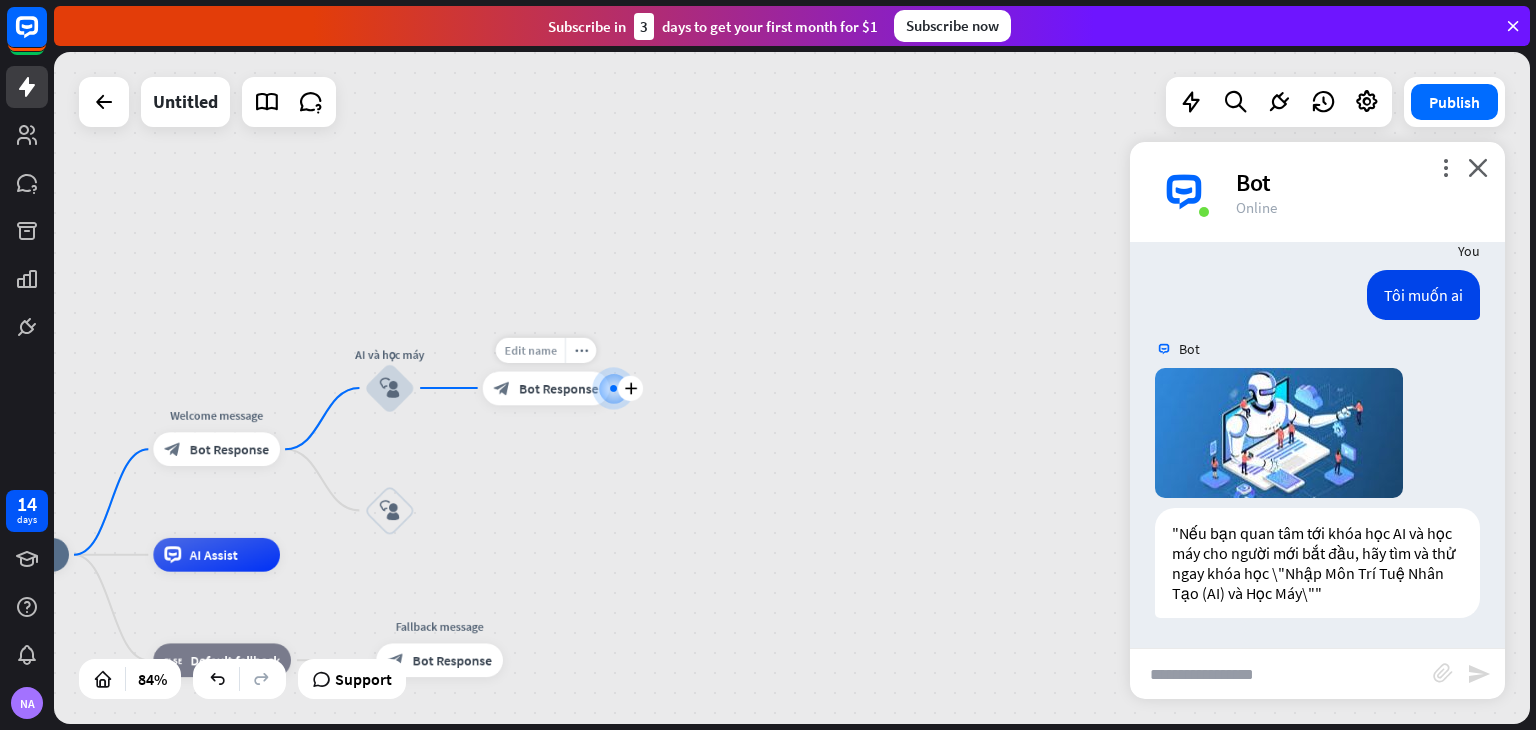 click on "Edit name" at bounding box center (530, 349) 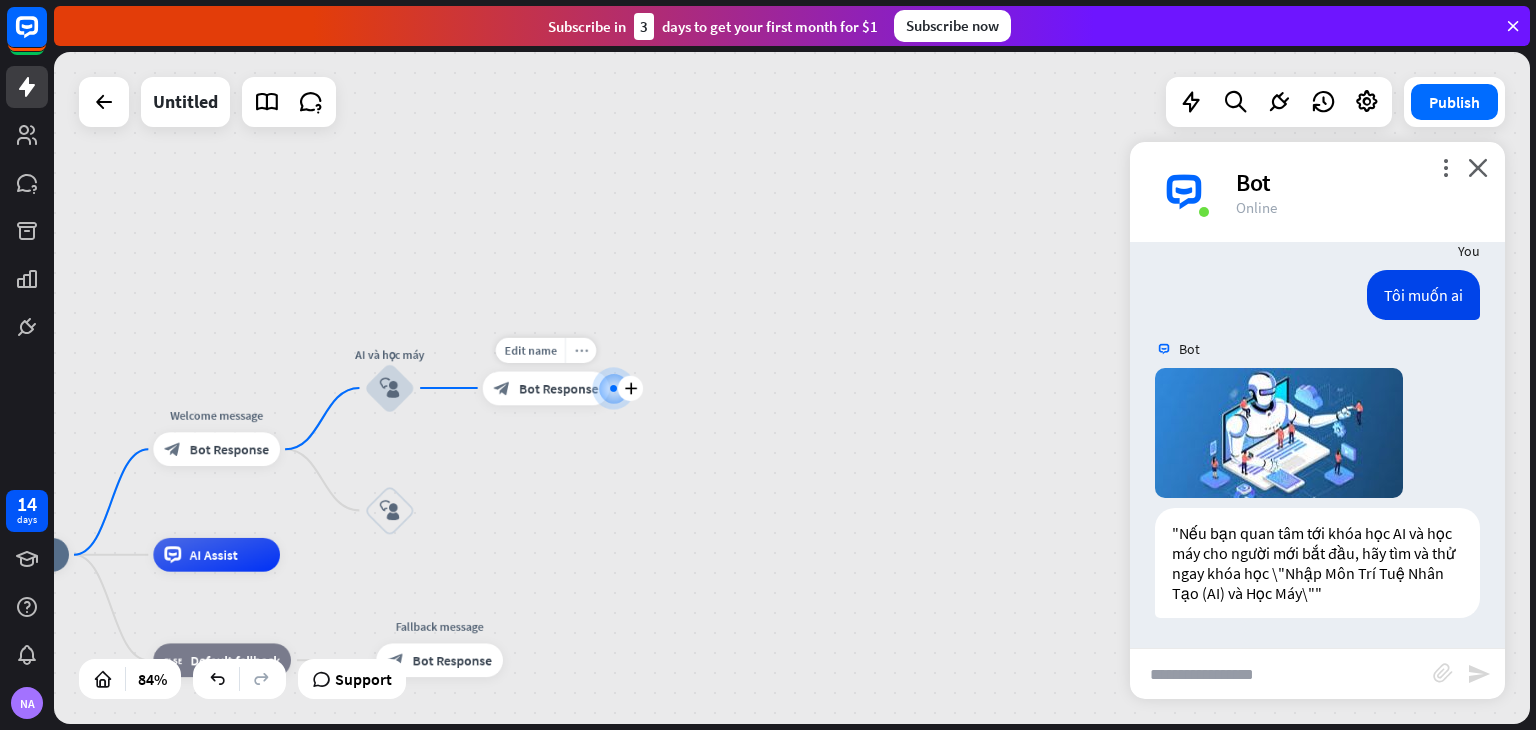 click on "more_horiz" at bounding box center [581, 350] 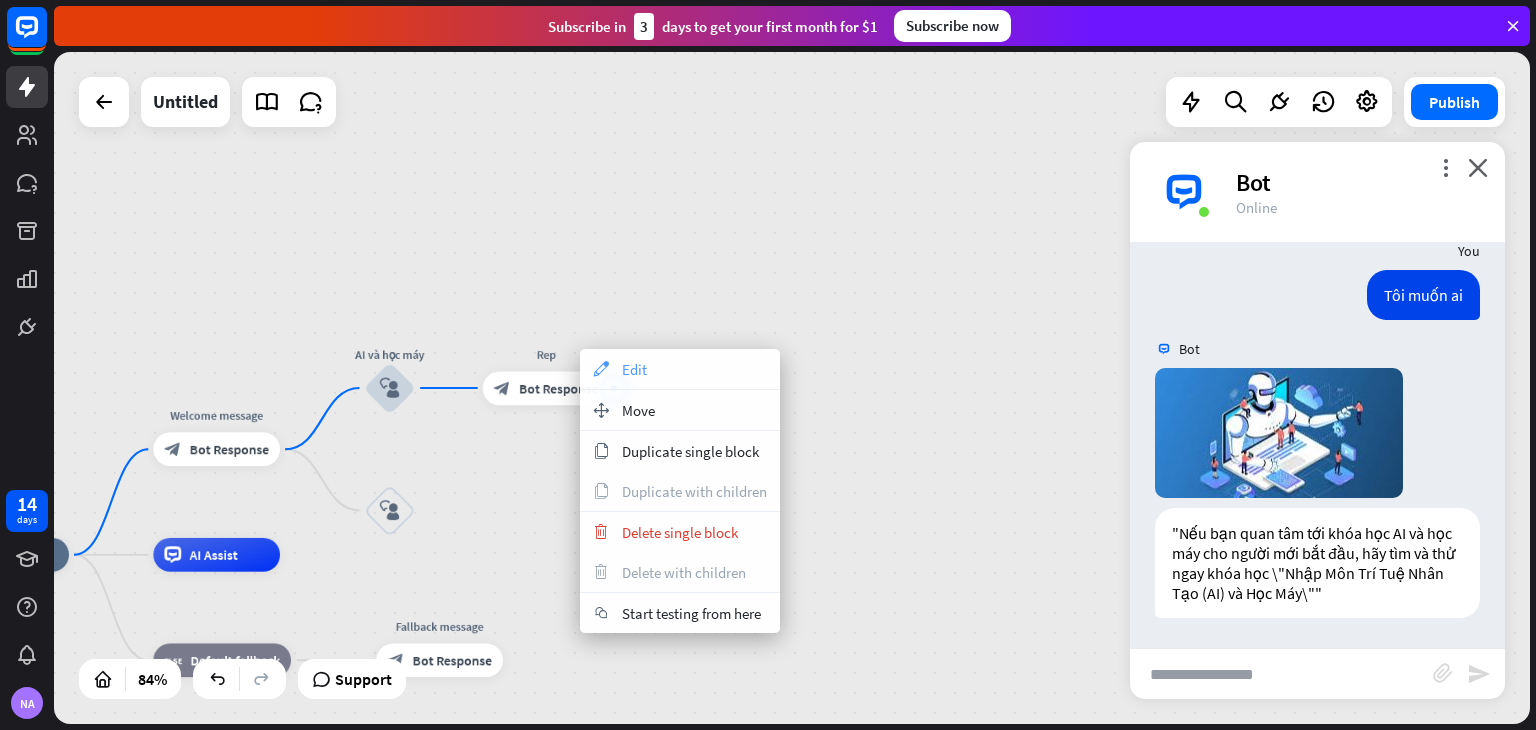 click on "appearance   Edit" at bounding box center [680, 369] 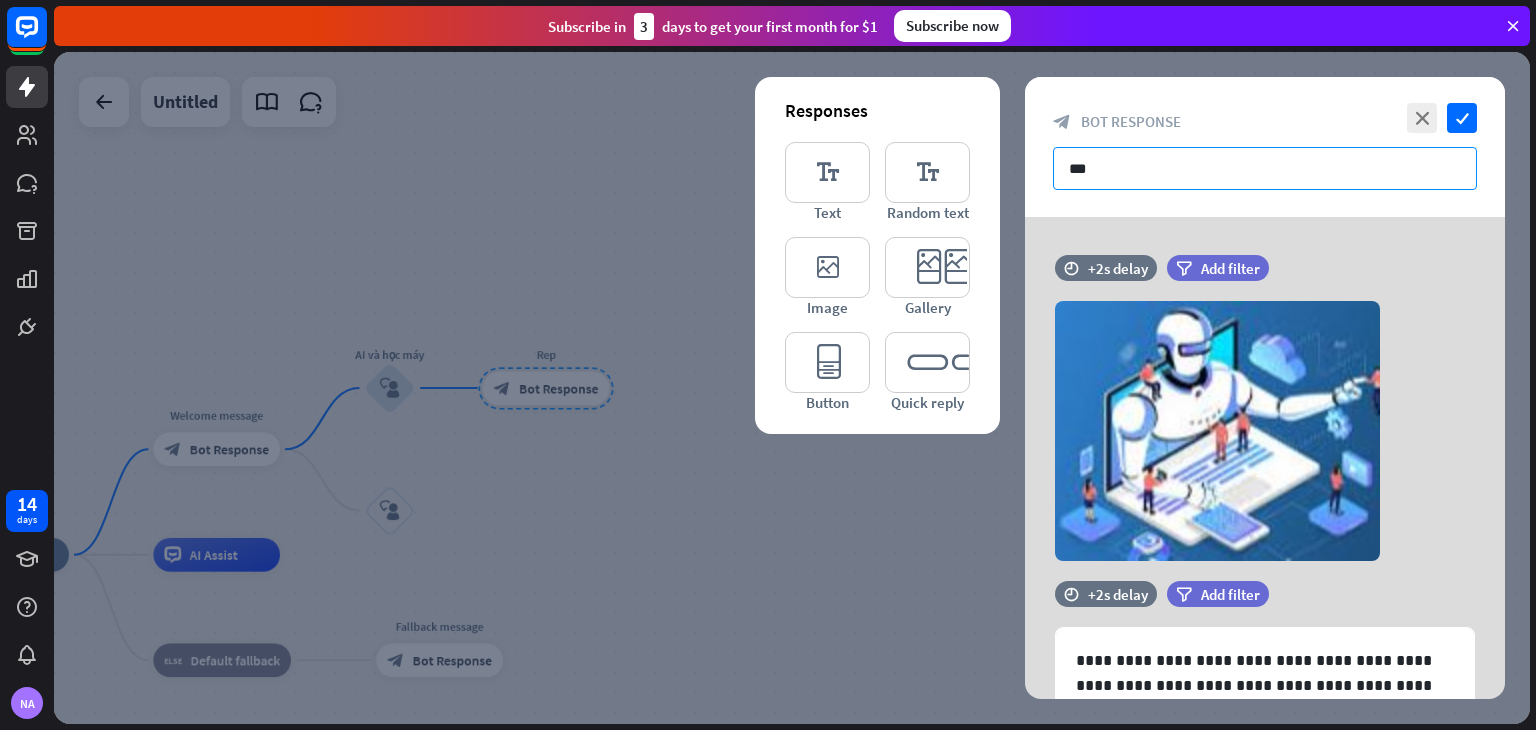 click on "***" at bounding box center (1265, 168) 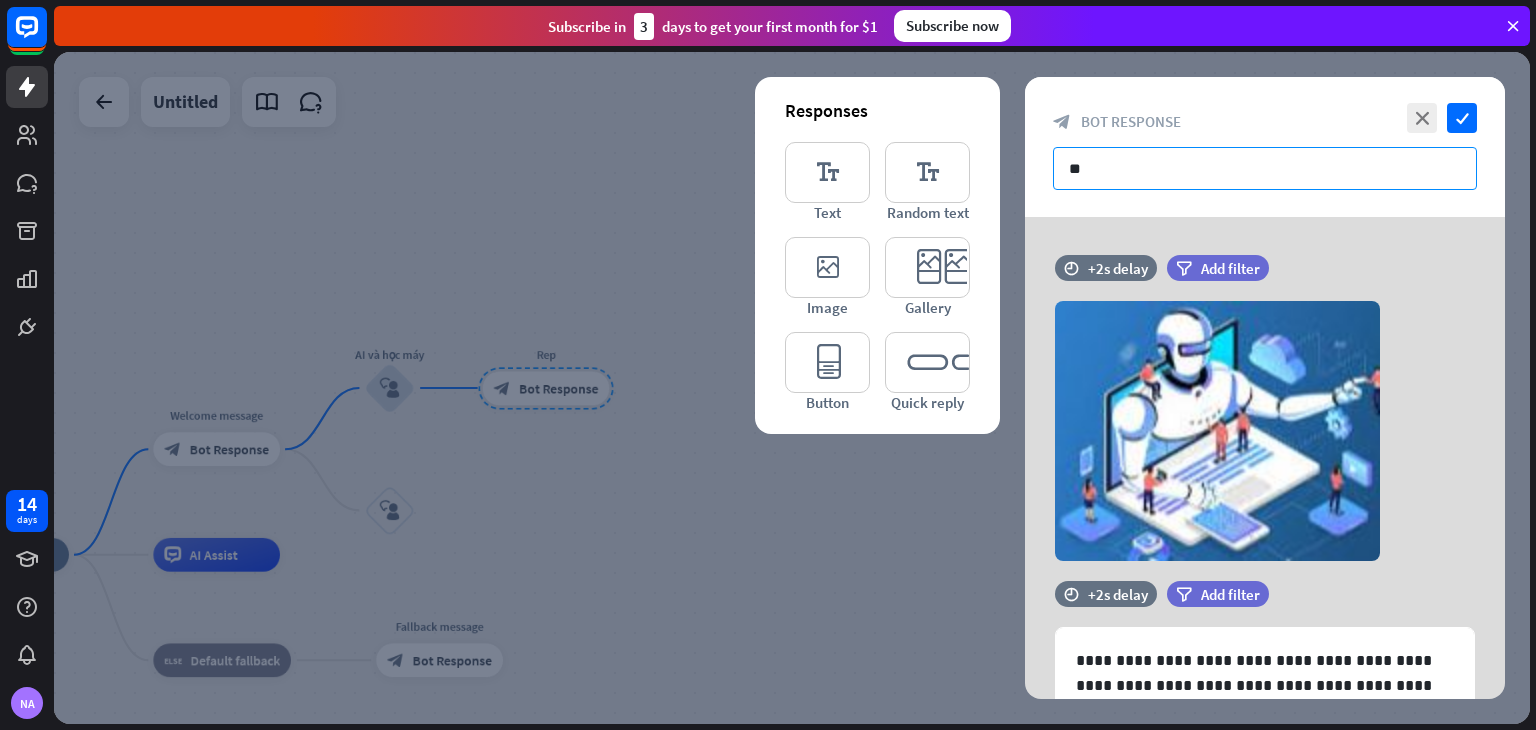 type on "*" 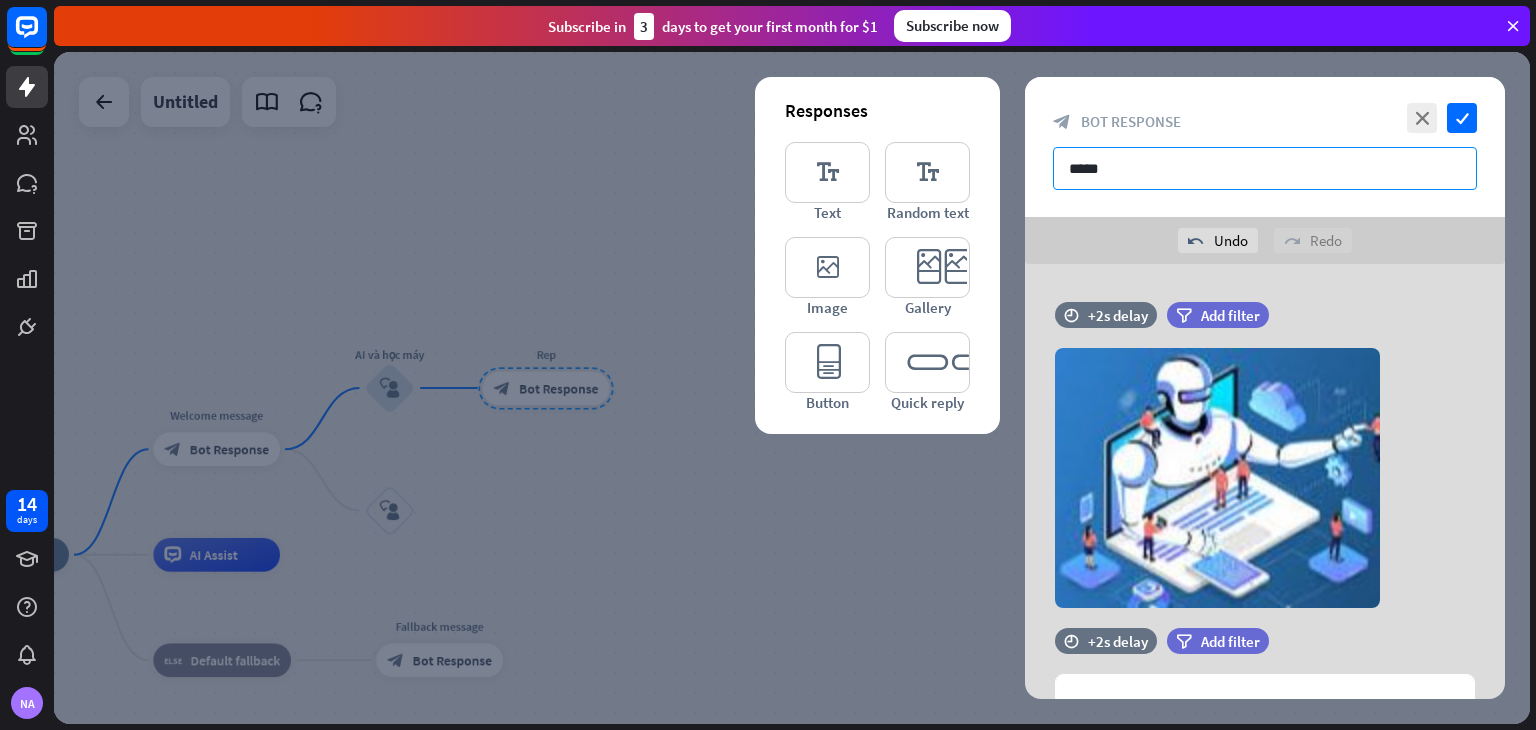 type on "*****" 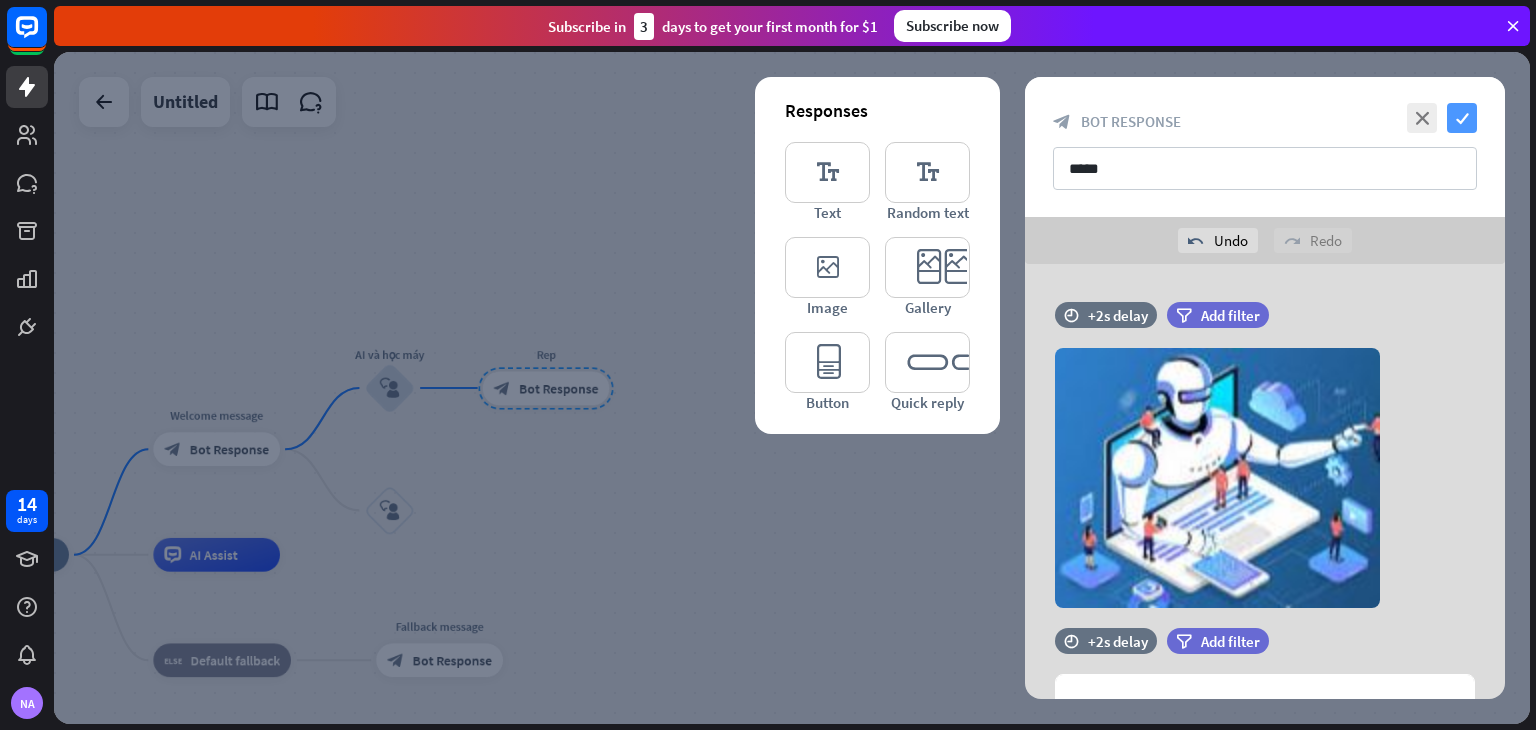 click on "check" at bounding box center [1462, 118] 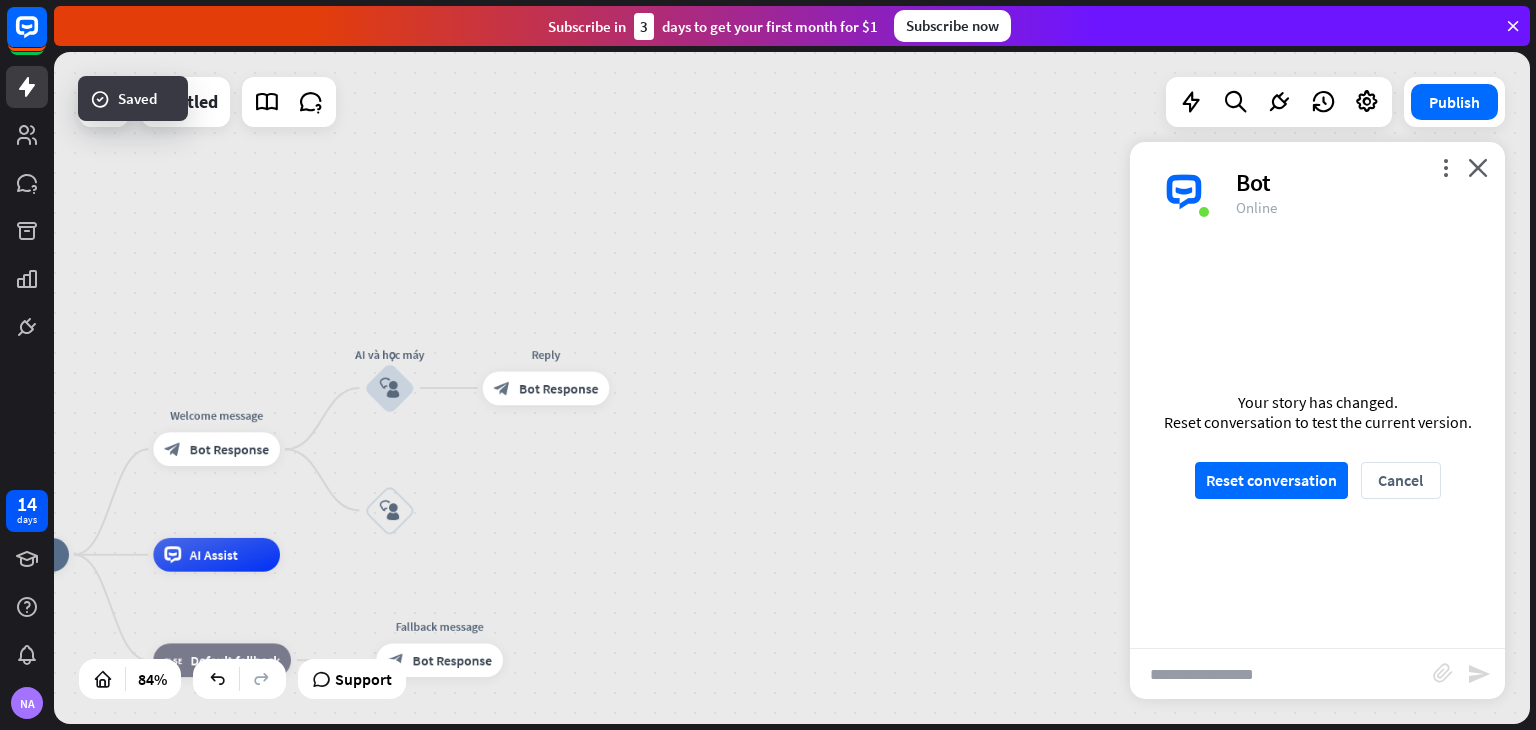click on "home_2   Start point                 Welcome message   block_bot_response   Bot Response                 AI và học máy   block_user_input                 Reply   block_bot_response   Bot Response                   block_user_input                     AI Assist                   block_fallback   Default fallback                 Fallback message   block_bot_response   Bot Response" at bounding box center (792, 388) 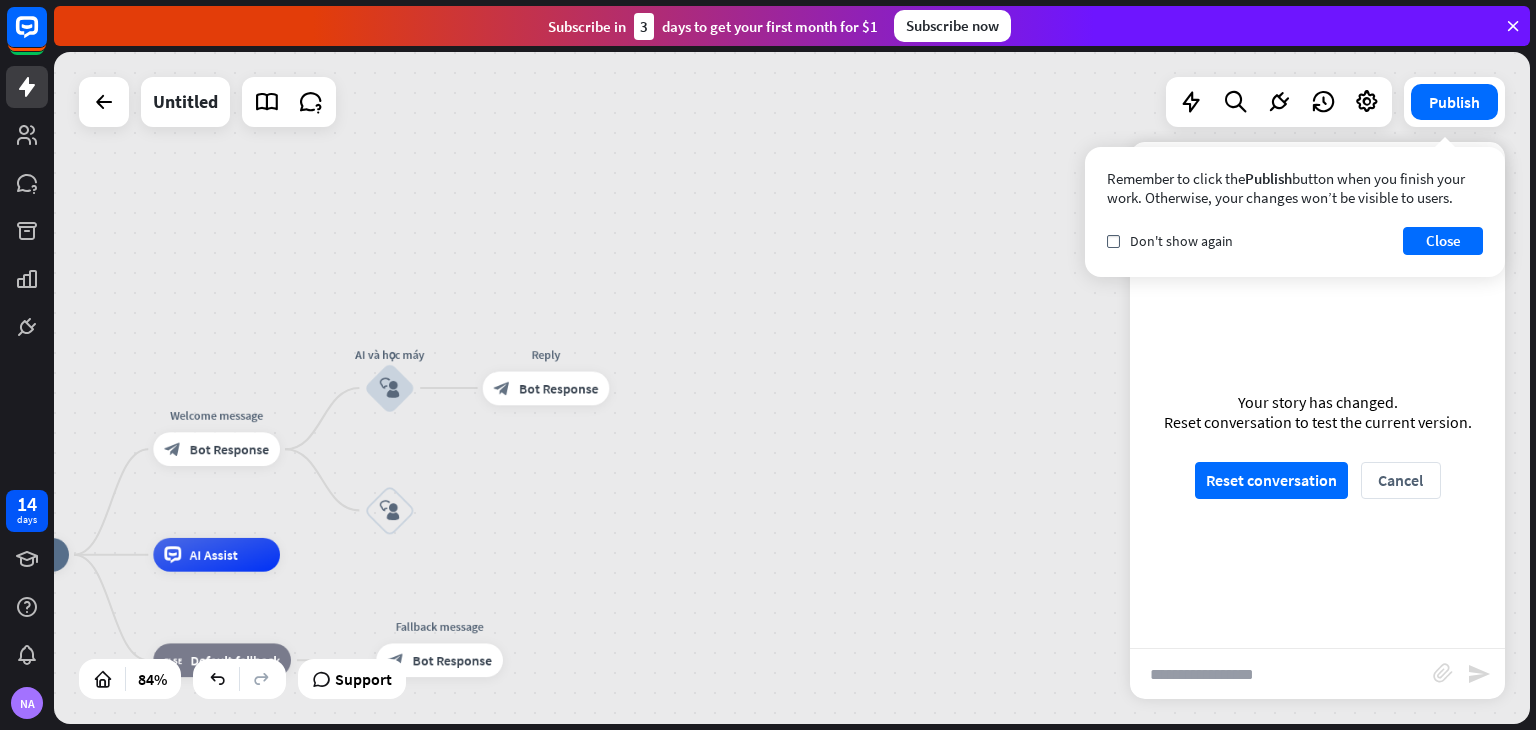 click on "check   Don't show again    Close" at bounding box center [1295, 241] 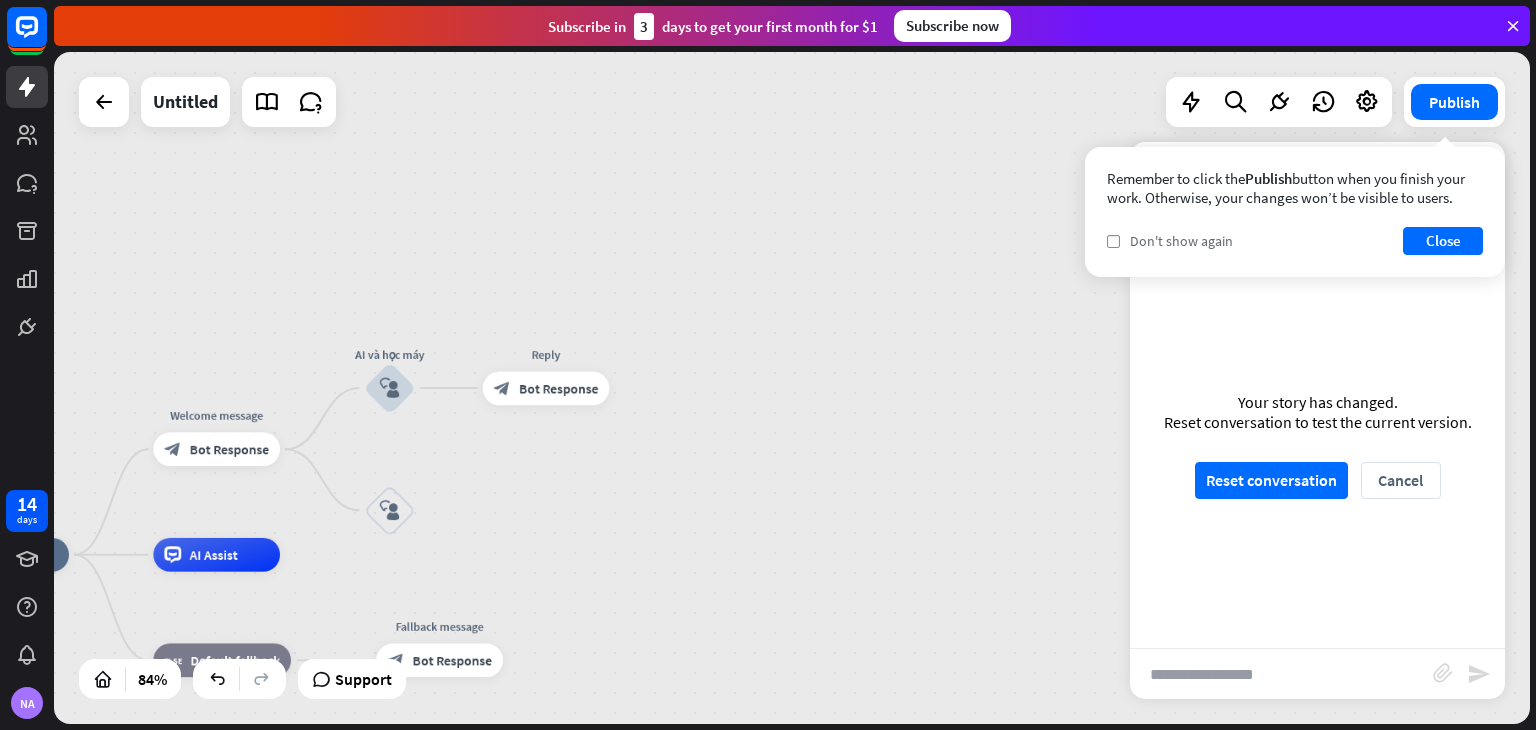 click on "Don't show again" at bounding box center [1181, 241] 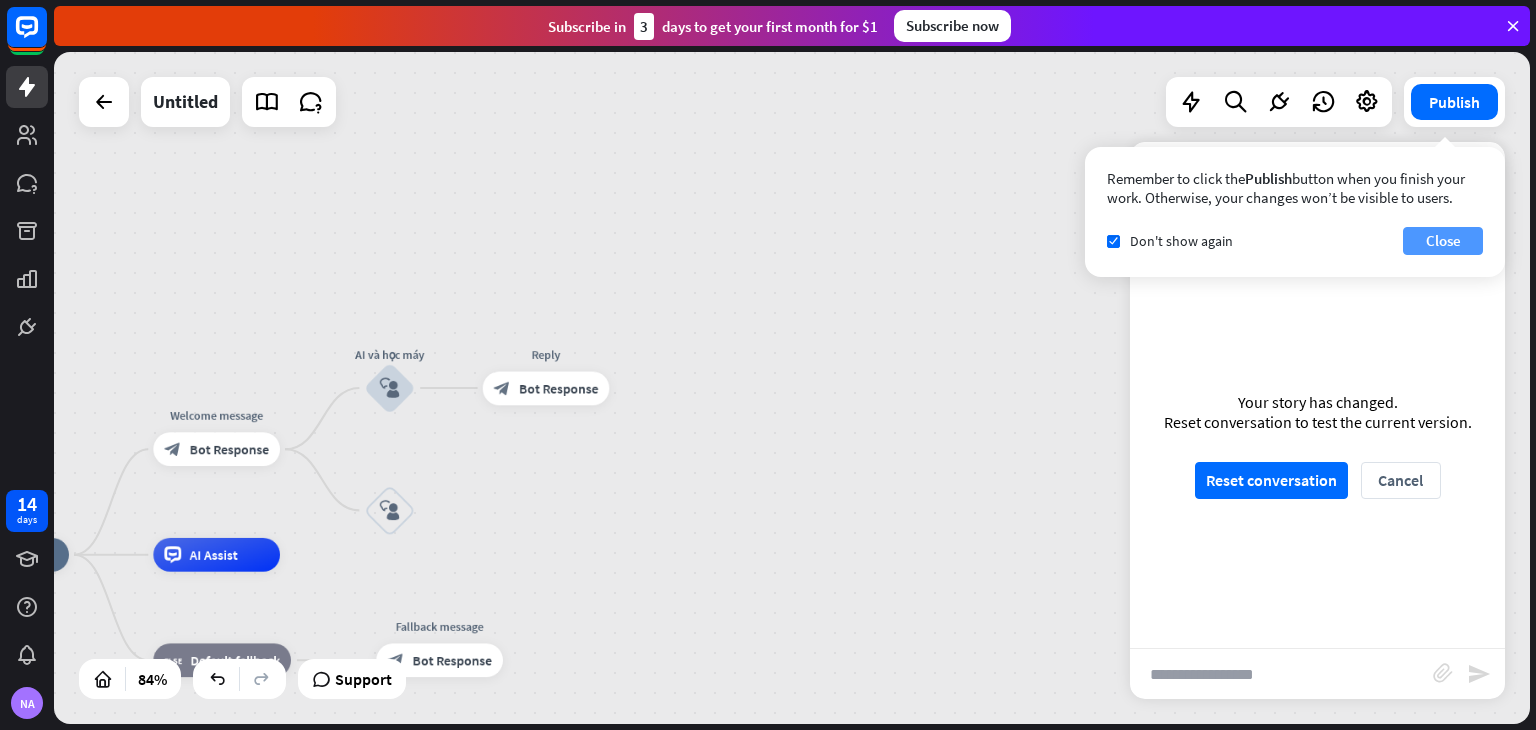 click on "Close" at bounding box center (1443, 241) 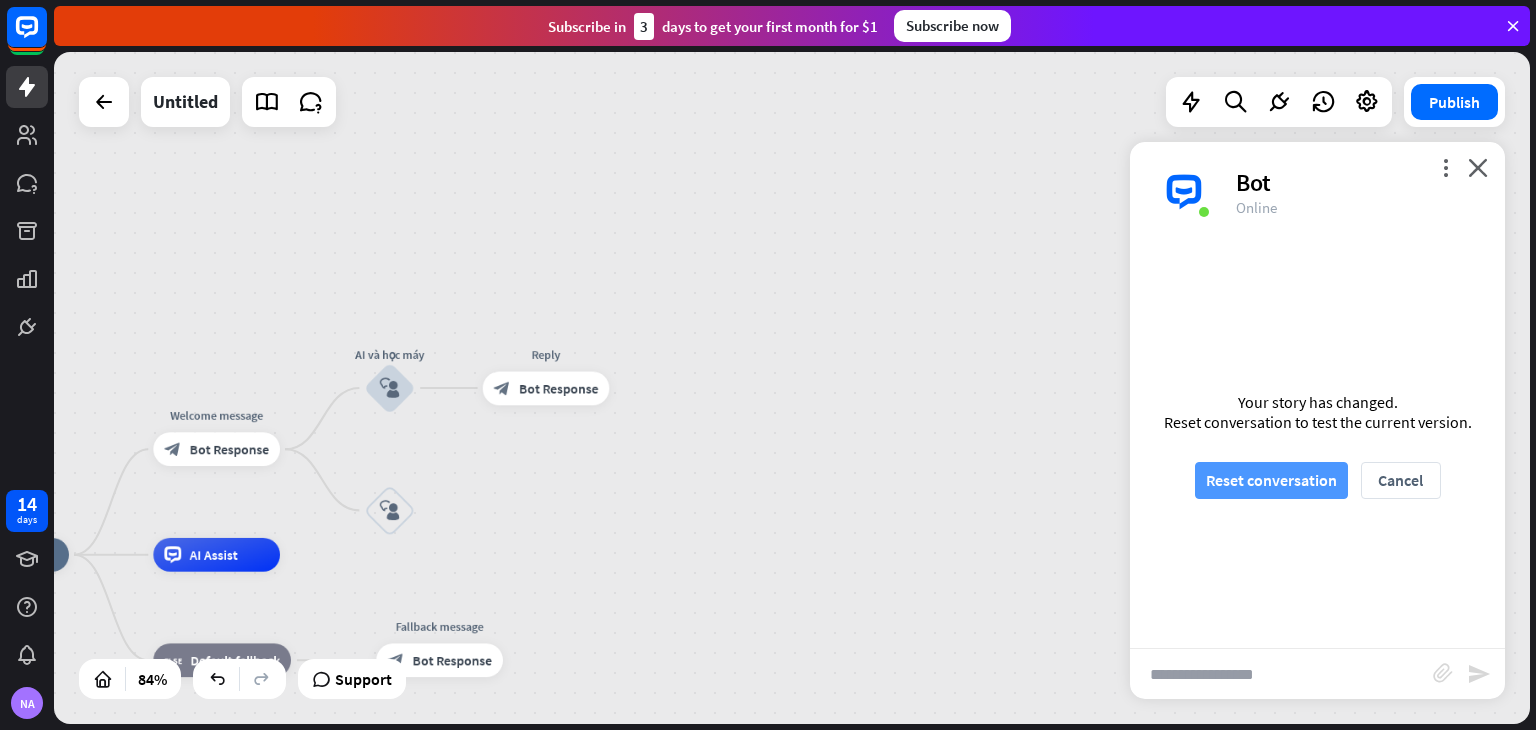 click on "Reset conversation" at bounding box center (1271, 480) 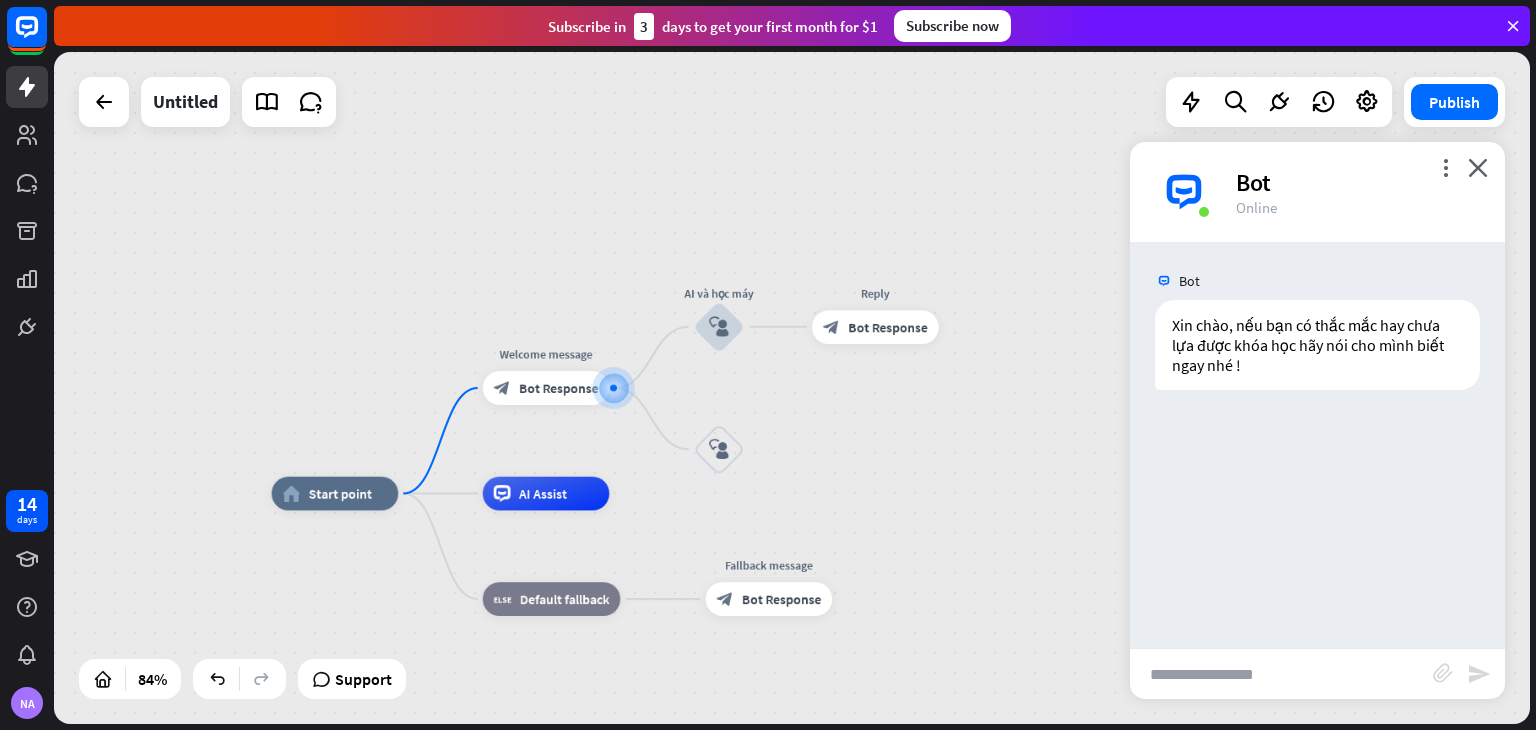click at bounding box center (1281, 674) 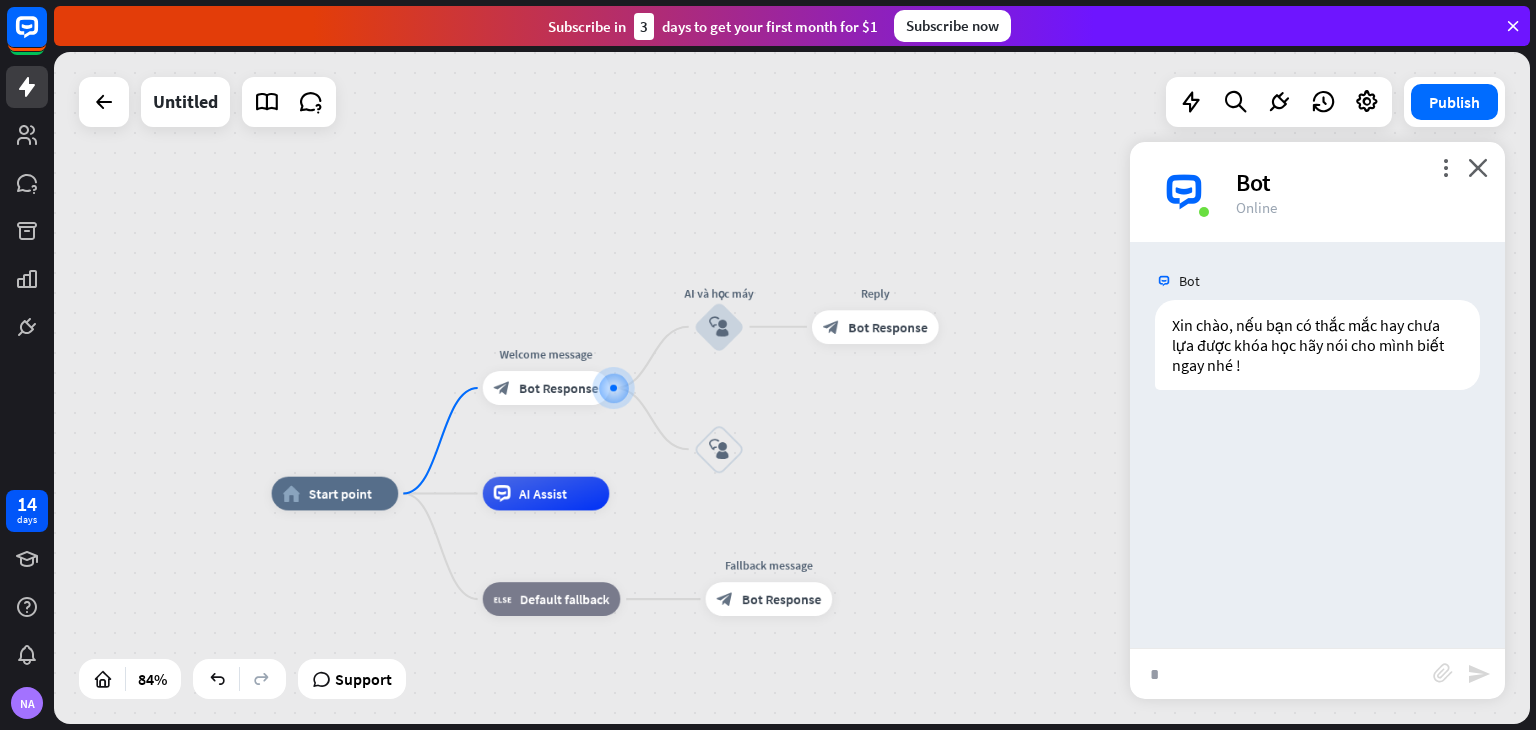 type on "**" 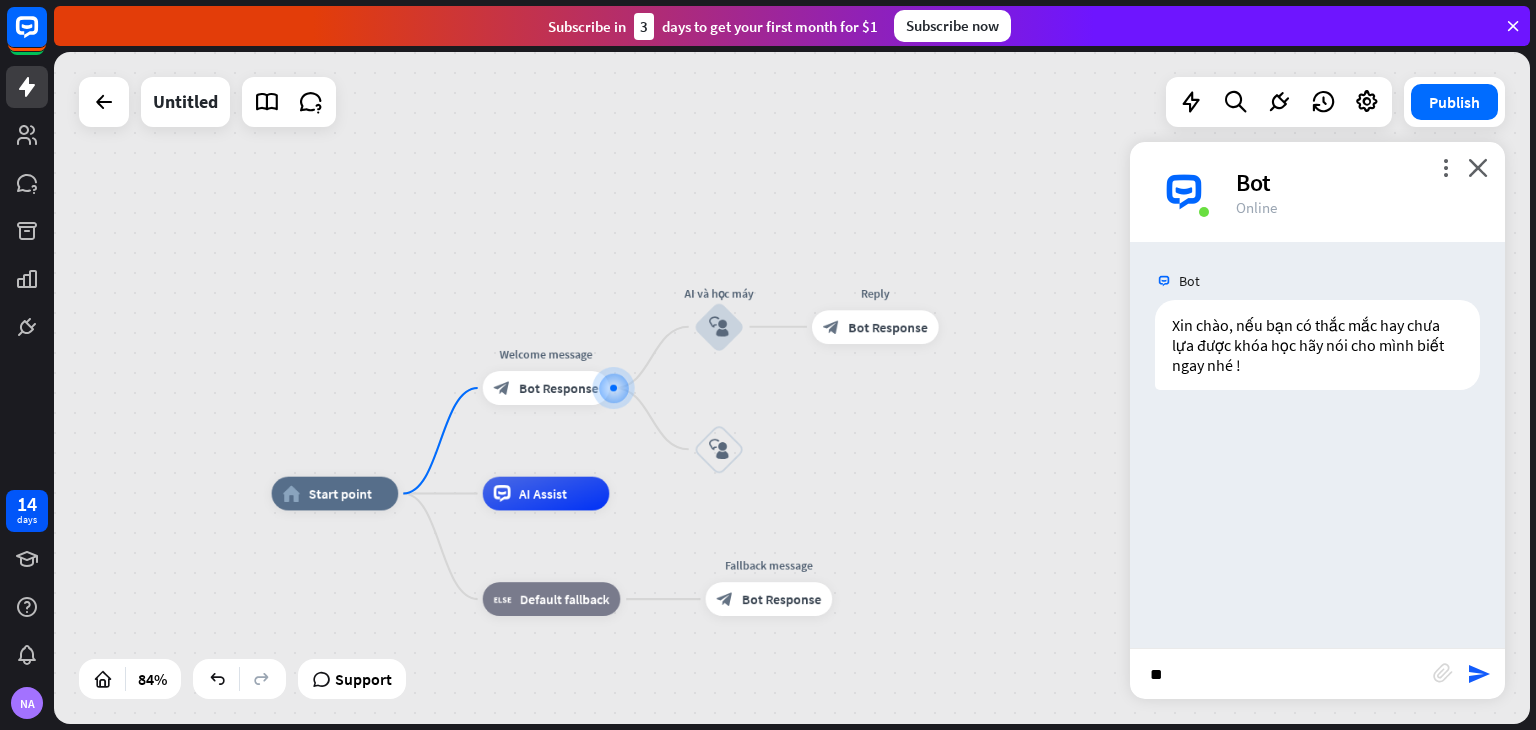 type 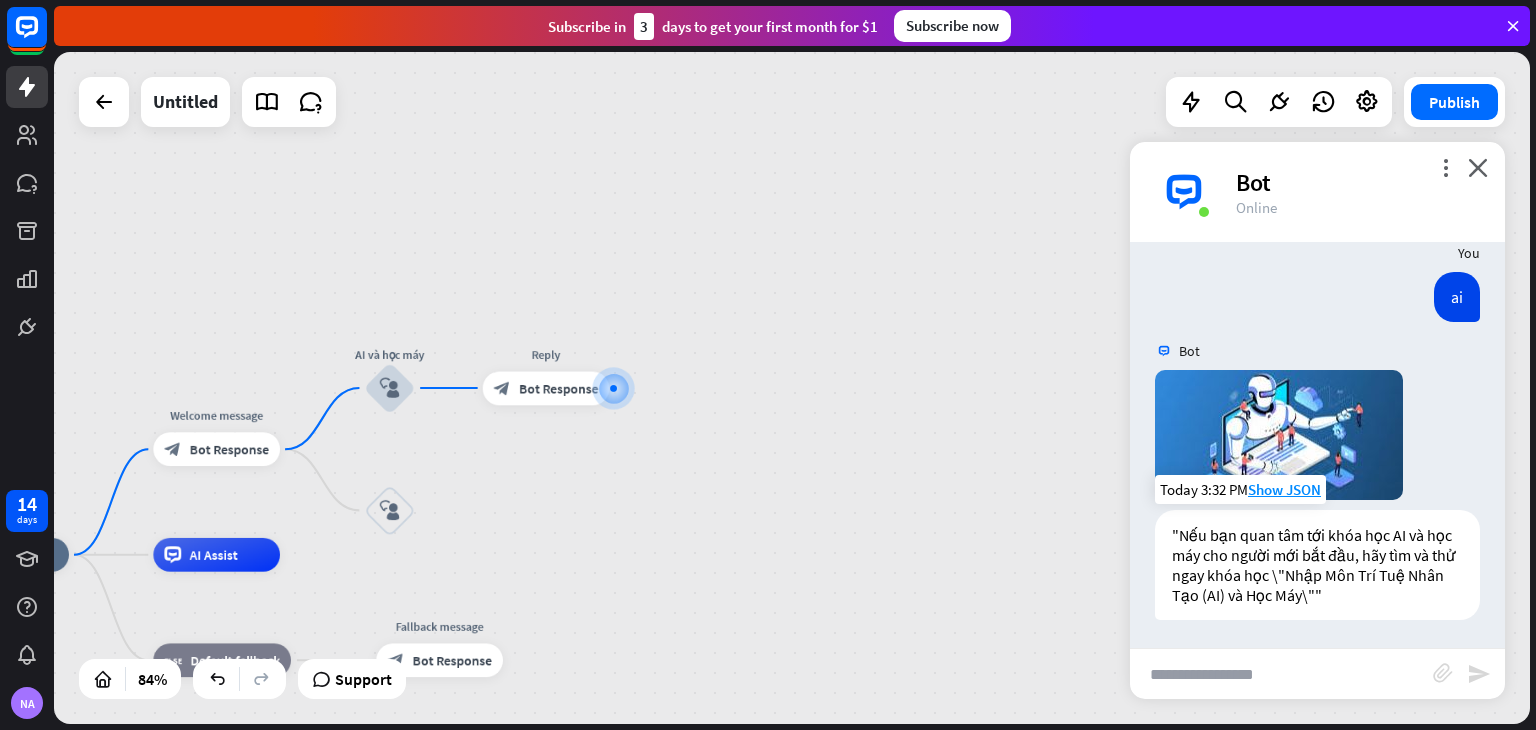 scroll, scrollTop: 168, scrollLeft: 0, axis: vertical 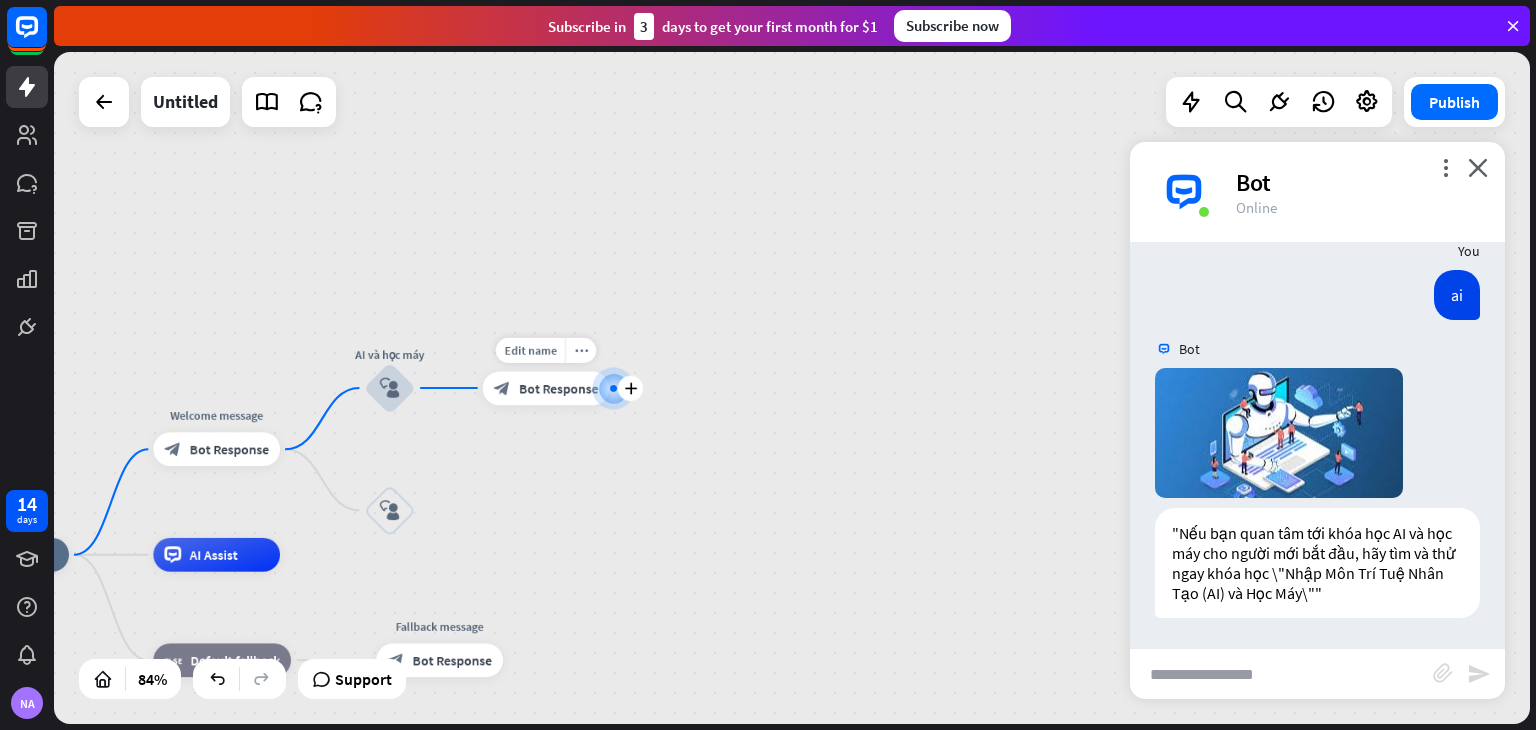 click on "Edit name   more_horiz         plus     block_bot_response   Bot Response" at bounding box center (546, 388) 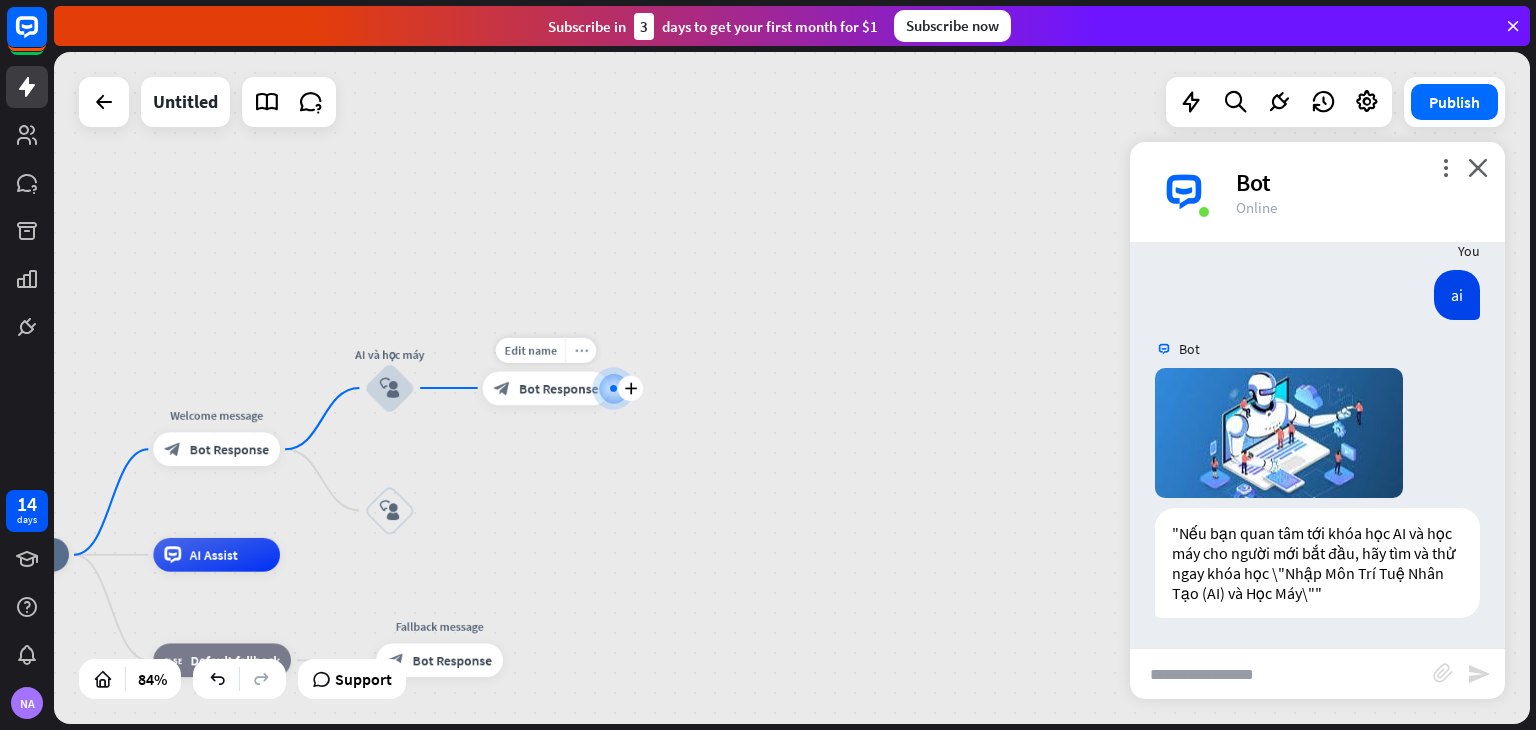 click on "more_horiz" at bounding box center (581, 350) 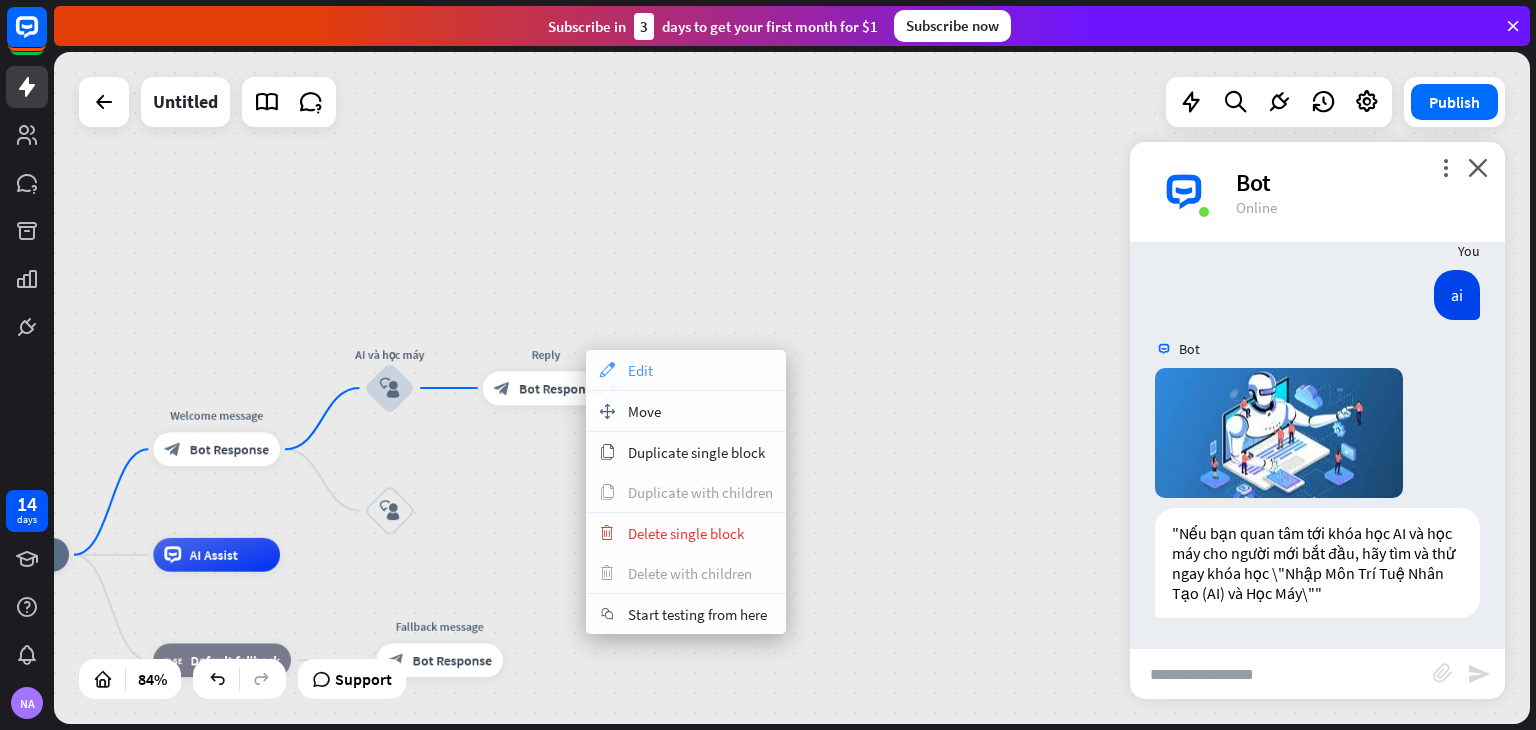 click on "appearance   Edit" at bounding box center (686, 370) 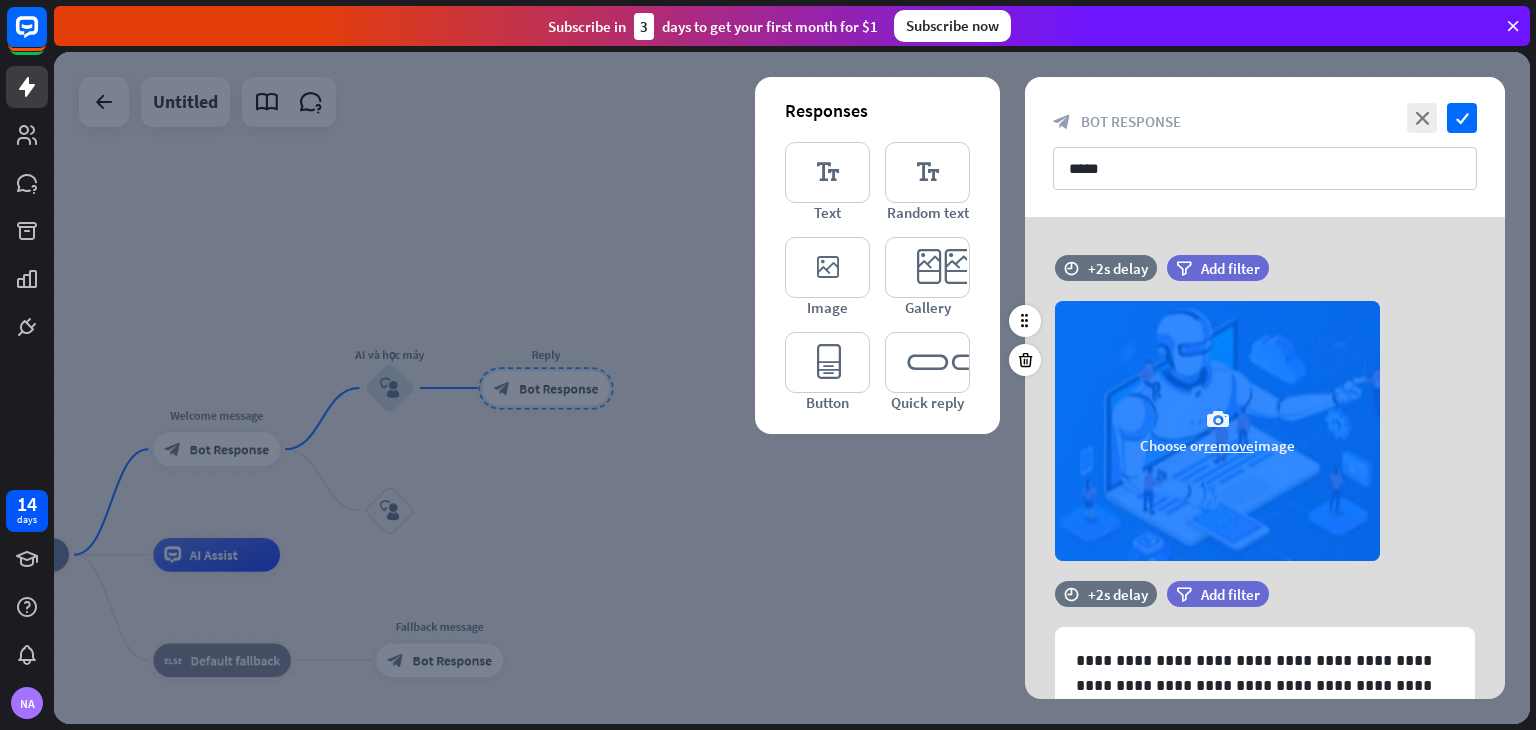 scroll, scrollTop: 115, scrollLeft: 0, axis: vertical 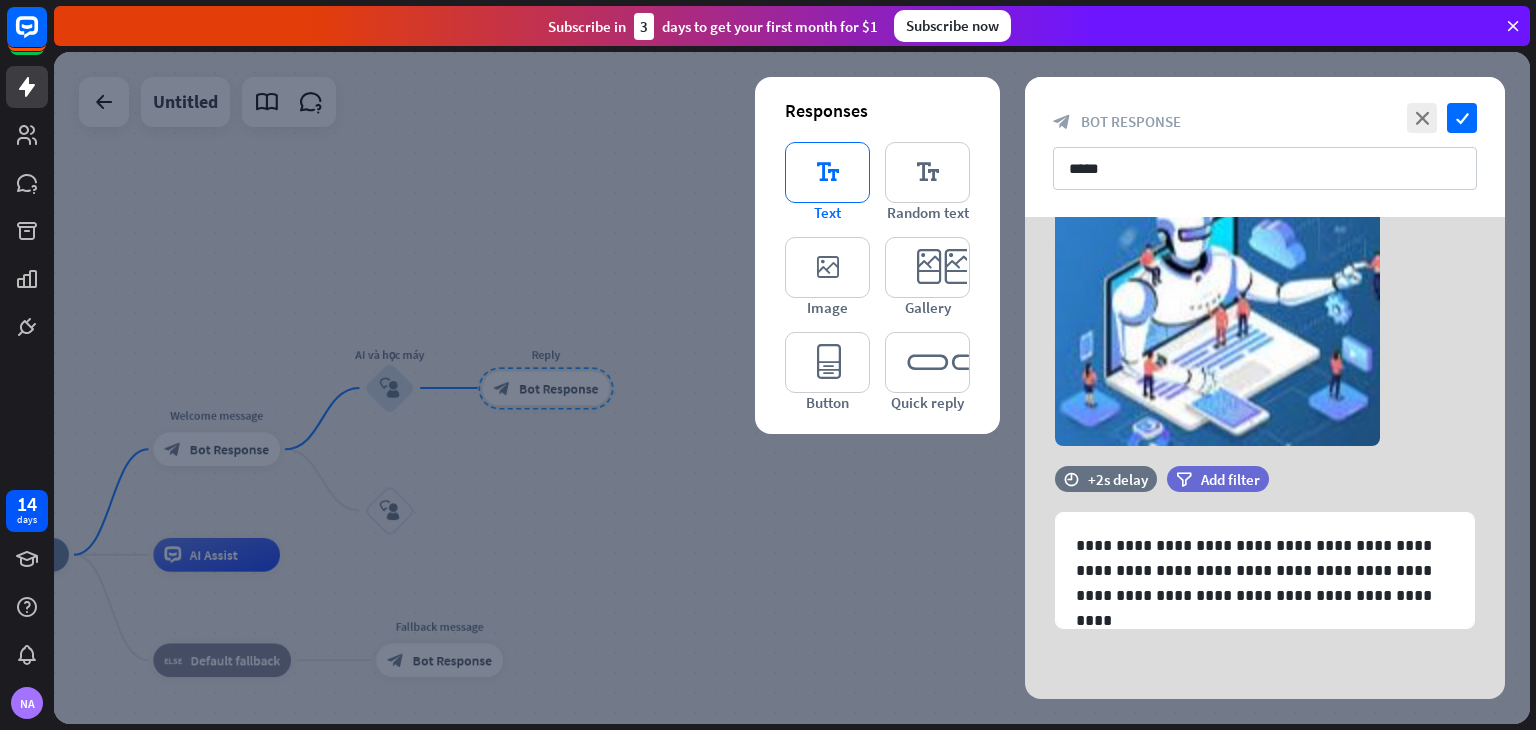 type 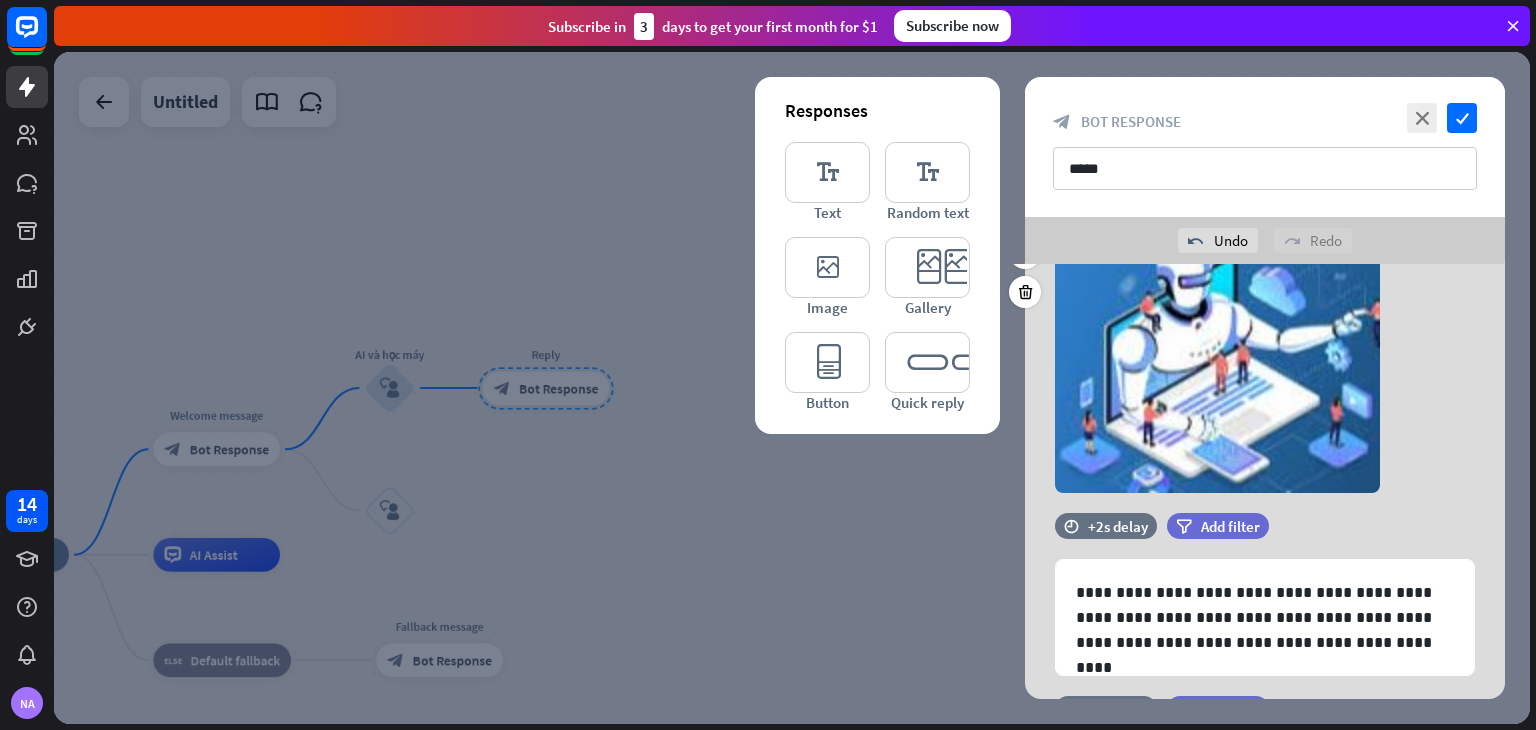 scroll, scrollTop: 295, scrollLeft: 0, axis: vertical 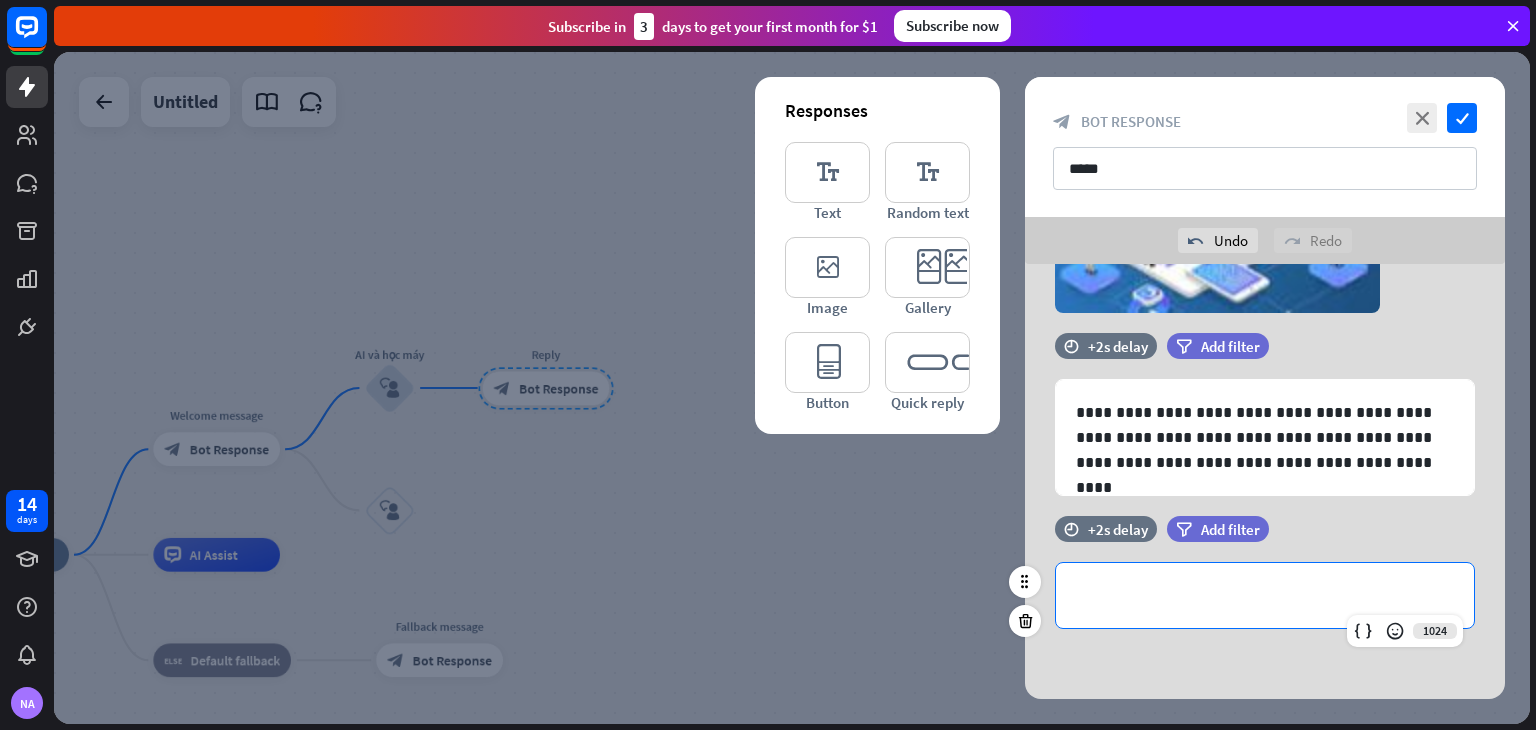 click on "**********" at bounding box center (1265, 595) 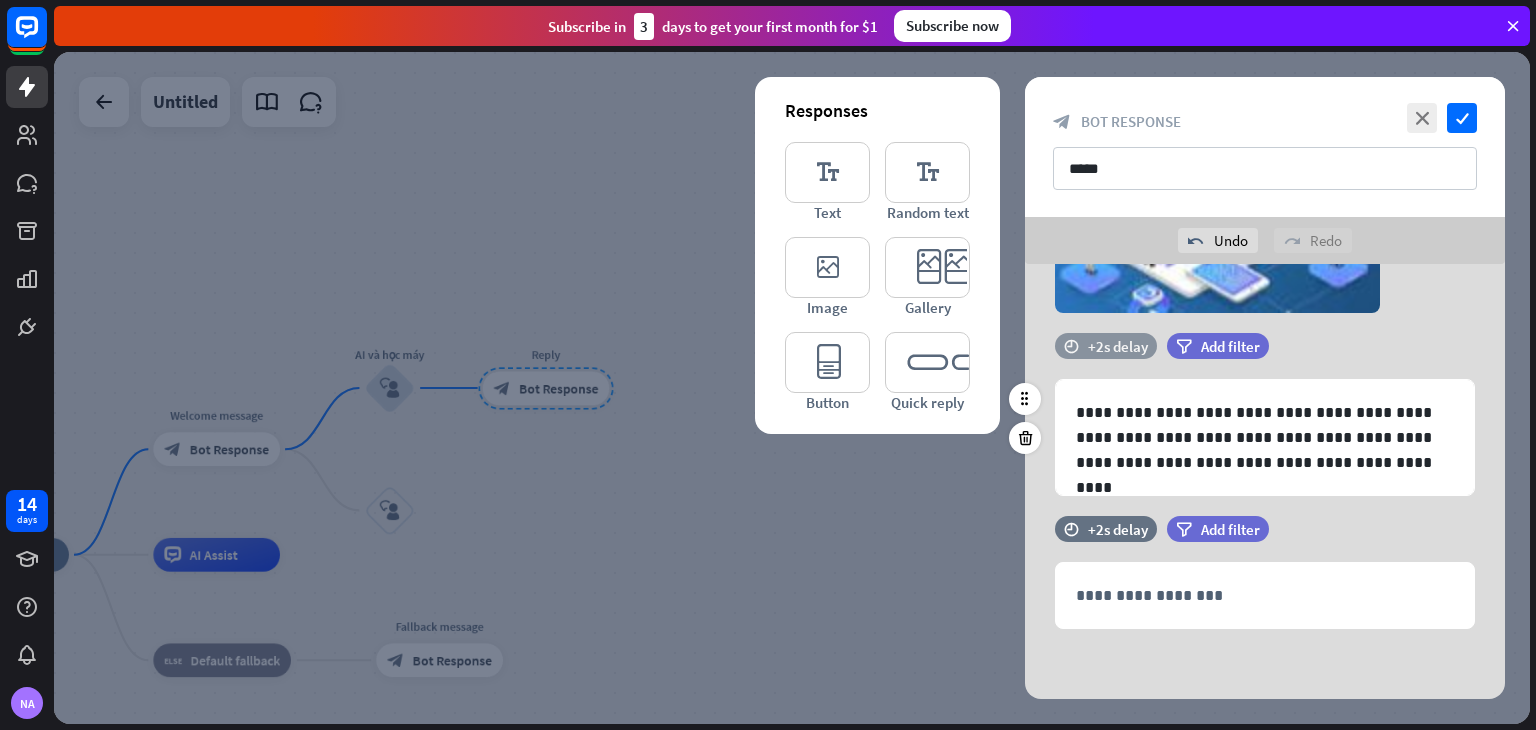click on "+2s delay" at bounding box center (1118, 346) 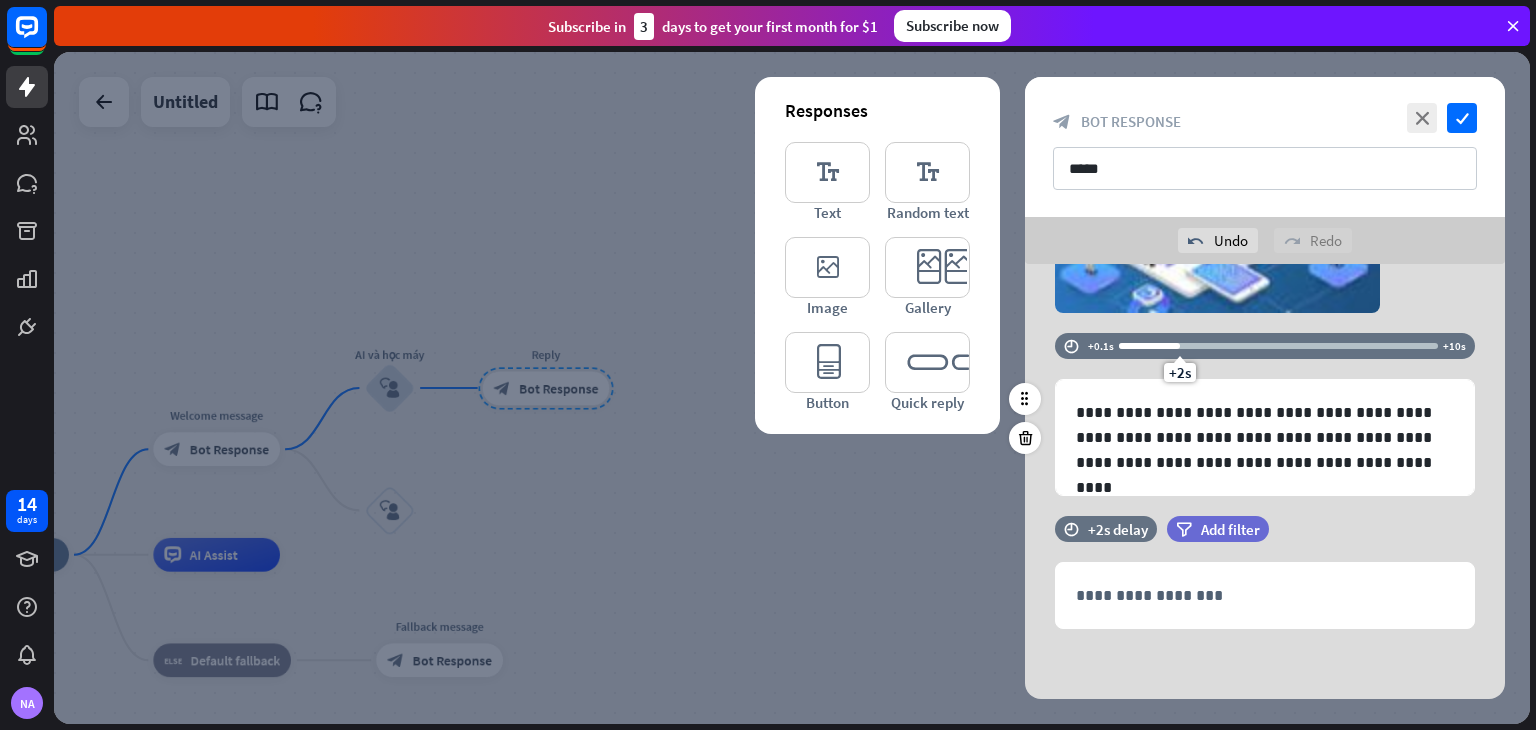 click at bounding box center (1149, 346) 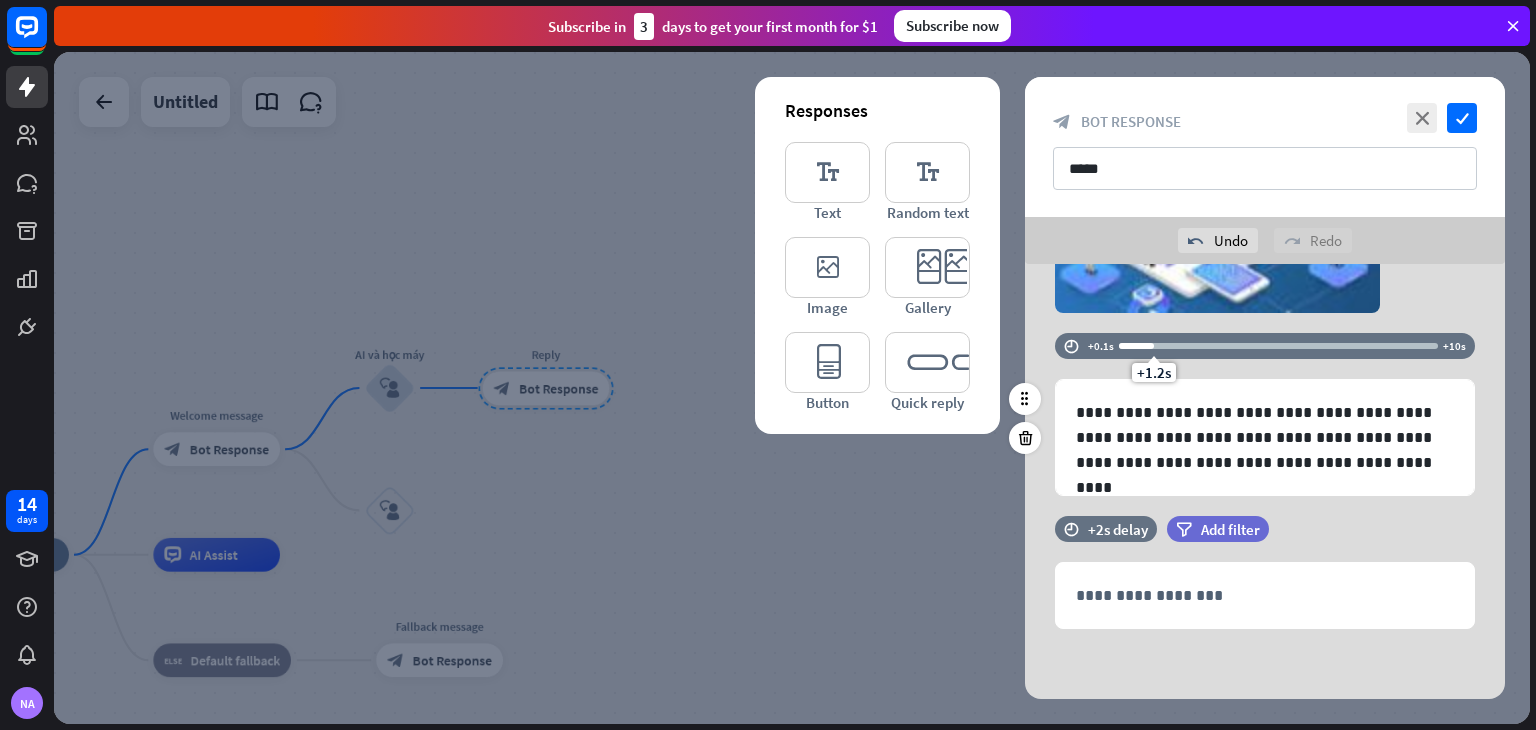 click at bounding box center [1136, 346] 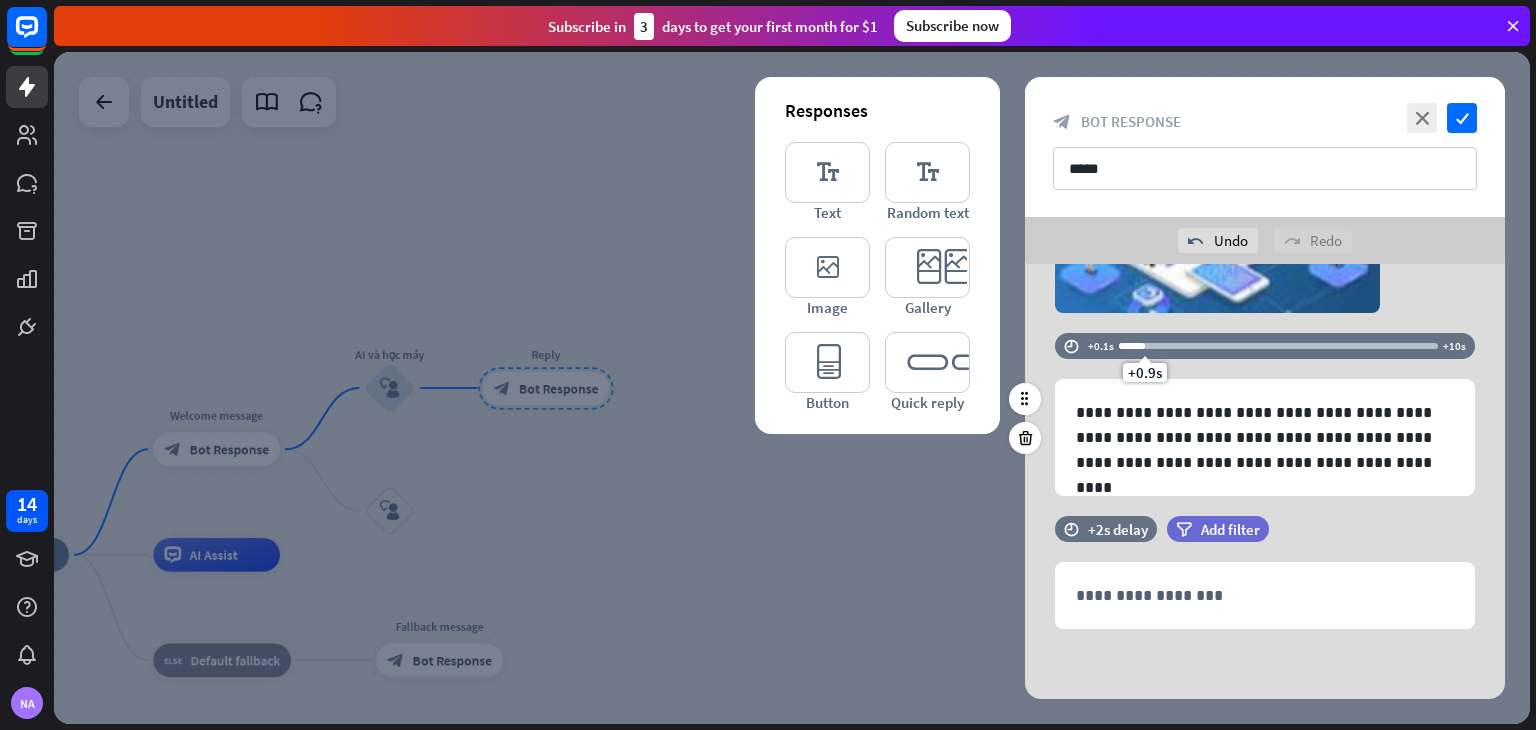 click on "+0.9s" at bounding box center (1278, 346) 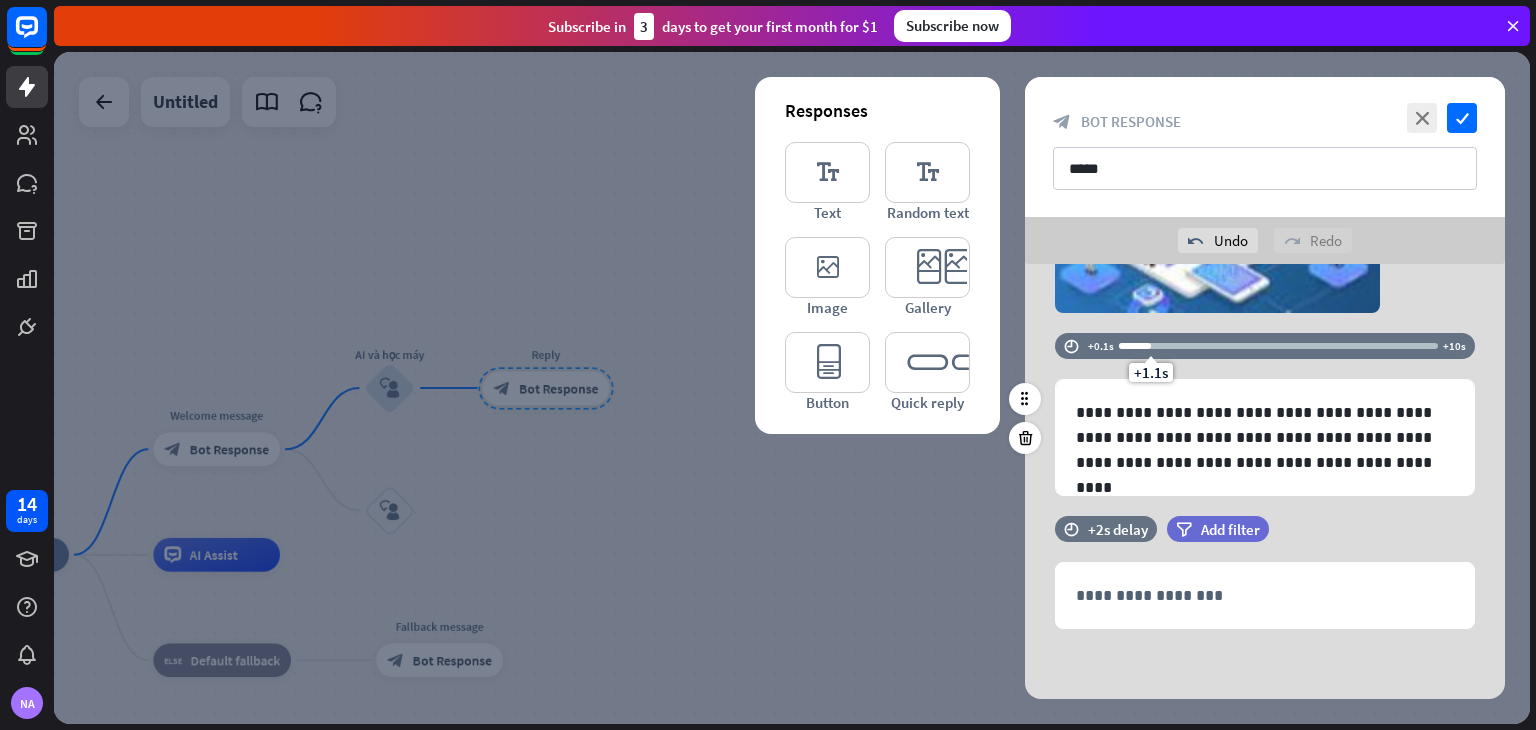 click on "+1.1s" at bounding box center [1151, 346] 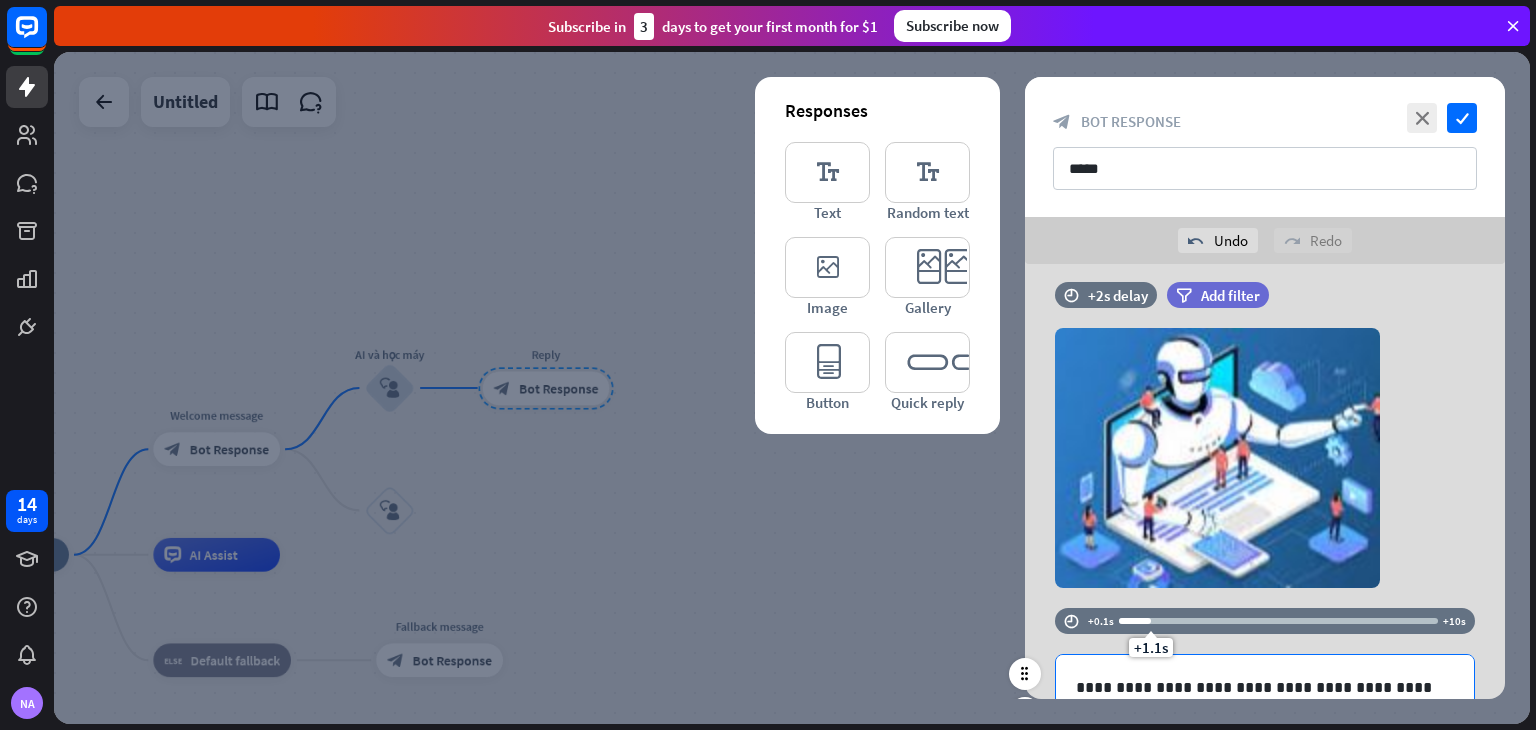scroll, scrollTop: 0, scrollLeft: 0, axis: both 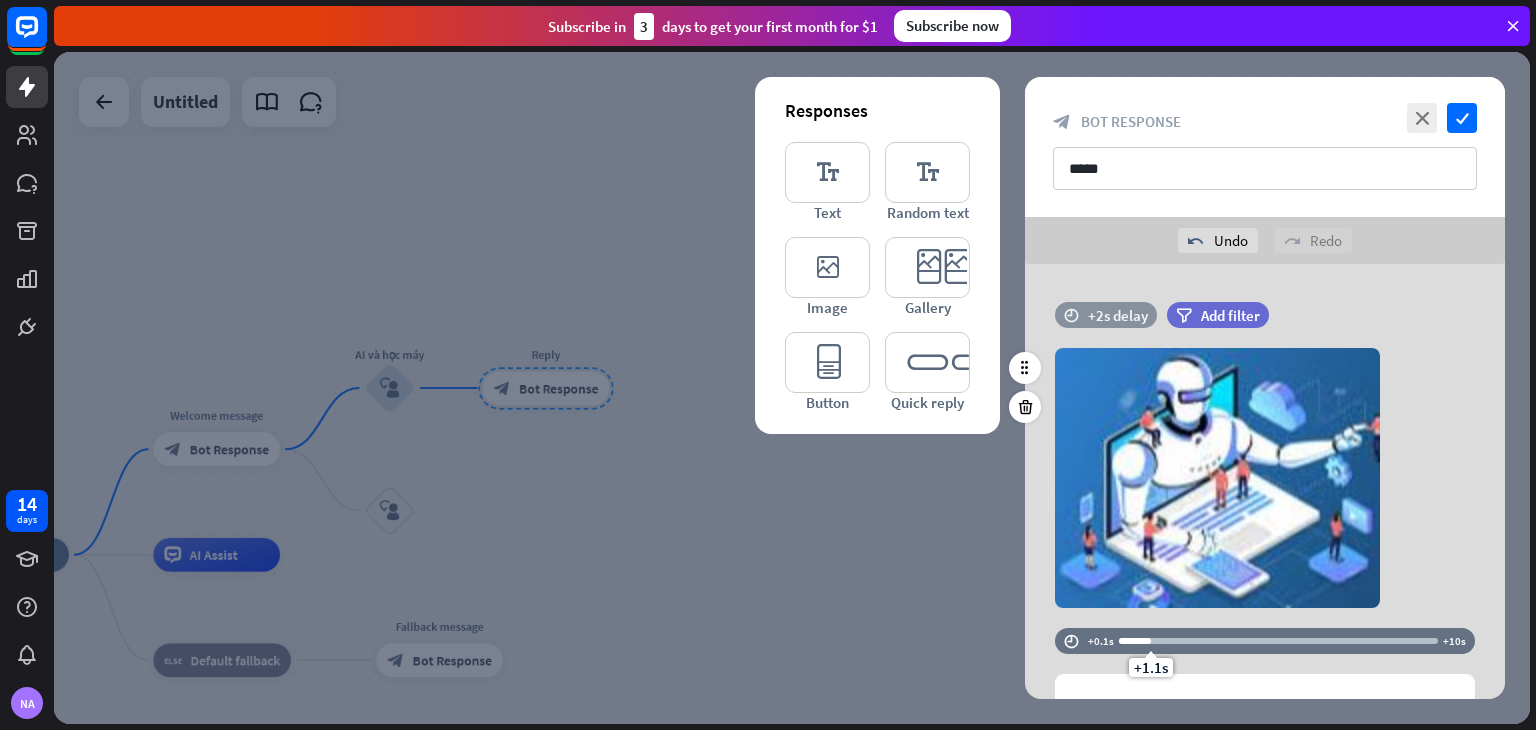 click on "+2s delay" at bounding box center [1118, 315] 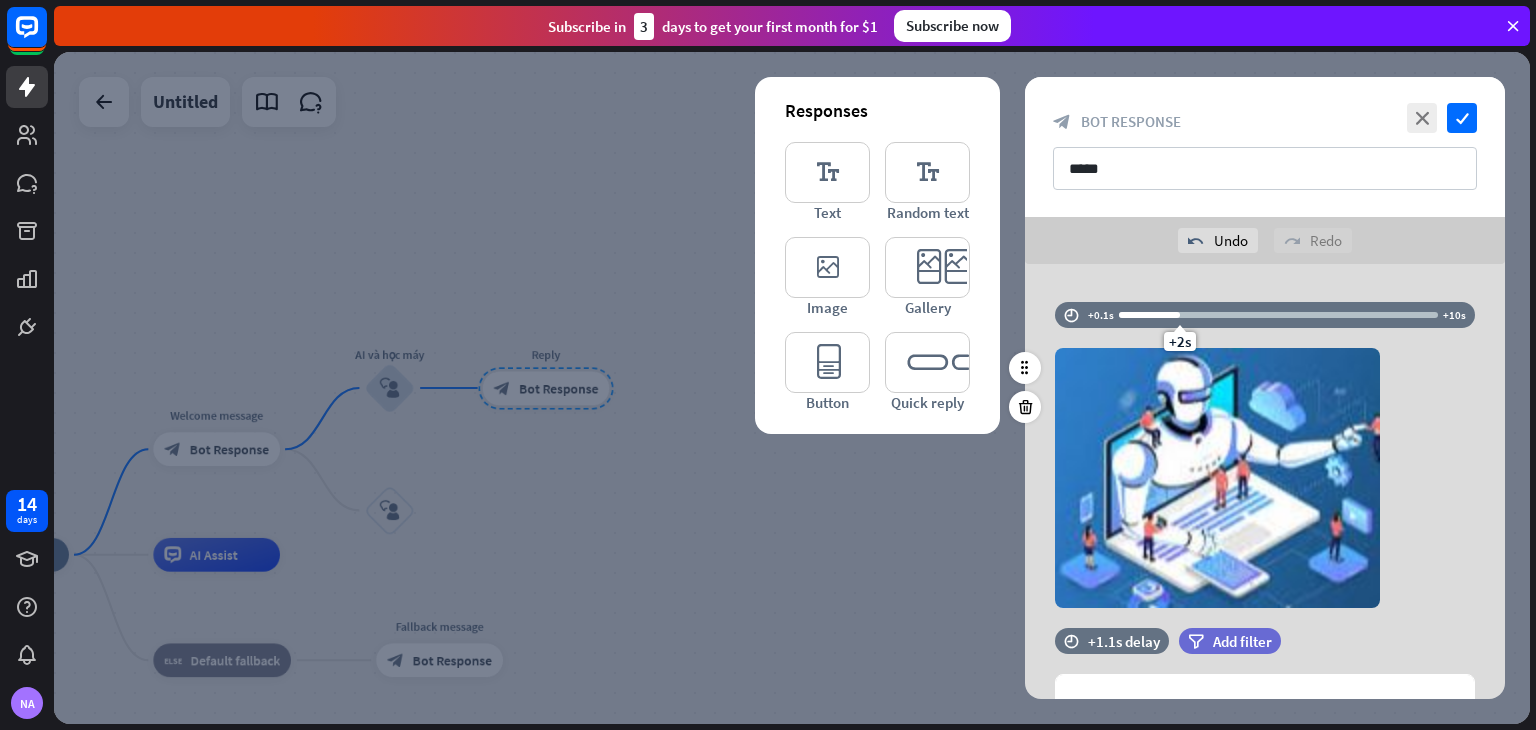 click on "+2s" at bounding box center (1278, 315) 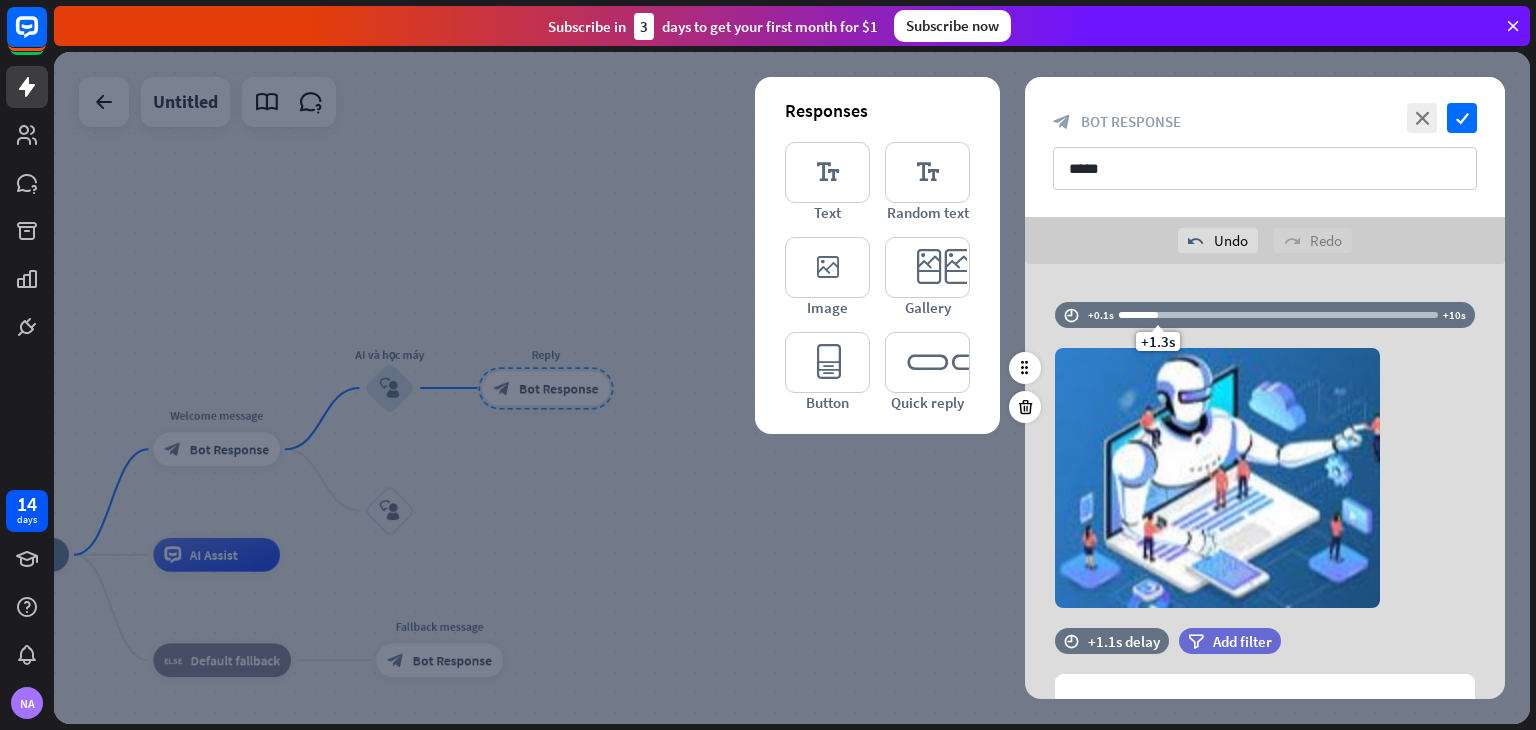 click at bounding box center [1138, 315] 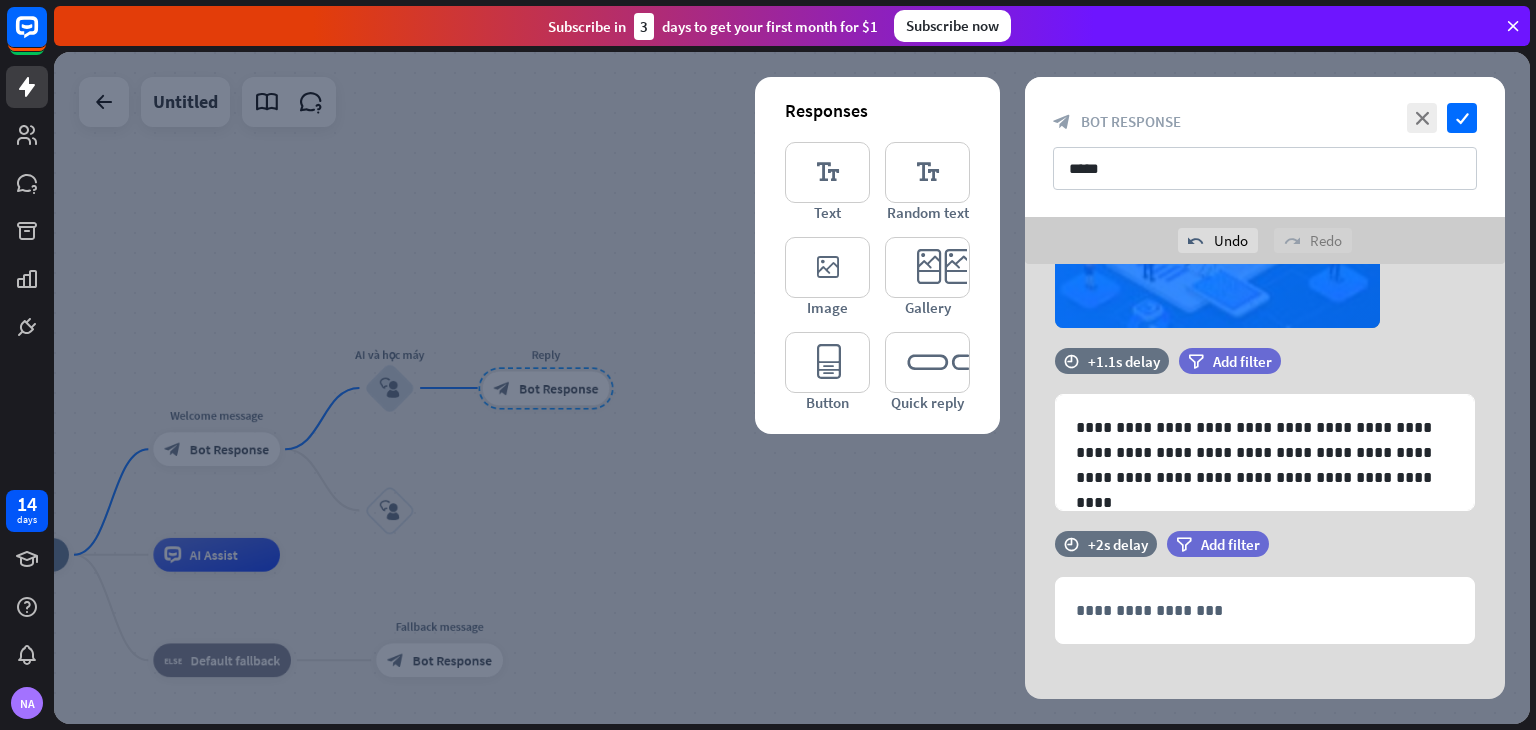 scroll, scrollTop: 295, scrollLeft: 0, axis: vertical 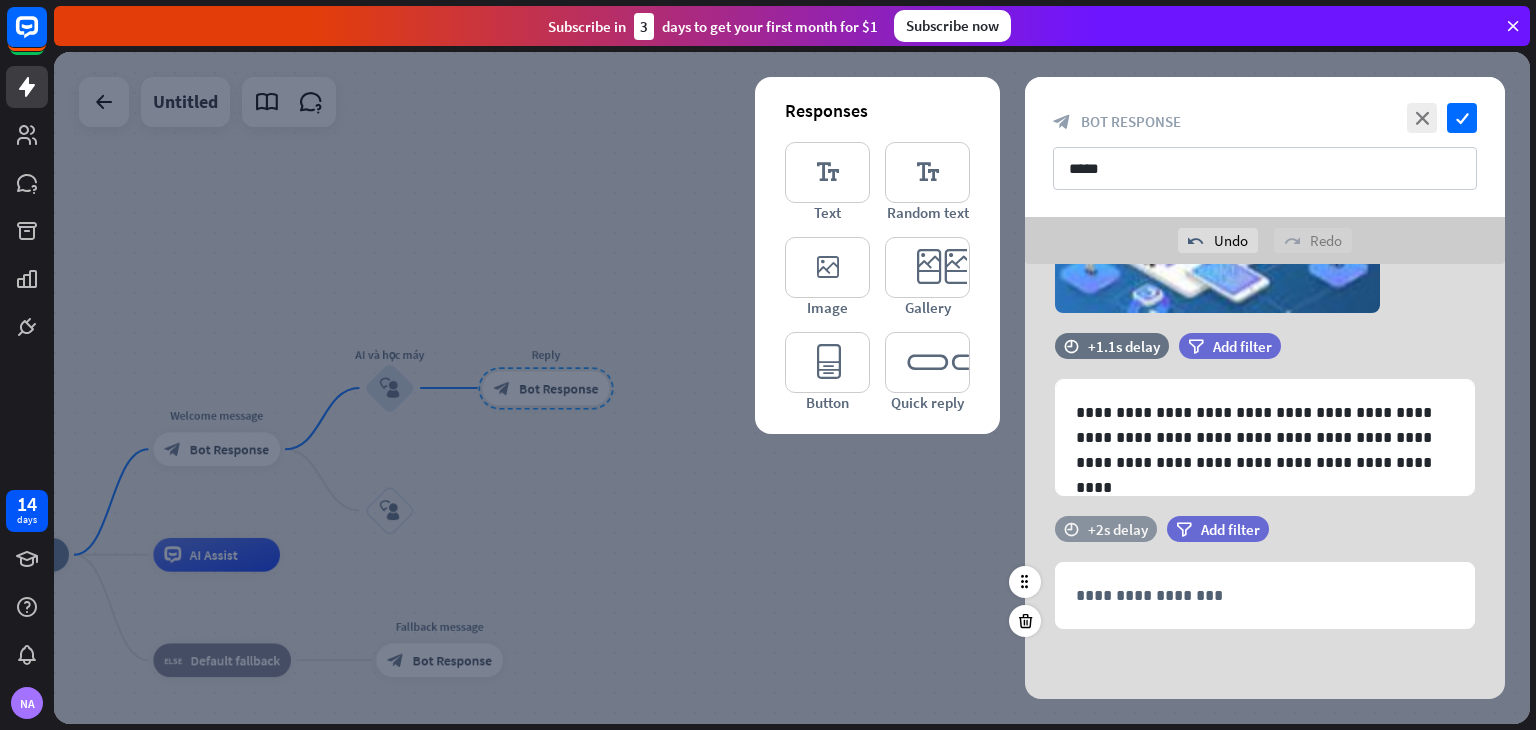 click on "+2s delay" at bounding box center [1118, 529] 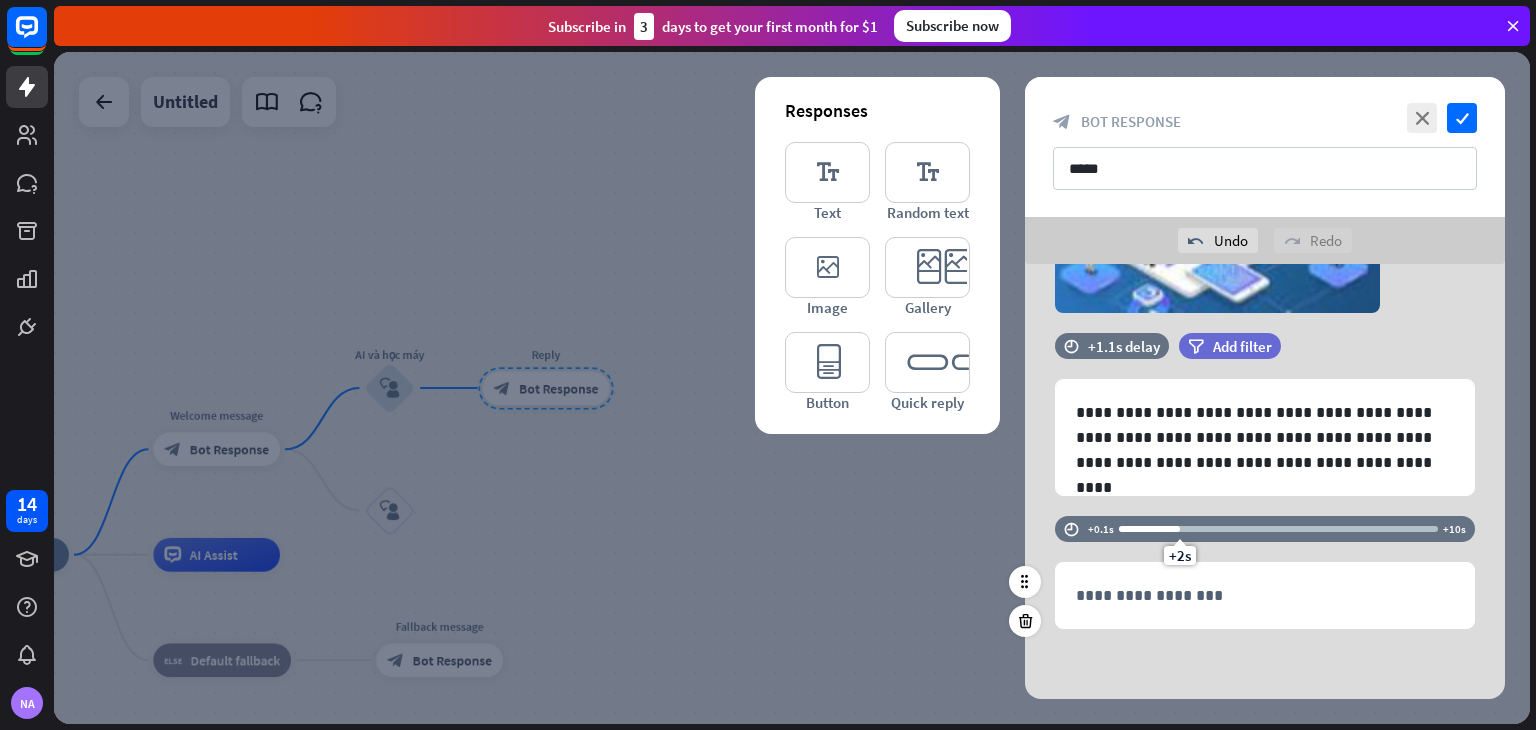 click at bounding box center (1149, 529) 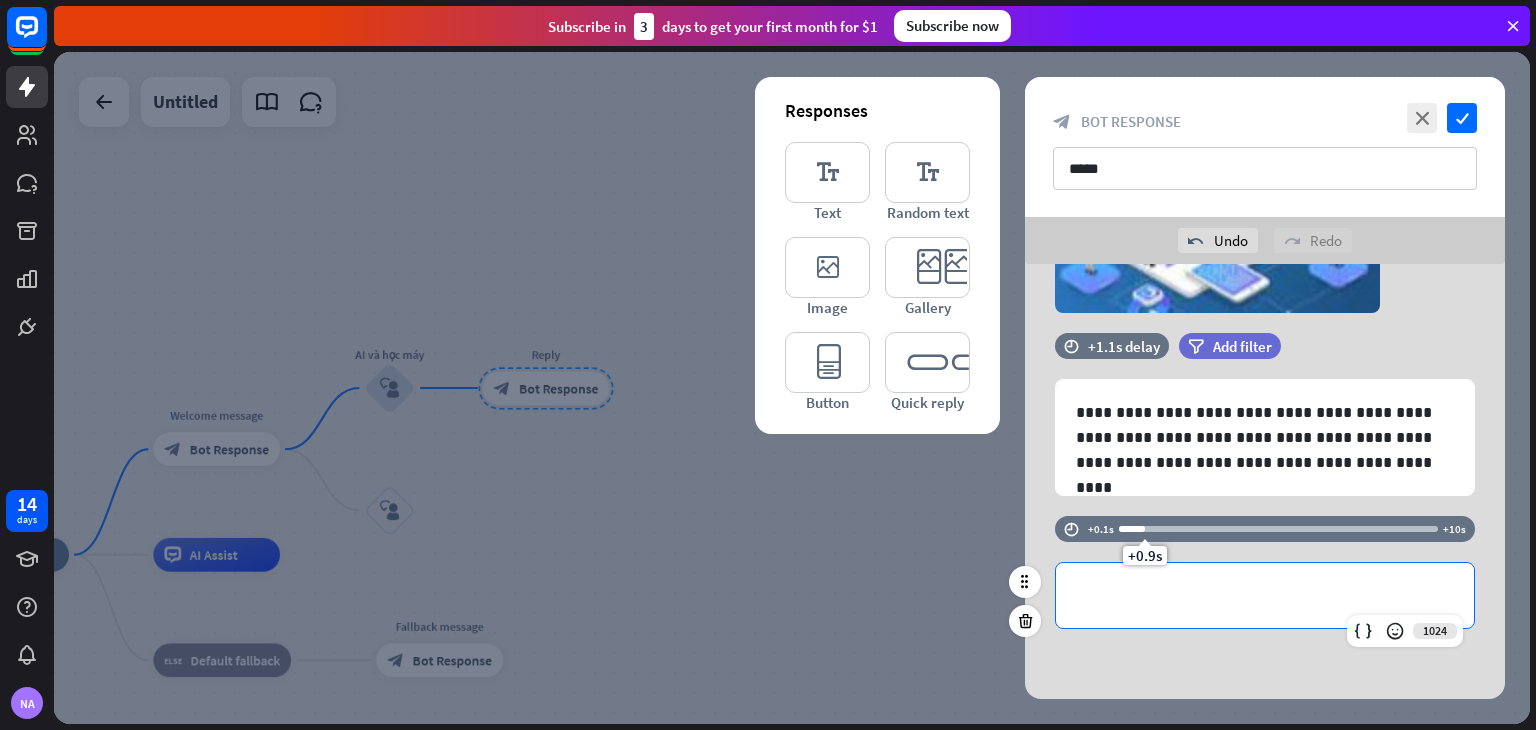 click on "**********" at bounding box center [1265, 595] 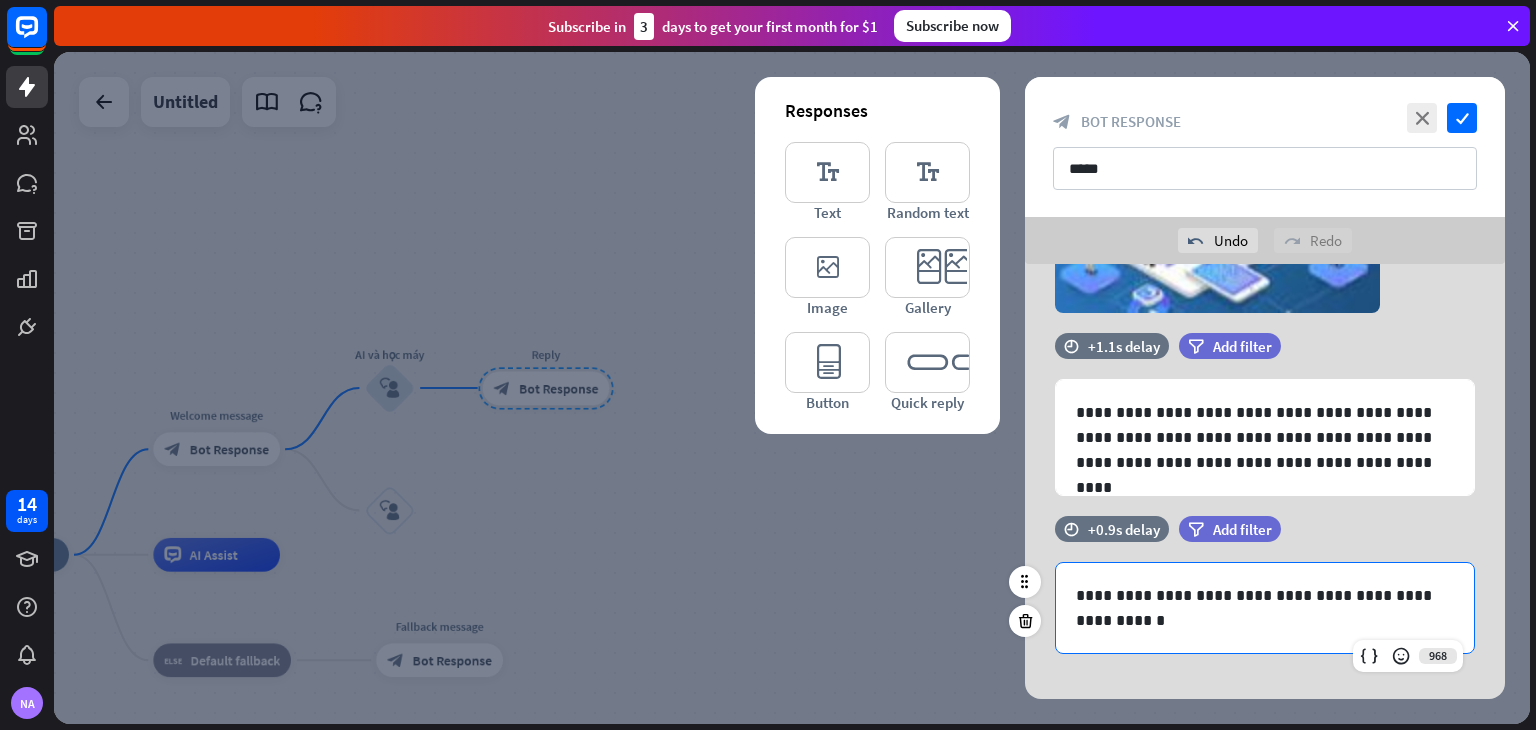 click on "**********" at bounding box center (1265, 608) 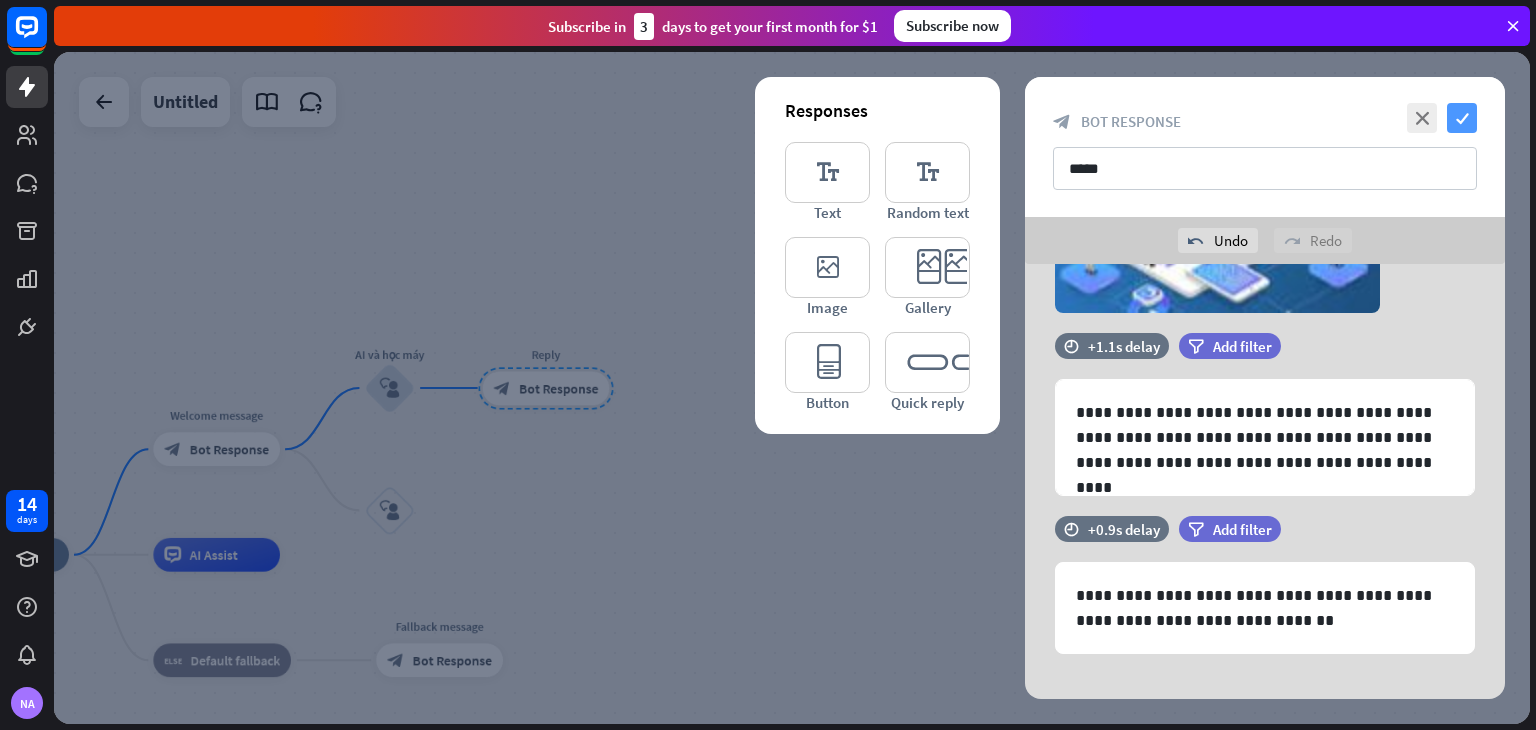 click on "check" at bounding box center (1462, 118) 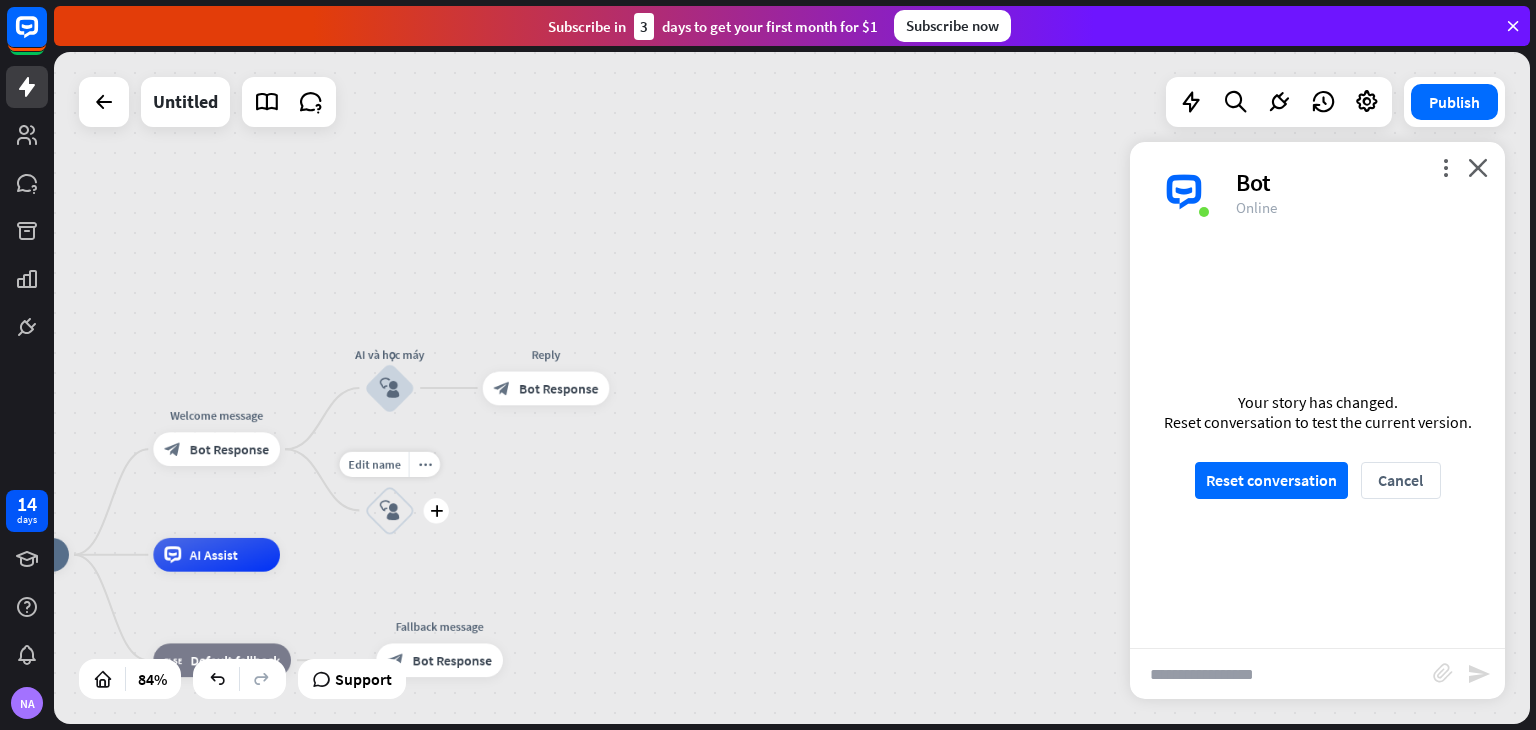 click on "block_user_input" at bounding box center (389, 510) 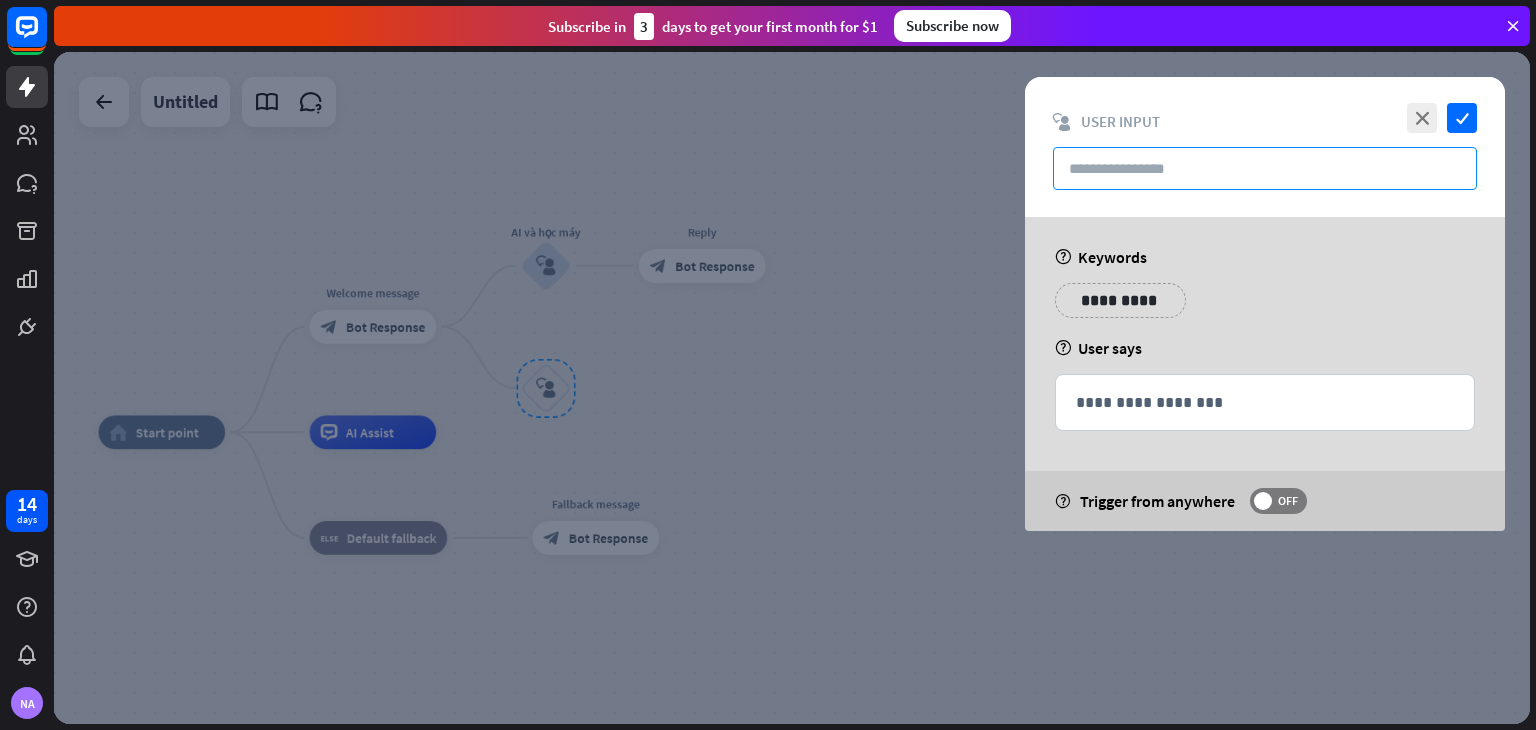 click at bounding box center [1265, 168] 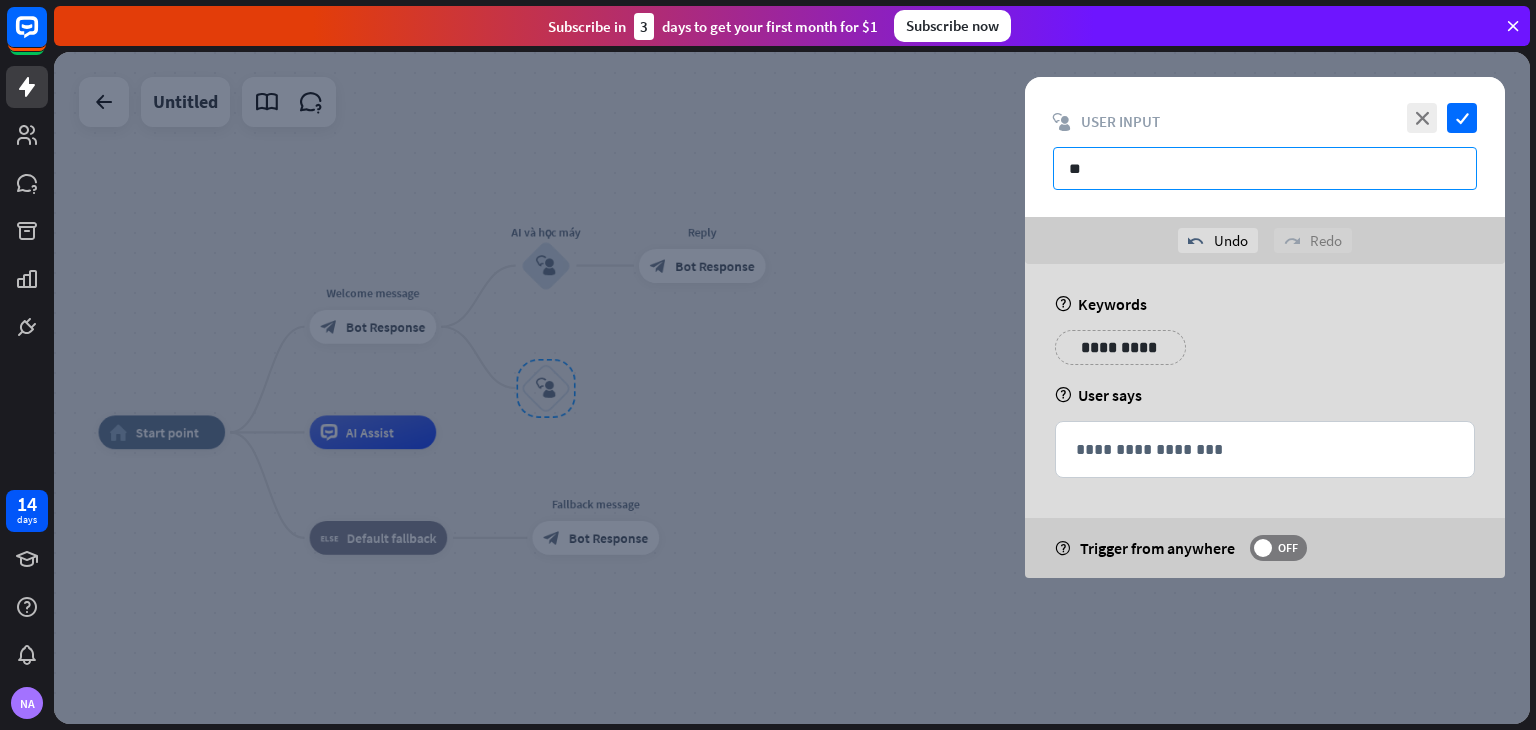 type on "*" 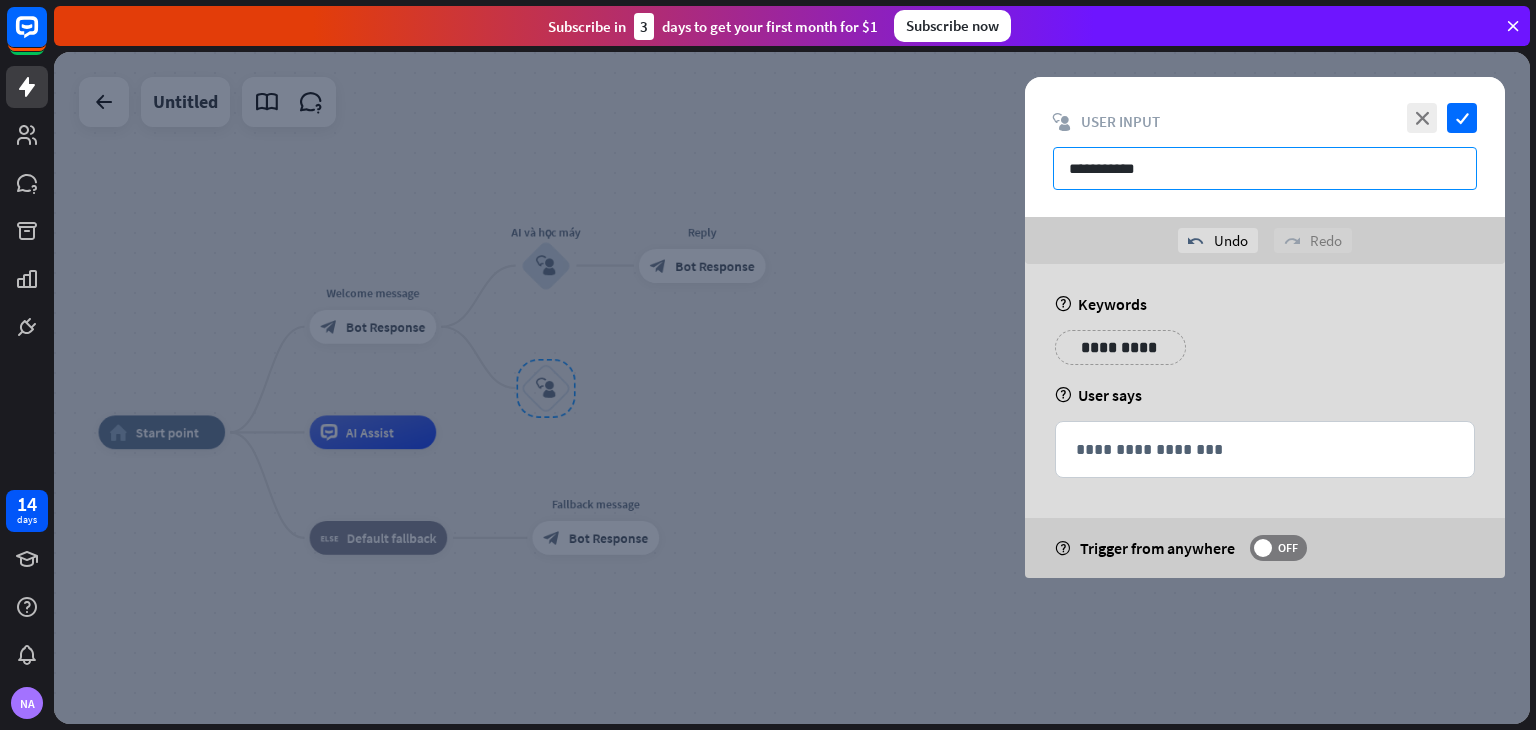 type on "**********" 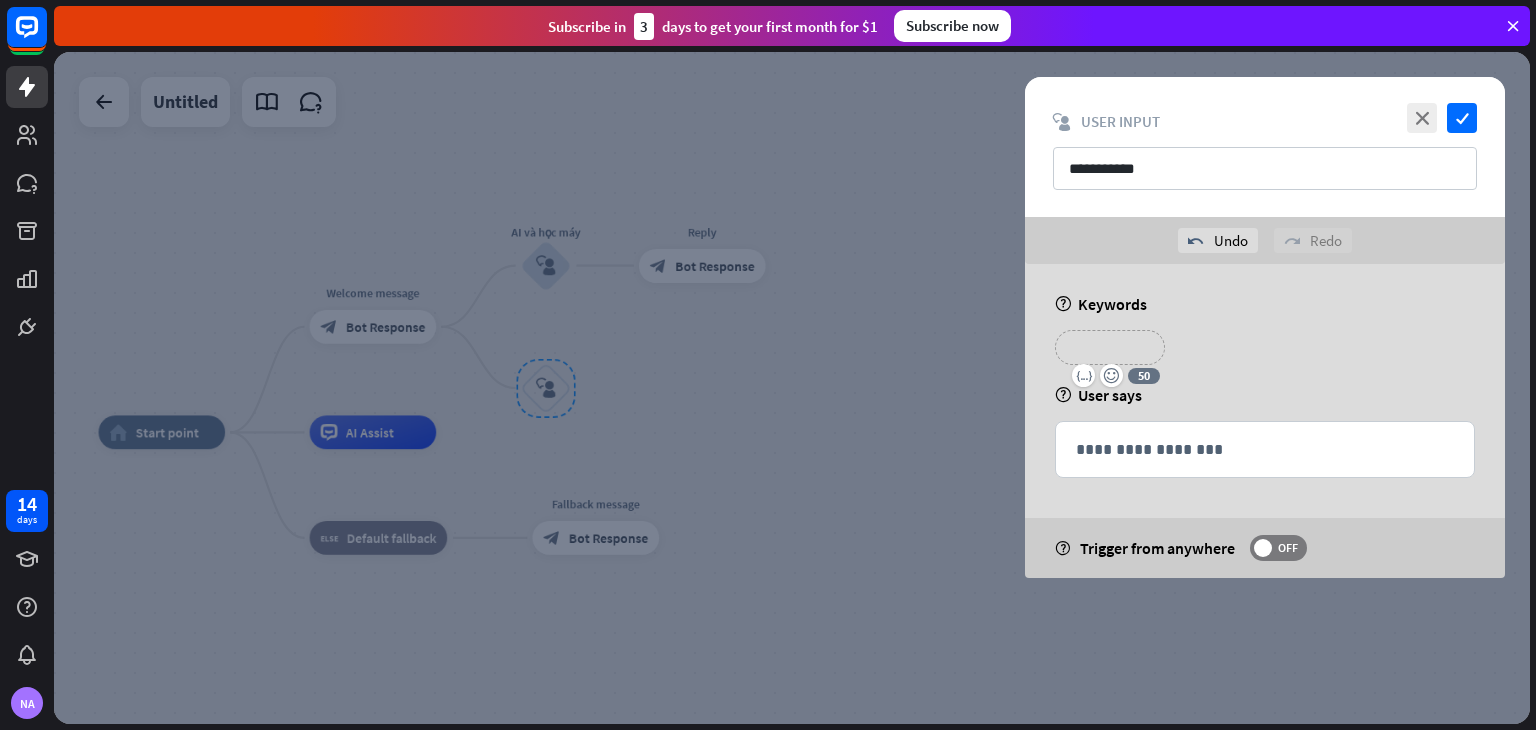 click on "**********" at bounding box center (1110, 347) 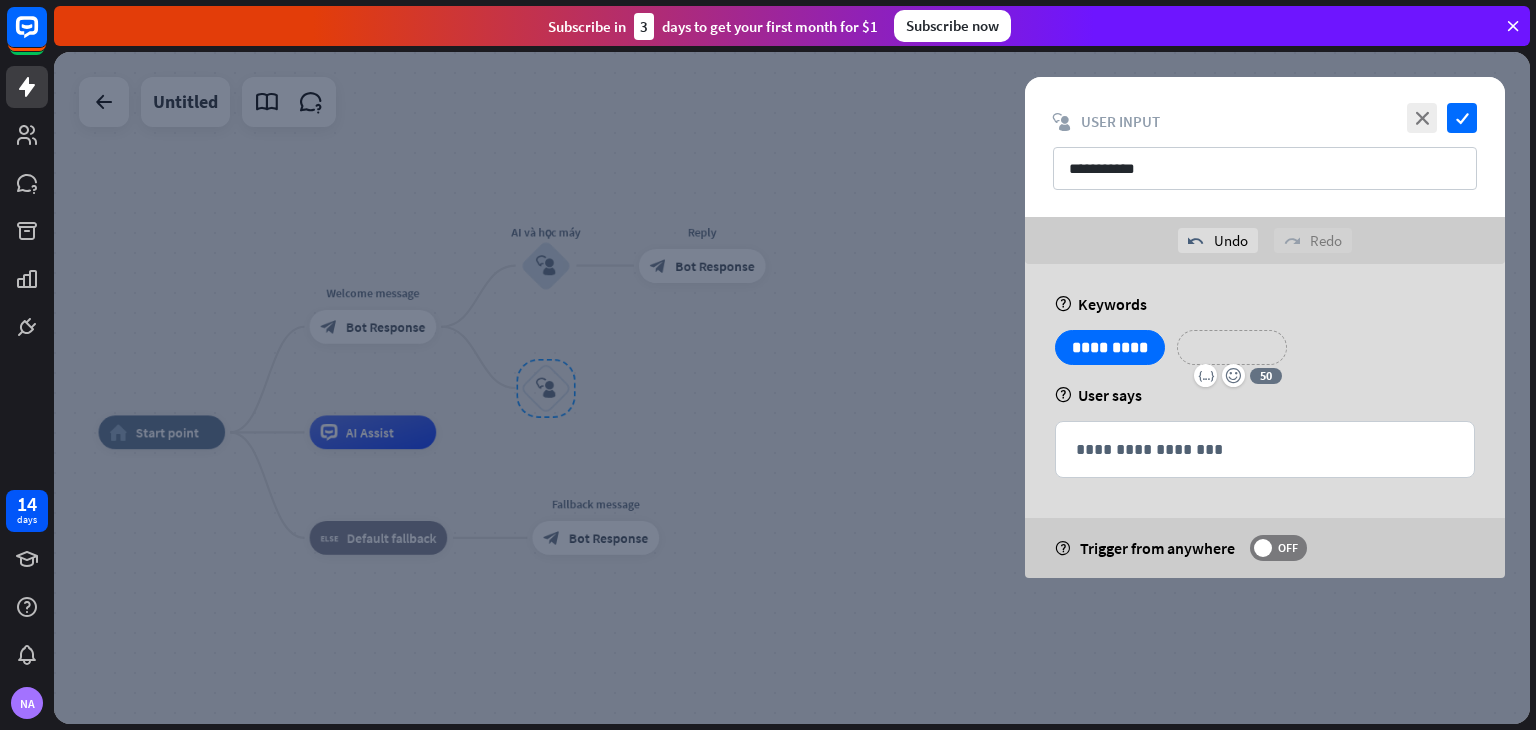 click on "**********" at bounding box center [1232, 347] 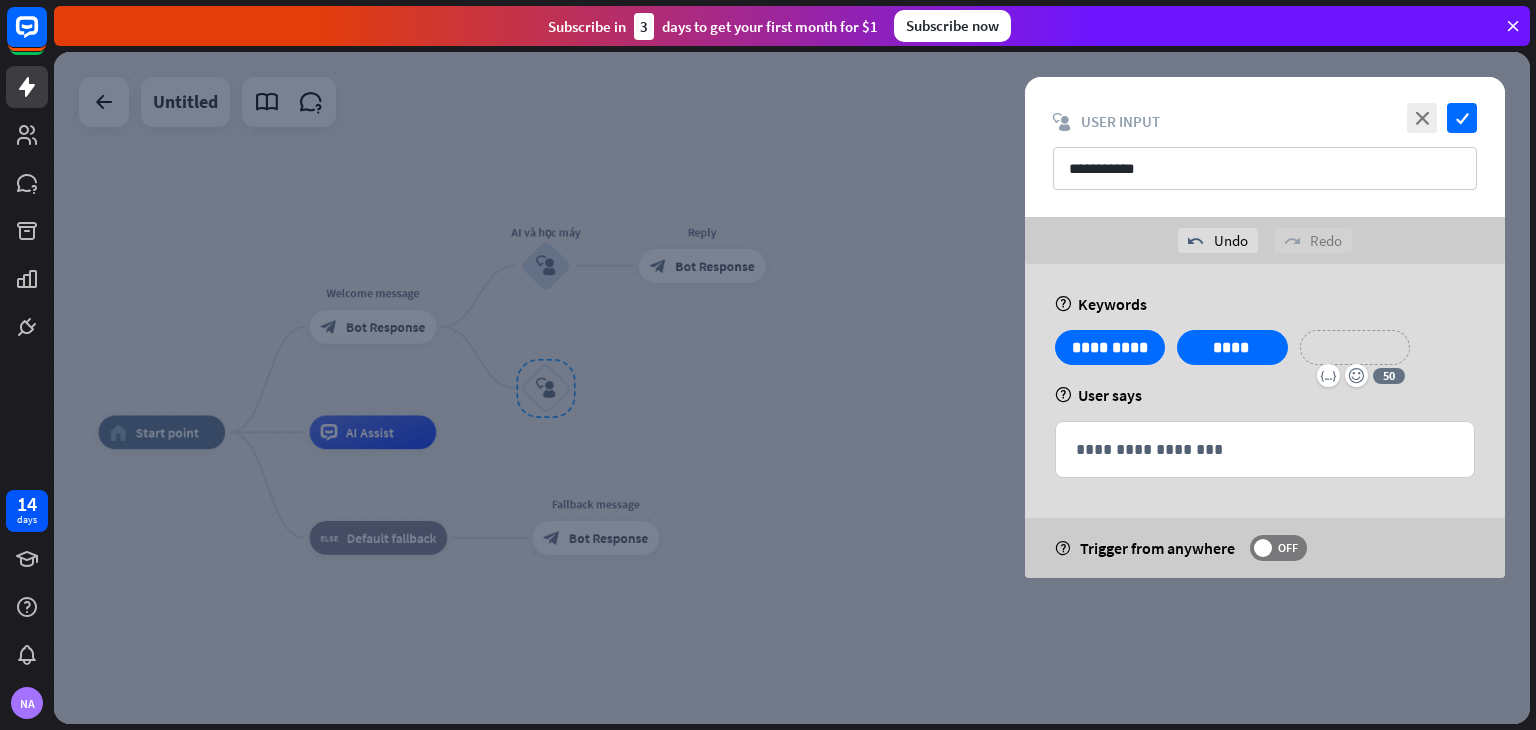 click on "**********" at bounding box center [1355, 347] 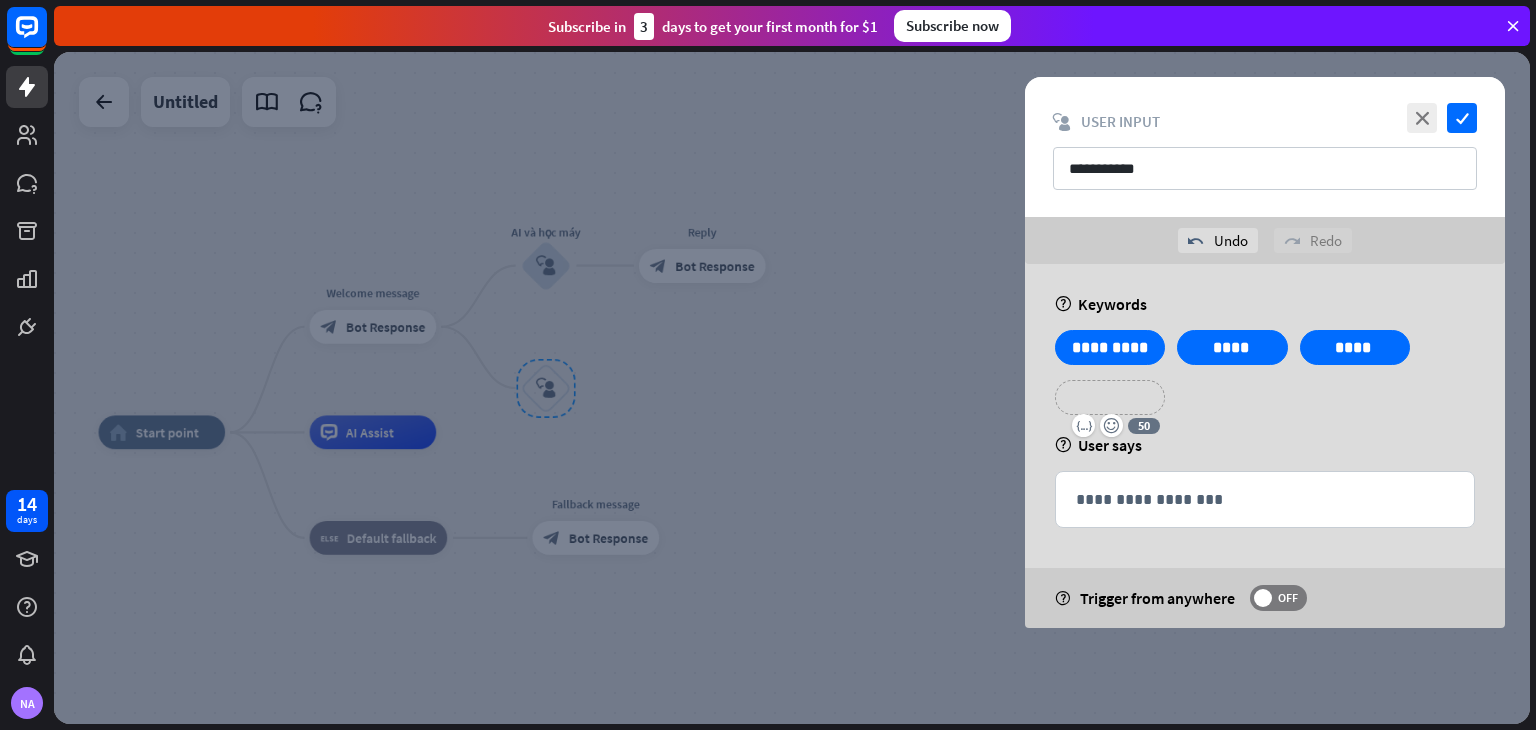 click on "**********" at bounding box center (1110, 397) 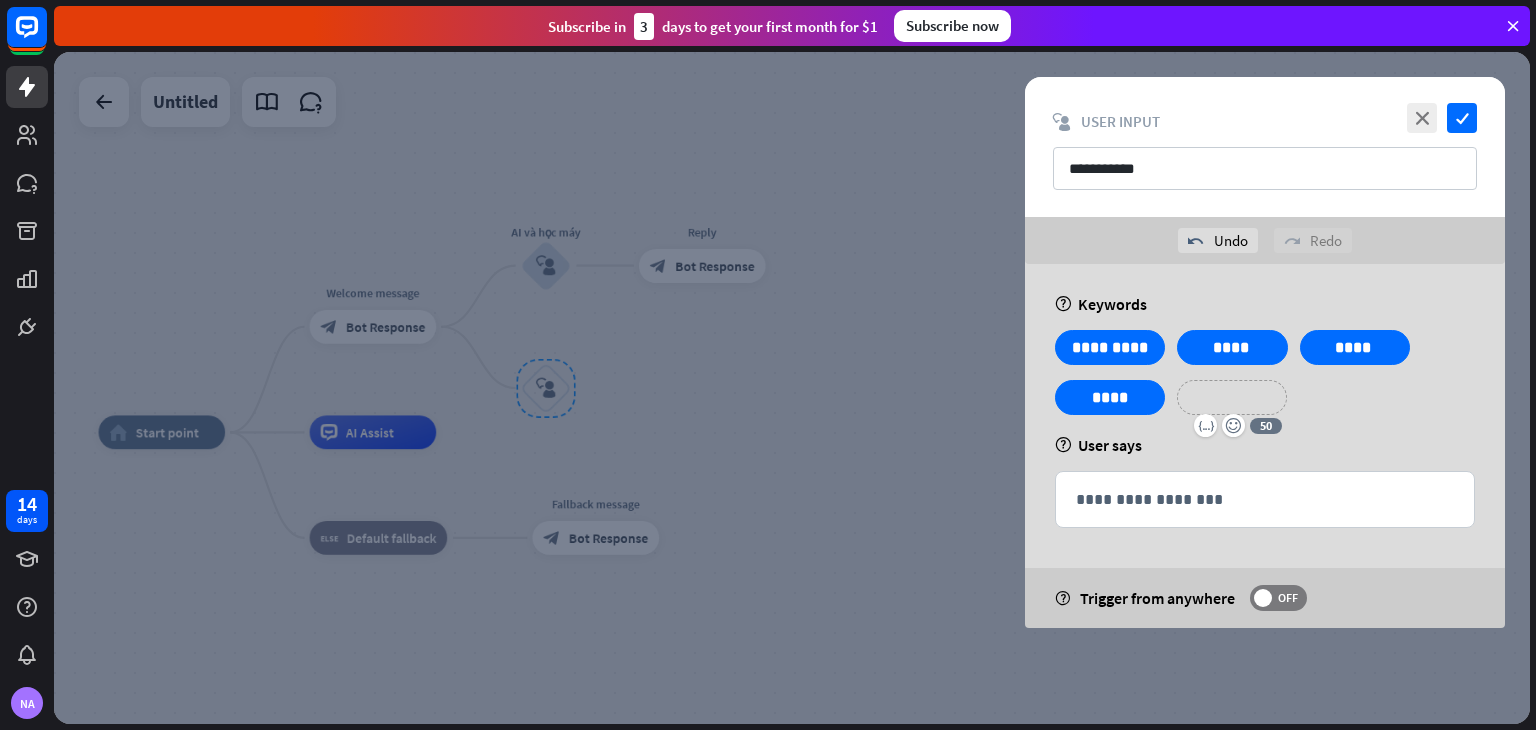 click on "**********" at bounding box center [1232, 397] 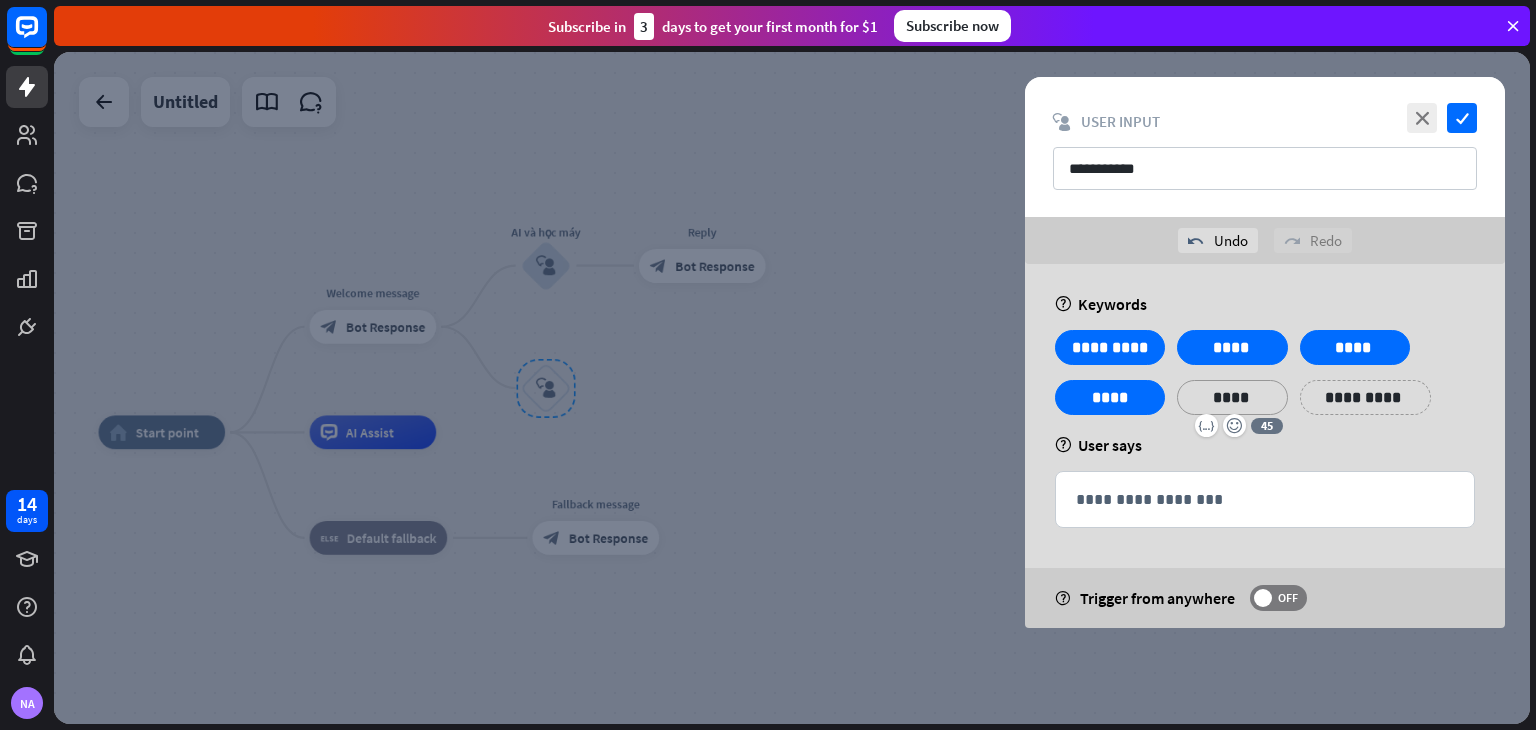 click on "**********" at bounding box center (1365, 397) 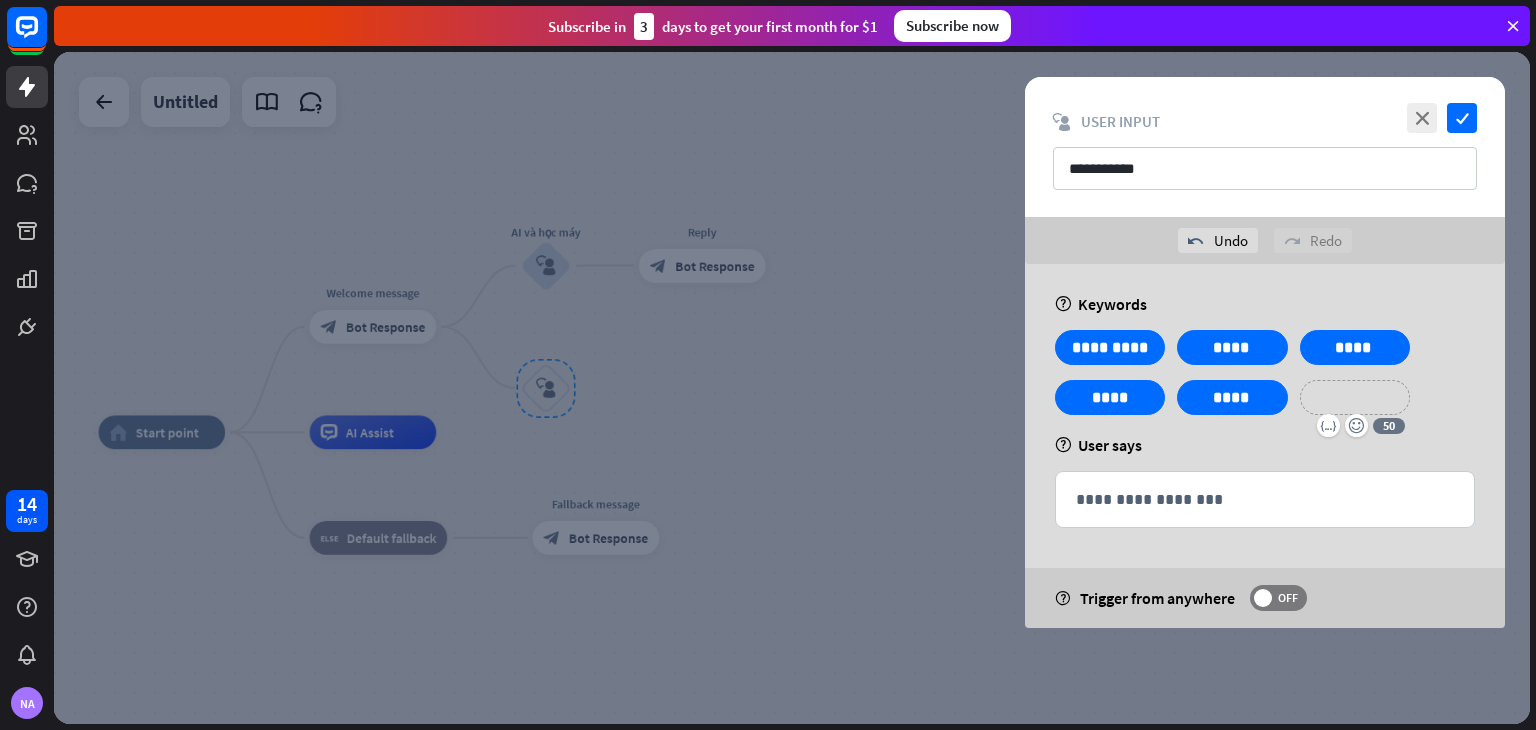 type 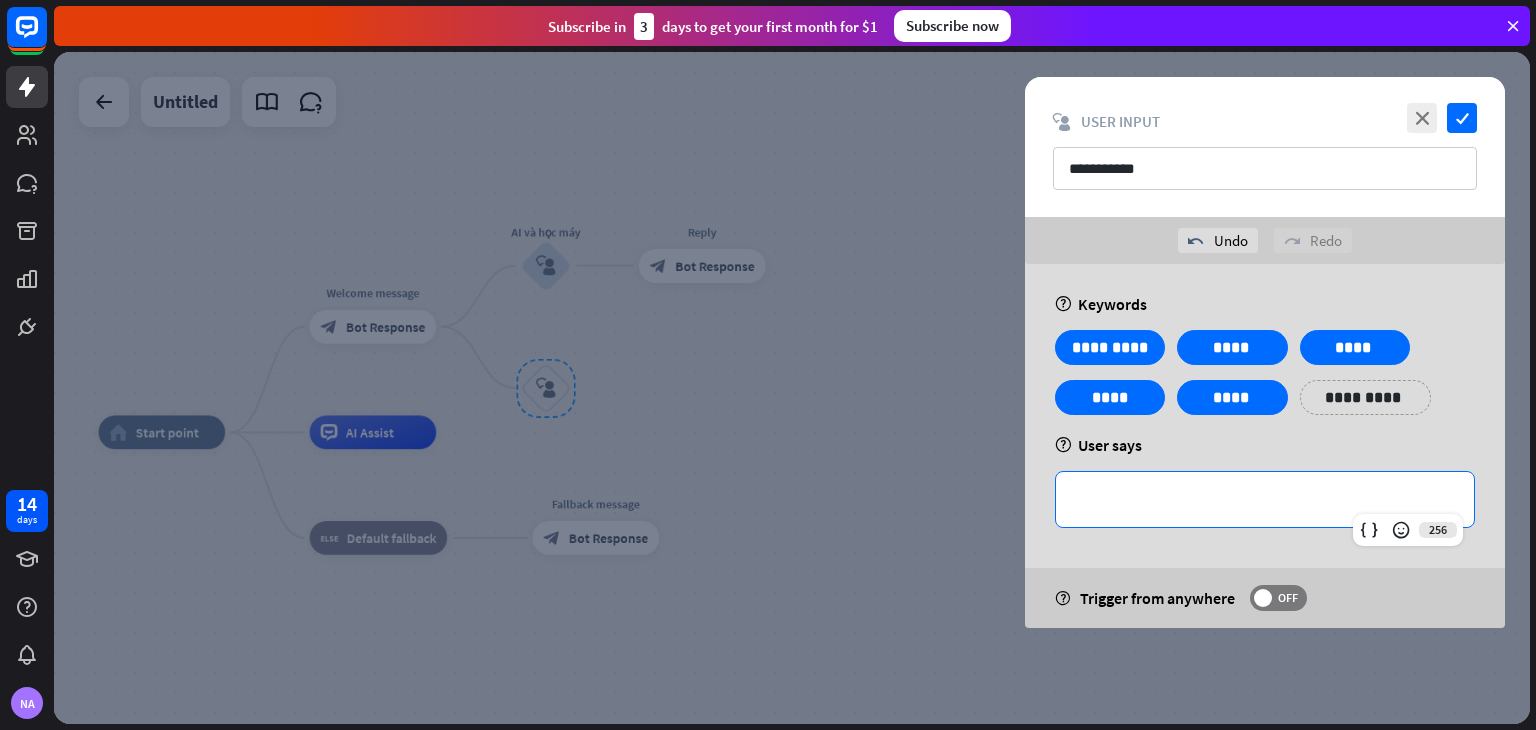 click on "**********" at bounding box center [1265, 499] 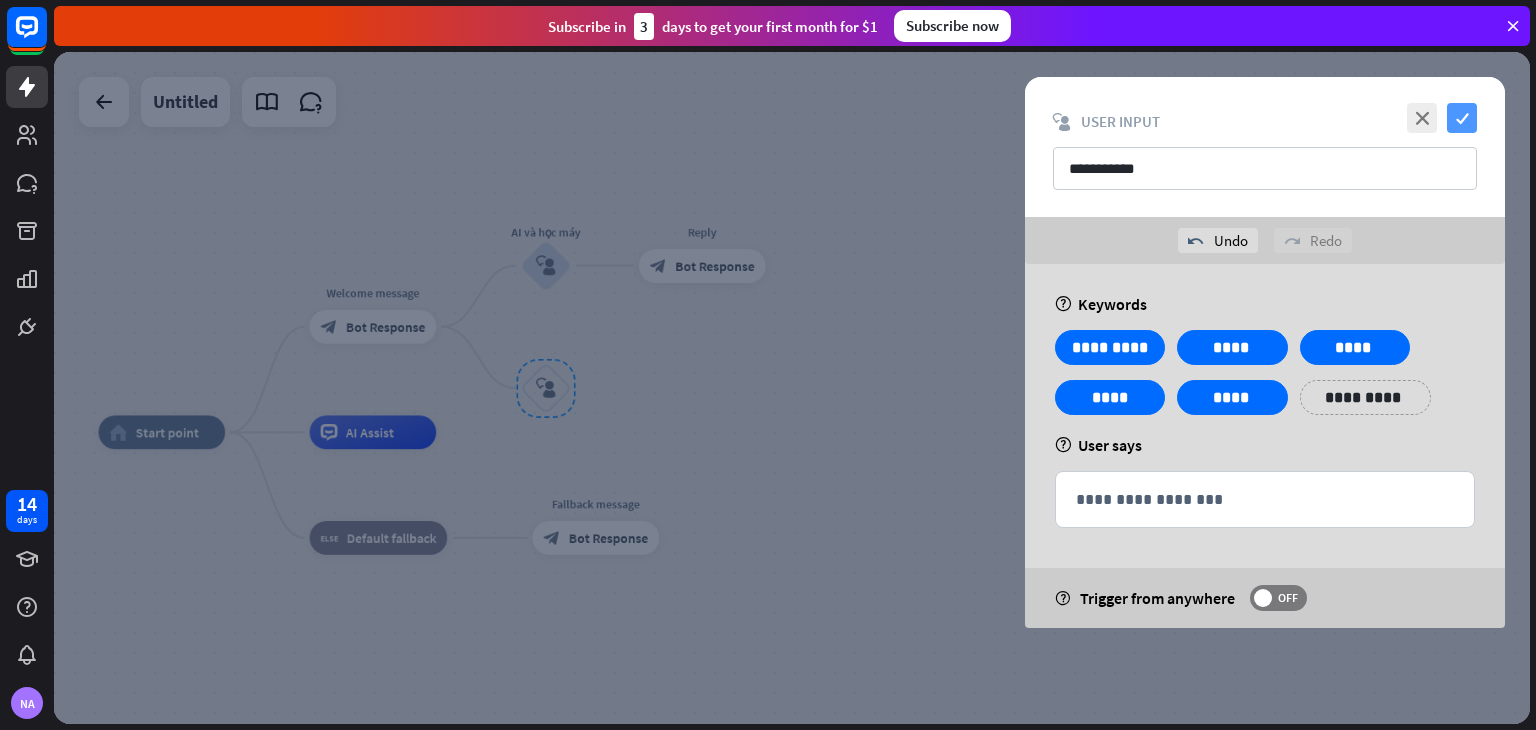 click on "check" at bounding box center [1462, 118] 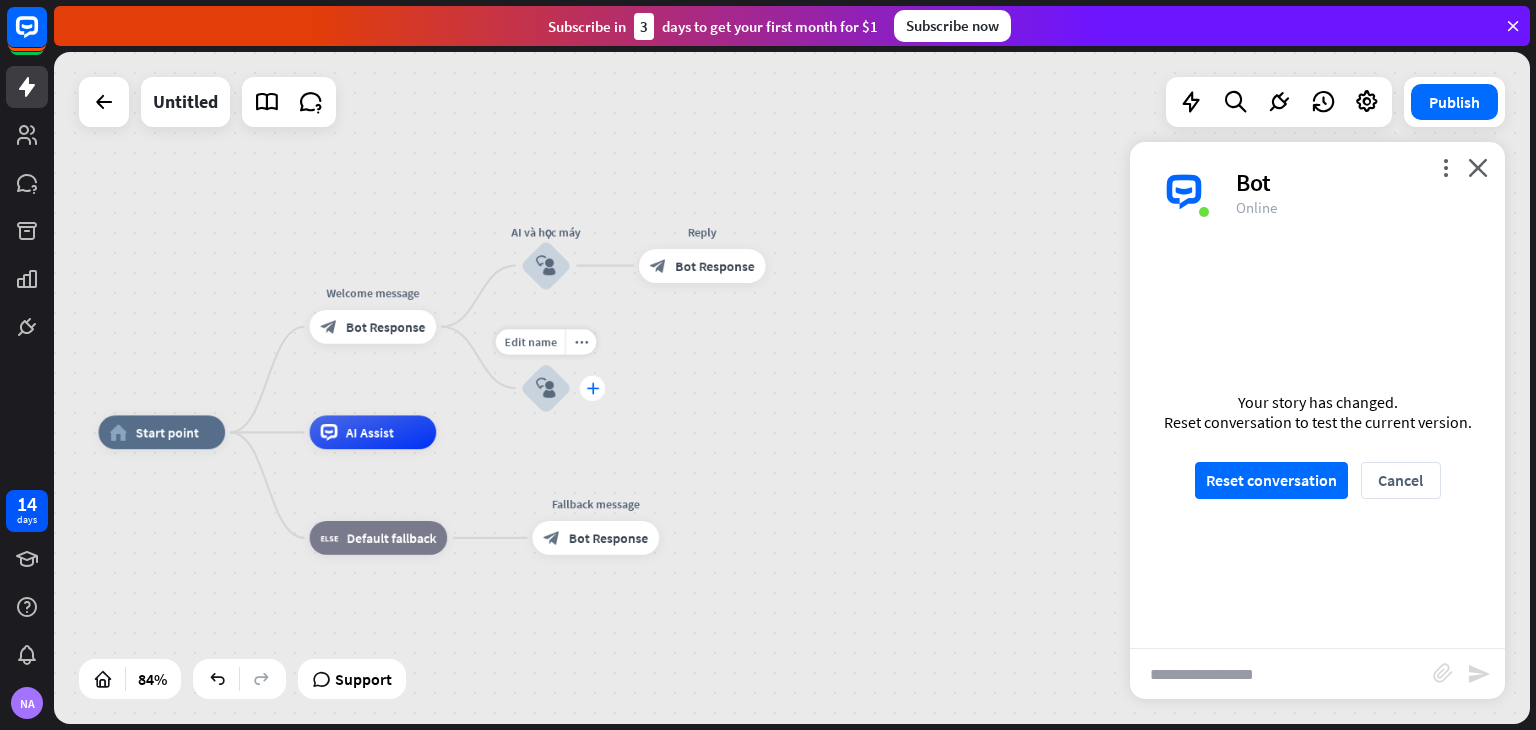 click on "plus" at bounding box center (592, 387) 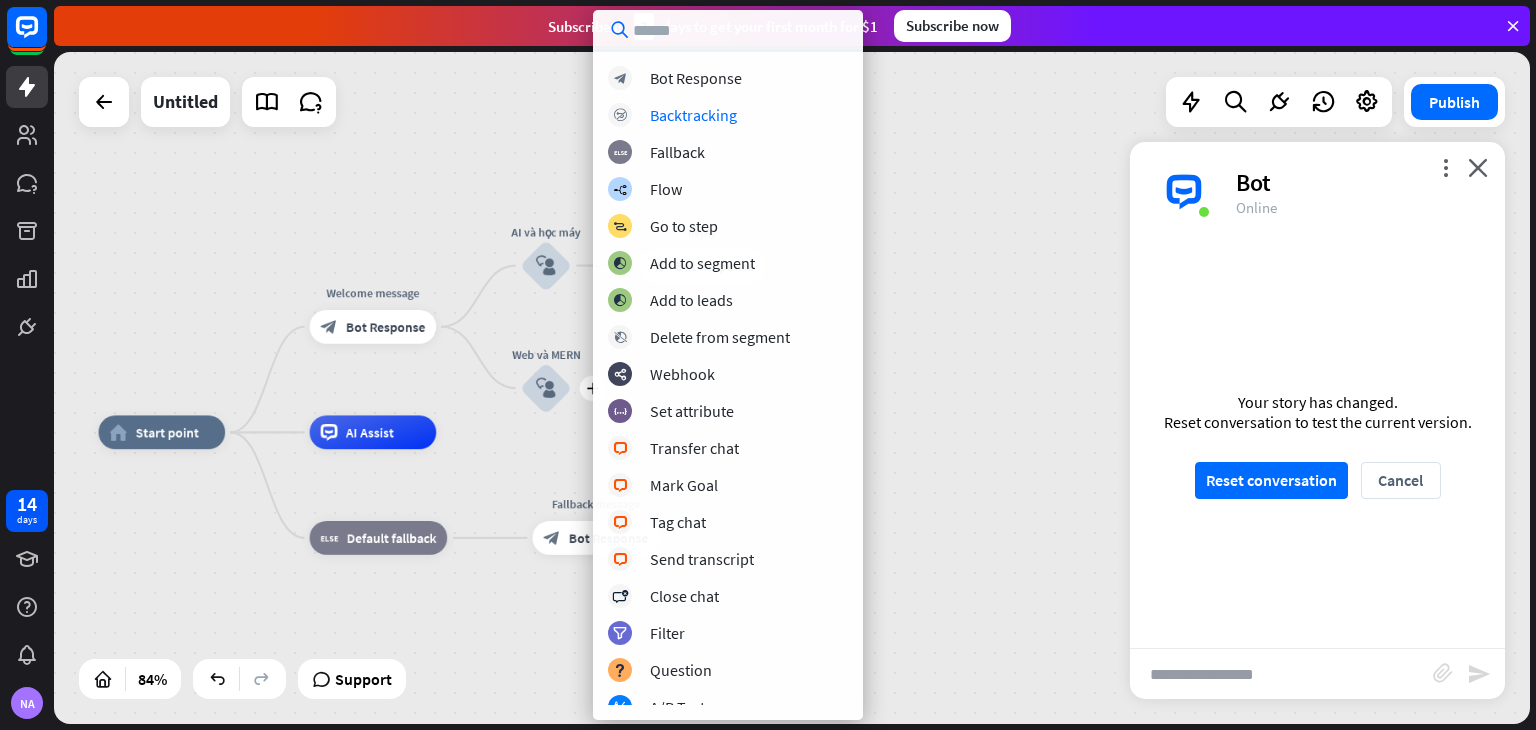 click on "home_2   Start point                 Welcome message   block_bot_response   Bot Response                 AI và học máy   block_user_input                 Reply   block_bot_response   Bot Response               plus   Web và MERN   block_user_input                     AI Assist                   block_fallback   Default fallback                 Fallback message   block_bot_response   Bot Response" at bounding box center (792, 388) 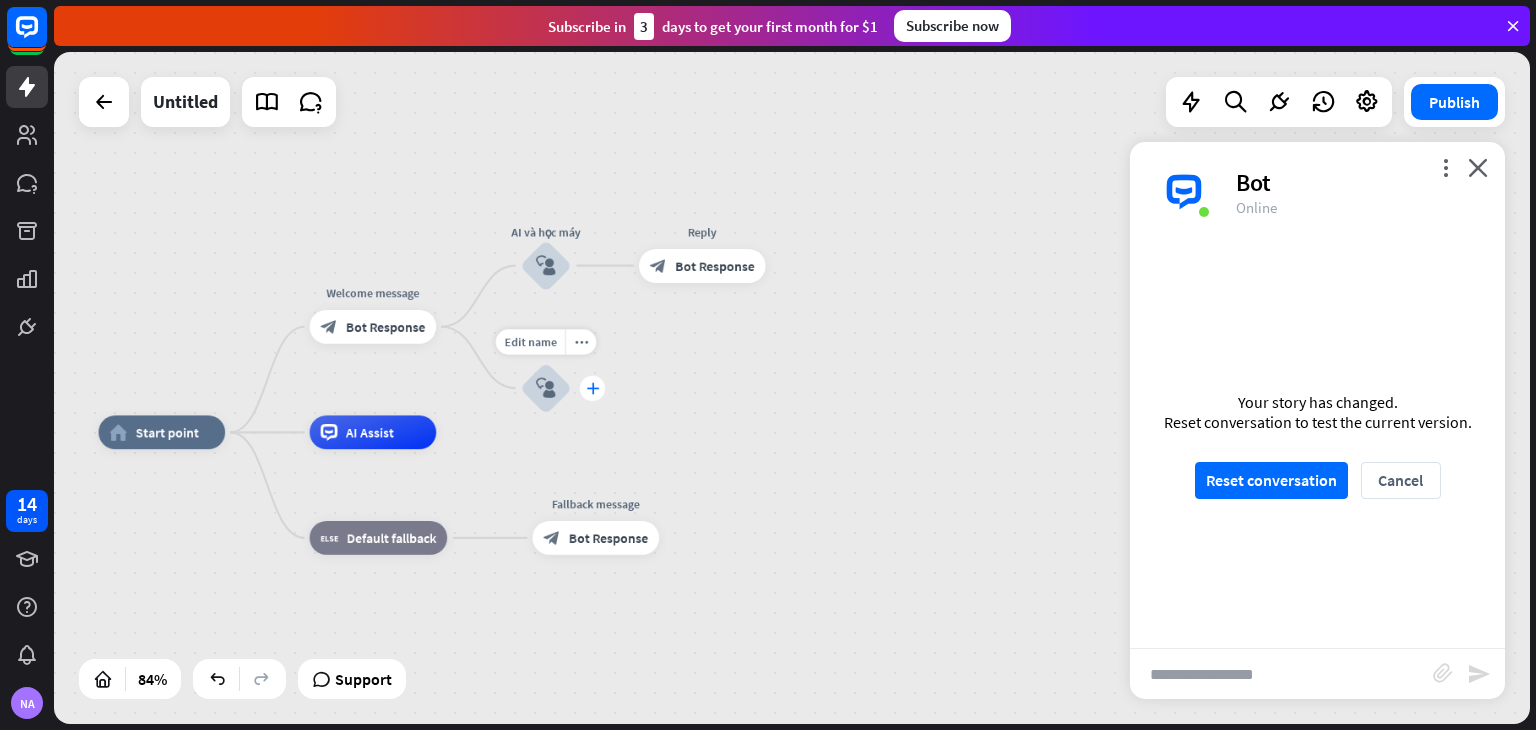 click on "plus" at bounding box center [592, 388] 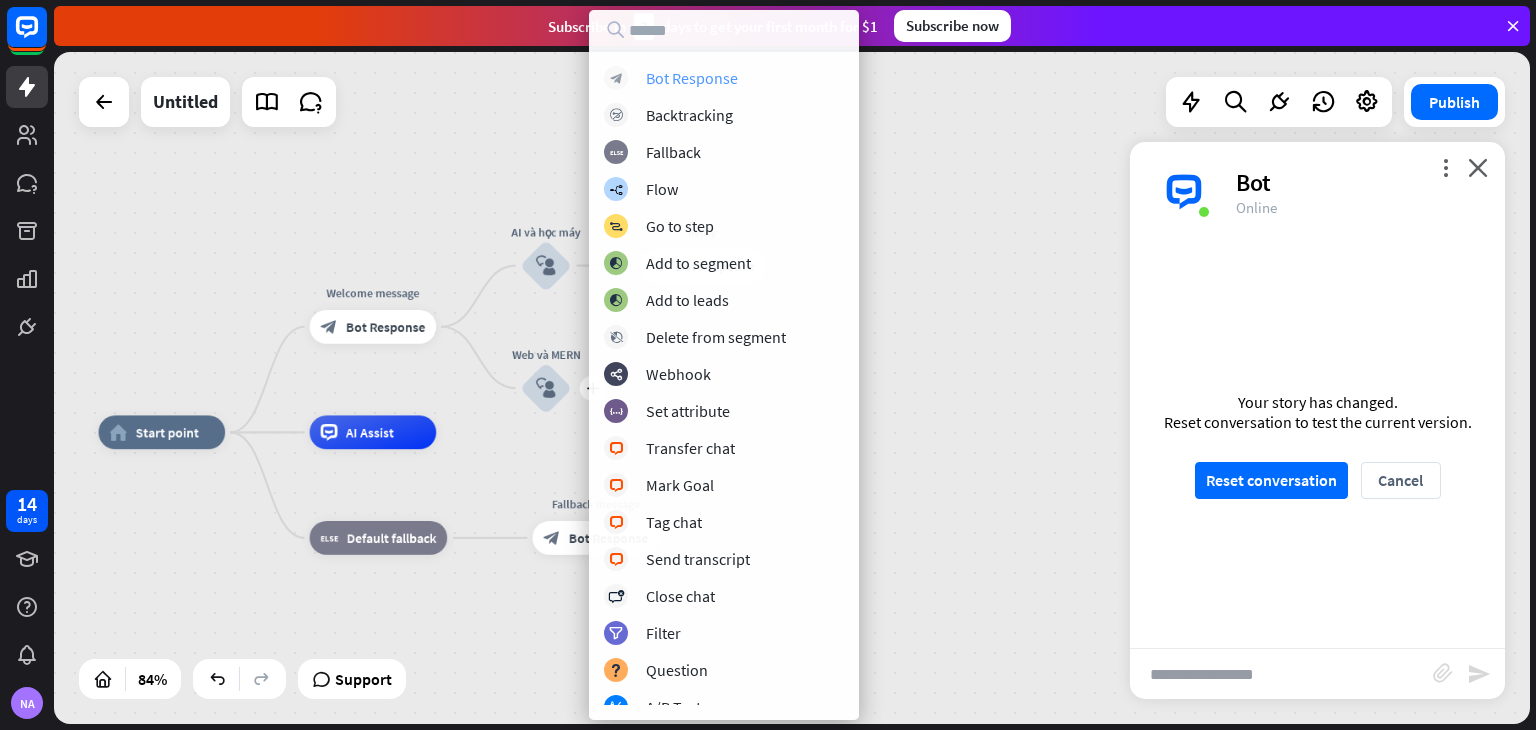 click on "Bot Response" at bounding box center (692, 78) 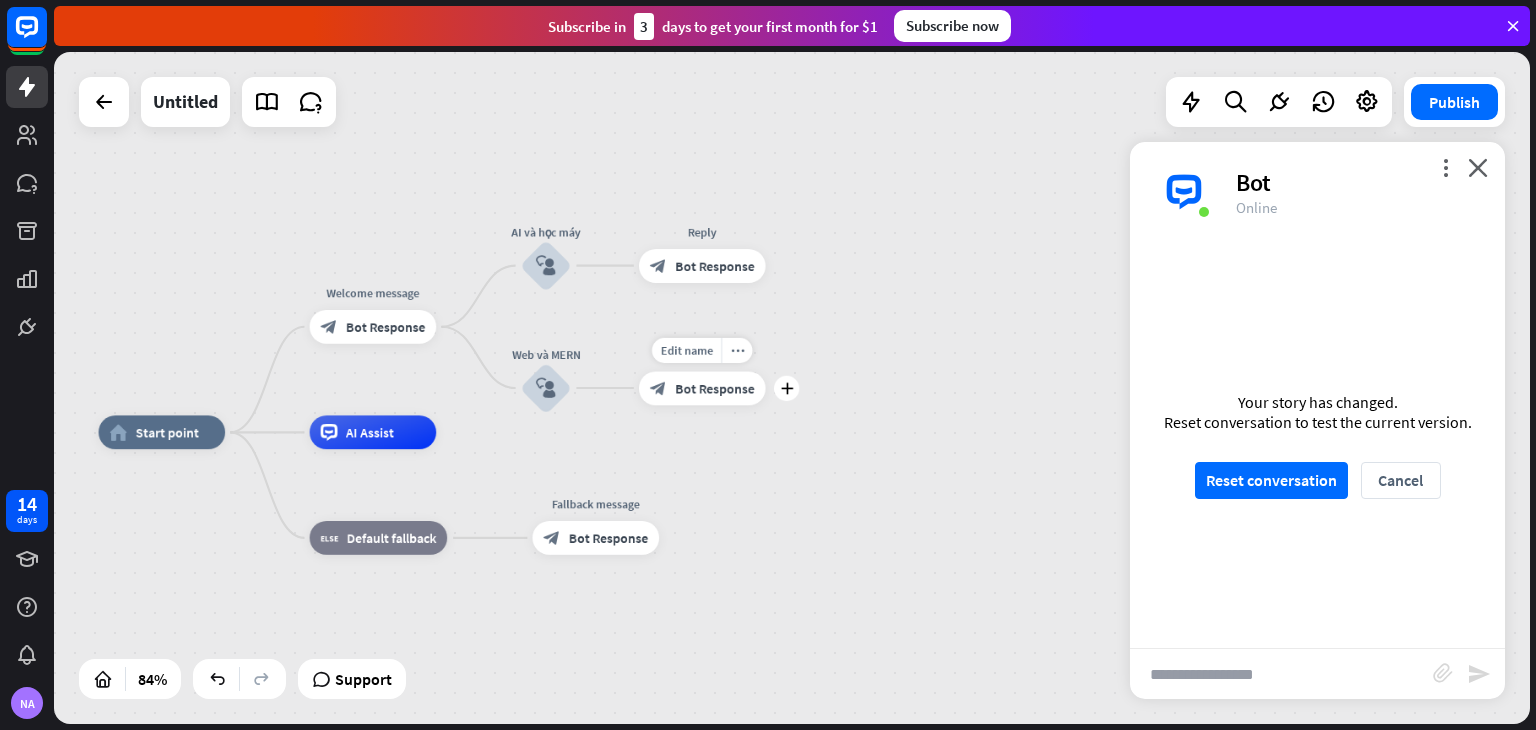 click on "Bot Response" at bounding box center [714, 388] 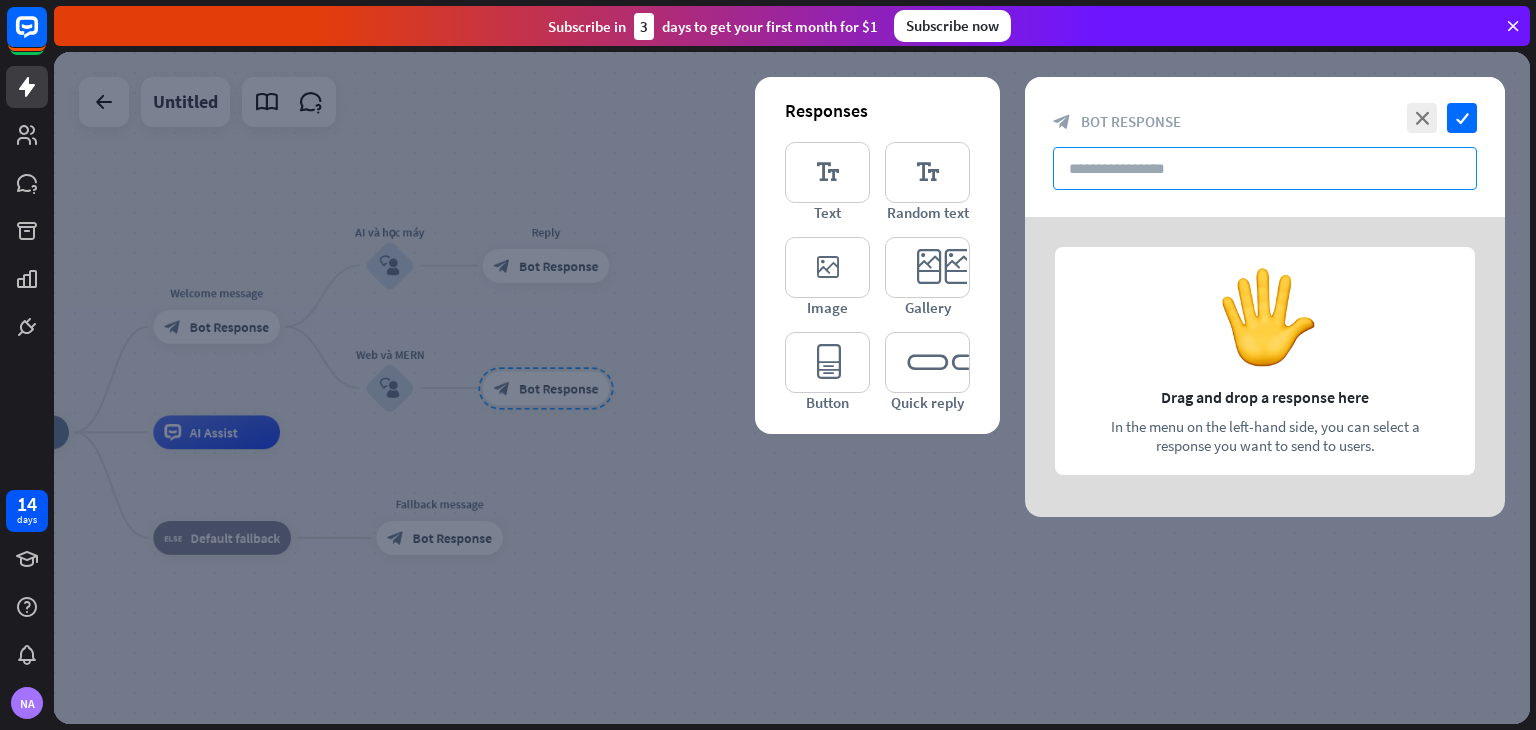 click at bounding box center (1265, 168) 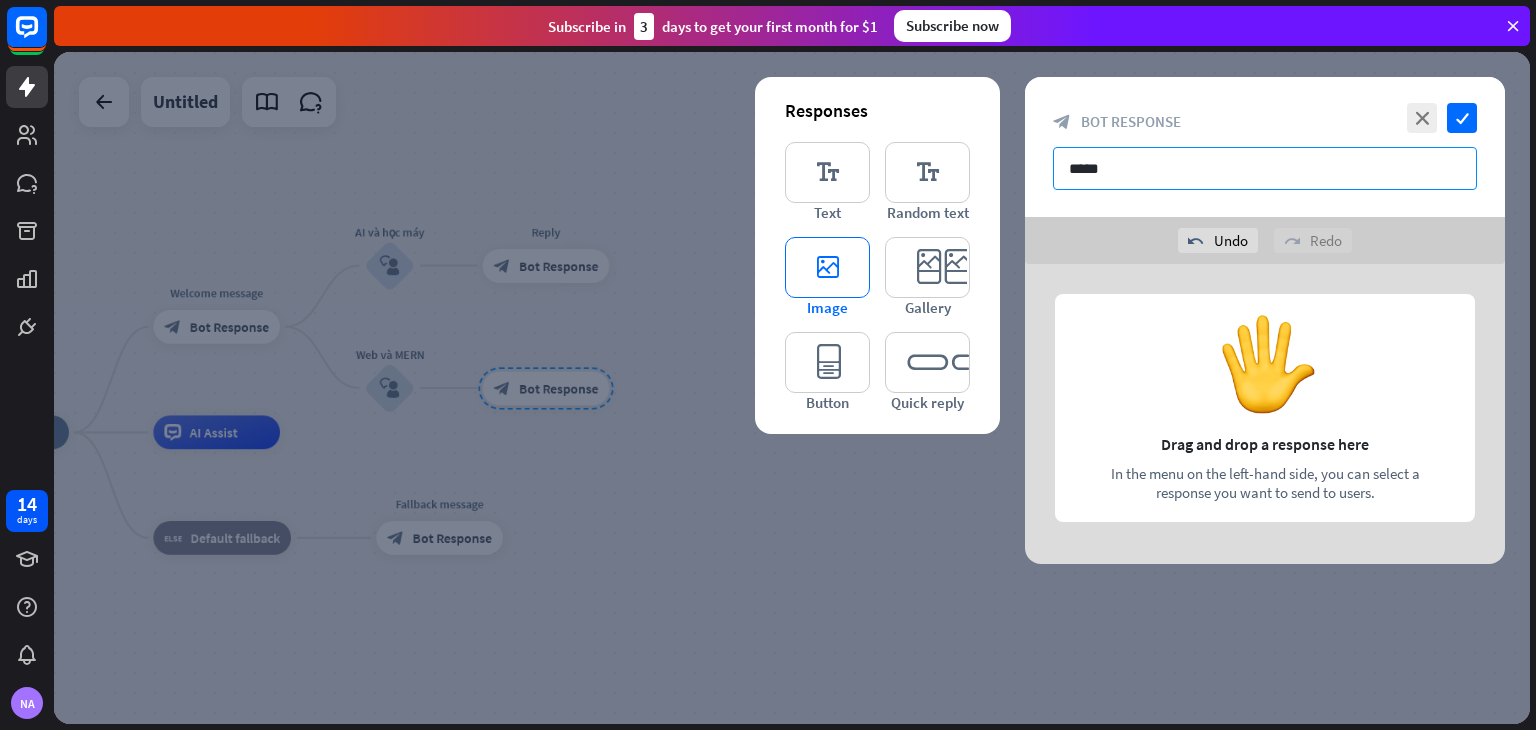 type on "*****" 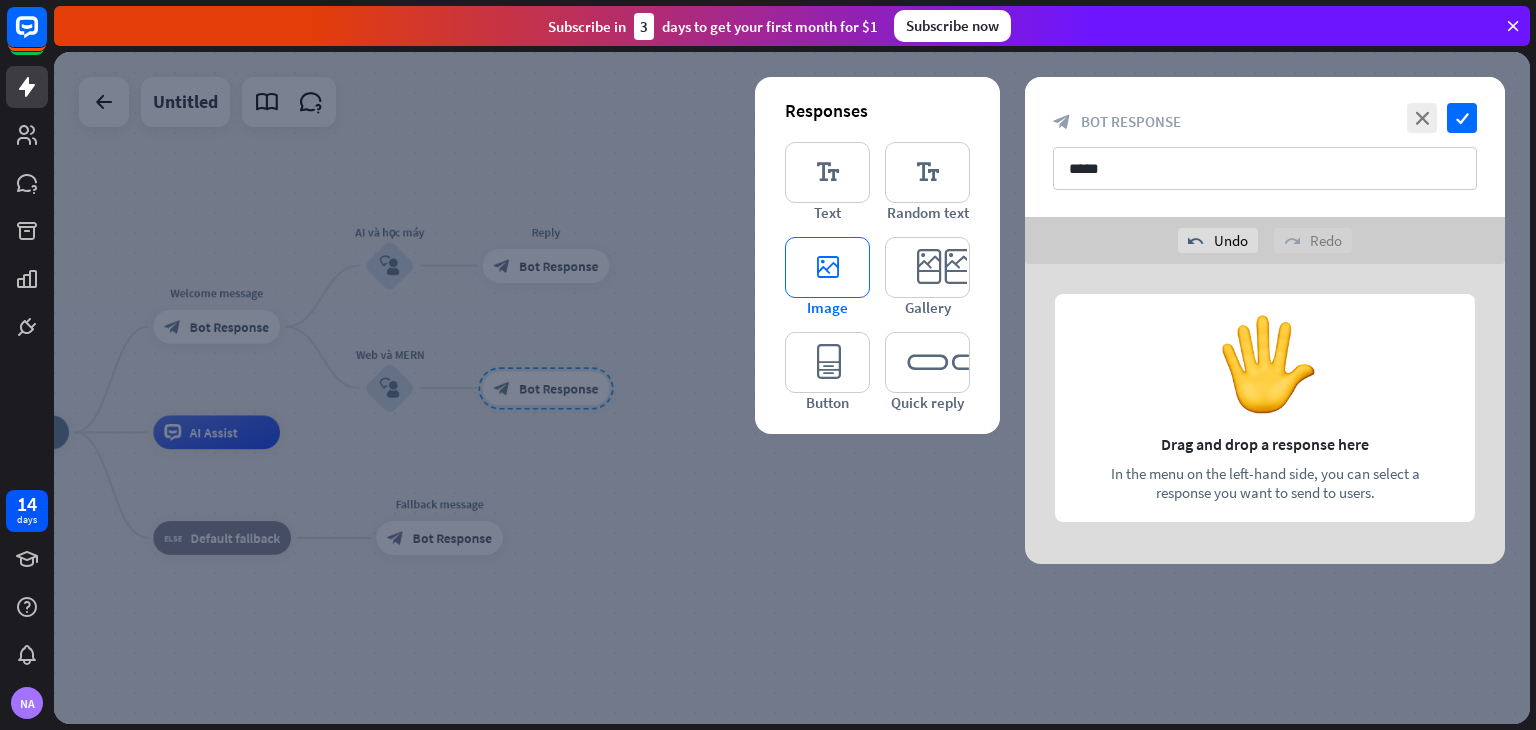 type 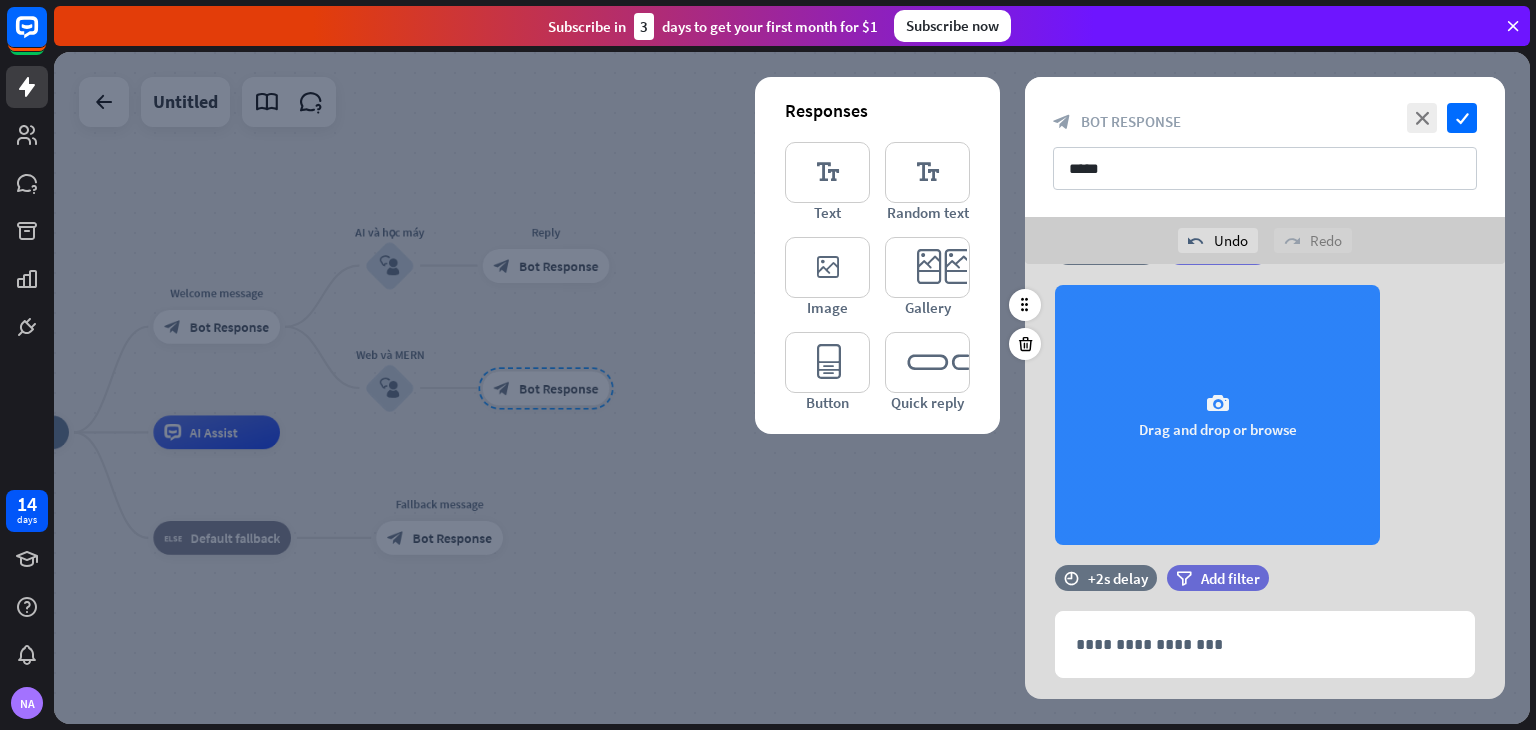scroll, scrollTop: 64, scrollLeft: 0, axis: vertical 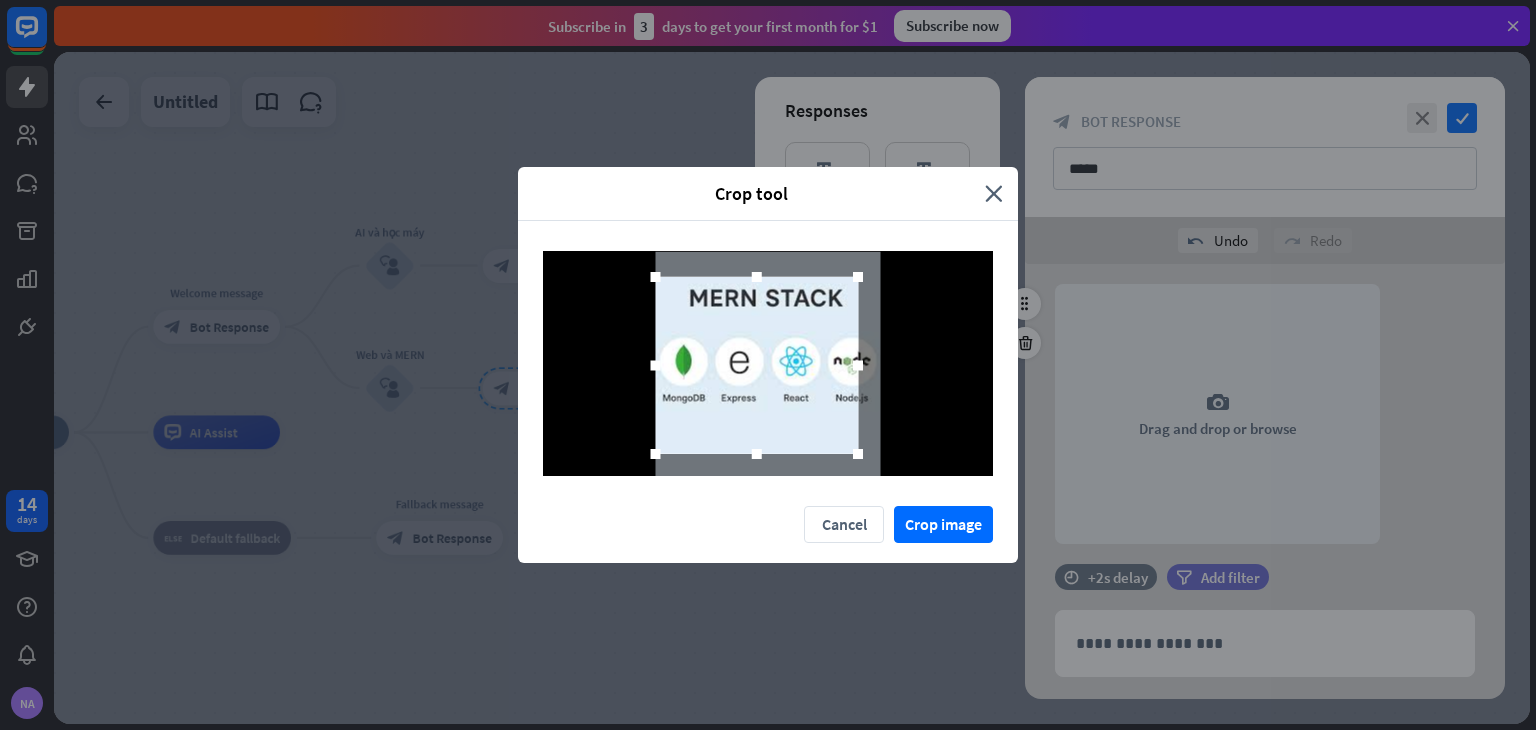 drag, startPoint x: 676, startPoint y: 278, endPoint x: 629, endPoint y: 284, distance: 47.38143 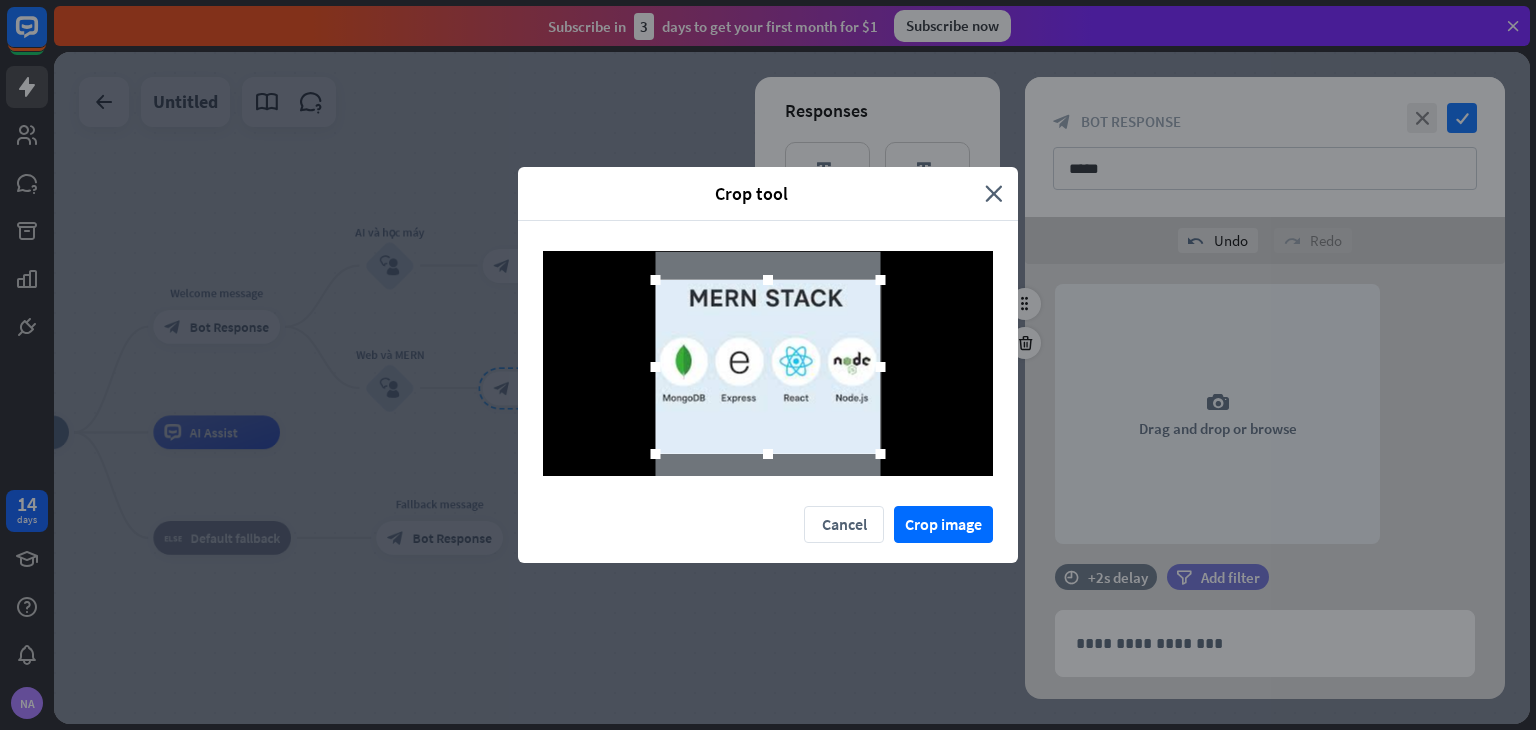 drag, startPoint x: 854, startPoint y: 359, endPoint x: 918, endPoint y: 359, distance: 64 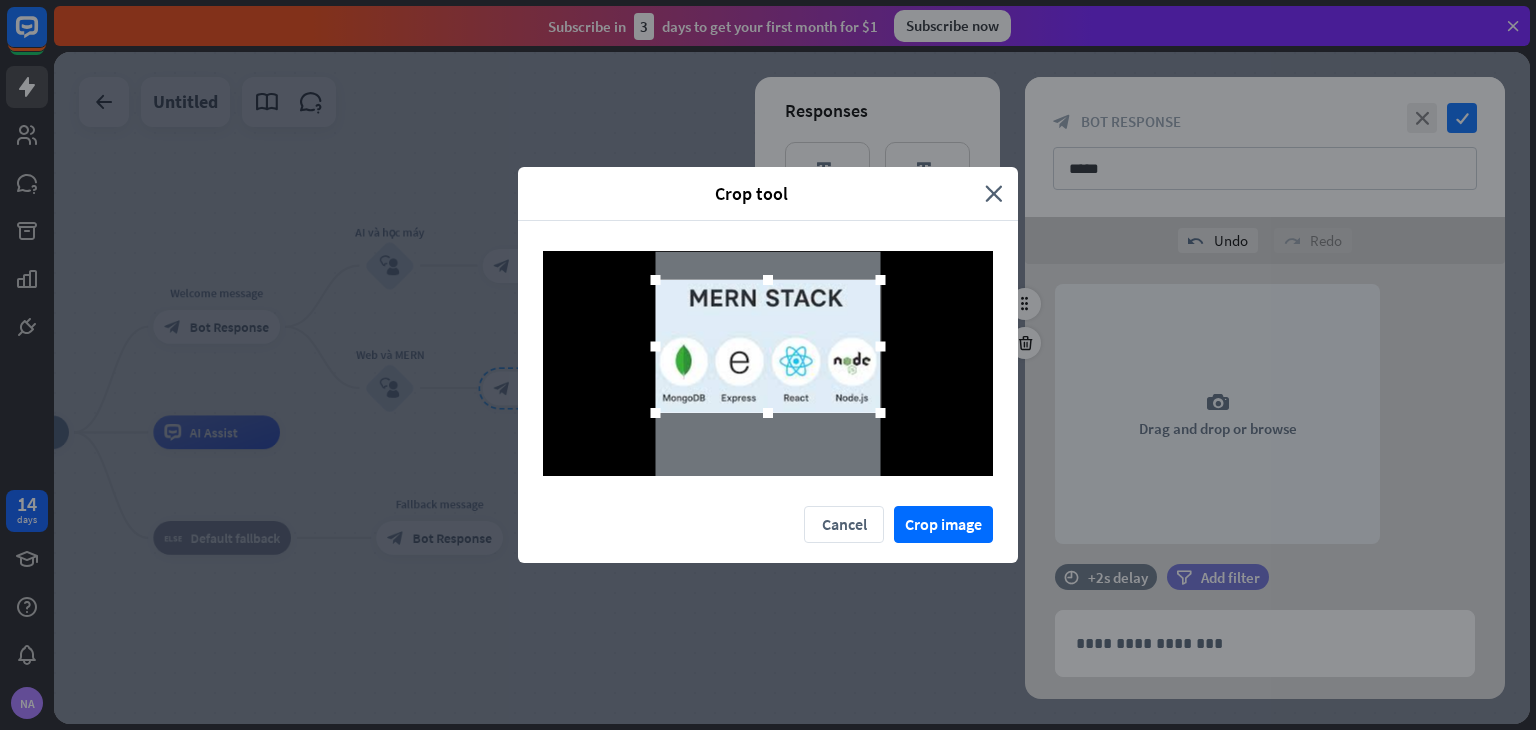 drag, startPoint x: 772, startPoint y: 456, endPoint x: 783, endPoint y: 415, distance: 42.44997 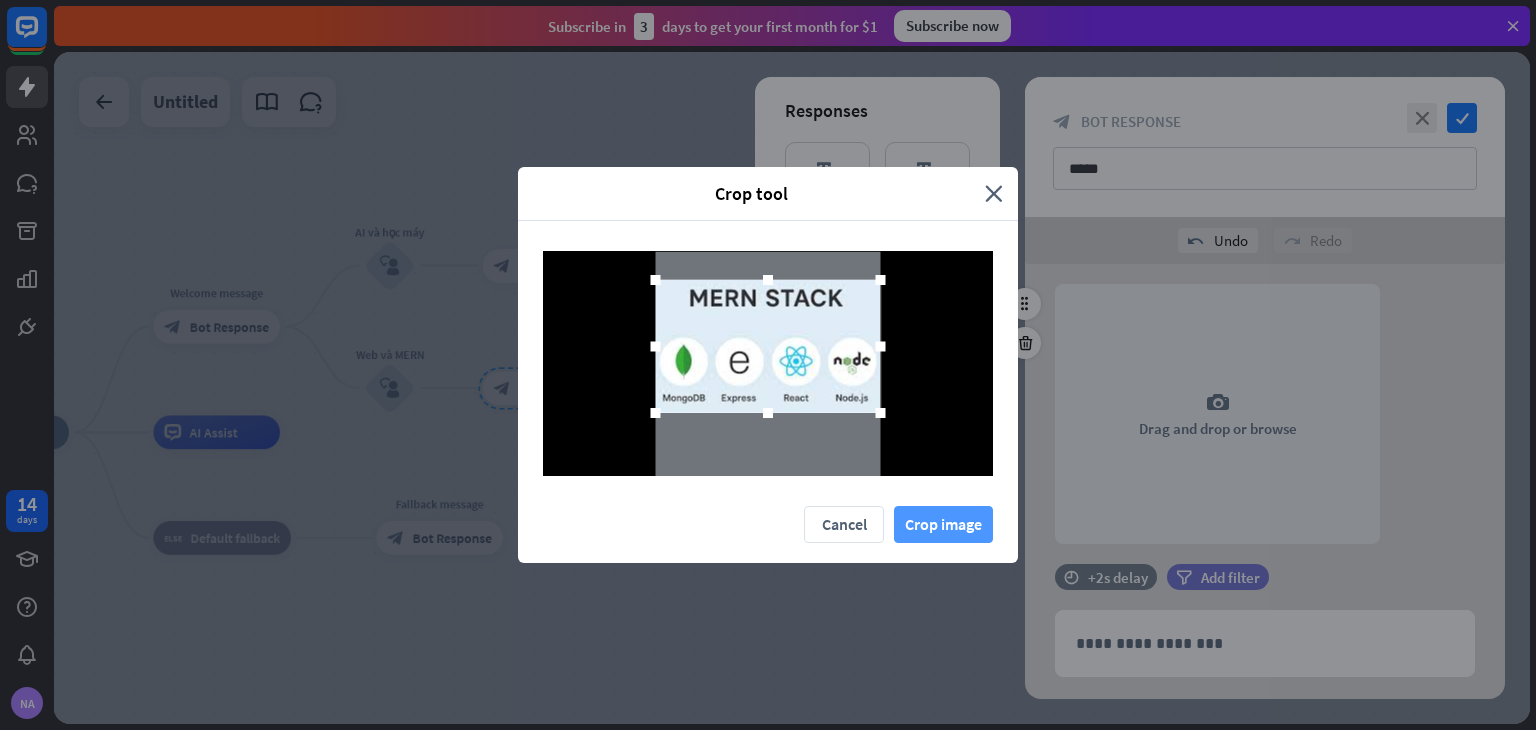 click on "Crop image" at bounding box center [943, 524] 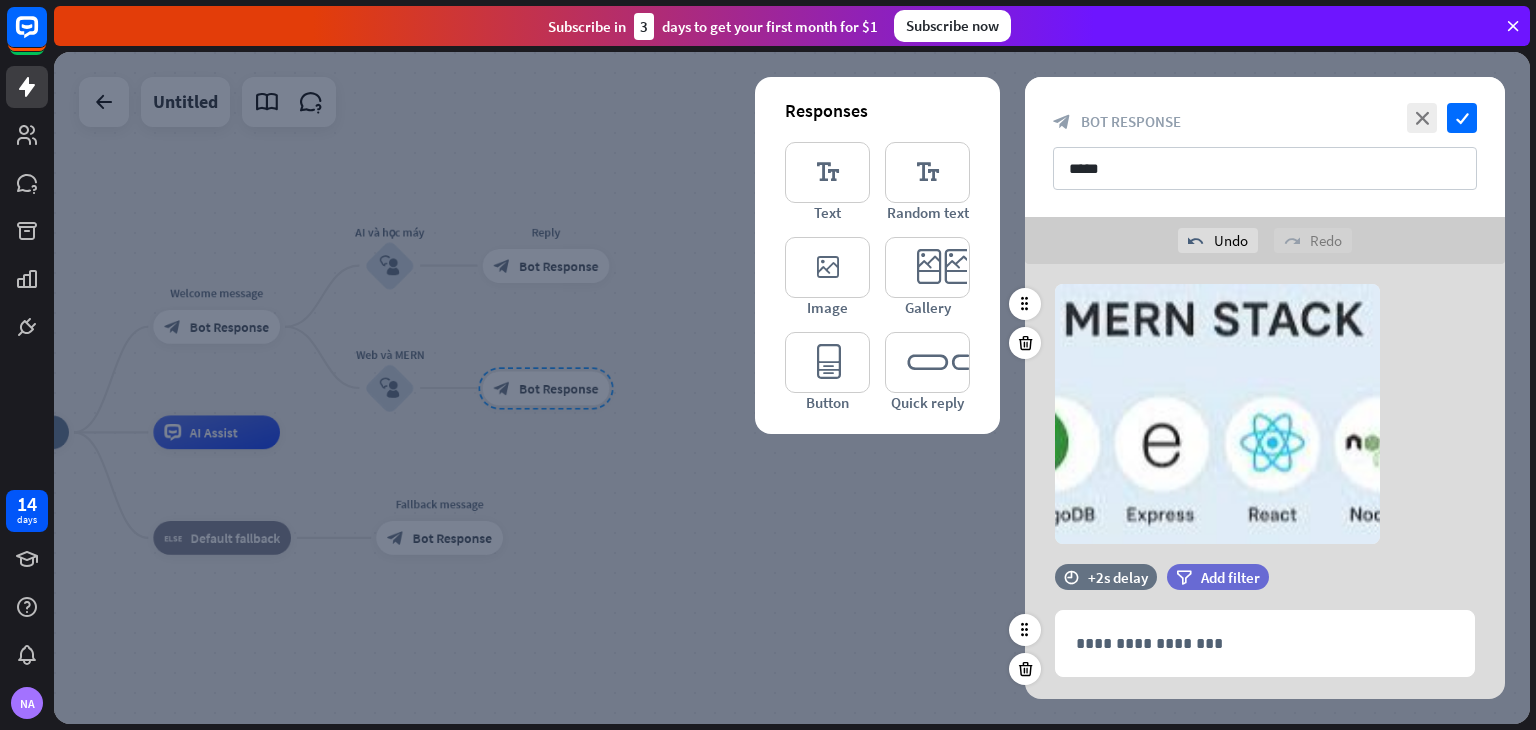 click on "time   +2s delay          filter   Add filter" at bounding box center (1265, 587) 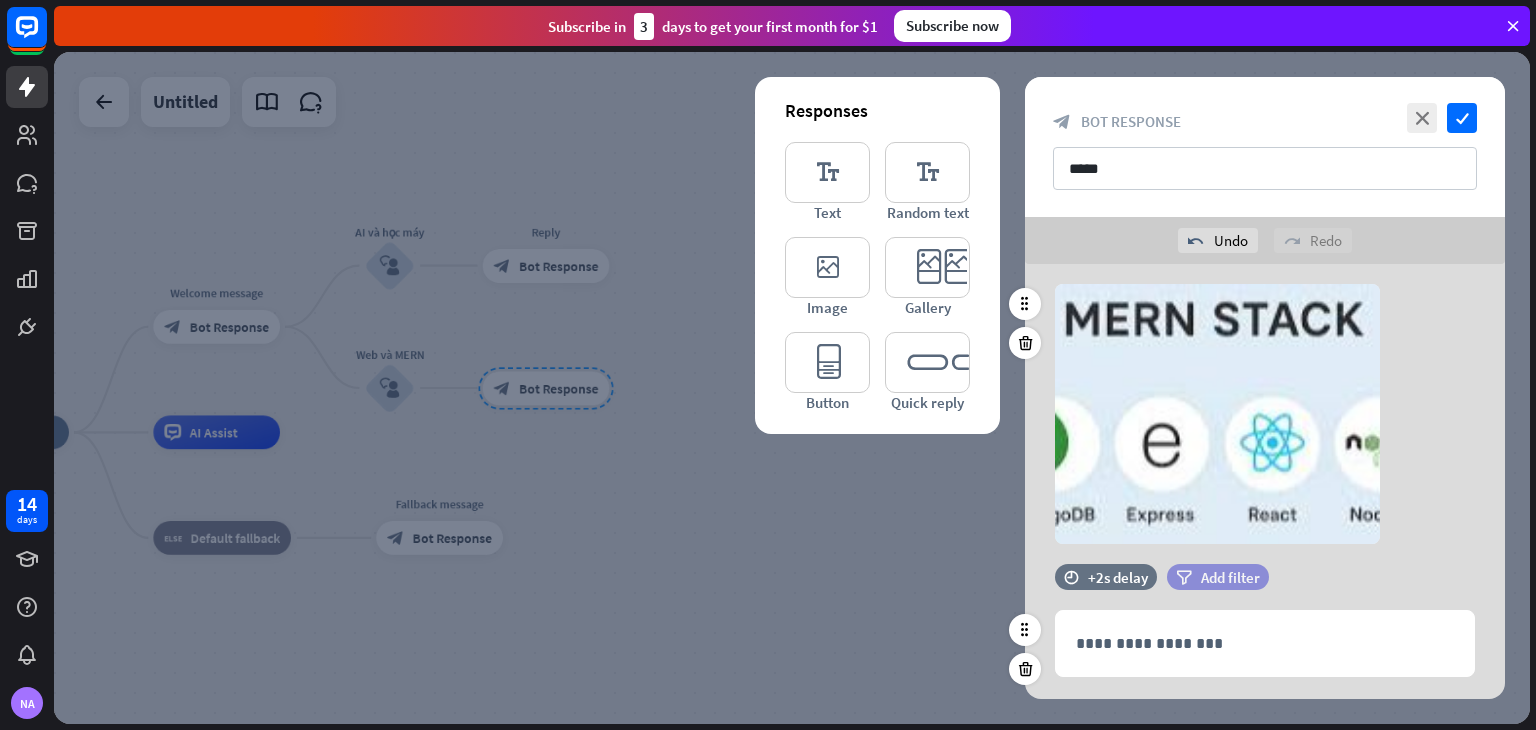 click on "filter" at bounding box center (1184, 577) 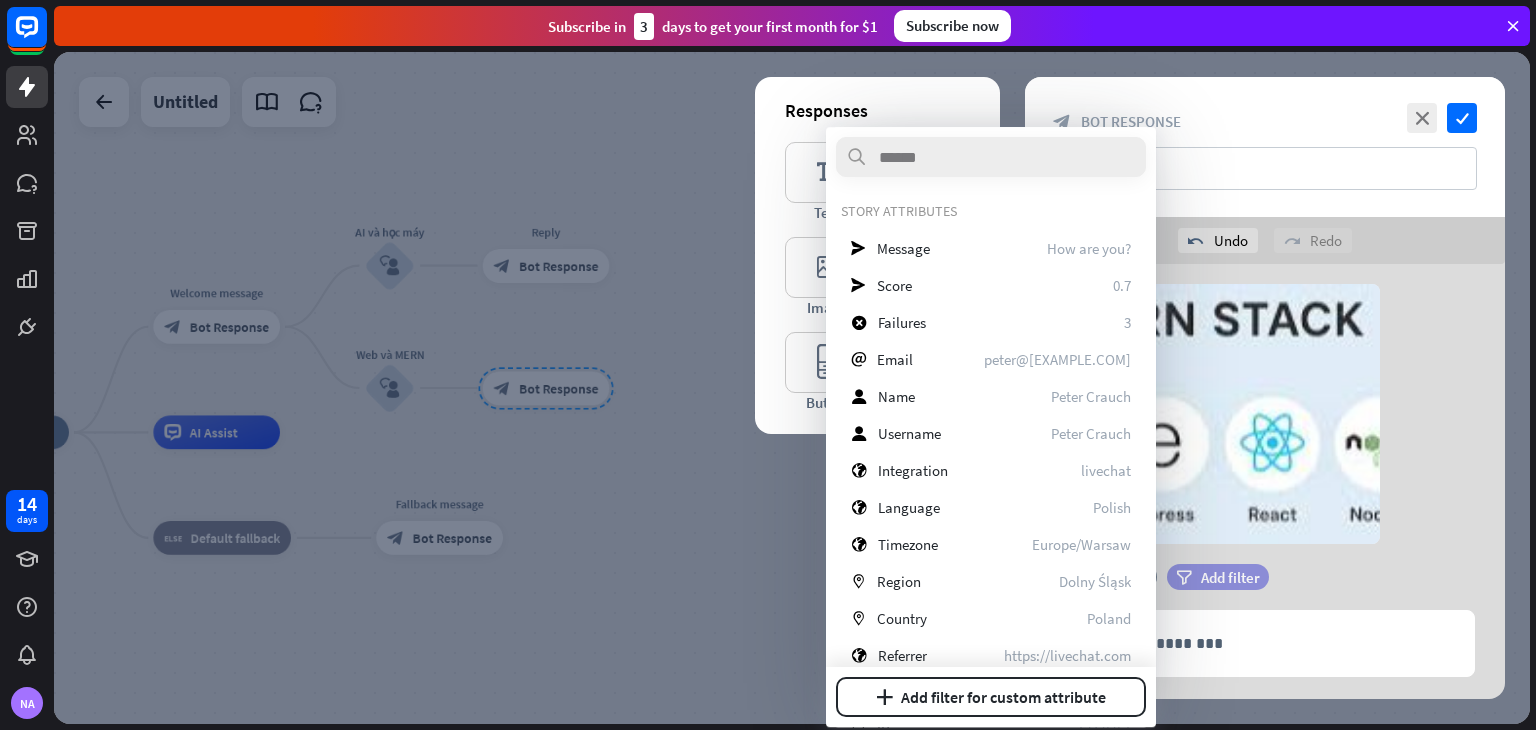 click on "Add filter" at bounding box center (1230, 577) 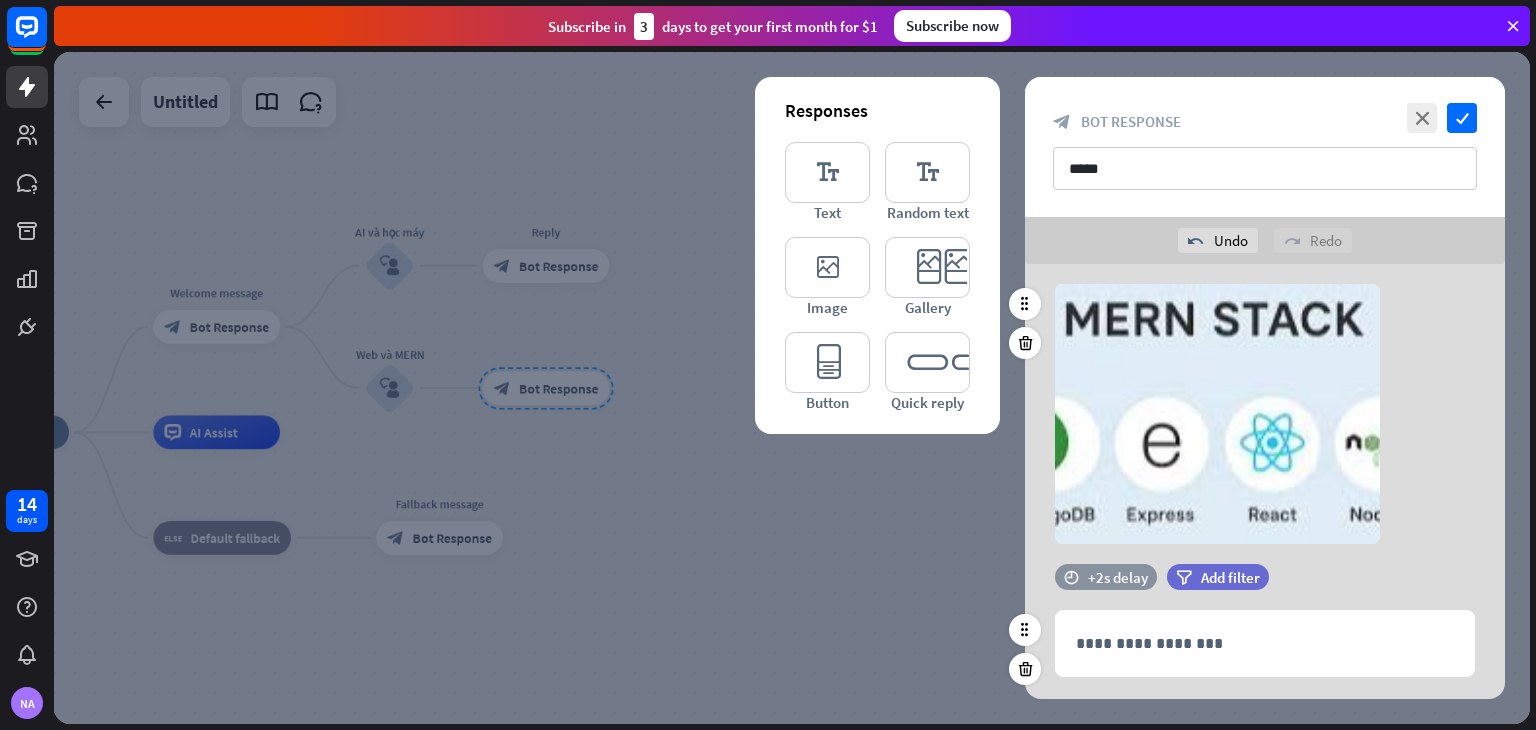 click on "time   +2s delay" at bounding box center (1106, 577) 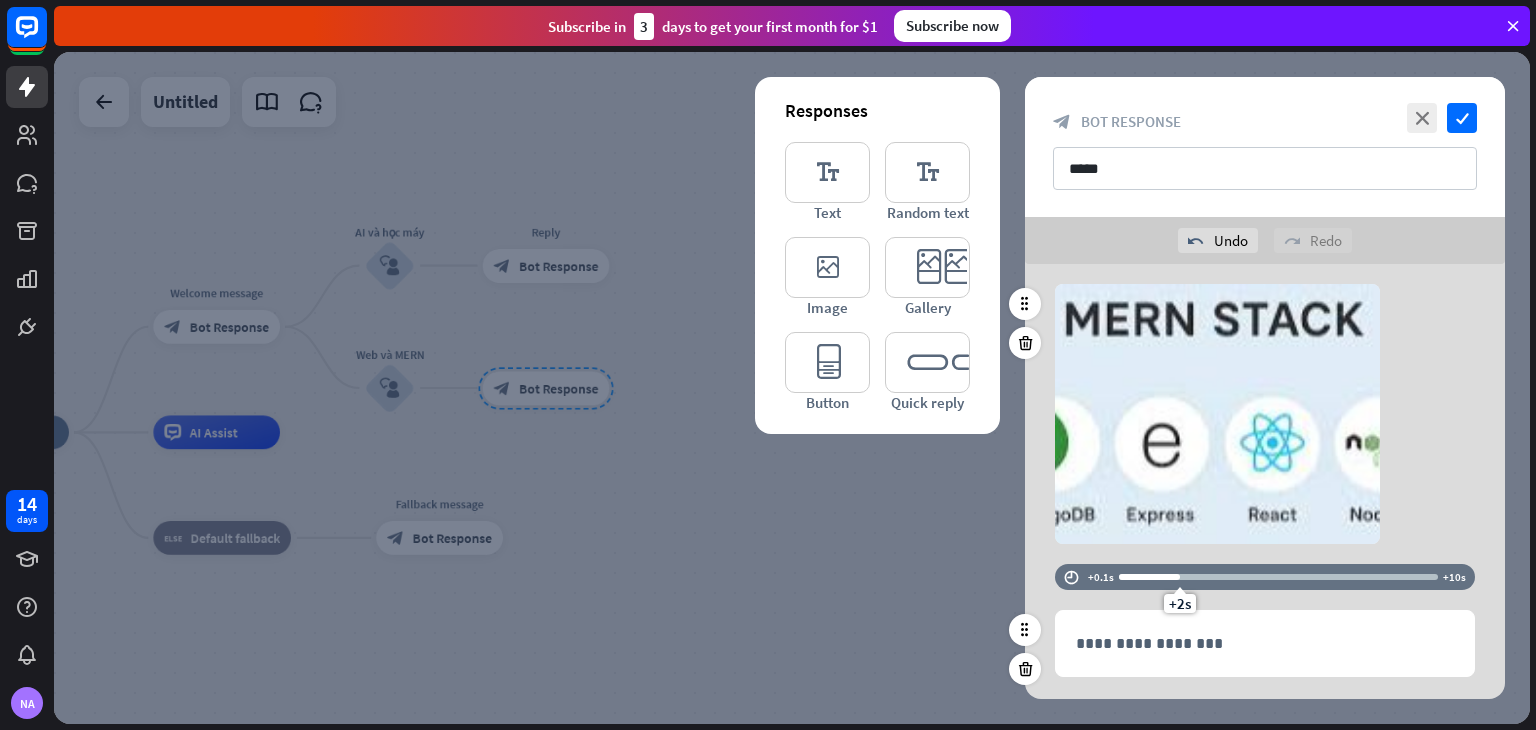 click at bounding box center [1149, 577] 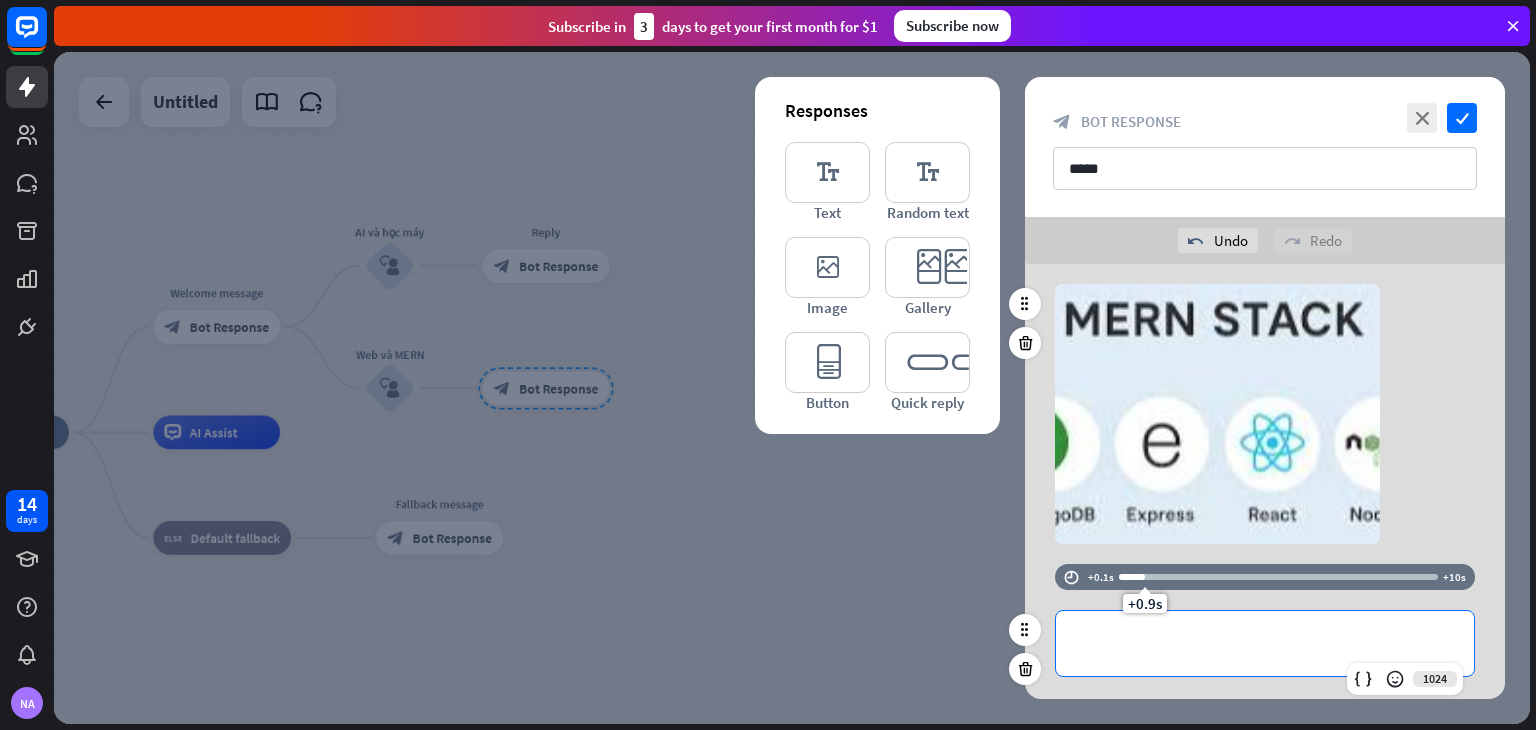 click on "**********" at bounding box center (1265, 643) 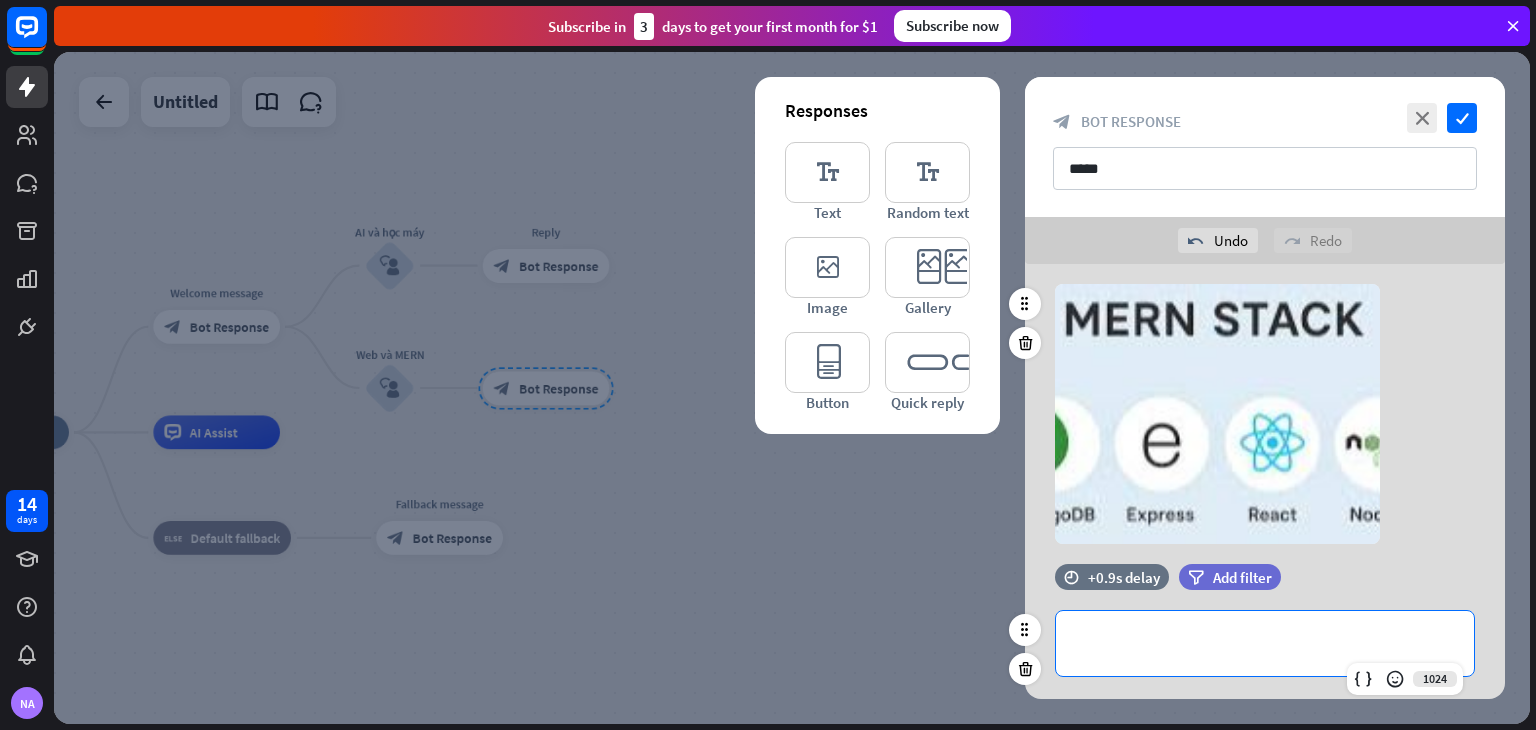 type 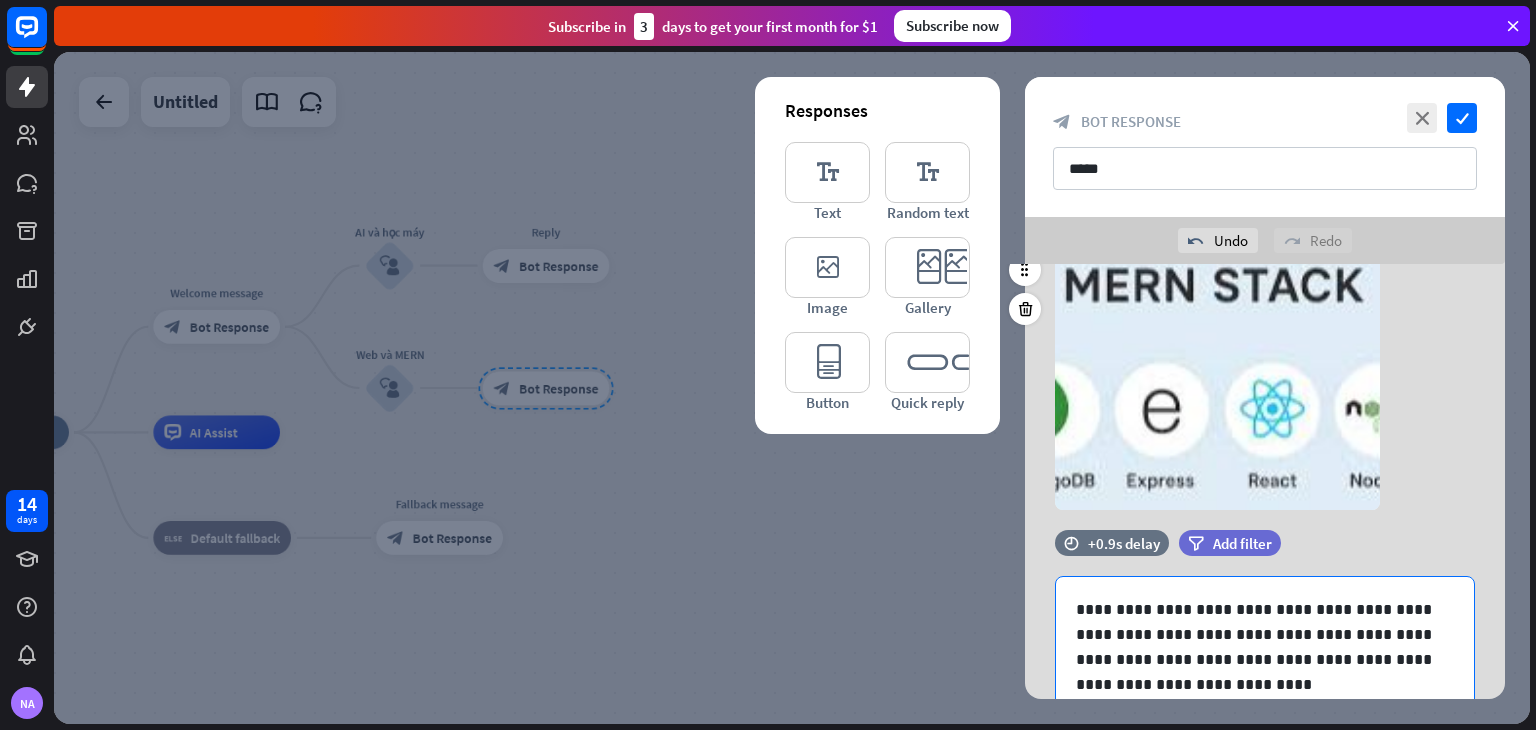 scroll, scrollTop: 187, scrollLeft: 0, axis: vertical 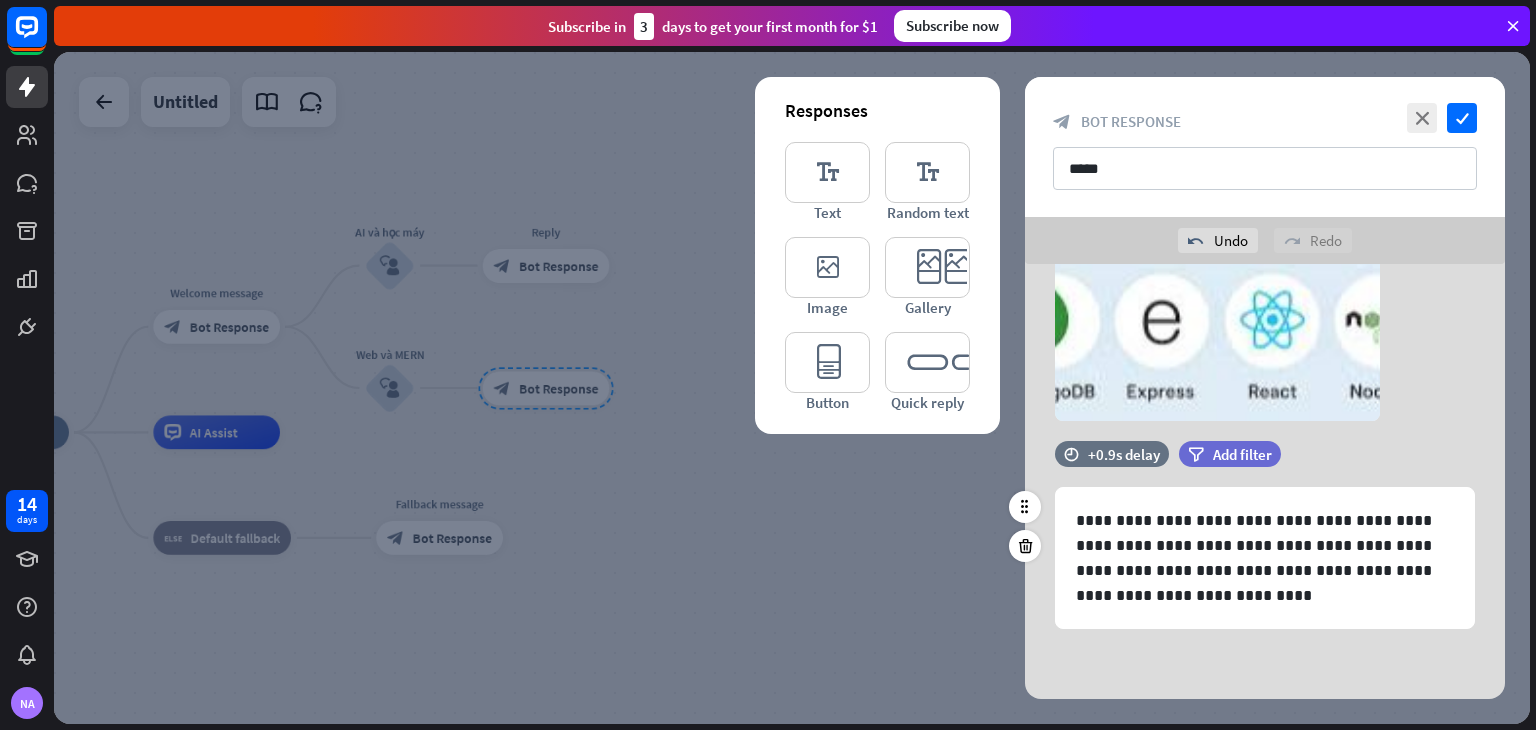 click on "time   +0.9s delay          filter   Add filter             860   [REDACTED]" at bounding box center (1265, 545) 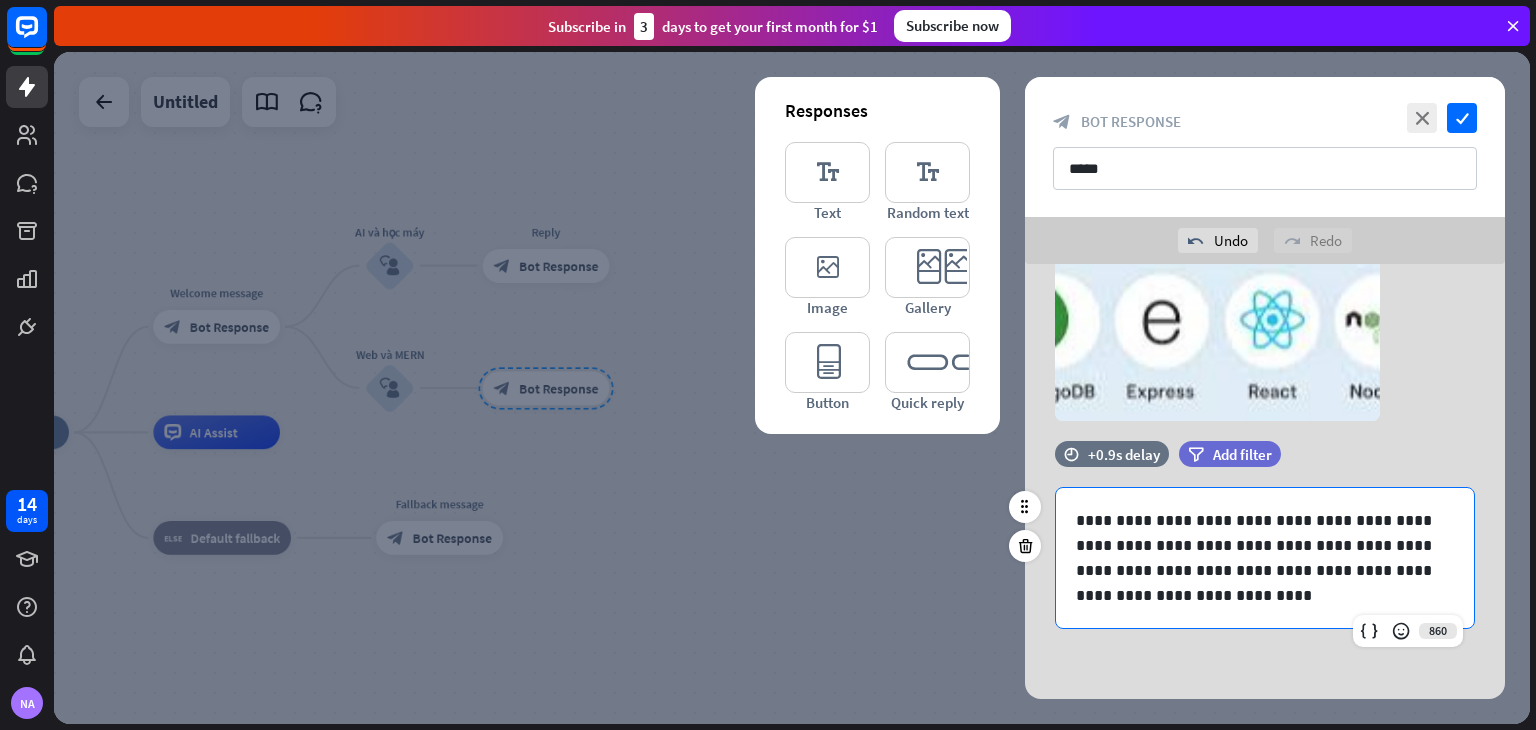 click on "[REDACTED]" at bounding box center [1265, 558] 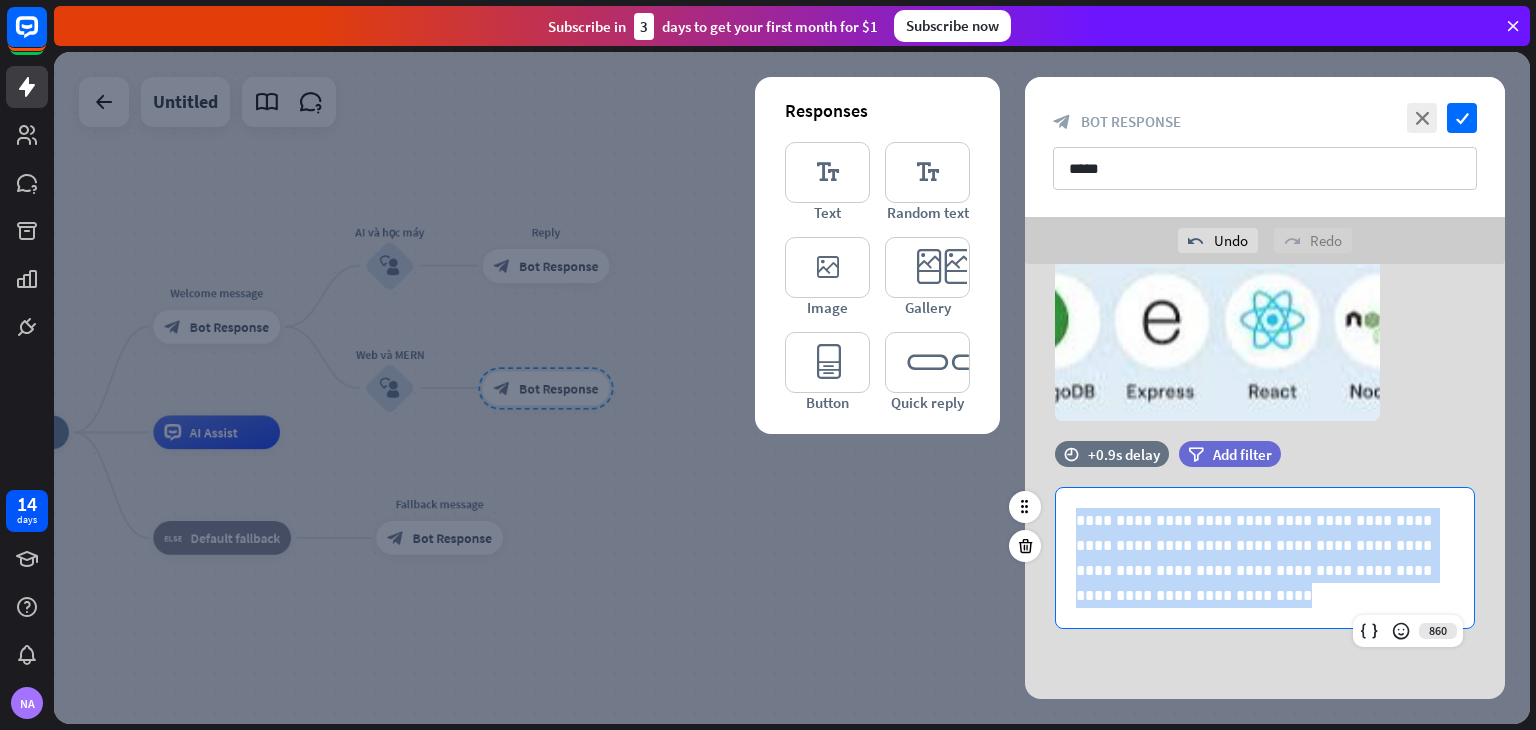 drag, startPoint x: 1162, startPoint y: 608, endPoint x: 1053, endPoint y: 524, distance: 137.61177 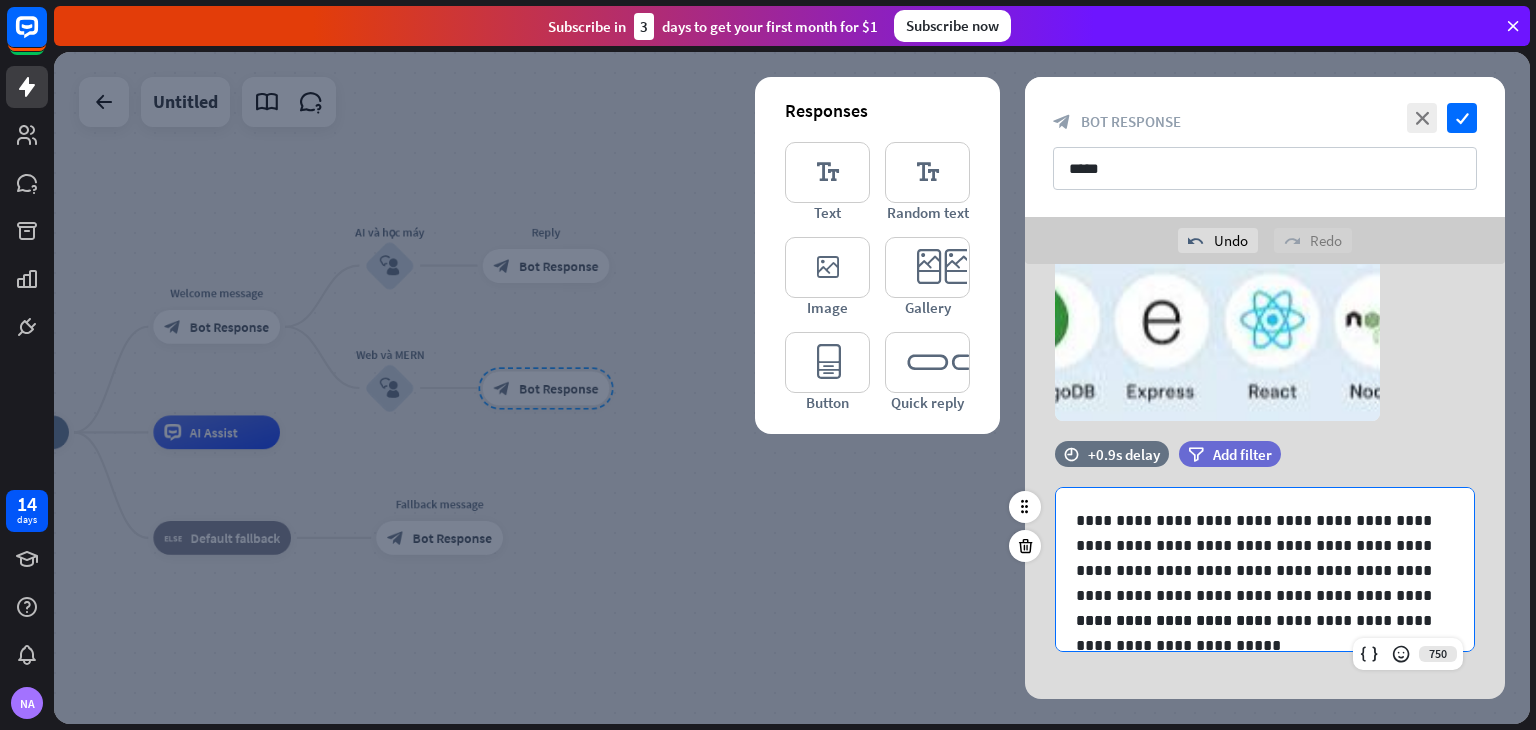 scroll, scrollTop: 10, scrollLeft: 0, axis: vertical 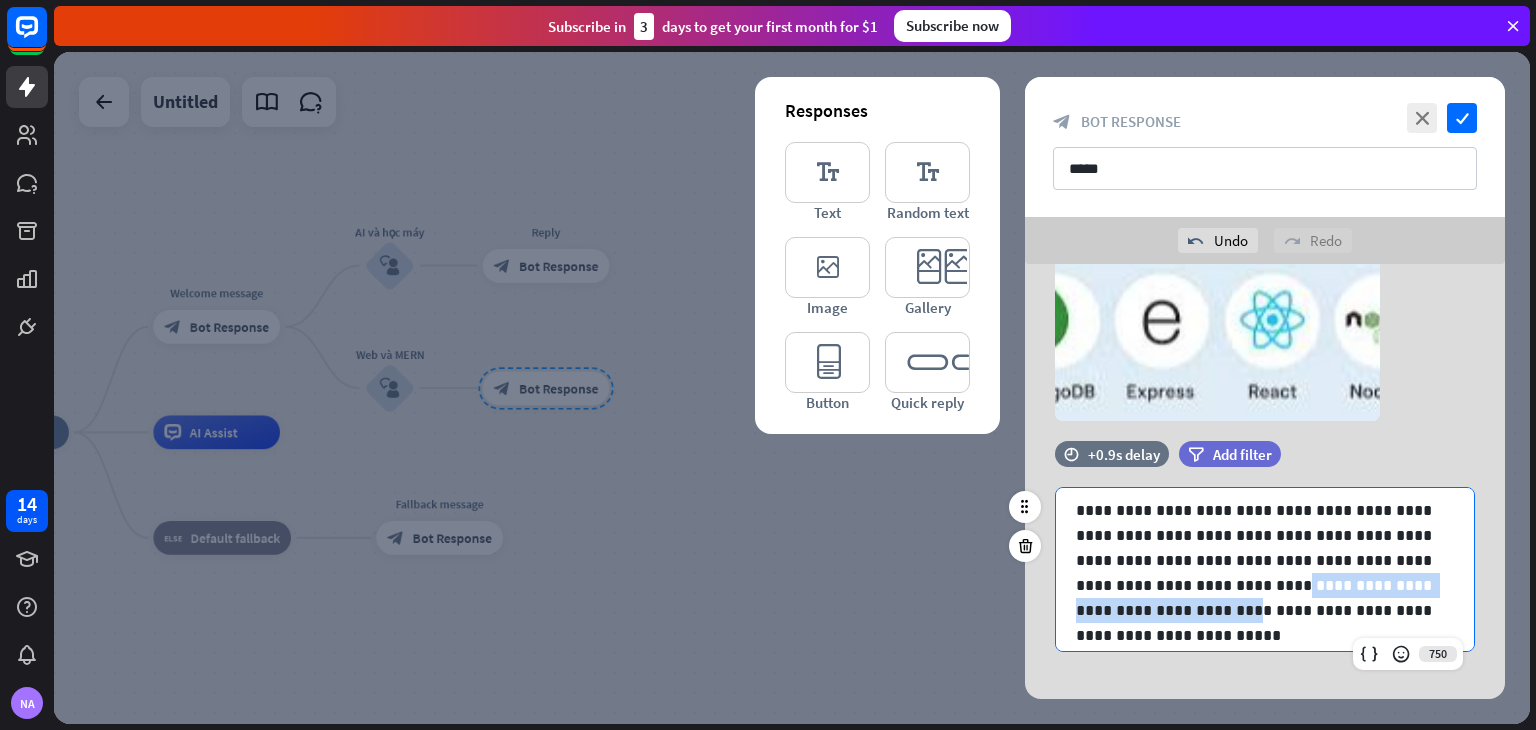 drag, startPoint x: 1146, startPoint y: 587, endPoint x: 1424, endPoint y: 577, distance: 278.1798 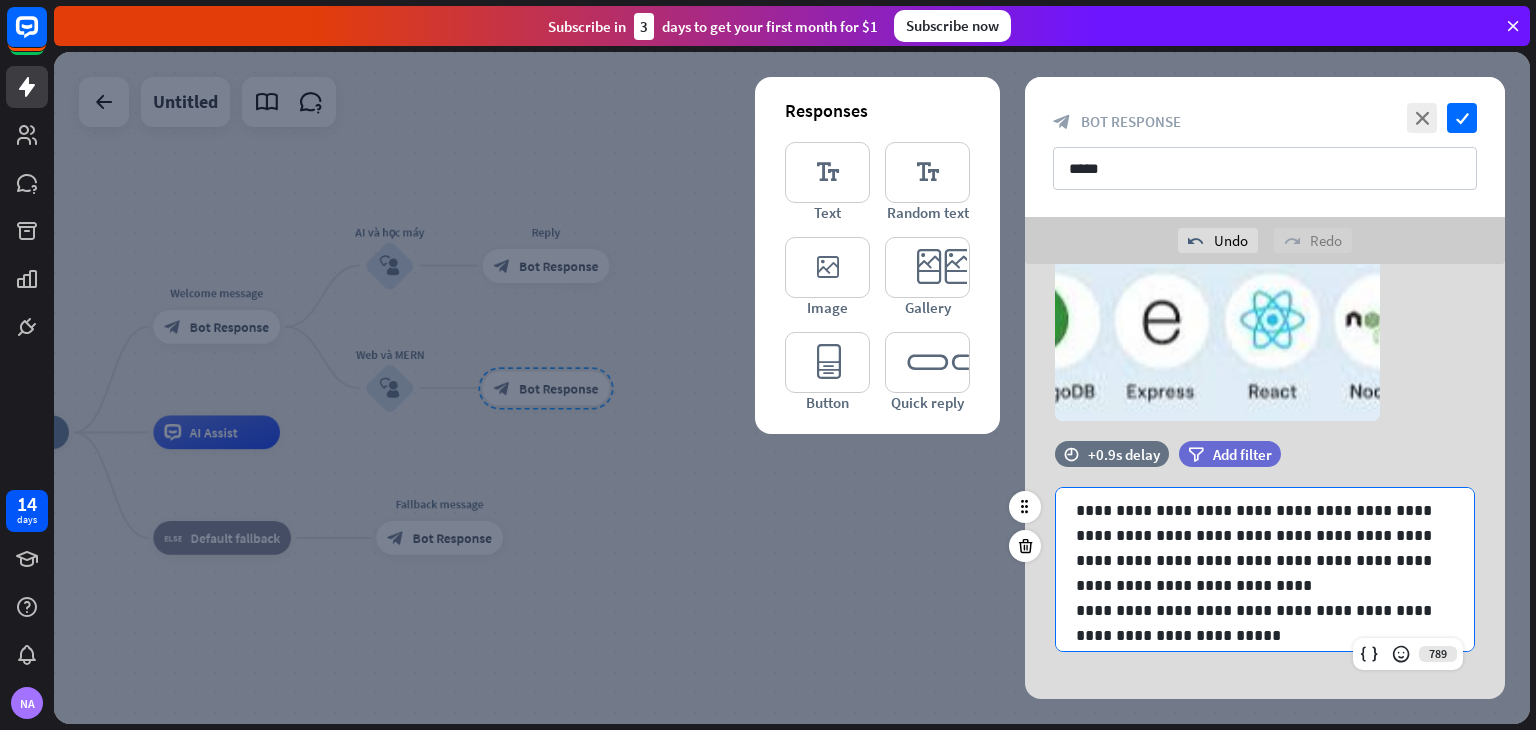 scroll, scrollTop: 1, scrollLeft: 0, axis: vertical 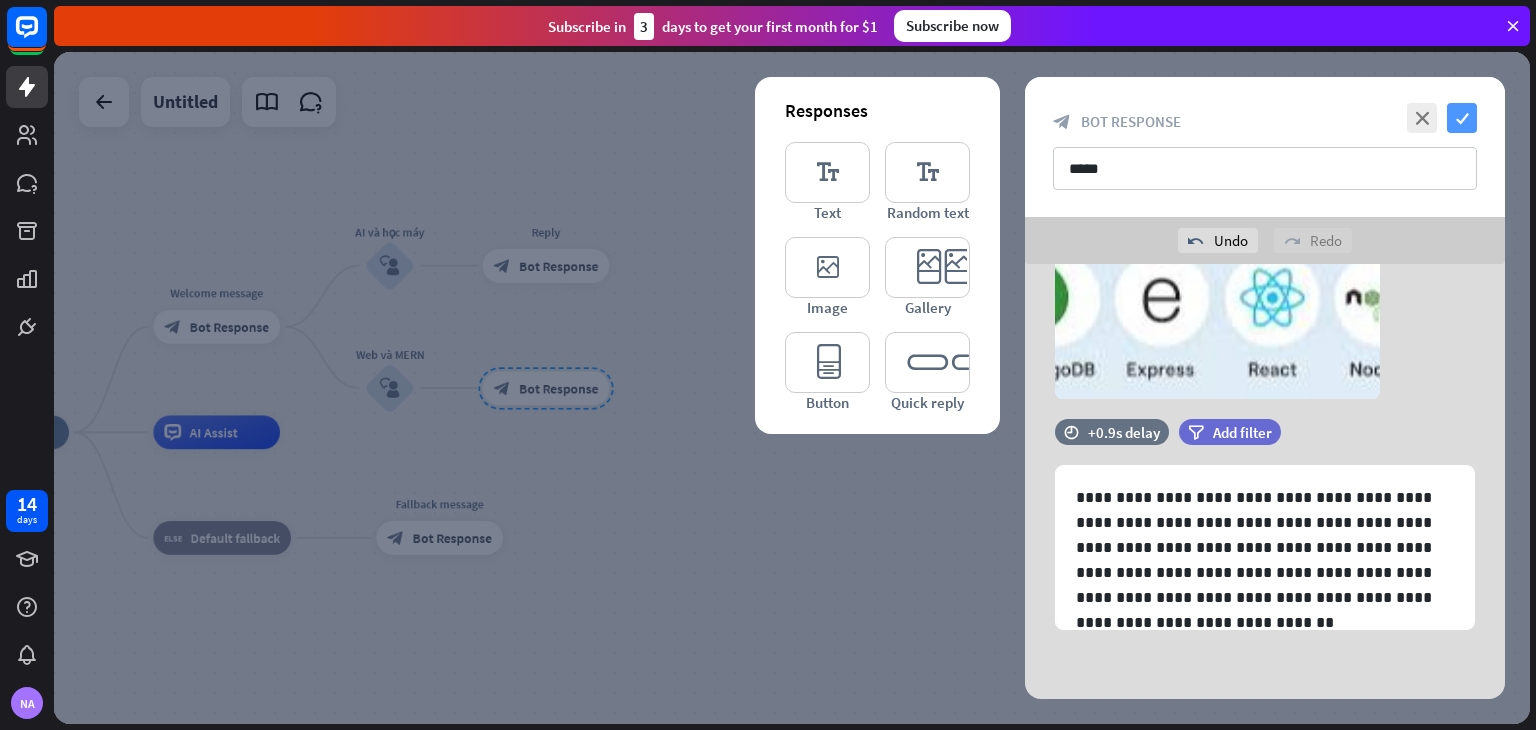 click on "check" at bounding box center [1462, 118] 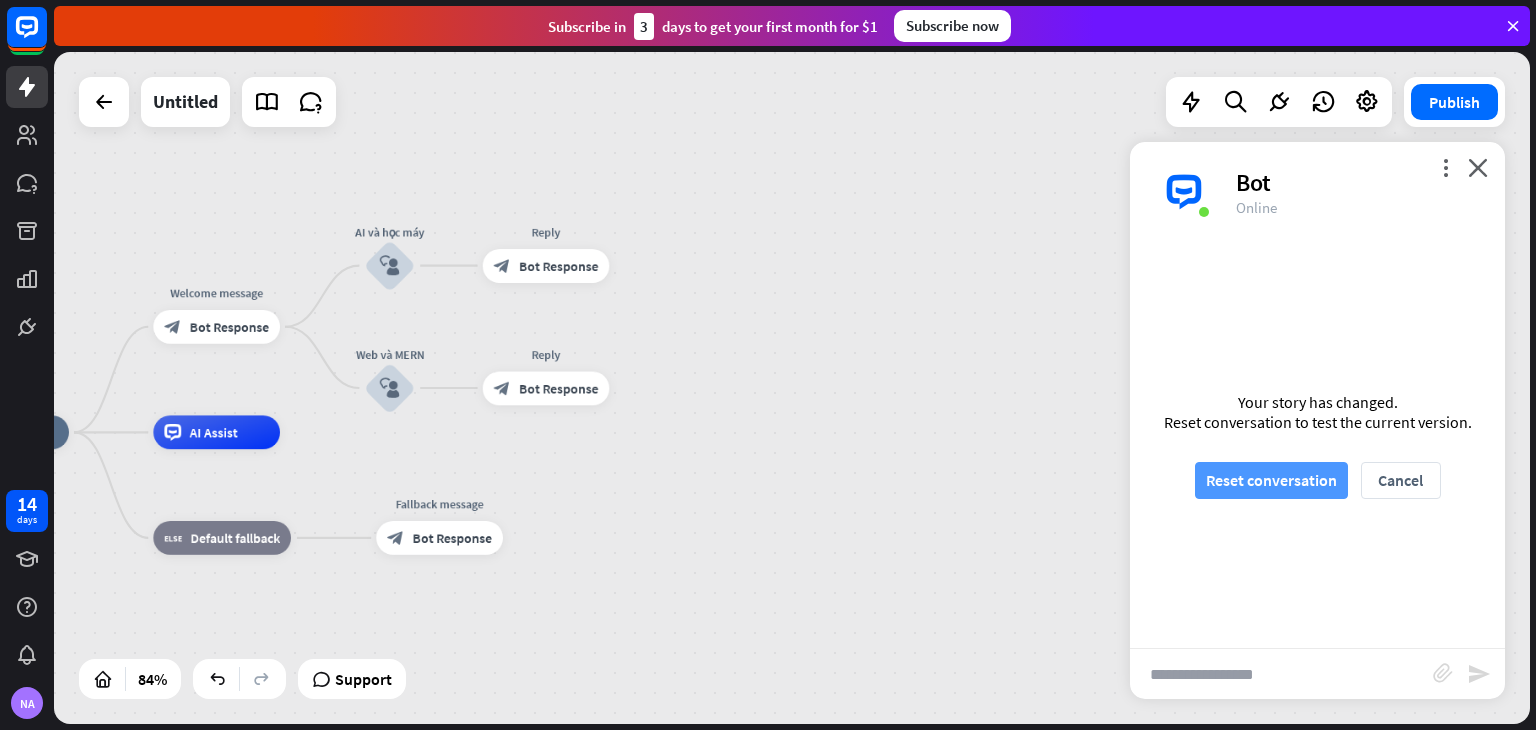 click on "Reset conversation" at bounding box center [1271, 480] 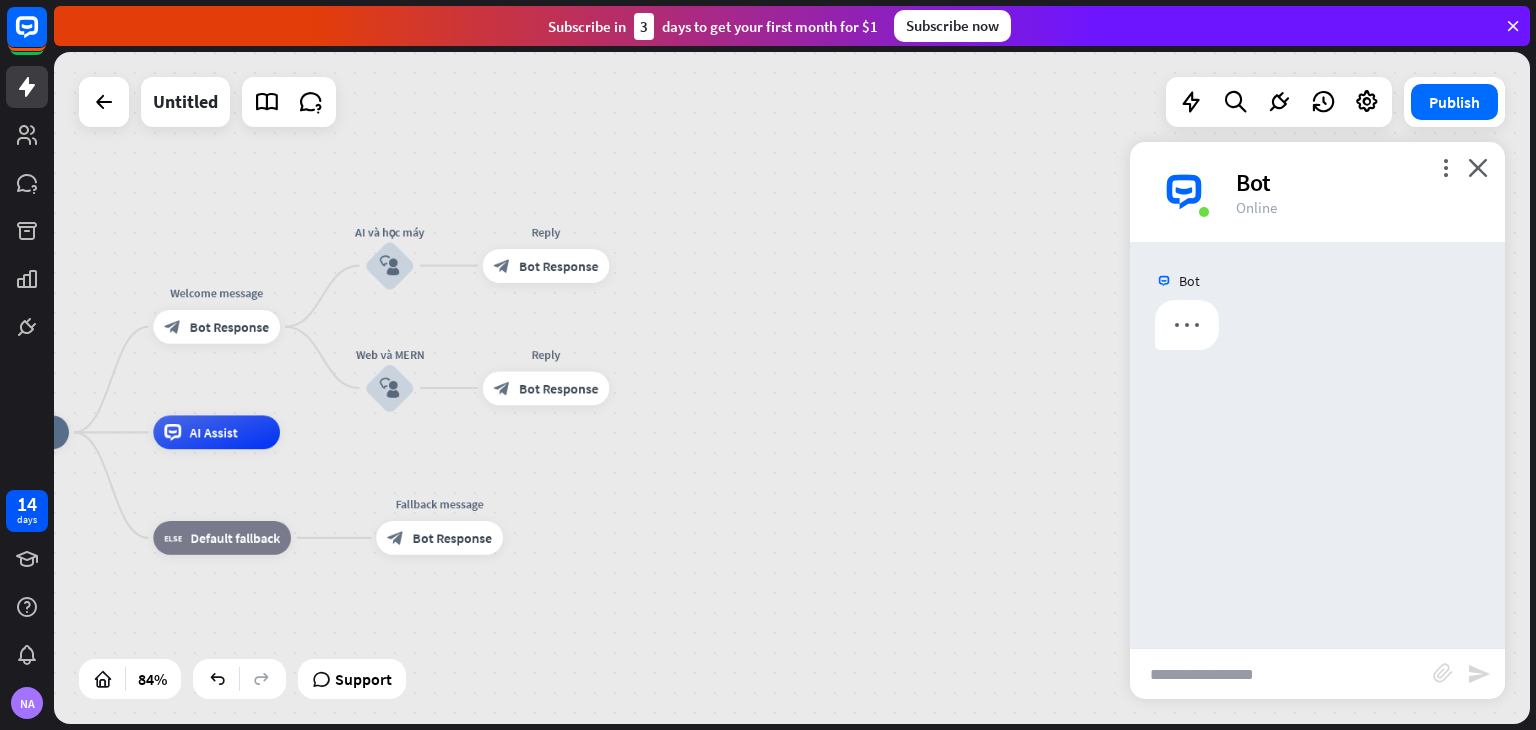 scroll, scrollTop: 0, scrollLeft: 0, axis: both 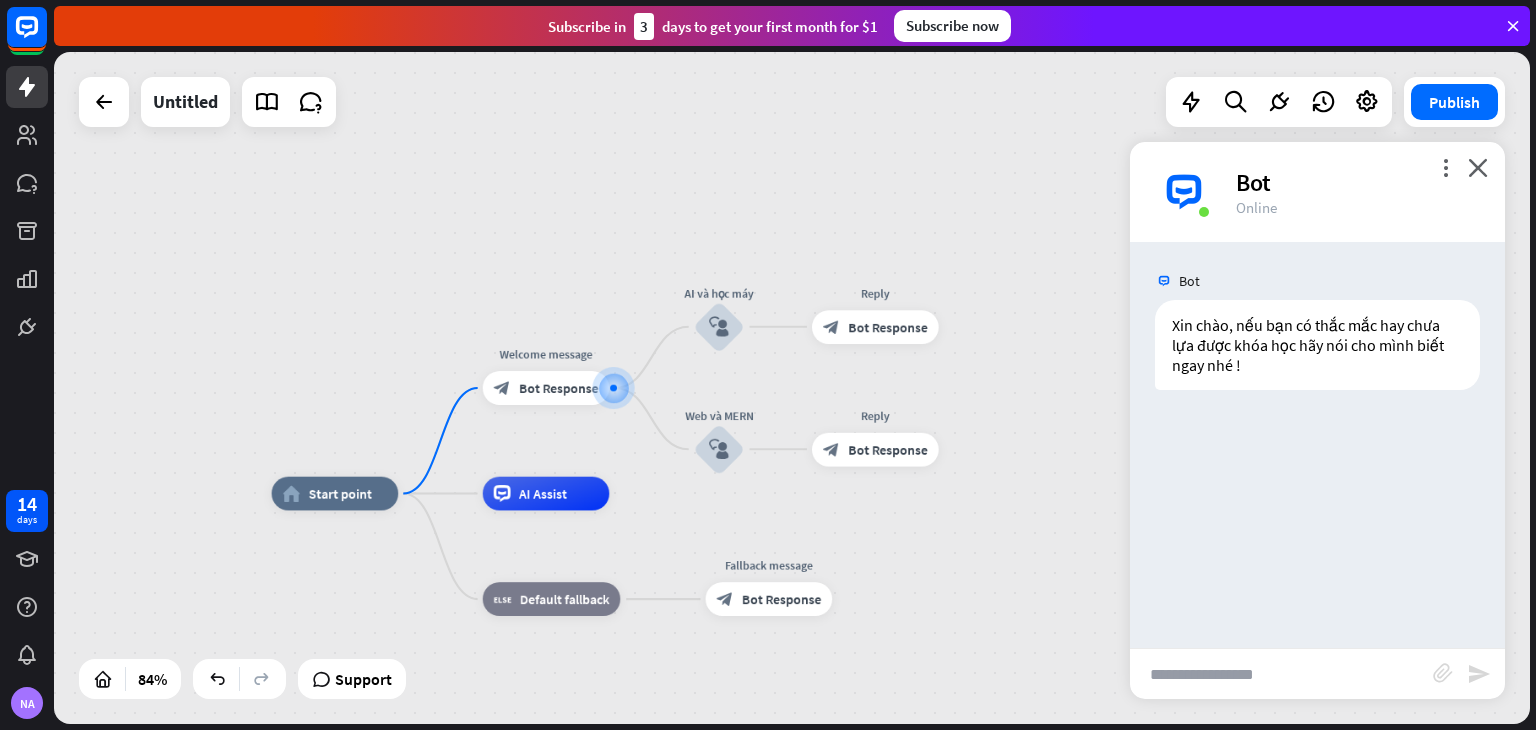 click at bounding box center [1281, 674] 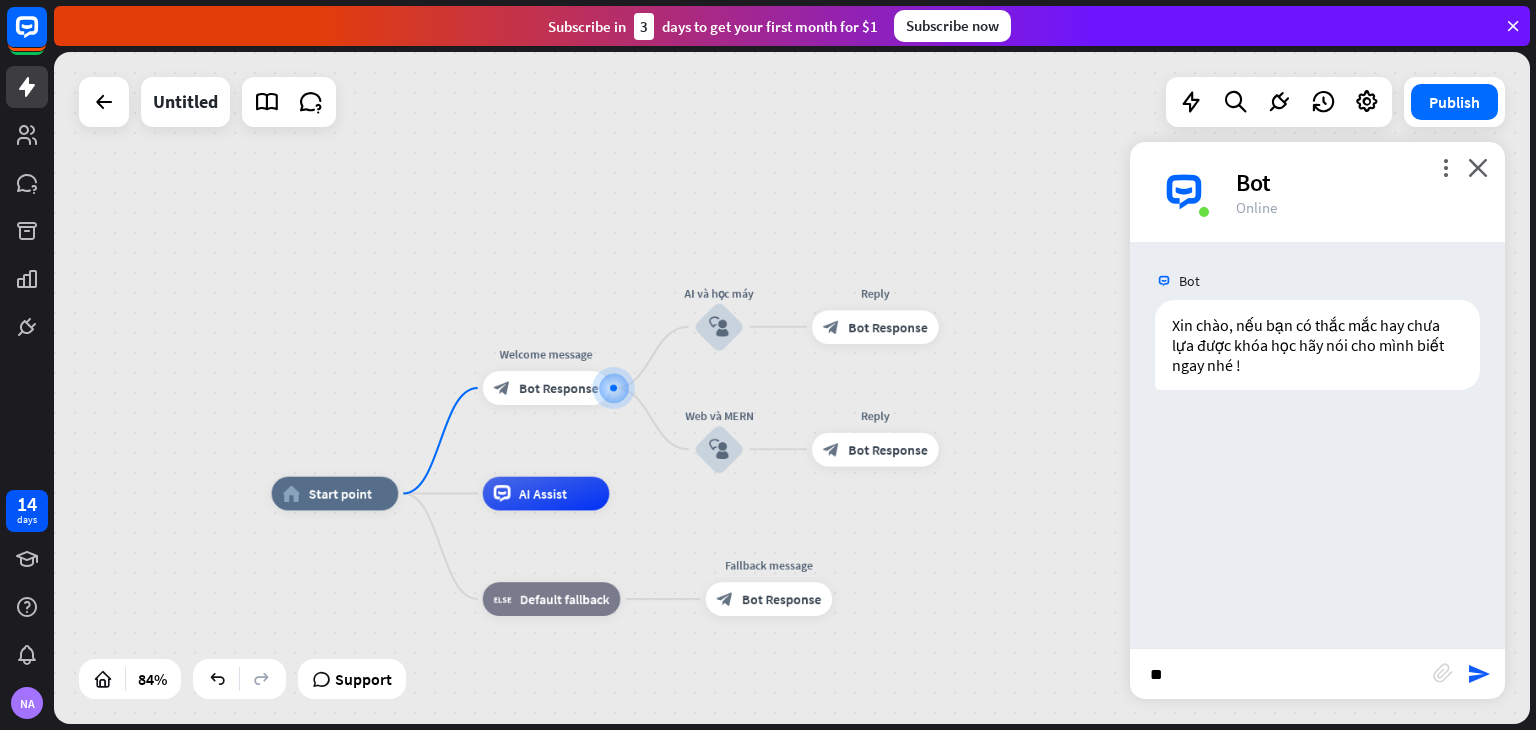 type on "***" 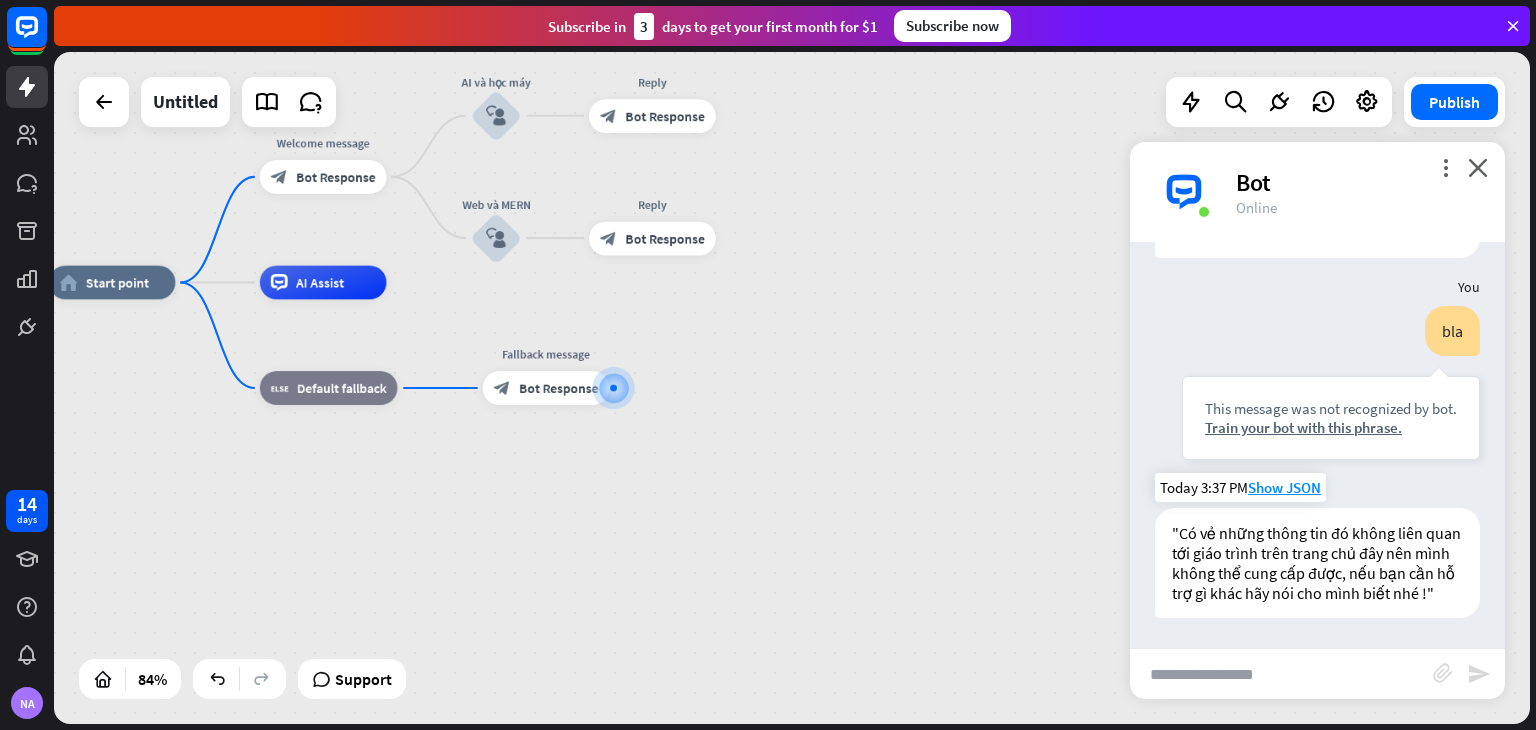 scroll, scrollTop: 152, scrollLeft: 0, axis: vertical 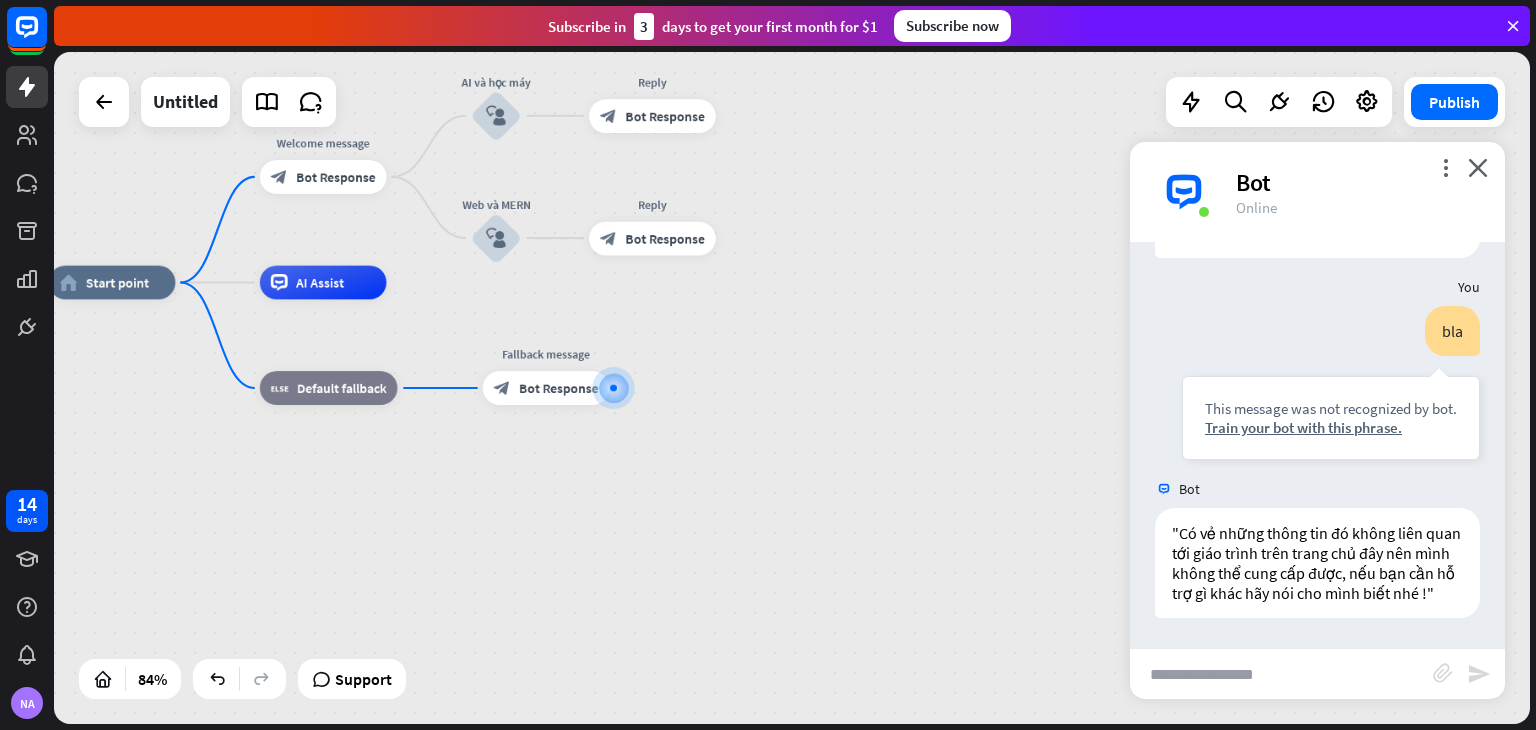 click at bounding box center (1281, 674) 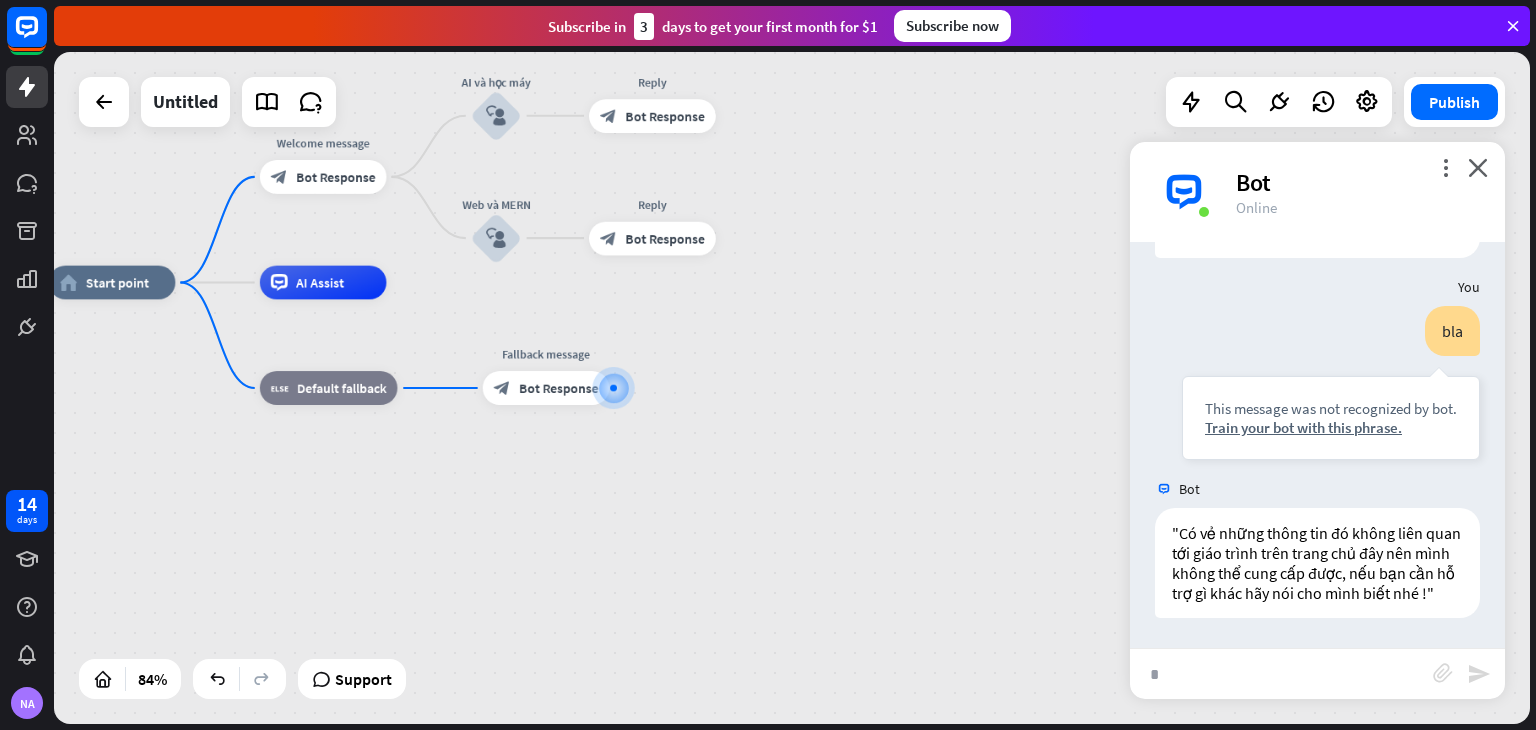 type on "**" 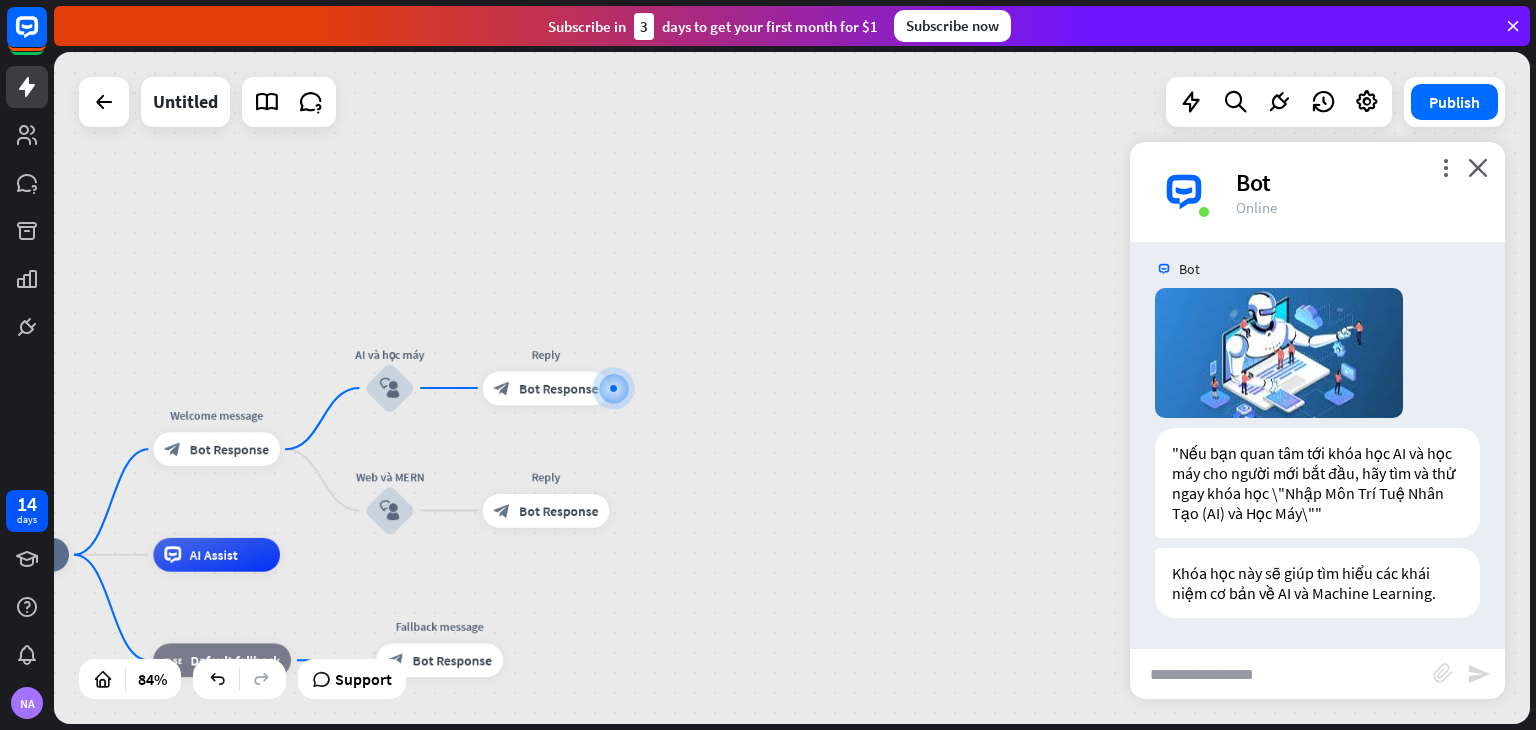 scroll, scrollTop: 628, scrollLeft: 0, axis: vertical 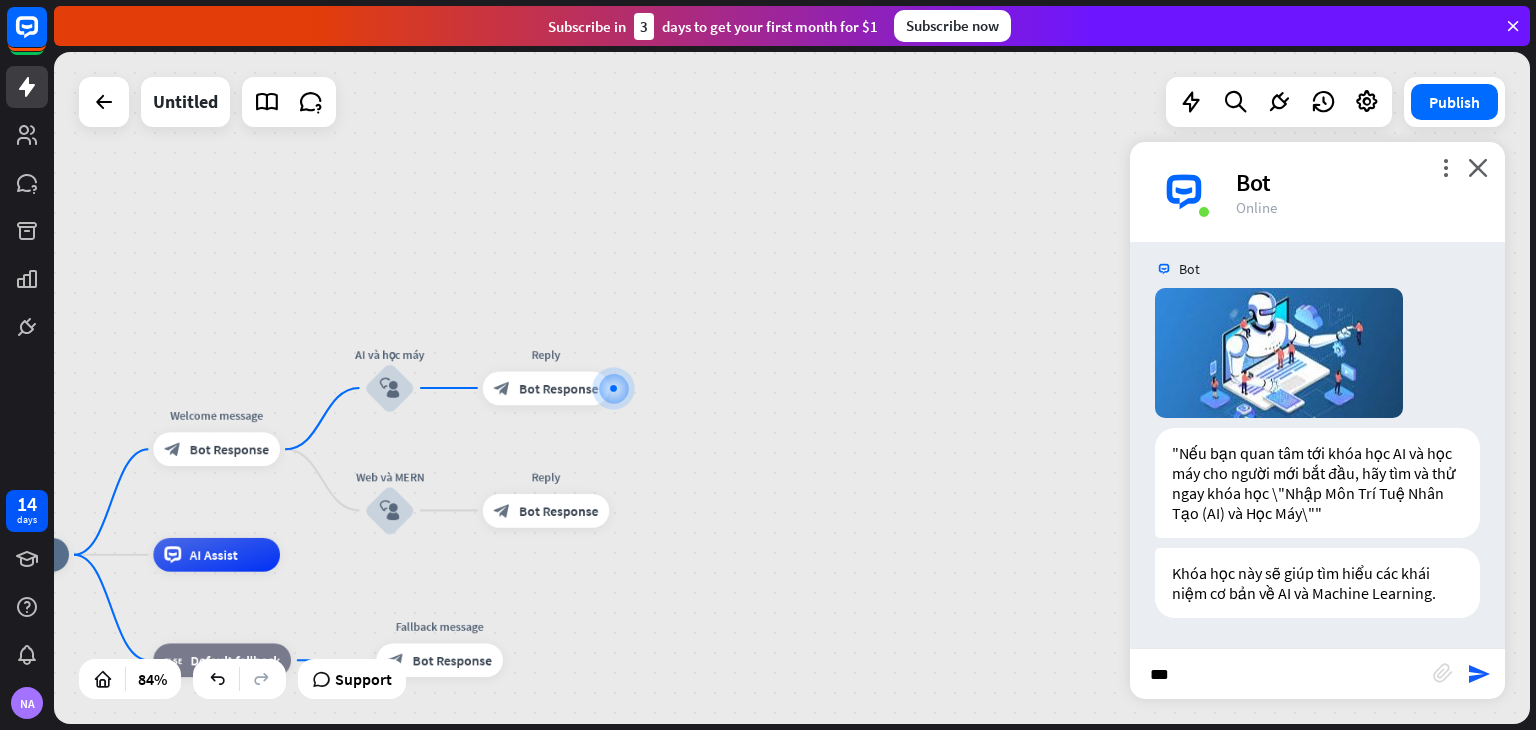 type on "****" 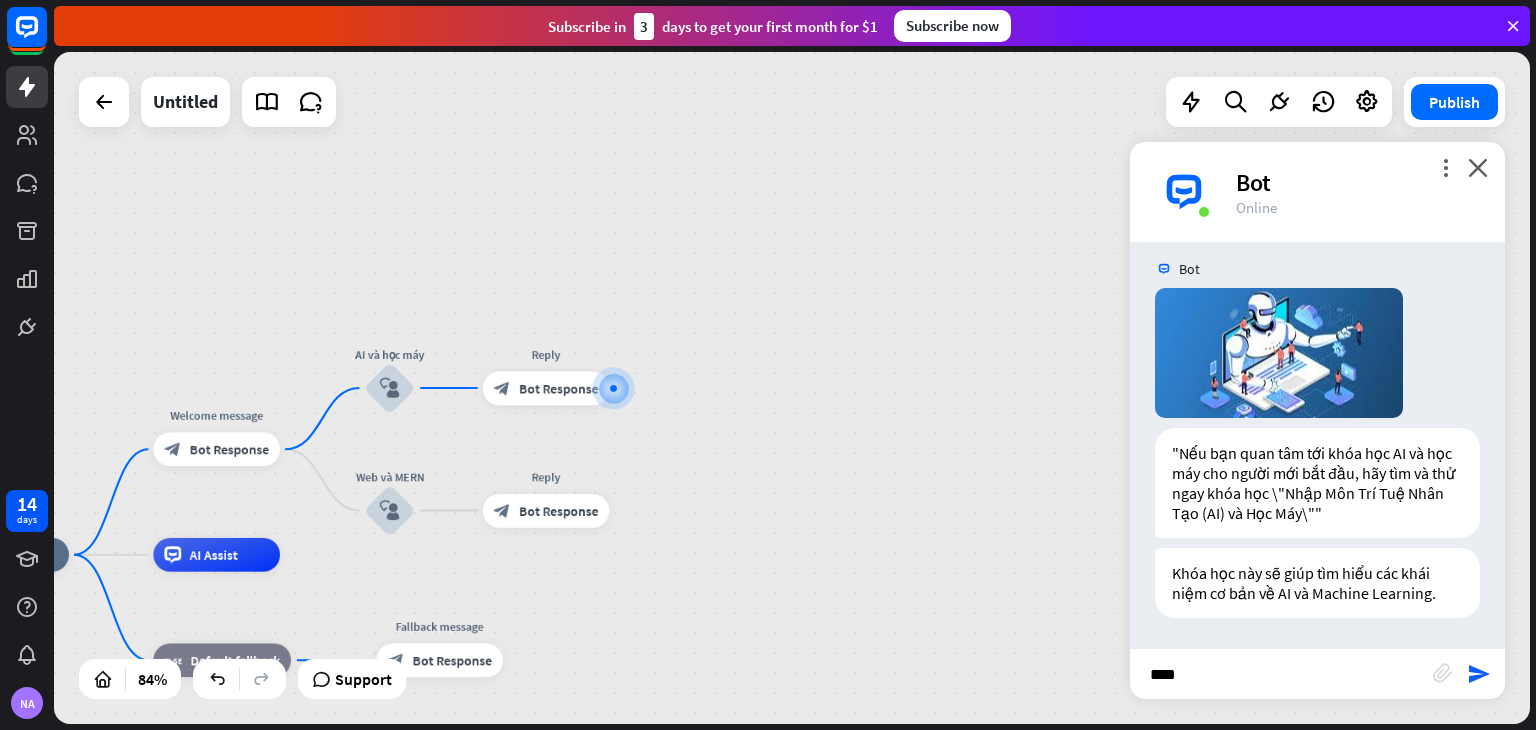 type 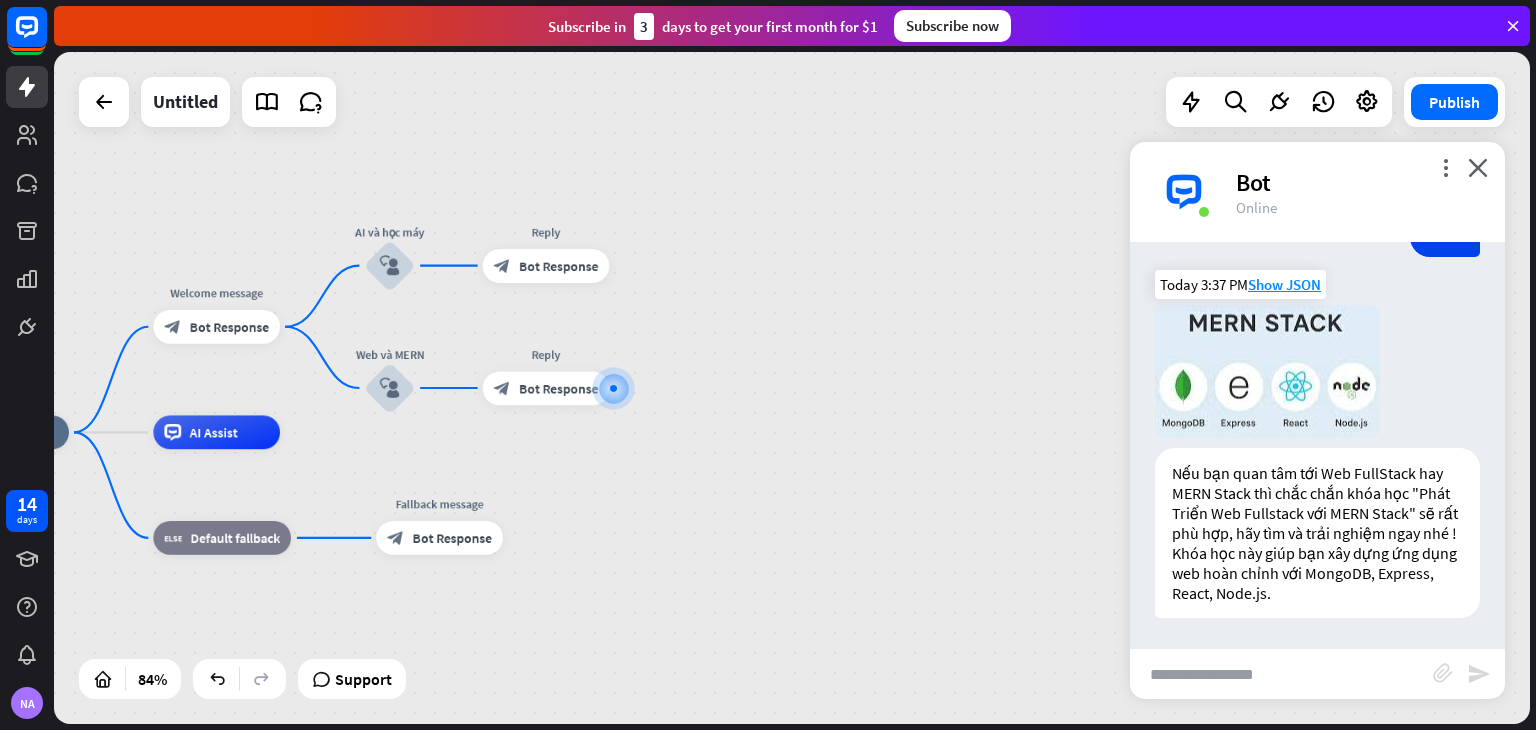 scroll, scrollTop: 1087, scrollLeft: 0, axis: vertical 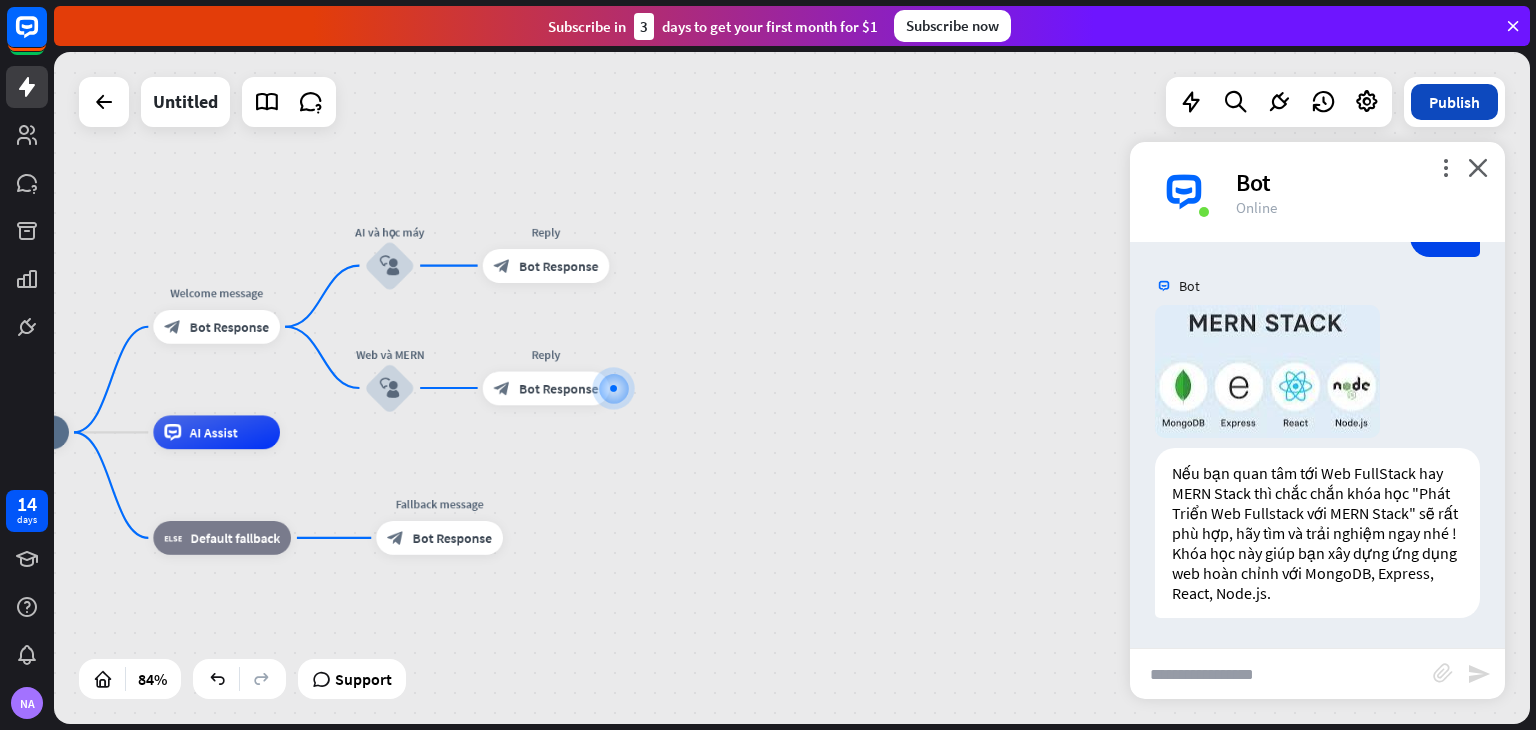 click on "Publish" at bounding box center (1454, 102) 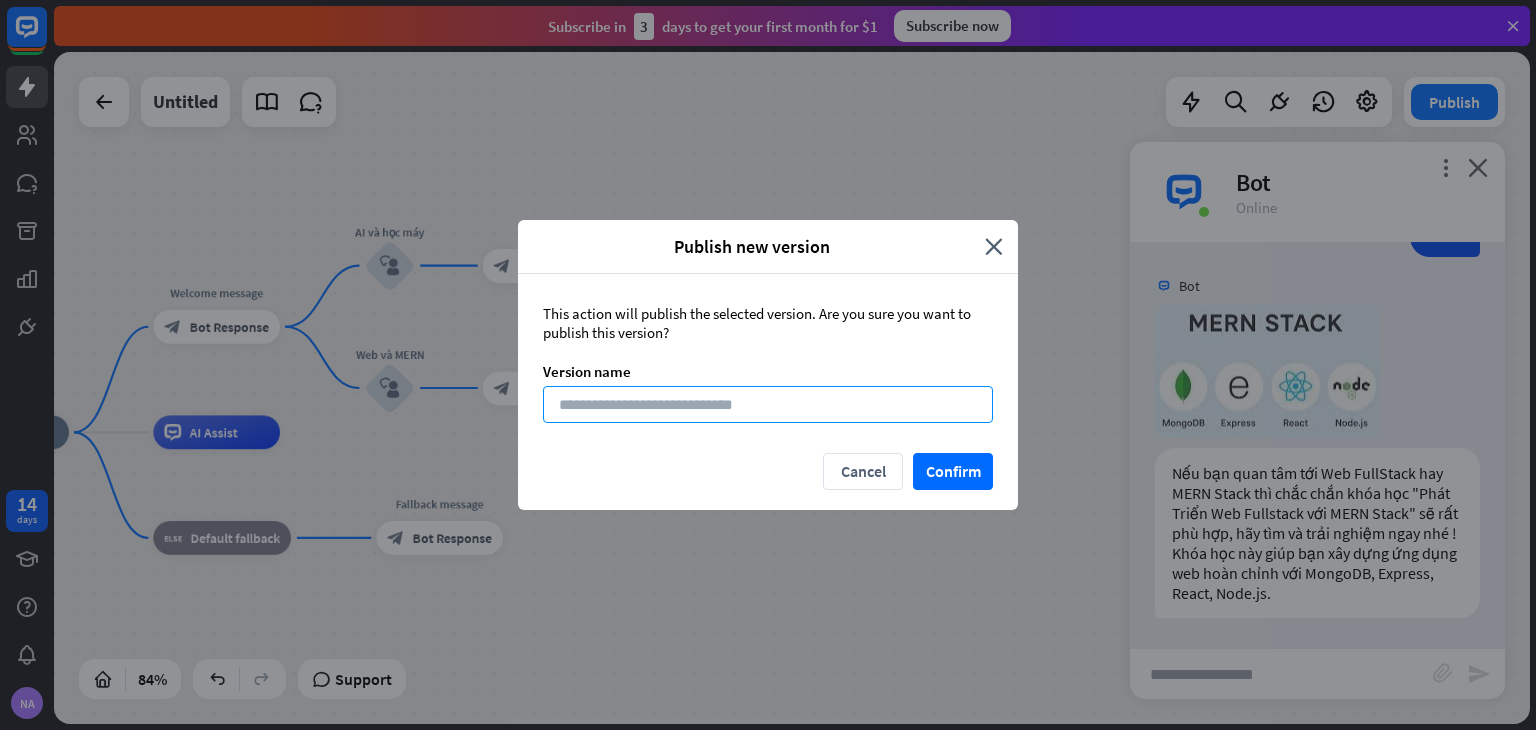 click at bounding box center [768, 404] 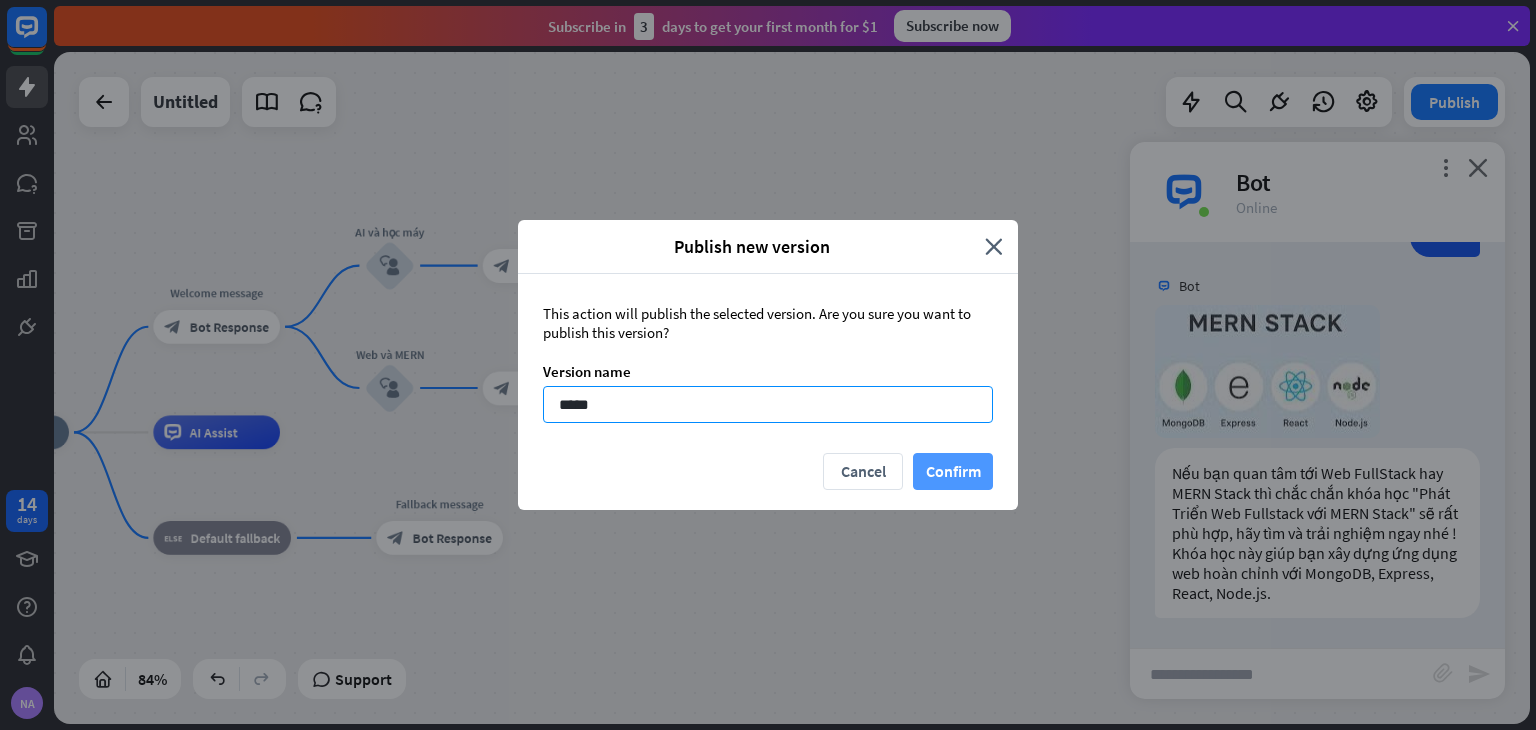 type on "*****" 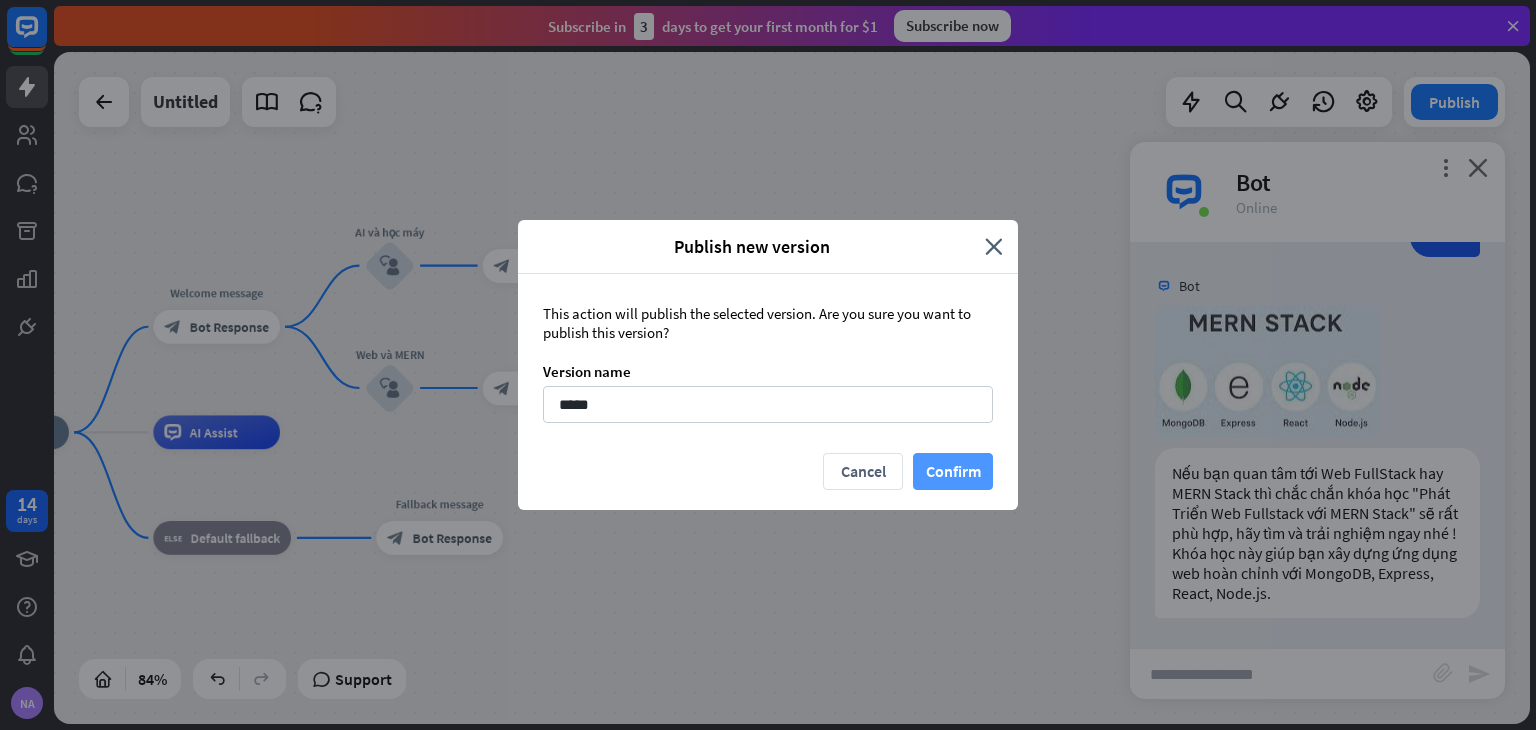 click on "Confirm" at bounding box center (953, 471) 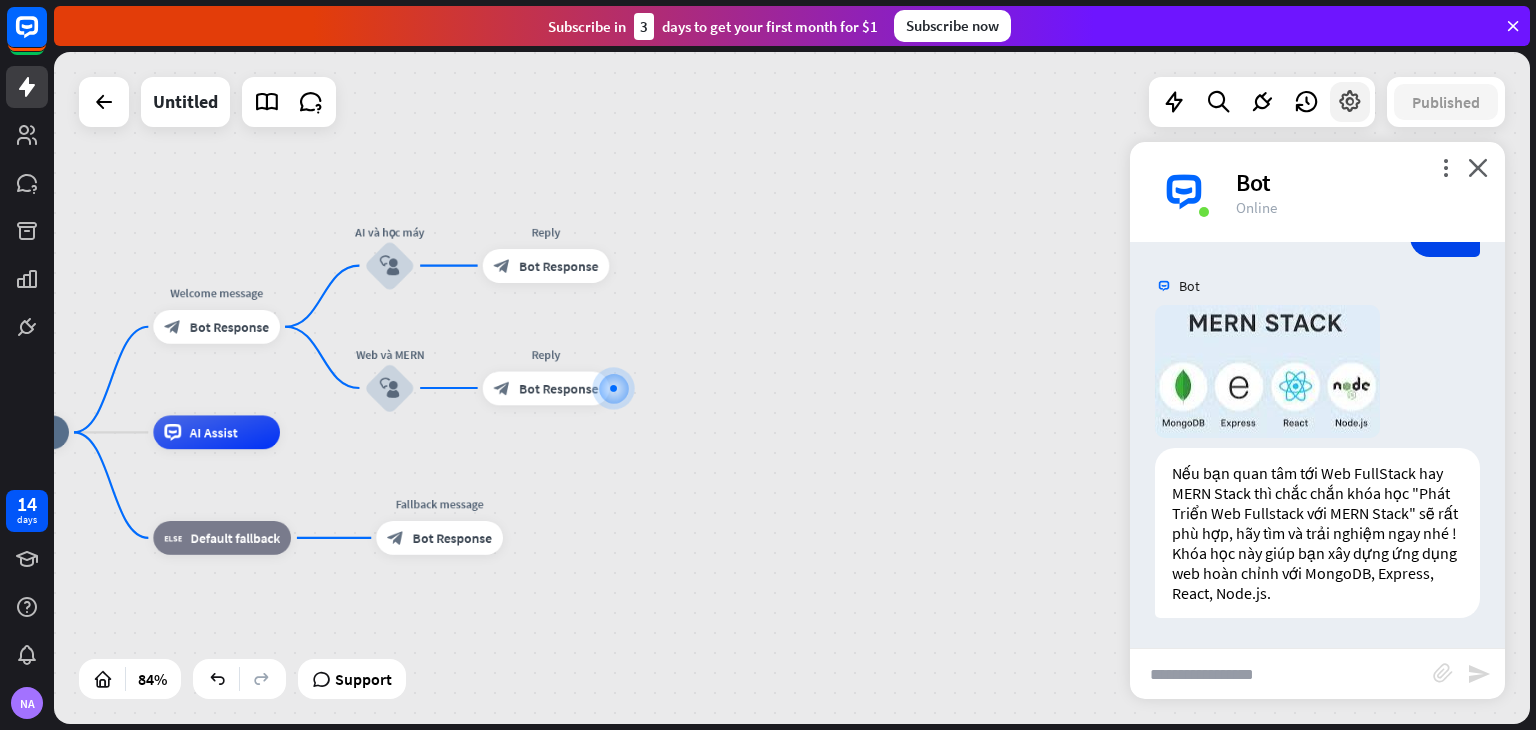 click at bounding box center [1350, 102] 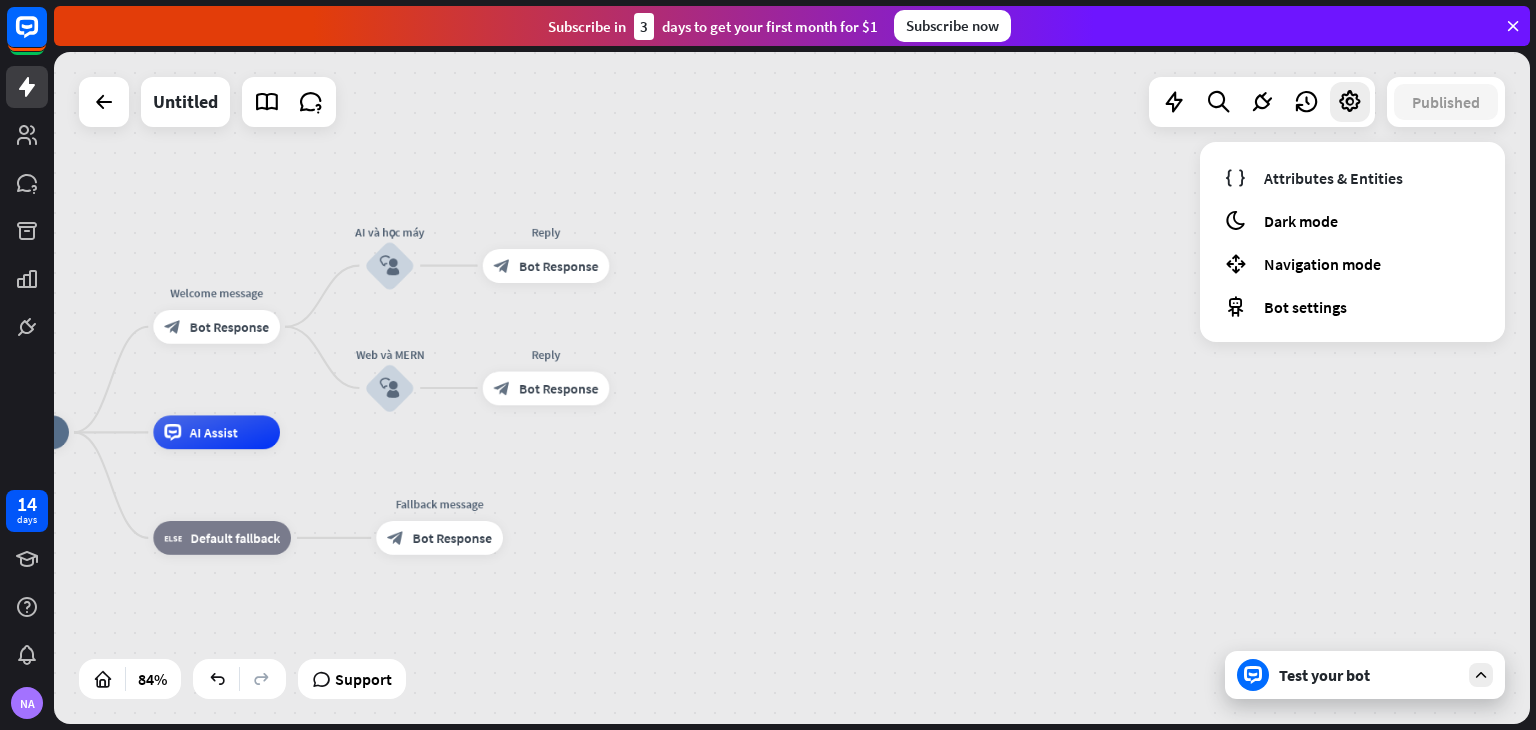 click on "home_2   Start point                 Welcome message   block_bot_response   Bot Response                 AI và học máy   block_user_input                 Reply   block_bot_response   Bot Response                 Web và MERN   block_user_input                 Reply   block_bot_response   Bot Response                     AI Assist                   block_fallback   Default fallback                 Fallback message   block_bot_response   Bot Response" at bounding box center [792, 388] 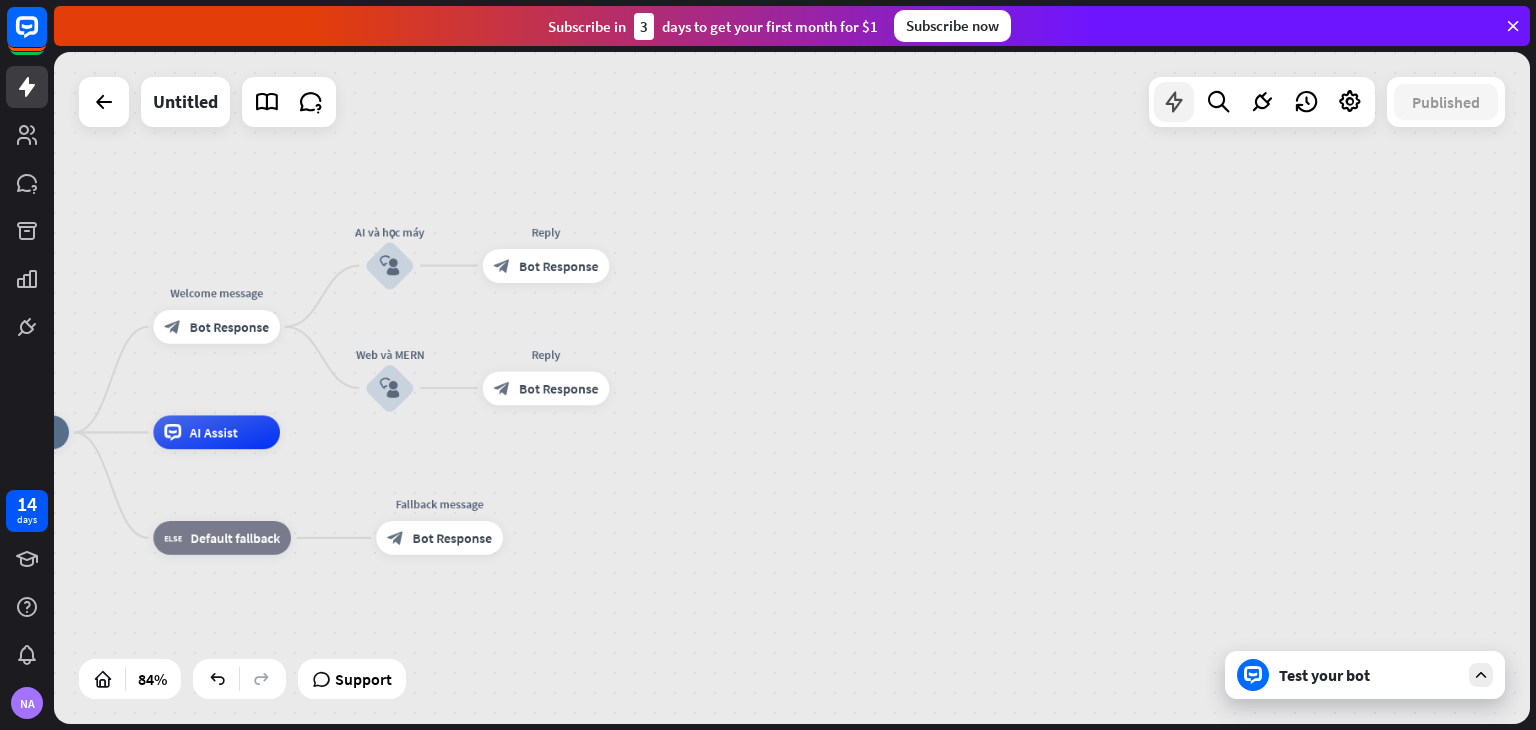 click at bounding box center (1174, 102) 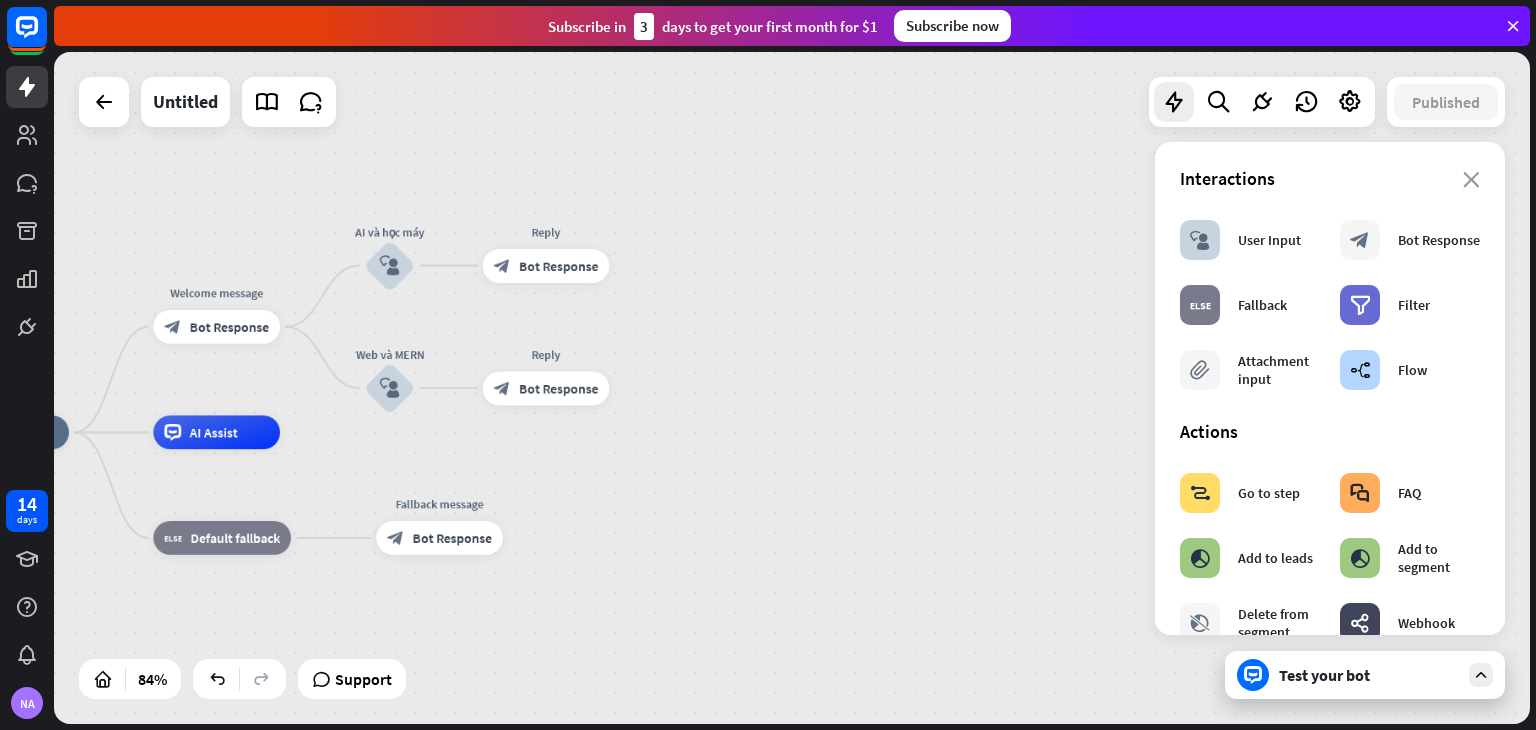 click on "home_2   Start point                 Welcome message   block_bot_response   Bot Response                 AI và học máy   block_user_input                 Reply   block_bot_response   Bot Response                 Web và MERN   block_user_input                 Reply   block_bot_response   Bot Response                     AI Assist                   block_fallback   Default fallback                 Fallback message   block_bot_response   Bot Response" at bounding box center (565, 715) 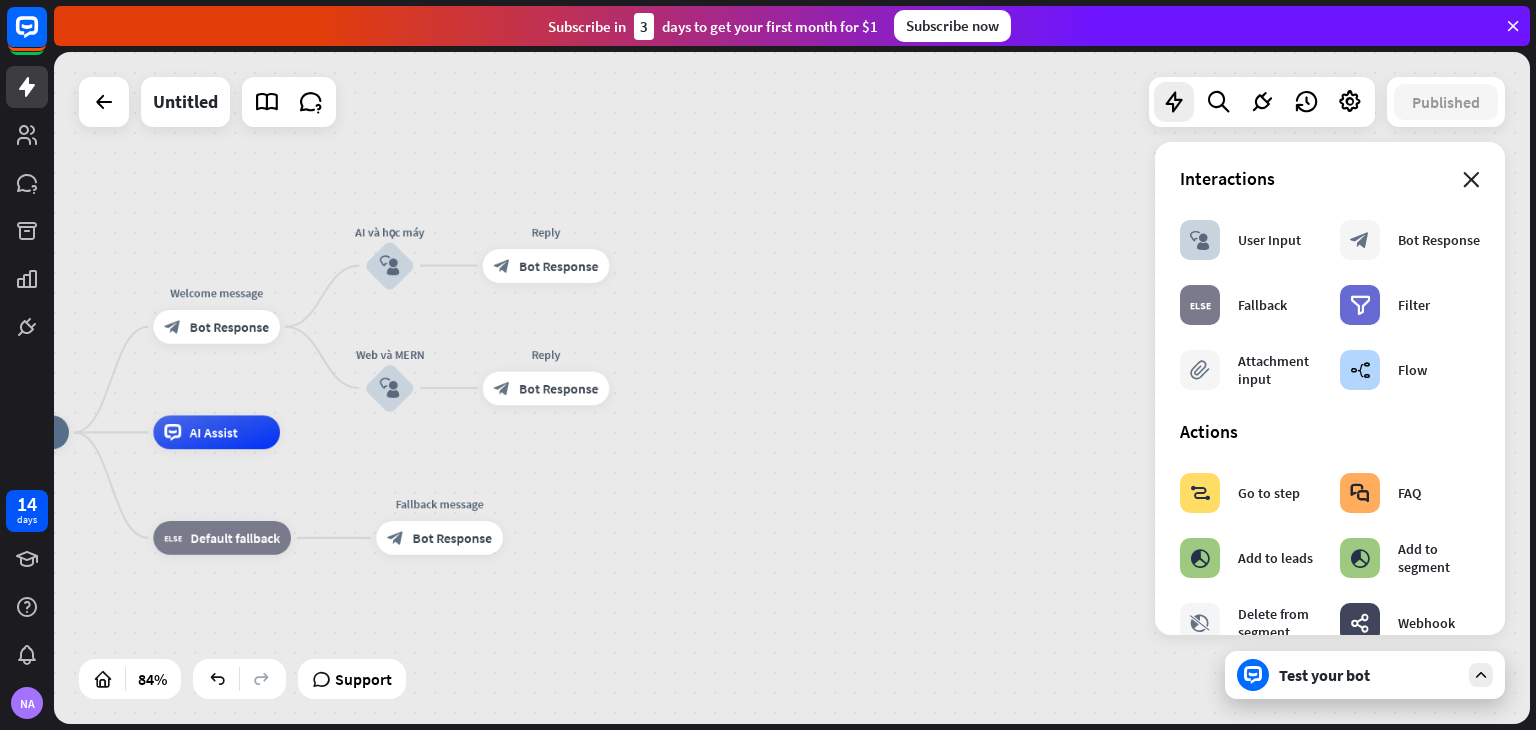 click on "close" at bounding box center (1471, 180) 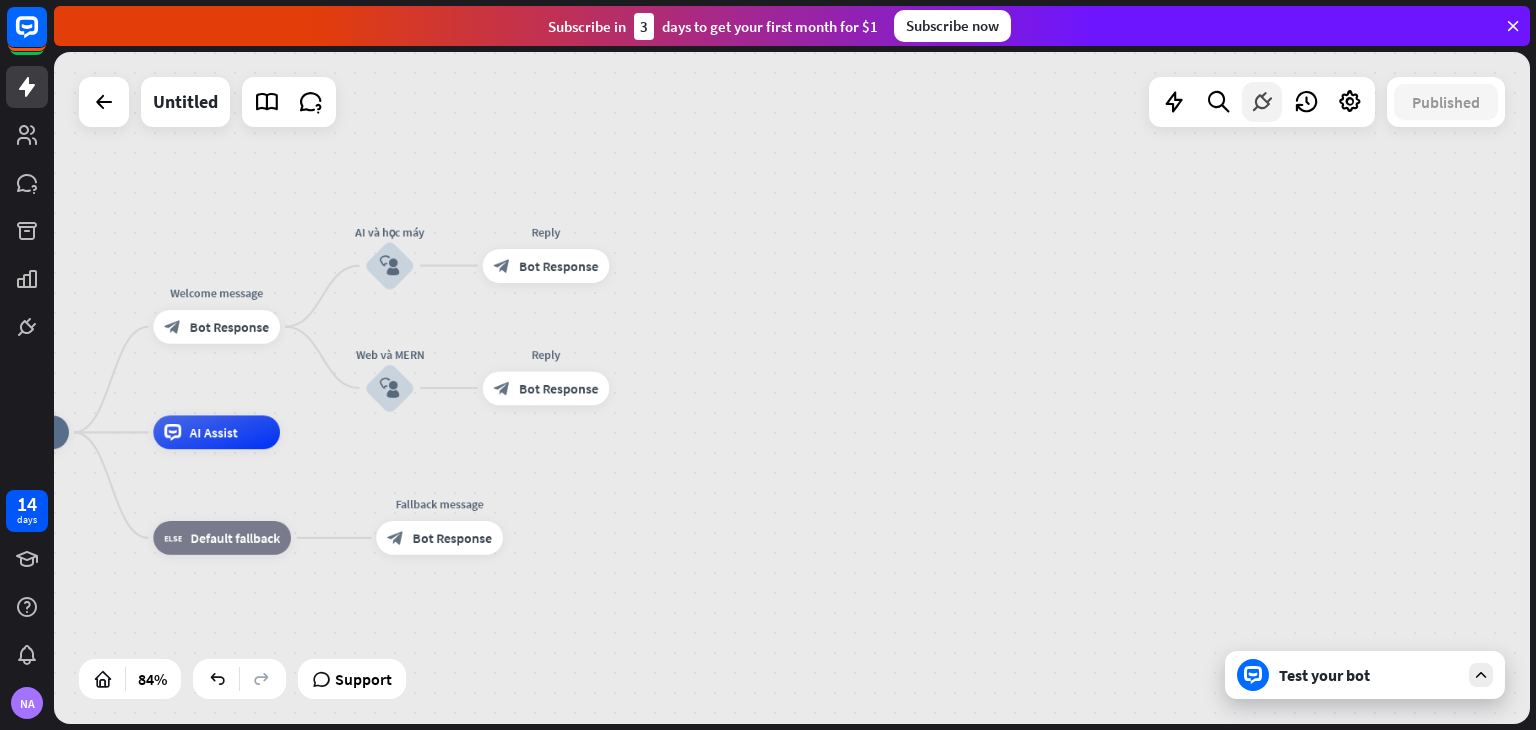 click at bounding box center (1262, 102) 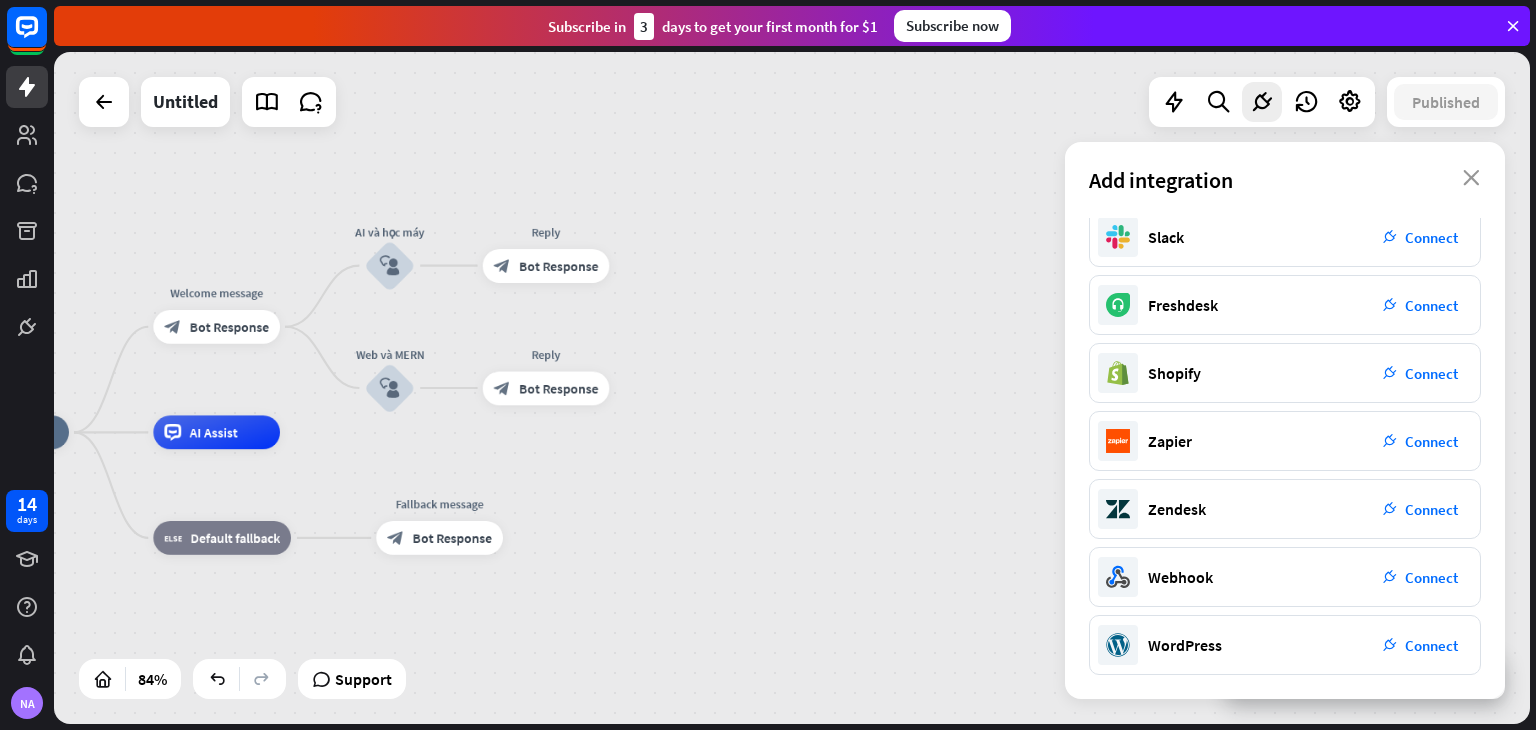 scroll, scrollTop: 0, scrollLeft: 0, axis: both 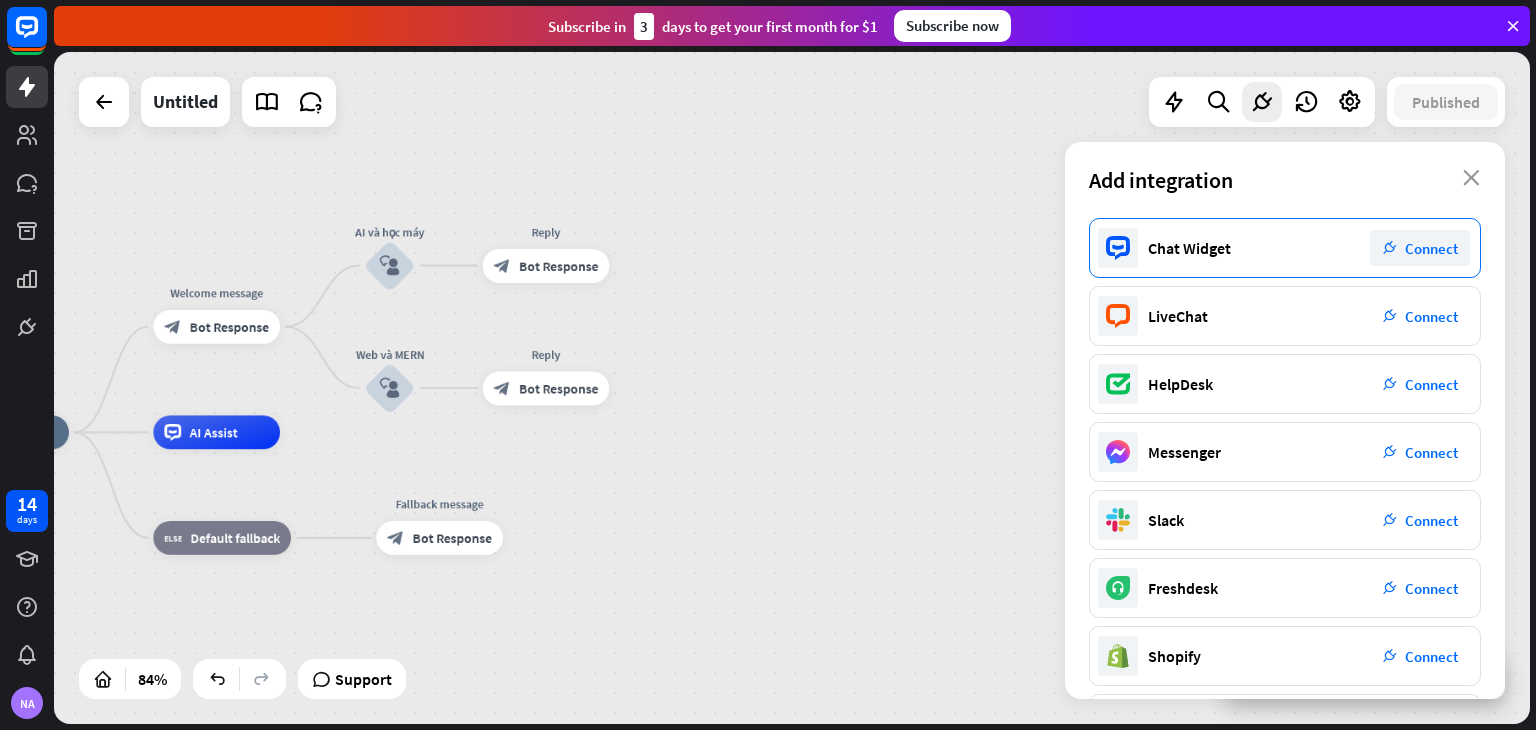 click on "Connect" at bounding box center (1431, 248) 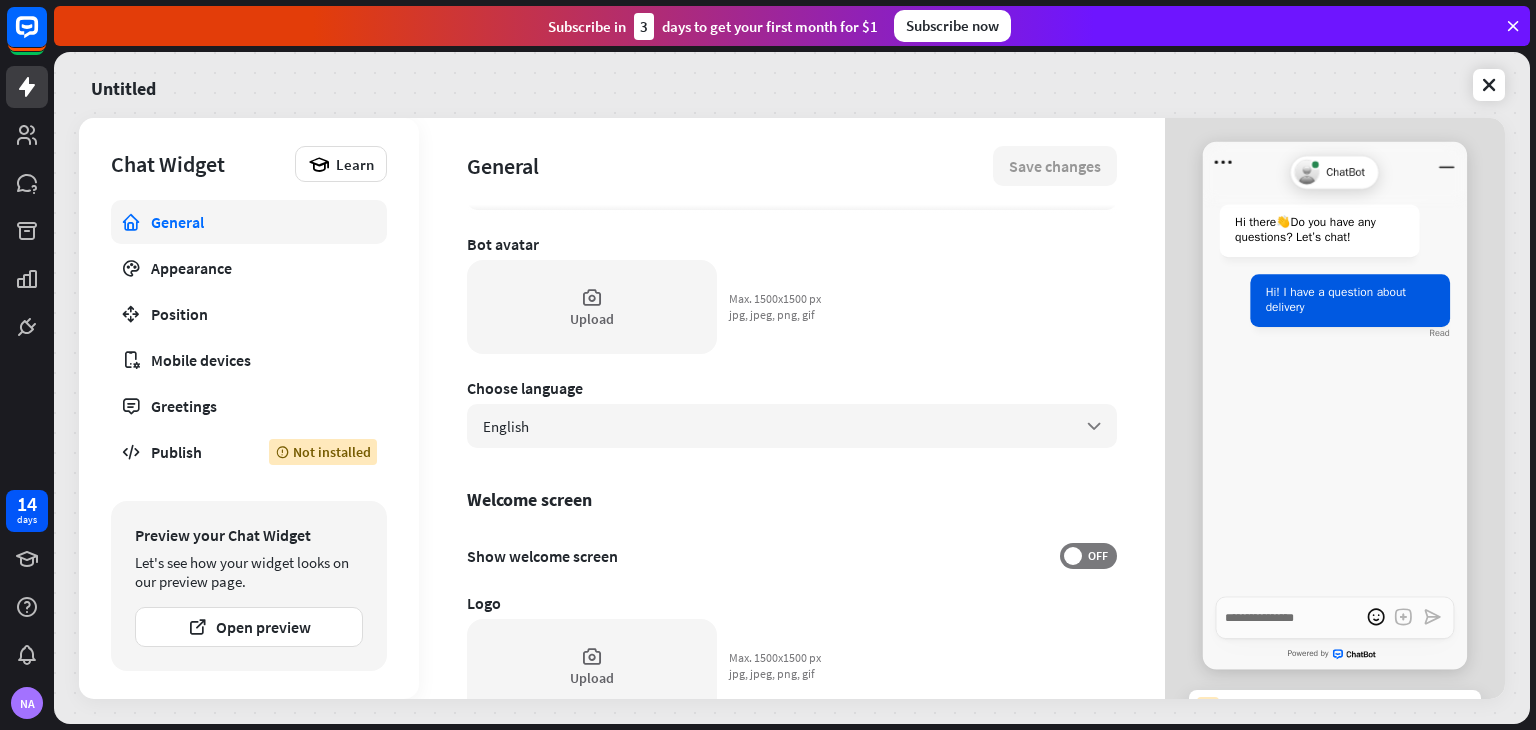 scroll, scrollTop: 0, scrollLeft: 0, axis: both 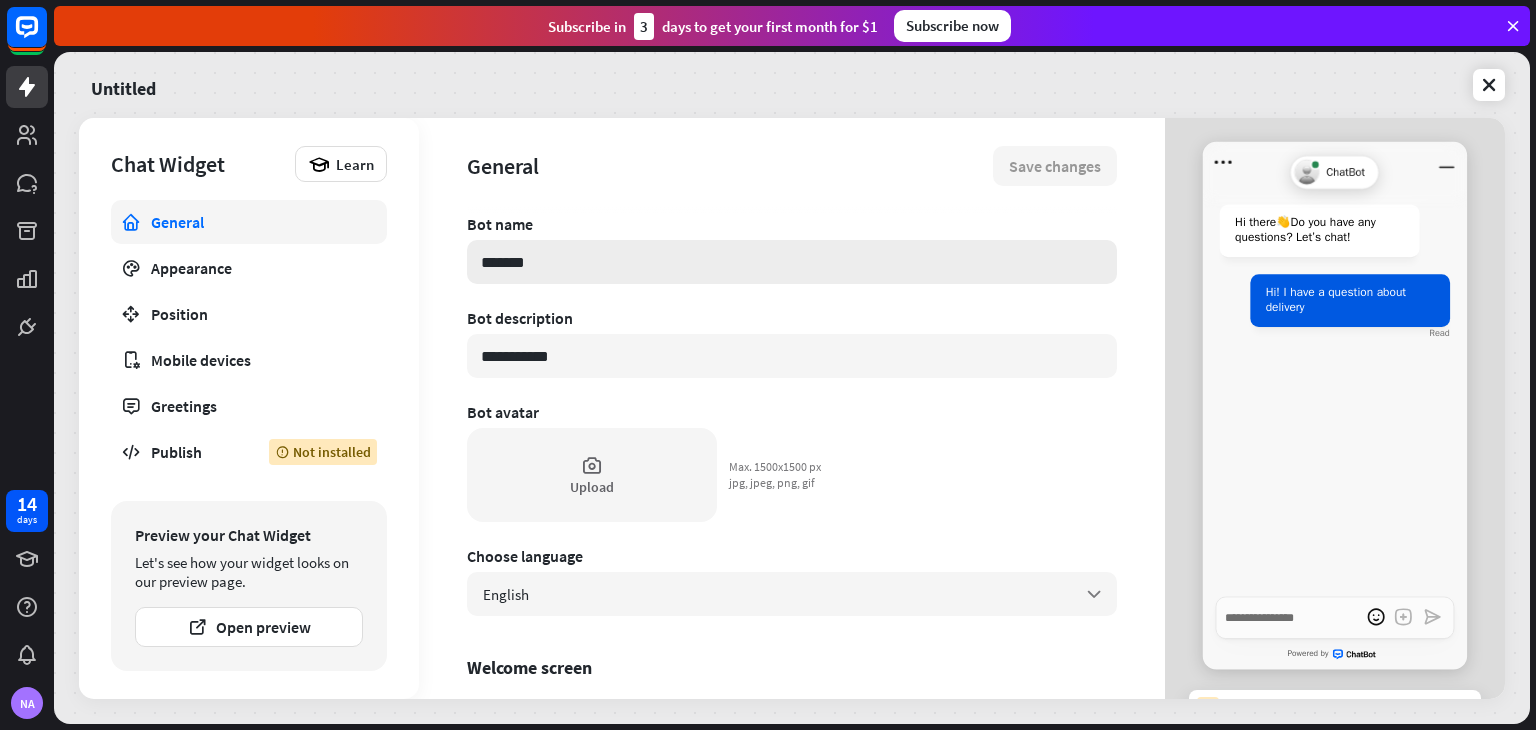 click on "*******" at bounding box center [792, 262] 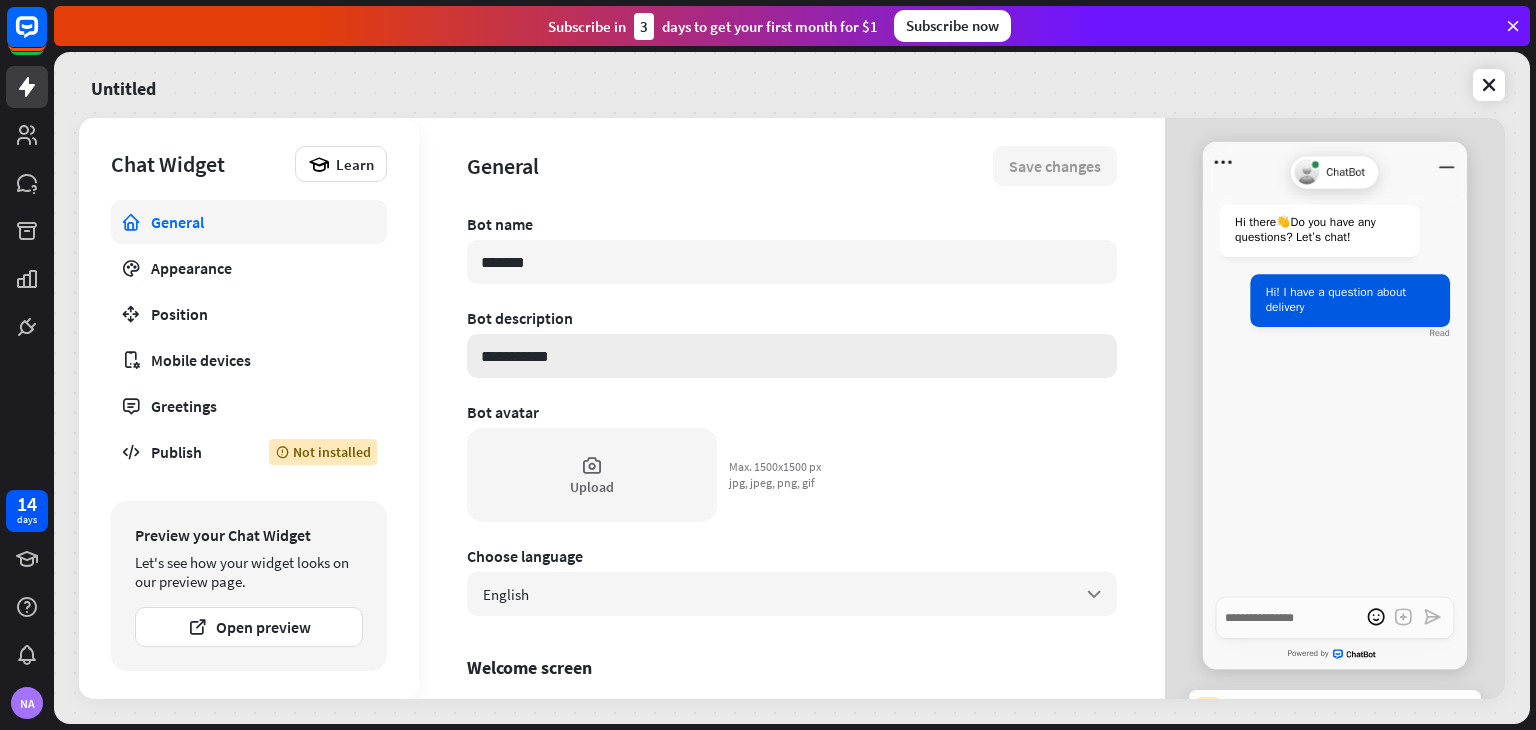 click on "**********" at bounding box center [792, 356] 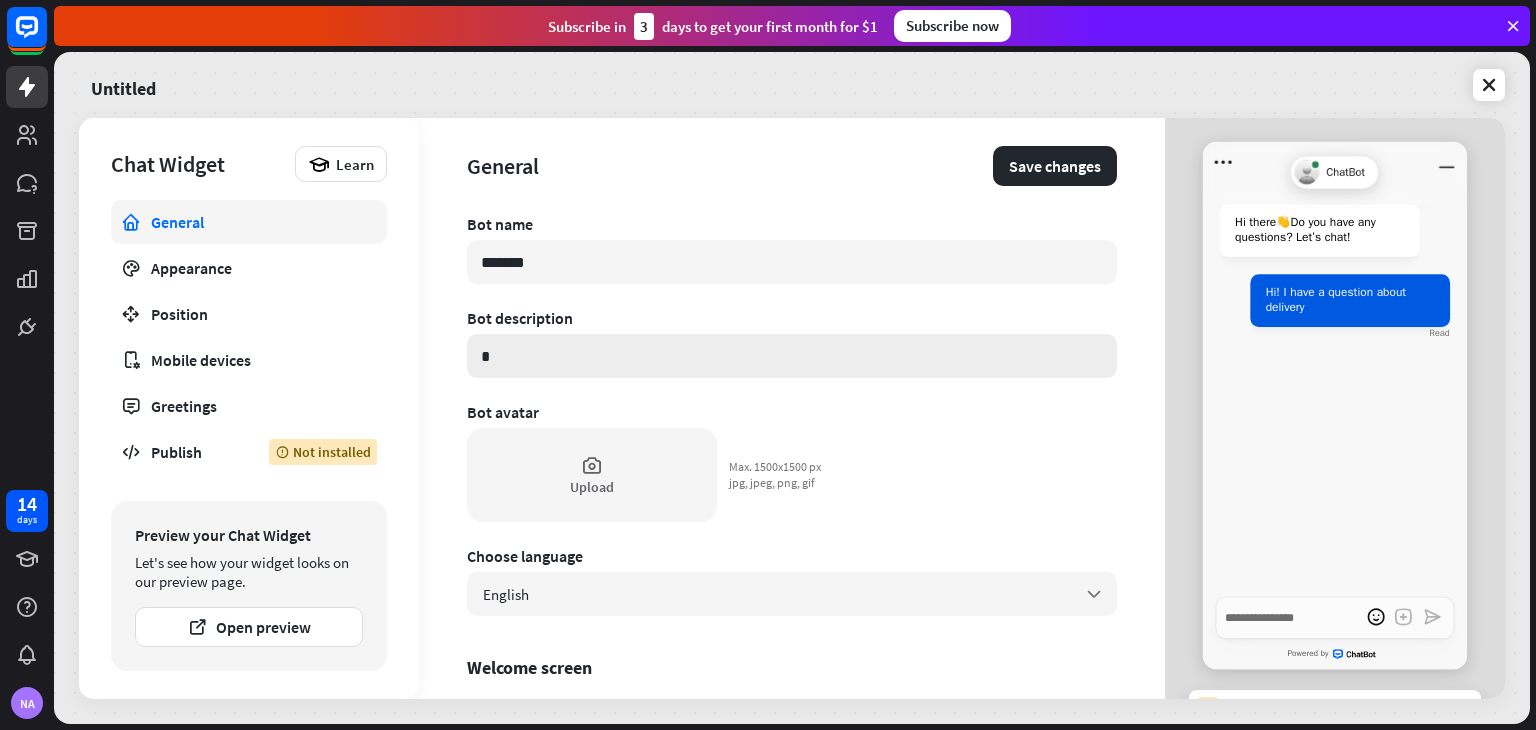 type on "**" 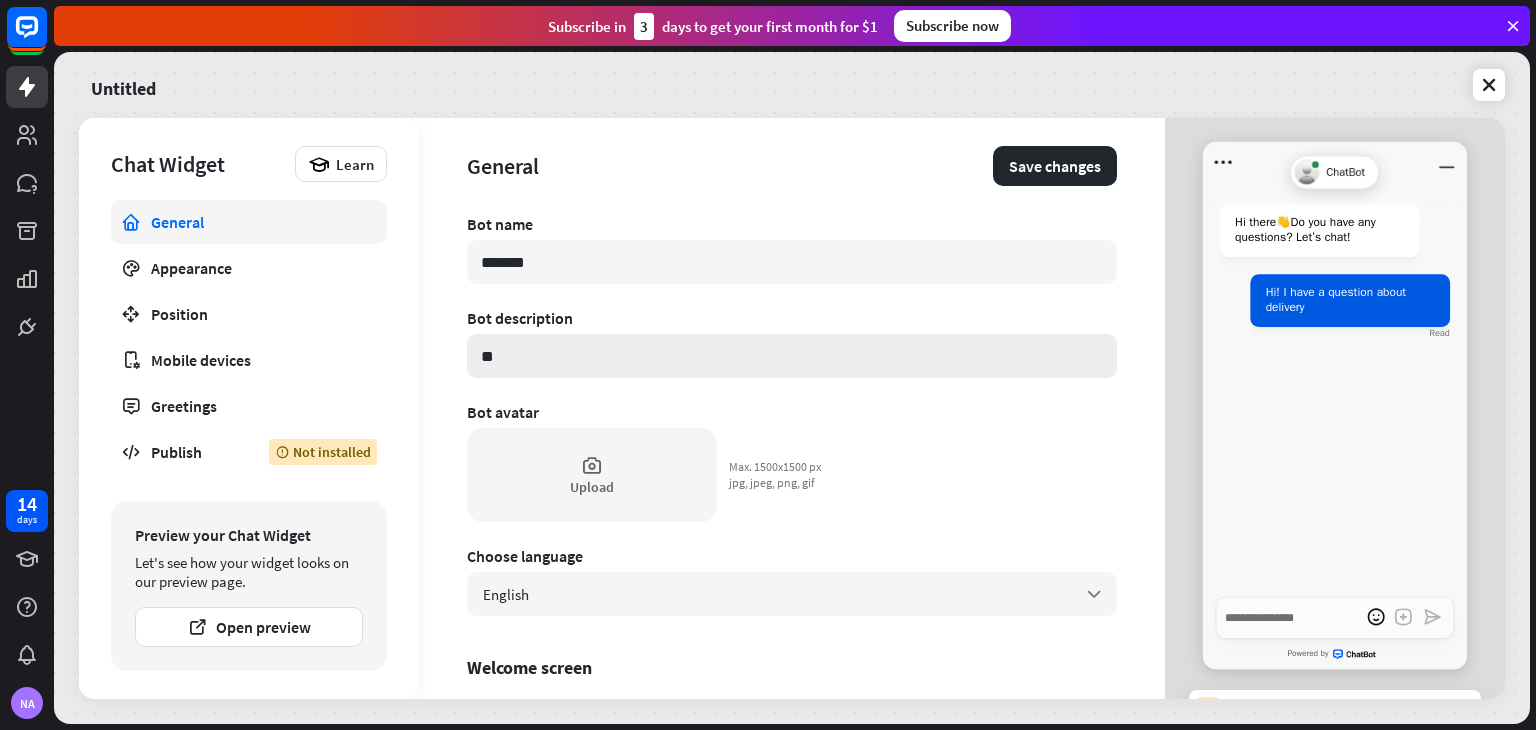type on "*" 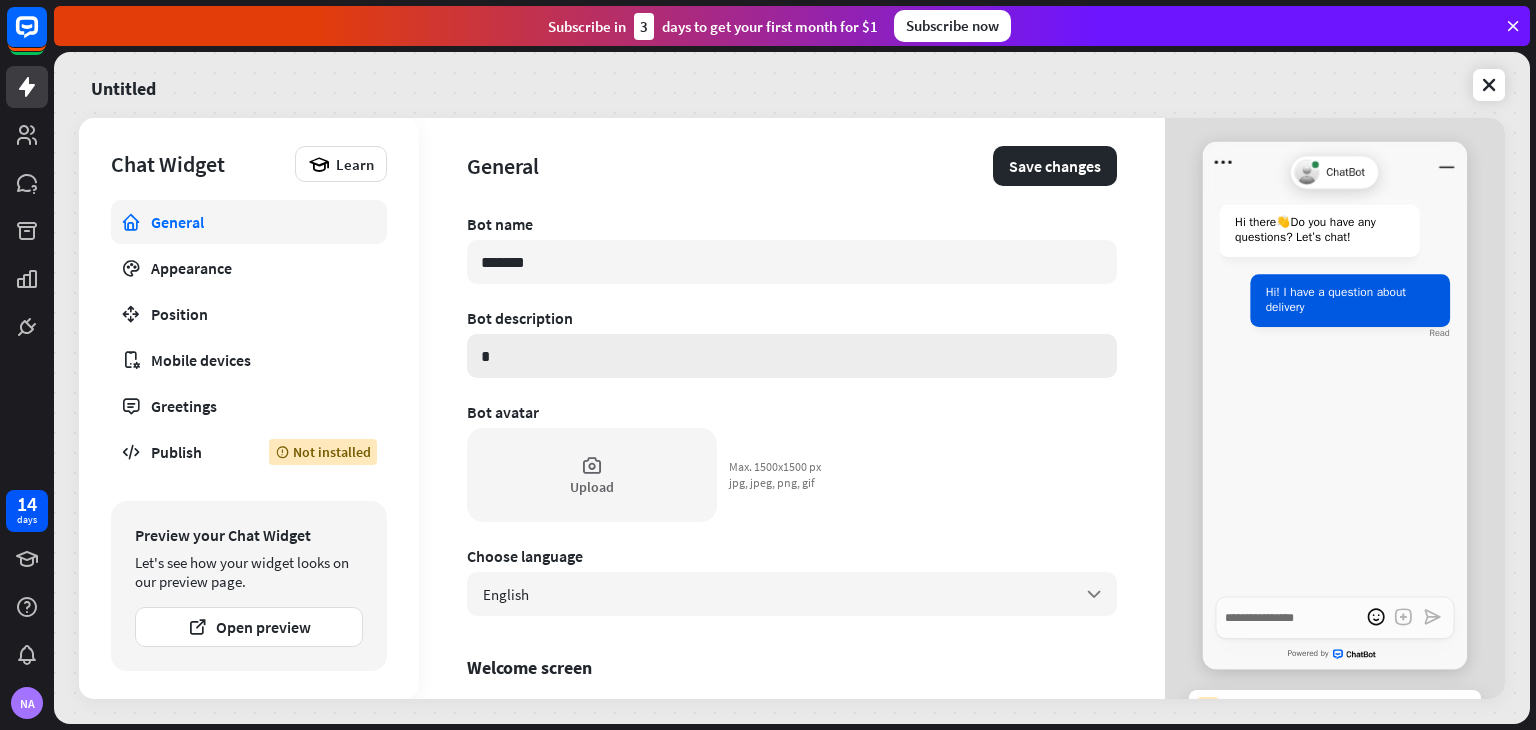 type on "**" 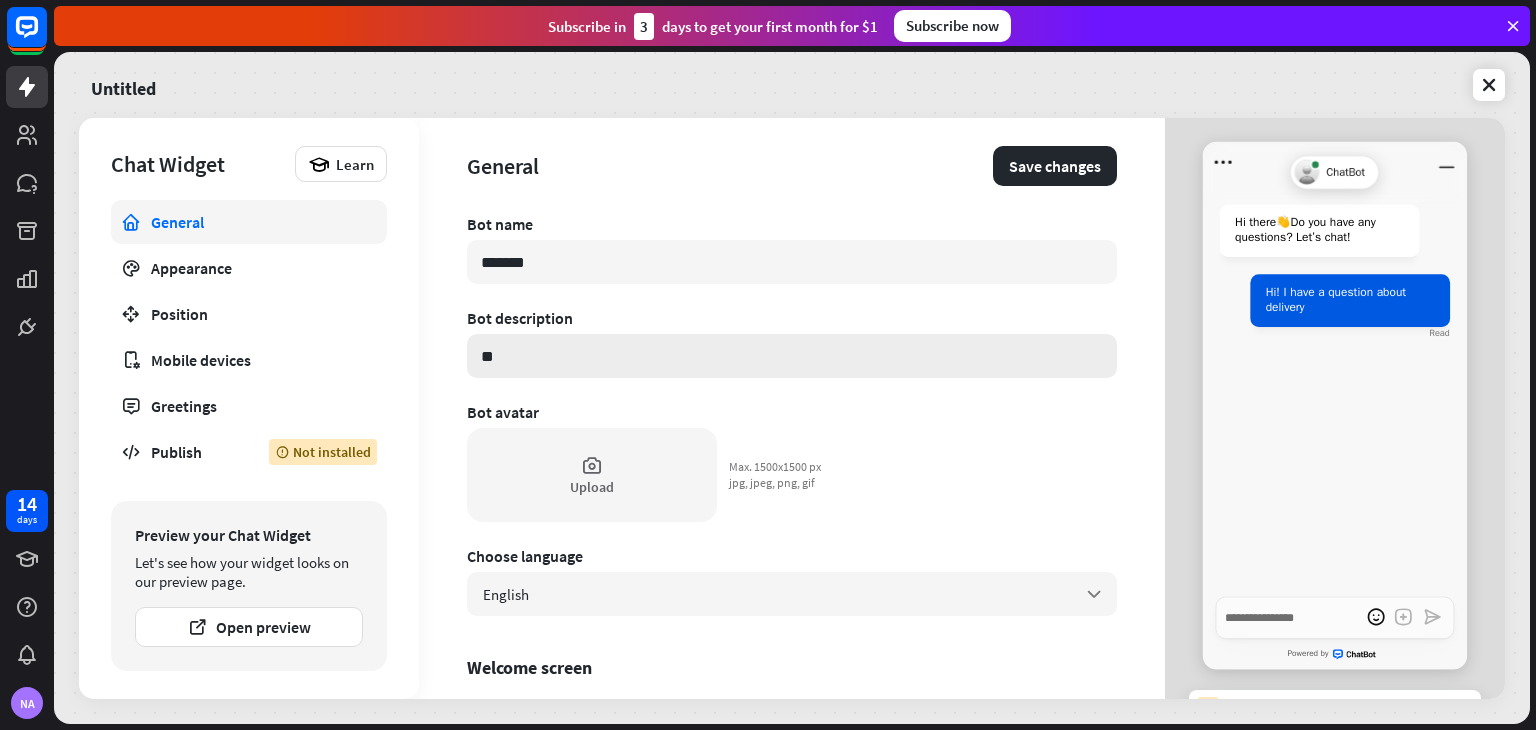 type on "*" 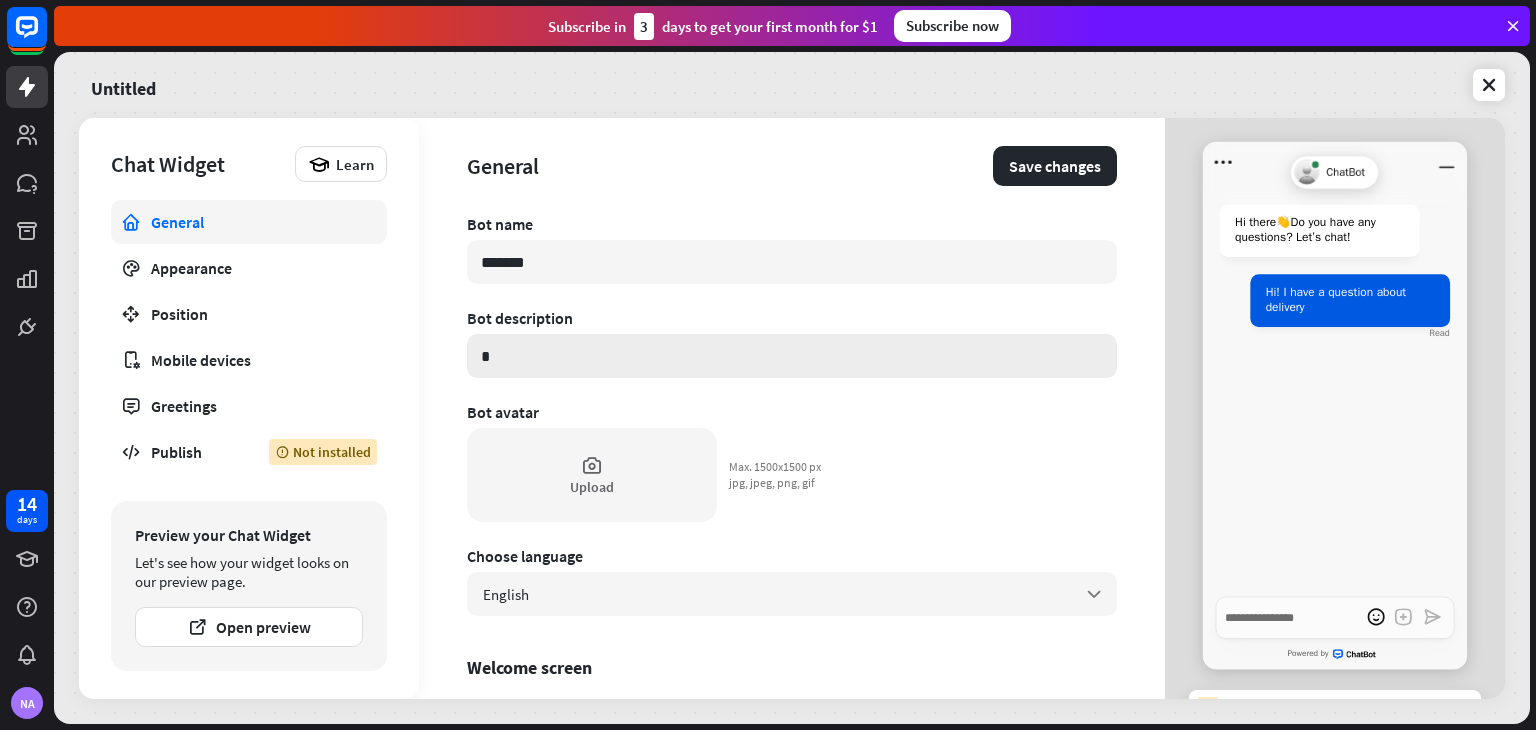 type on "**" 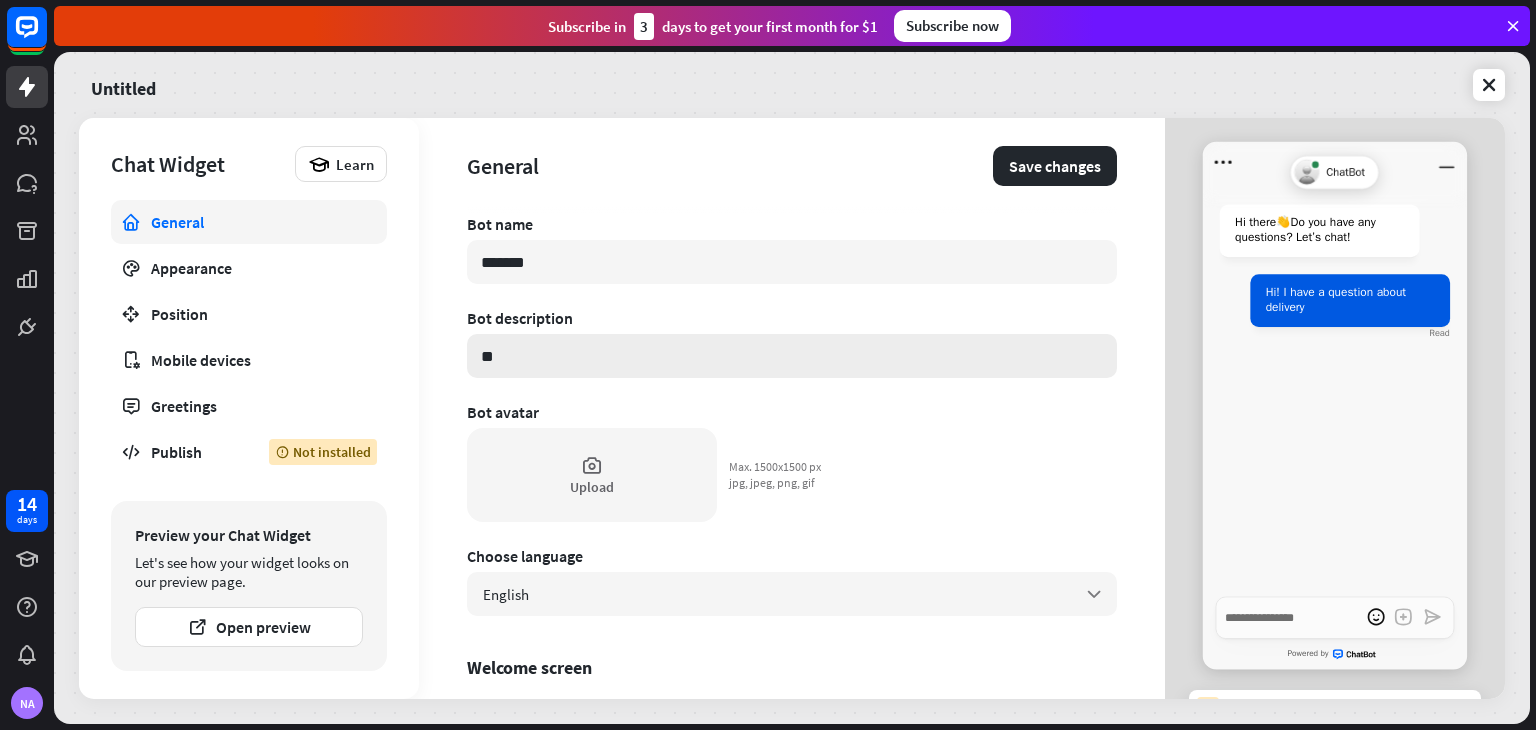 type on "*" 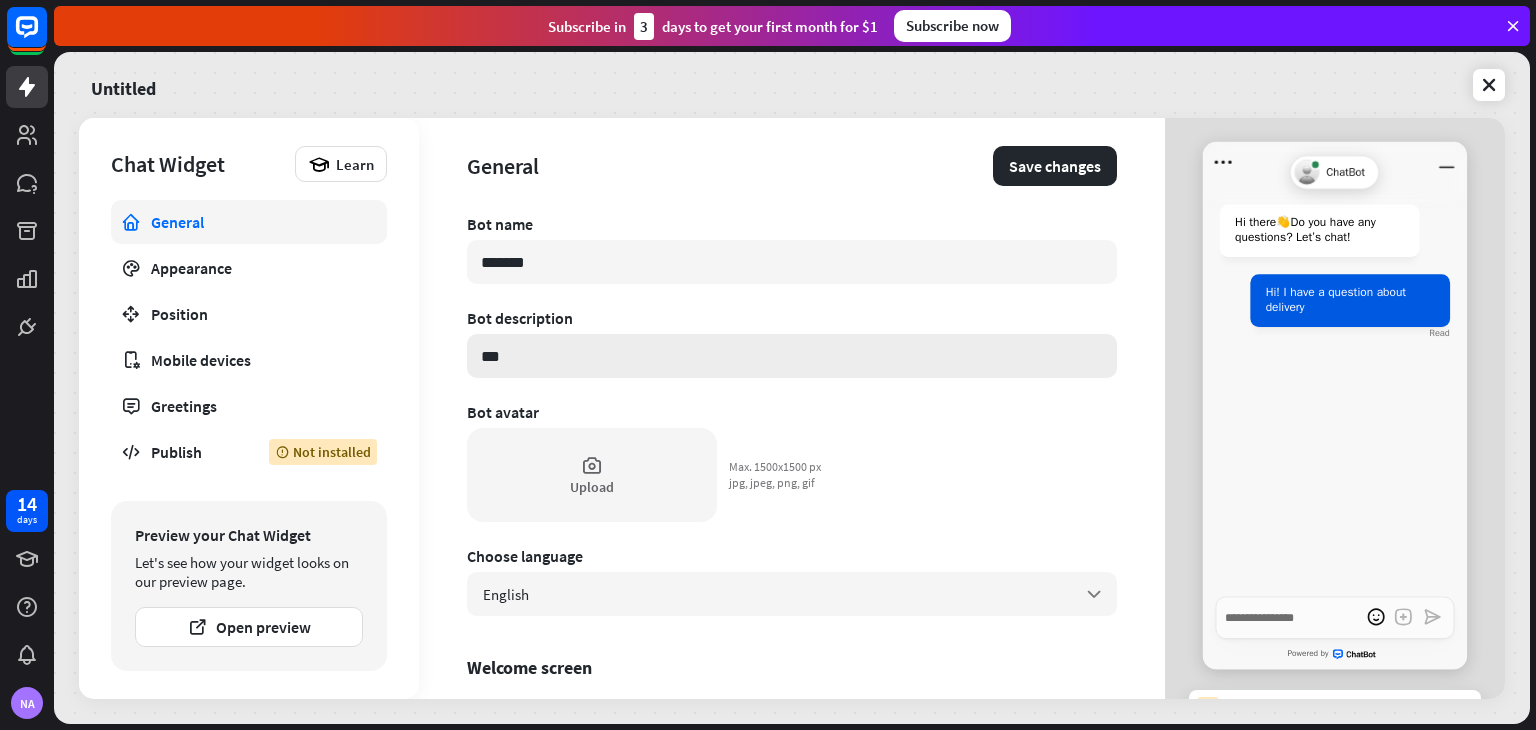 type on "*" 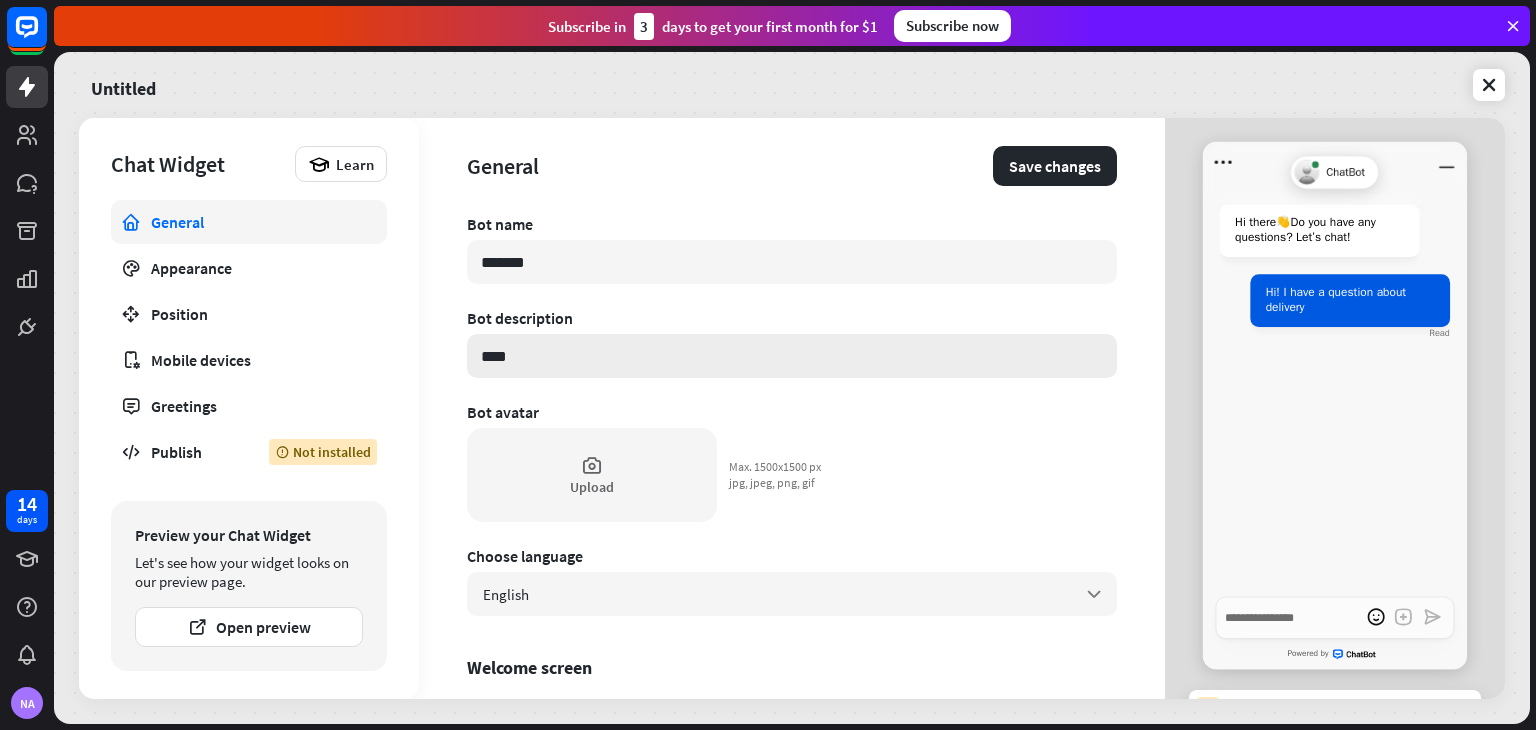 type on "*" 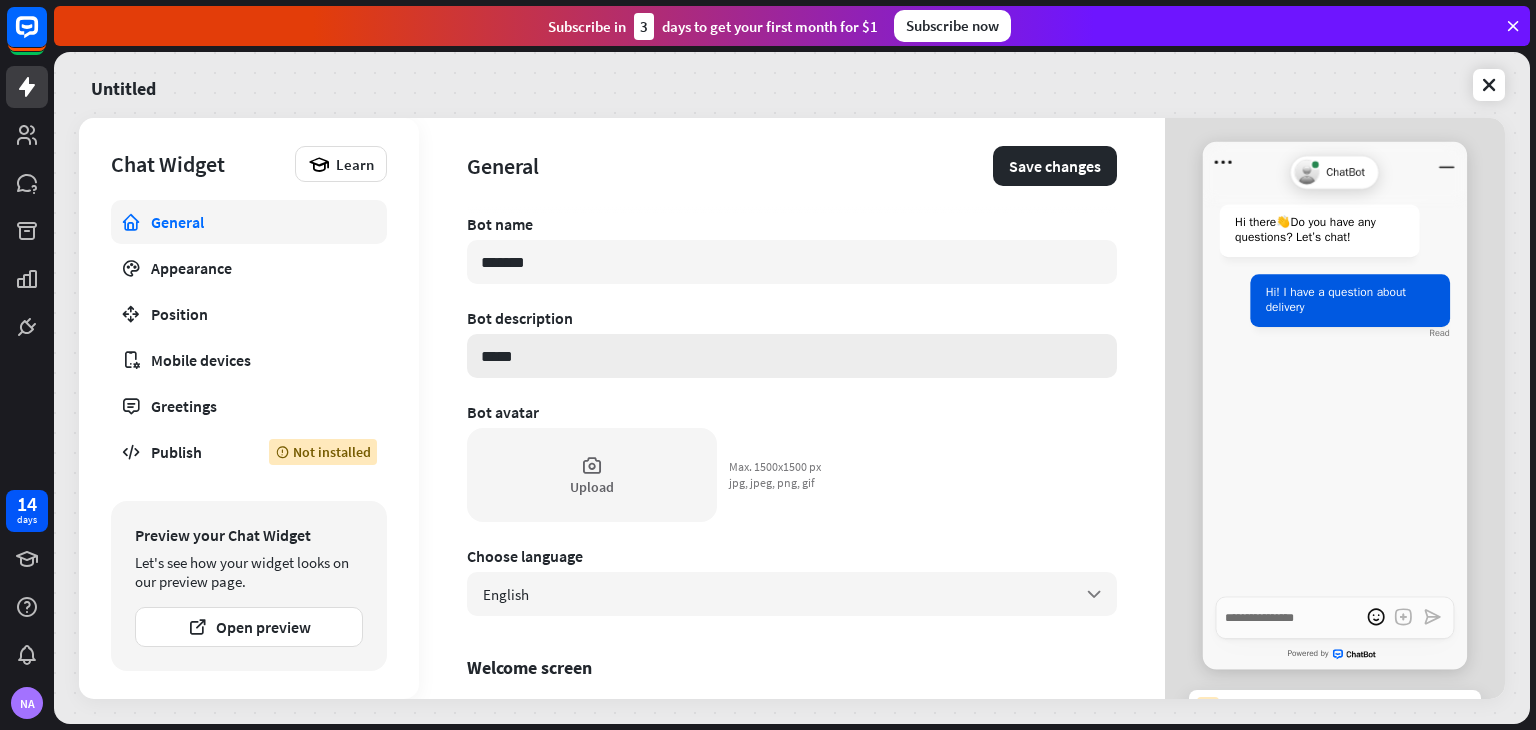 type on "*" 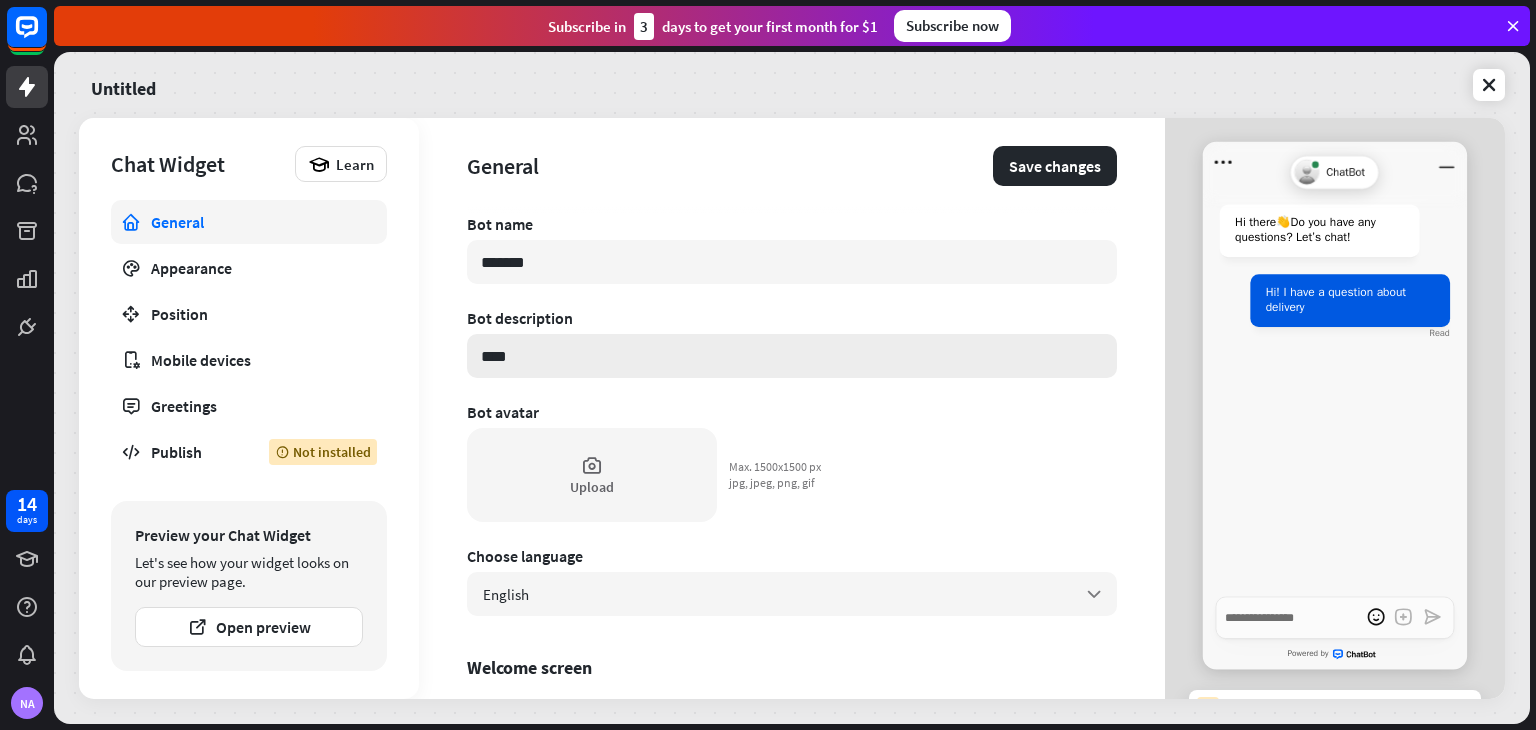 type on "*" 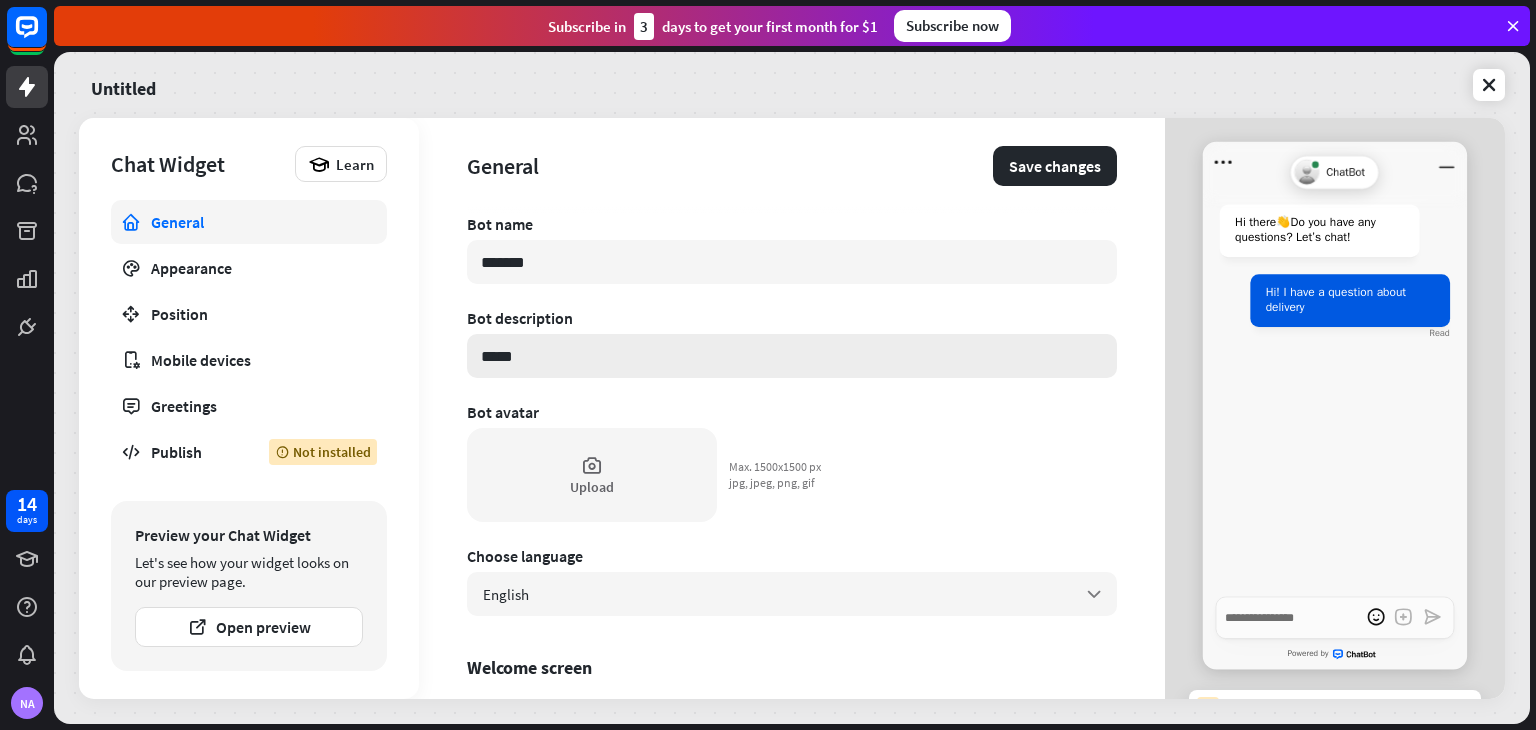 type on "*" 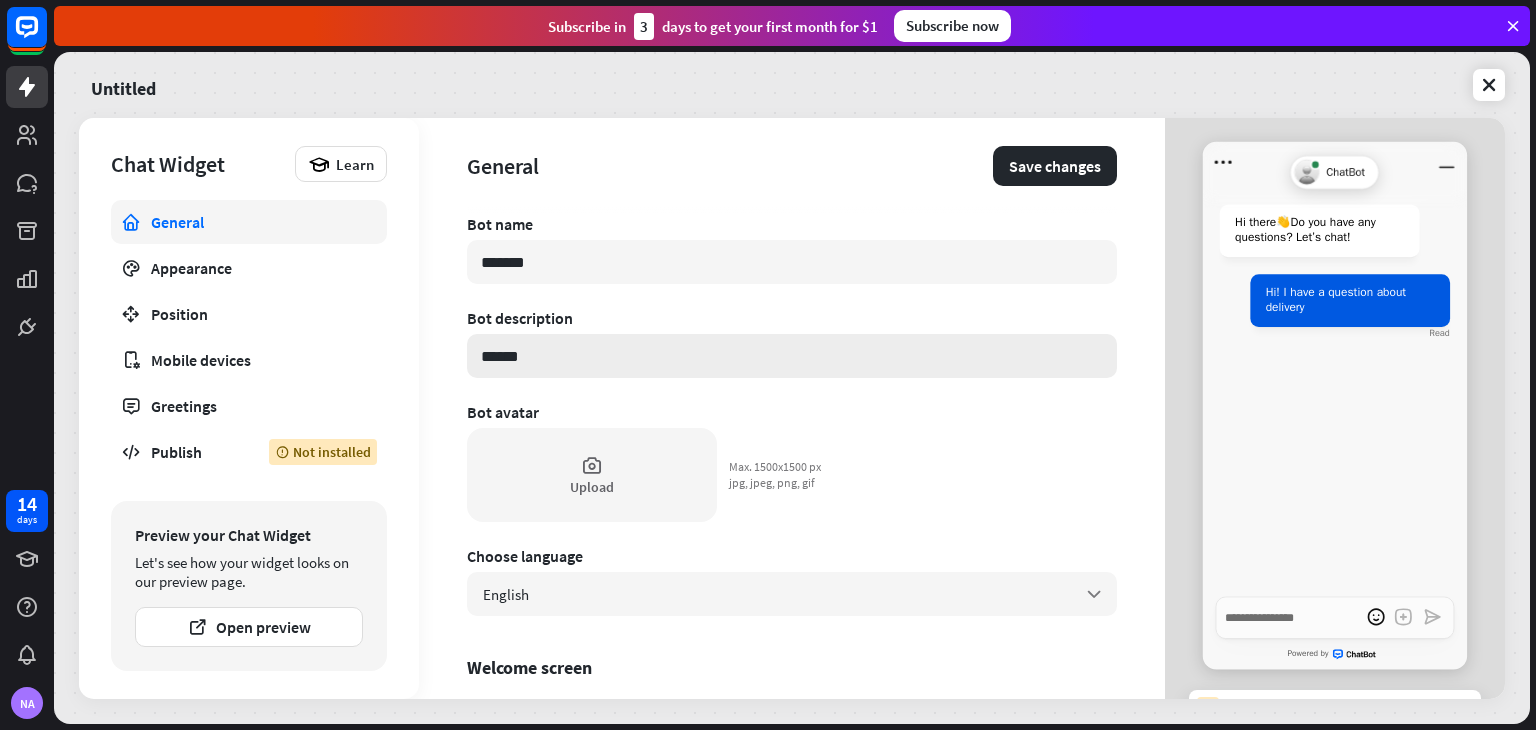 type on "*" 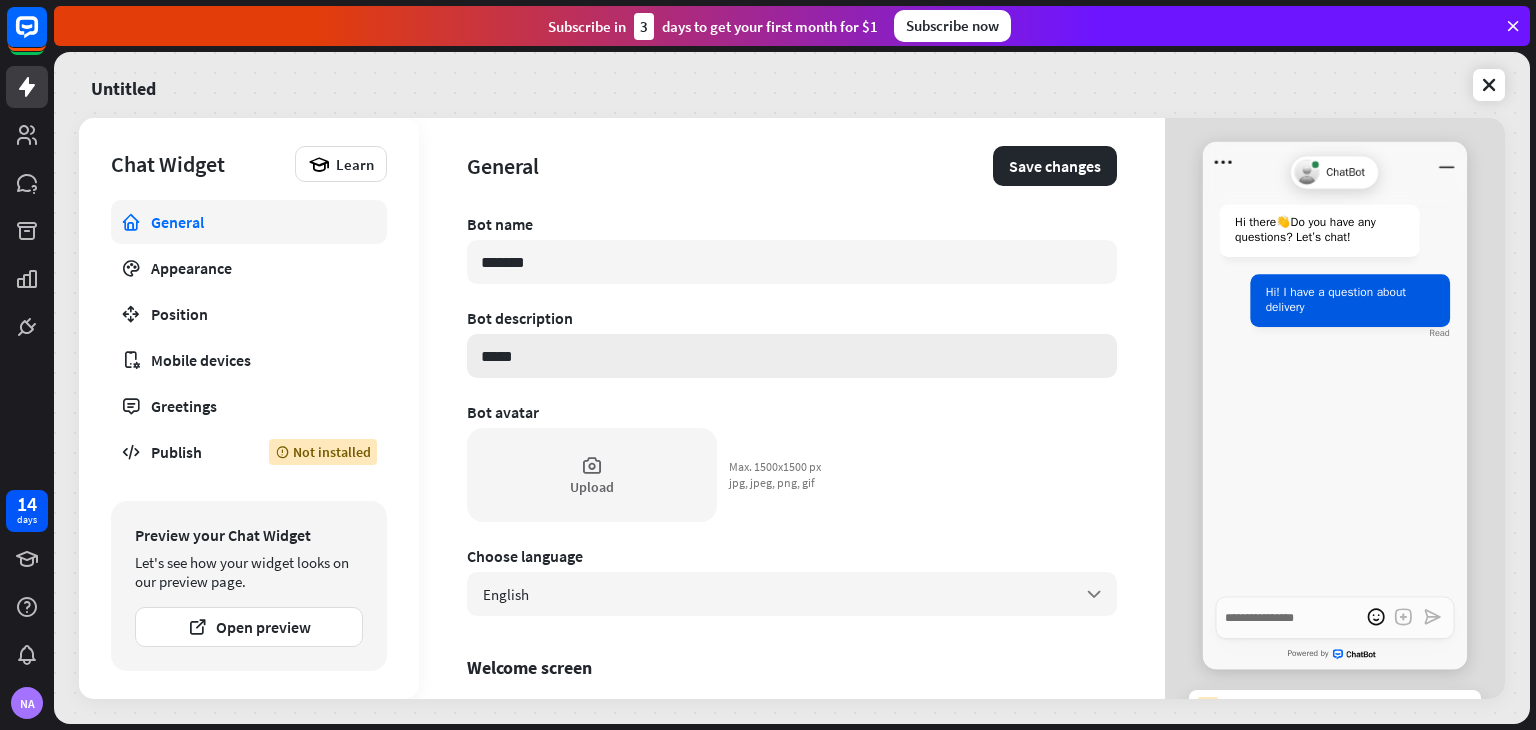 type on "******" 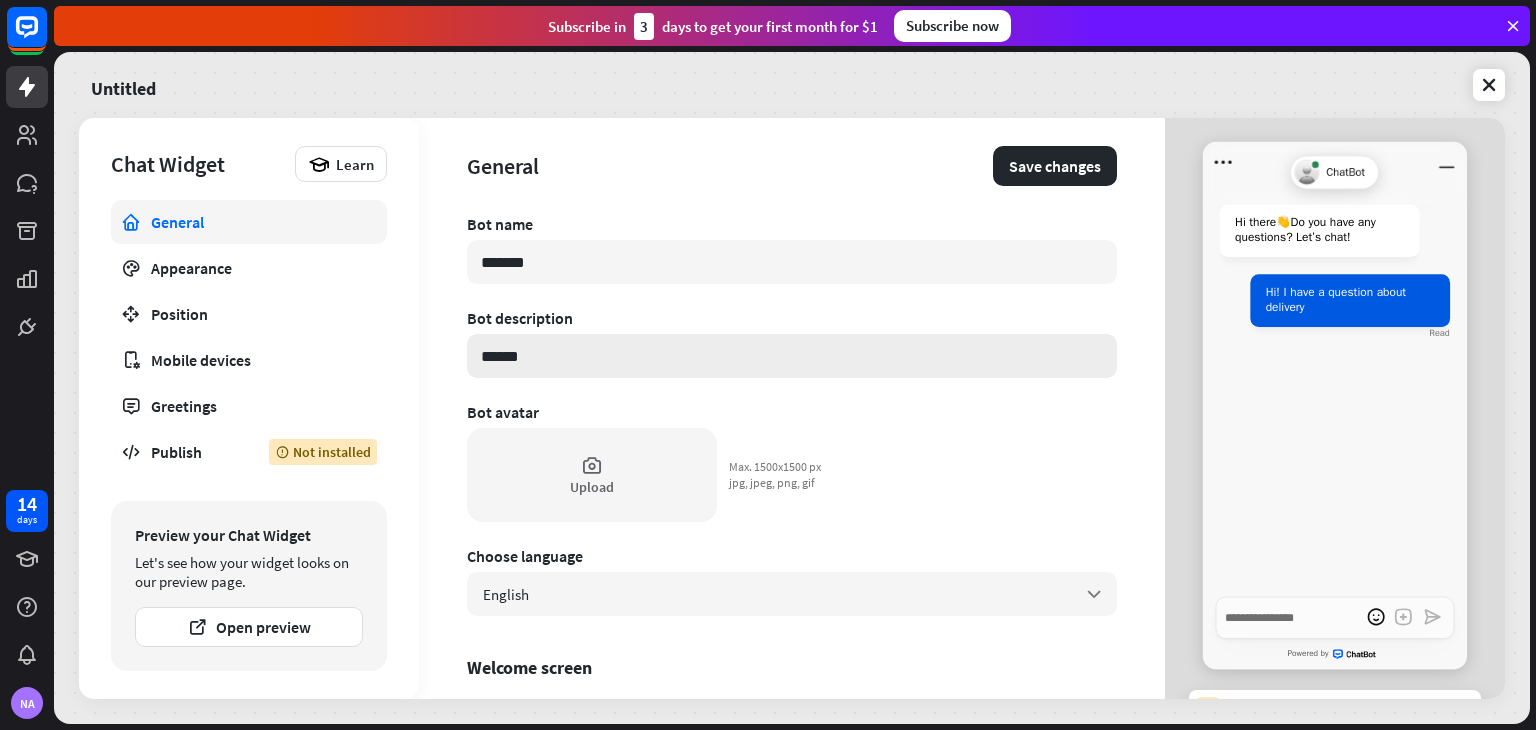 type on "*" 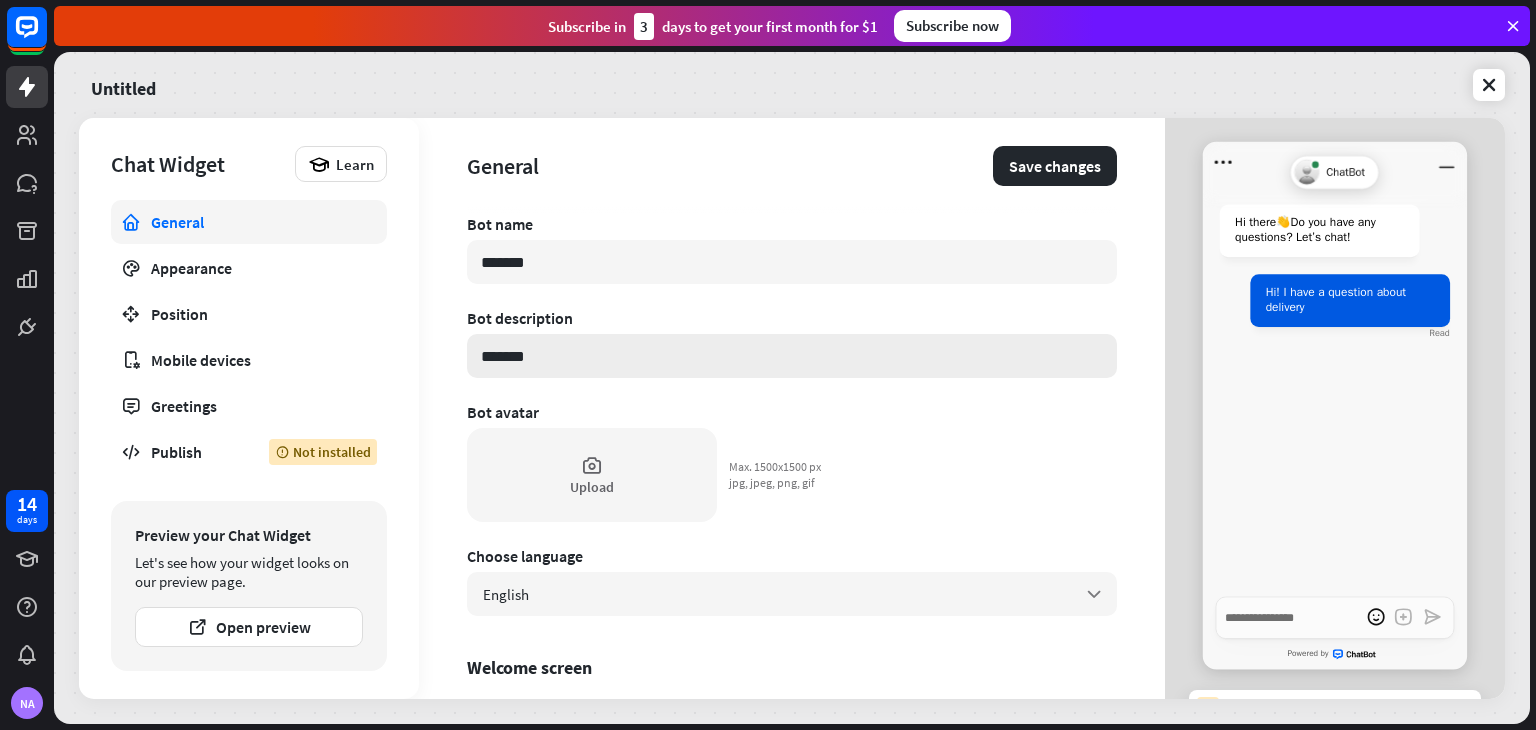 type on "*" 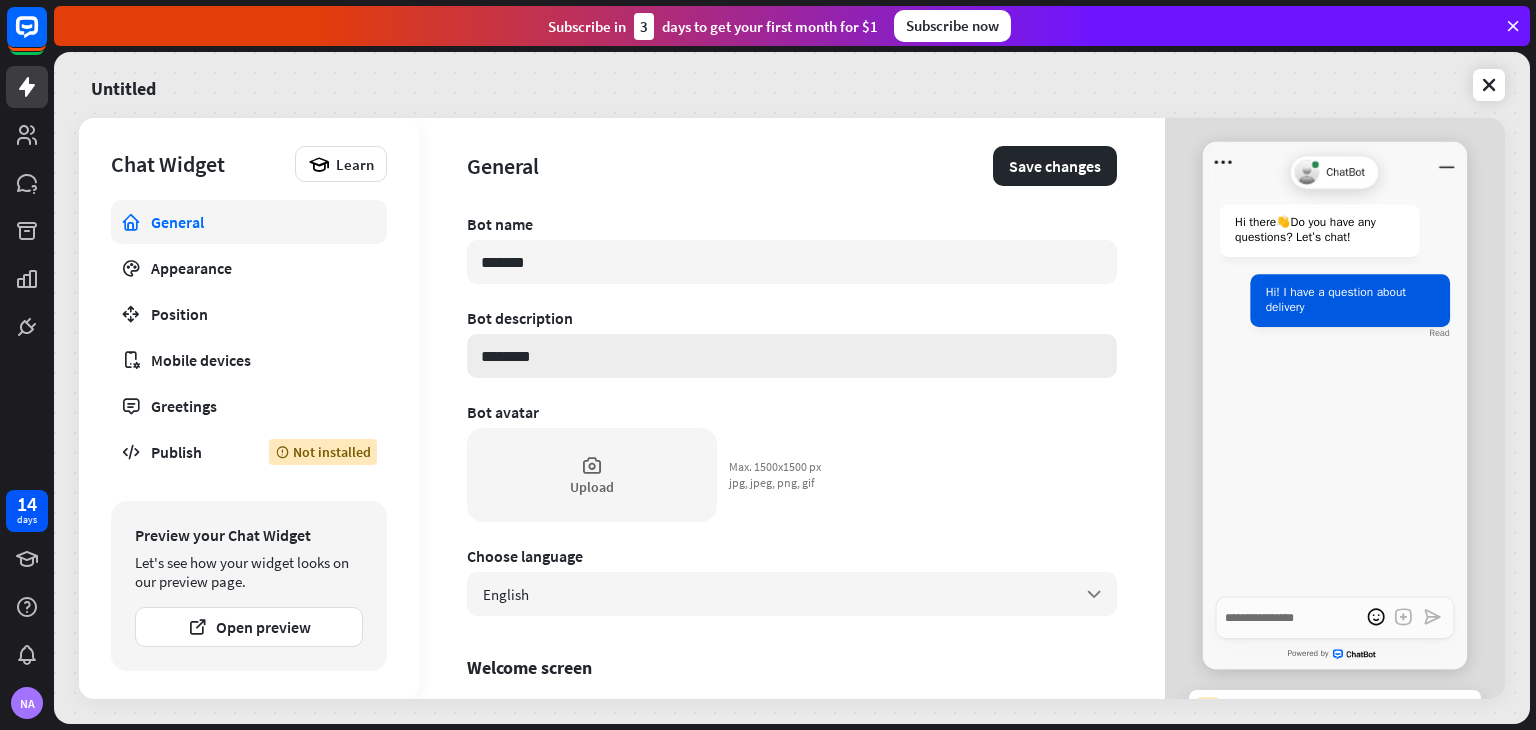 type on "*" 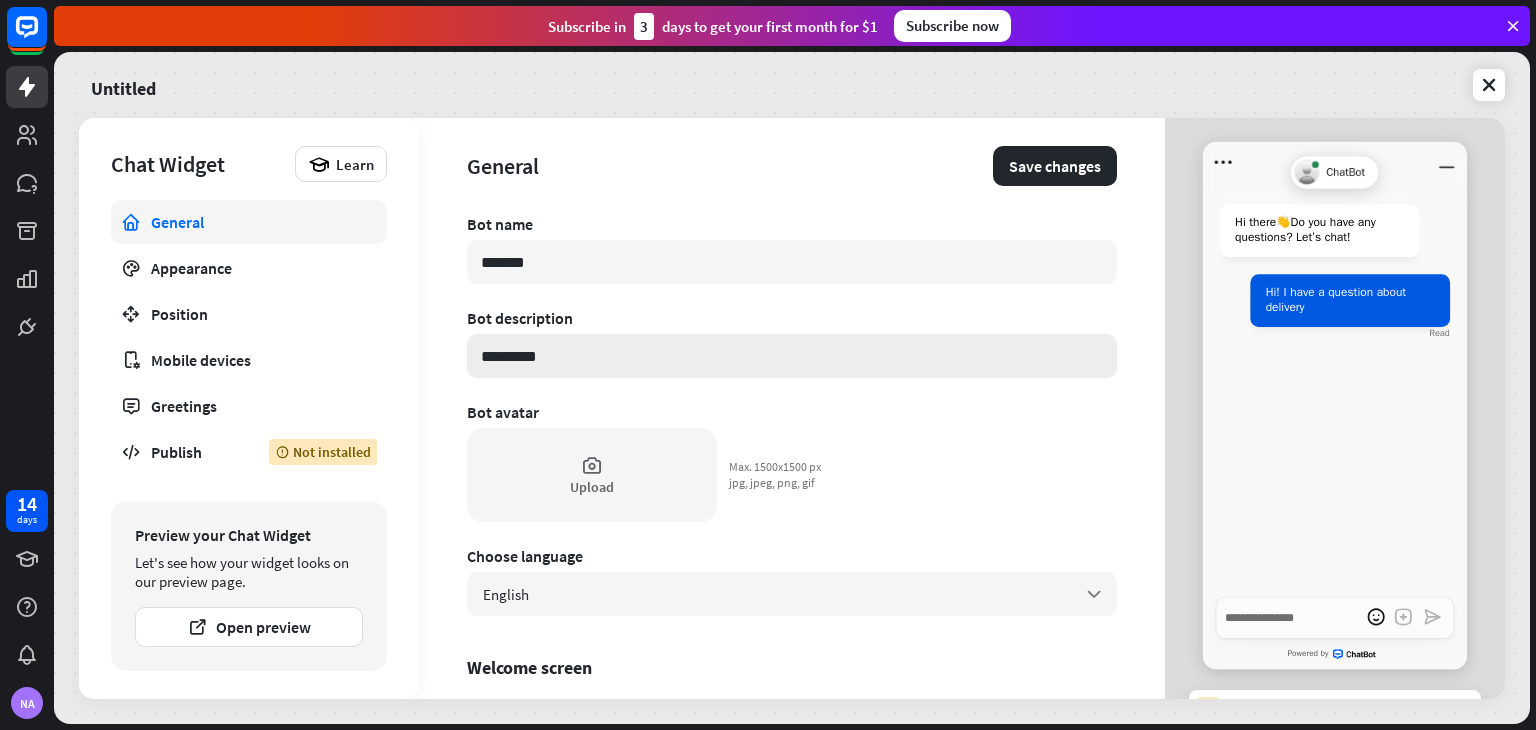type on "*" 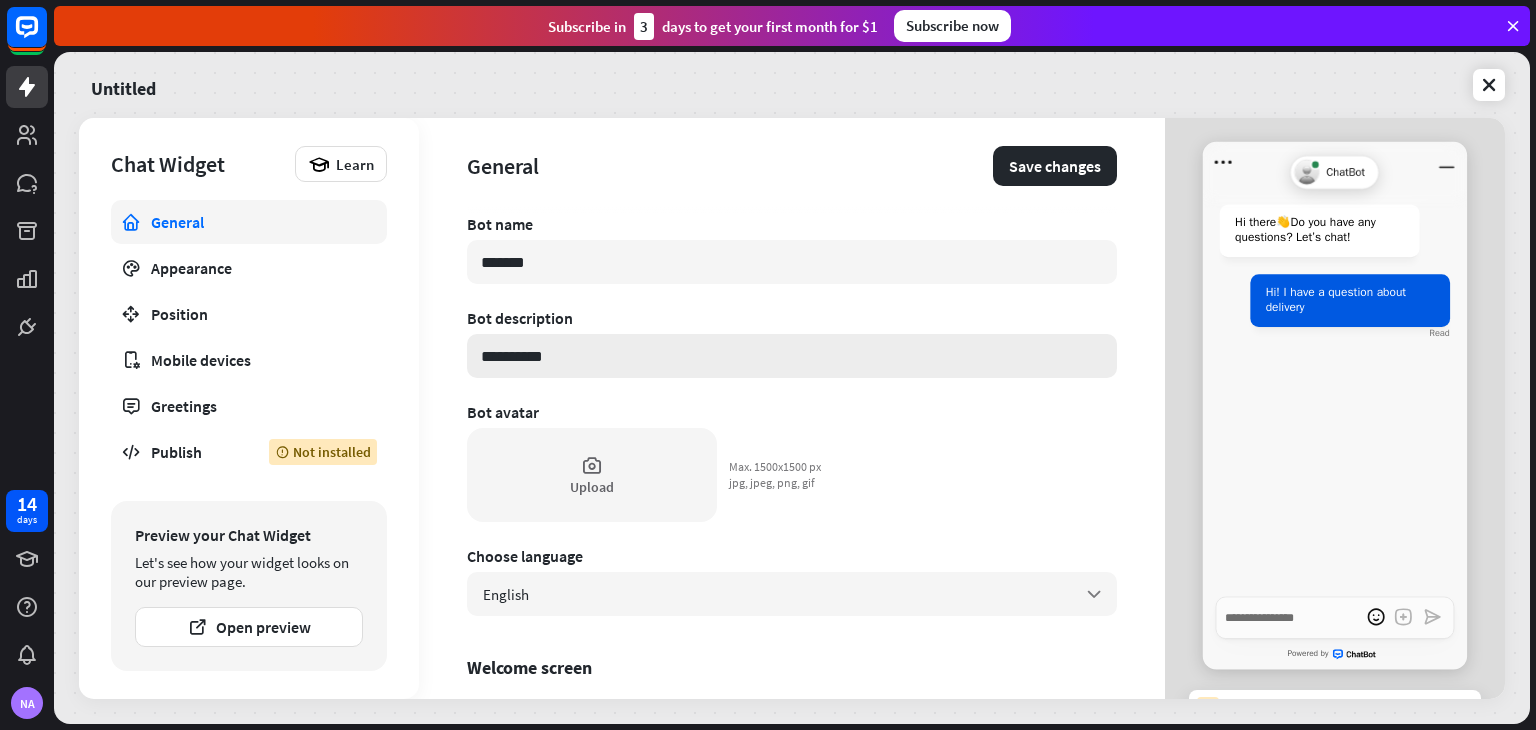type on "*" 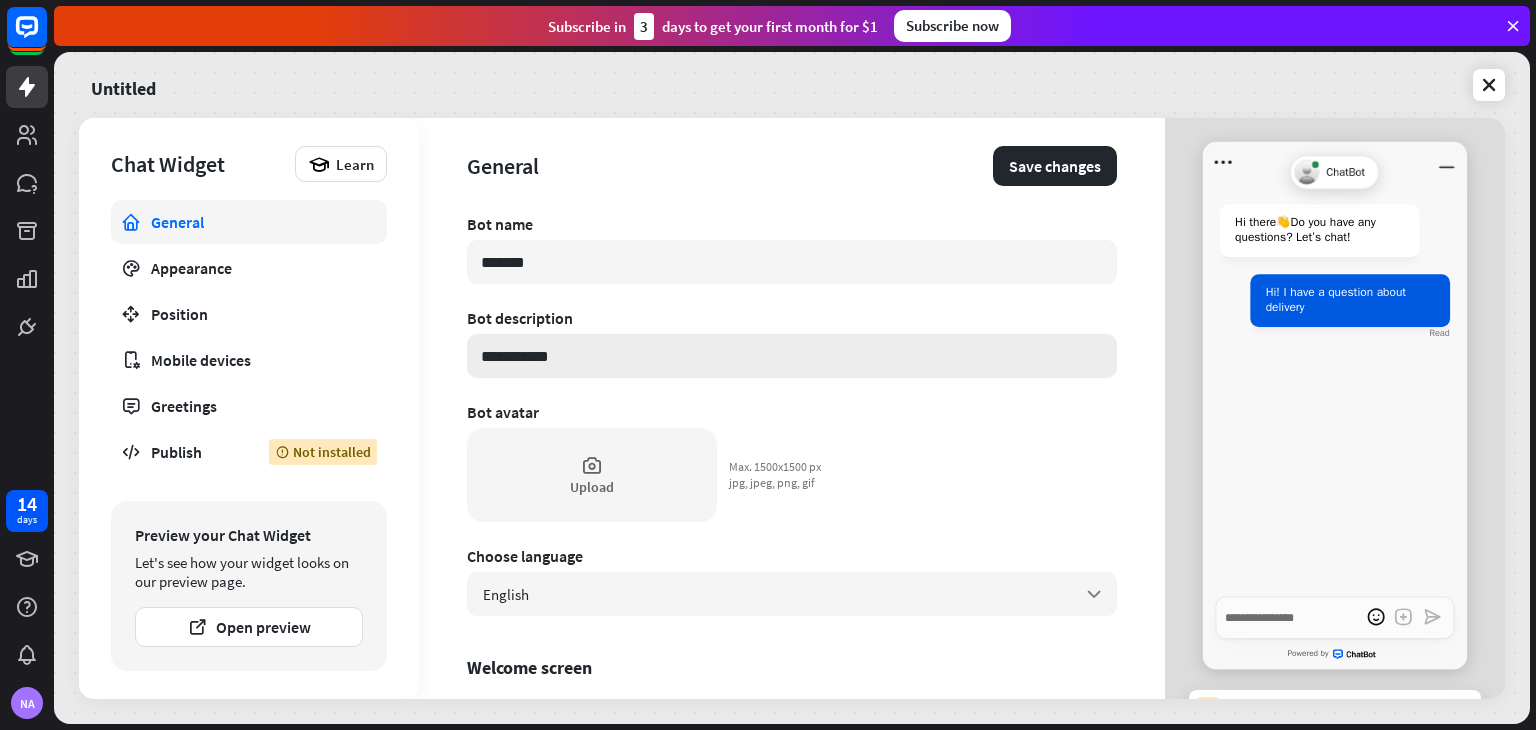 type on "*" 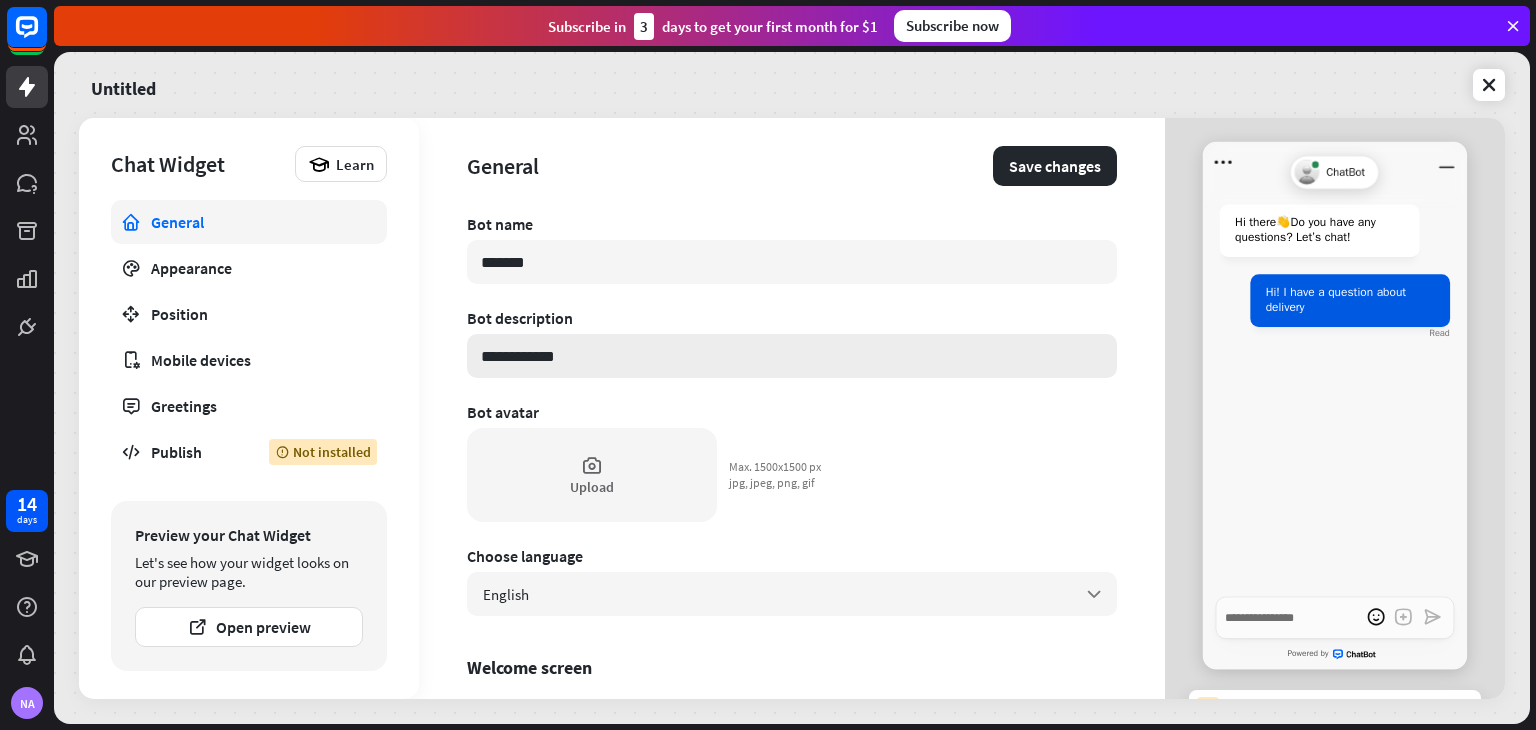 type on "*" 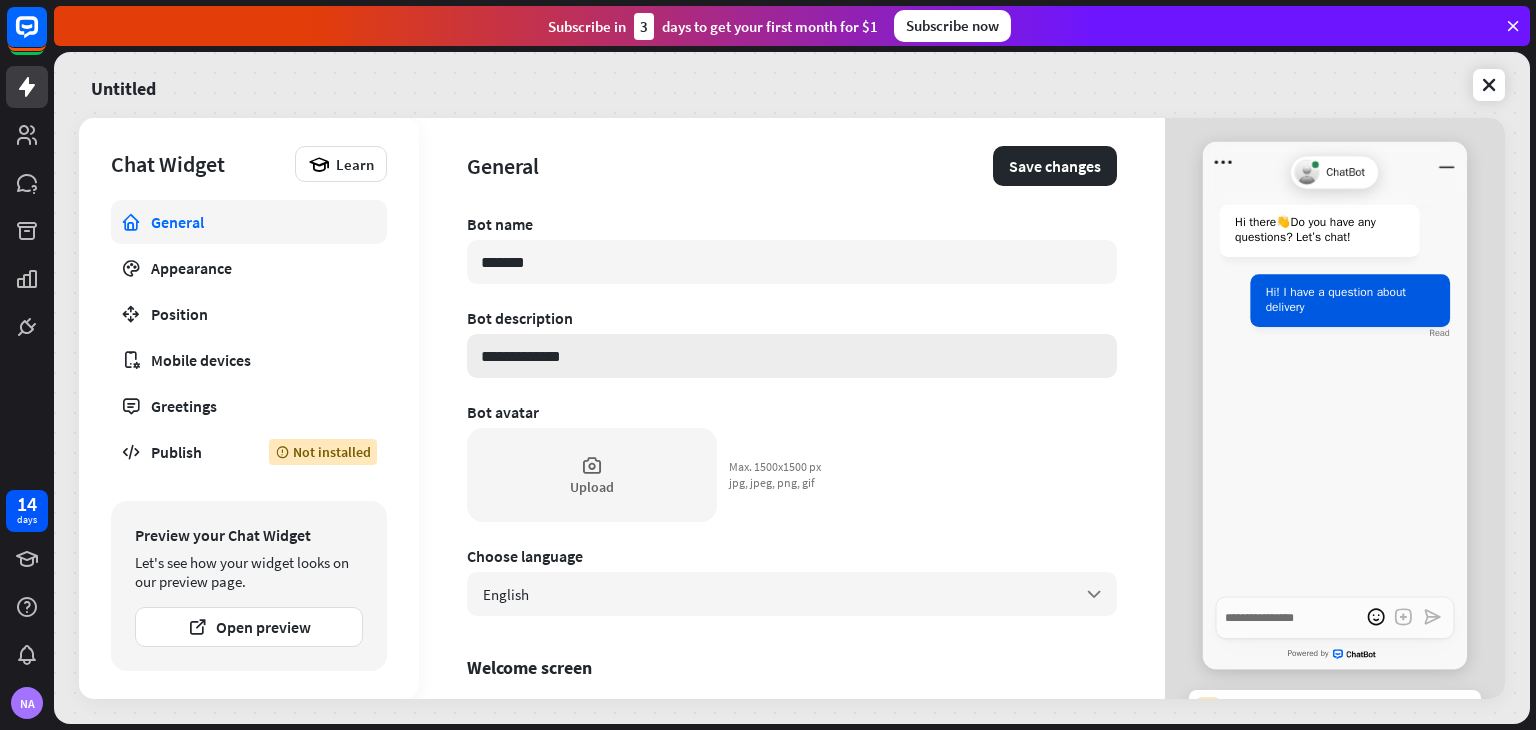 type on "*" 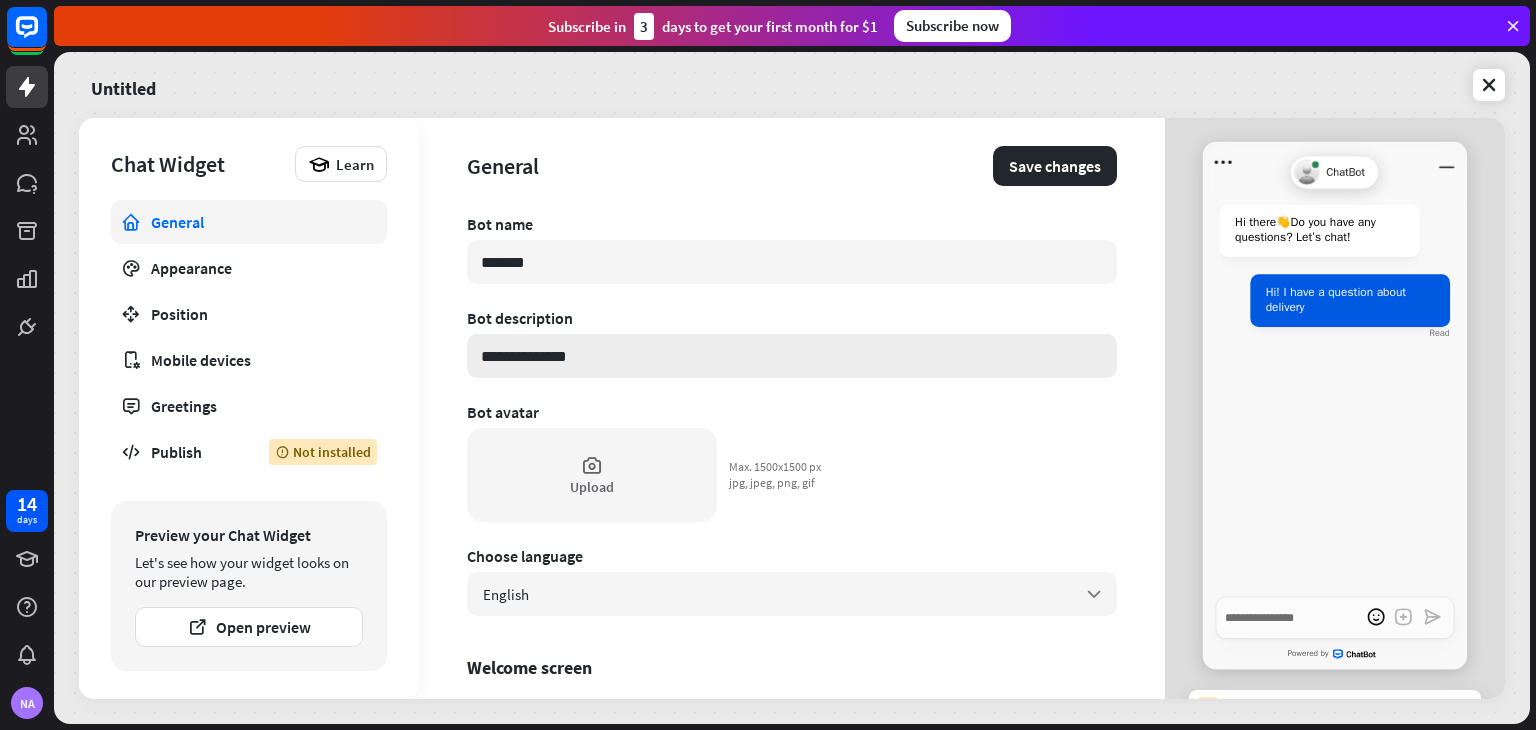 type on "*" 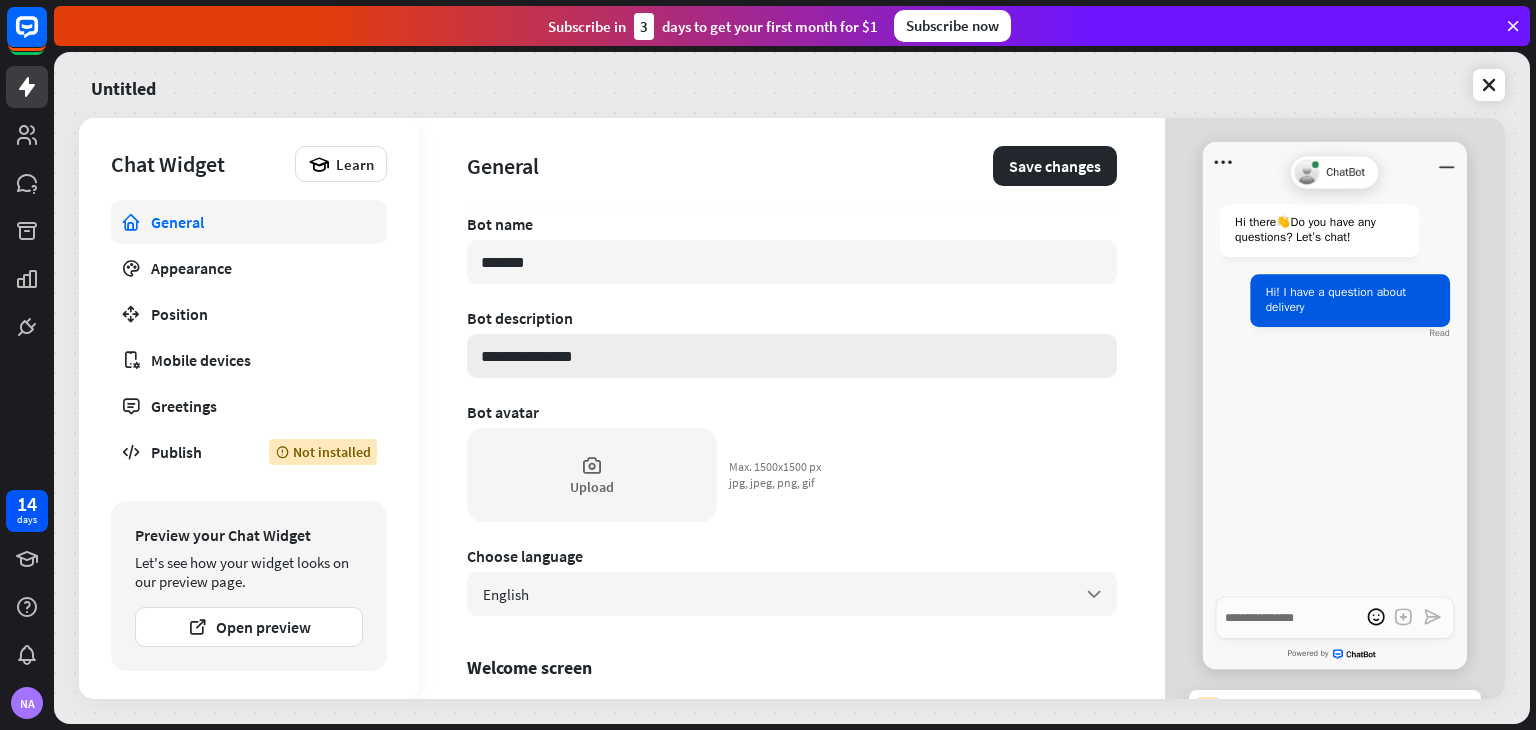 type on "**********" 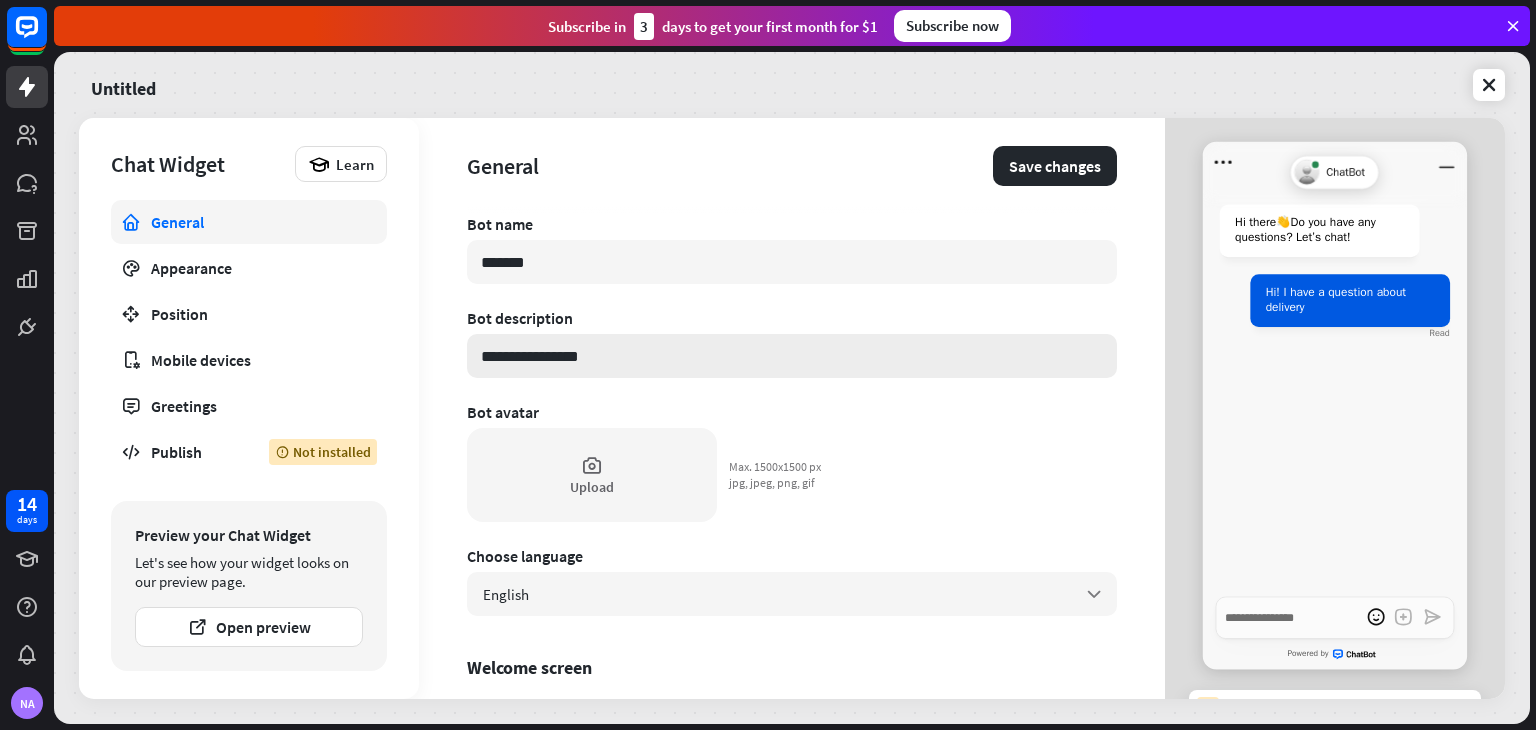type on "*" 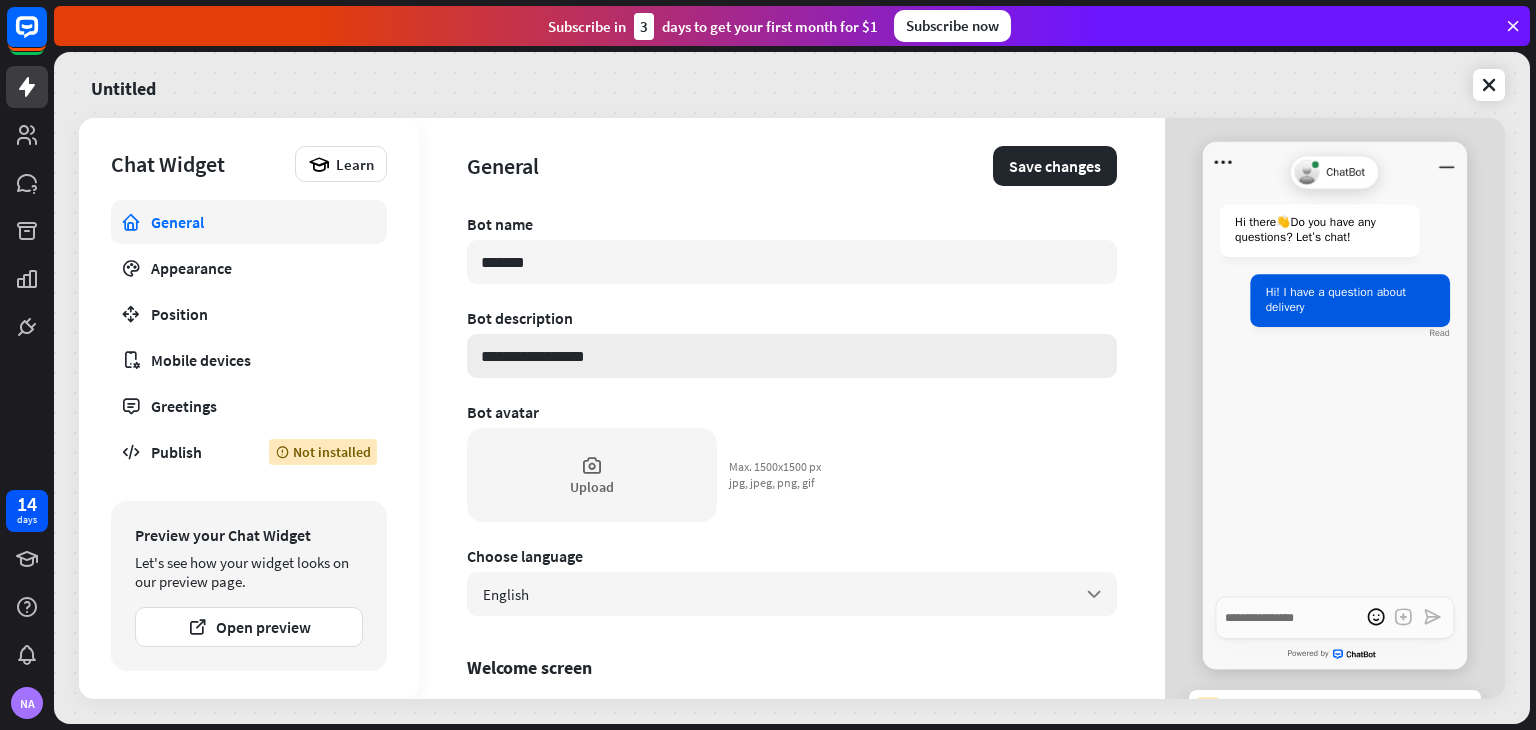 type on "*" 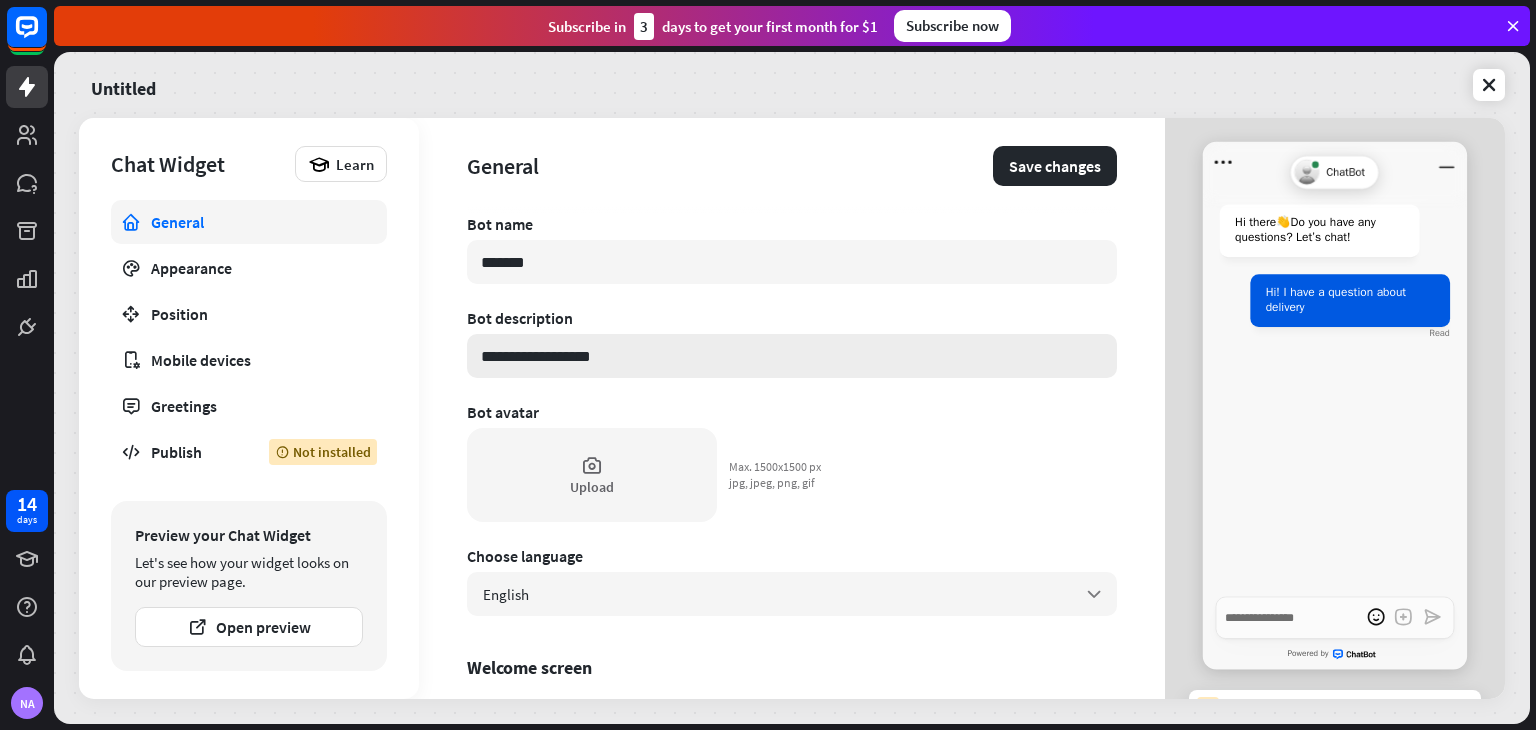 type on "*" 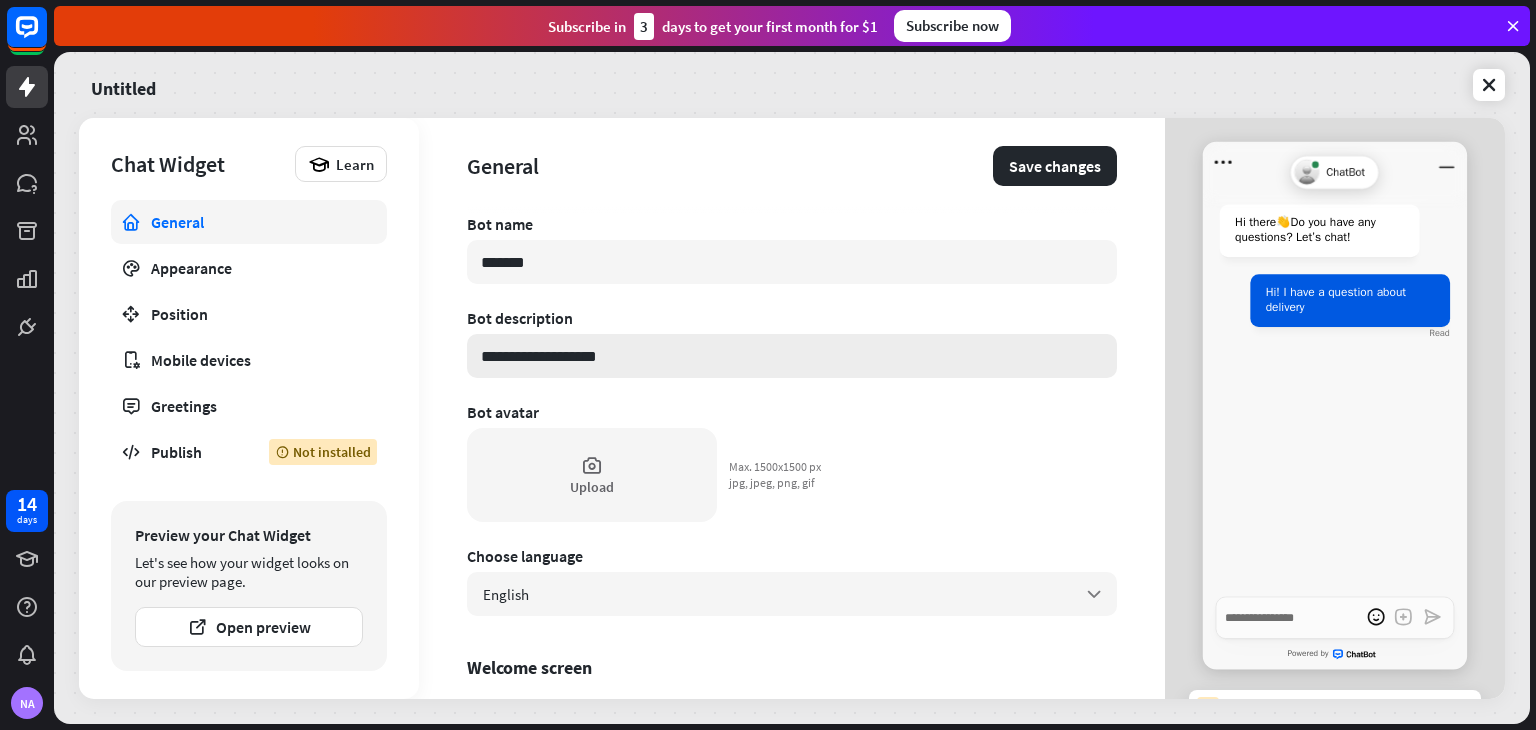 type on "*" 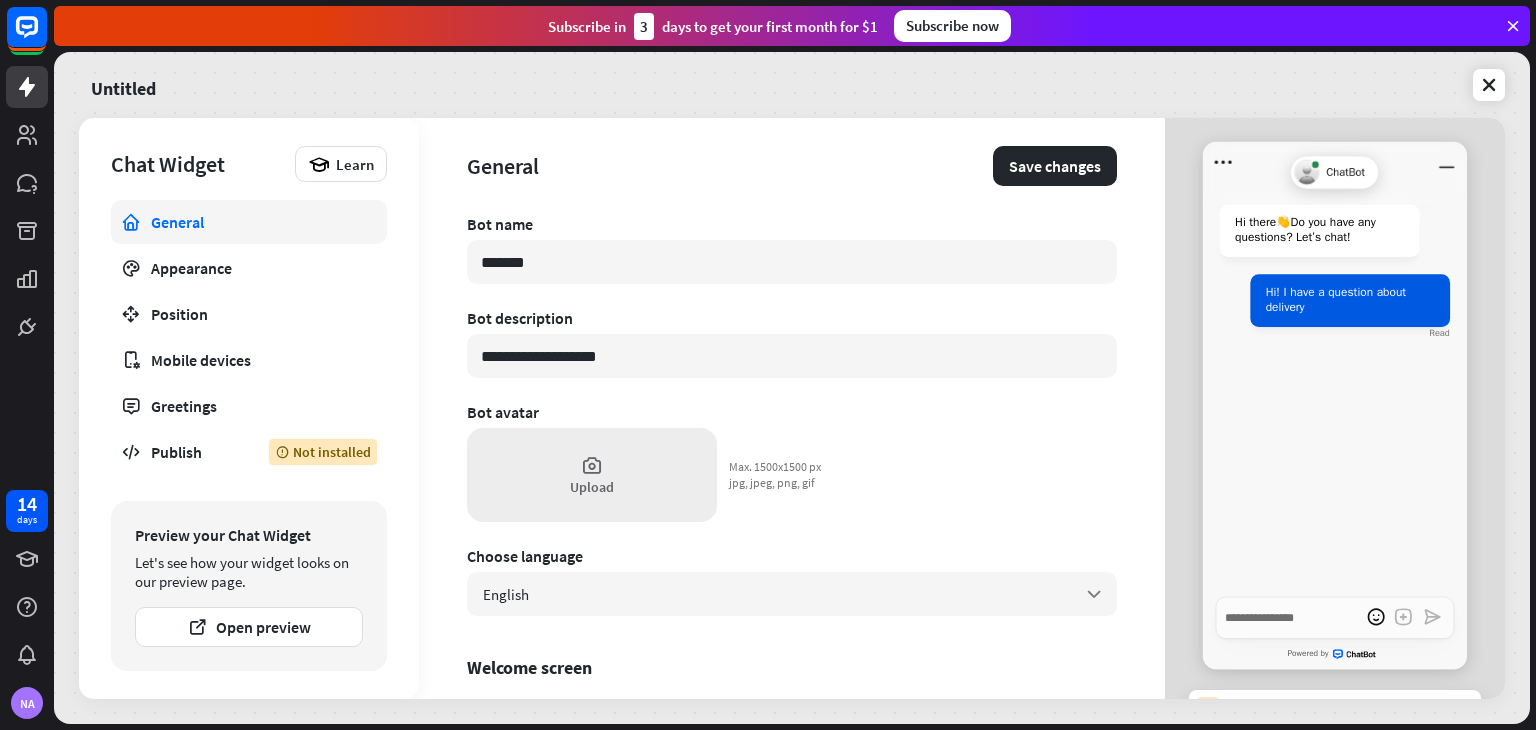 type on "**********" 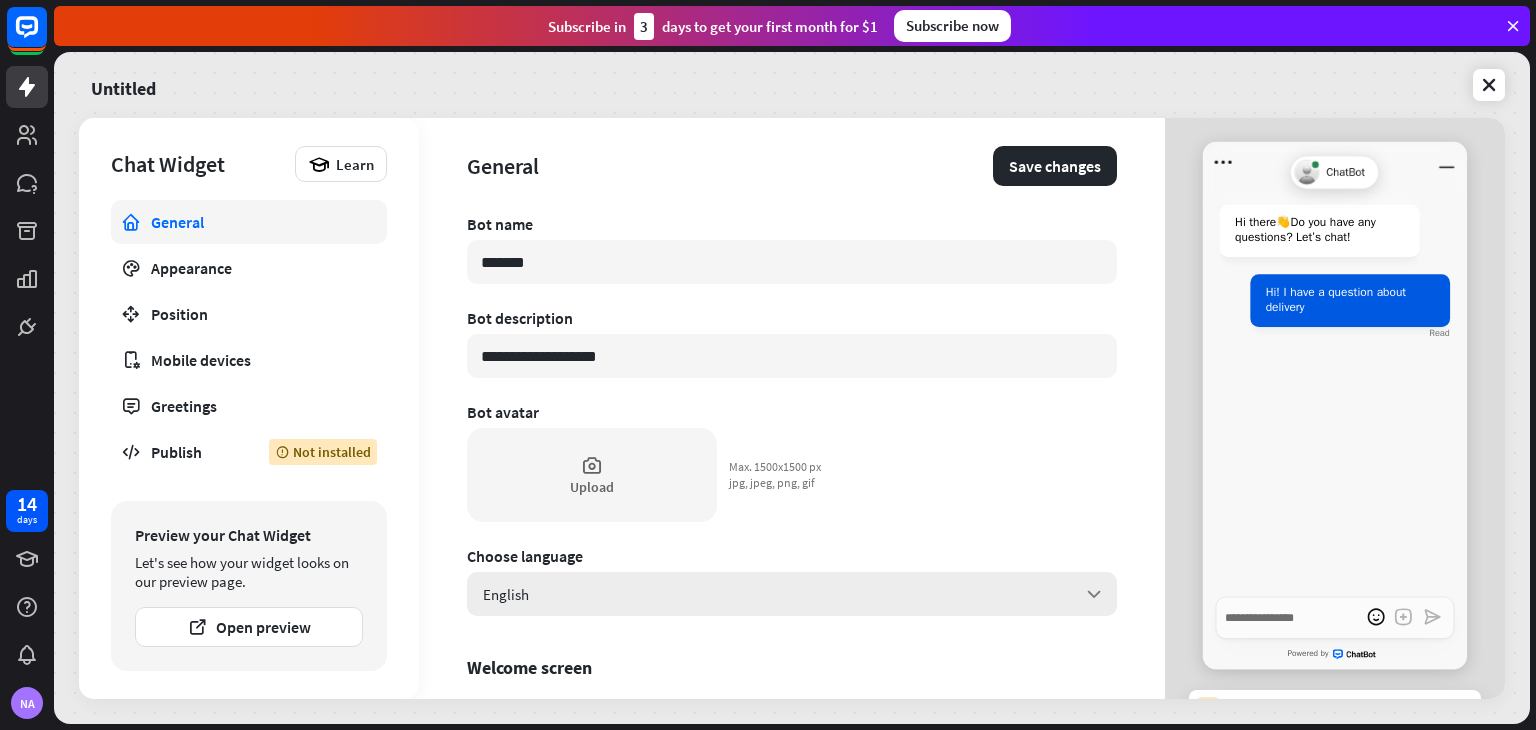 click on "English
arrow_down" at bounding box center (792, 594) 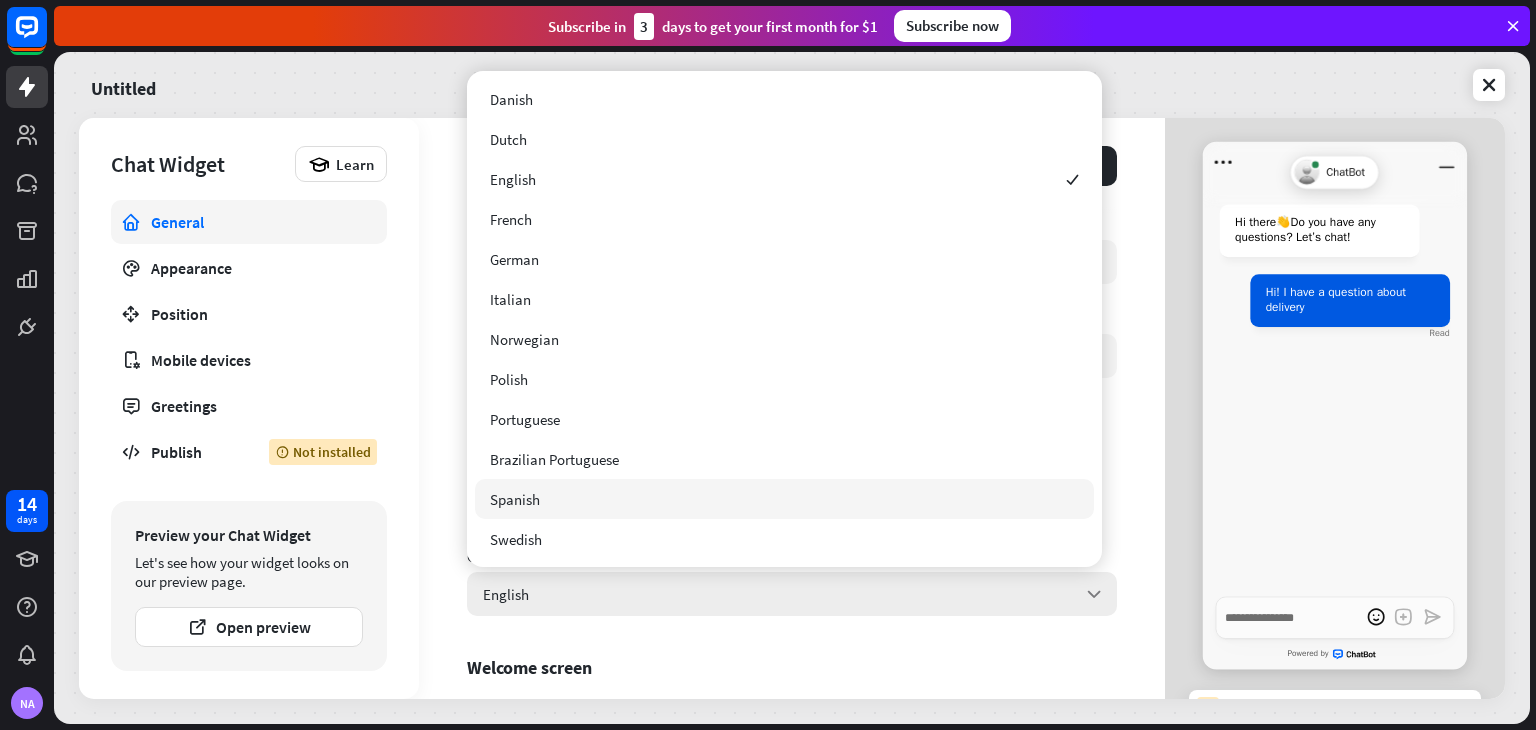 click on "English
arrow_down" at bounding box center (792, 594) 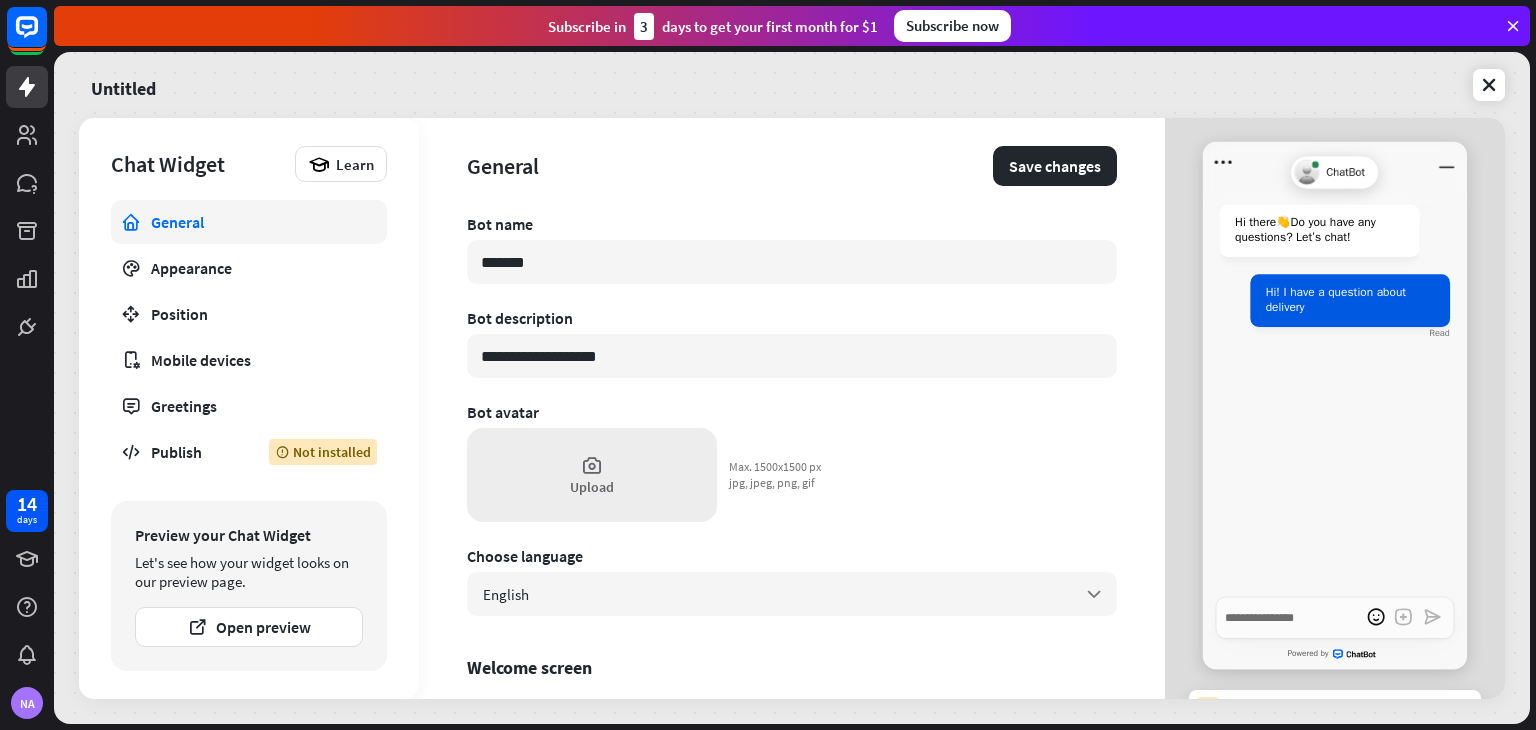click on "Upload" at bounding box center [592, 475] 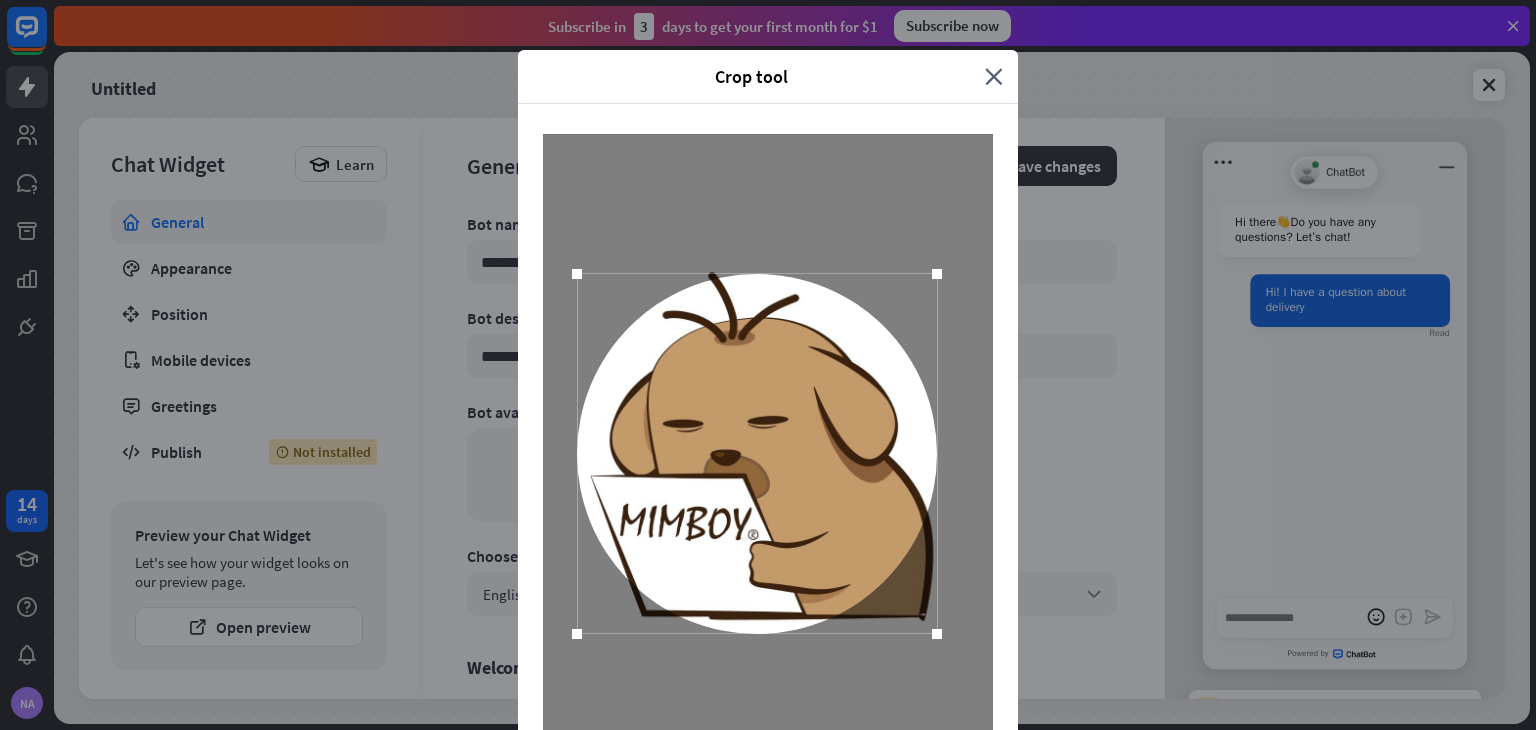 drag, startPoint x: 911, startPoint y: 401, endPoint x: 900, endPoint y: 403, distance: 11.18034 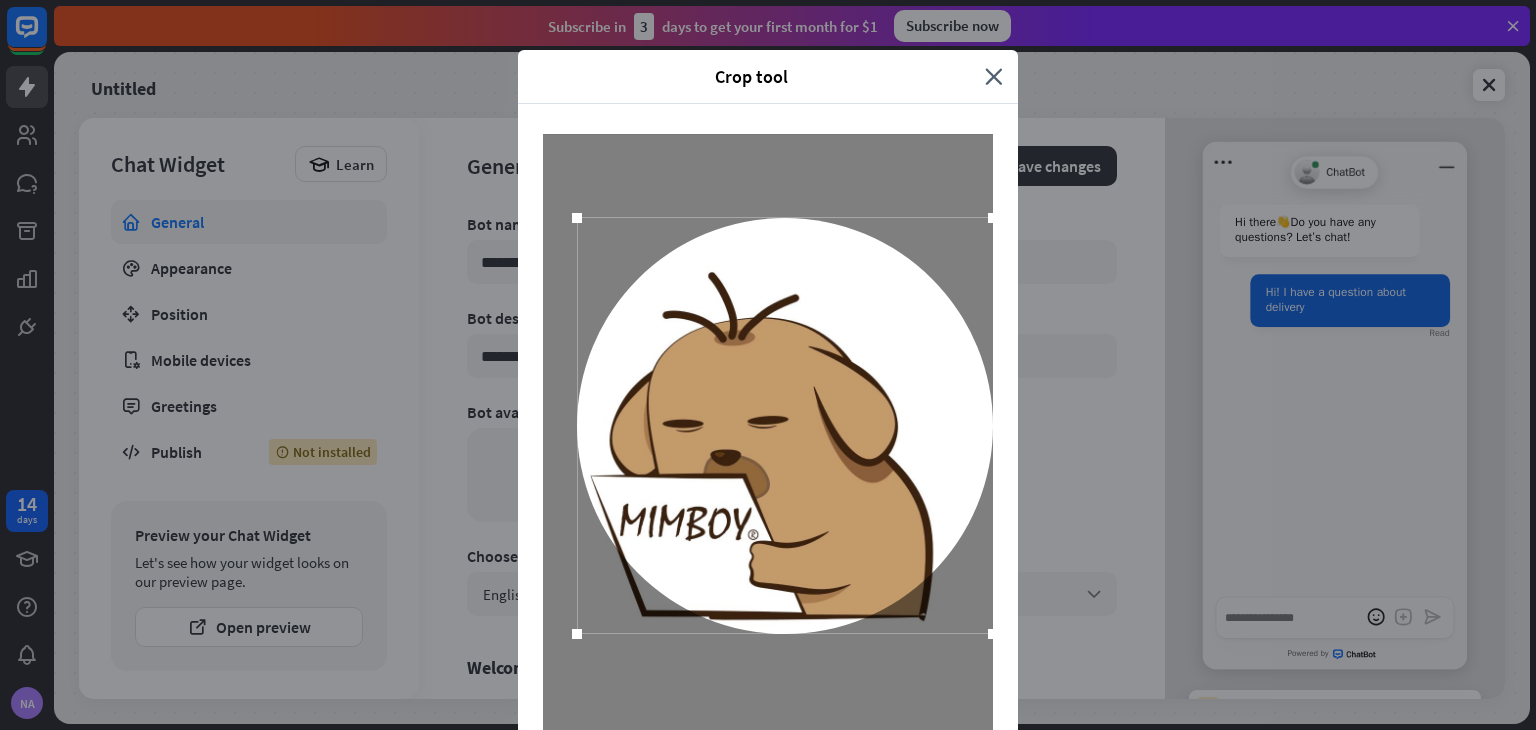drag, startPoint x: 921, startPoint y: 277, endPoint x: 984, endPoint y: 193, distance: 105 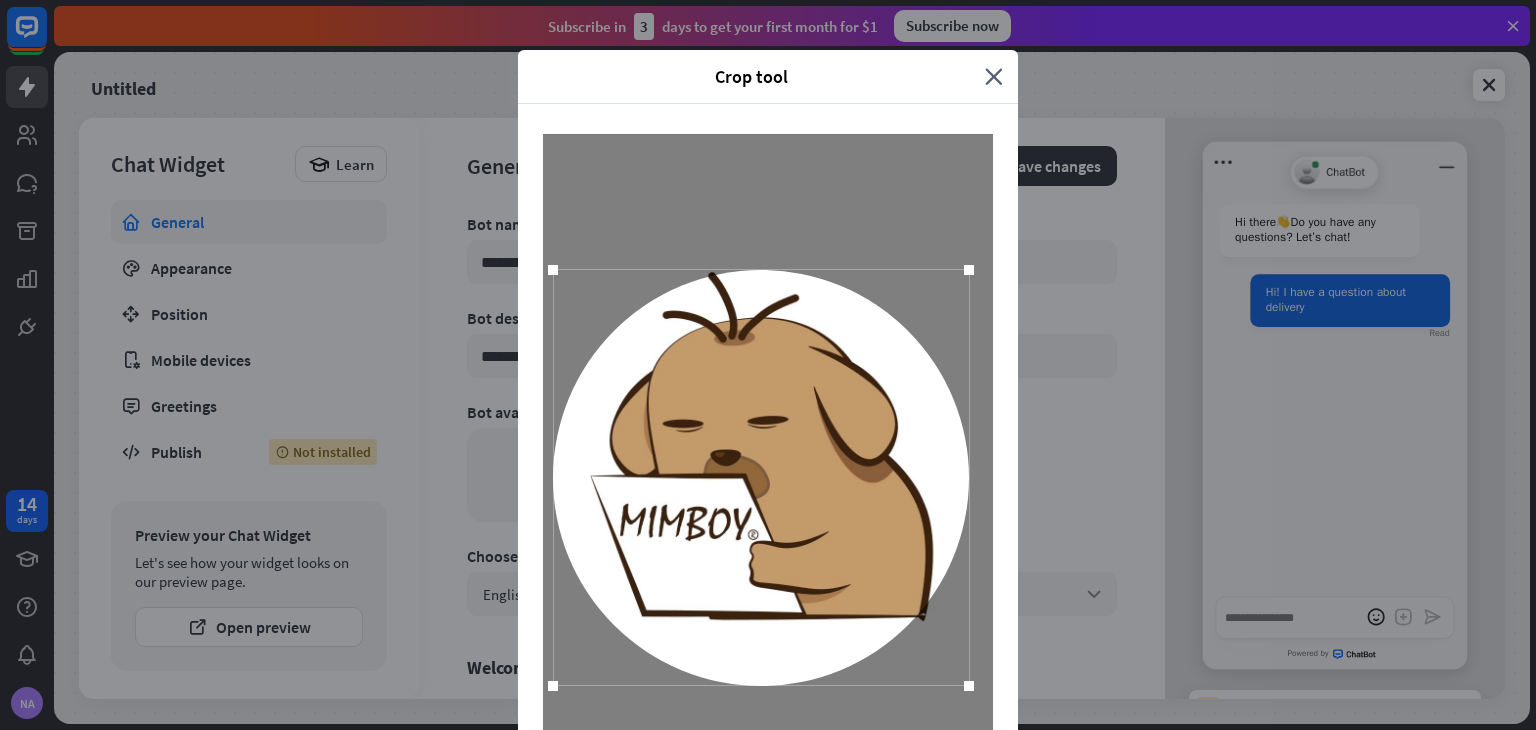 drag, startPoint x: 885, startPoint y: 321, endPoint x: 860, endPoint y: 373, distance: 57.697487 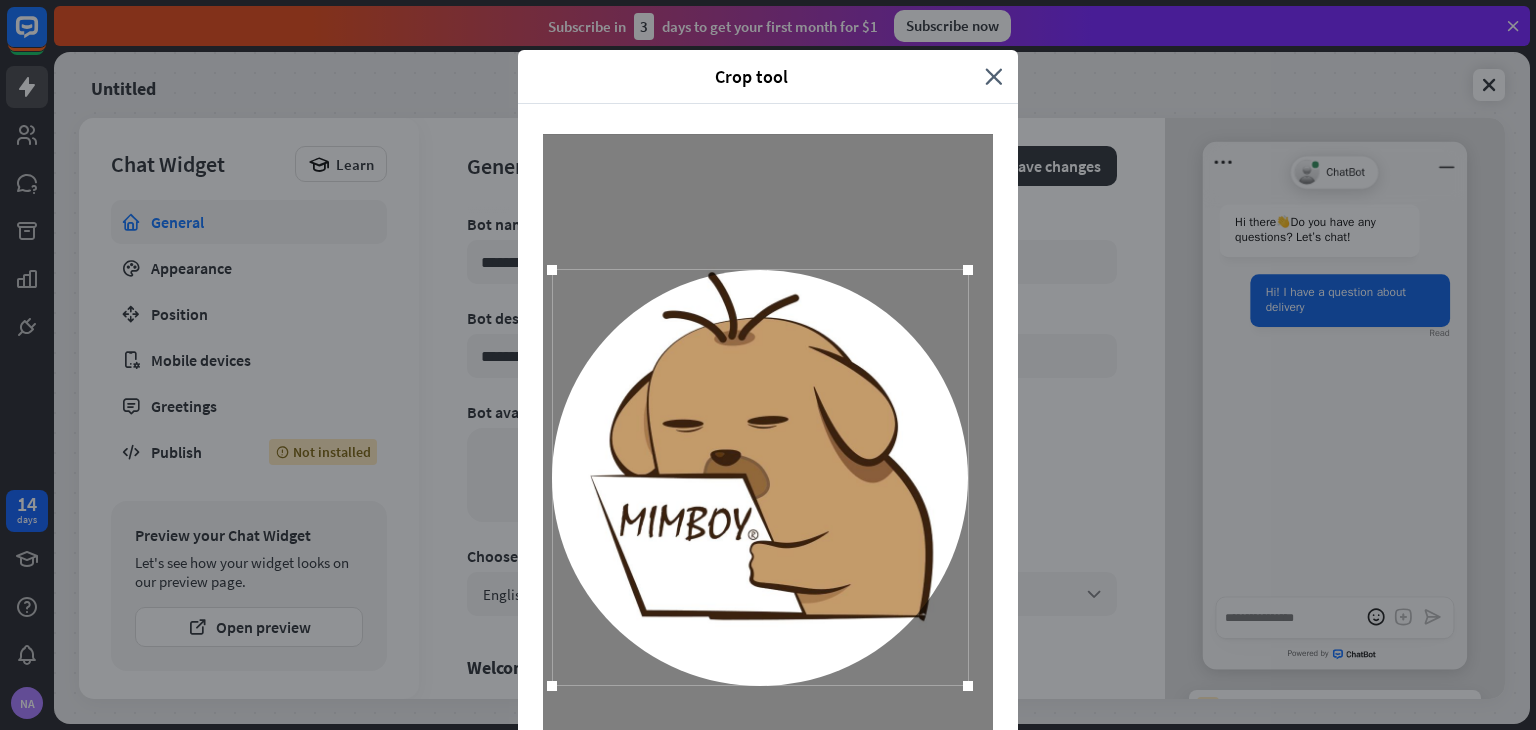 scroll, scrollTop: 127, scrollLeft: 0, axis: vertical 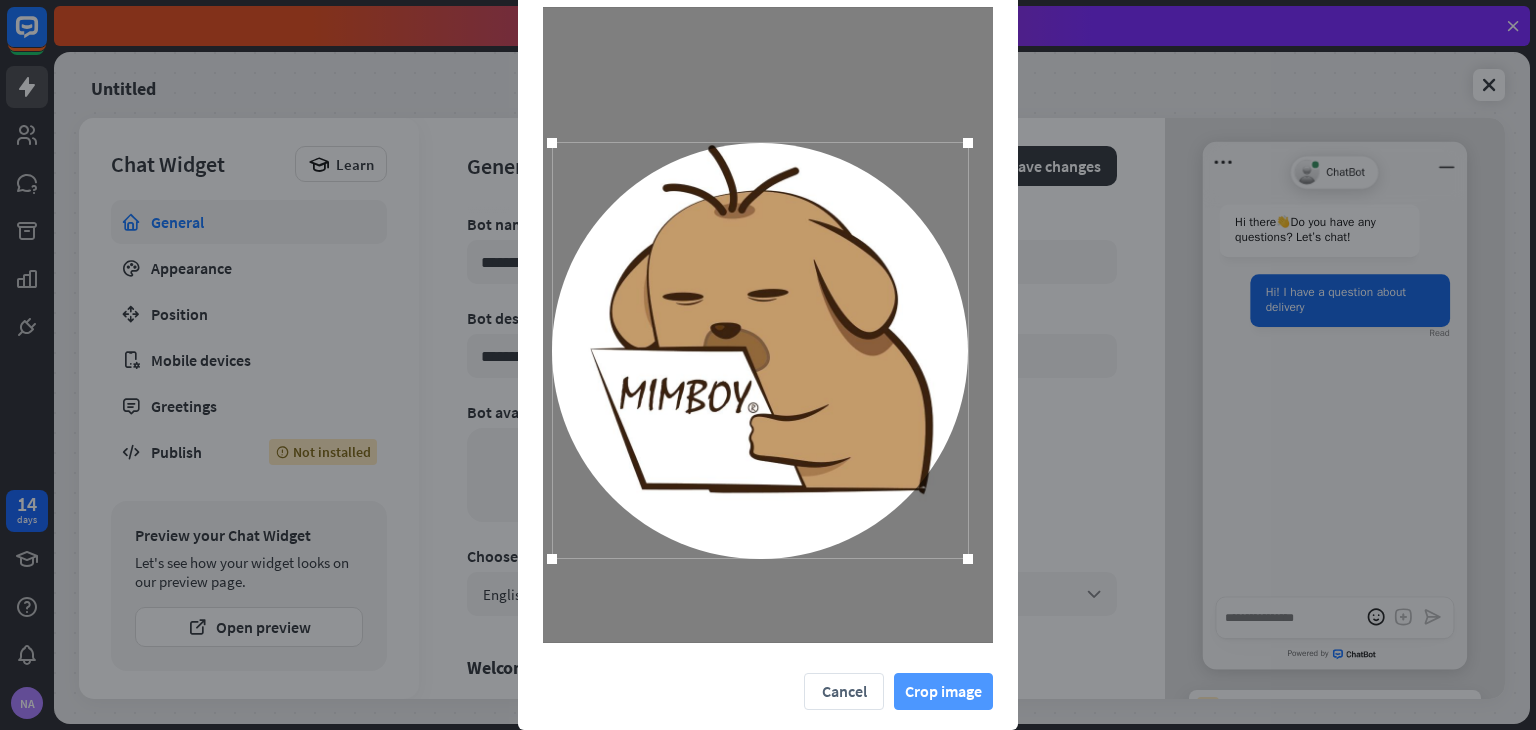 click on "Crop image" at bounding box center (943, 691) 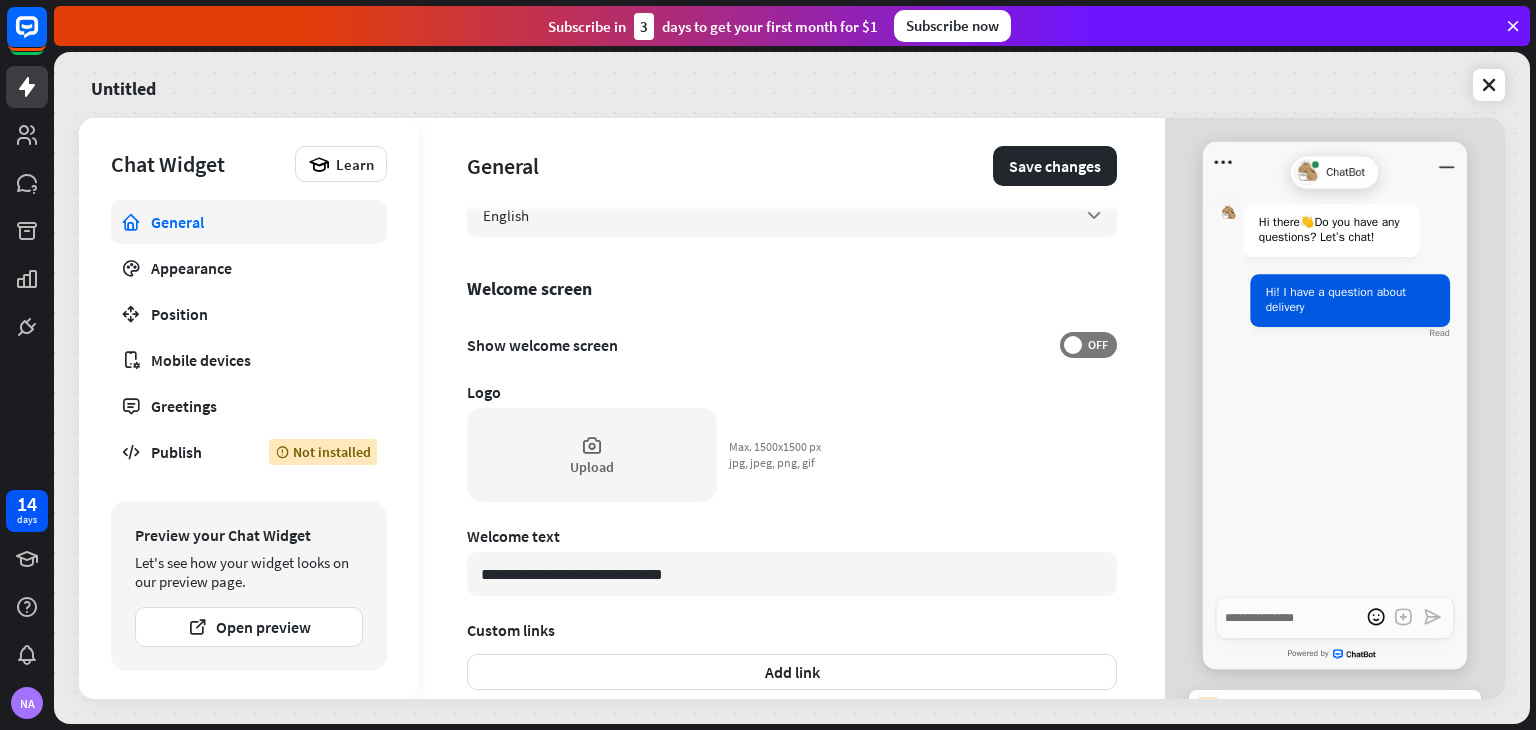 scroll, scrollTop: 387, scrollLeft: 0, axis: vertical 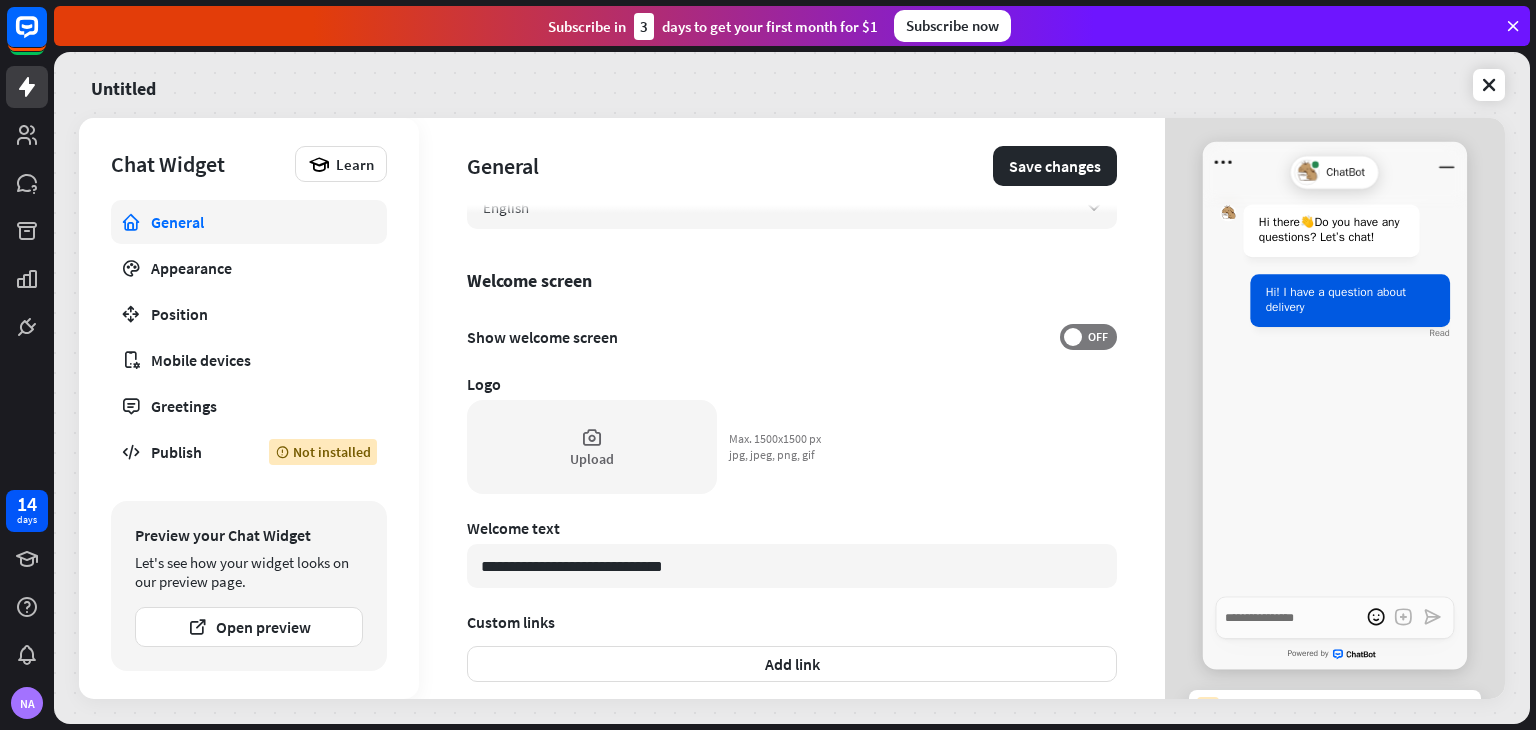 click on "Welcome screen" at bounding box center (792, 280) 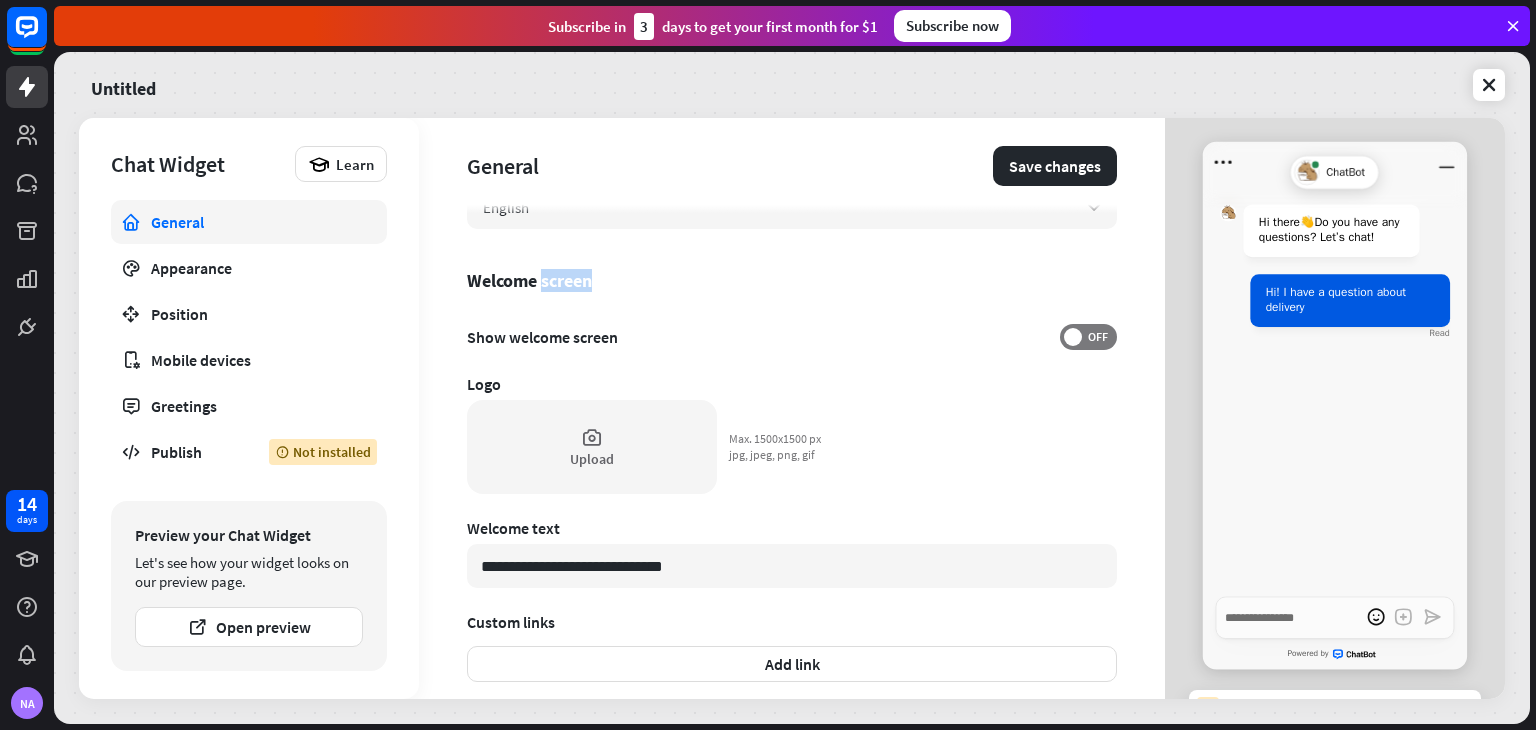 click on "Welcome screen" at bounding box center [792, 280] 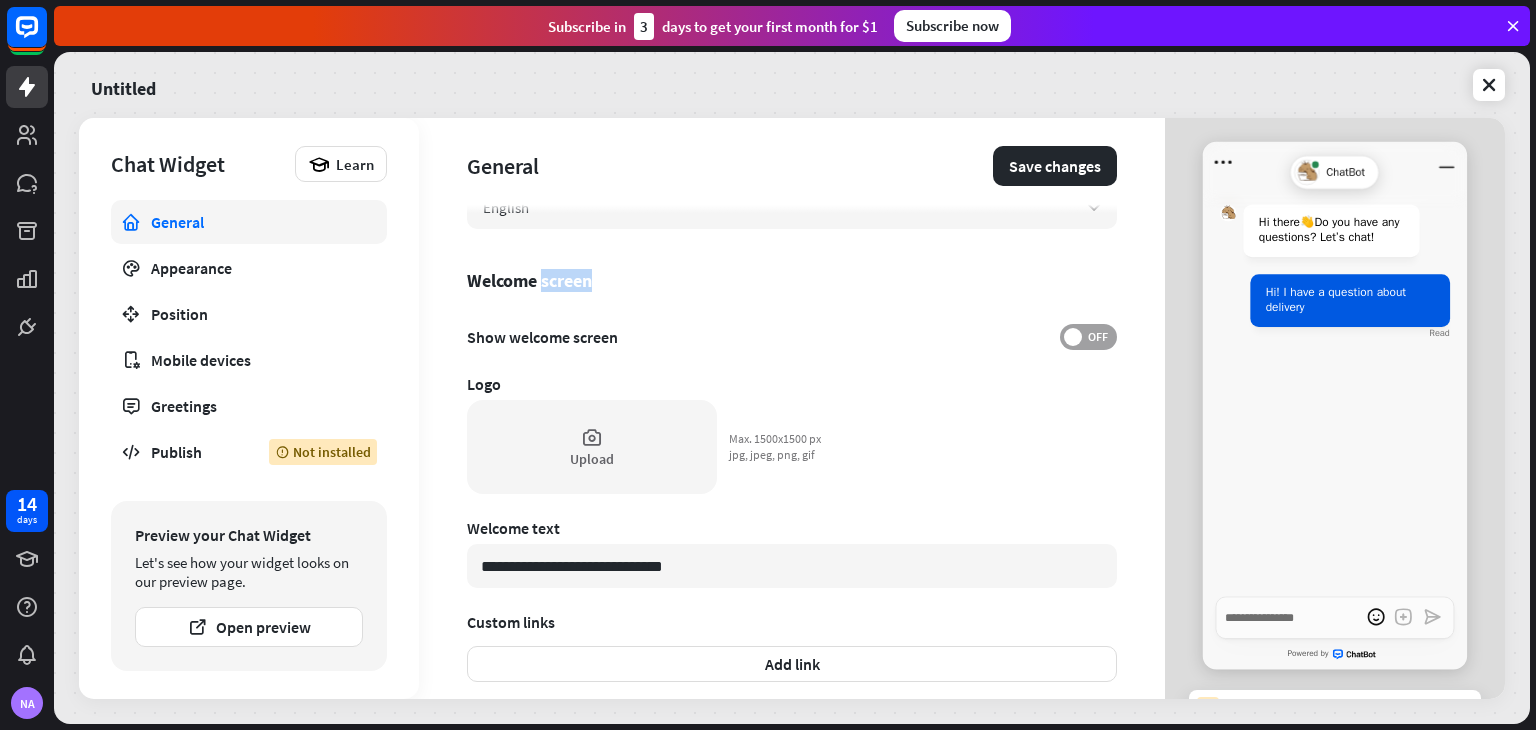 click at bounding box center (1073, 337) 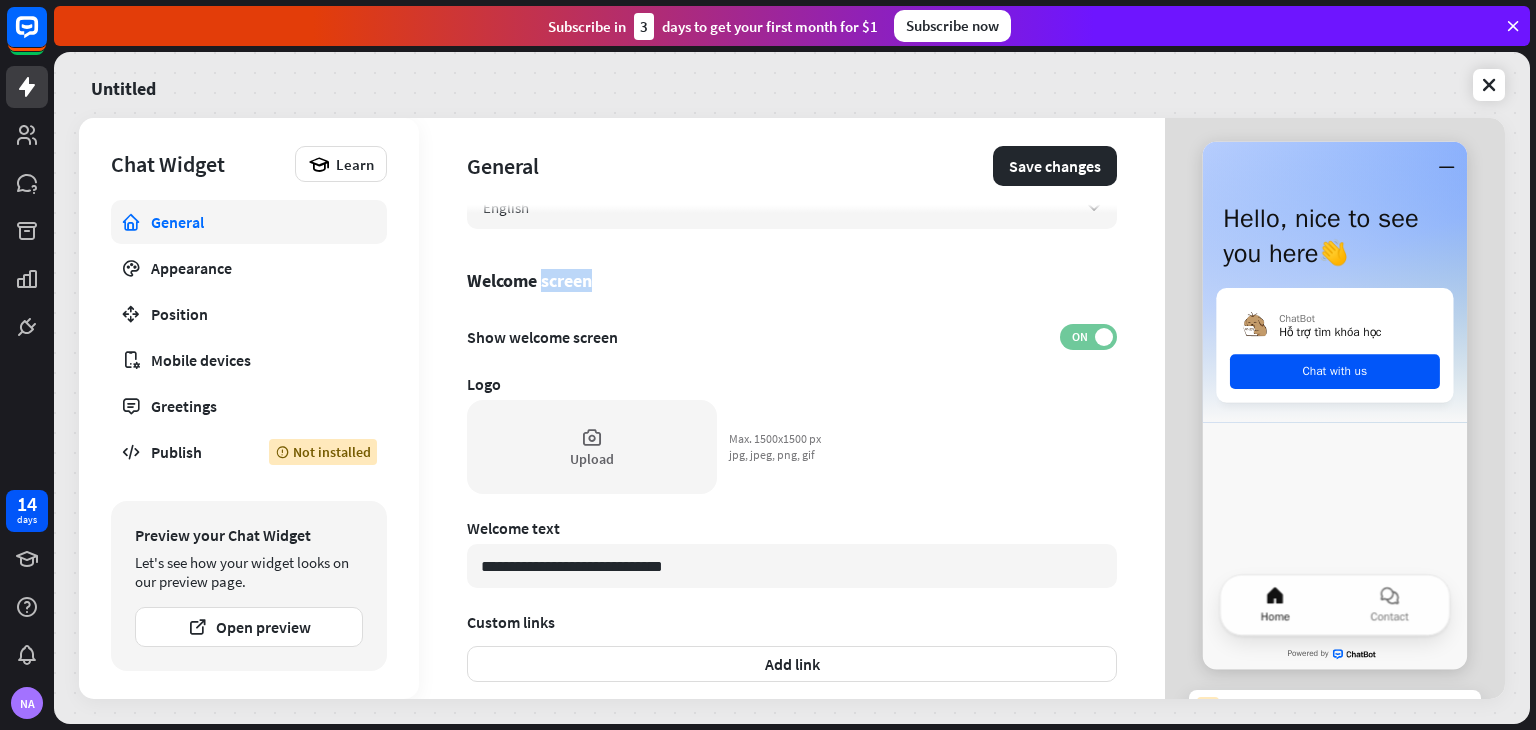 click on "ON" at bounding box center (1079, 337) 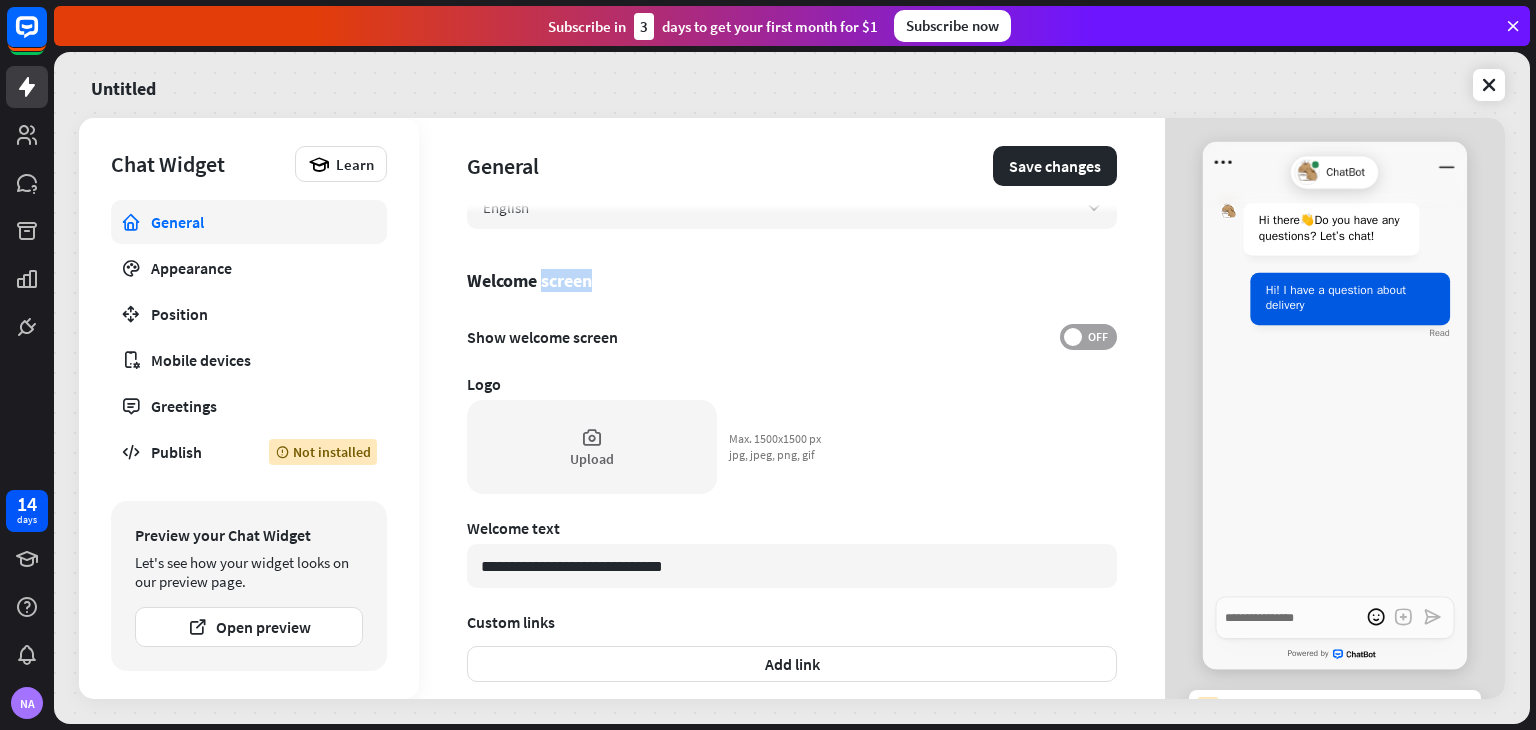click at bounding box center [1073, 337] 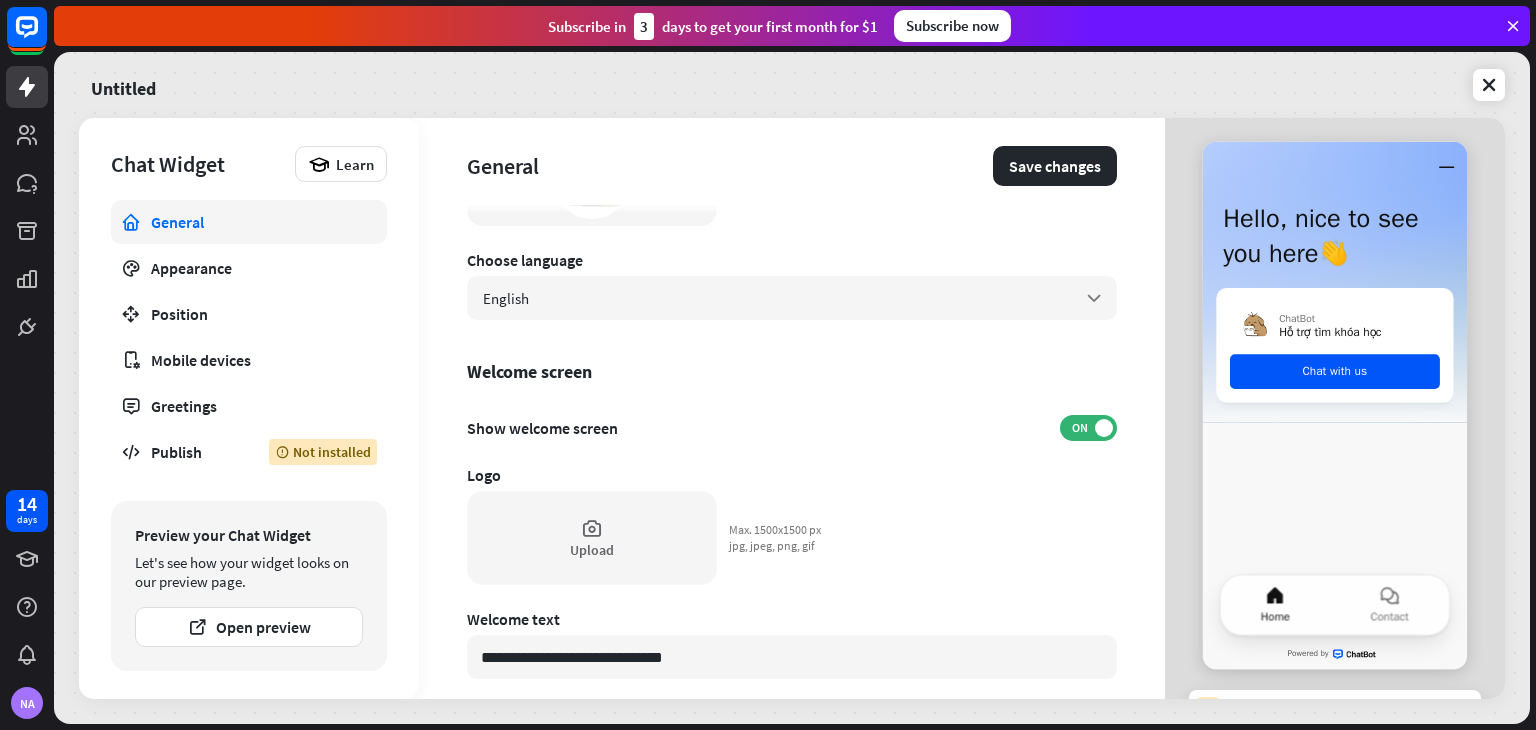 click on "Upload
Max. 1500x1500 px jpg, jpeg, png, gif" at bounding box center (648, 538) 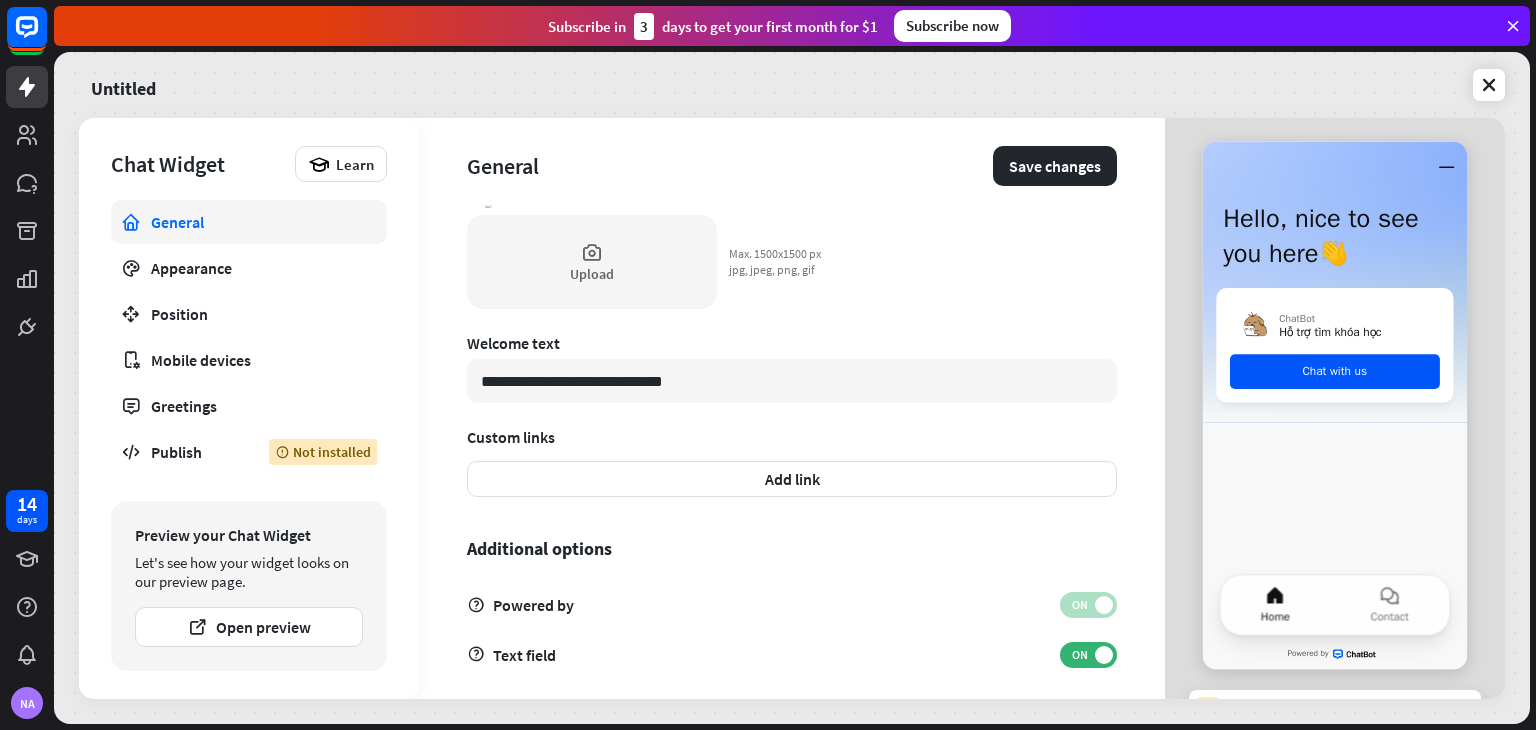 scroll, scrollTop: 587, scrollLeft: 0, axis: vertical 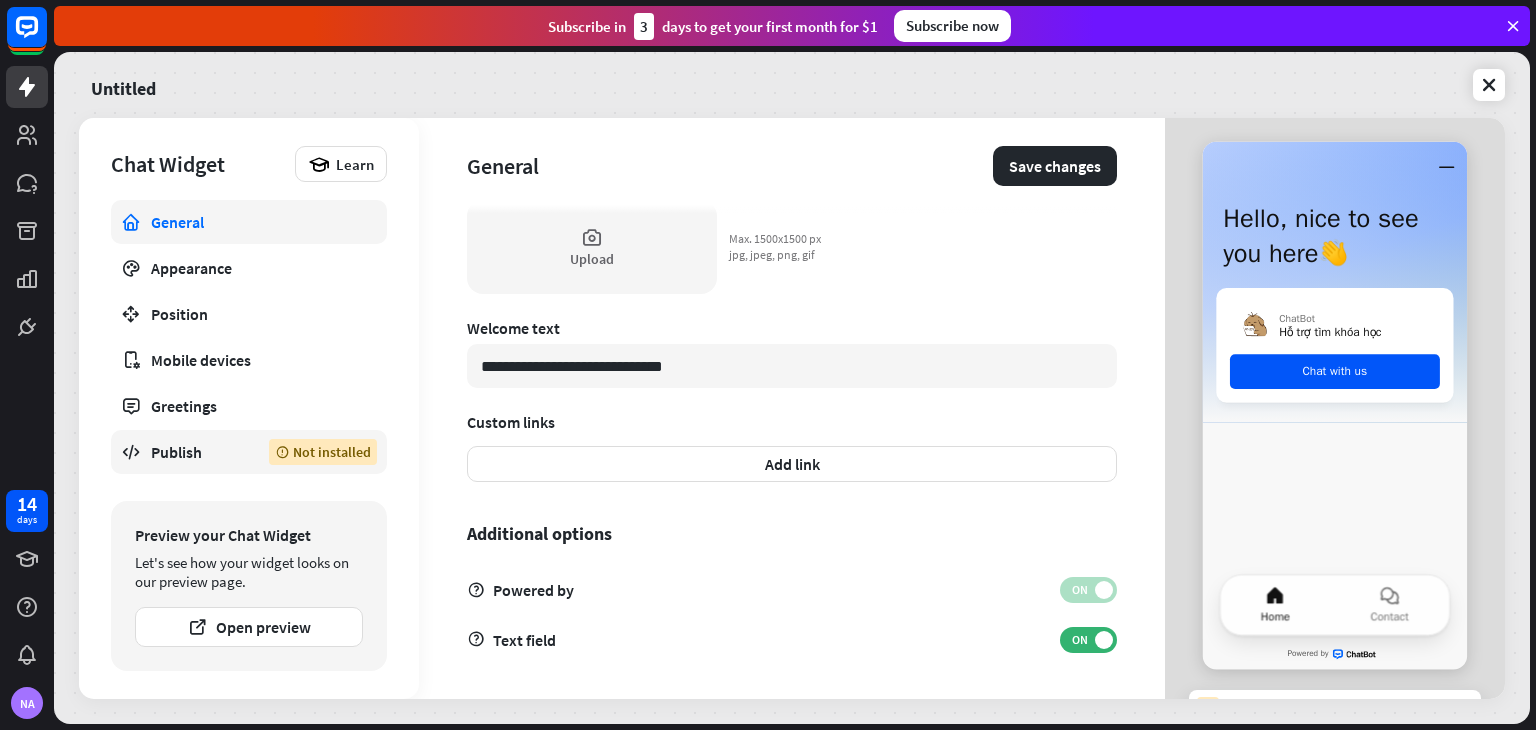 click on "Publish
Not installed" at bounding box center (249, 452) 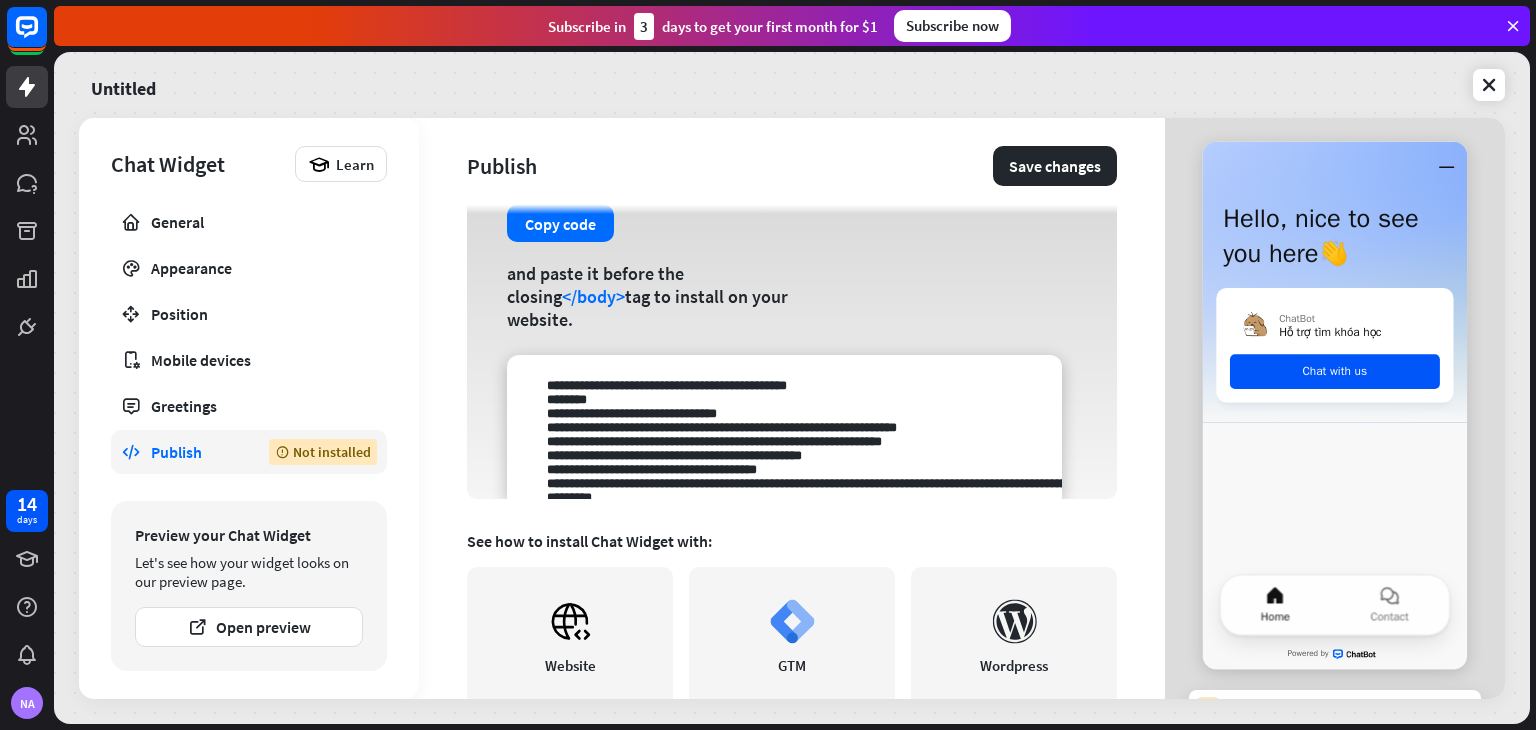 scroll, scrollTop: 152, scrollLeft: 0, axis: vertical 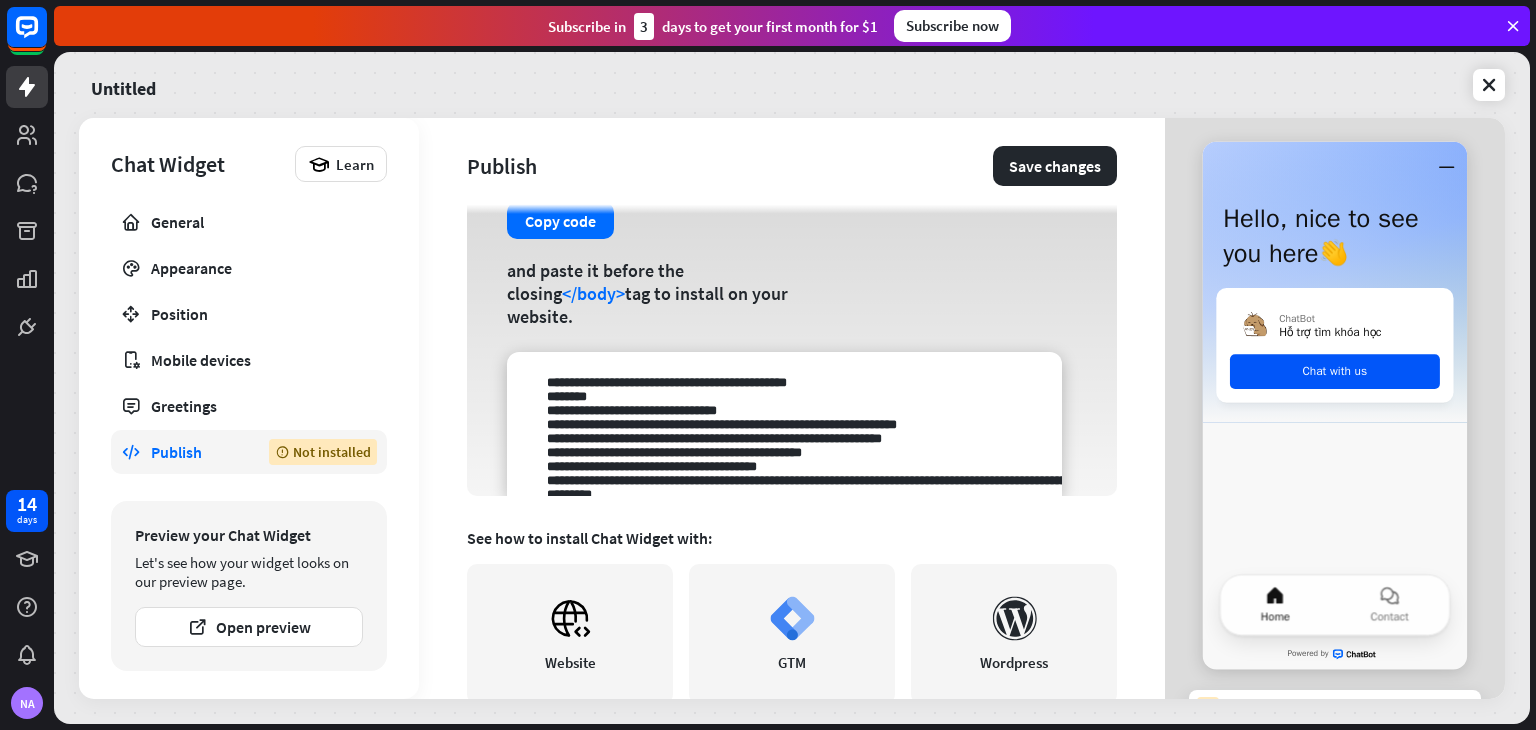 drag, startPoint x: 696, startPoint y: 436, endPoint x: 539, endPoint y: 378, distance: 167.37085 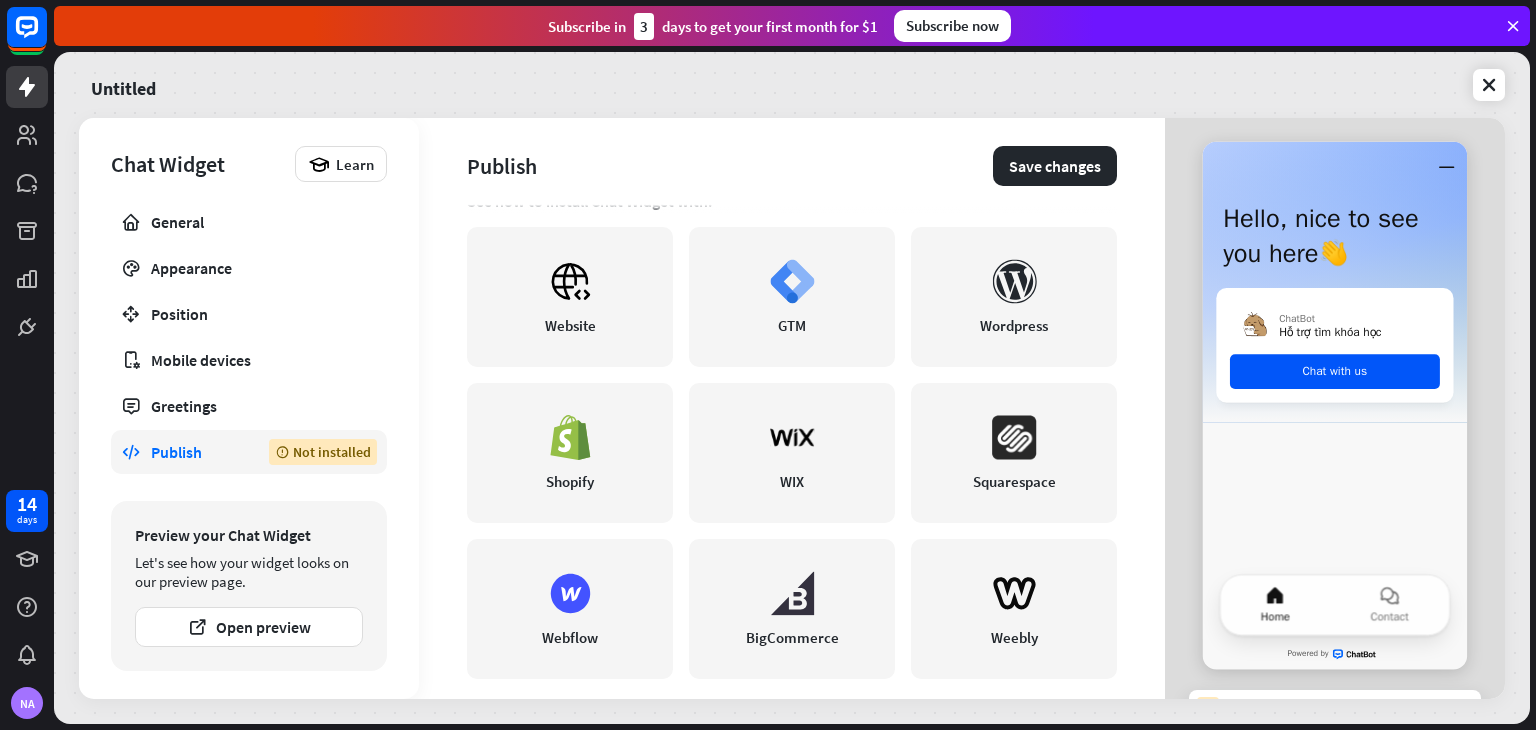 scroll, scrollTop: 509, scrollLeft: 0, axis: vertical 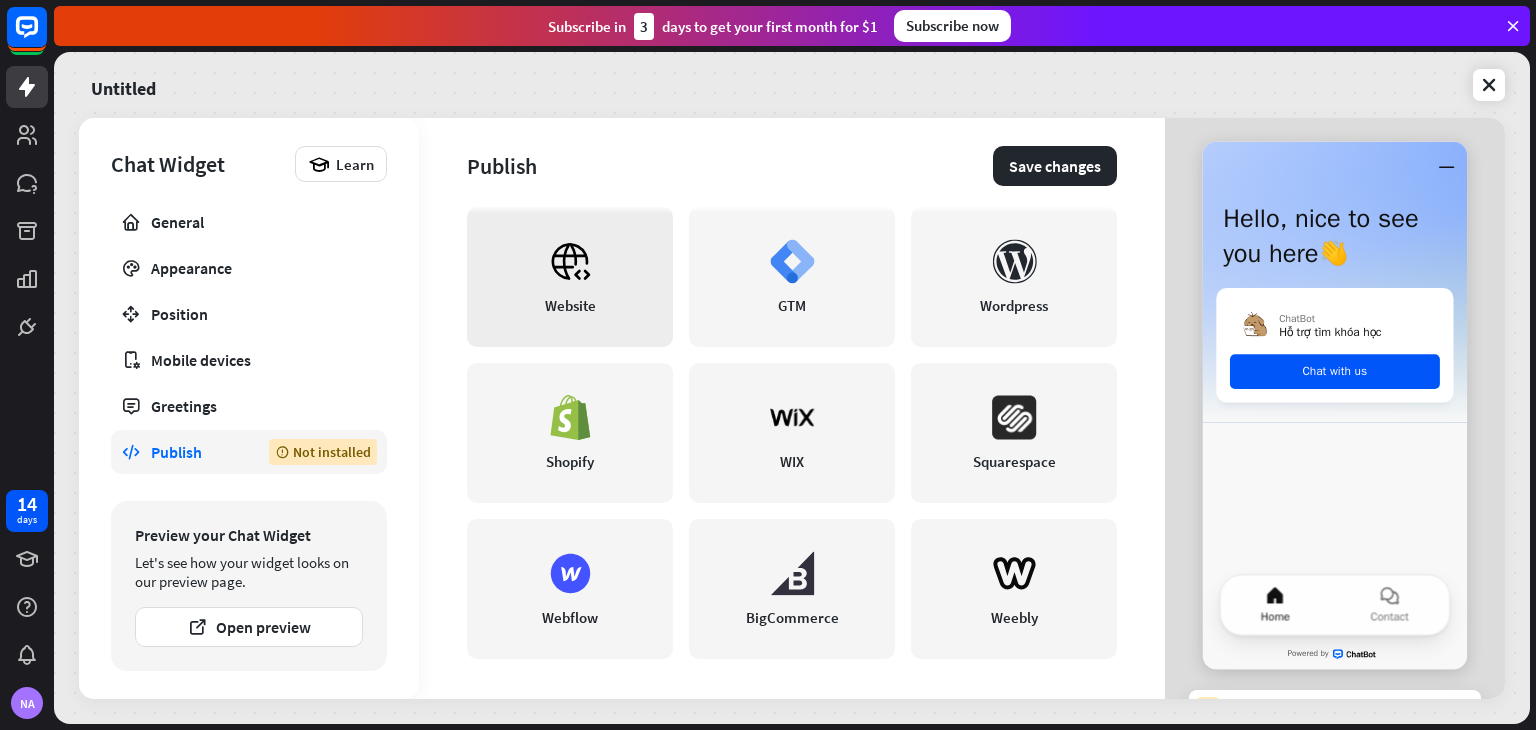 click on "Website" at bounding box center [570, 277] 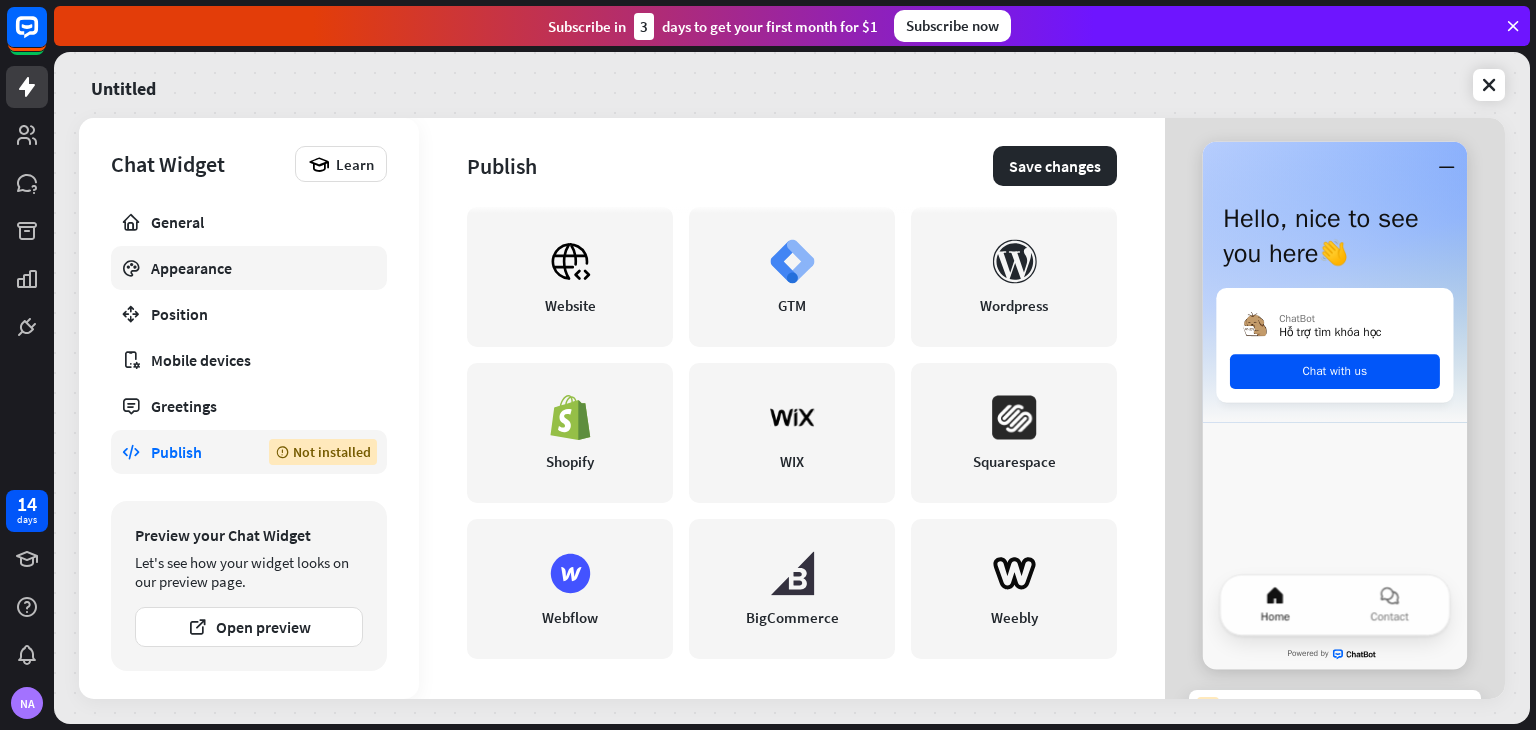 click on "Appearance" at bounding box center (249, 268) 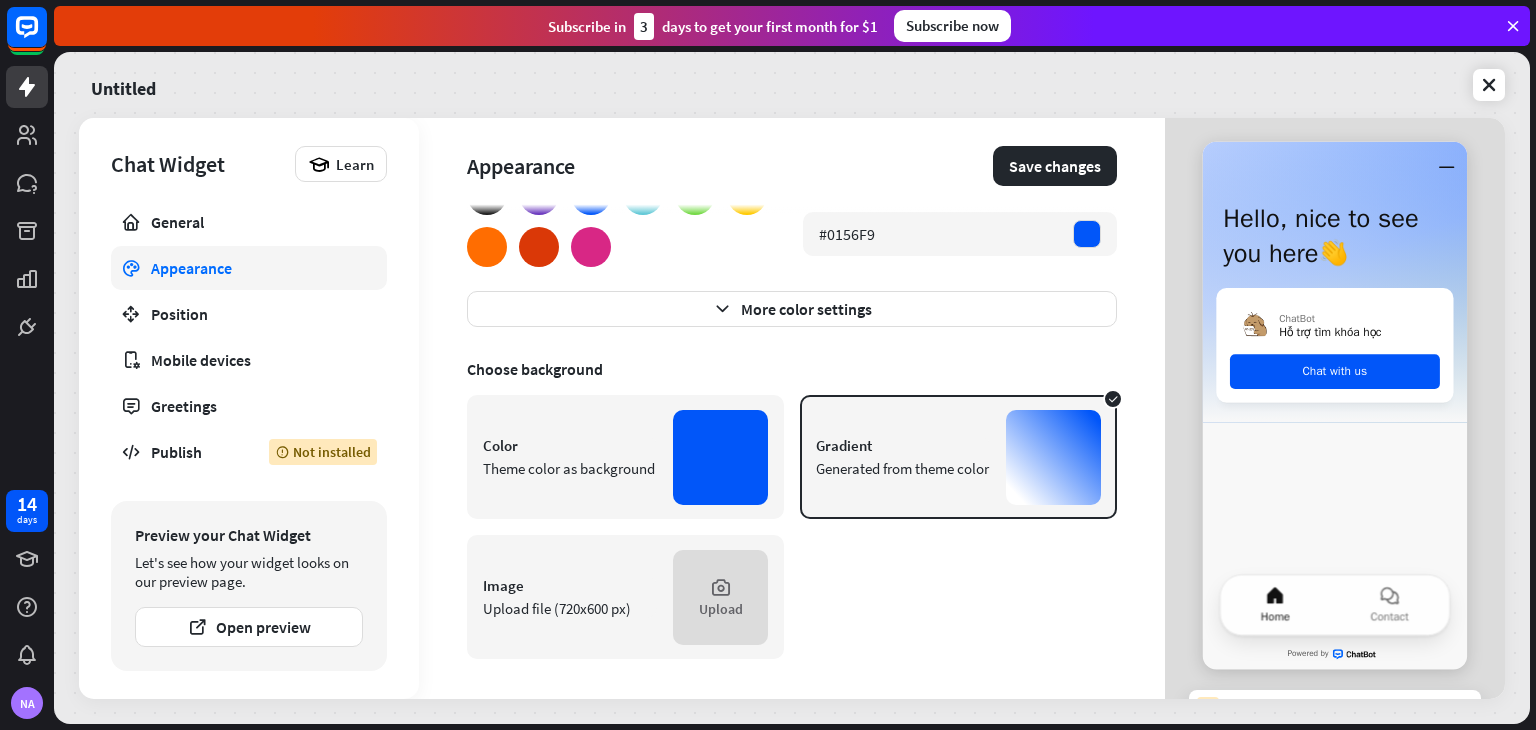 scroll, scrollTop: 0, scrollLeft: 0, axis: both 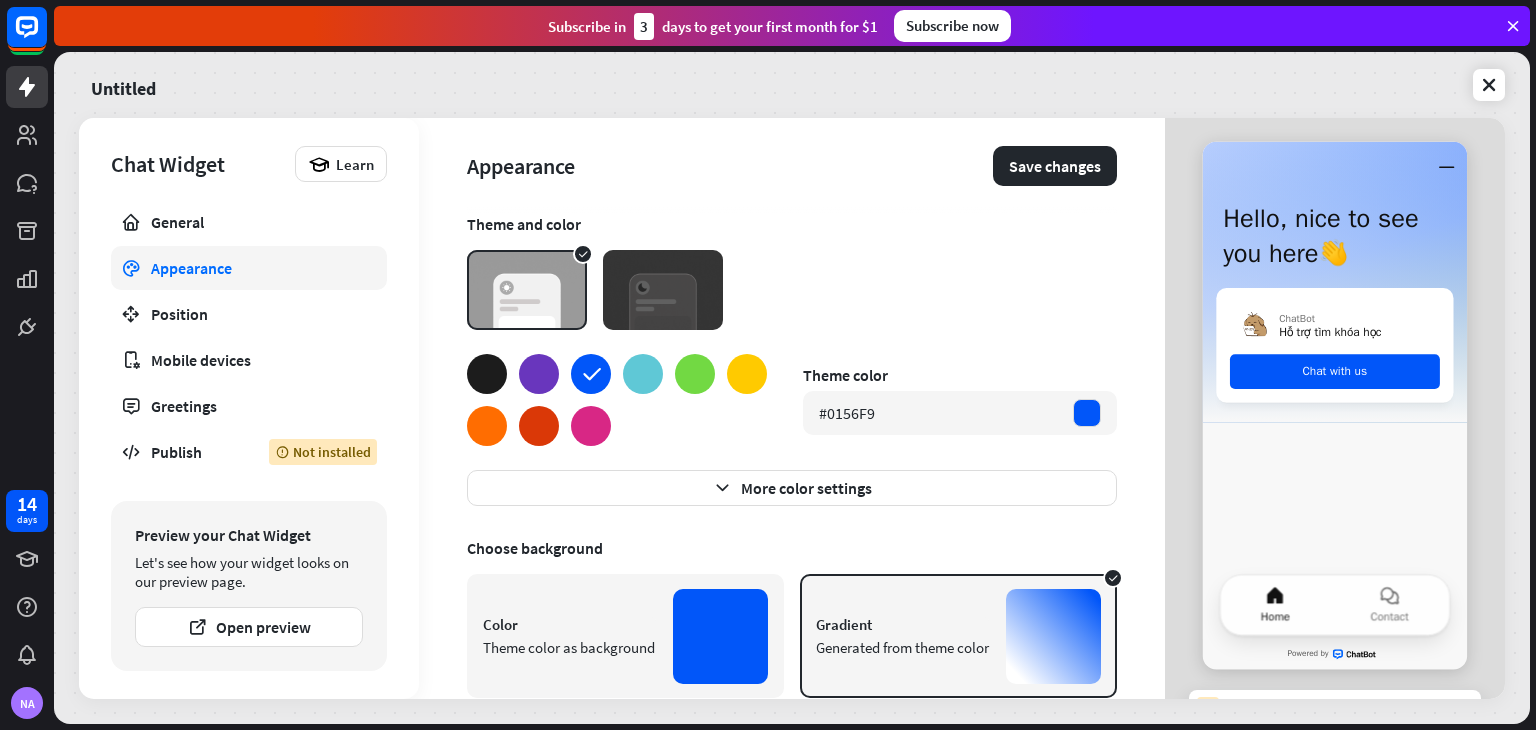 click at bounding box center (539, 374) 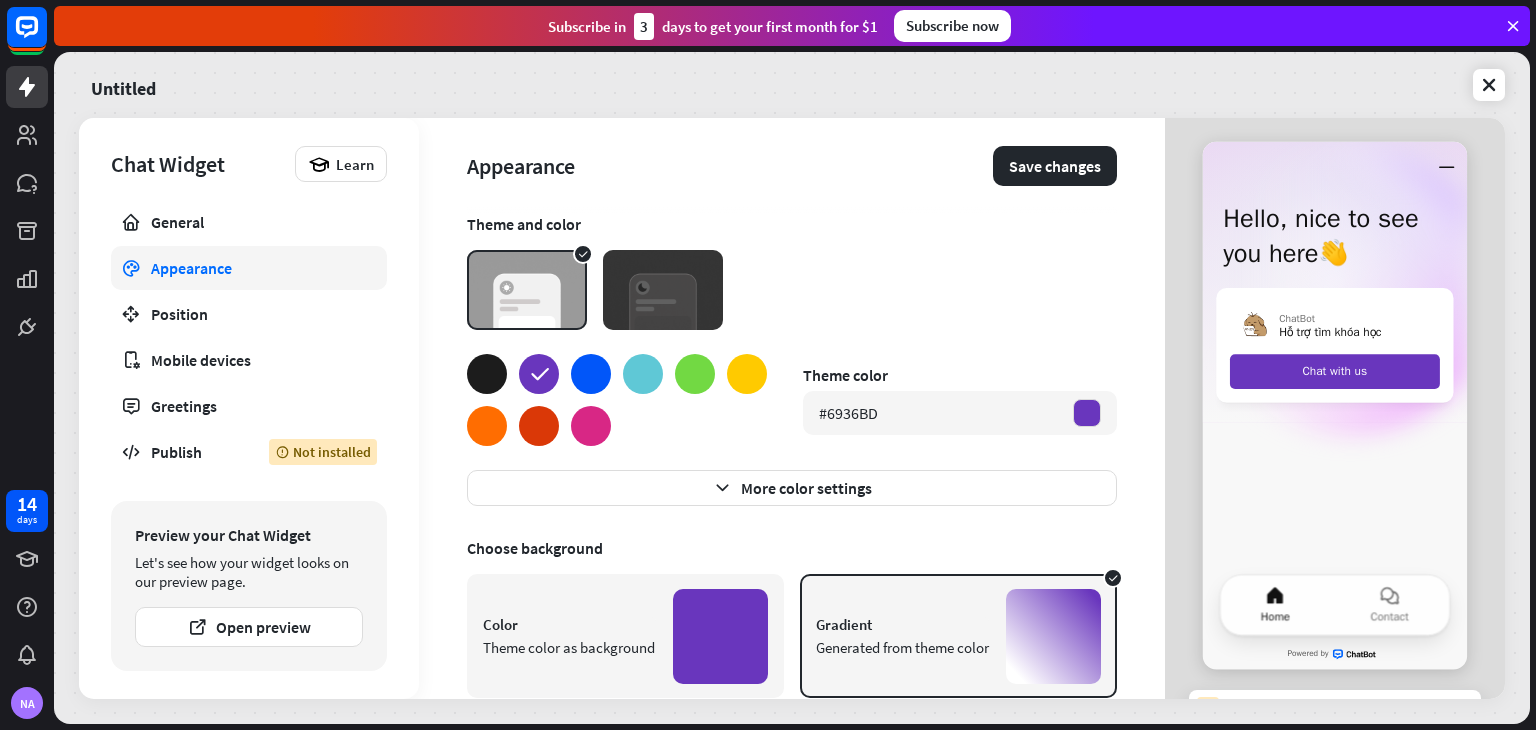 click at bounding box center [591, 426] 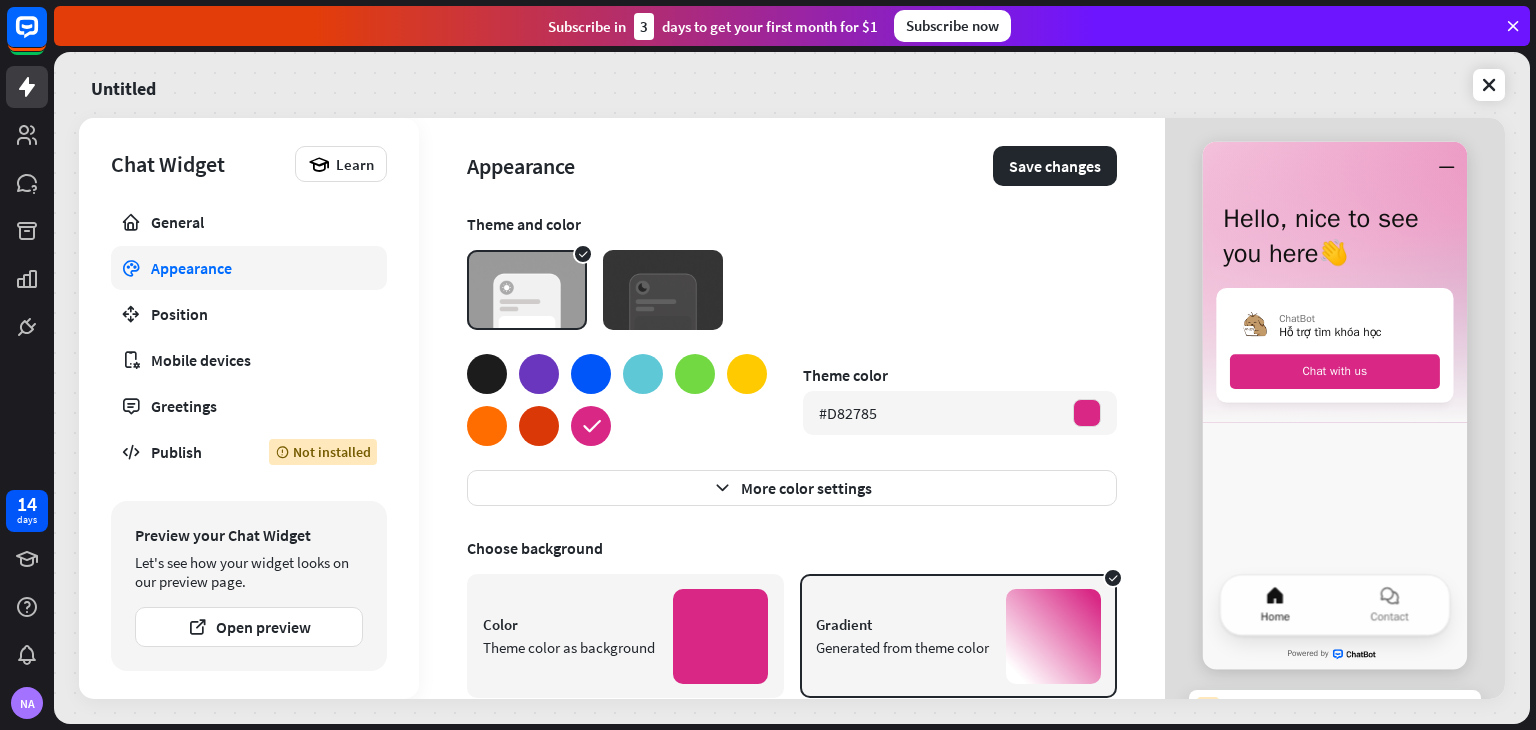 click at bounding box center (663, 290) 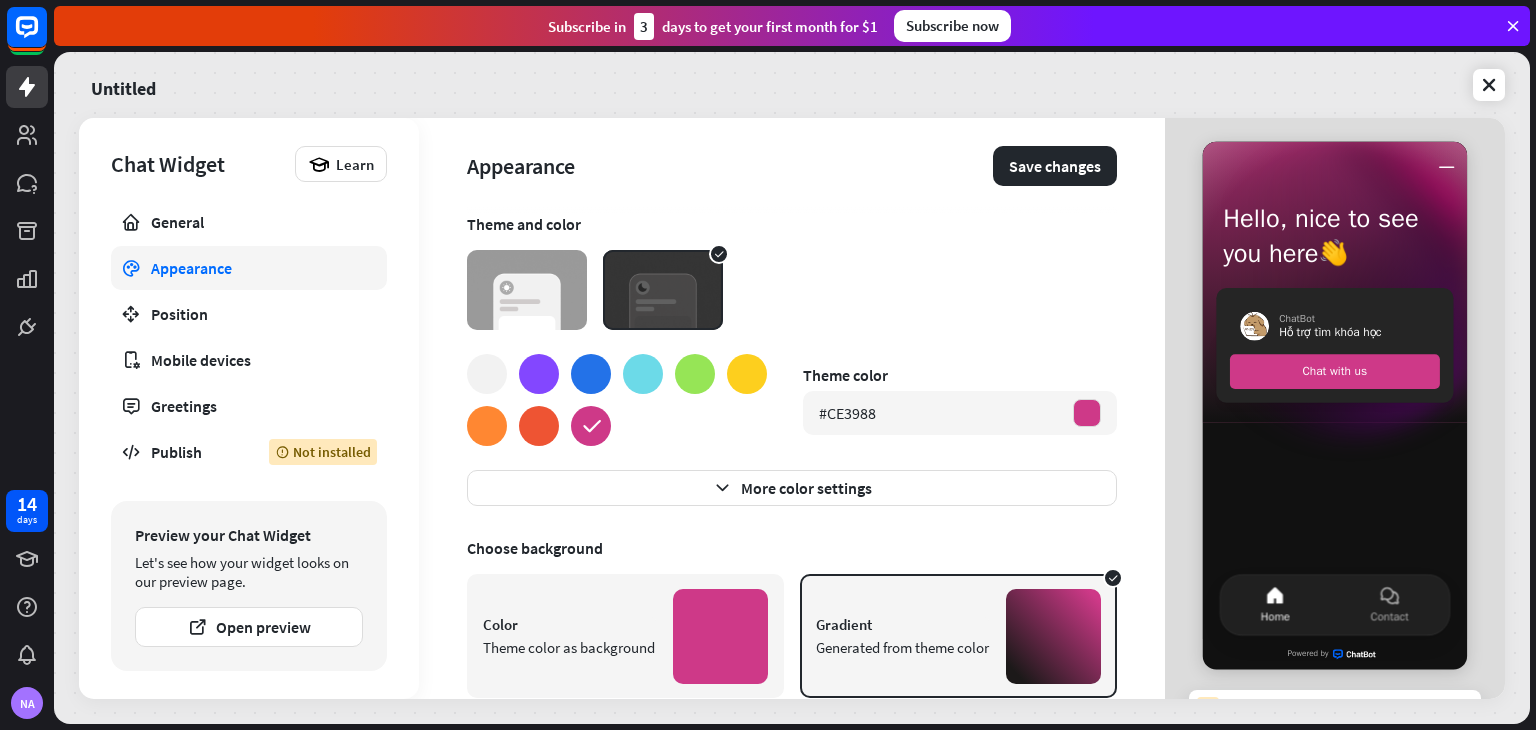 click at bounding box center [527, 290] 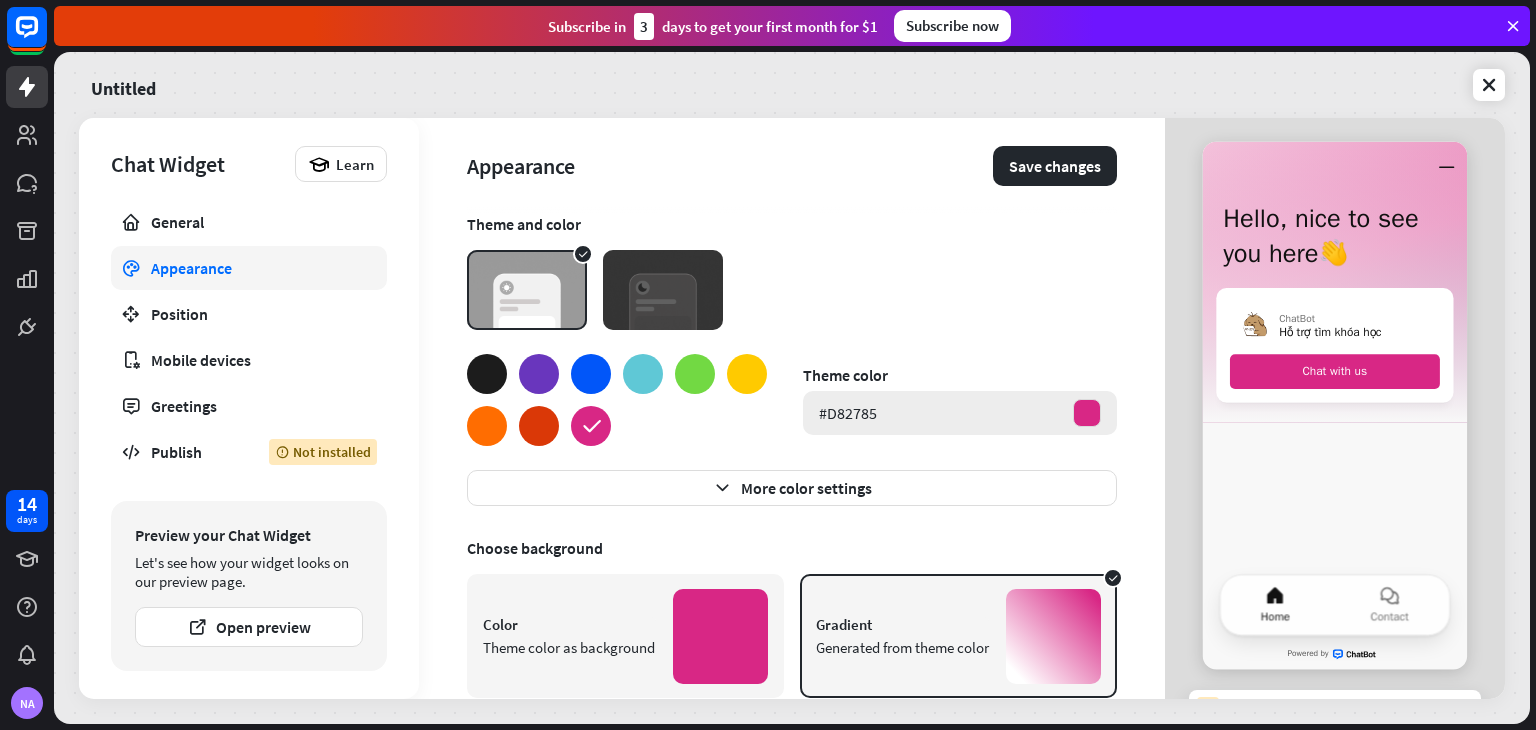 scroll, scrollTop: 179, scrollLeft: 0, axis: vertical 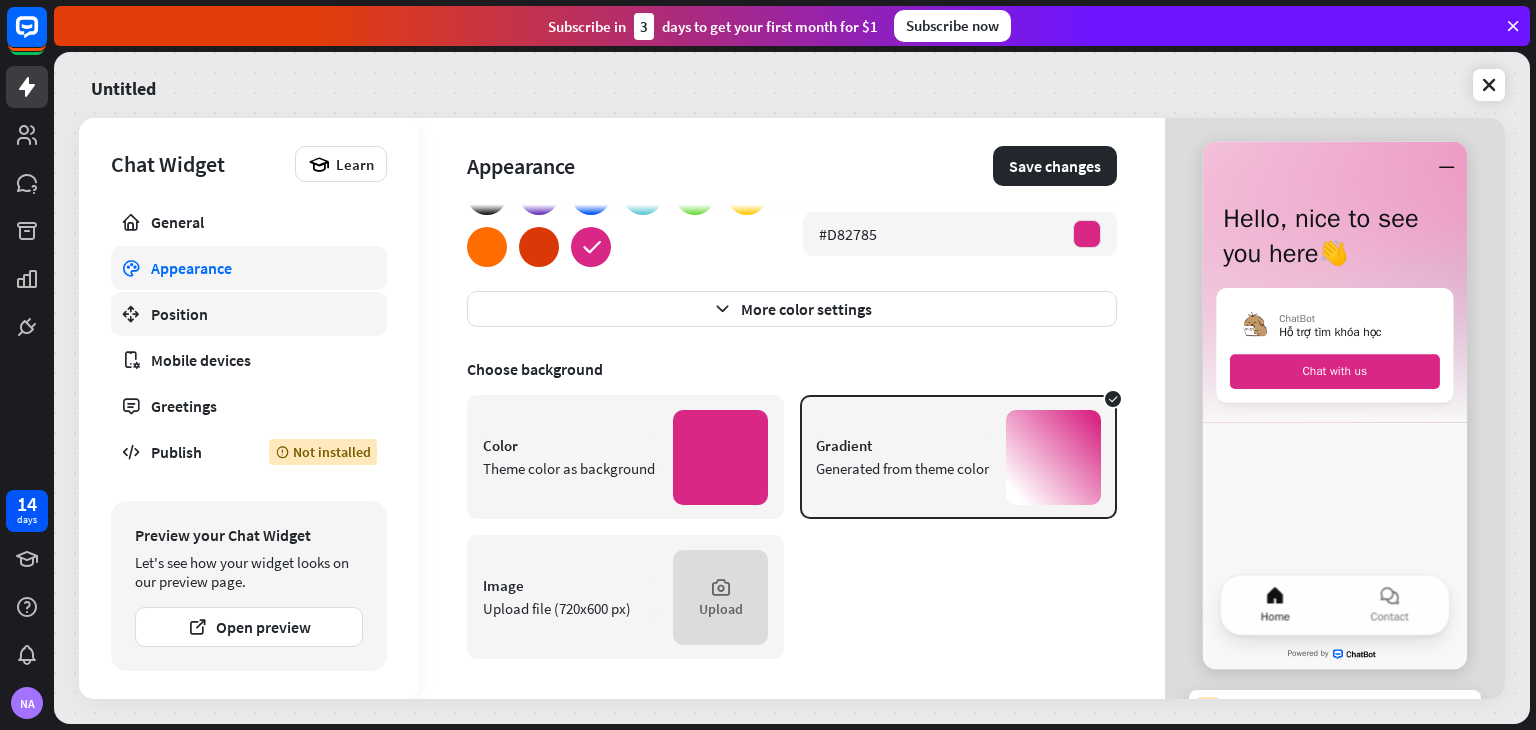 click on "Position" at bounding box center [249, 314] 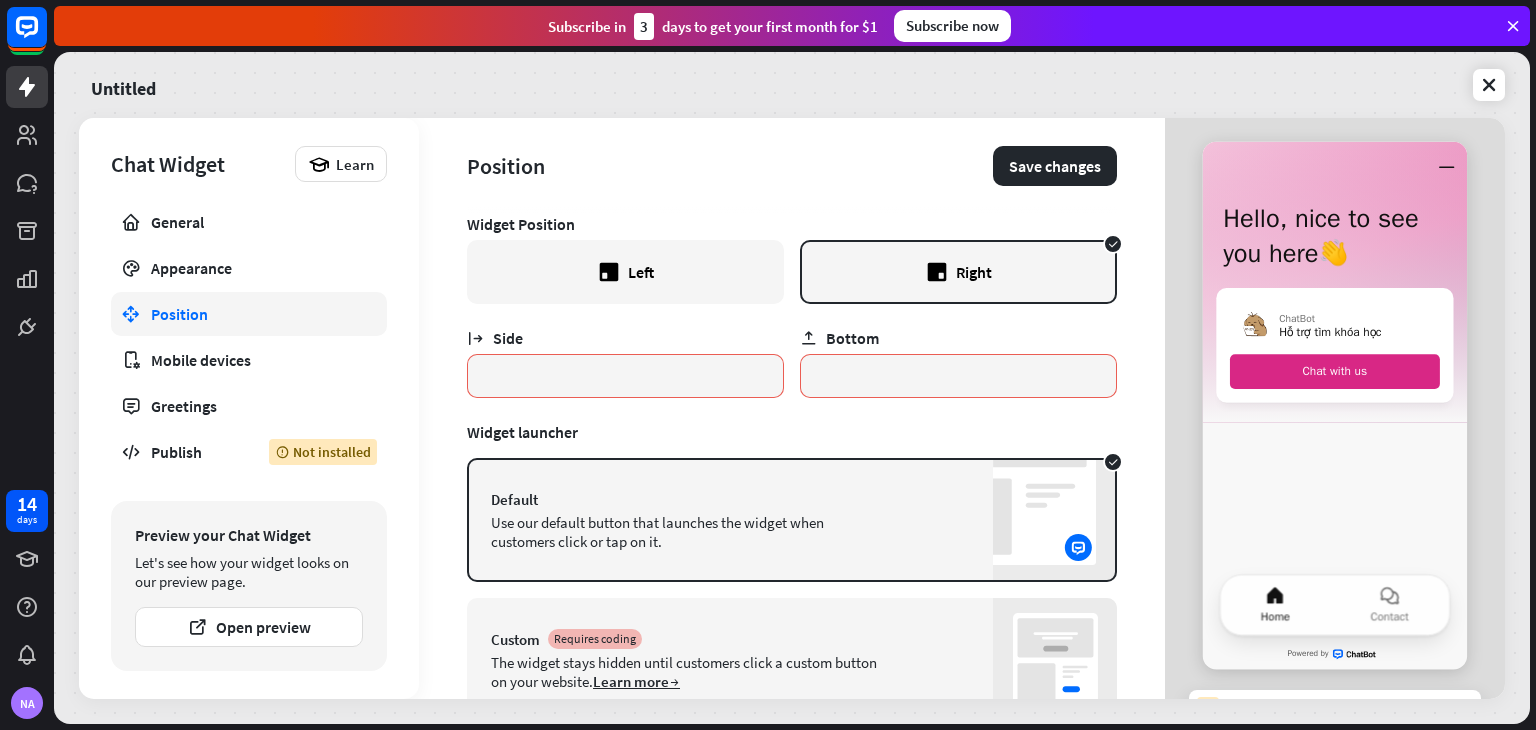 scroll, scrollTop: 79, scrollLeft: 0, axis: vertical 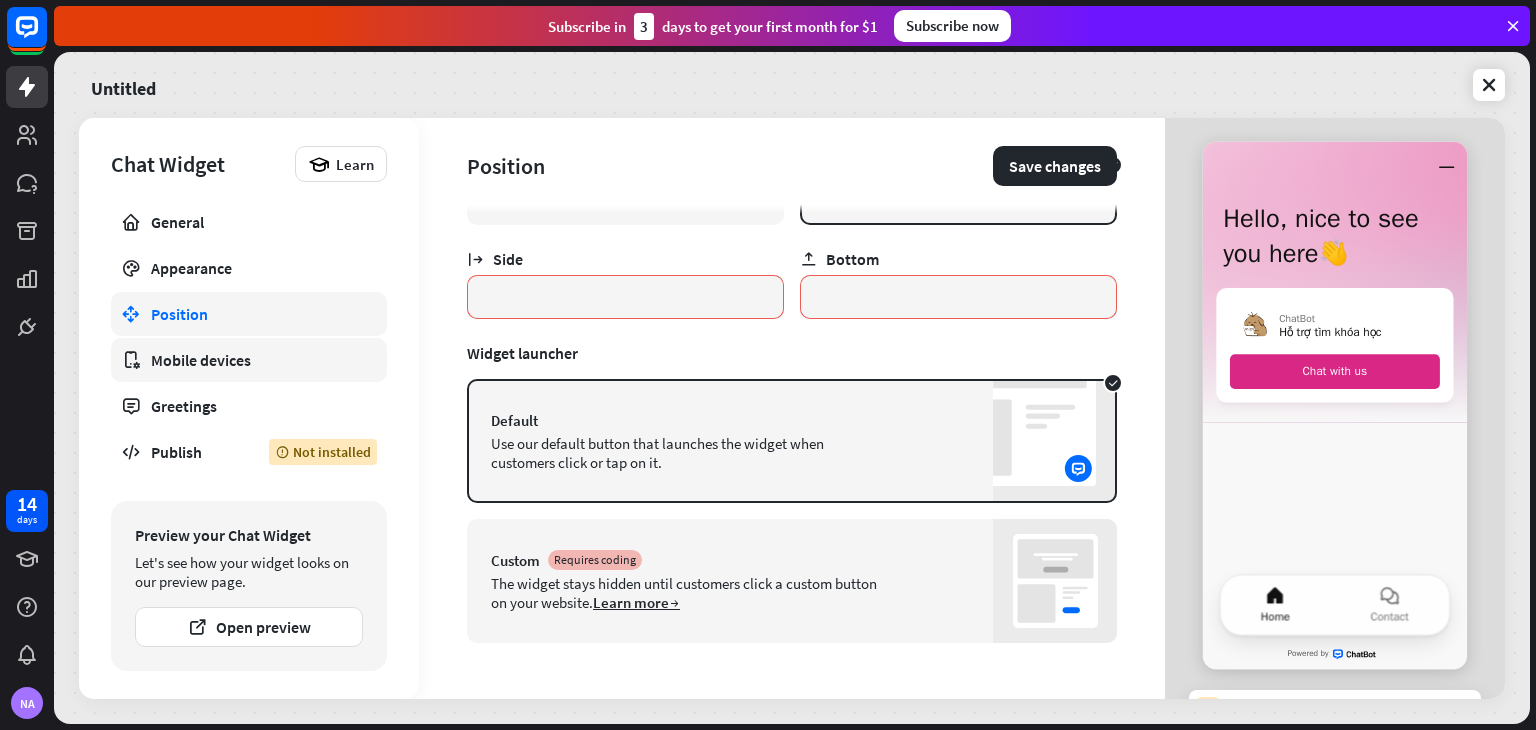 click on "Mobile devices" at bounding box center [249, 360] 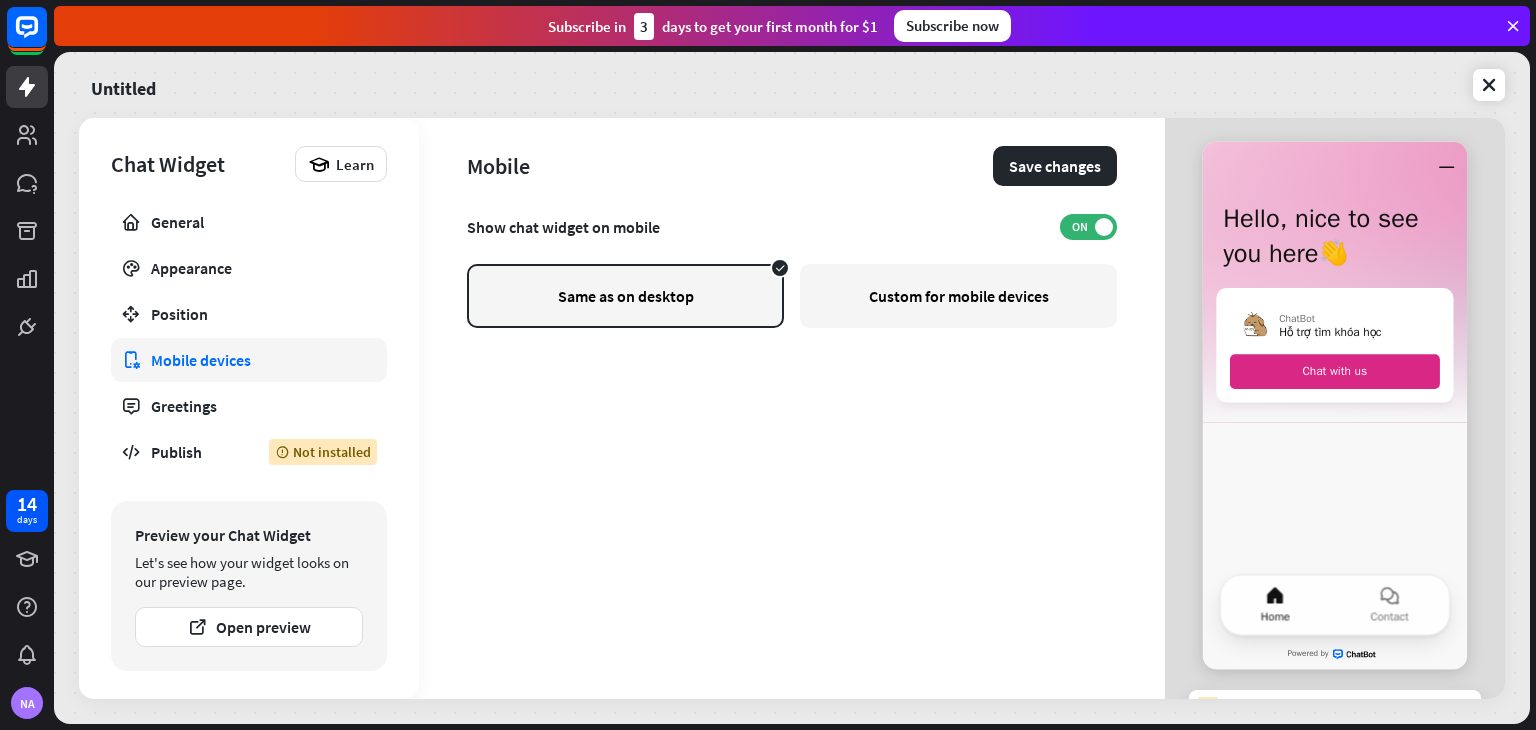 scroll, scrollTop: 0, scrollLeft: 0, axis: both 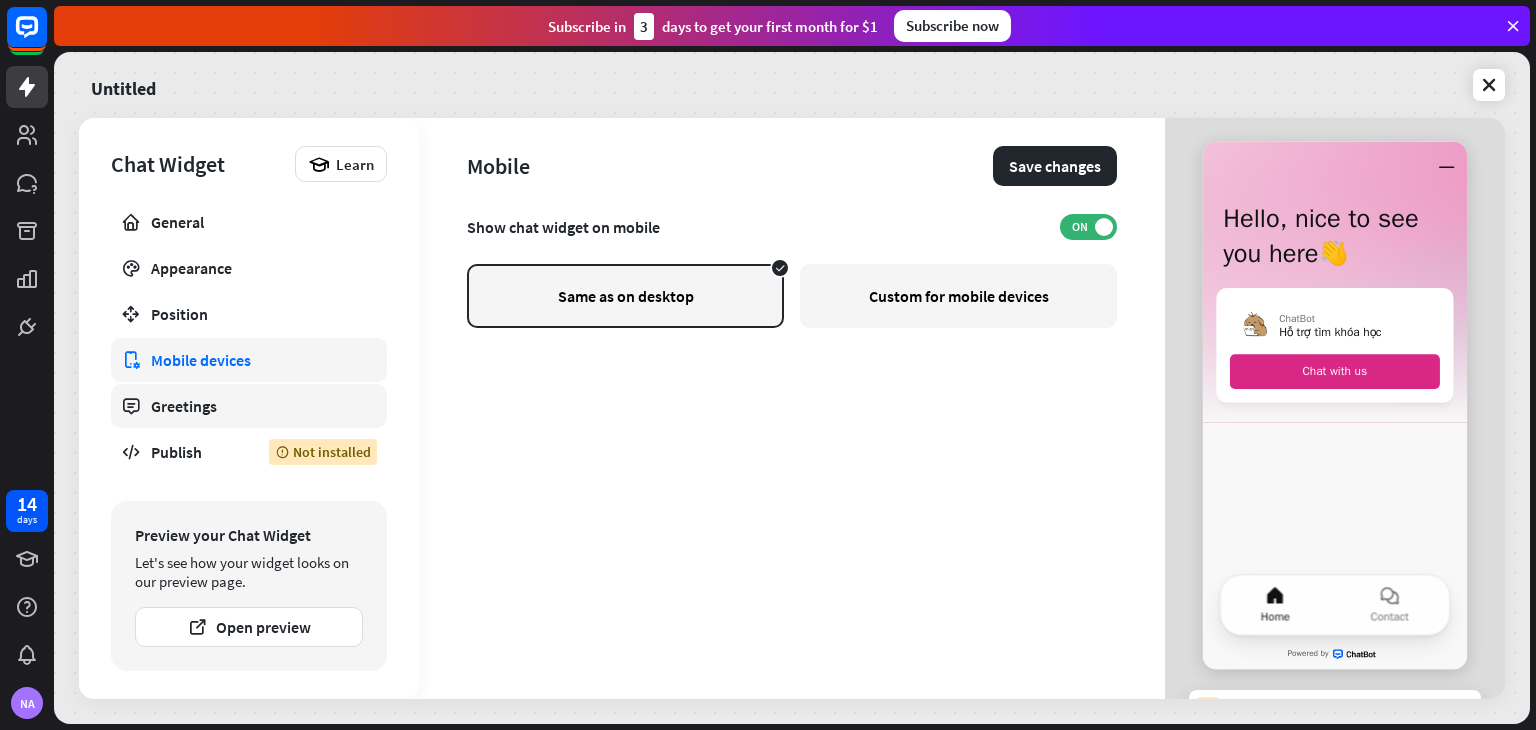 click on "Greetings" at bounding box center [249, 406] 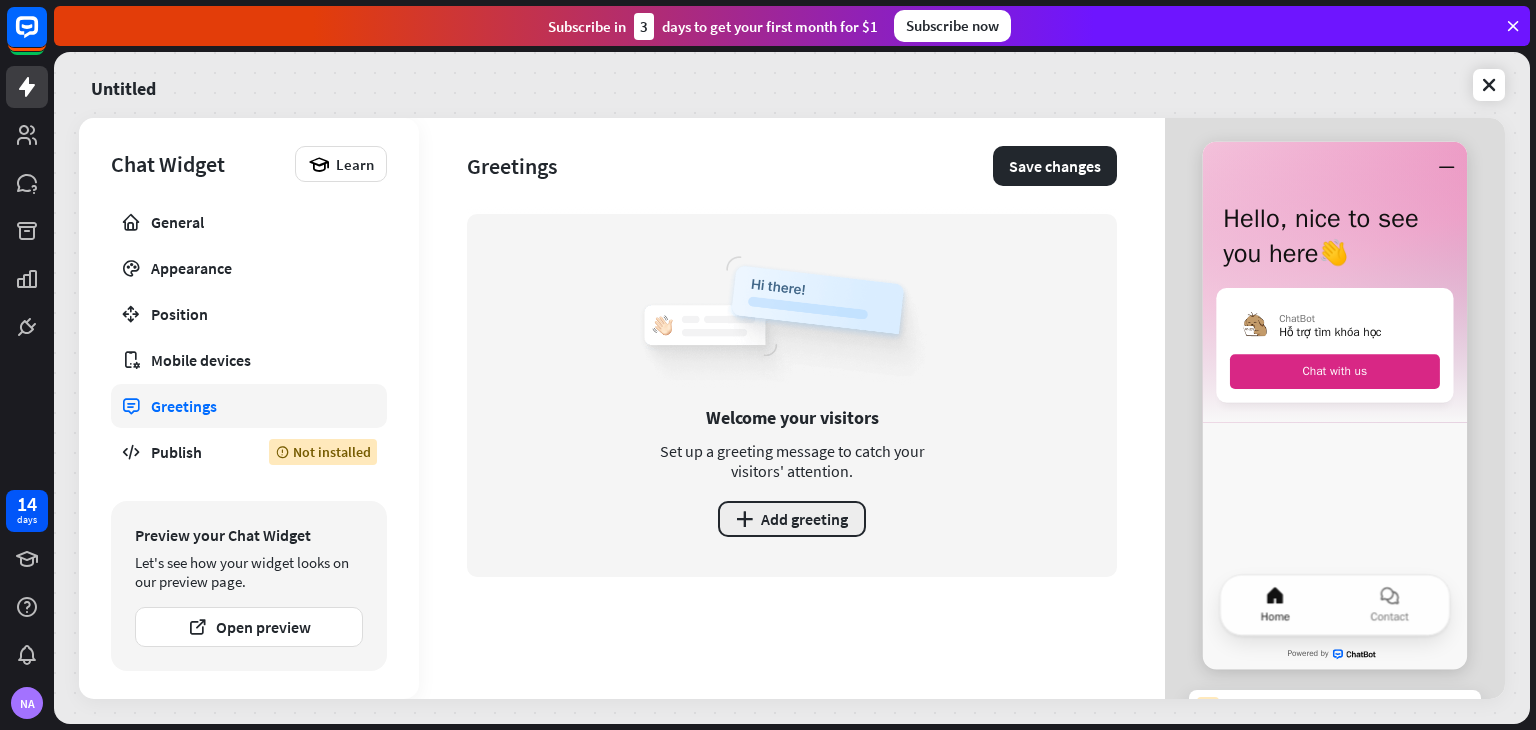 click on "plus
Add greeting" at bounding box center (792, 519) 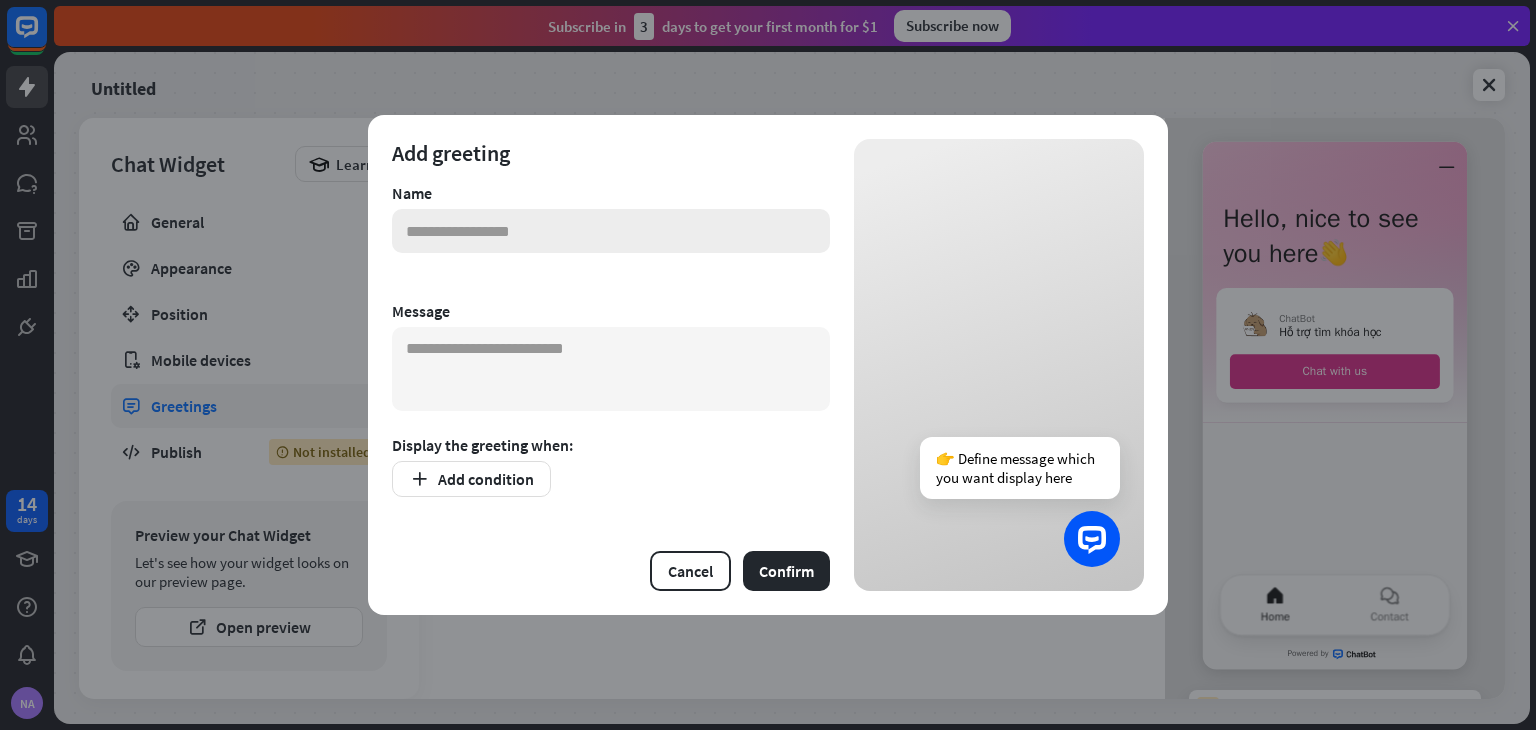 click at bounding box center [611, 231] 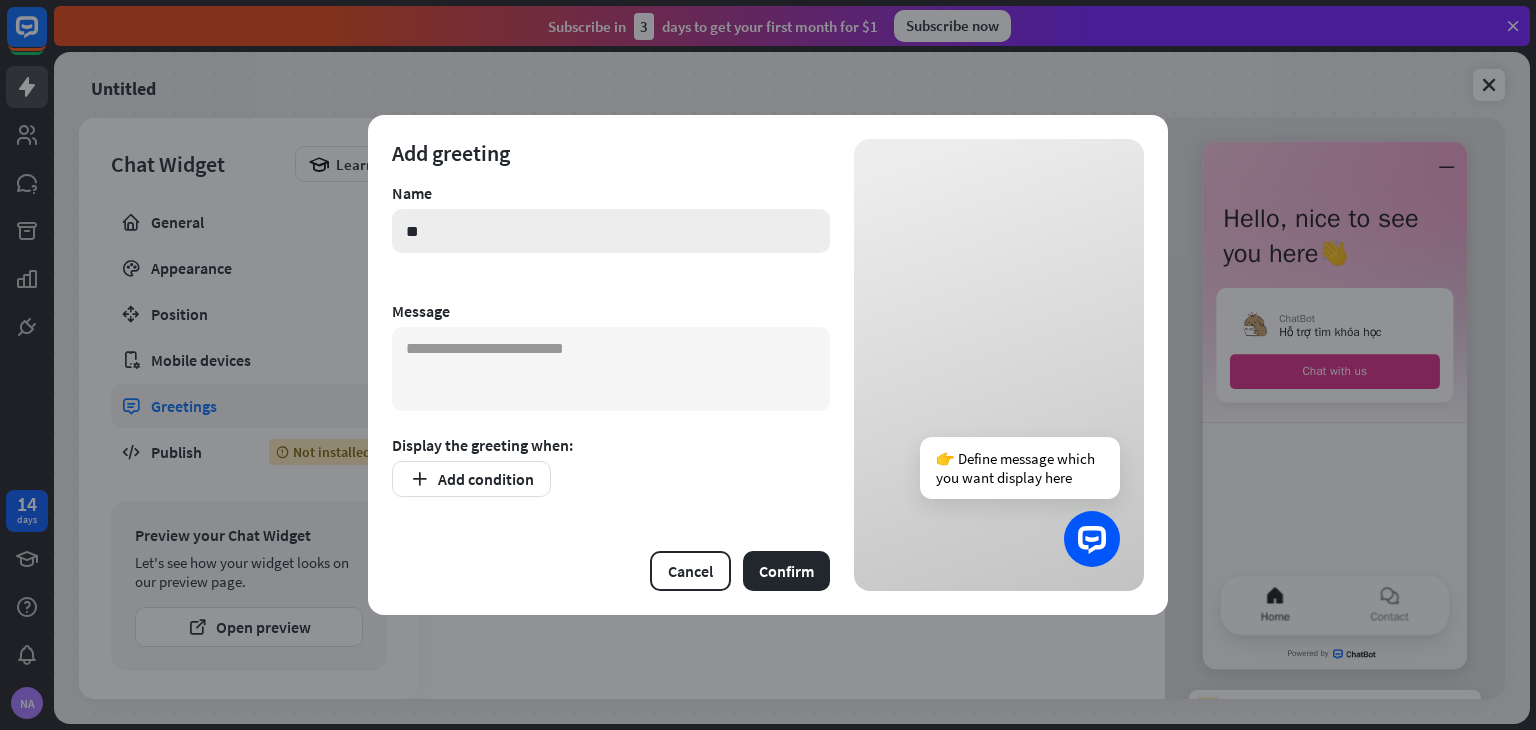 type on "*" 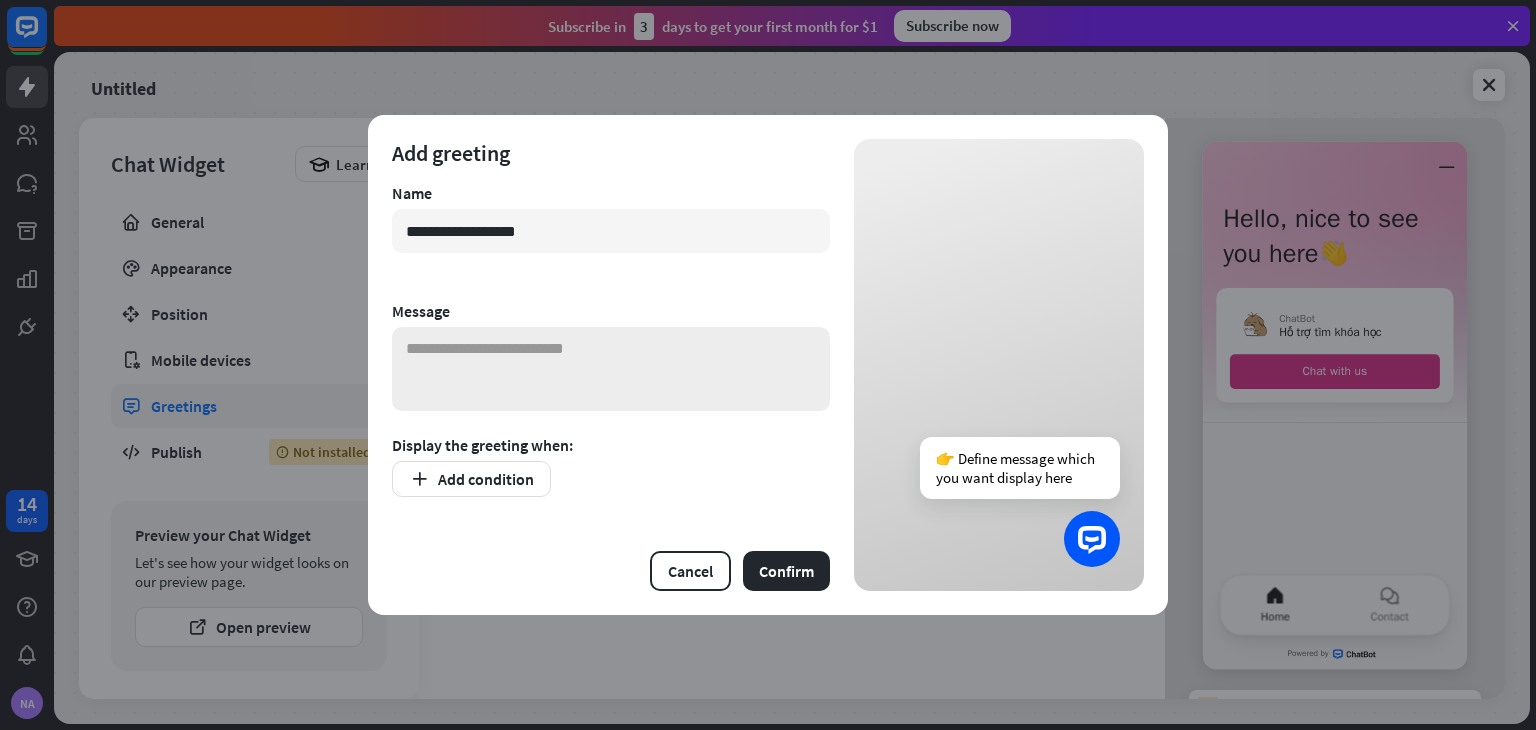 type on "**********" 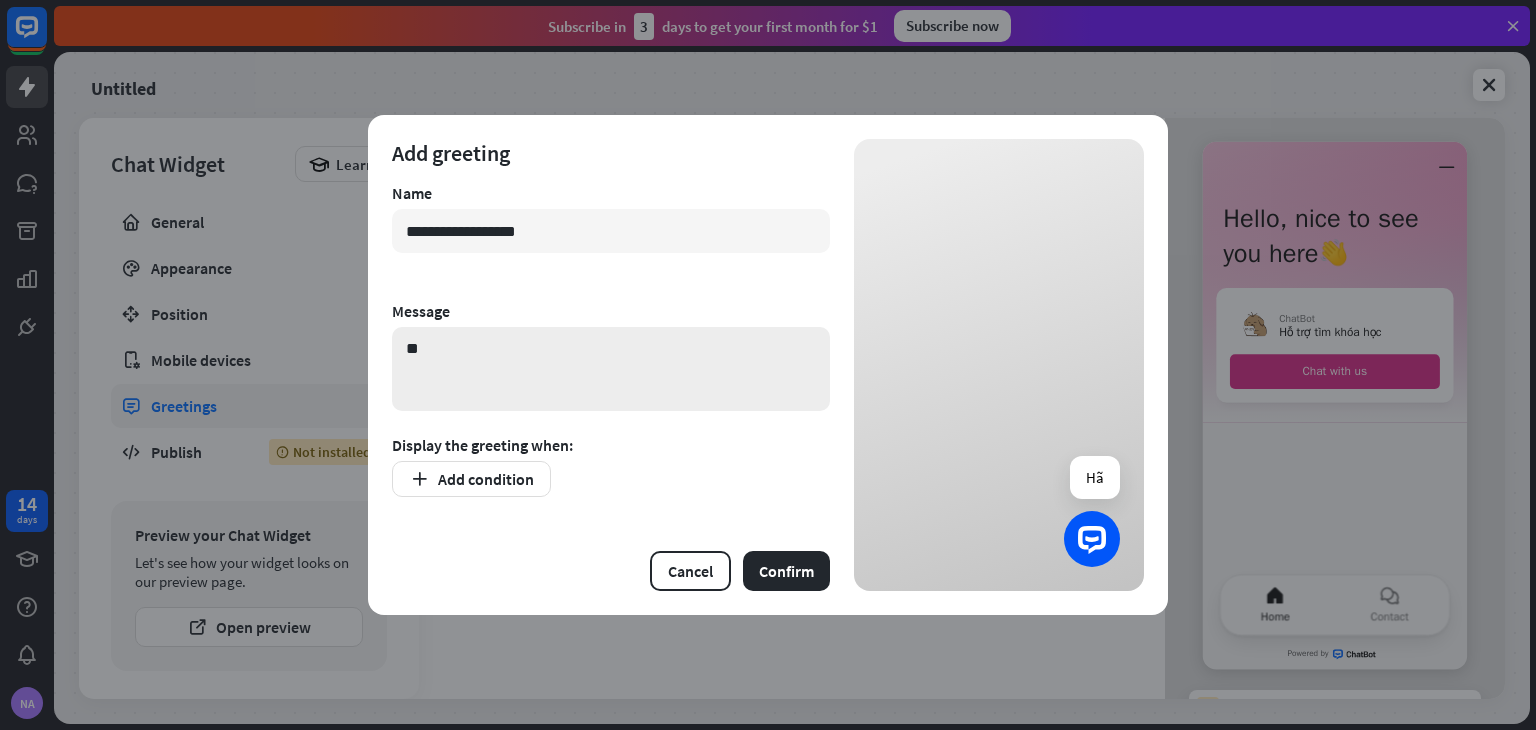 type on "*" 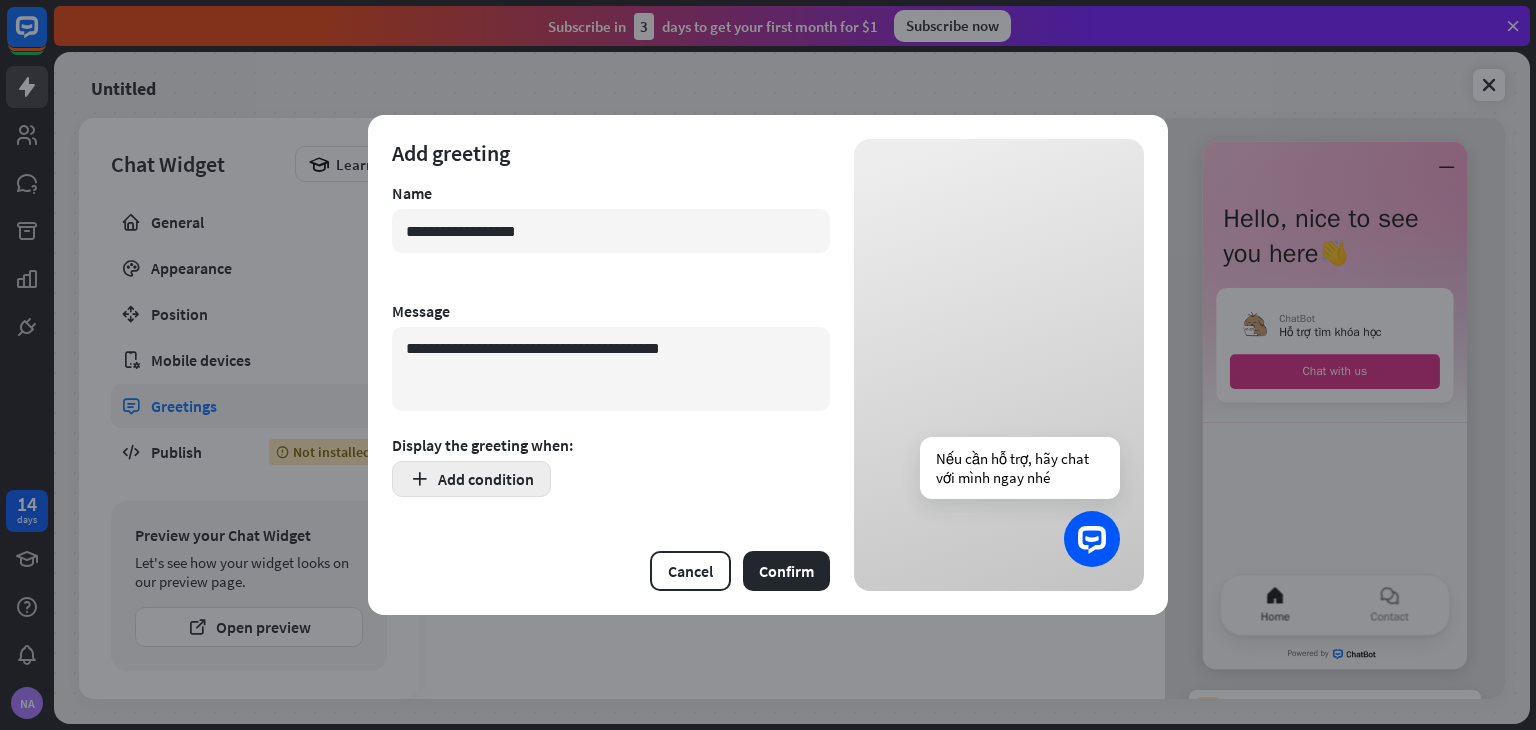 type on "**********" 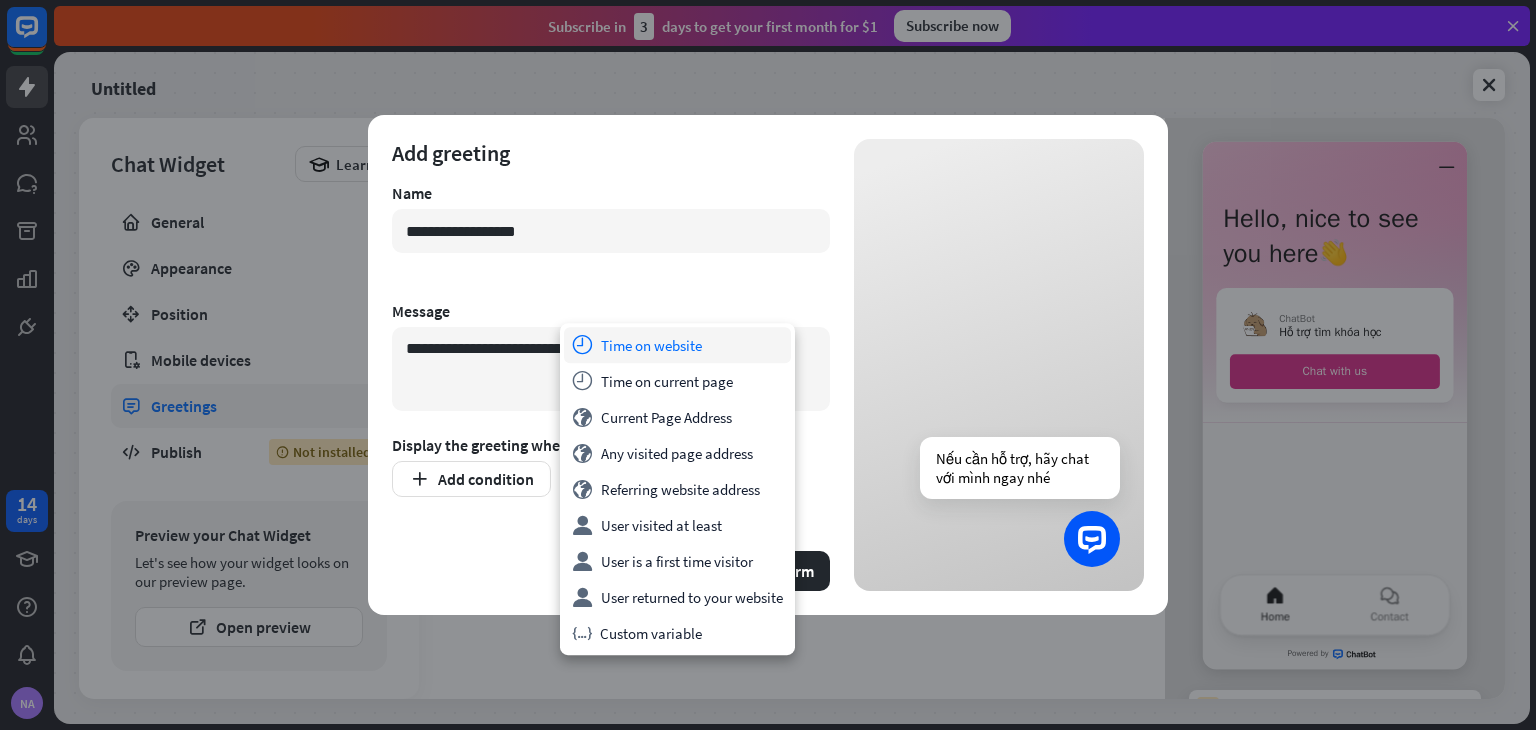 click on "time
Time on website" at bounding box center (677, 345) 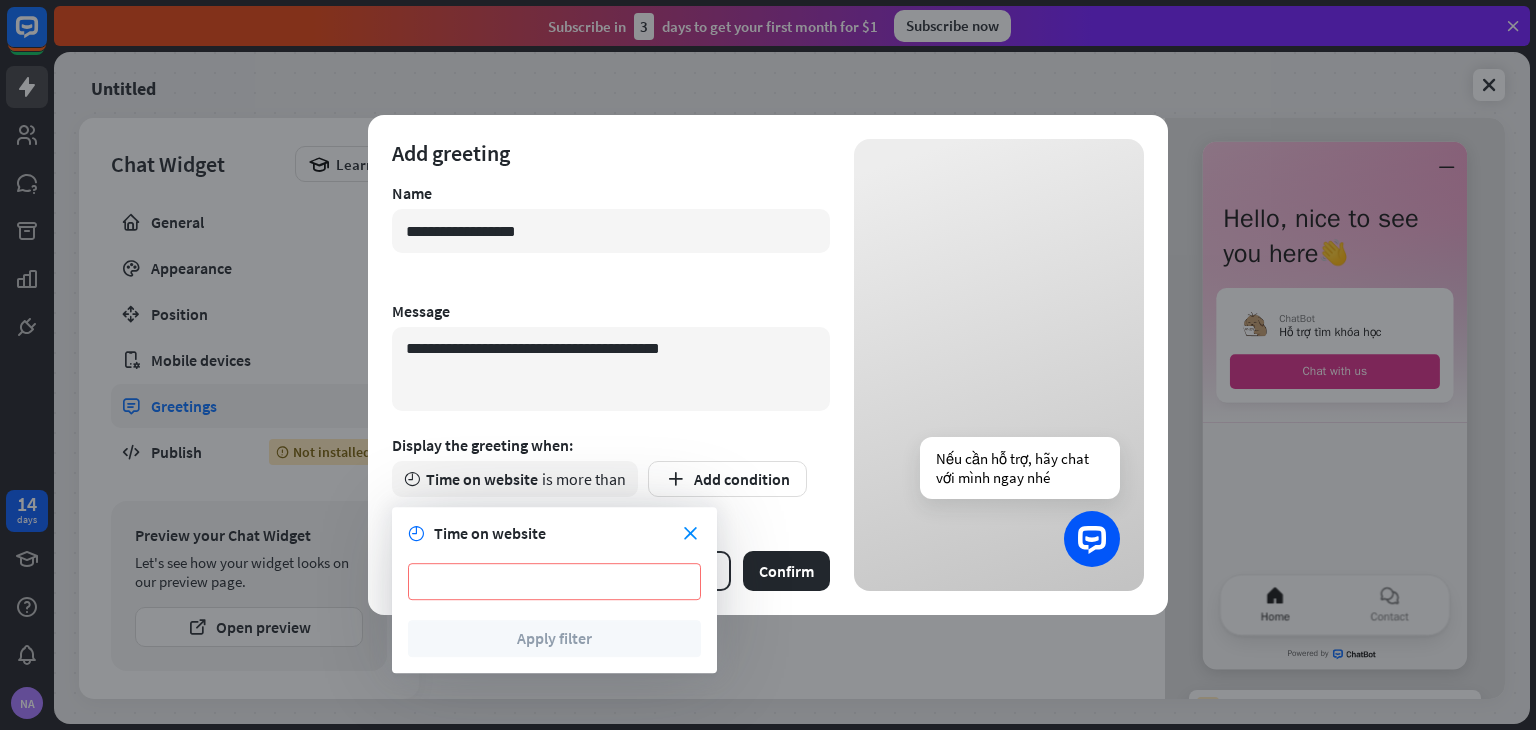 type 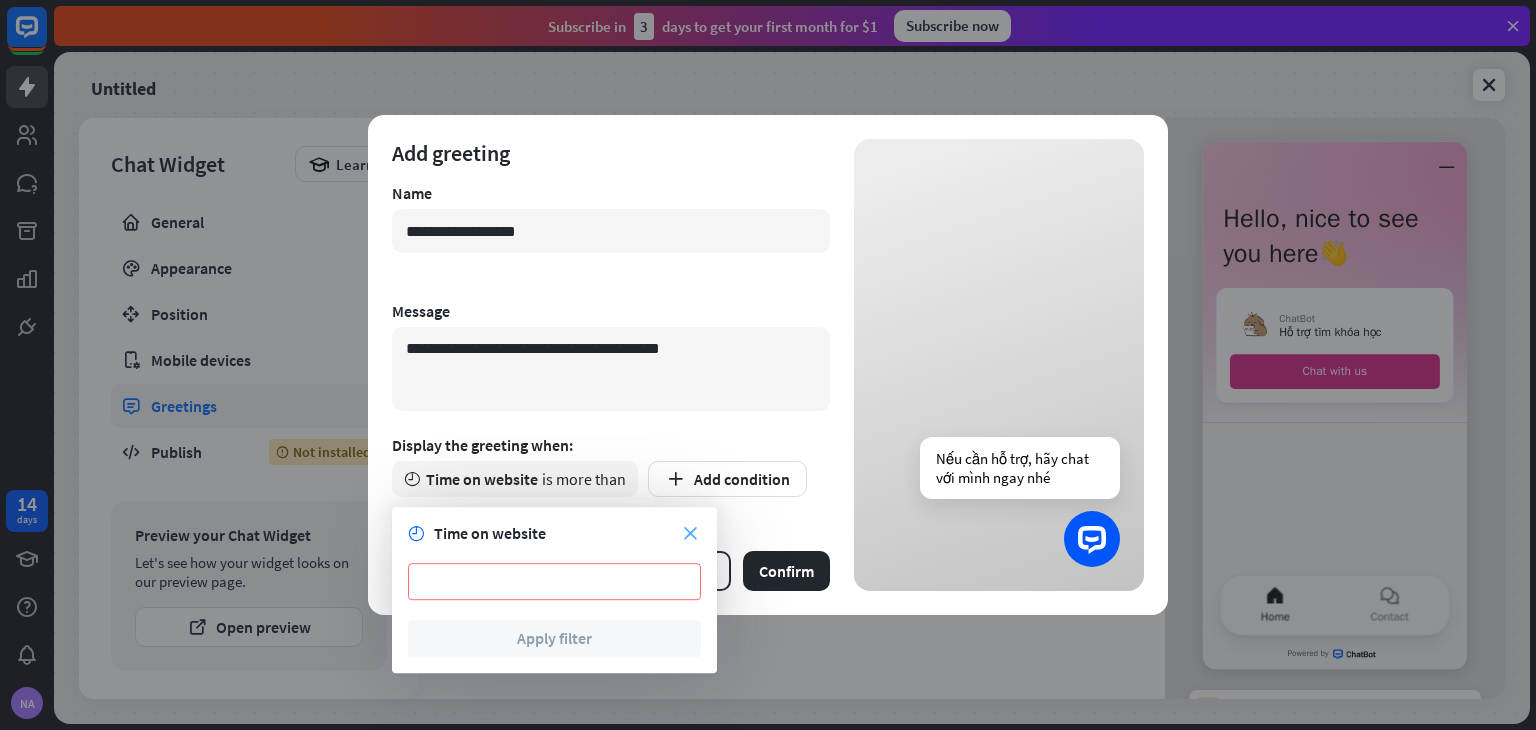 click on "close" at bounding box center [690, 533] 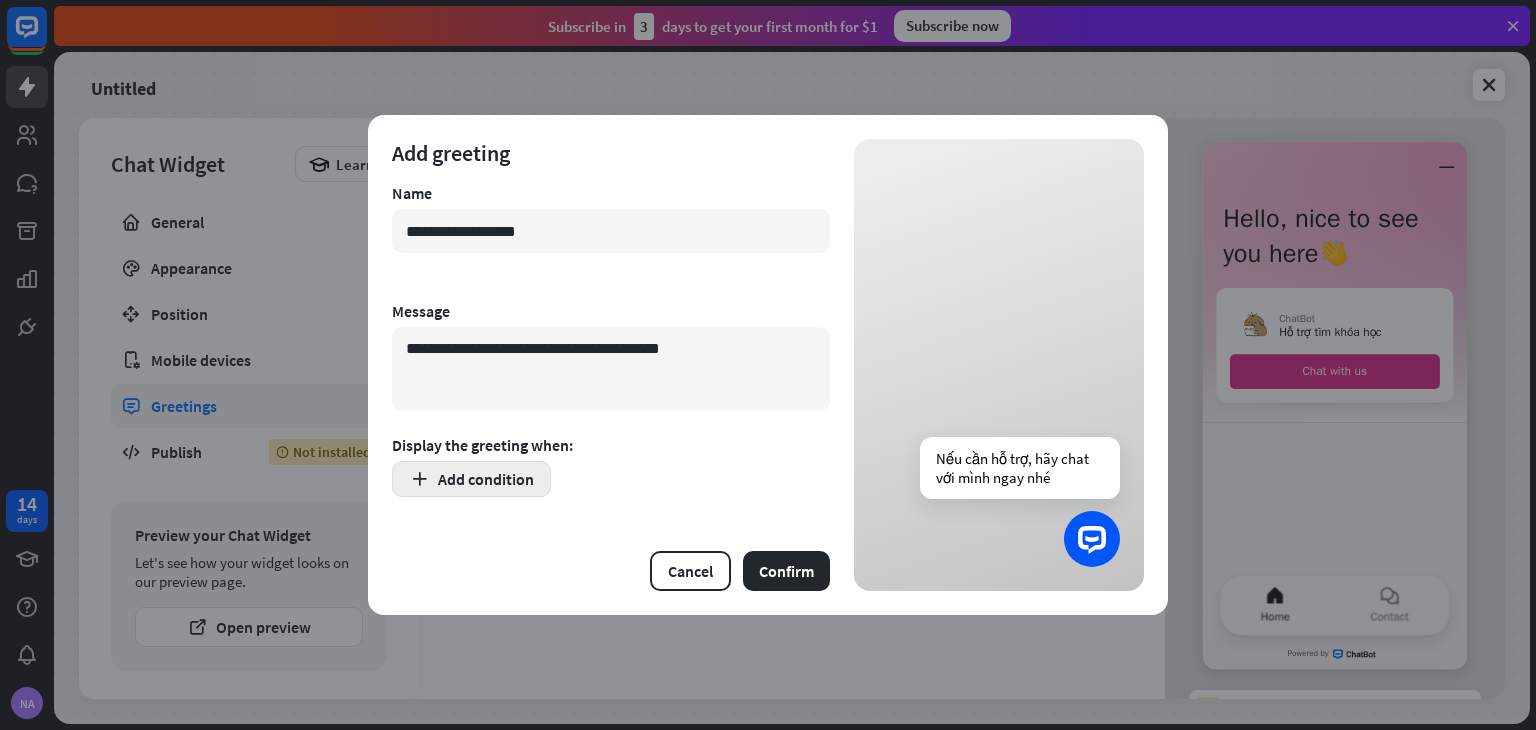 click on "Add condition" at bounding box center (471, 479) 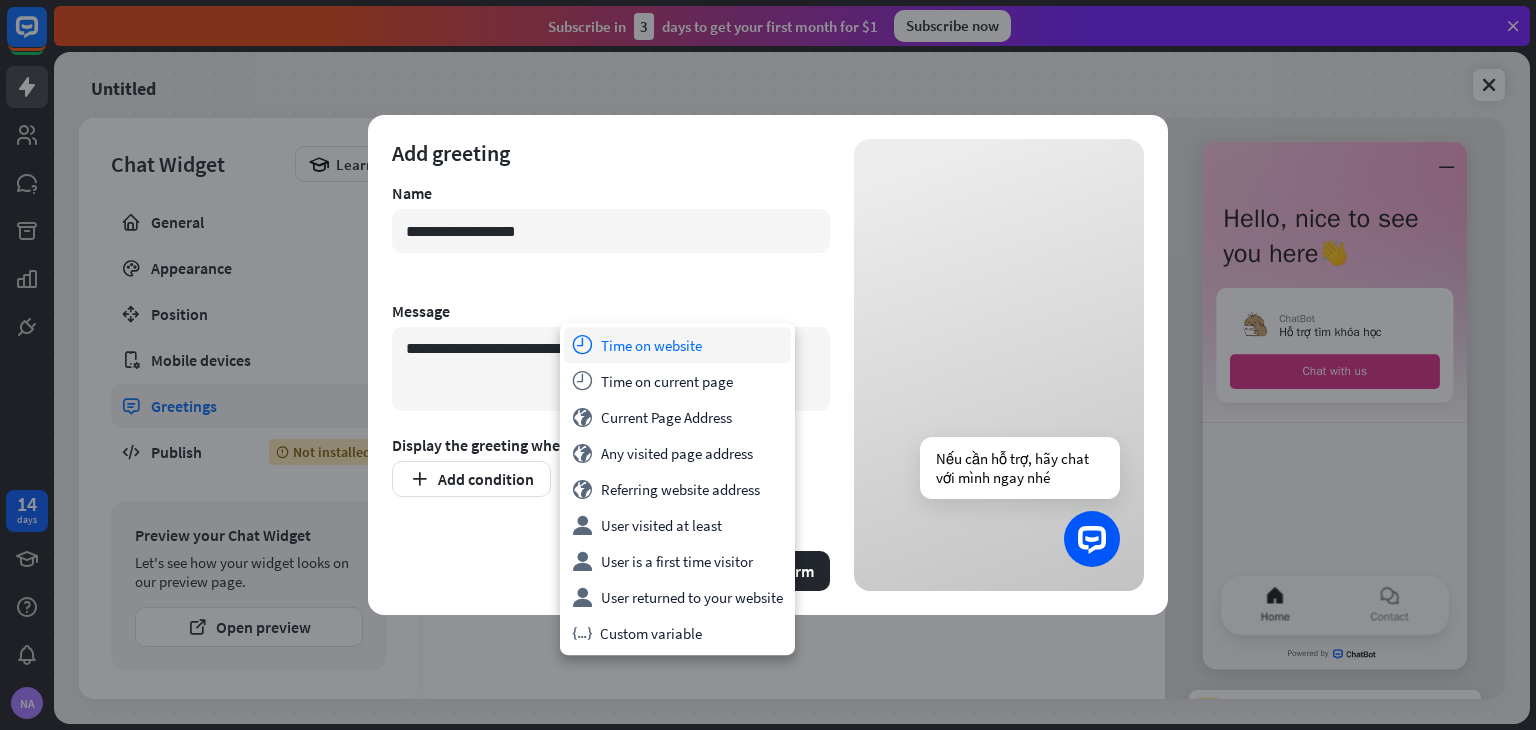 click on "time
Time on website" at bounding box center (677, 345) 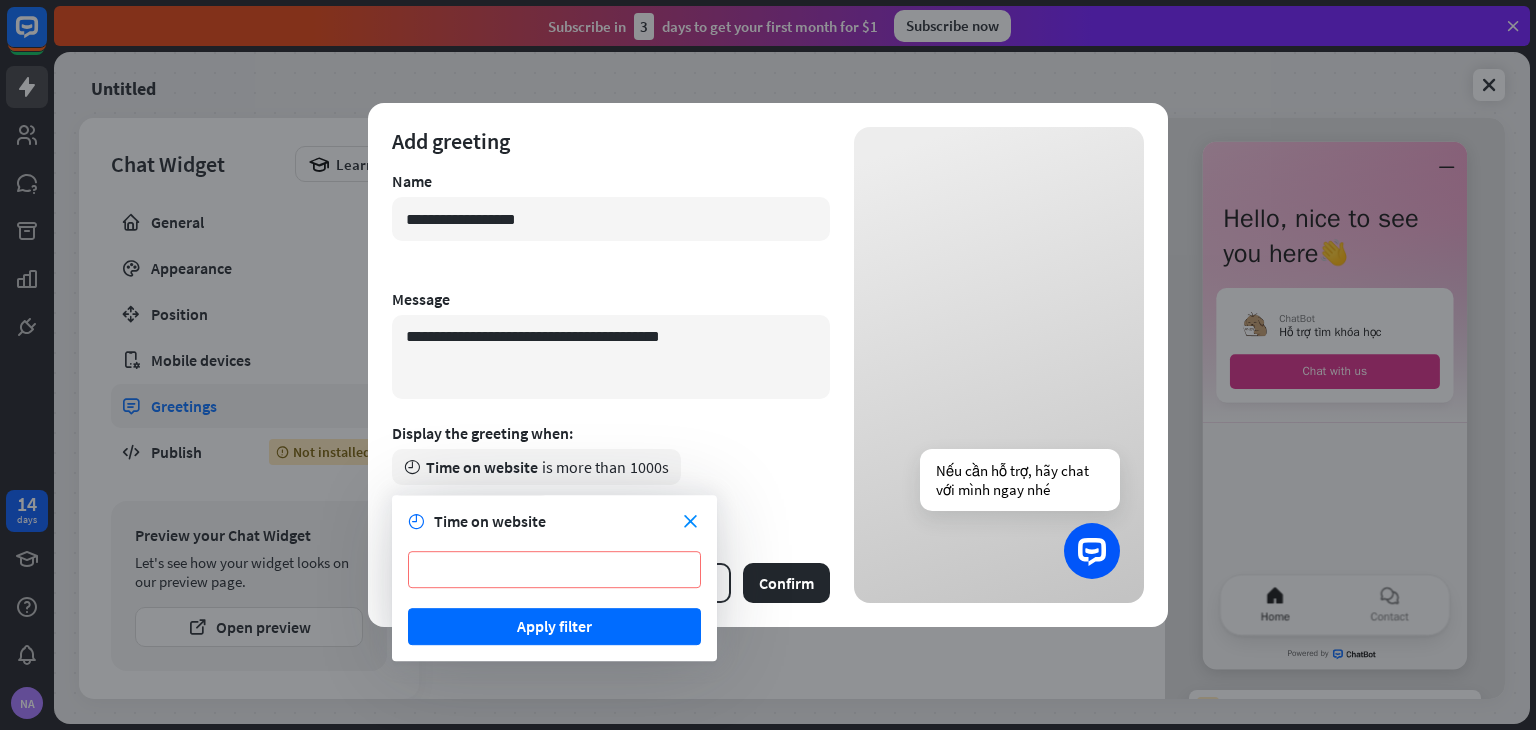 type on "****" 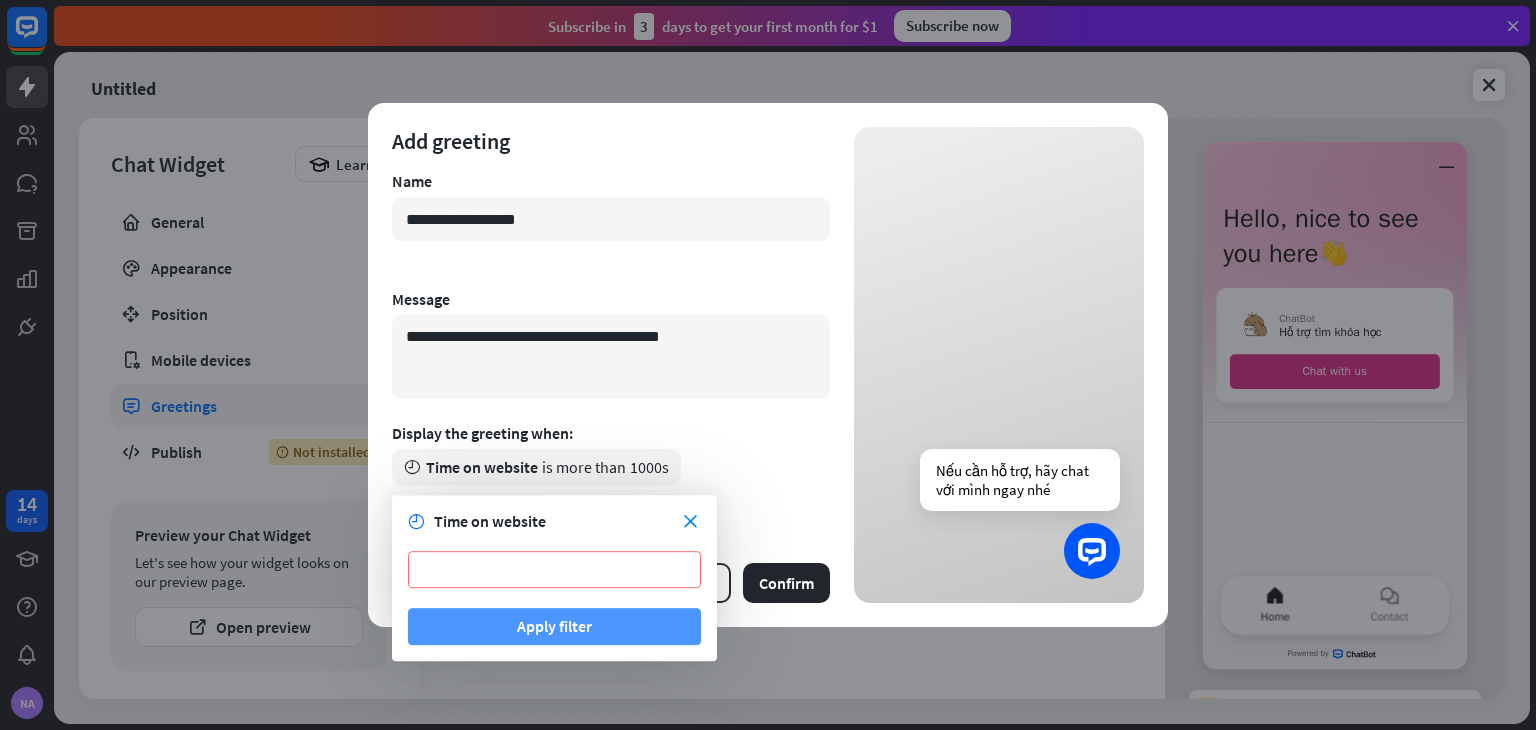 click on "Apply filter" at bounding box center (554, 626) 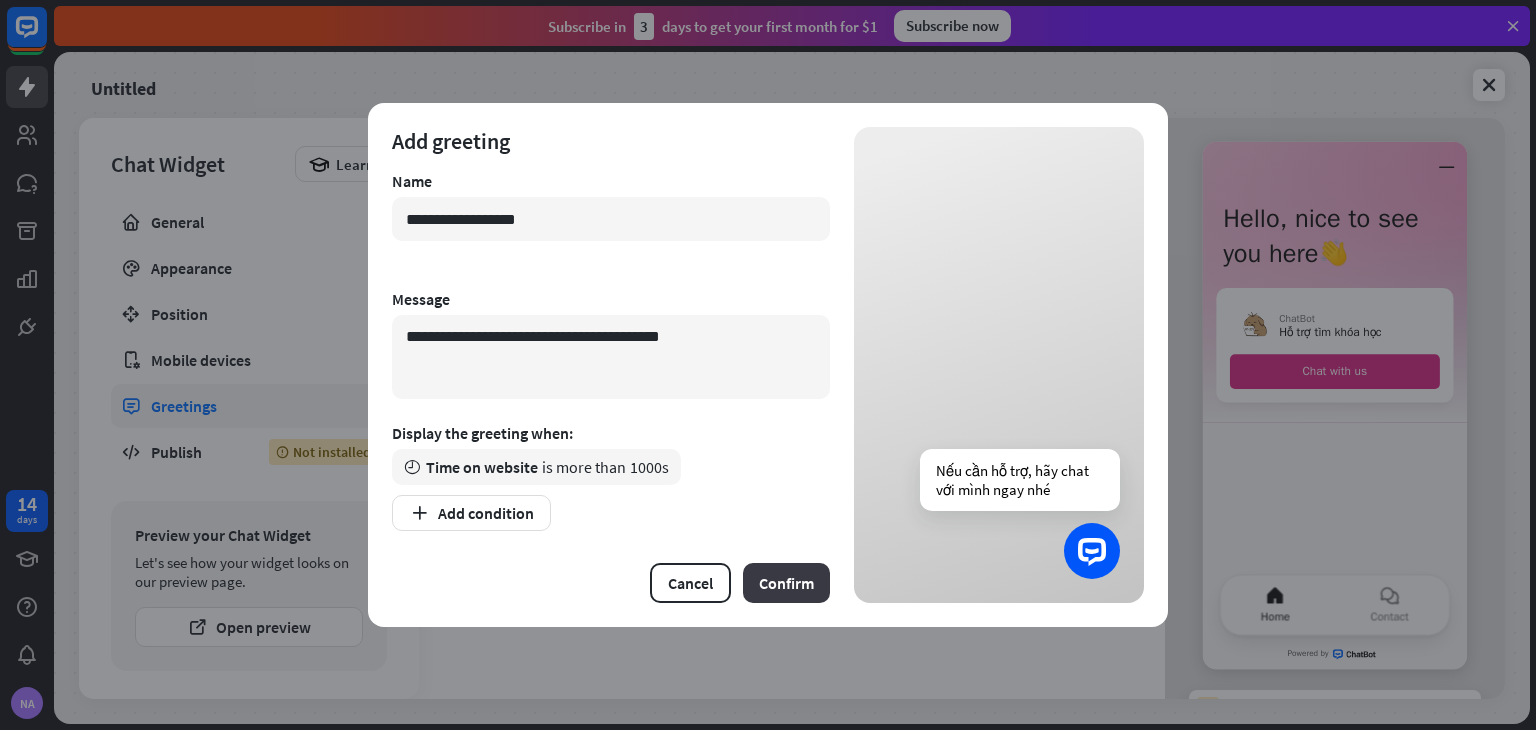 click on "Confirm" at bounding box center (786, 583) 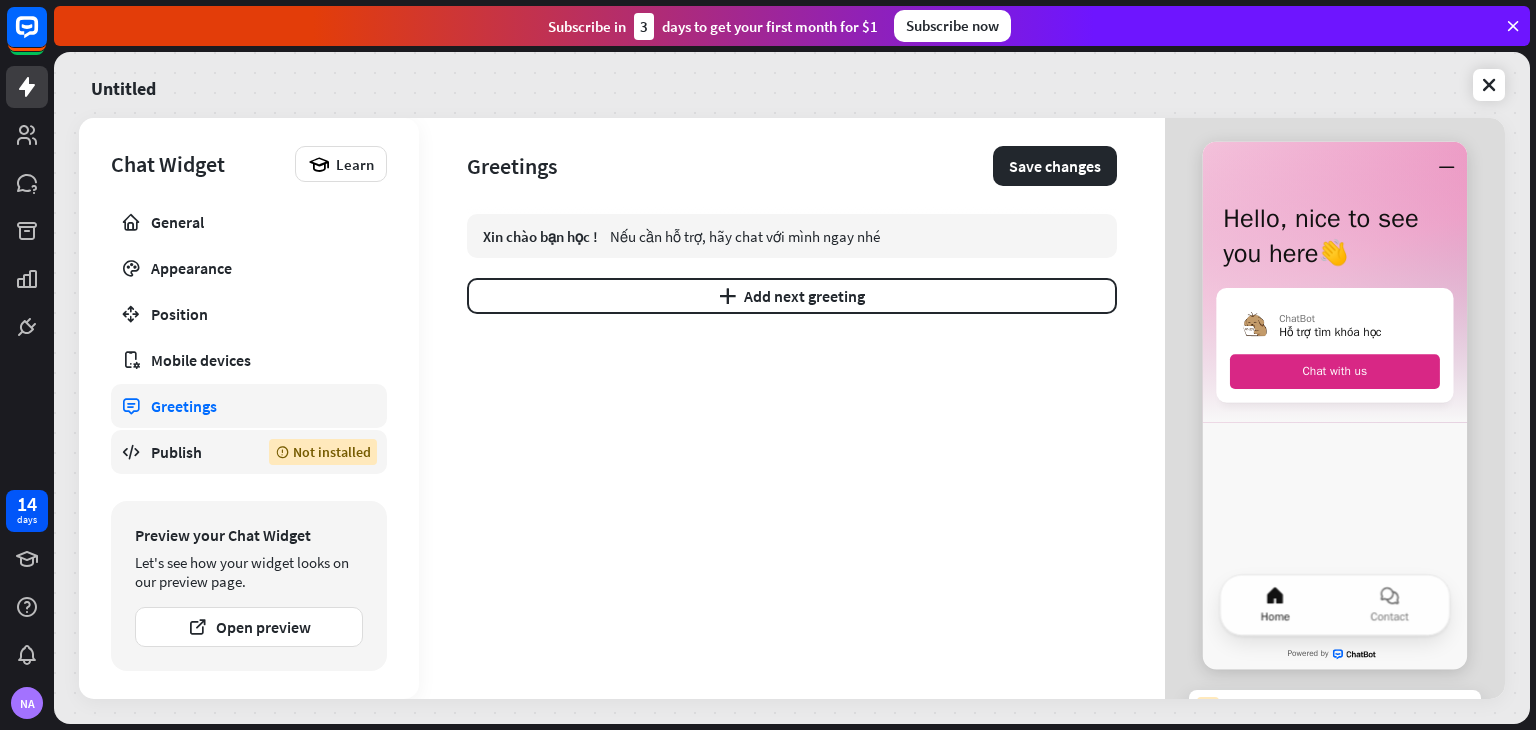click on "Publish" at bounding box center (195, 452) 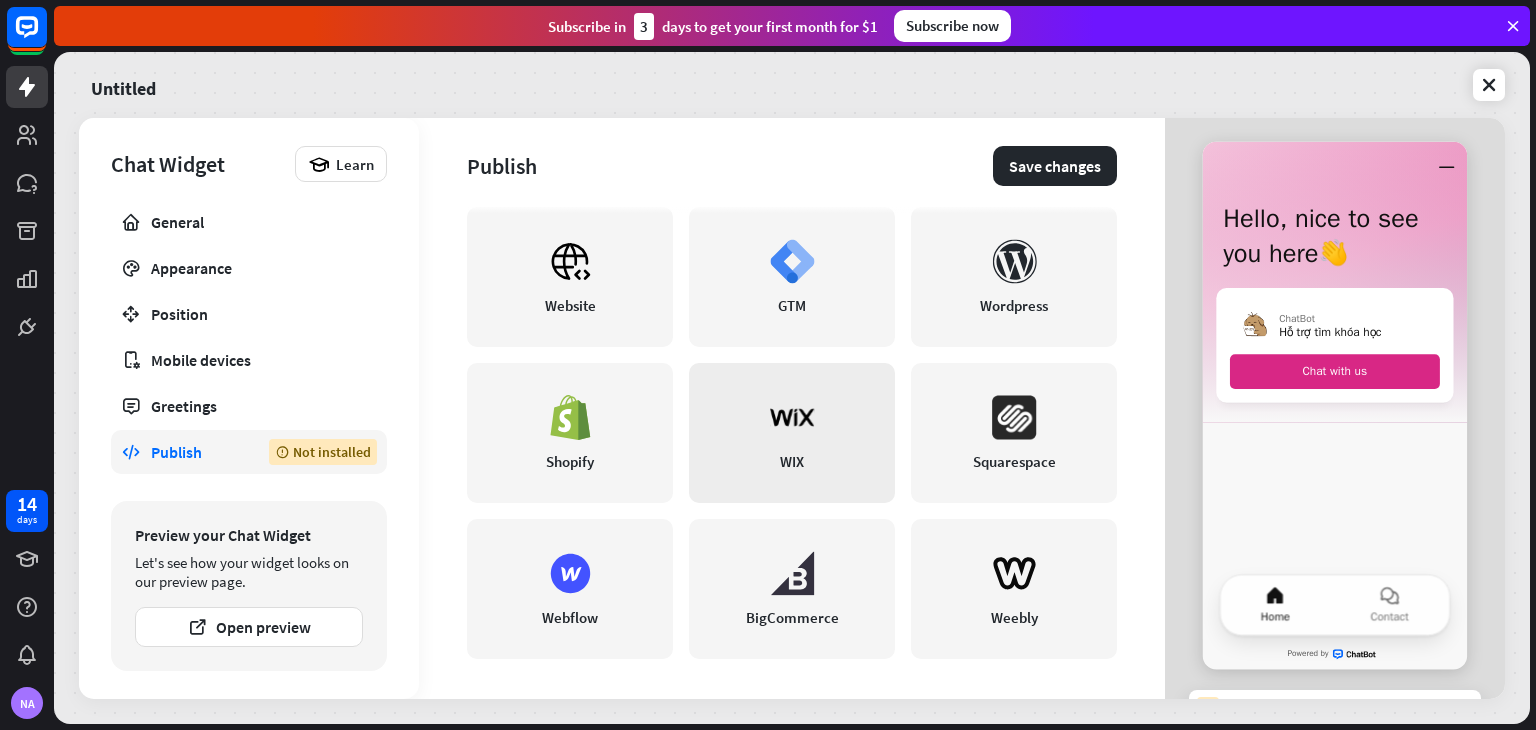scroll, scrollTop: 0, scrollLeft: 0, axis: both 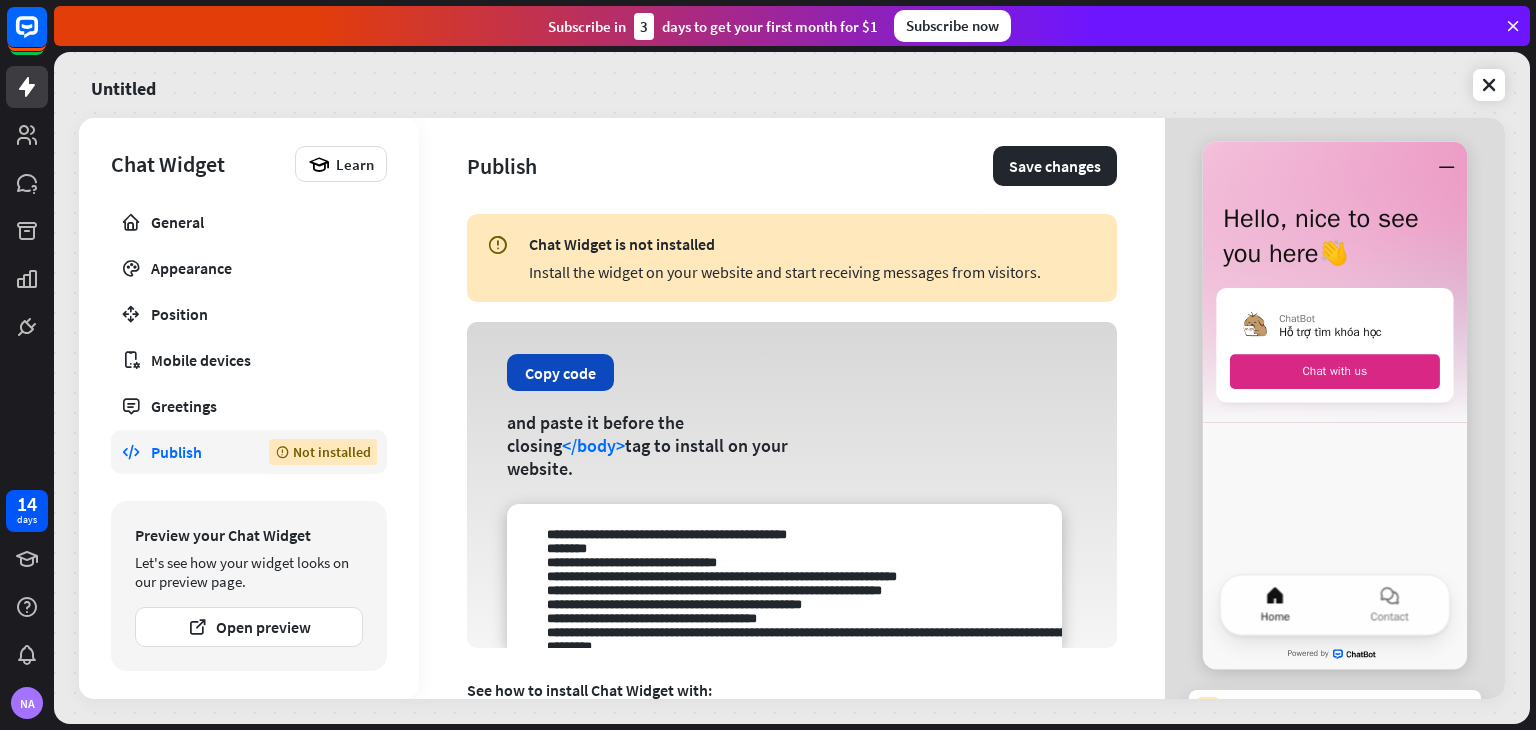click on "Copy code" at bounding box center (560, 372) 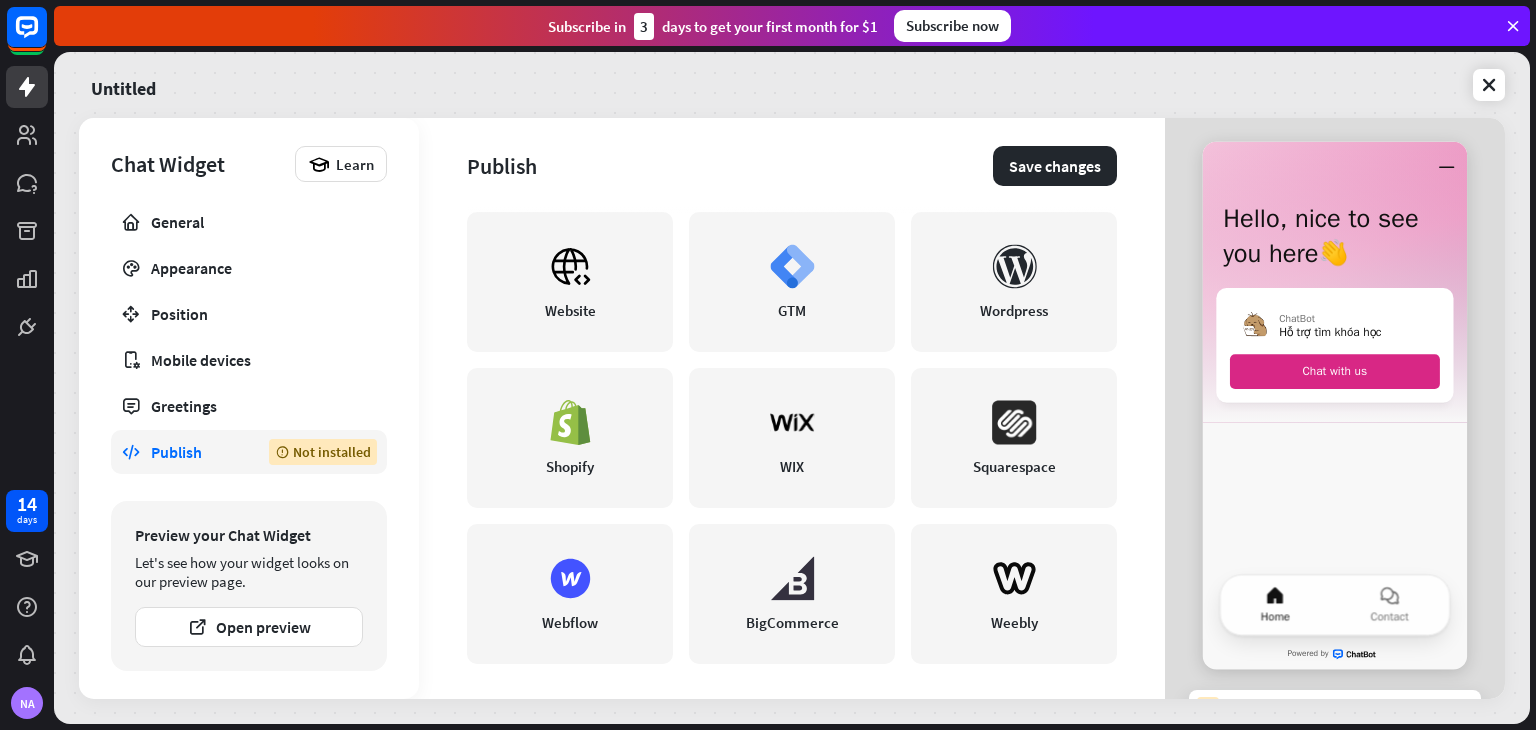 scroll, scrollTop: 509, scrollLeft: 0, axis: vertical 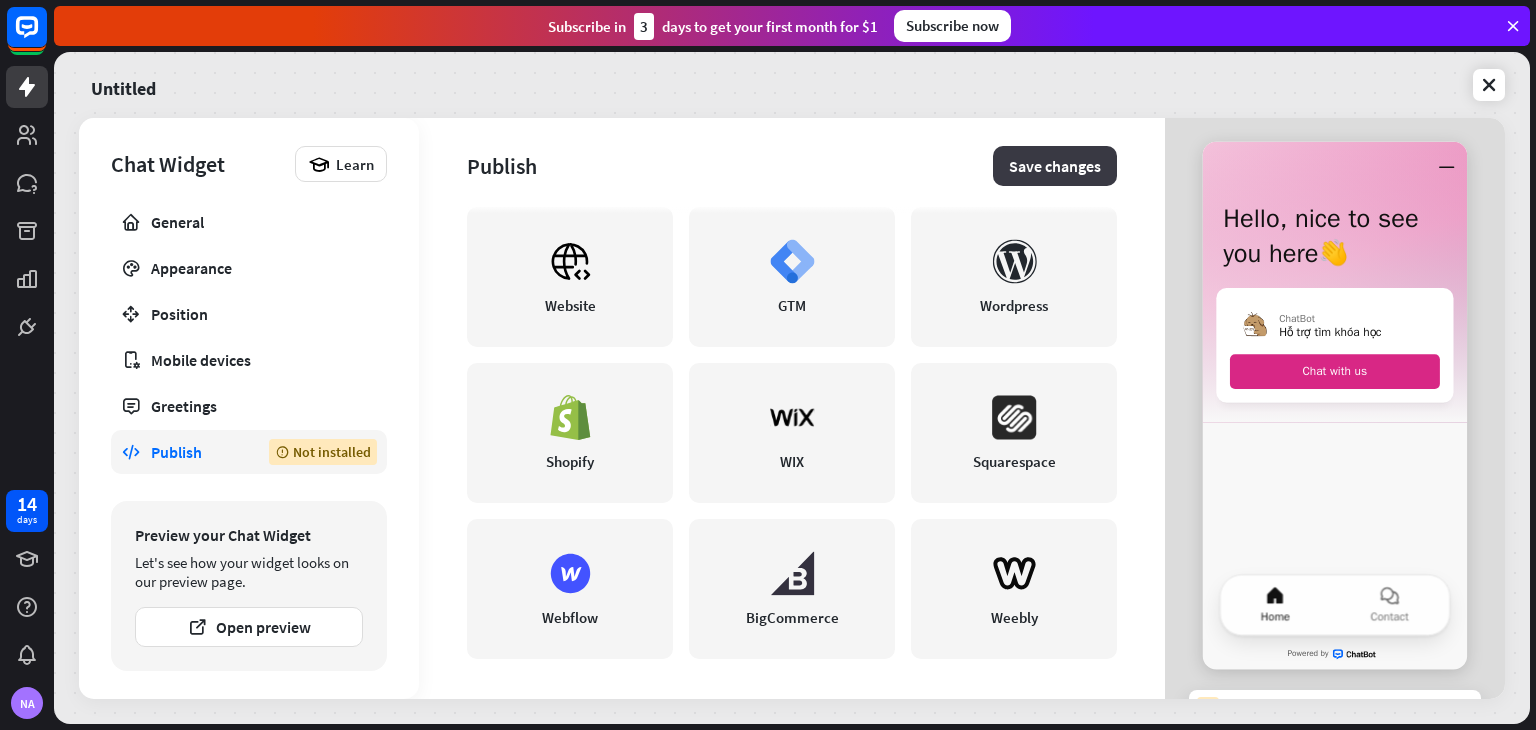 click on "Save changes" at bounding box center (1055, 166) 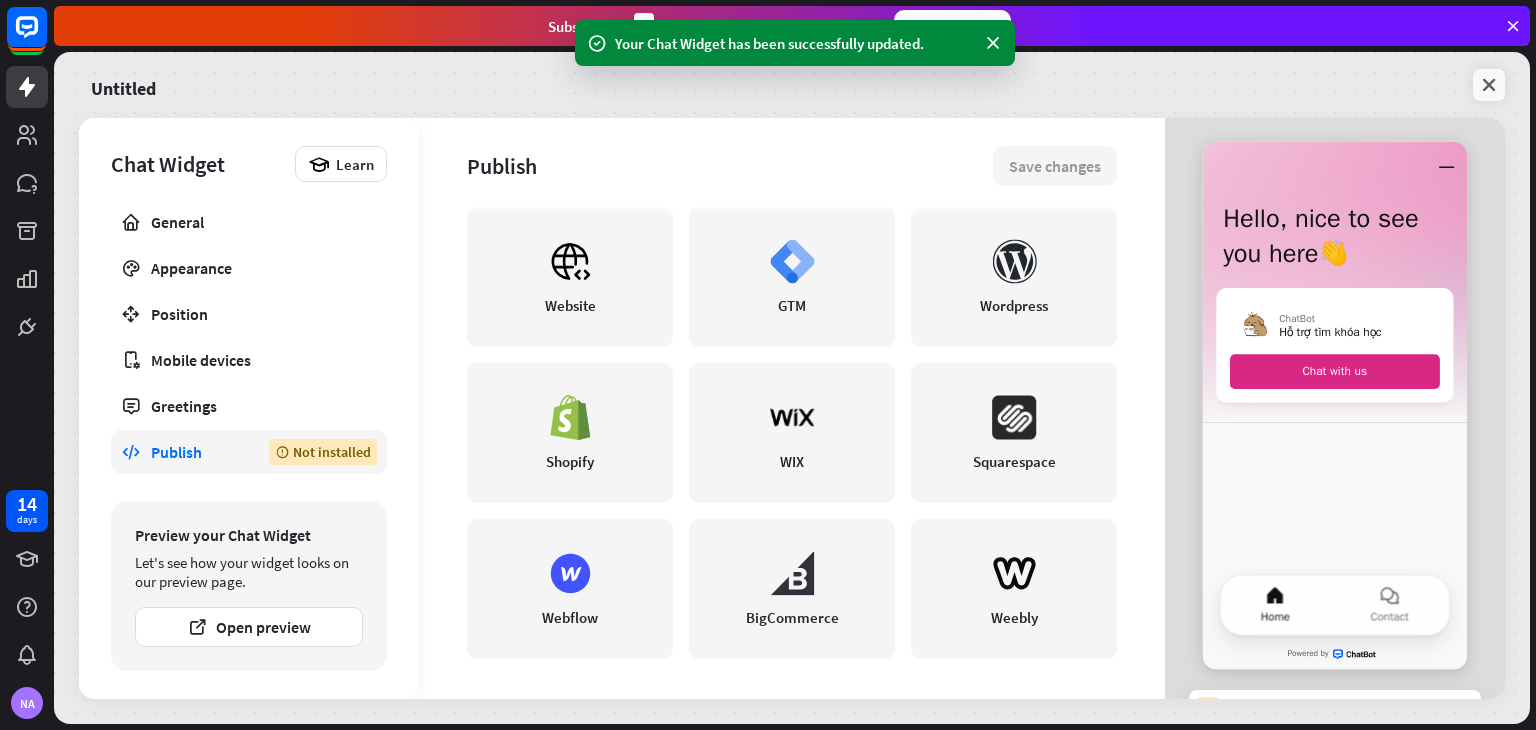 click at bounding box center [1489, 85] 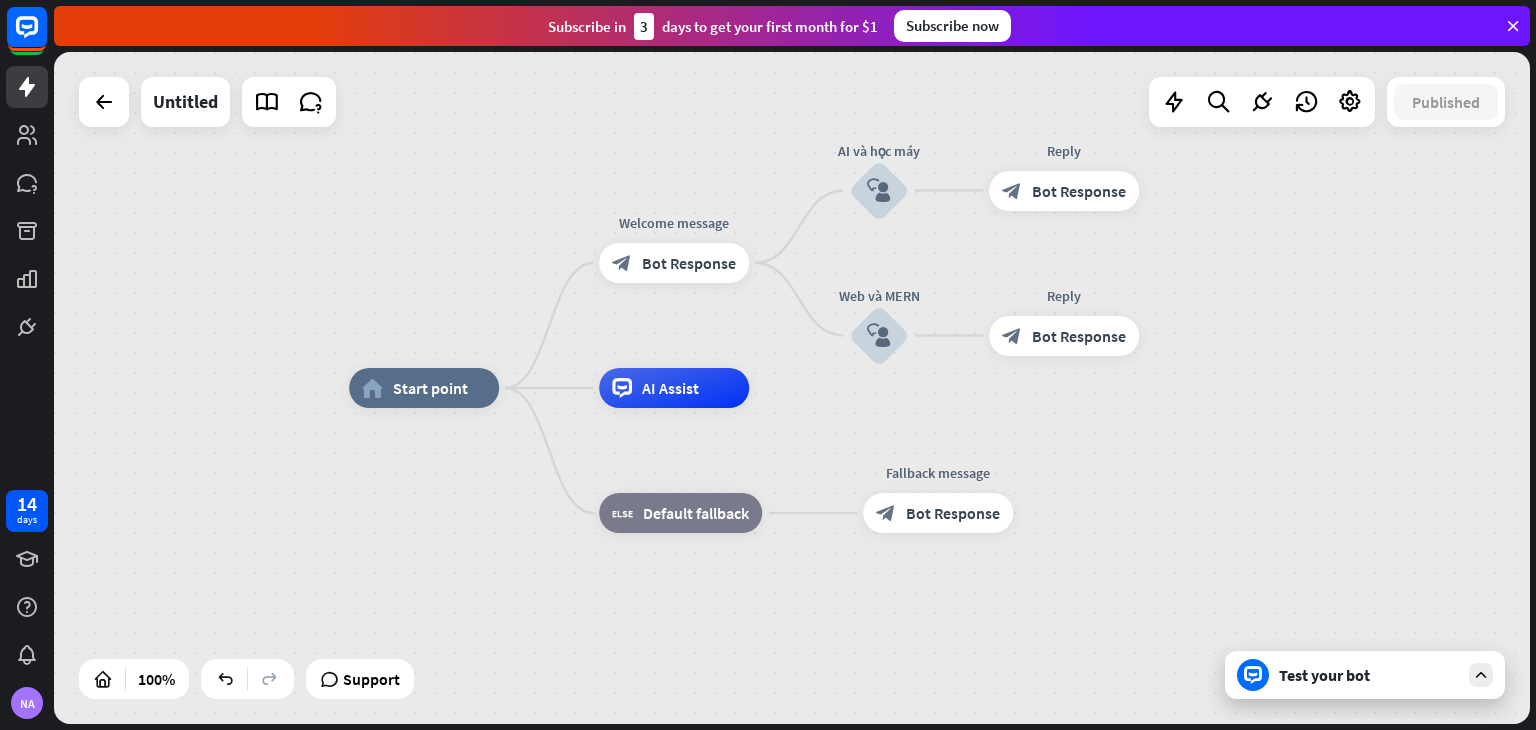 click on "home_2   Start point                 Welcome message   block_bot_response   Bot Response                 AI và học máy   block_user_input                 Reply   block_bot_response   Bot Response                 Web và MERN   block_user_input                 Reply   block_bot_response   Bot Response                     AI Assist                   block_fallback   Default fallback                 Fallback message   block_bot_response   Bot Response" at bounding box center [792, 388] 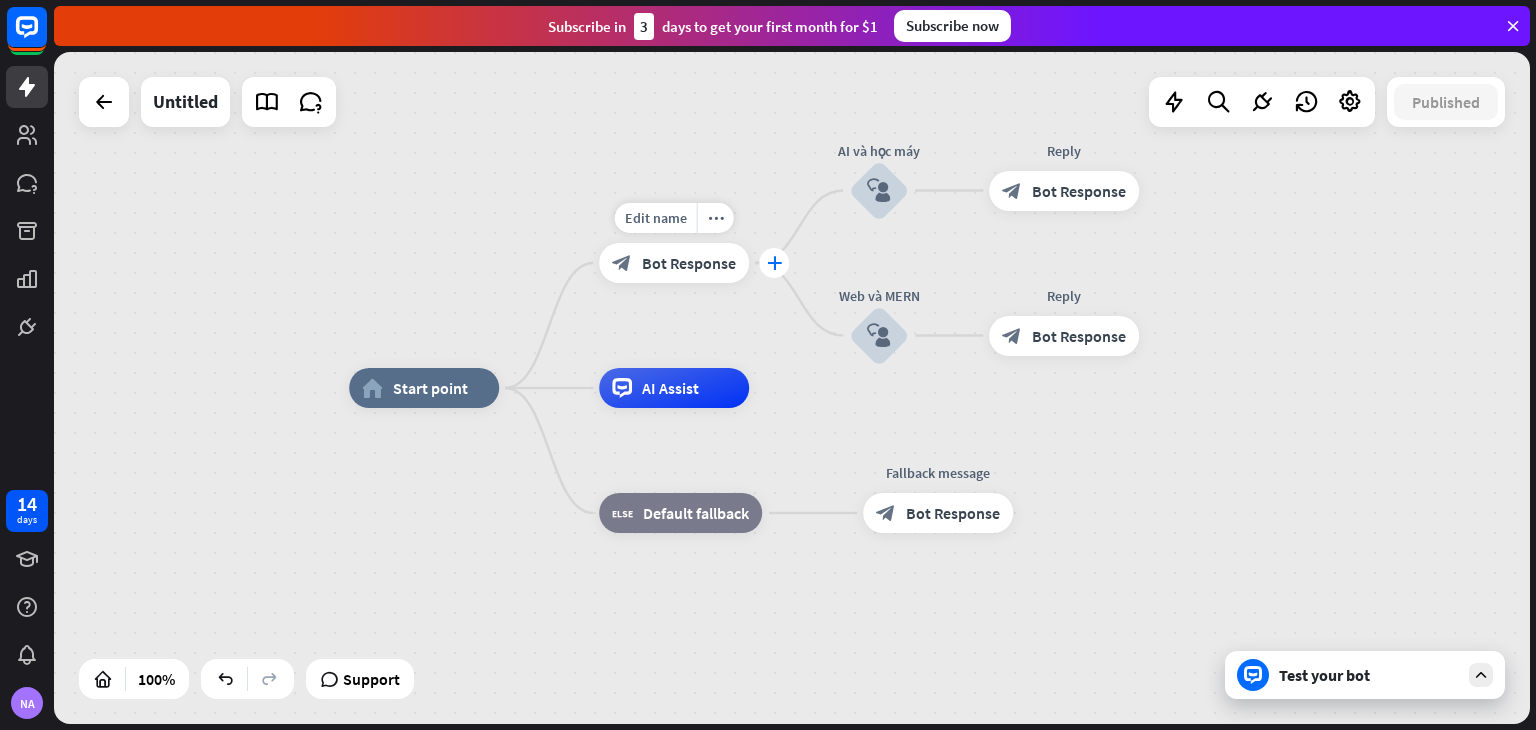 click on "plus" at bounding box center (774, 263) 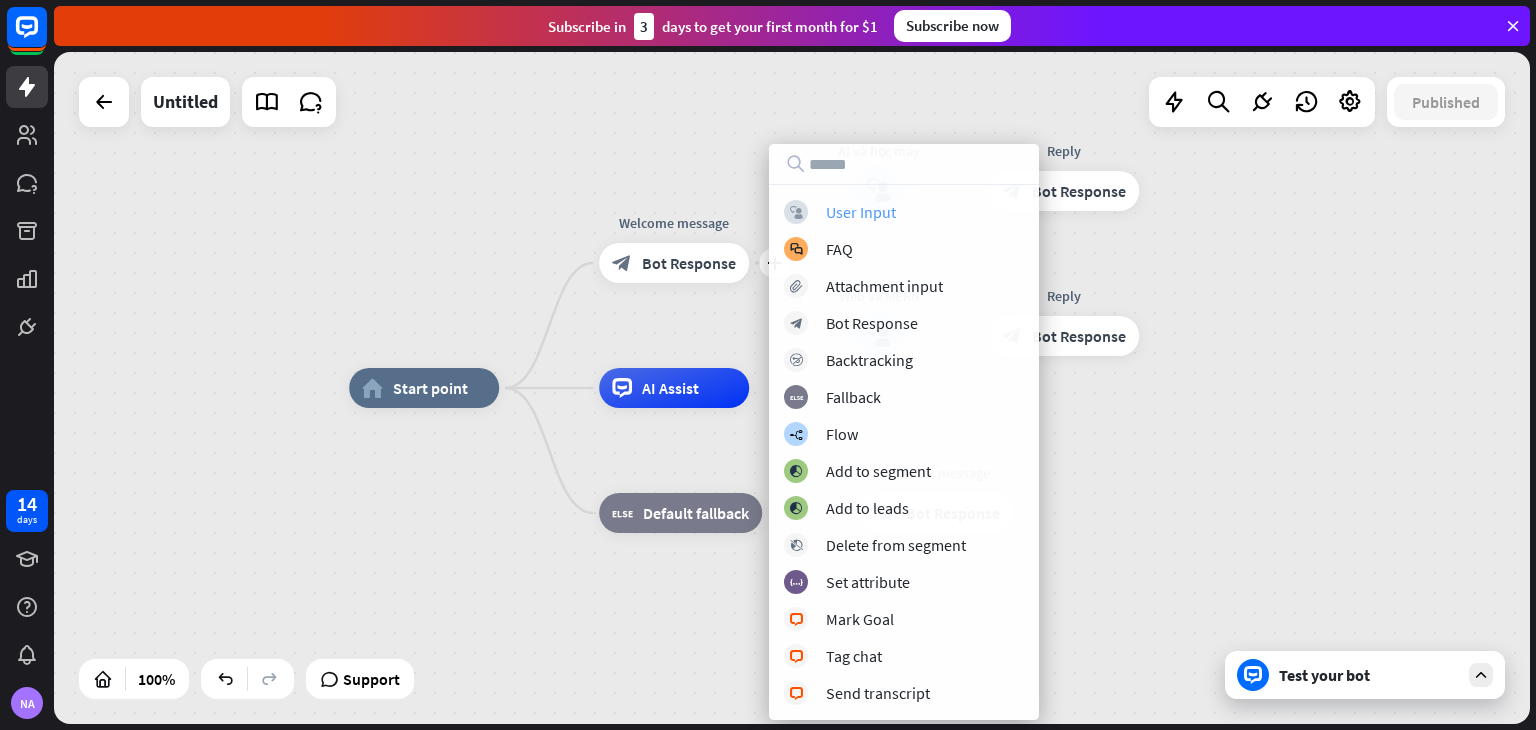 click on "User Input" at bounding box center [861, 212] 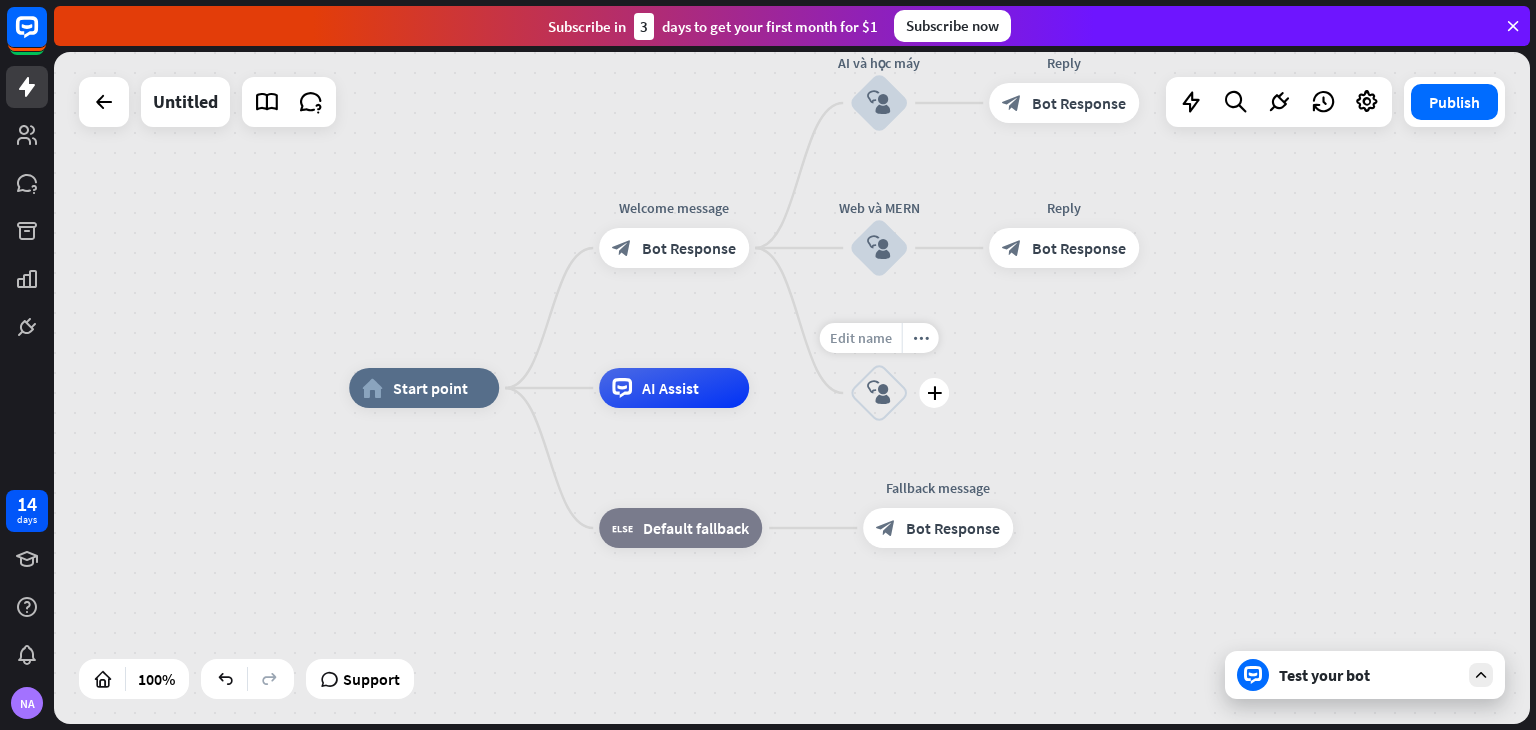 click on "Edit name" at bounding box center (861, 338) 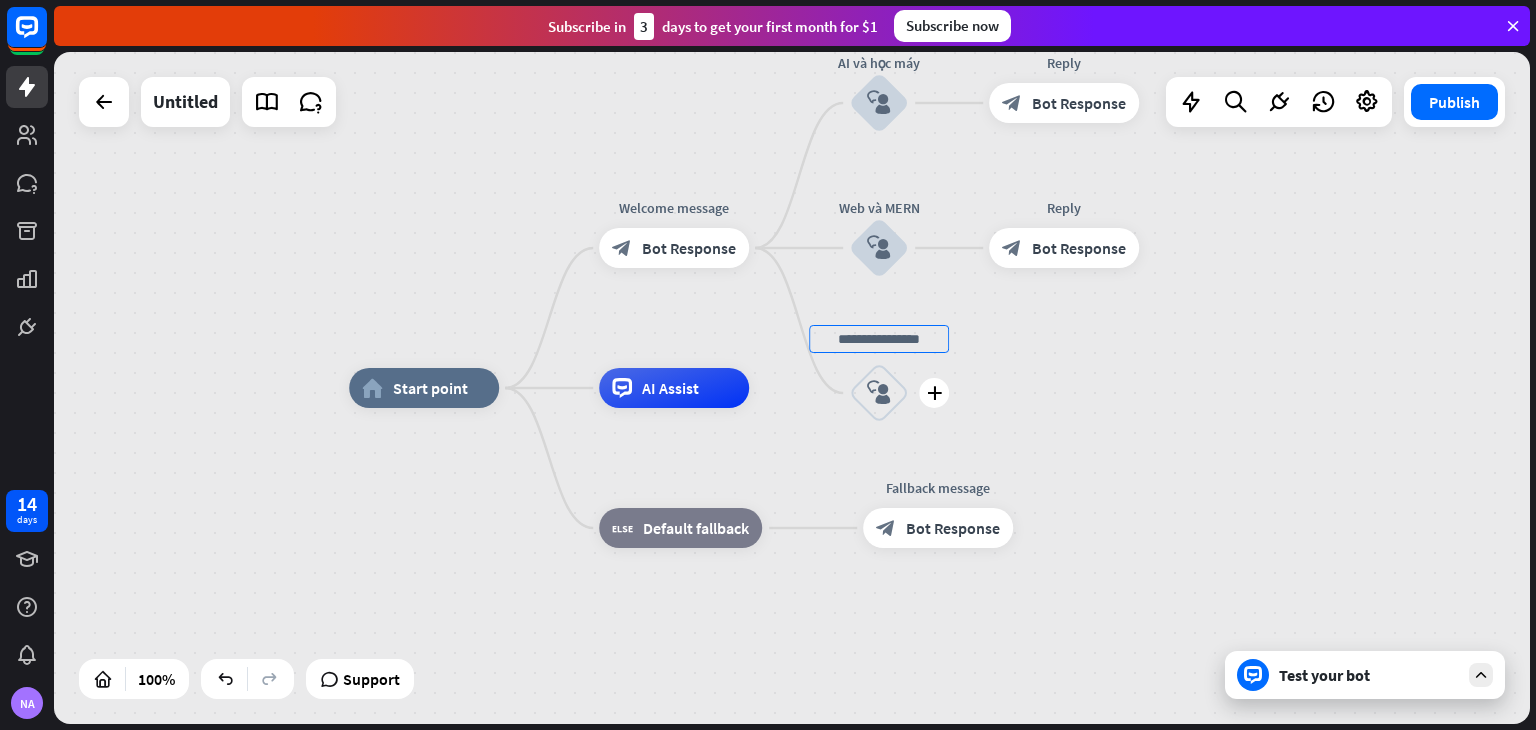 click at bounding box center (879, 339) 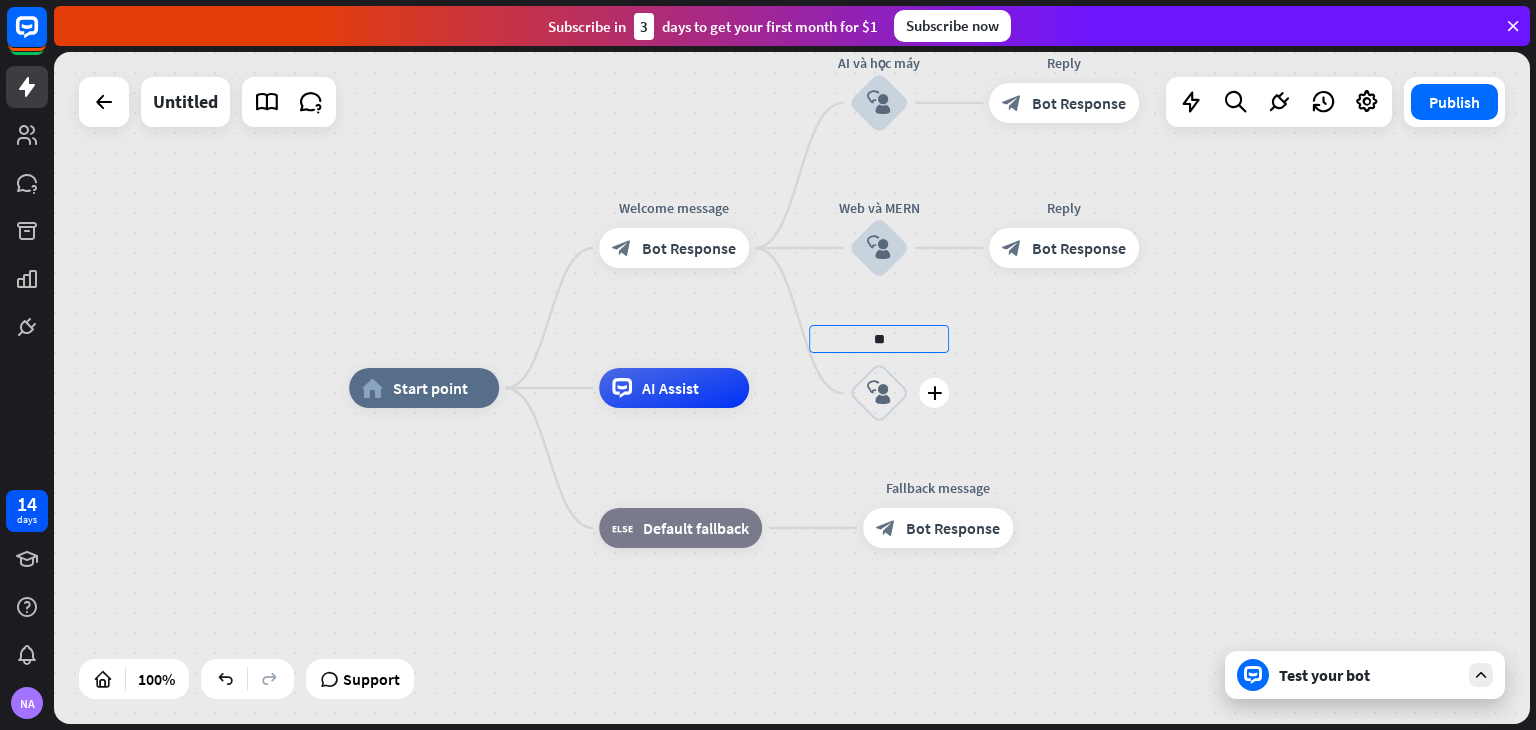type on "*" 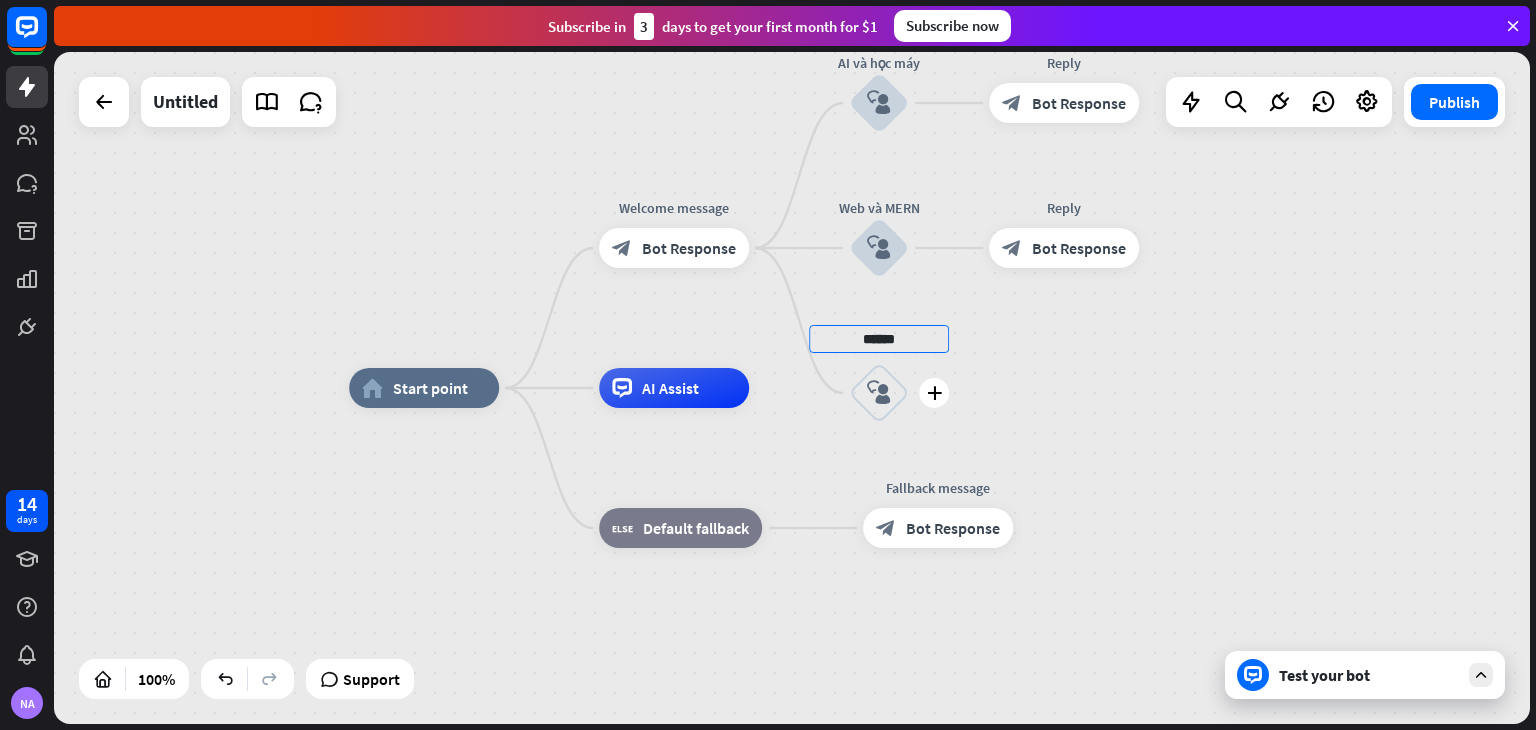 type on "******" 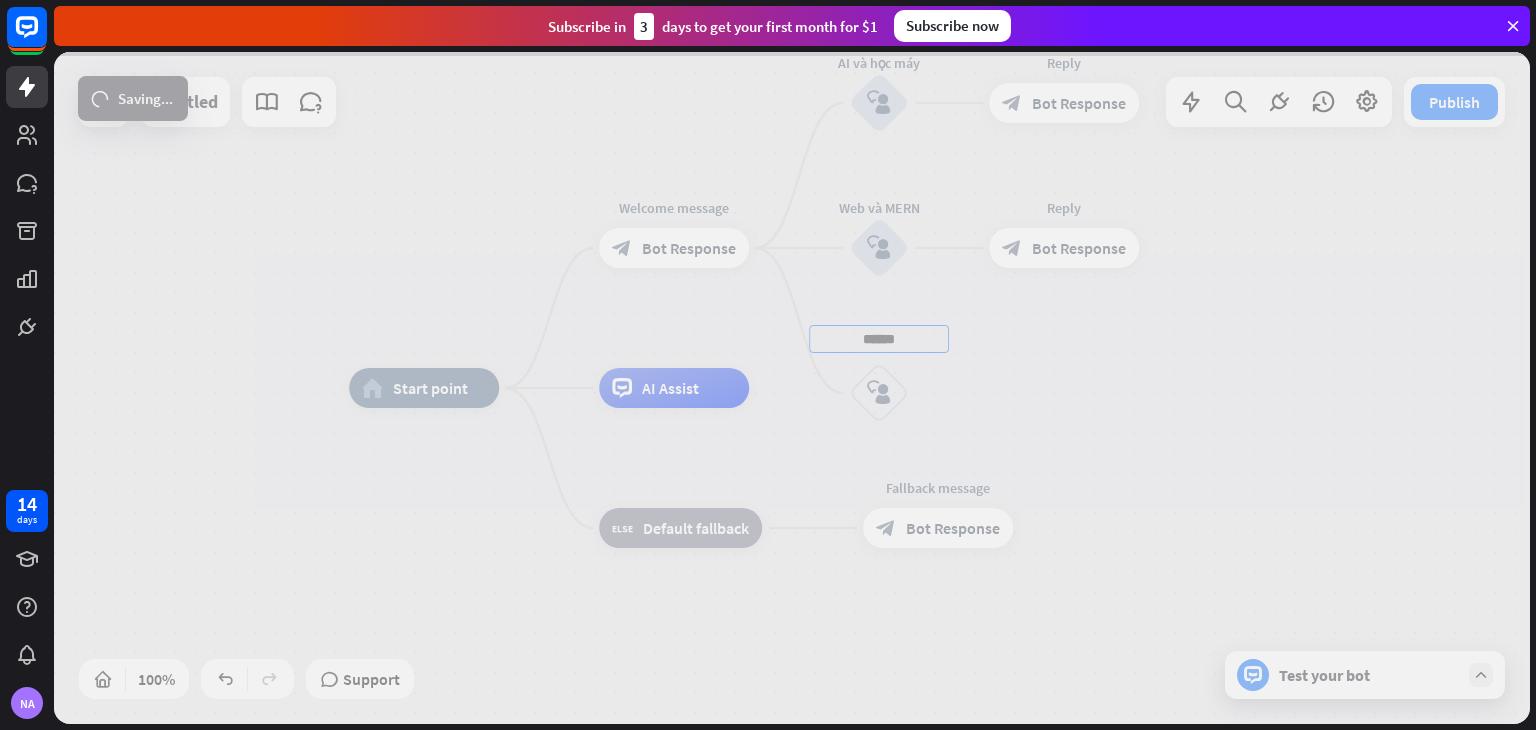 click on "home_2   Start point                 Welcome message   block_bot_response   Bot Response                 AI và học máy   block_user_input                 Reply   block_bot_response   Bot Response                 Web và MERN   block_user_input                 Reply   block_bot_response   Bot Response         ******           block_user_input                     AI Assist                   block_fallback   Default fallback                 Fallback message   block_bot_response   Bot Response
Untitled
Publish
100%           Support         Test your bot         loader   Saving...           close   Interactions   block_user_input   User Input block_bot_response   Bot Response block_fallback   Fallback filter   Filter block_attachment   Attachment input builder_tree   Flow Actions   block_goto   Go to step block_faq   FAQ block_add_to_segment   Add to leads block_add_to_segment" at bounding box center (792, 388) 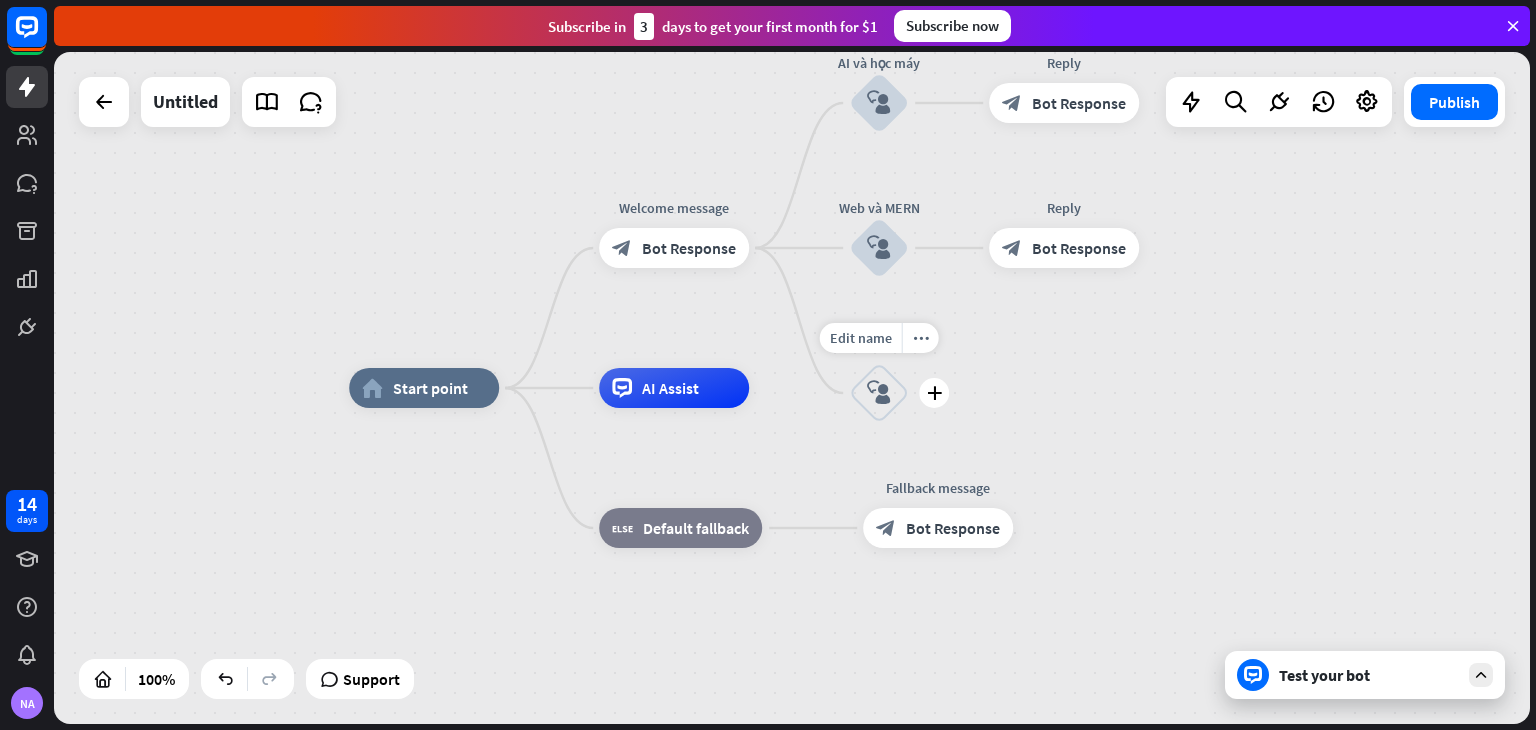 click on "block_user_input" at bounding box center (879, 393) 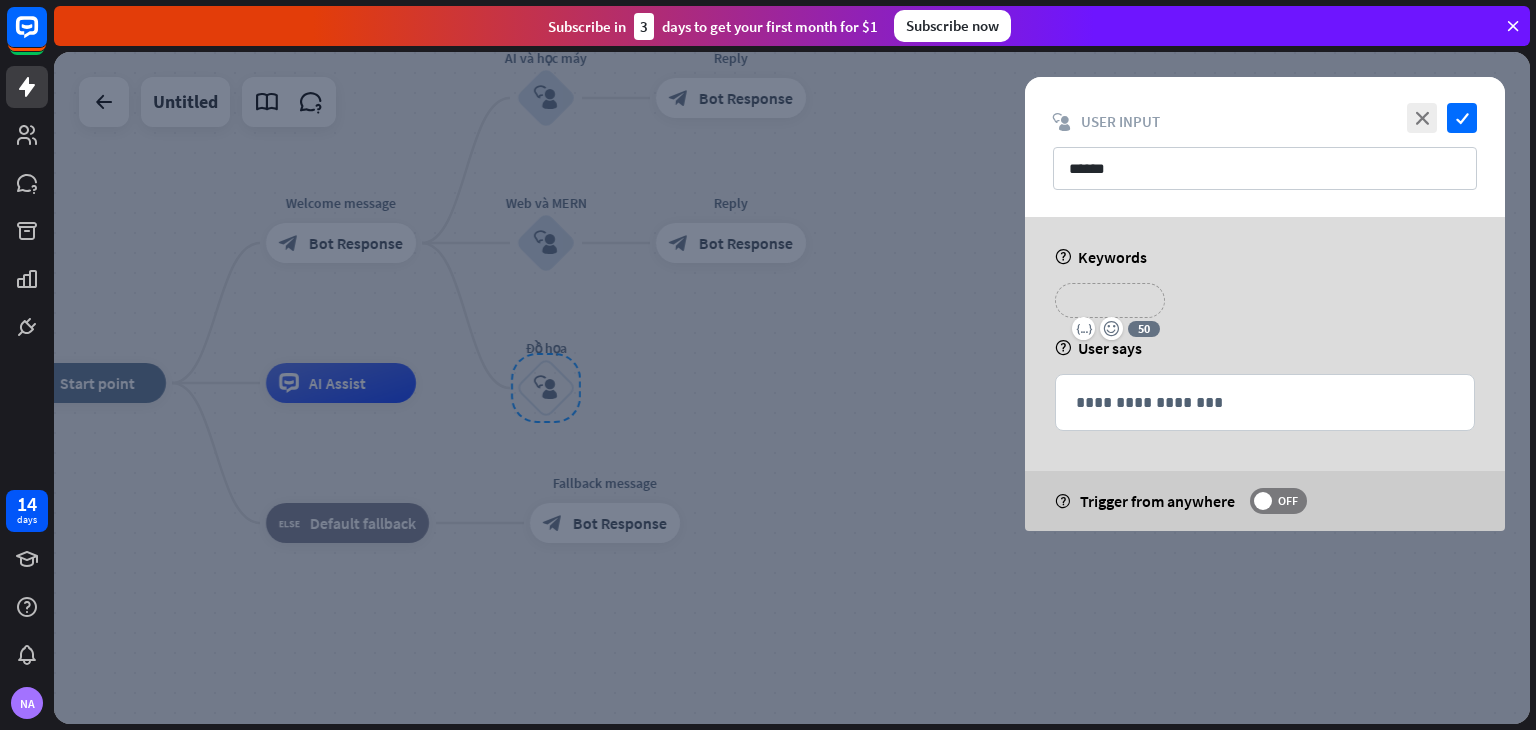 click on "**********" at bounding box center [1110, 300] 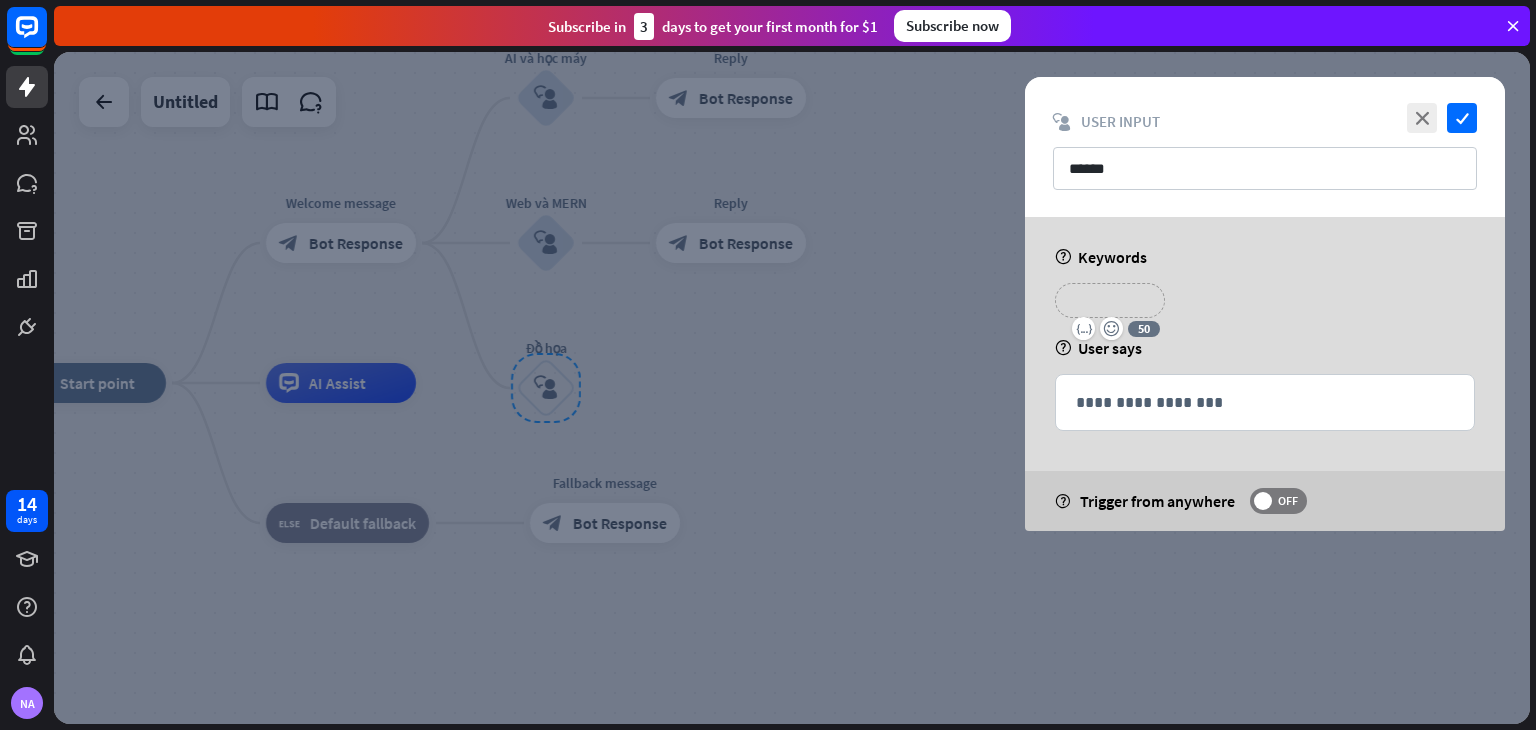 type 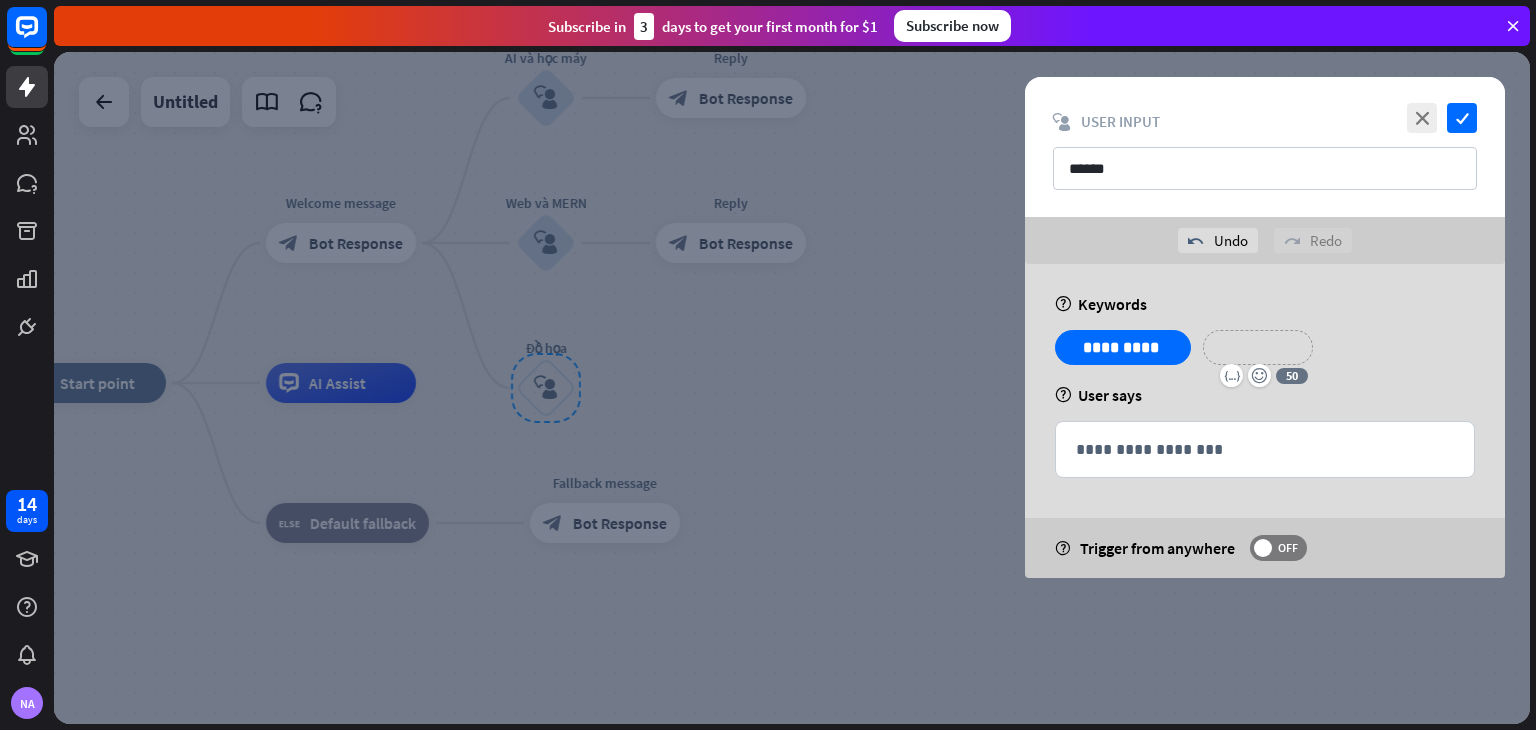 click on "**********" at bounding box center (1258, 347) 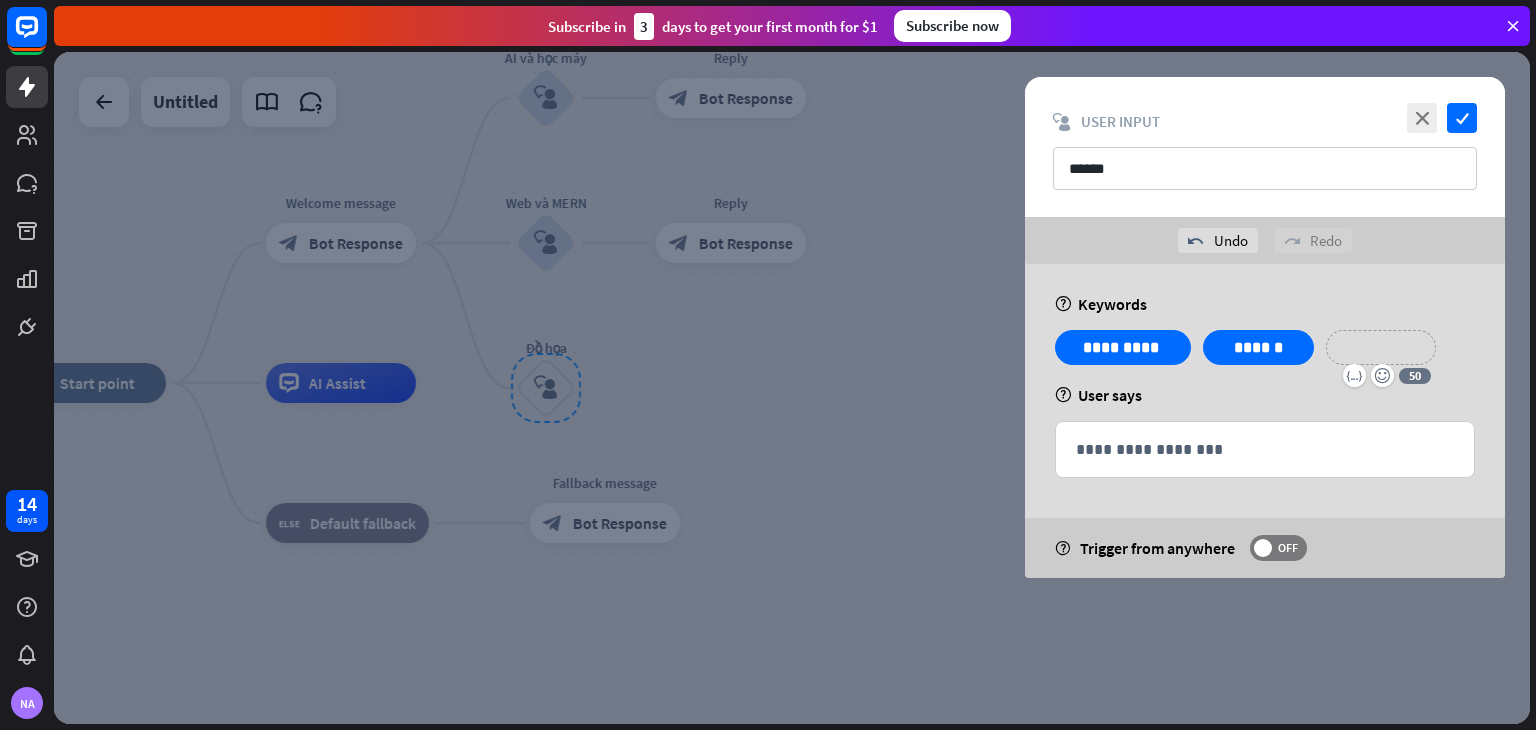 click on "**********" at bounding box center [1381, 347] 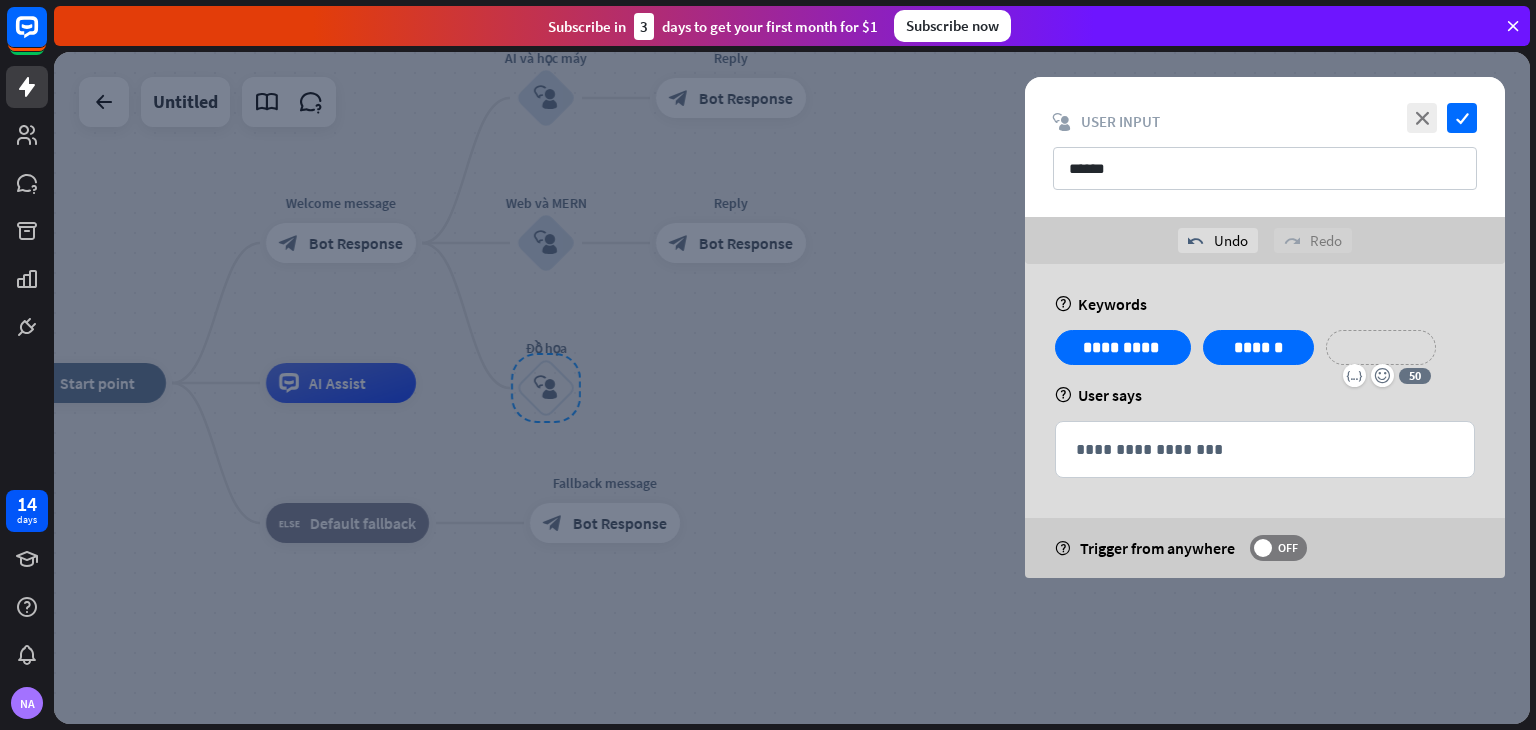 type 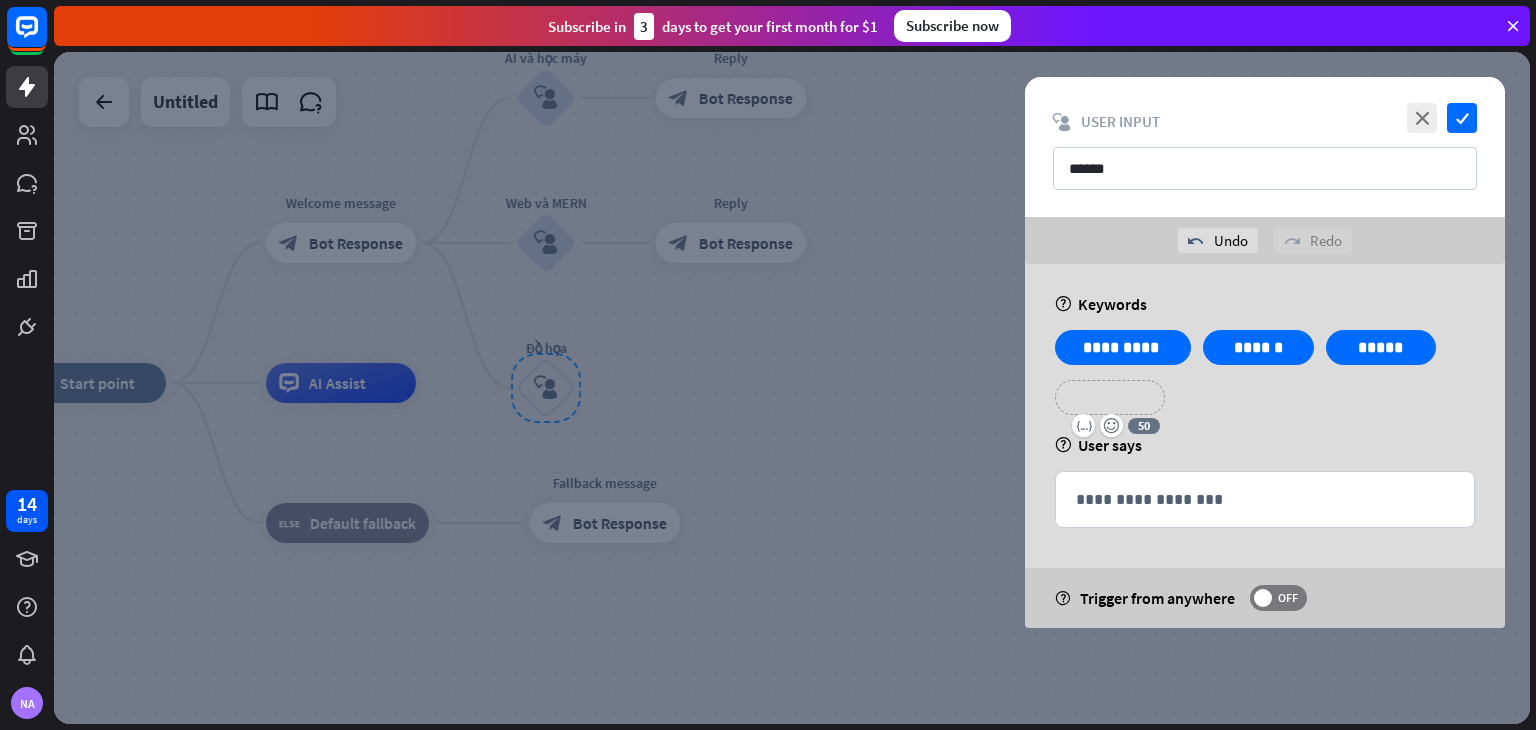 click on "**********" at bounding box center [1110, 397] 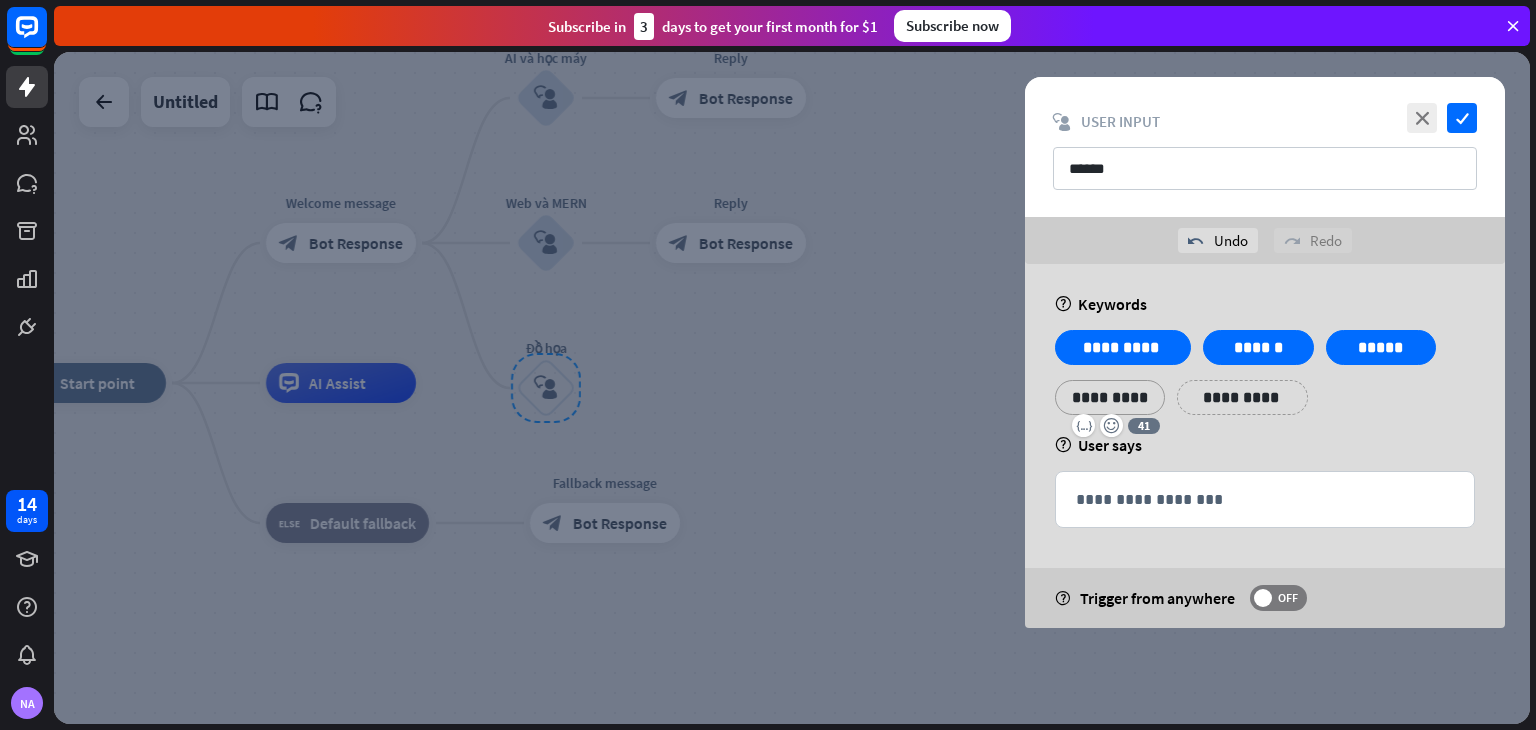 click on "**********" at bounding box center (1242, 397) 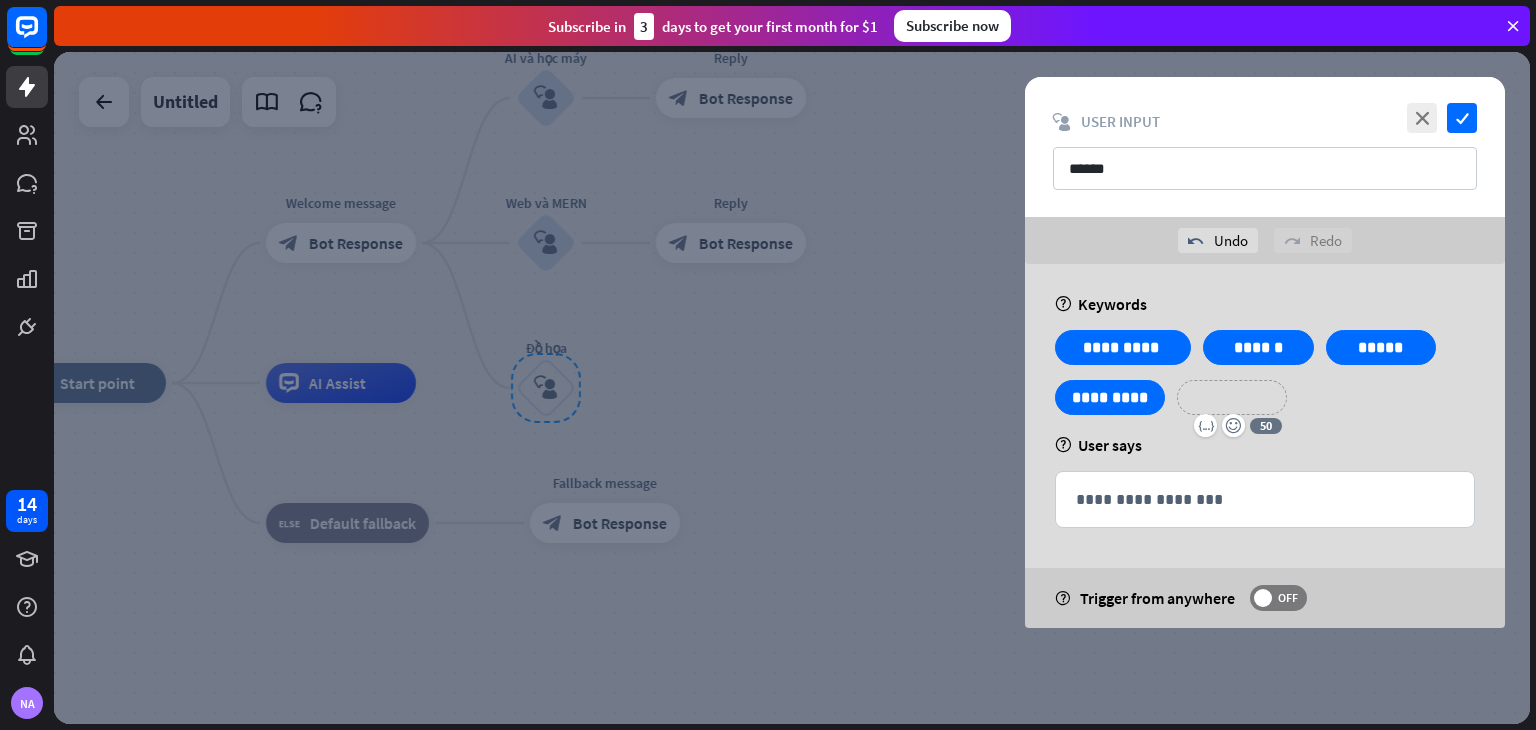 click on "**********" at bounding box center (1232, 397) 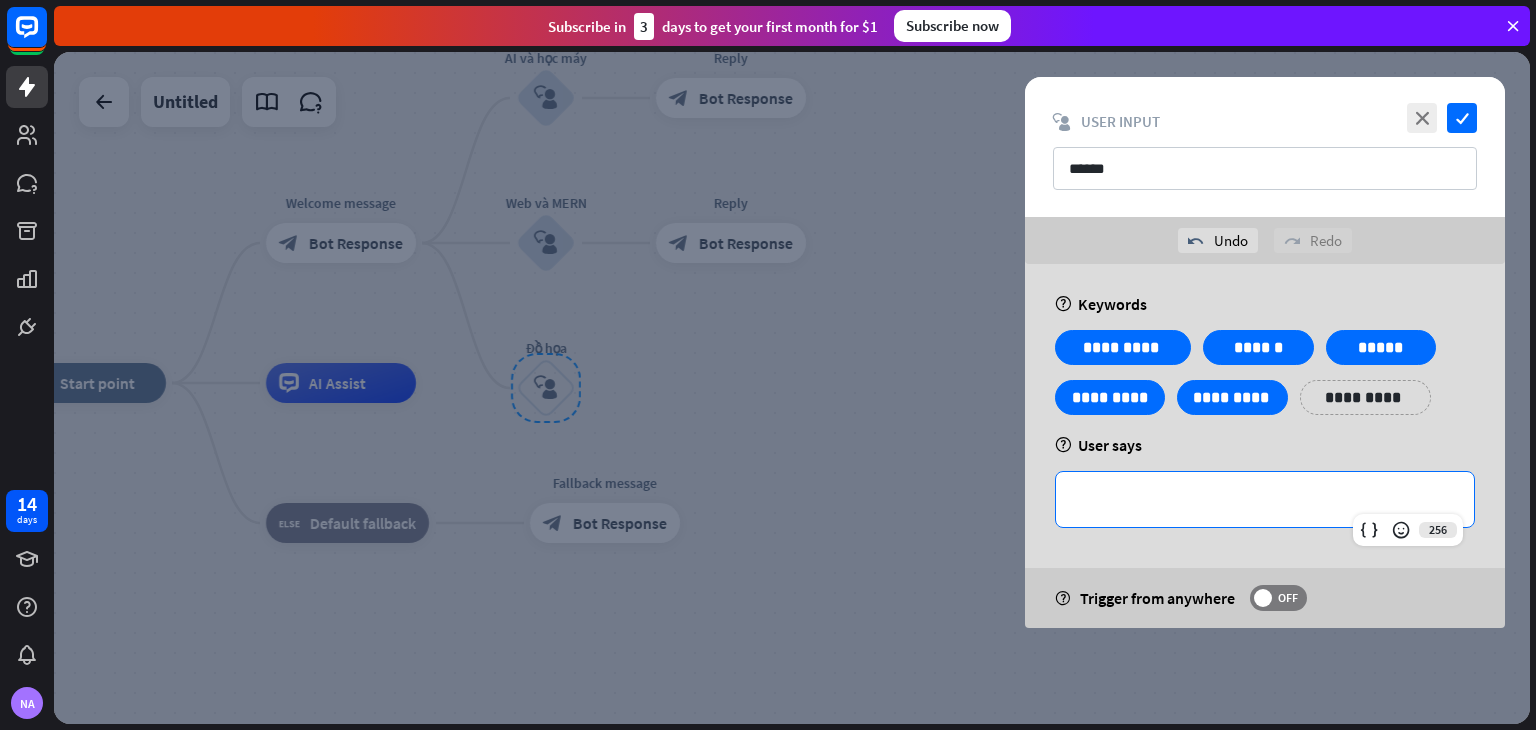 click on "**********" at bounding box center [1265, 499] 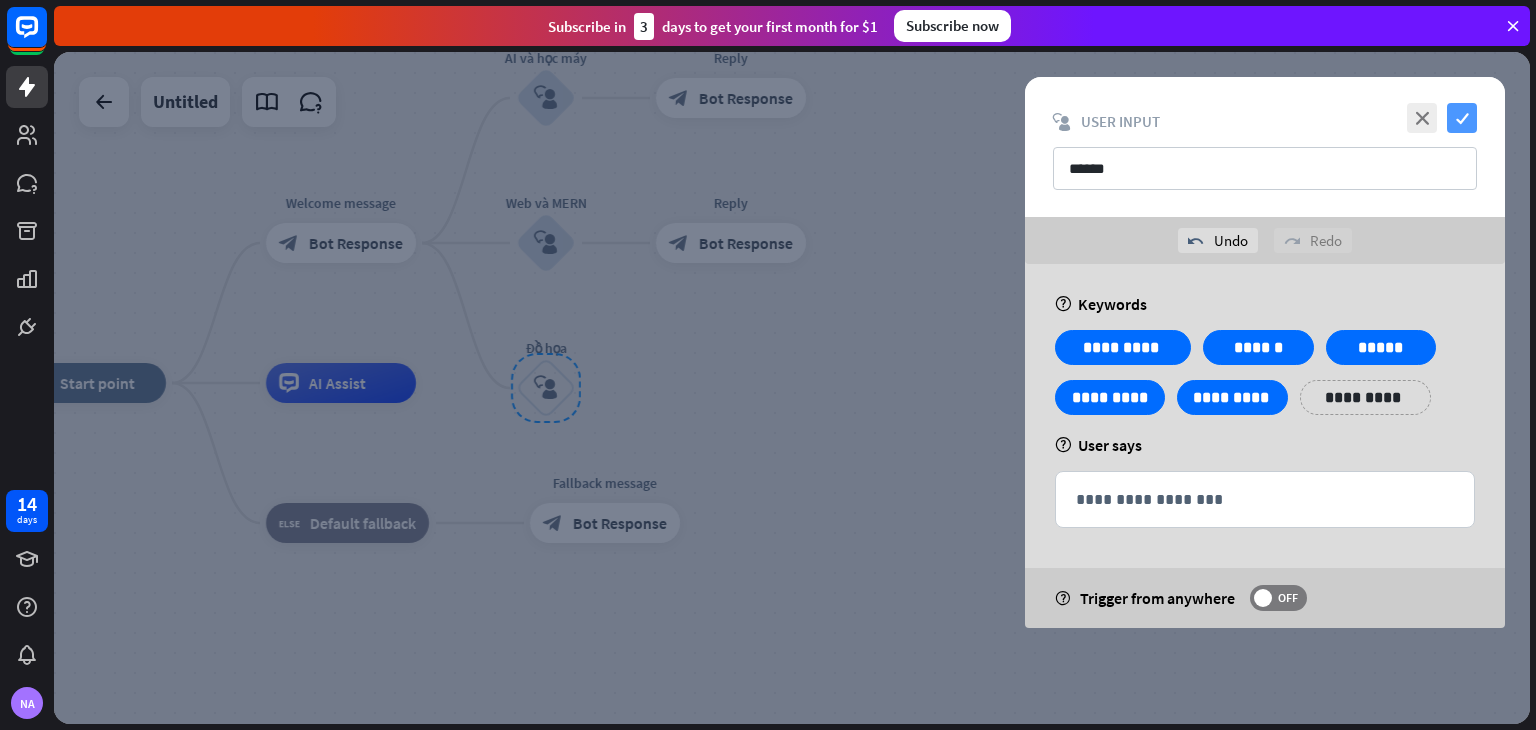 click on "check" at bounding box center (1462, 118) 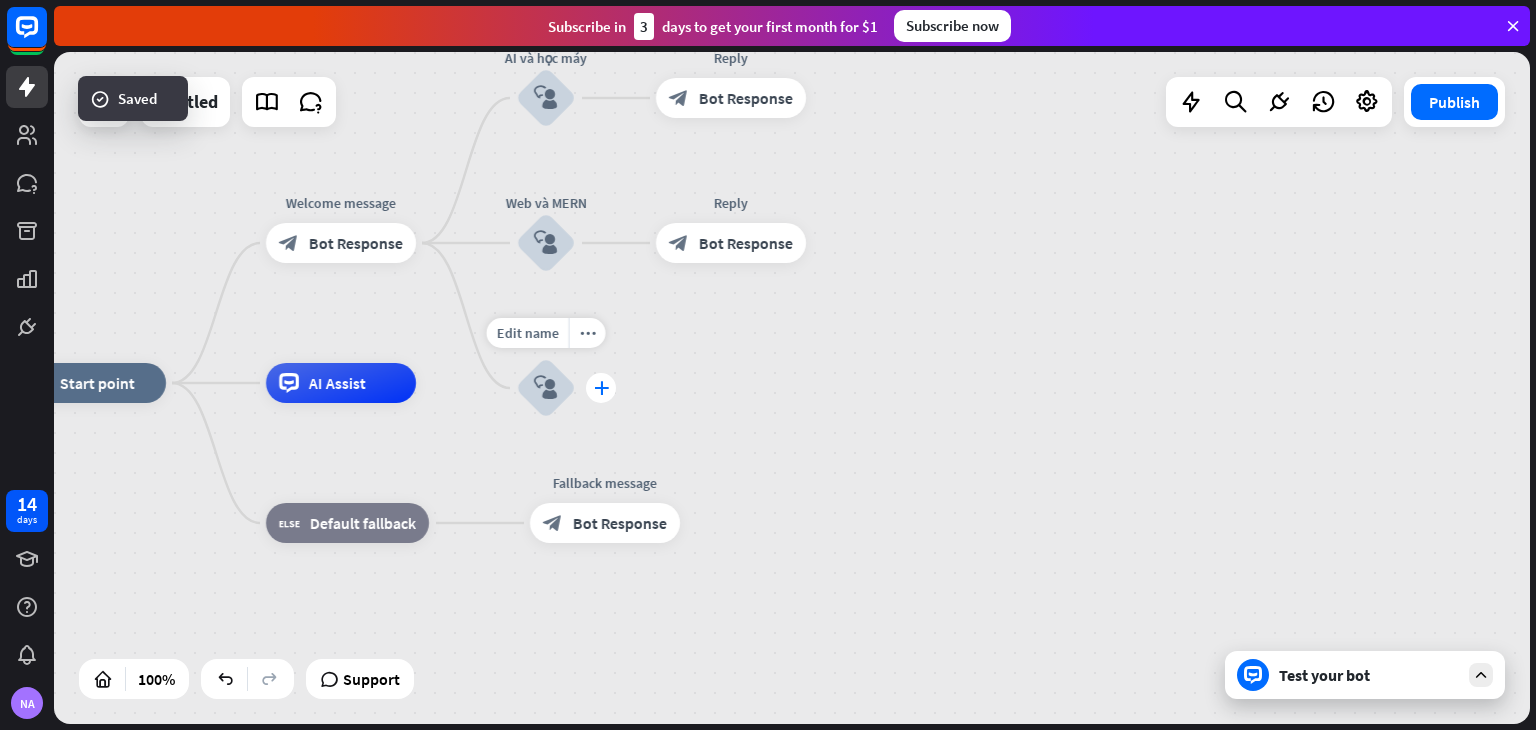 click on "plus" at bounding box center (601, 388) 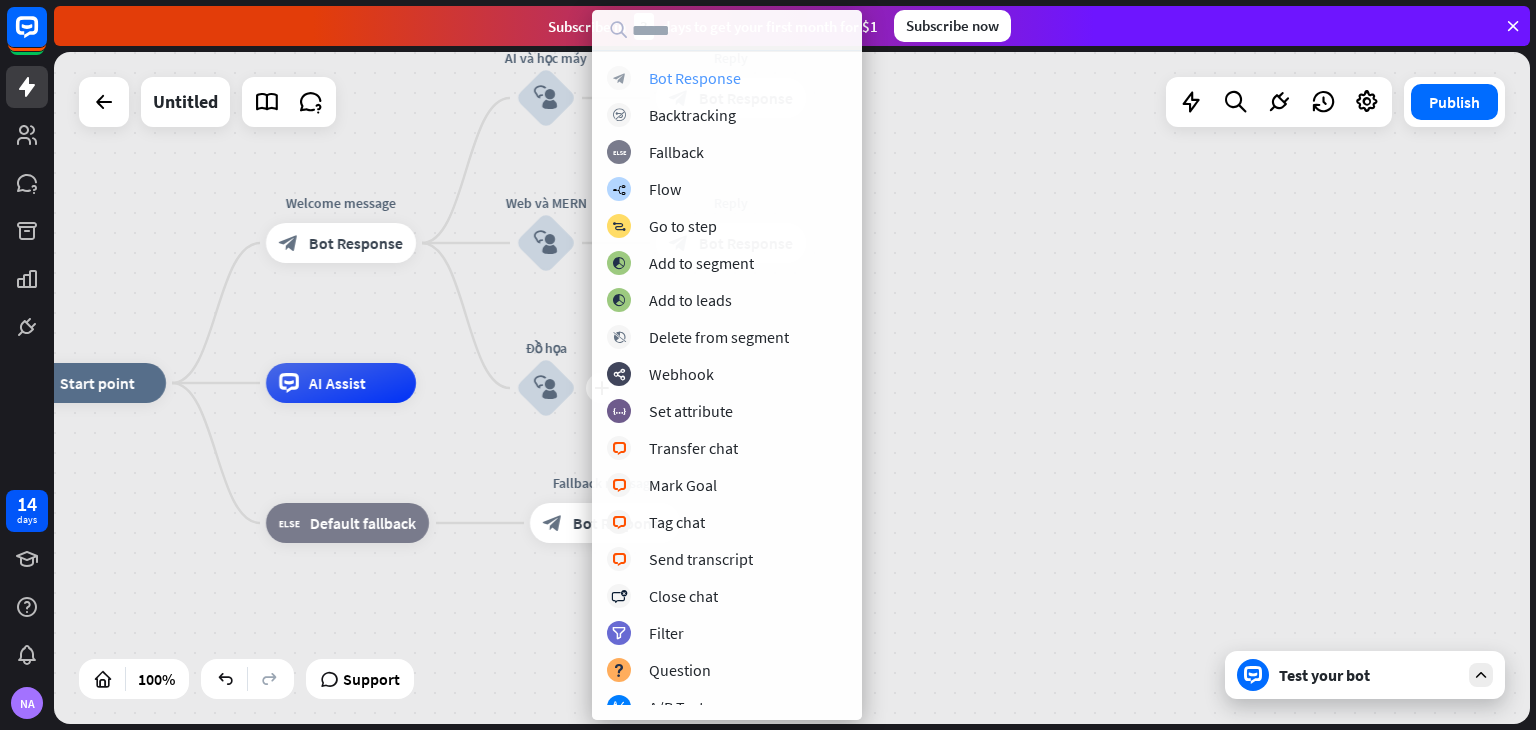 click on "block_bot_response
Bot Response" at bounding box center [727, 78] 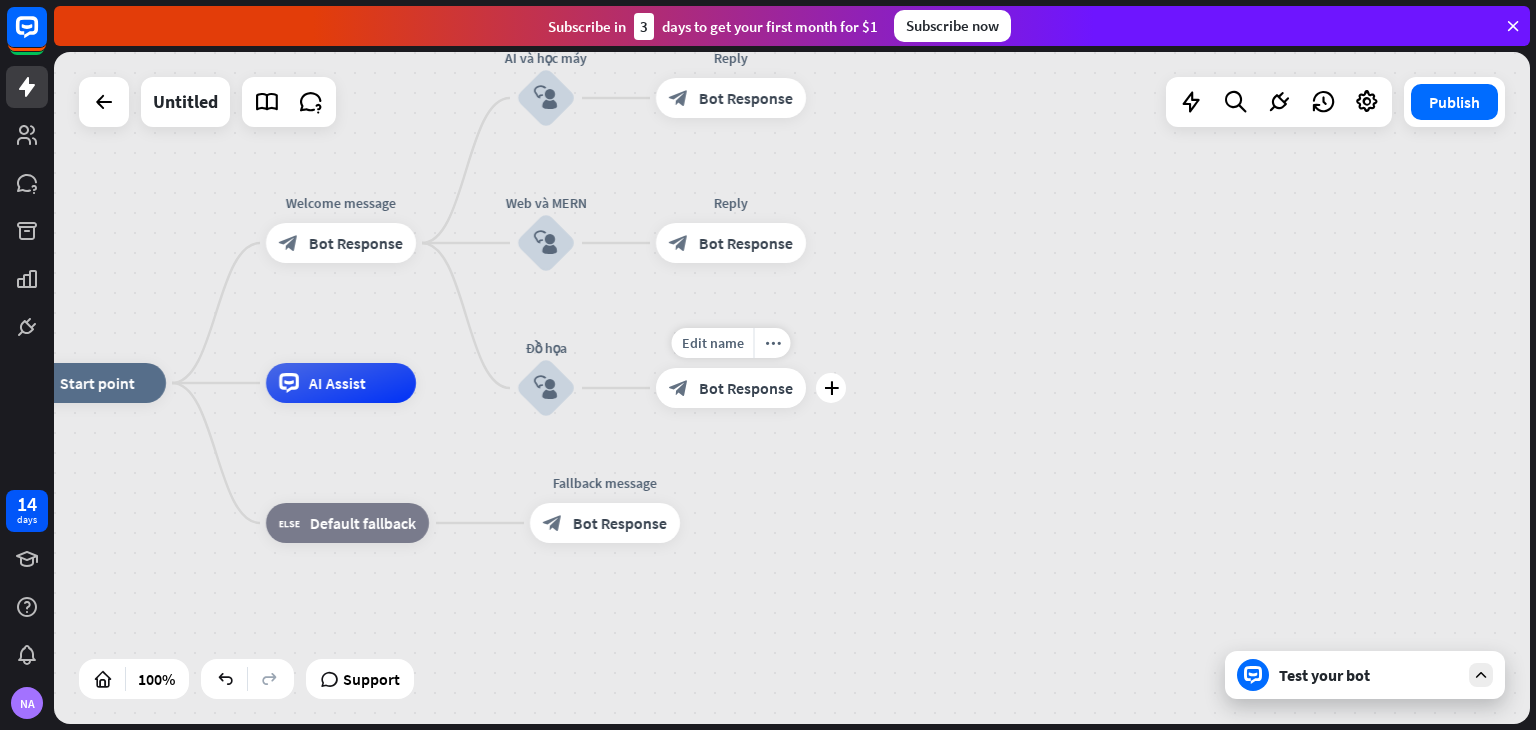 click on "block_bot_response   Bot Response" at bounding box center [731, 388] 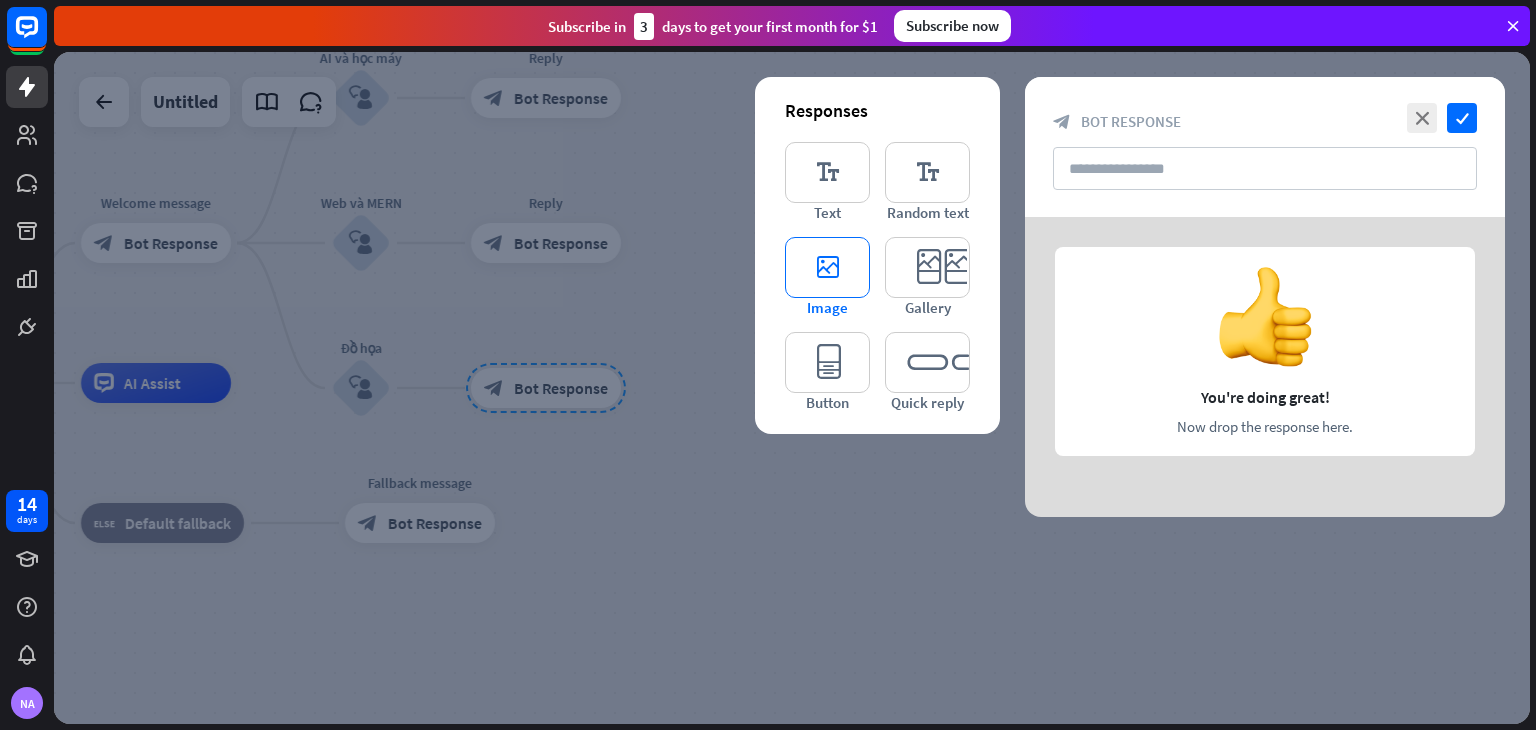 type 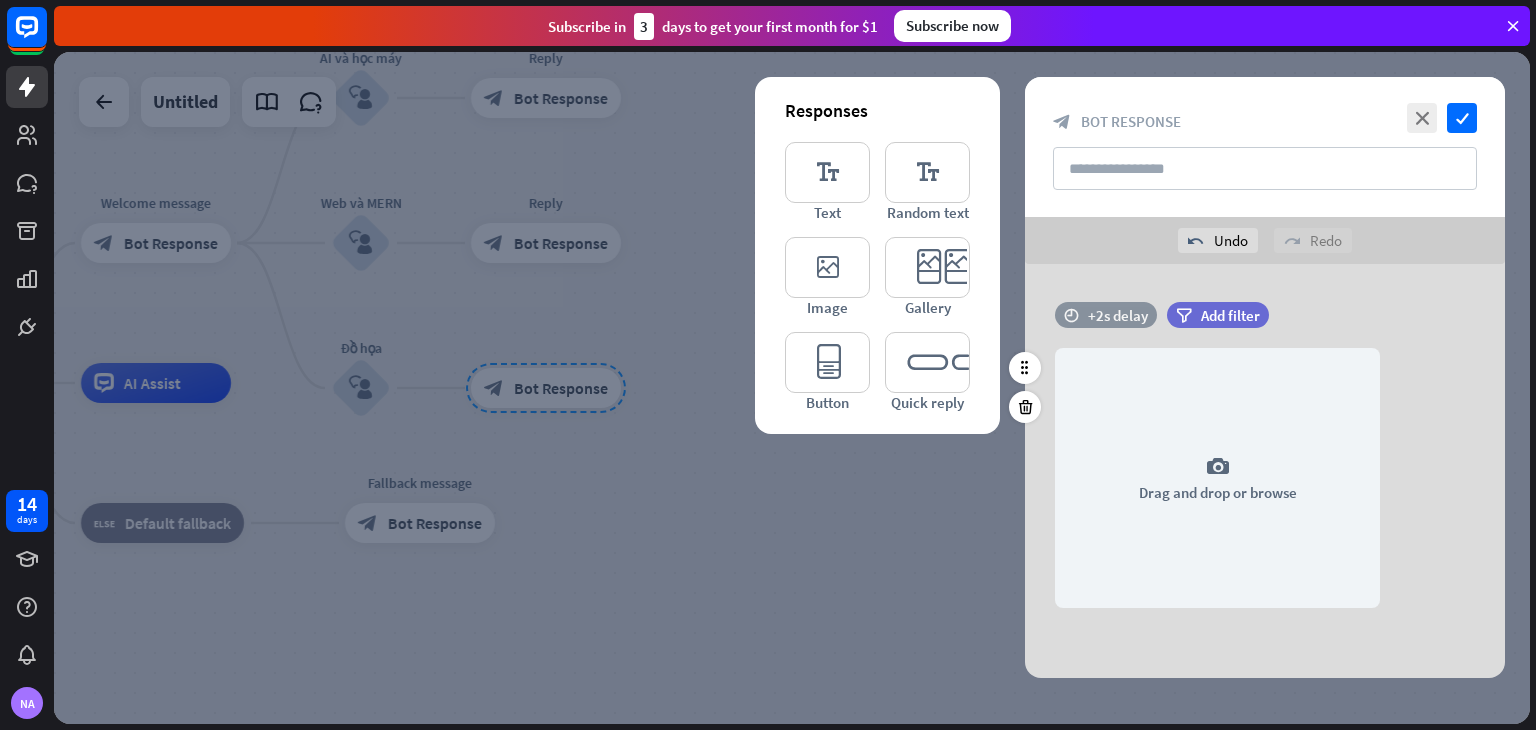click on "+2s delay" at bounding box center (1118, 315) 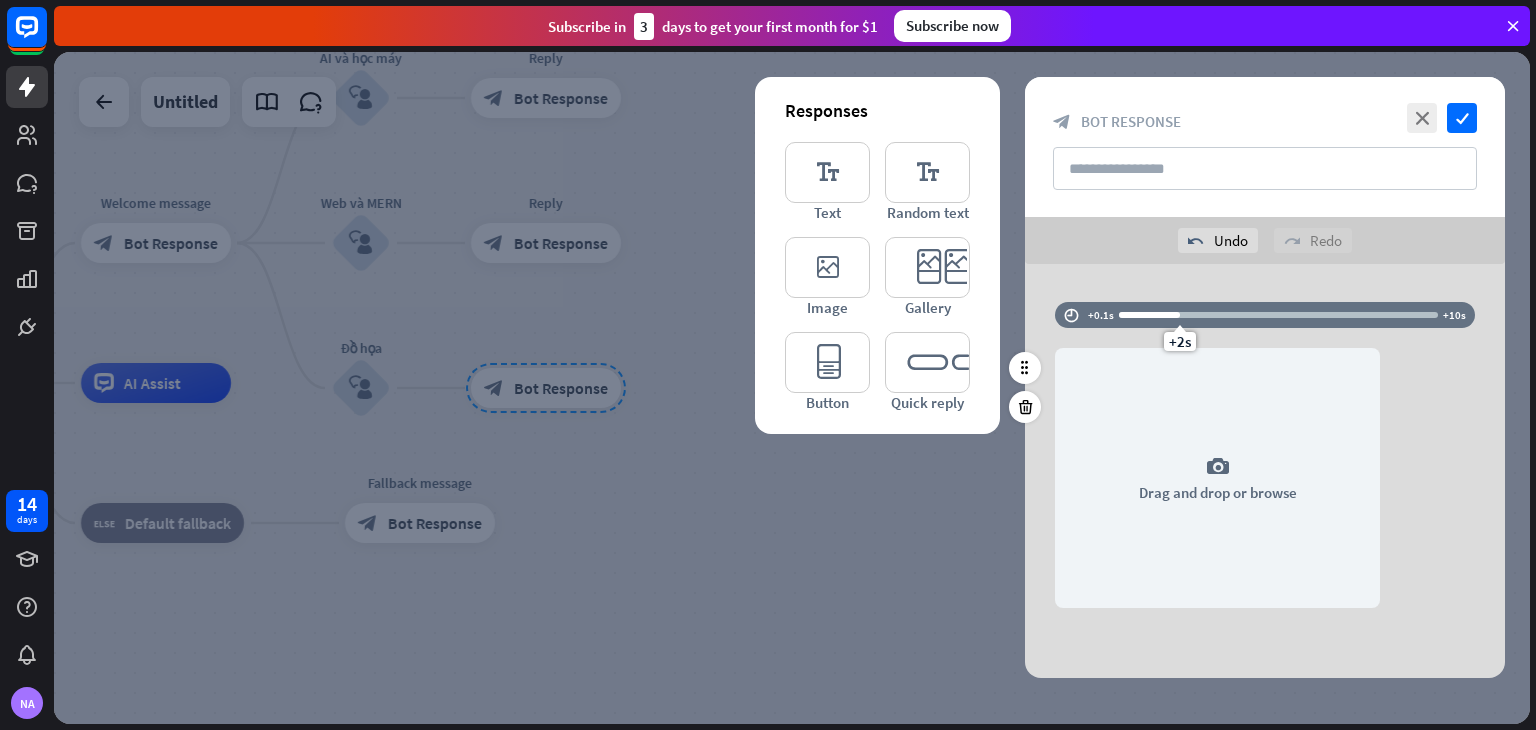 click at bounding box center [1149, 315] 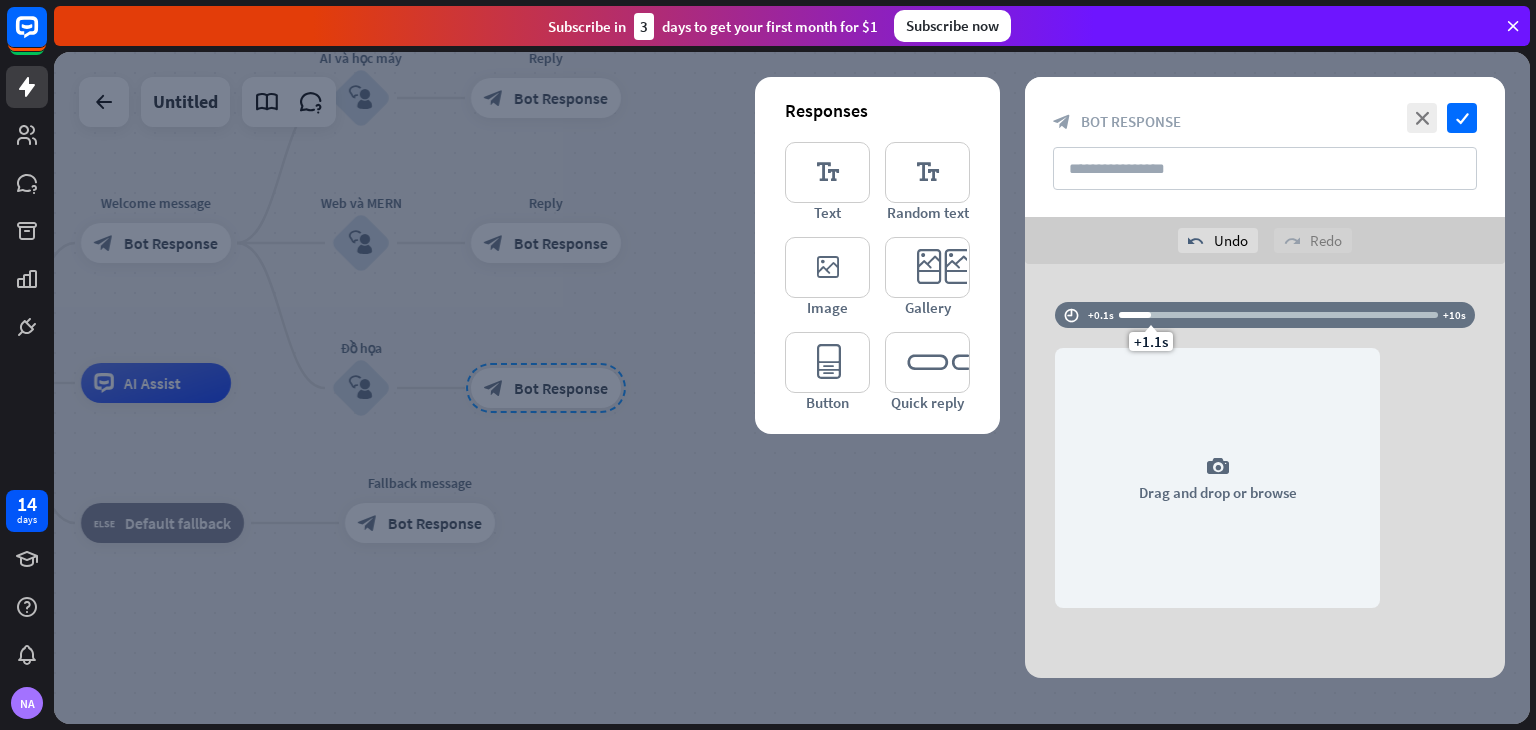 click on "time   +0.1s   +1.1s   +10s          camera
Drag and drop or browse" at bounding box center [1265, 471] 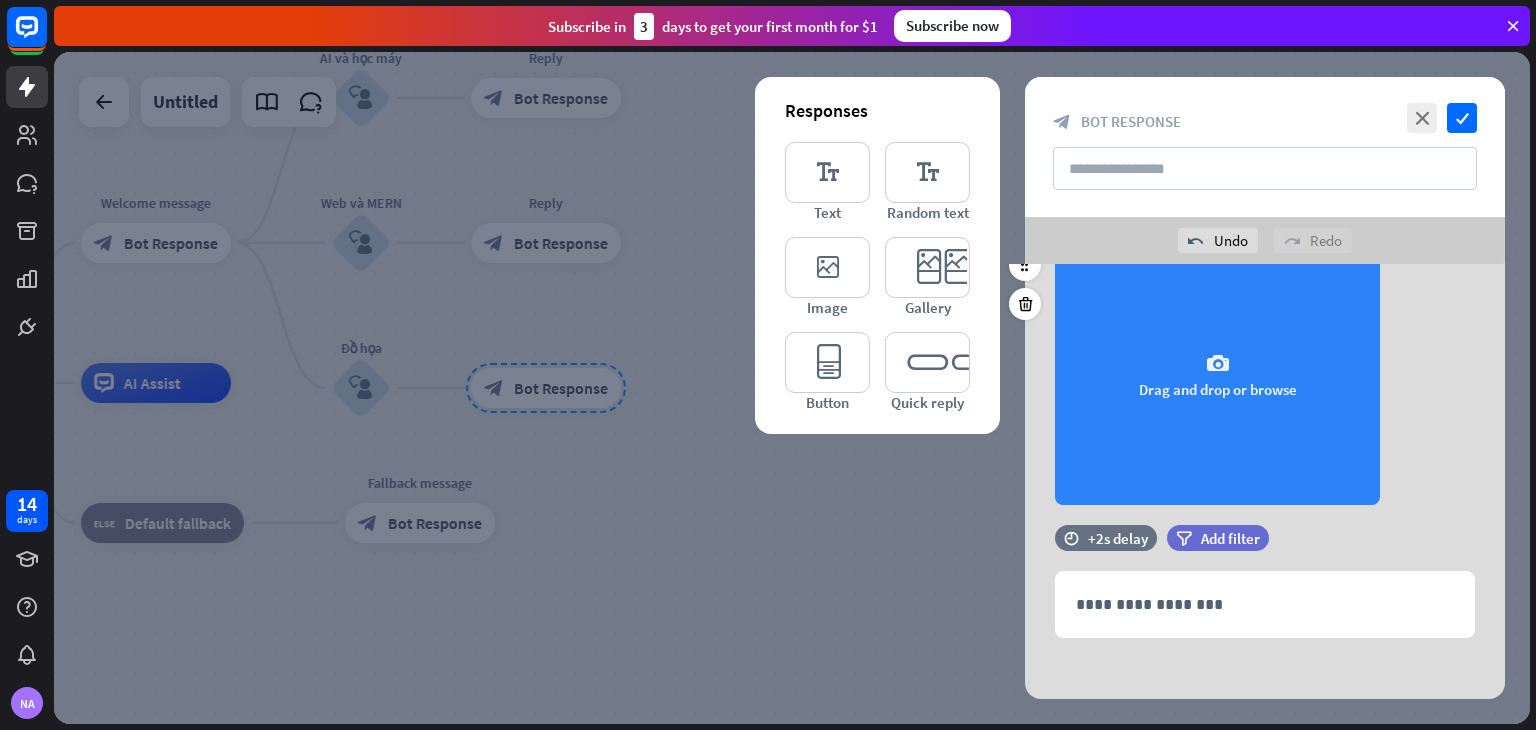 scroll, scrollTop: 112, scrollLeft: 0, axis: vertical 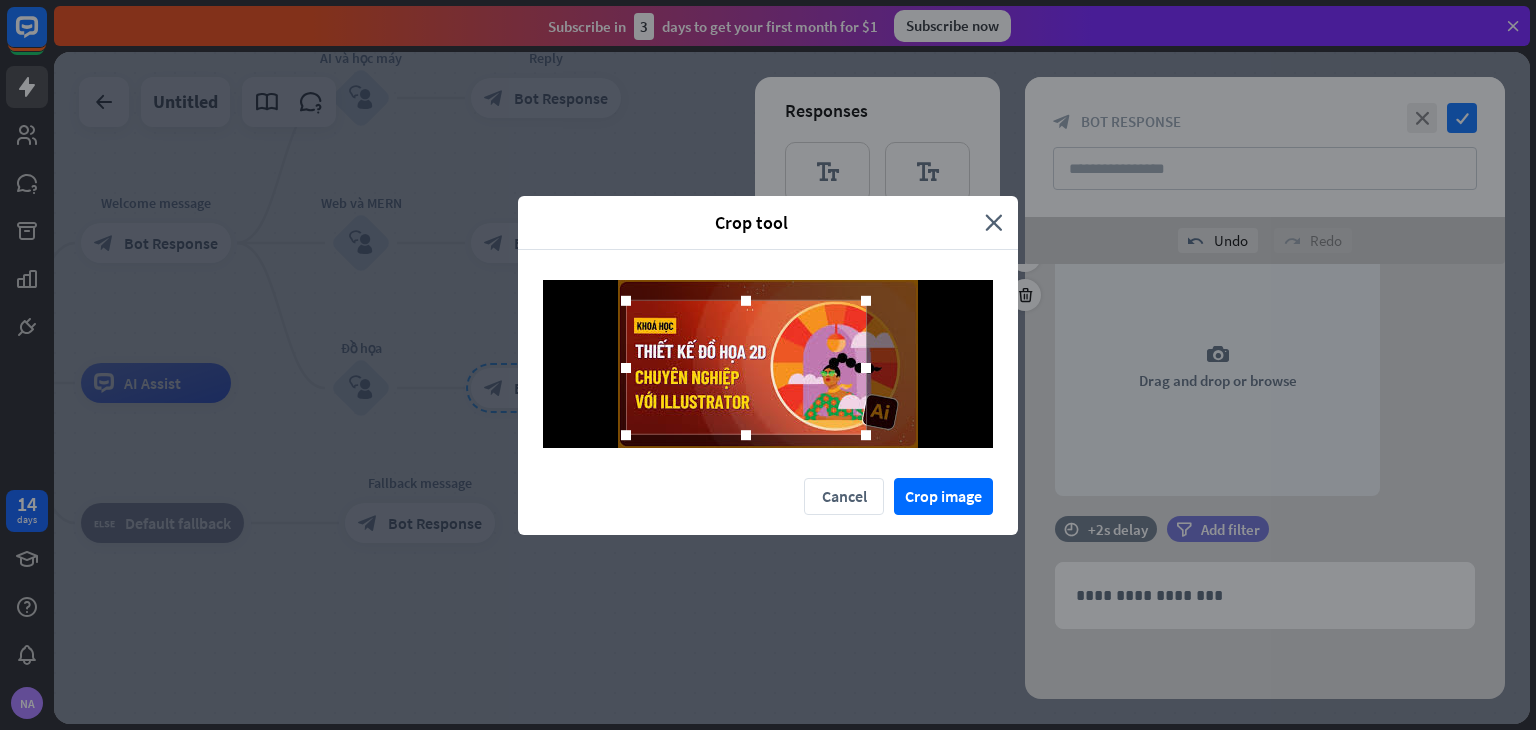 drag, startPoint x: 796, startPoint y: 355, endPoint x: 776, endPoint y: 360, distance: 20.615528 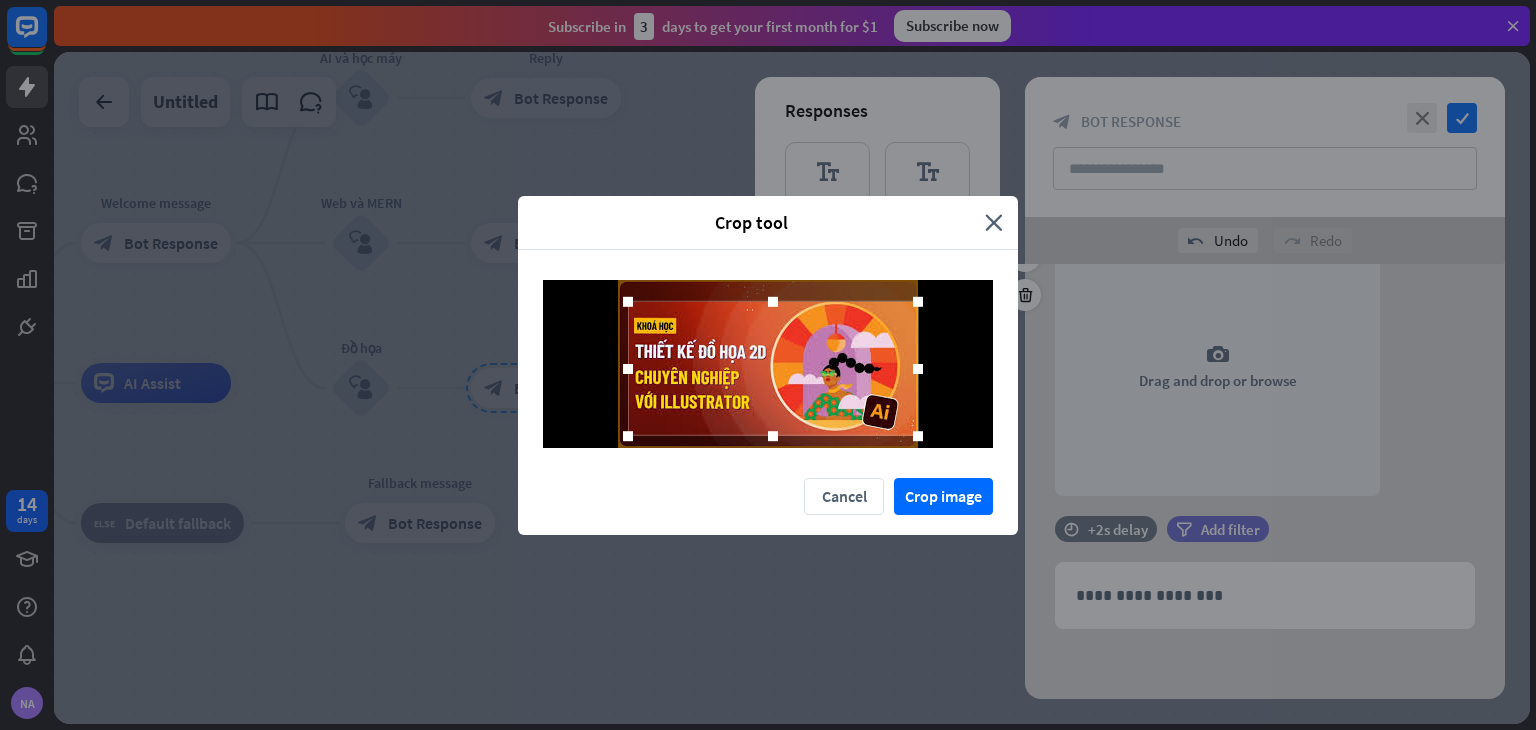 drag, startPoint x: 862, startPoint y: 365, endPoint x: 924, endPoint y: 357, distance: 62.514 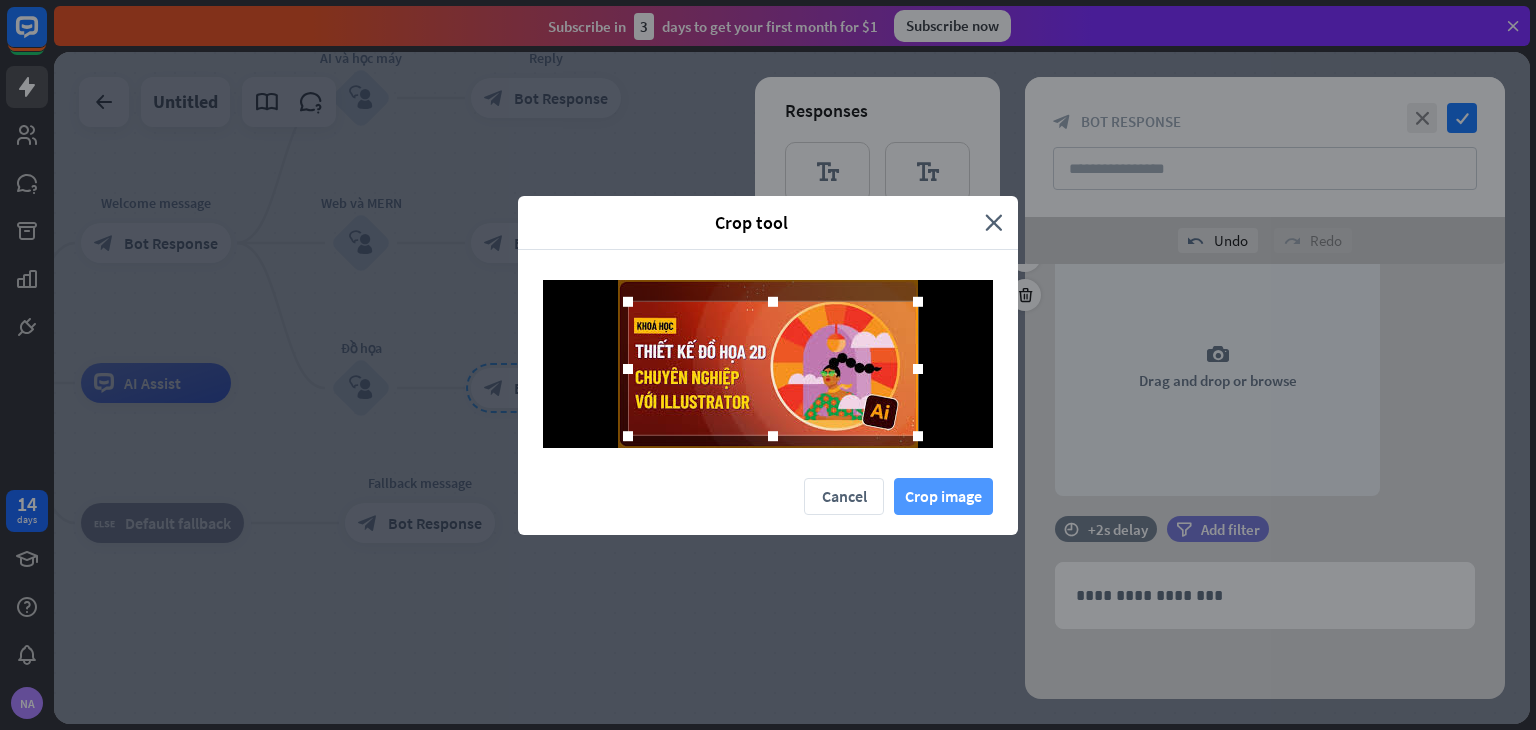 click on "Crop image" at bounding box center (943, 496) 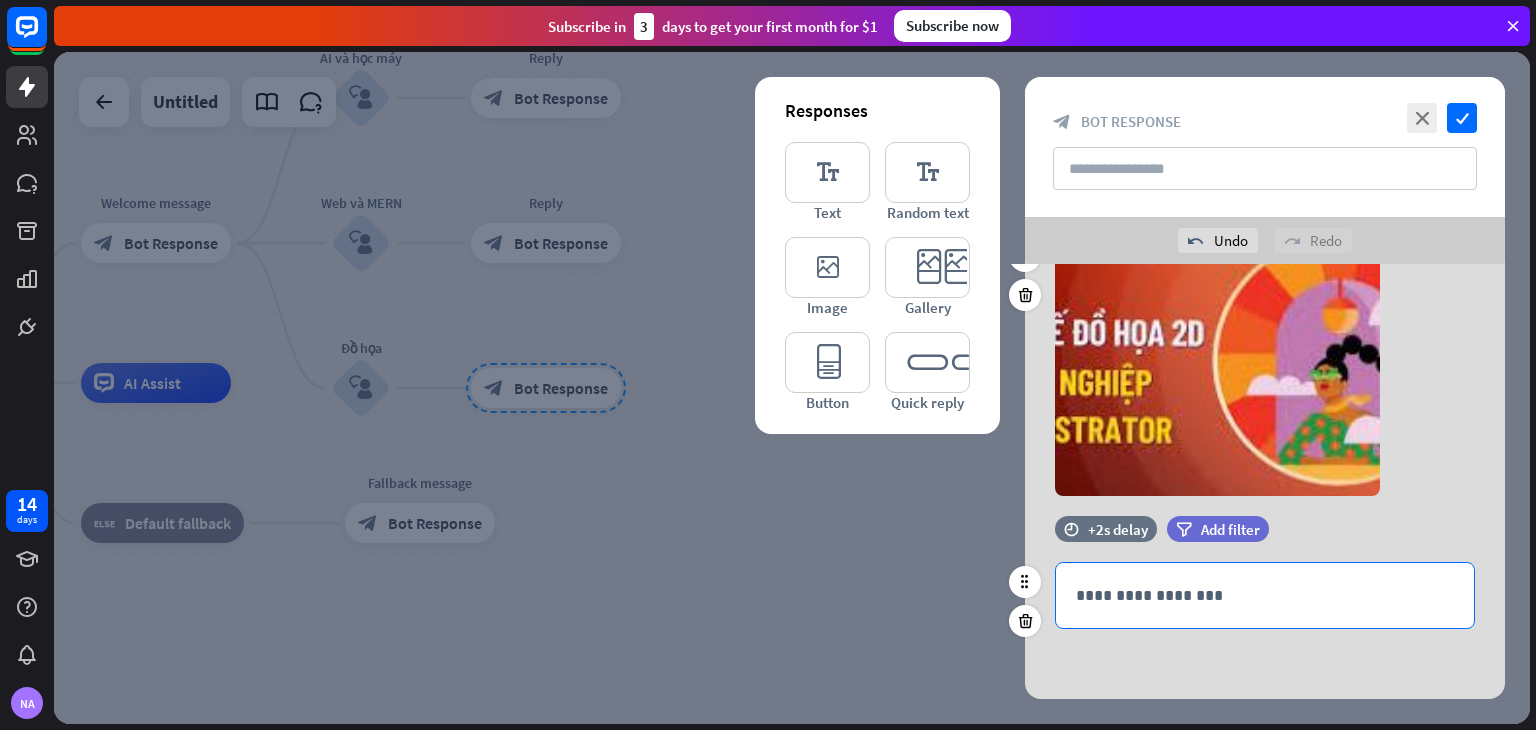click on "**********" at bounding box center (1265, 595) 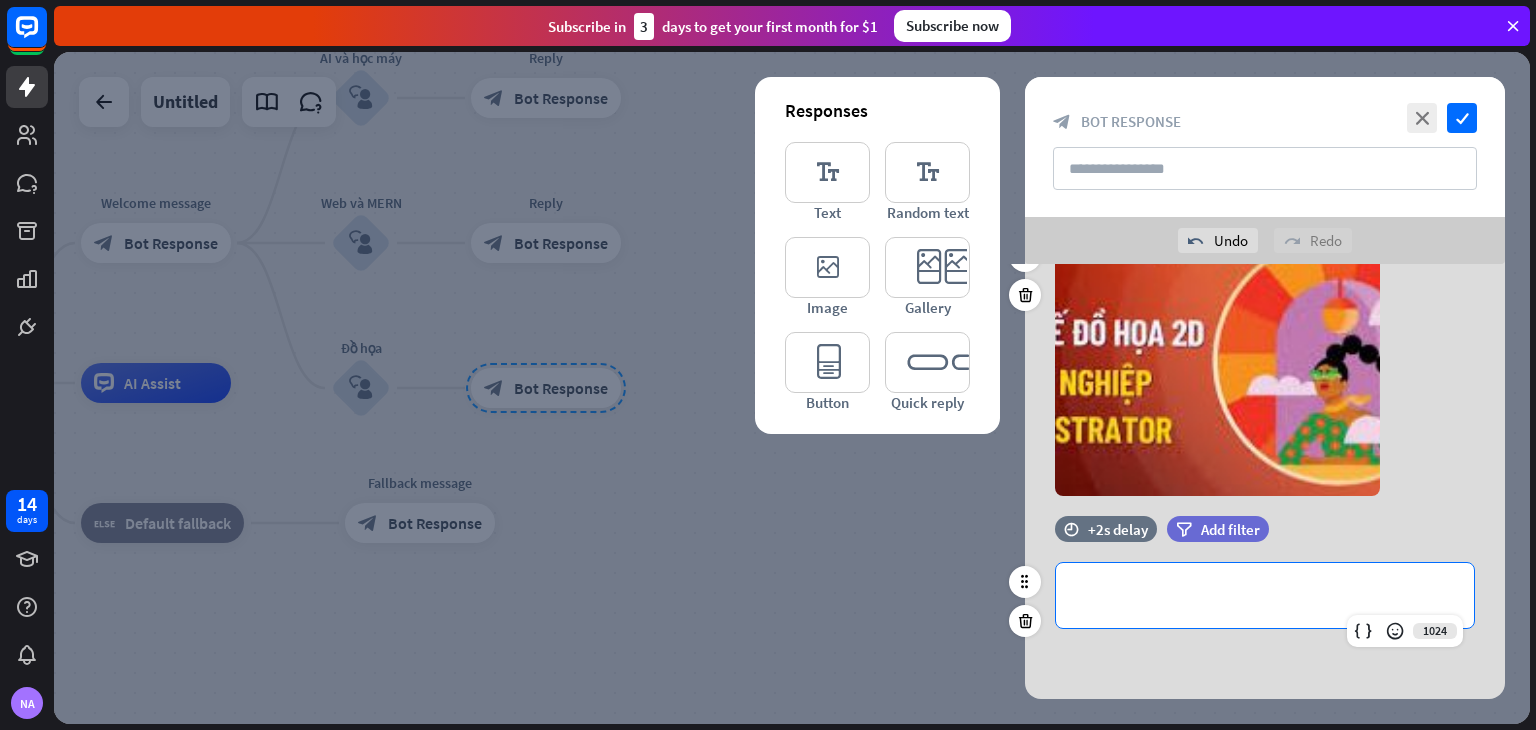 click on "**********" at bounding box center [1265, 595] 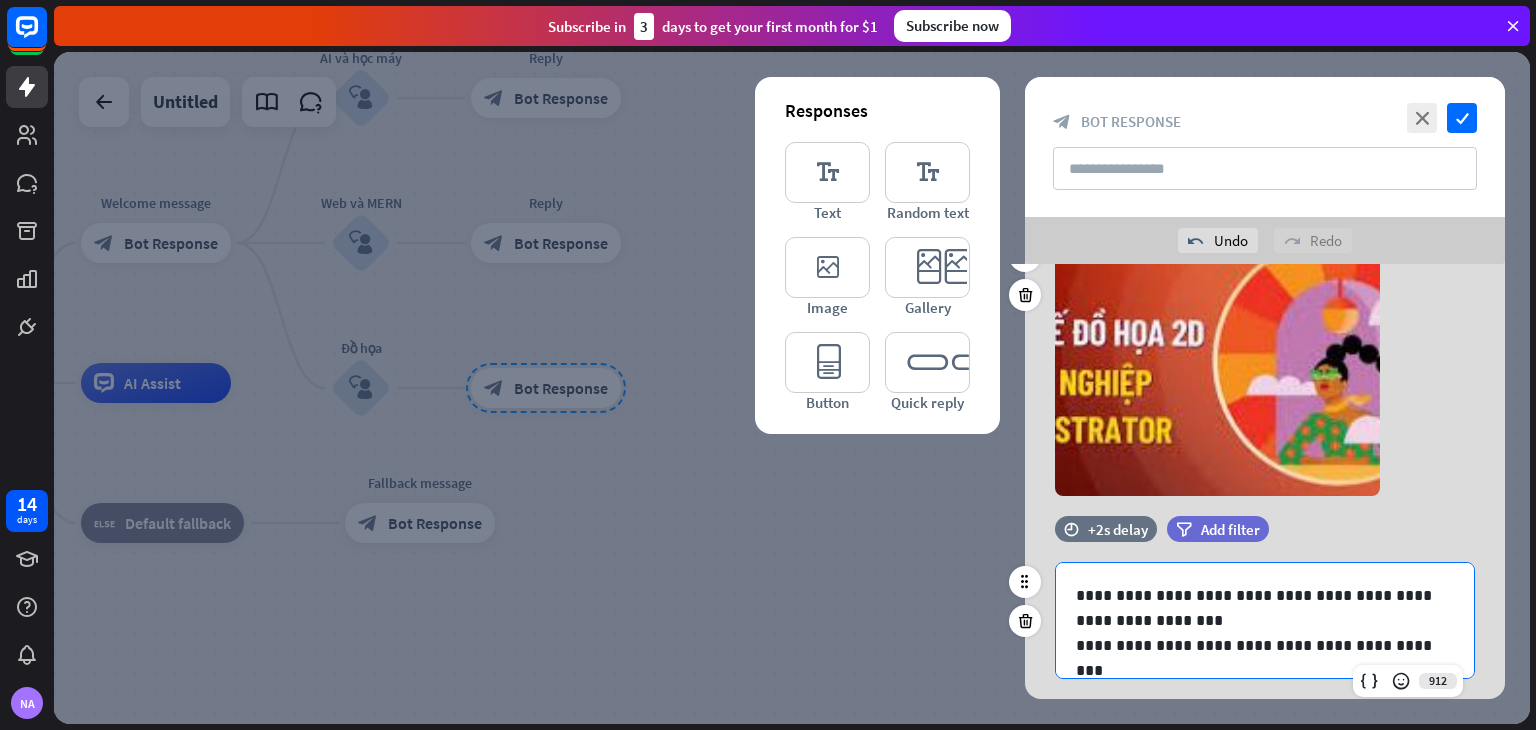 click on "**********" at bounding box center (1265, 608) 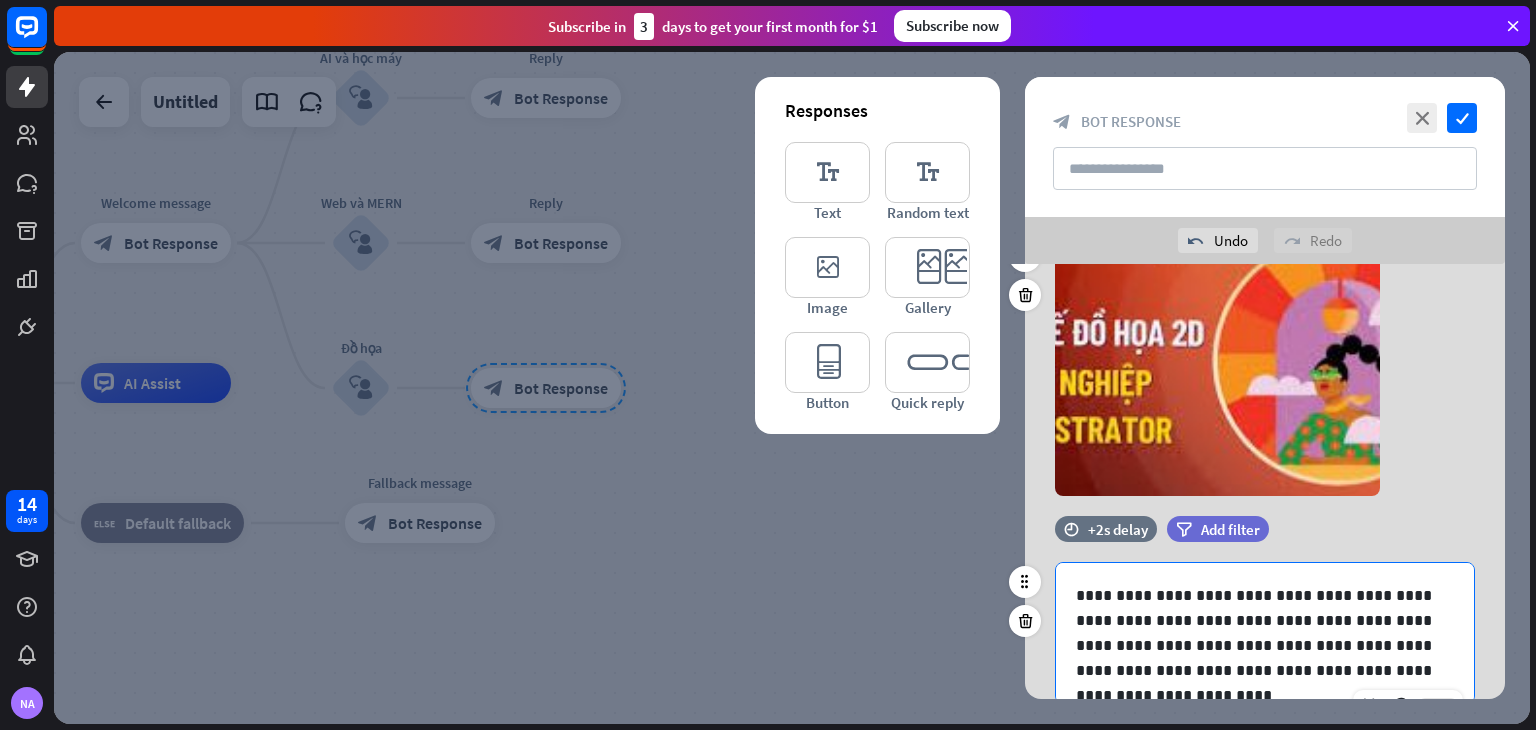 scroll, scrollTop: 187, scrollLeft: 0, axis: vertical 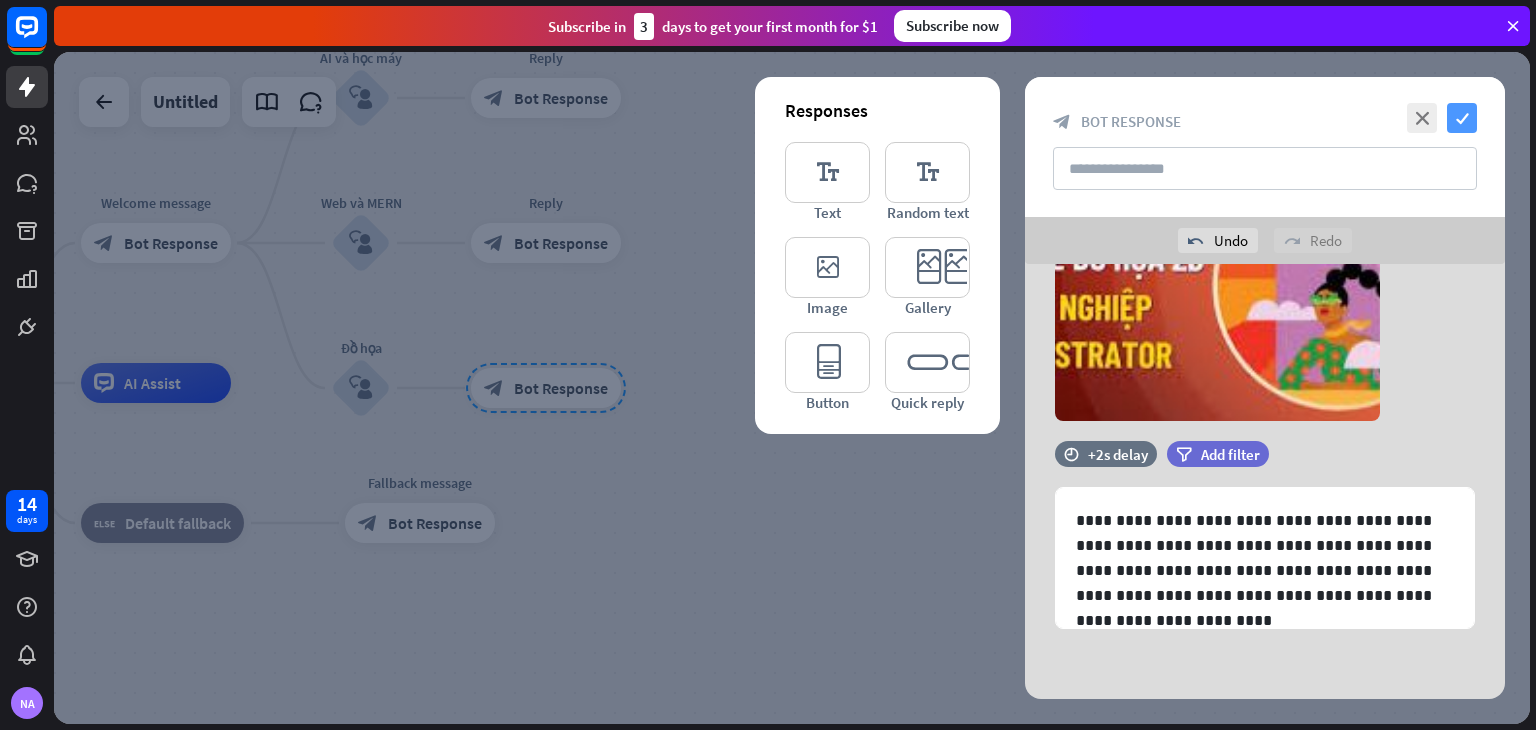 click on "check" at bounding box center [1462, 118] 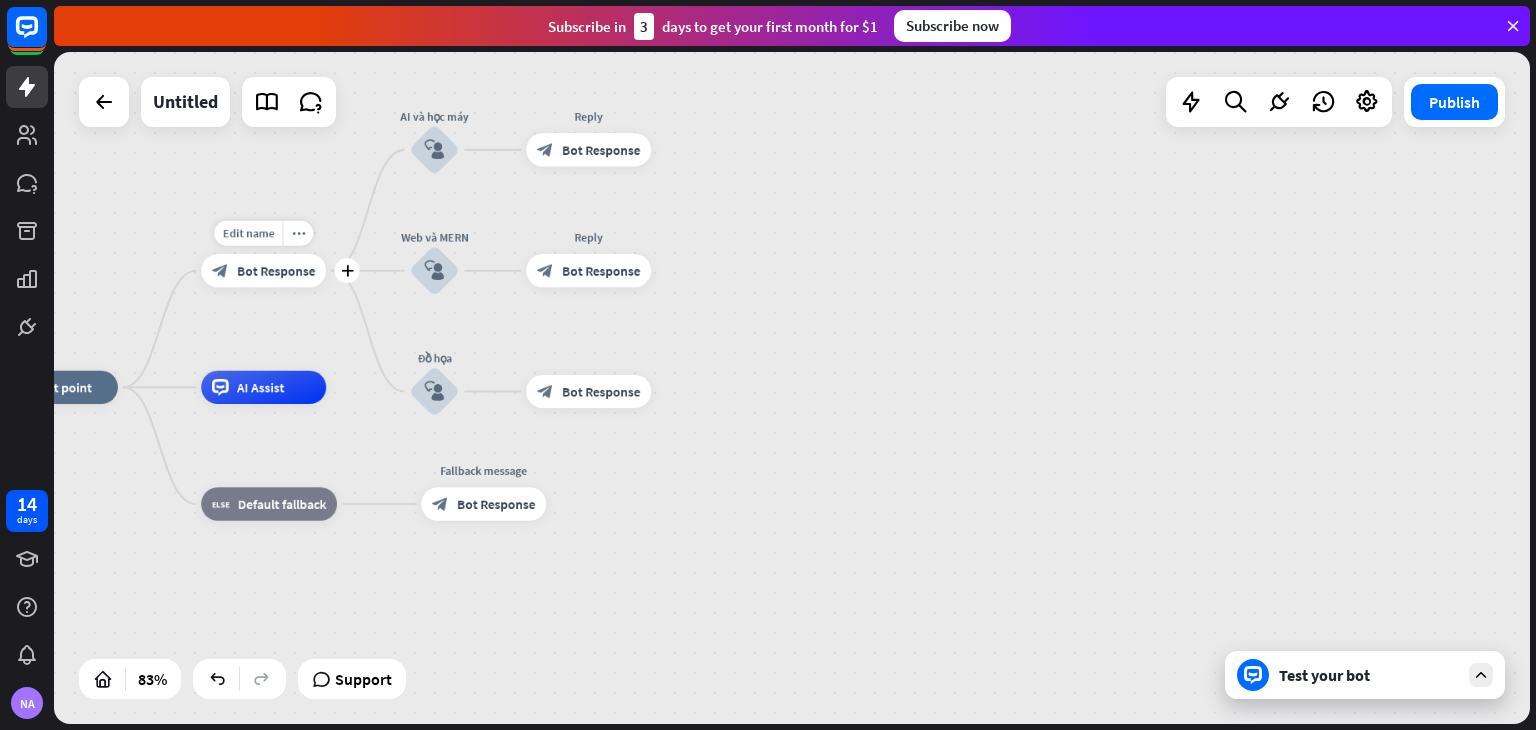 click on "plus" at bounding box center (347, 270) 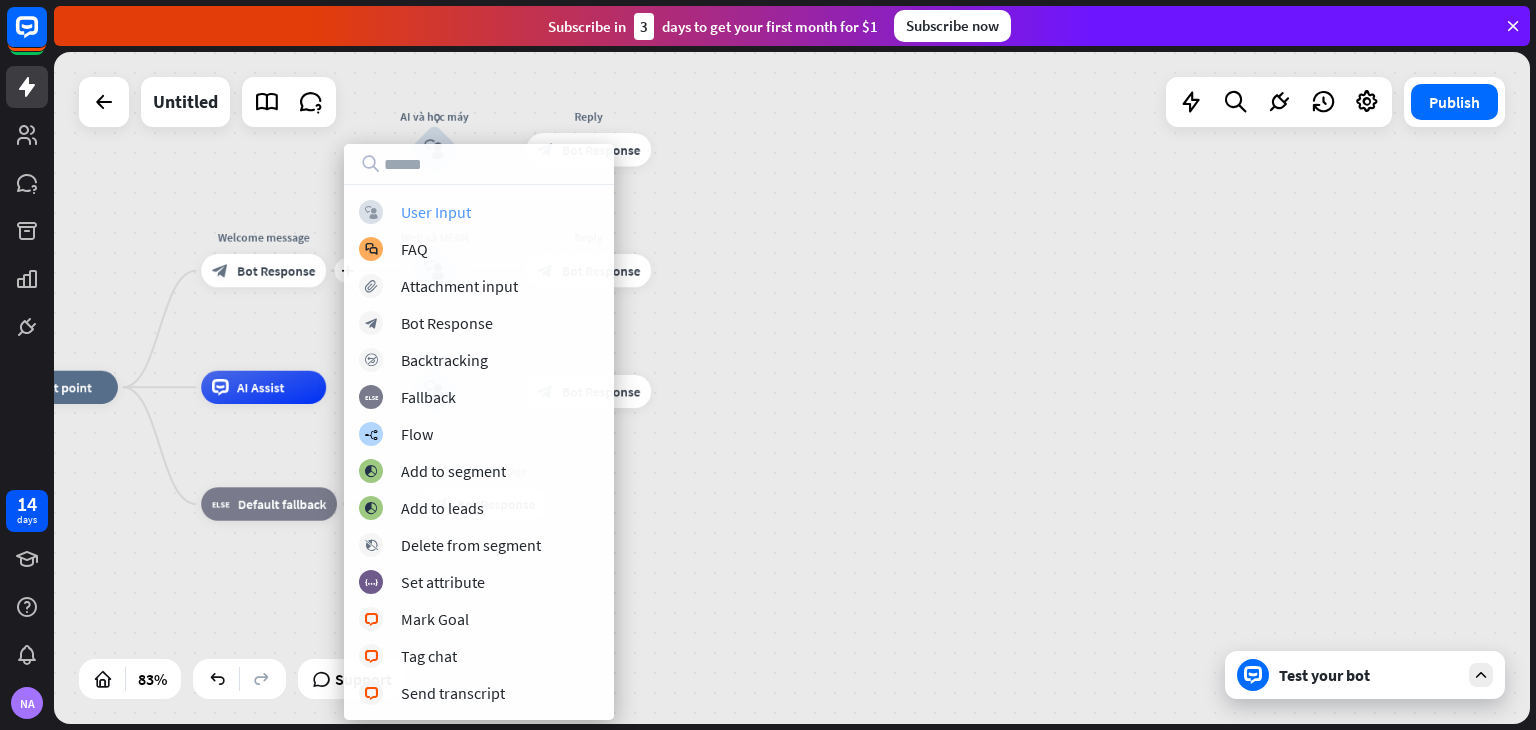 click on "User Input" at bounding box center (436, 212) 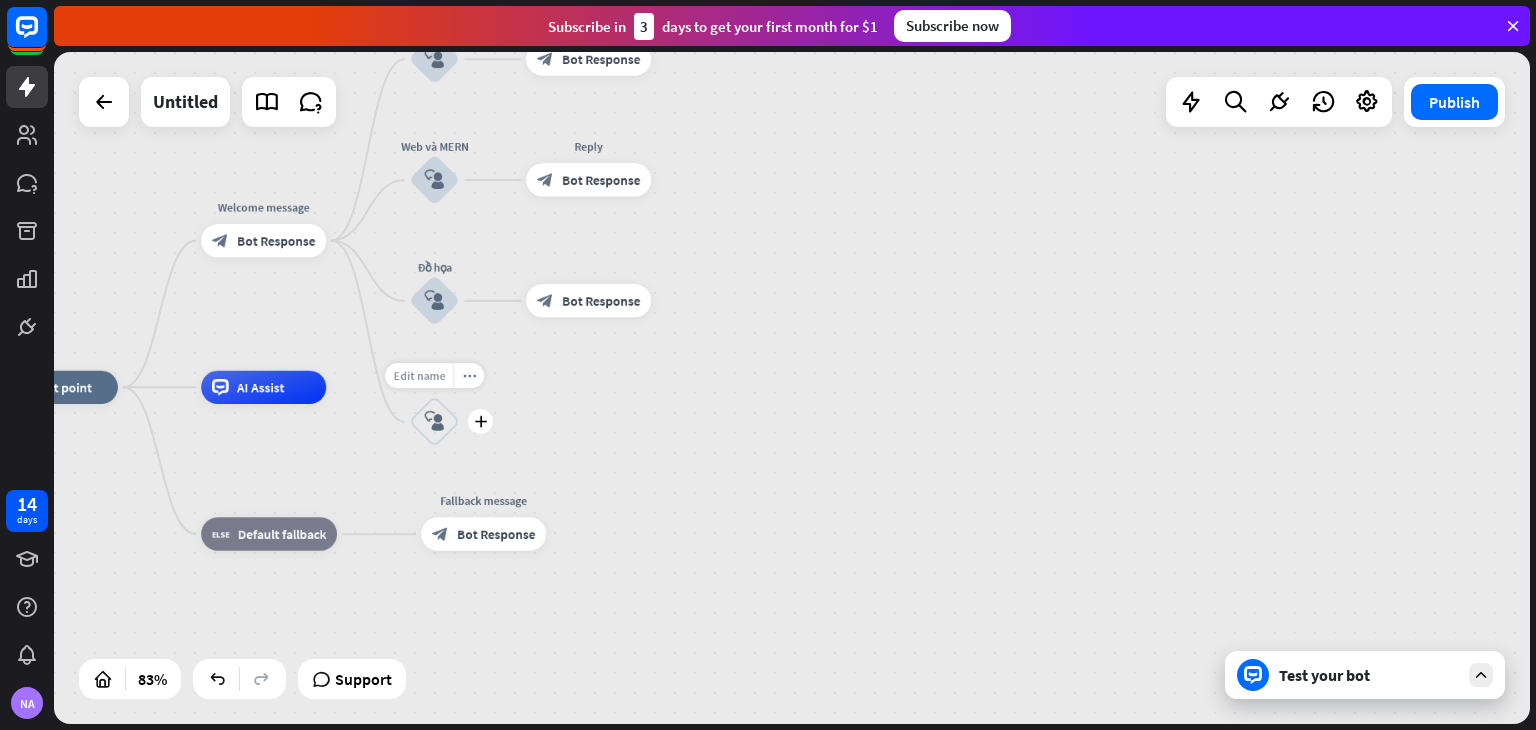 click on "Edit name" at bounding box center [419, 375] 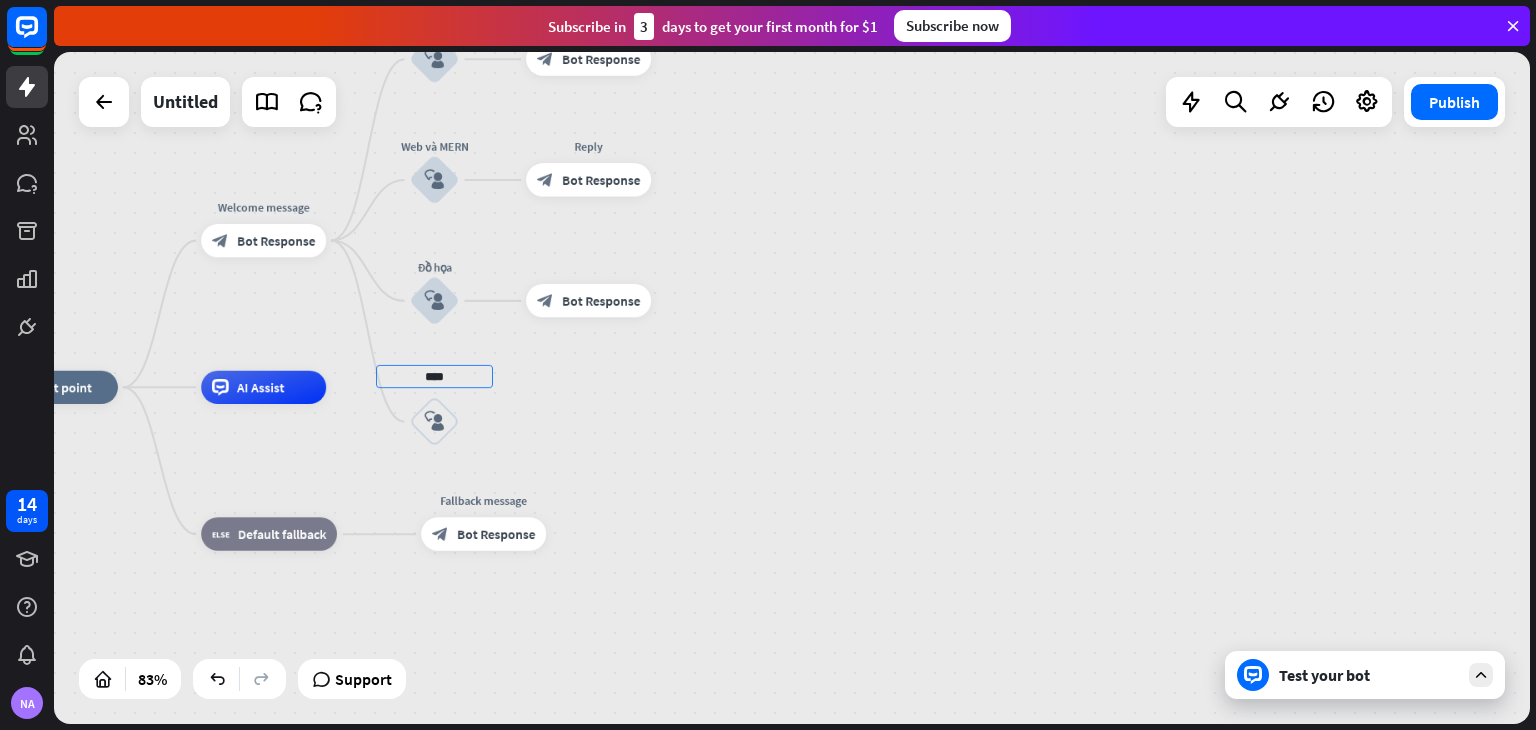 type on "****" 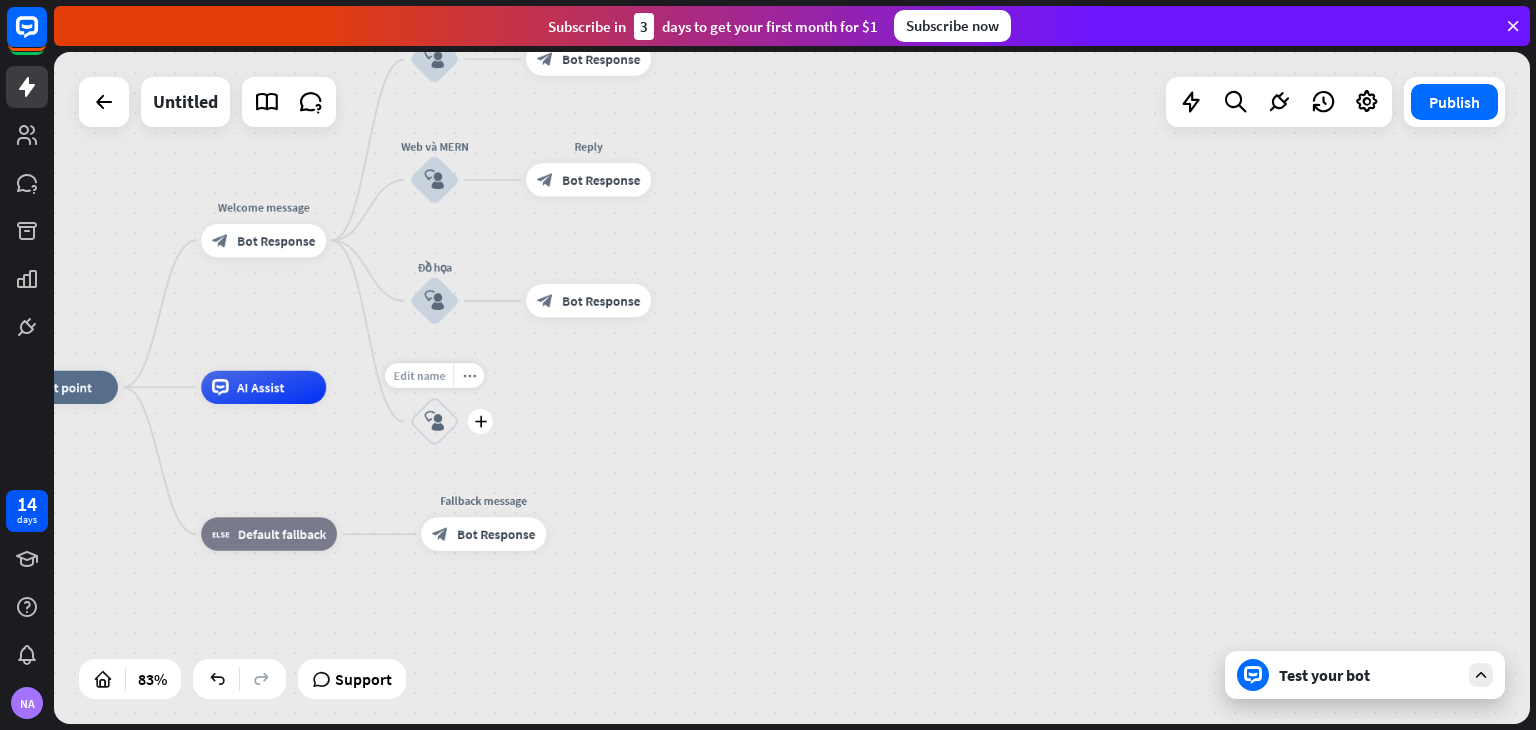 click on "Edit name" at bounding box center [419, 375] 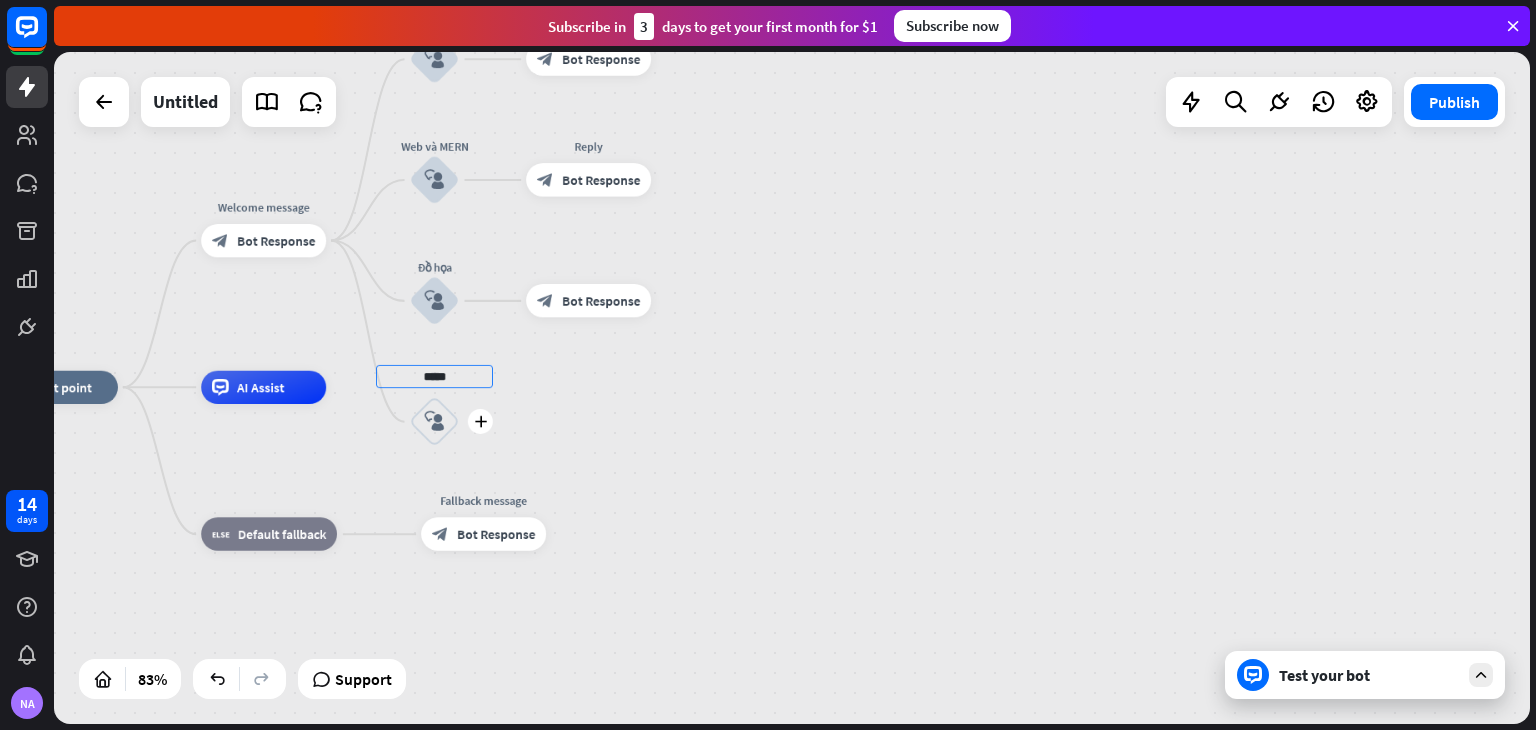 type on "*****" 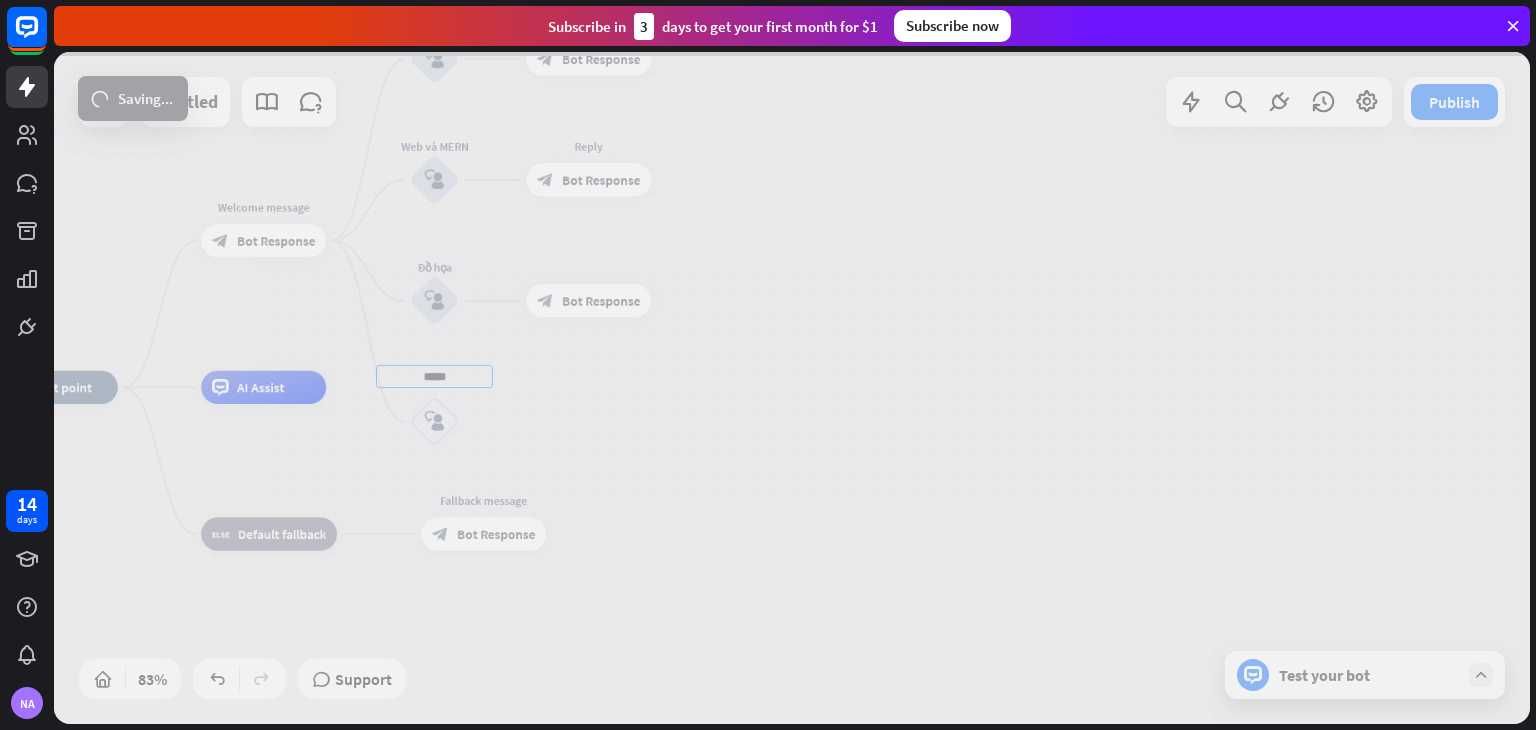 click on "home_2   Start point                 Welcome message   block_bot_response   Bot Response                 AI và học máy   block_user_input                 Reply   block_bot_response   Bot Response                 Web và MERN   block_user_input                 Reply   block_bot_response   Bot Response                 Đồ họa   block_user_input                   block_bot_response   Bot Response         *****           block_user_input                     AI Assist                   block_fallback   Default fallback                 Fallback message   block_bot_response   Bot Response
Untitled
Publish
83%           Support         Test your bot         loader   Saving...           close   Interactions   block_user_input   User Input block_bot_response   Bot Response block_fallback   Fallback filter   Filter block_attachment   Attachment input builder_tree   Flow Actions       FAQ" at bounding box center (792, 388) 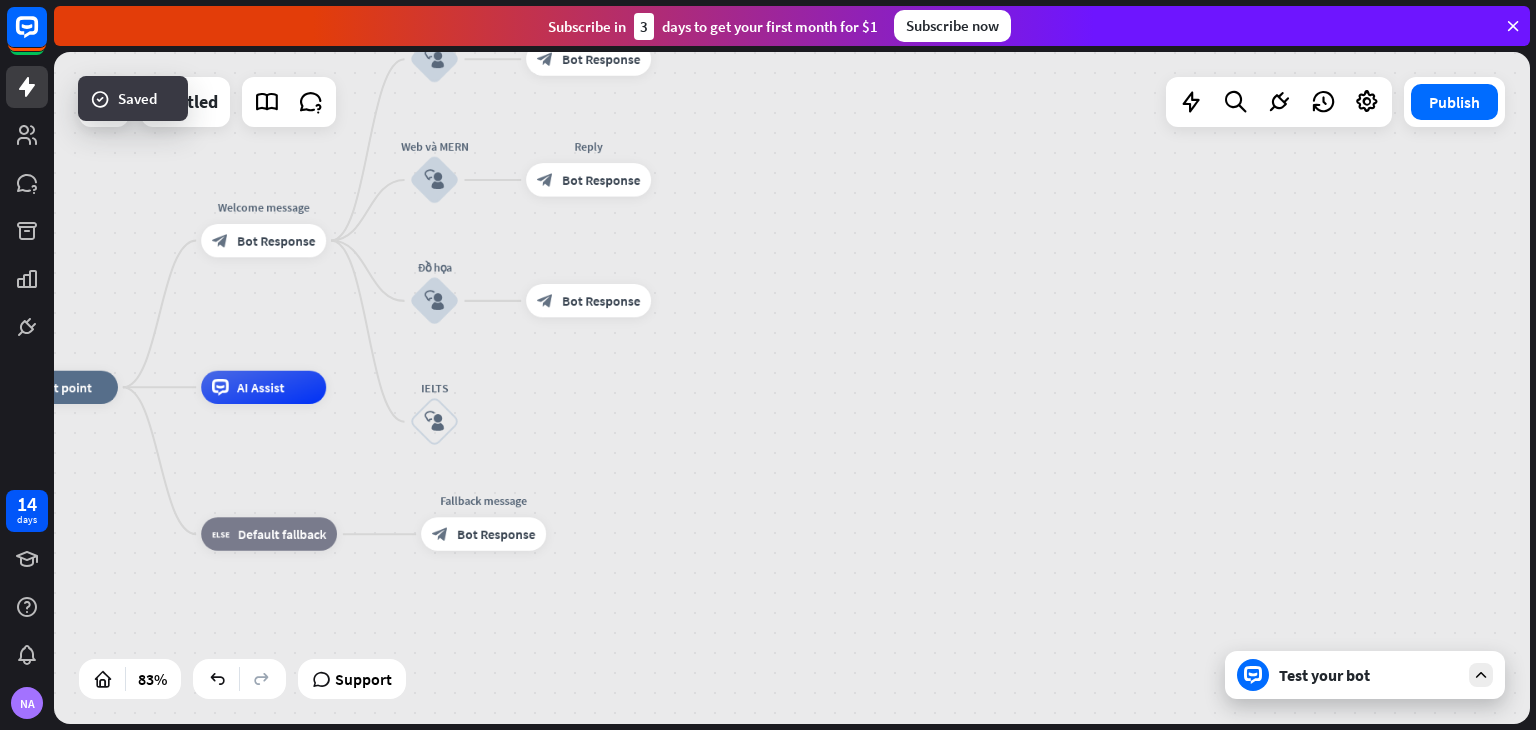 click on "block_user_input" at bounding box center (435, 422) 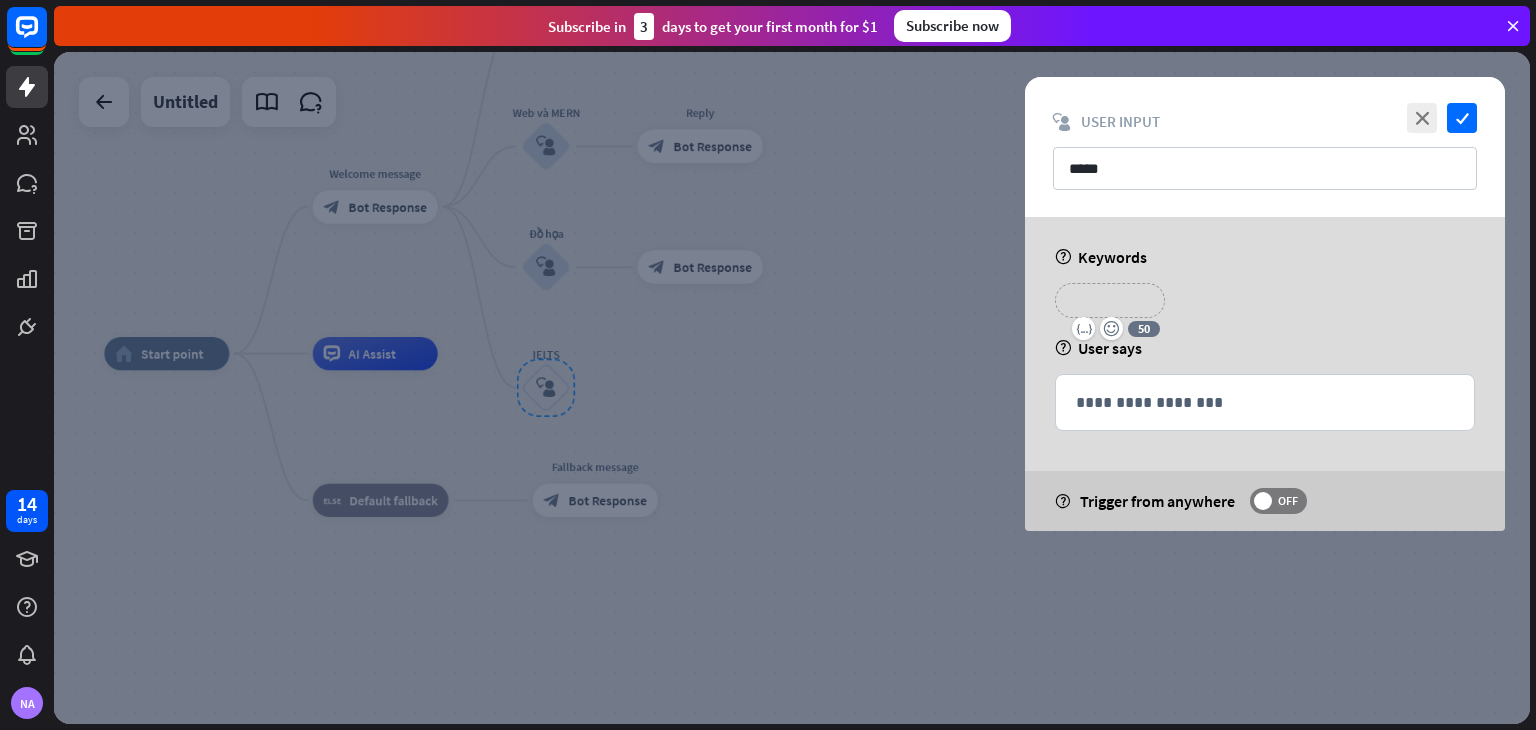 click on "**********" at bounding box center [1110, 300] 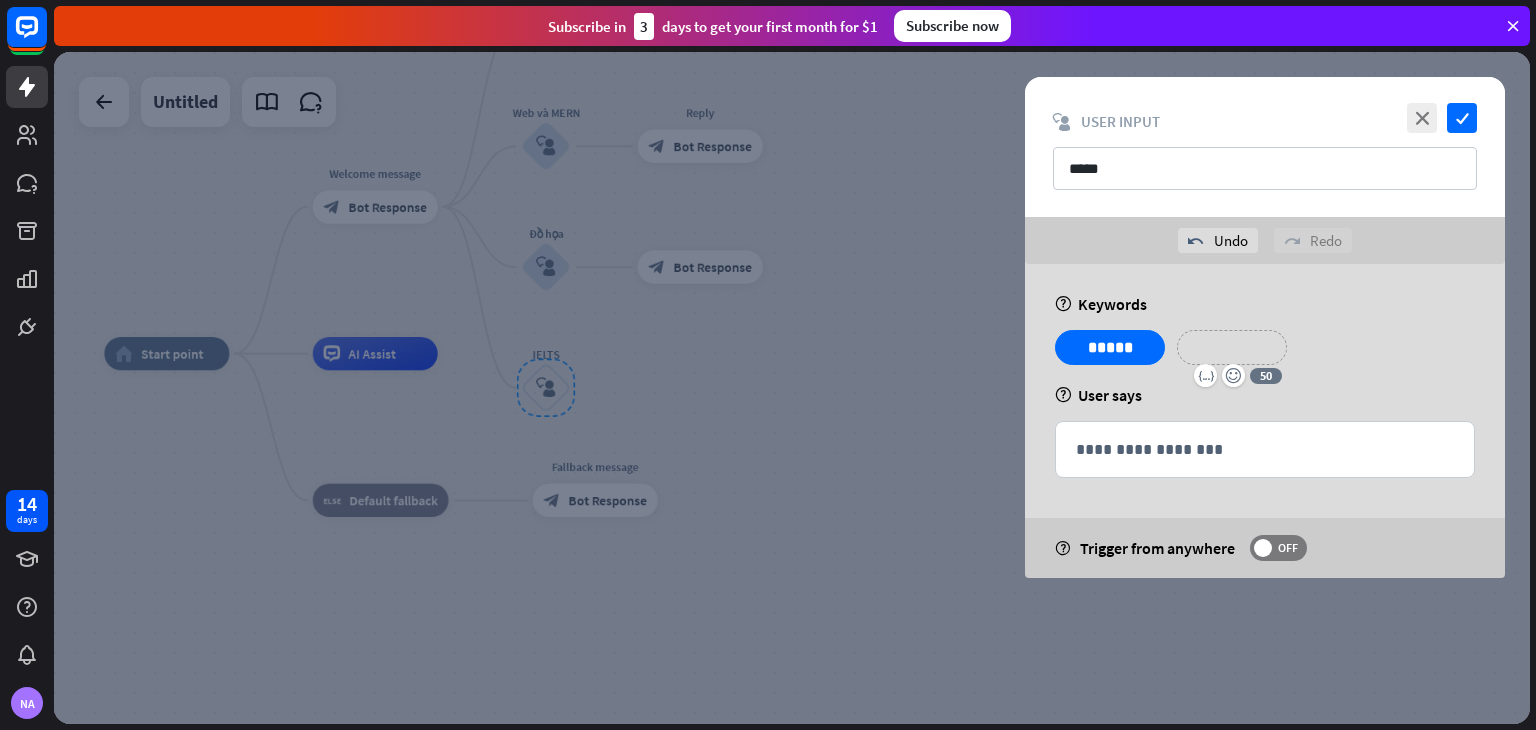 click on "**********" at bounding box center [1232, 347] 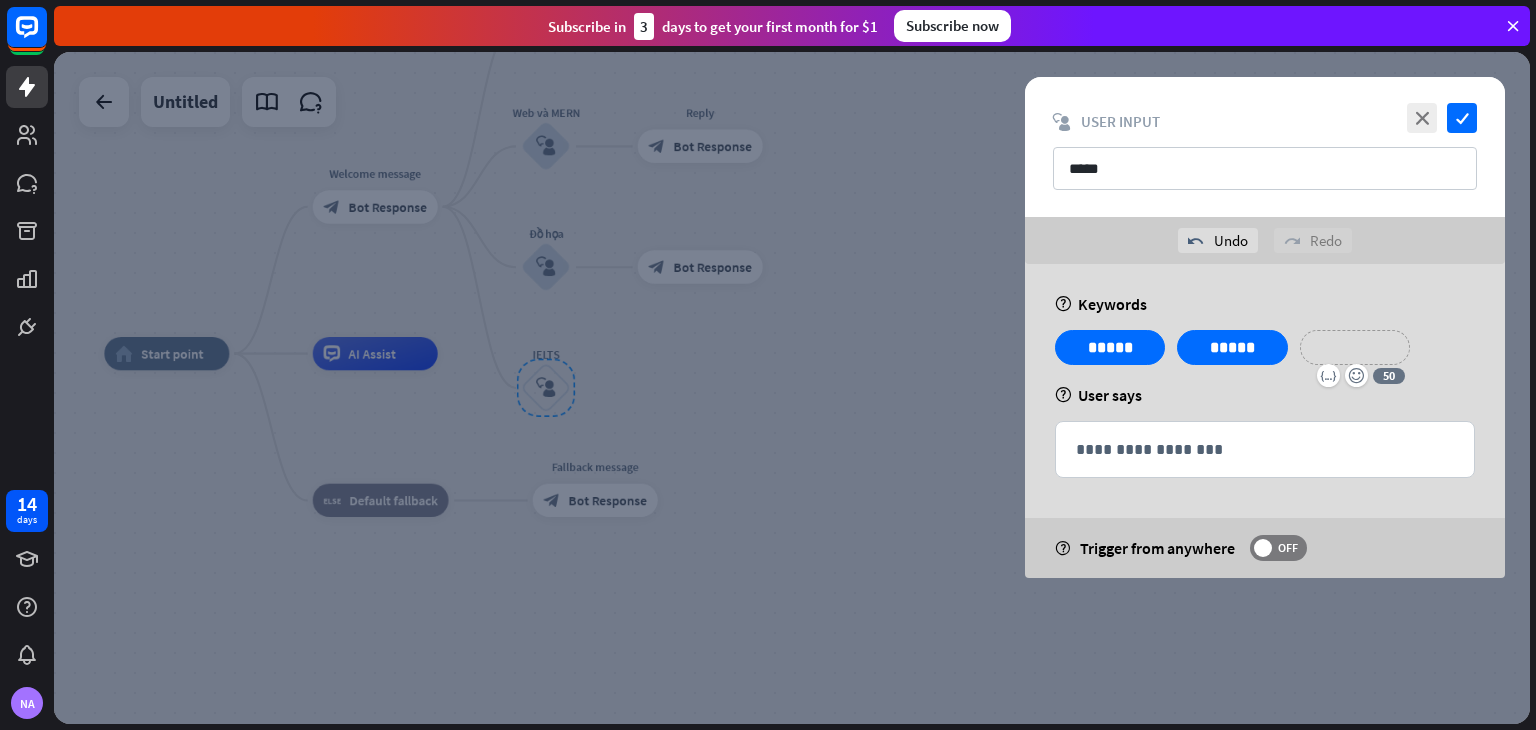 click on "**********" at bounding box center [1355, 347] 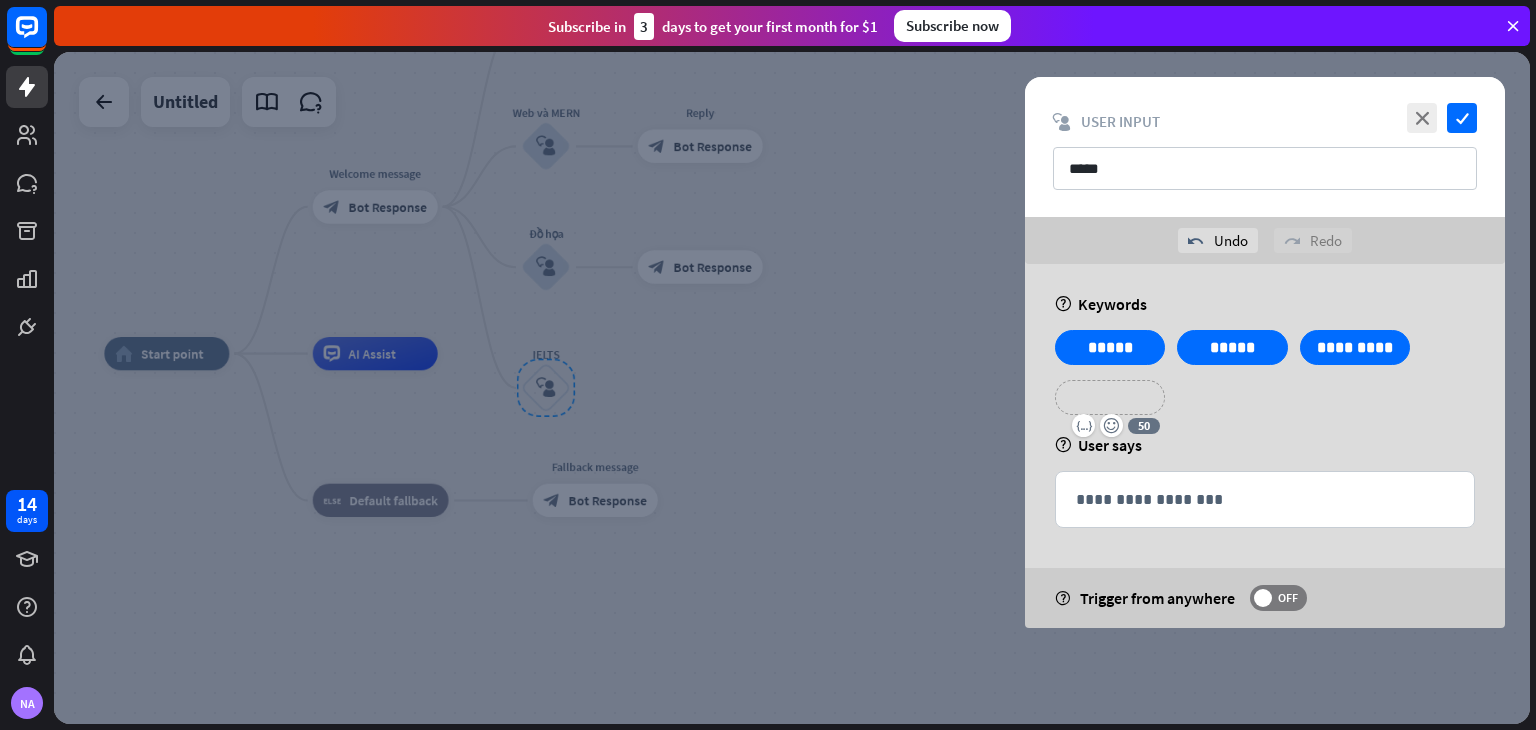 click on "**********" at bounding box center [1110, 397] 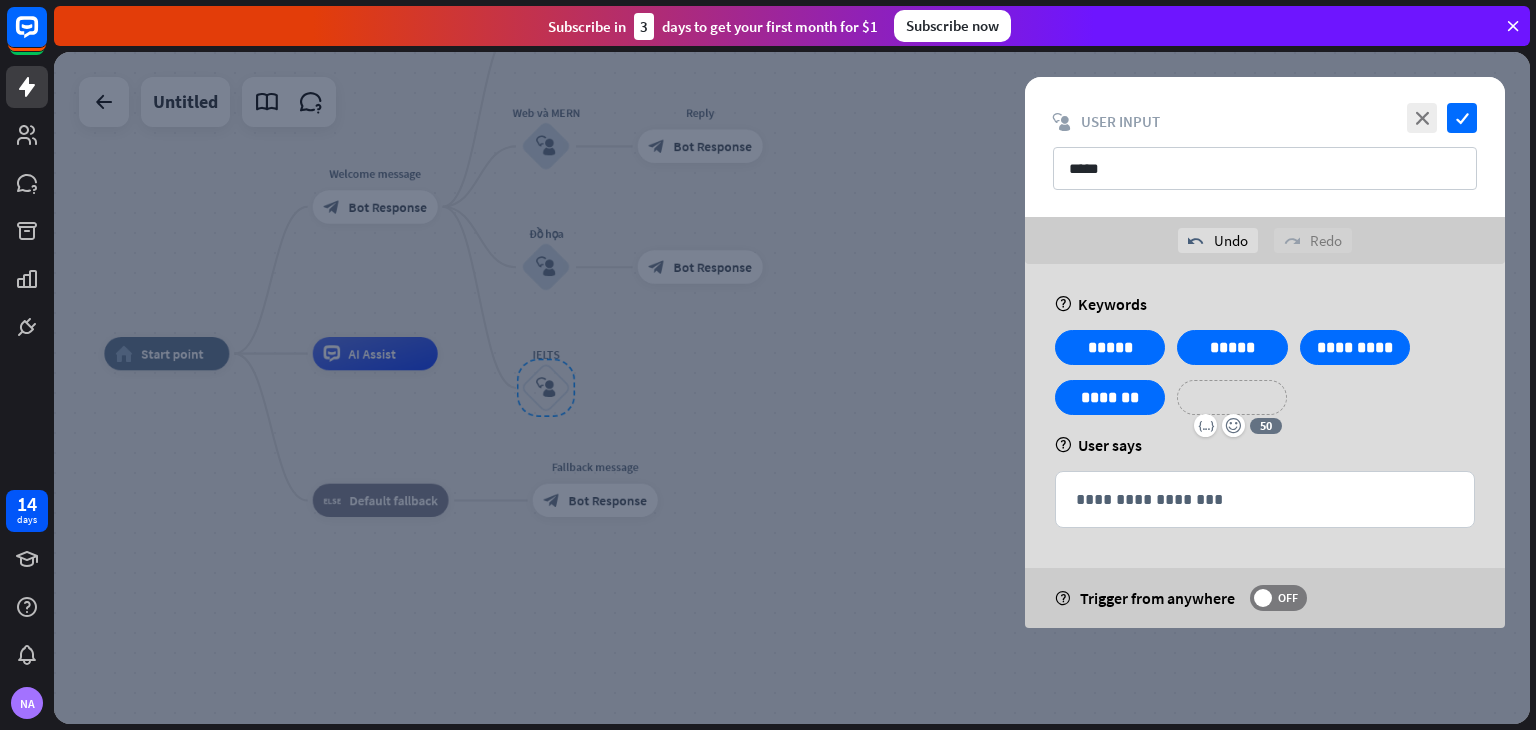 click on "**********" at bounding box center (1232, 397) 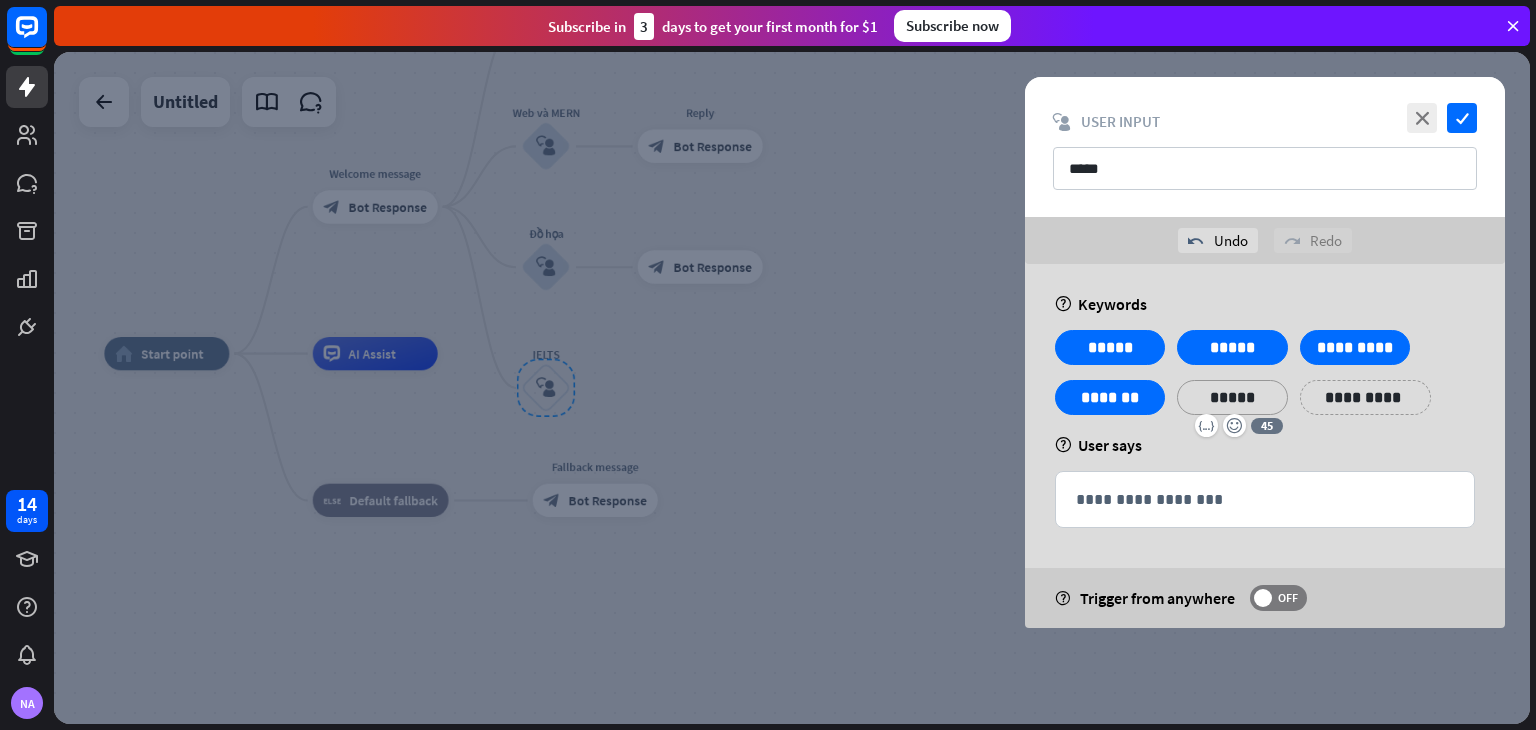 click on "*****" at bounding box center (1232, 397) 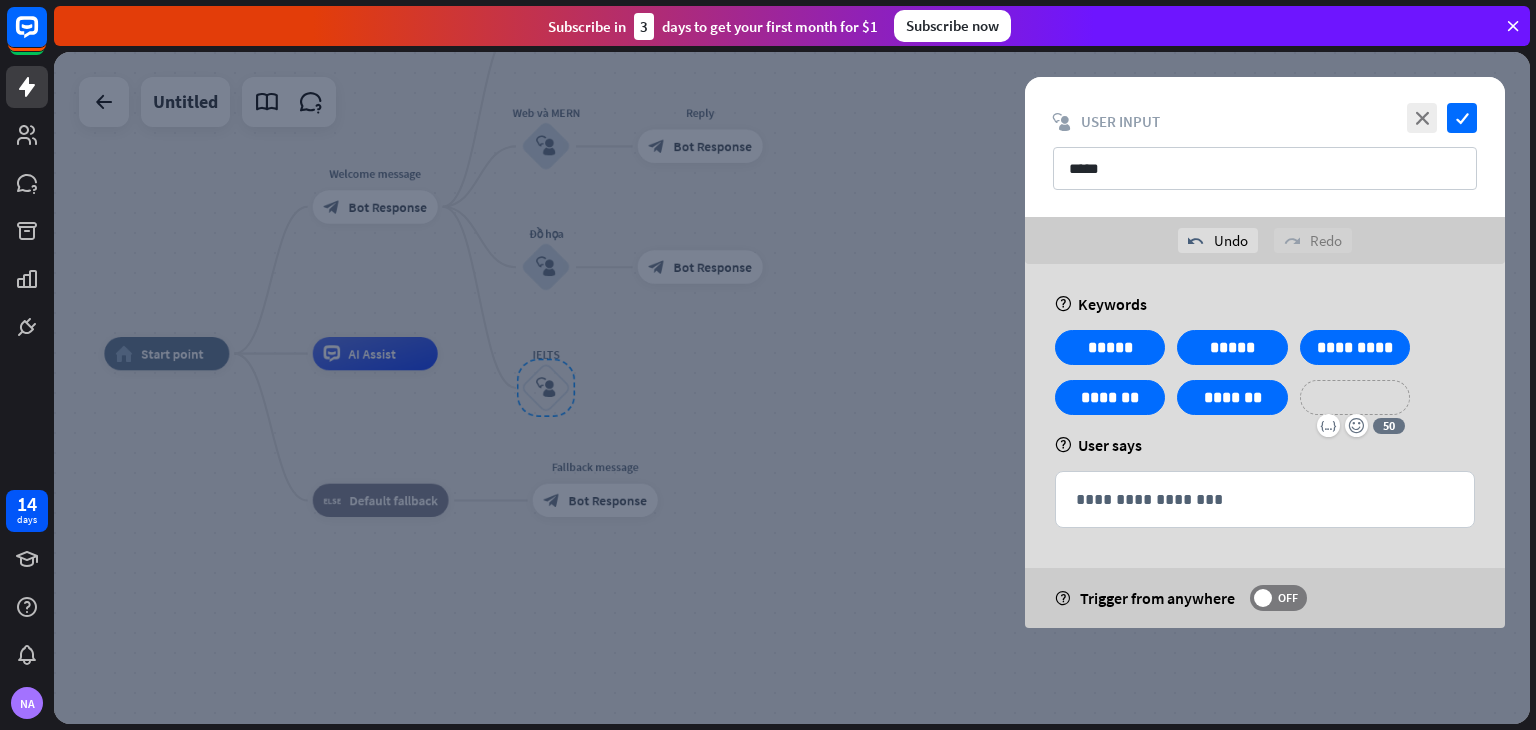 click on "**********" at bounding box center (1355, 397) 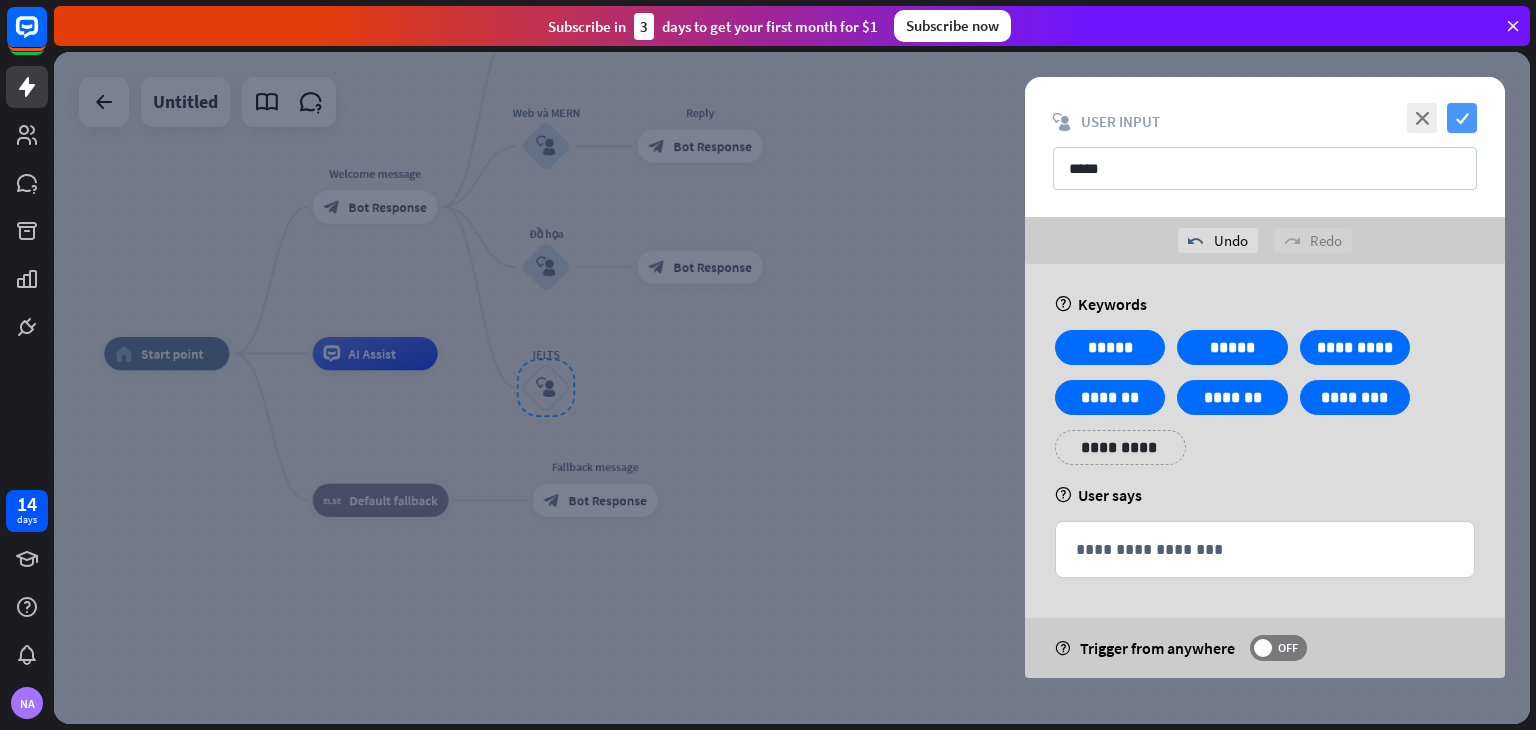 click on "check" at bounding box center [1462, 118] 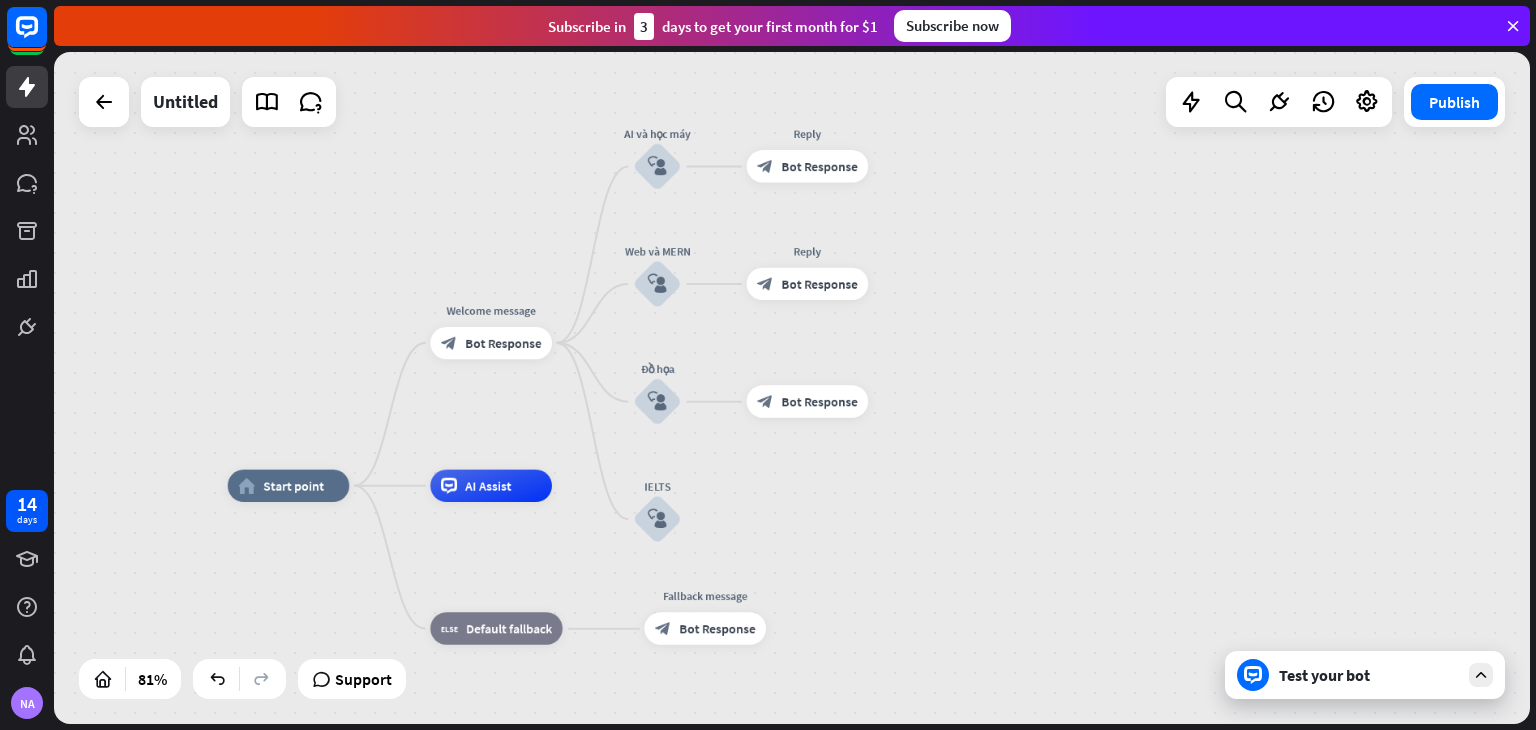 drag, startPoint x: 908, startPoint y: 291, endPoint x: 985, endPoint y: 418, distance: 148.51936 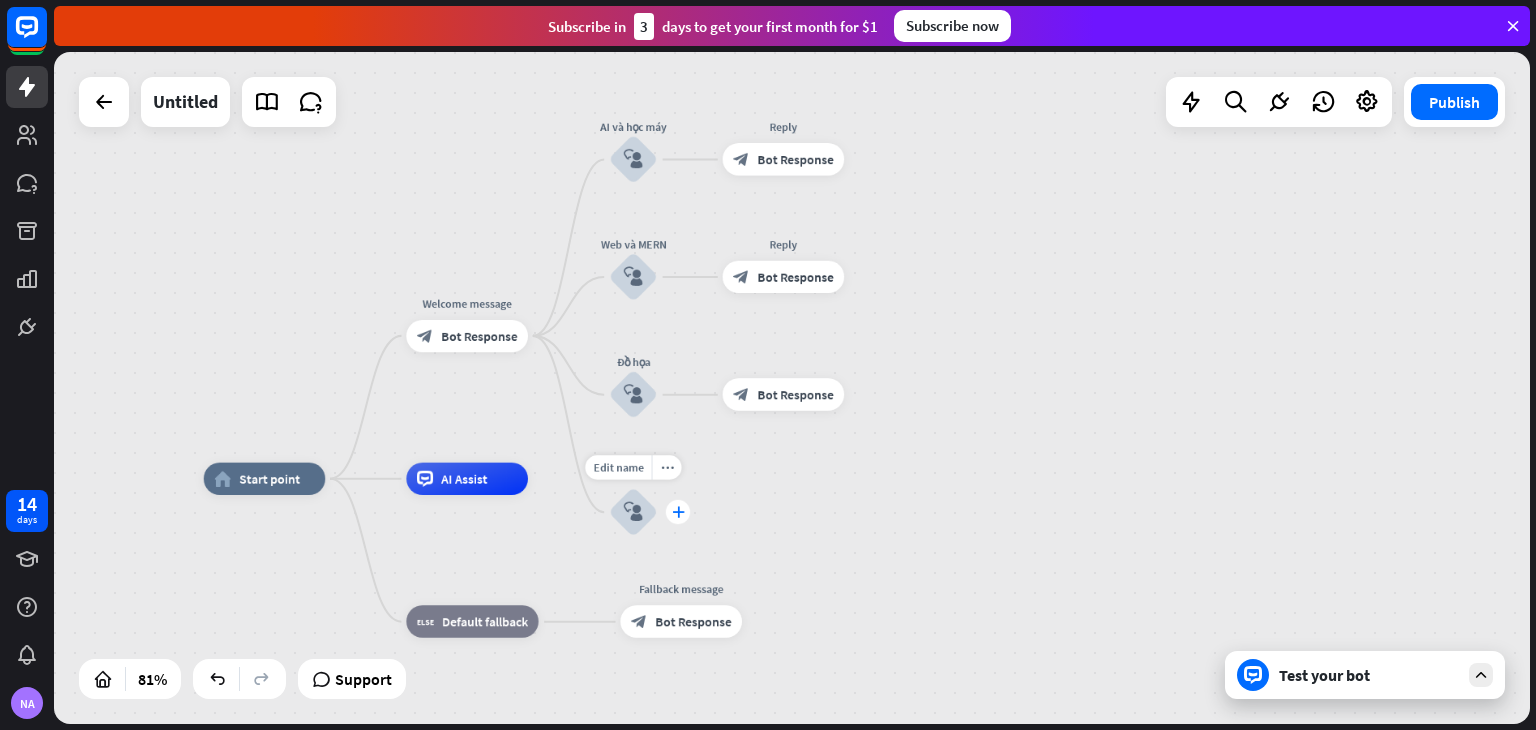 click on "plus" at bounding box center (678, 512) 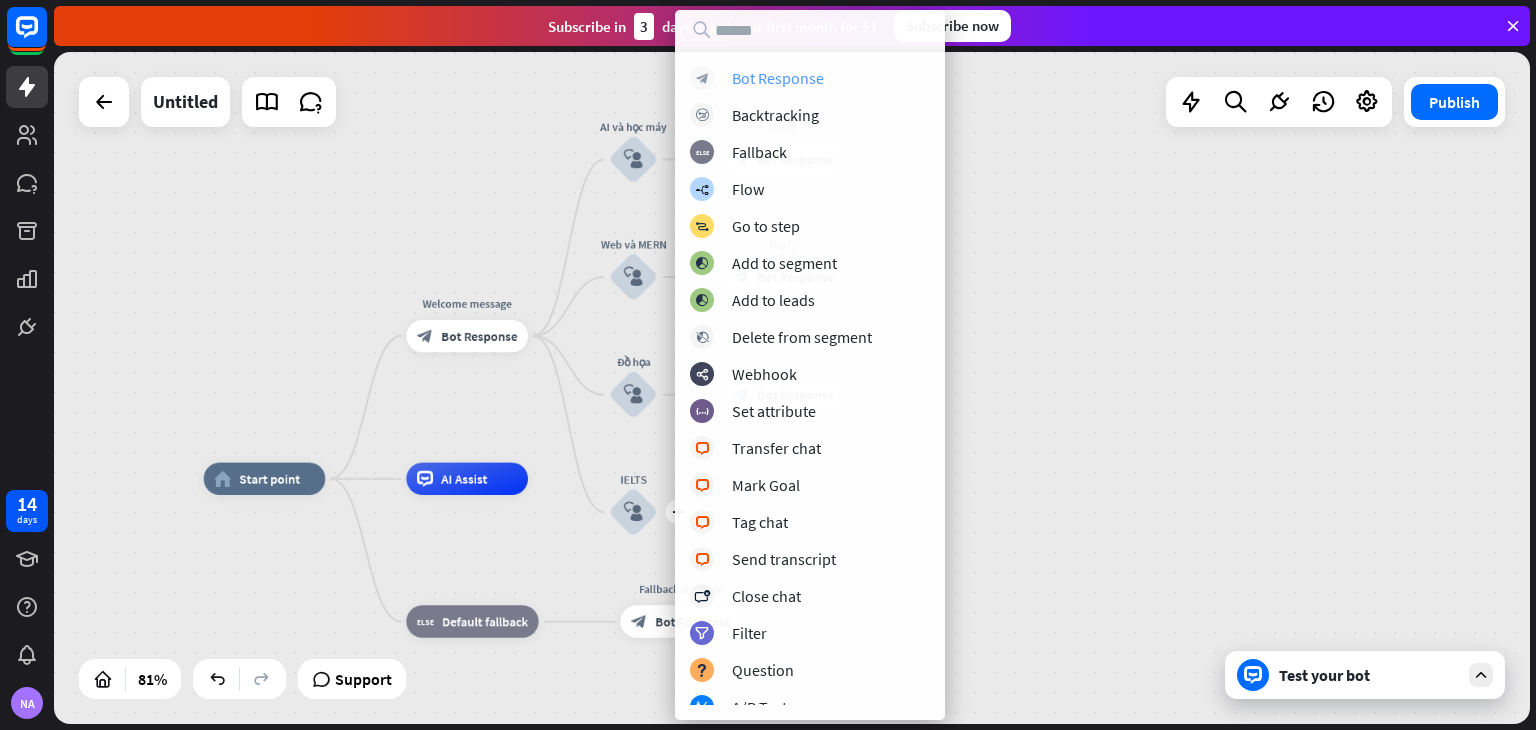 drag, startPoint x: 766, startPoint y: 92, endPoint x: 770, endPoint y: 82, distance: 10.770329 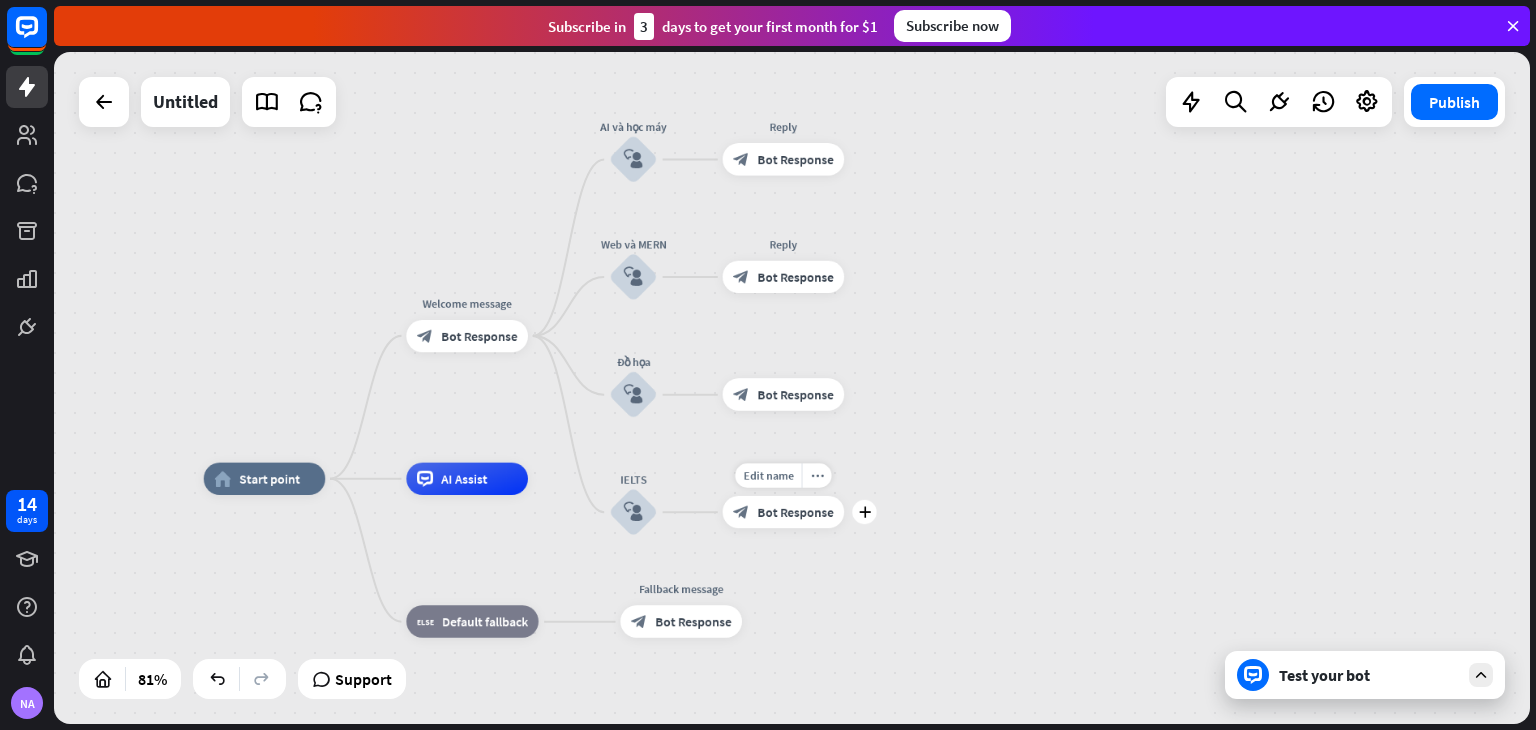 click on "block_bot_response   Bot Response" at bounding box center [784, 512] 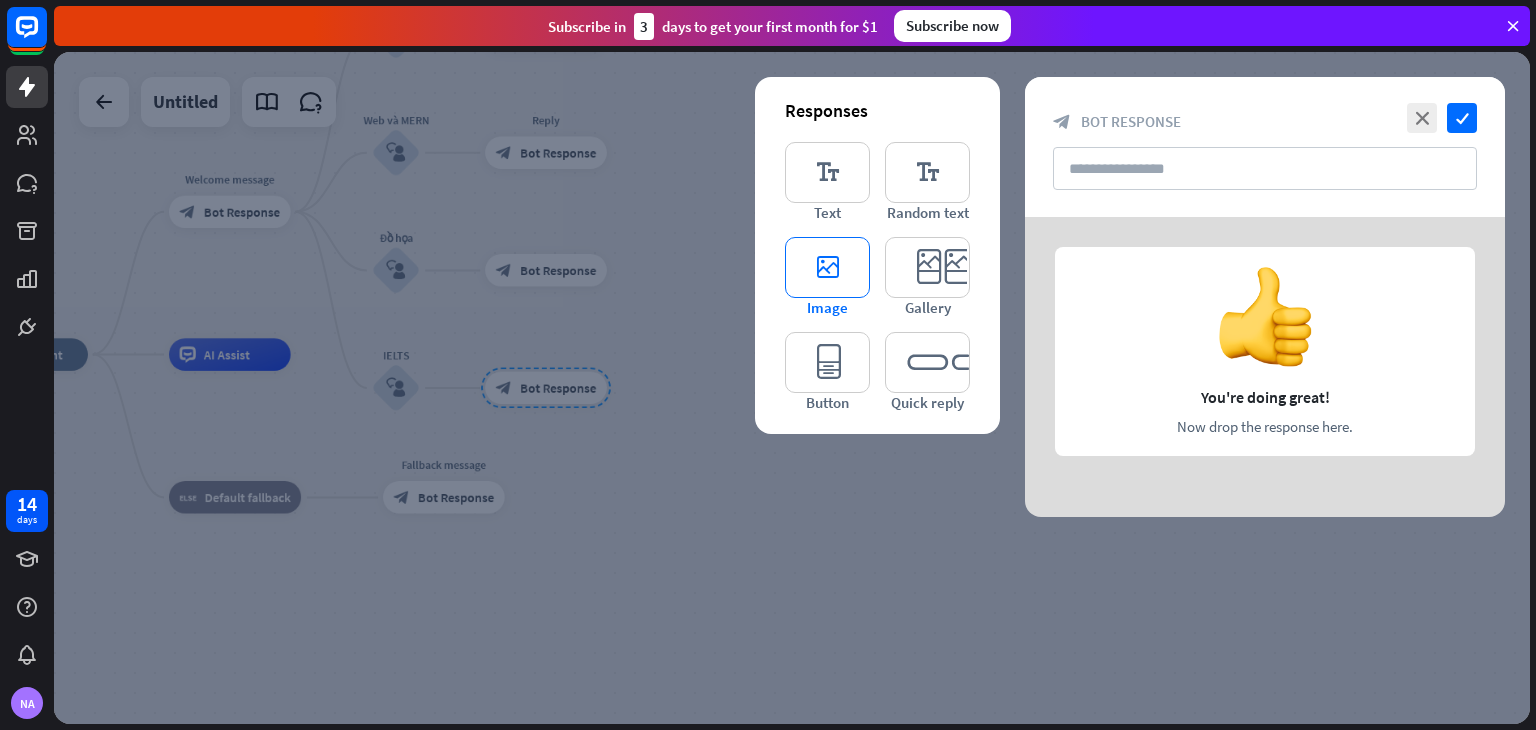 type 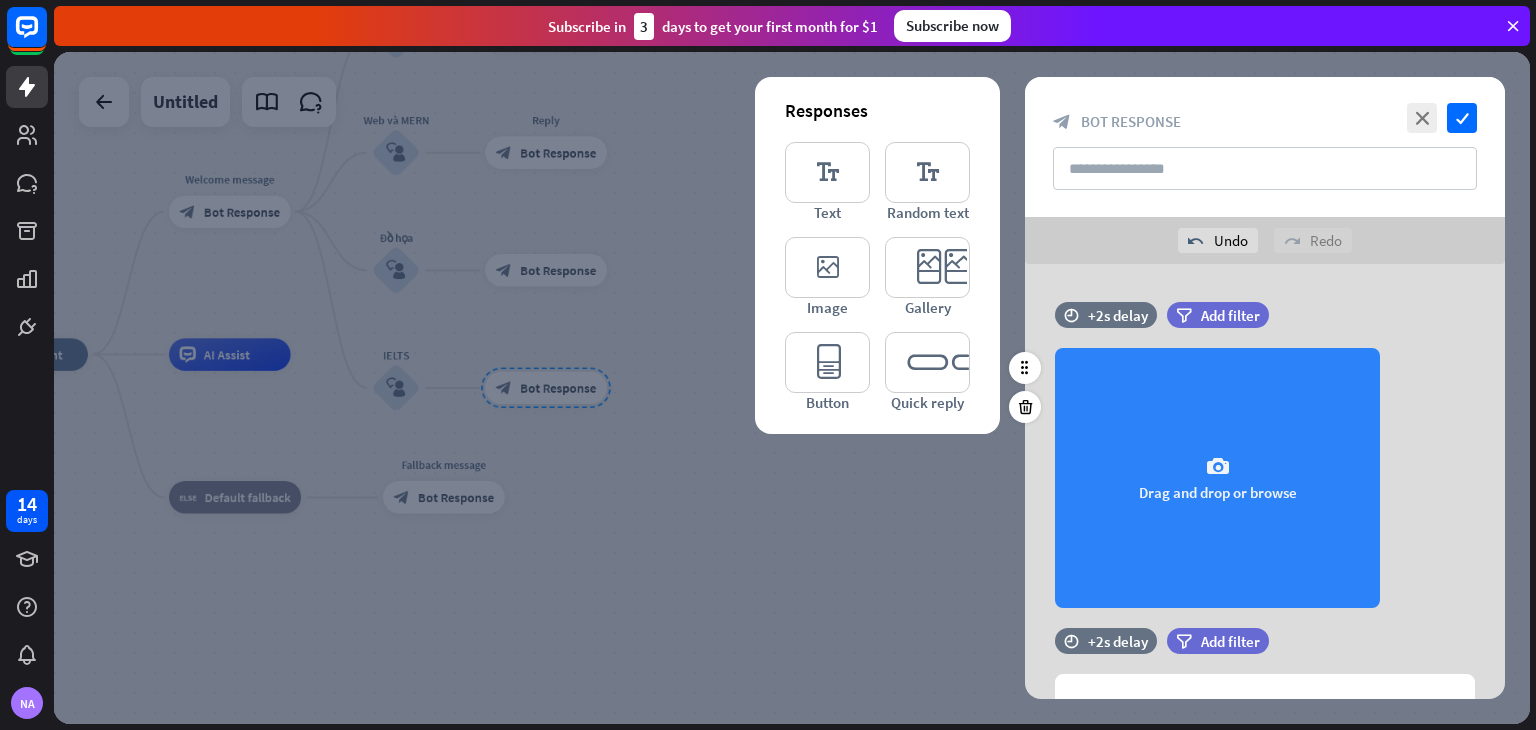 scroll, scrollTop: 112, scrollLeft: 0, axis: vertical 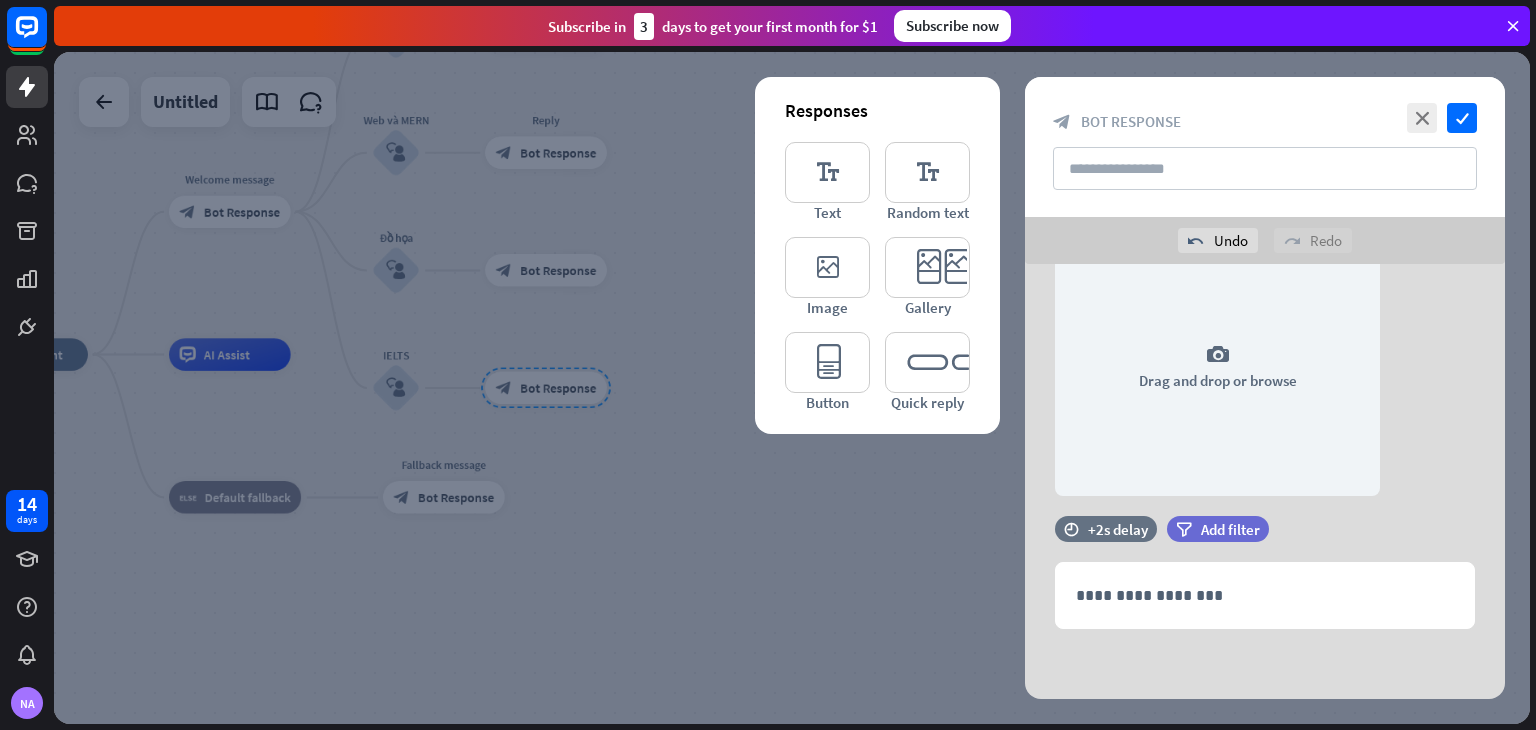 click at bounding box center [792, 388] 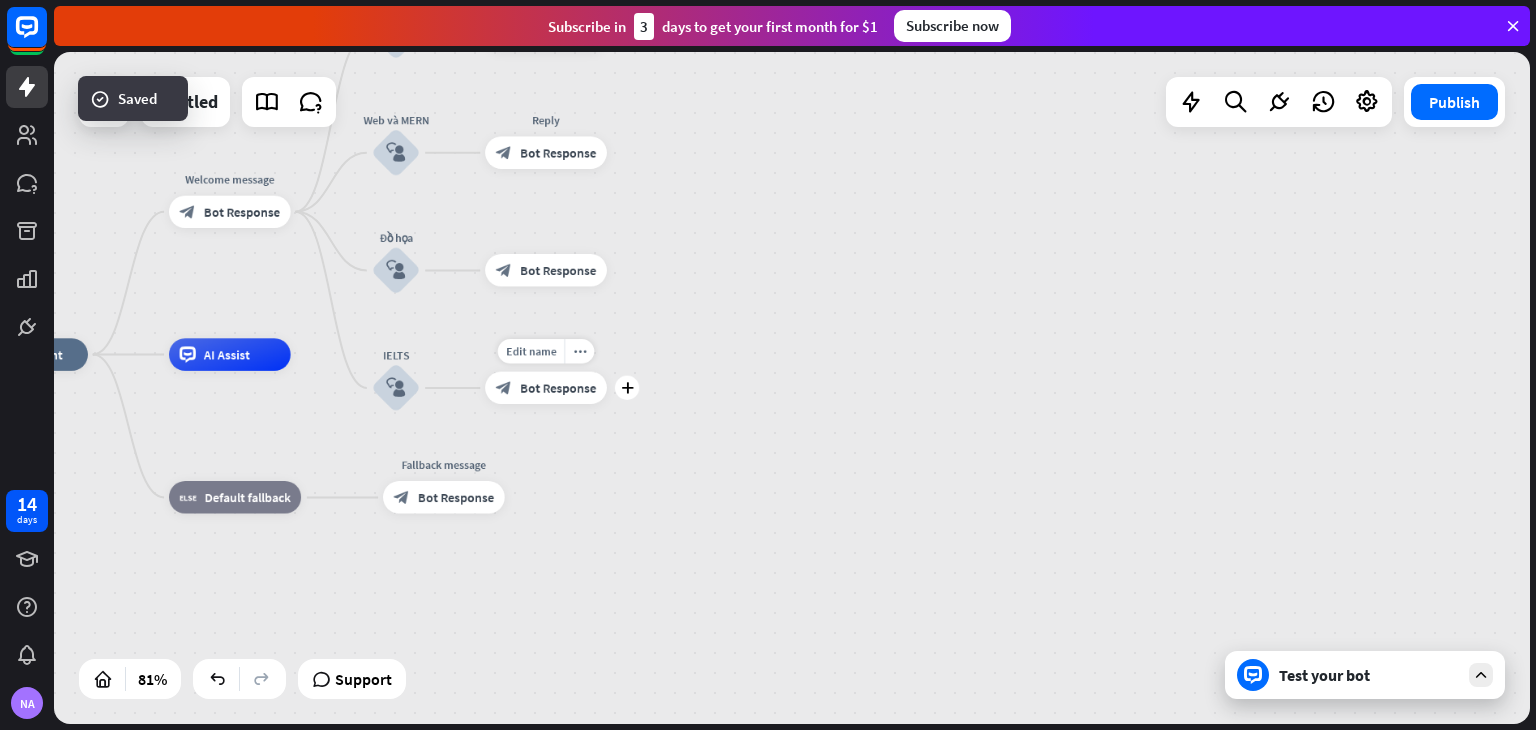 click on "Bot Response" at bounding box center (558, 388) 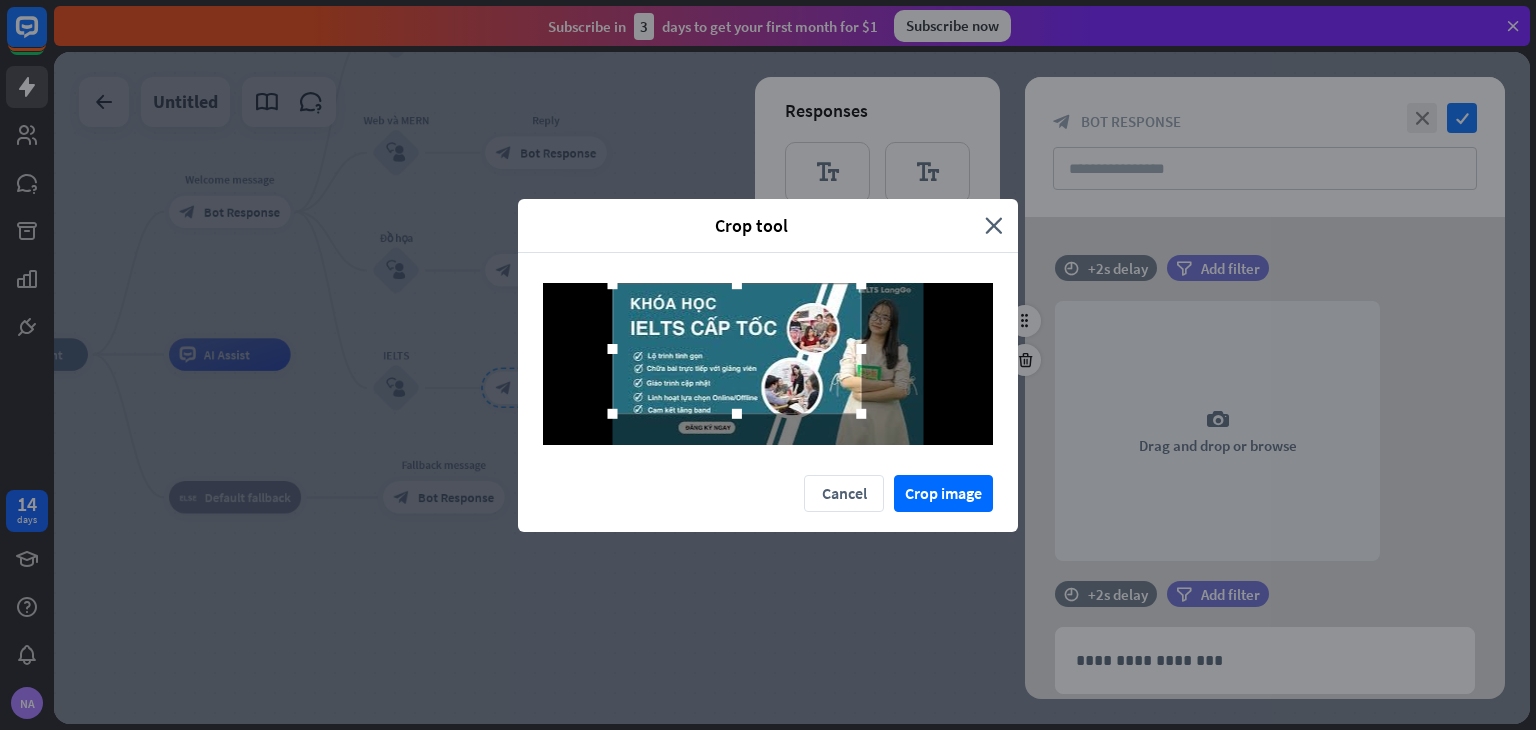 drag, startPoint x: 808, startPoint y: 365, endPoint x: 760, endPoint y: 349, distance: 50.596443 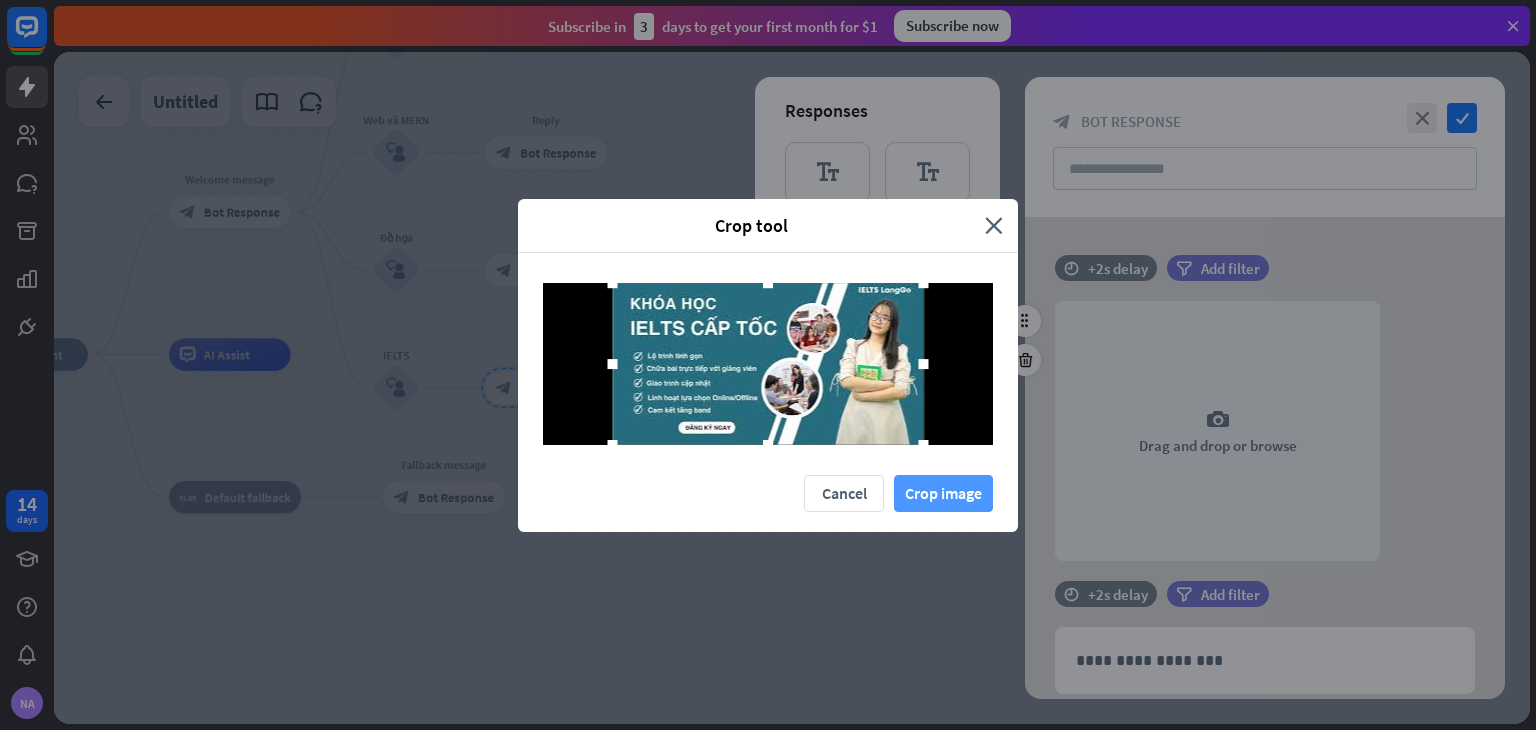 drag, startPoint x: 864, startPoint y: 423, endPoint x: 984, endPoint y: 498, distance: 141.50972 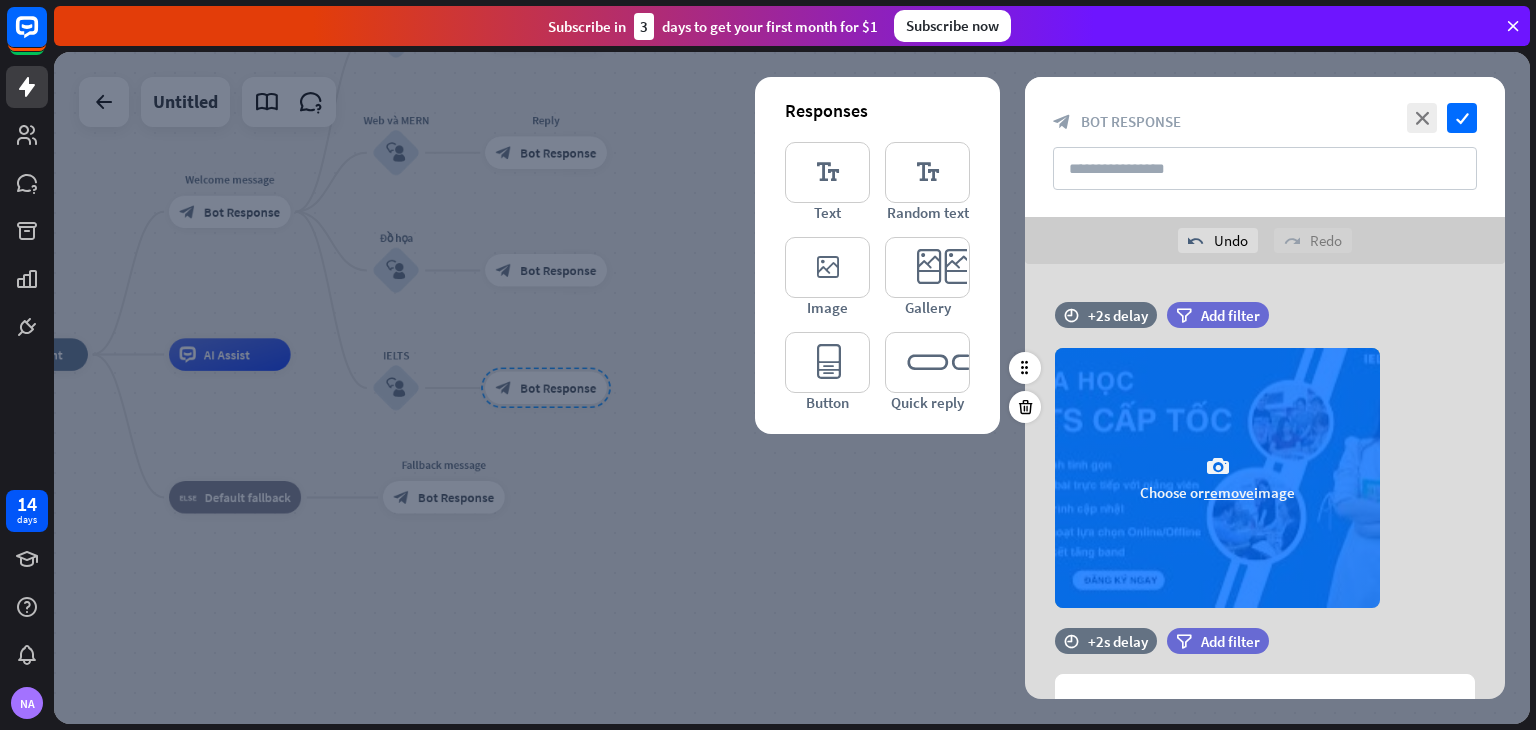 scroll, scrollTop: 112, scrollLeft: 0, axis: vertical 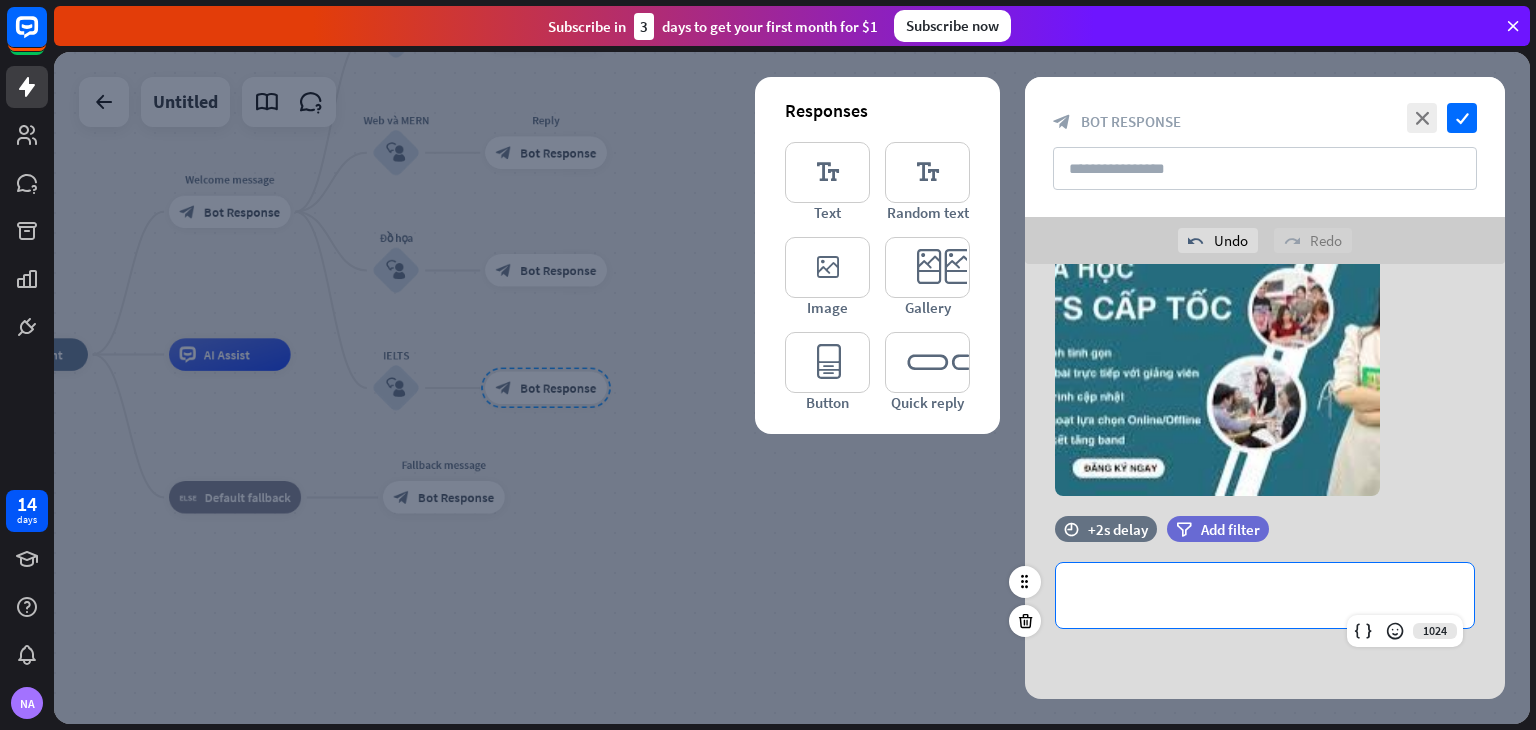 click on "**********" at bounding box center (1265, 595) 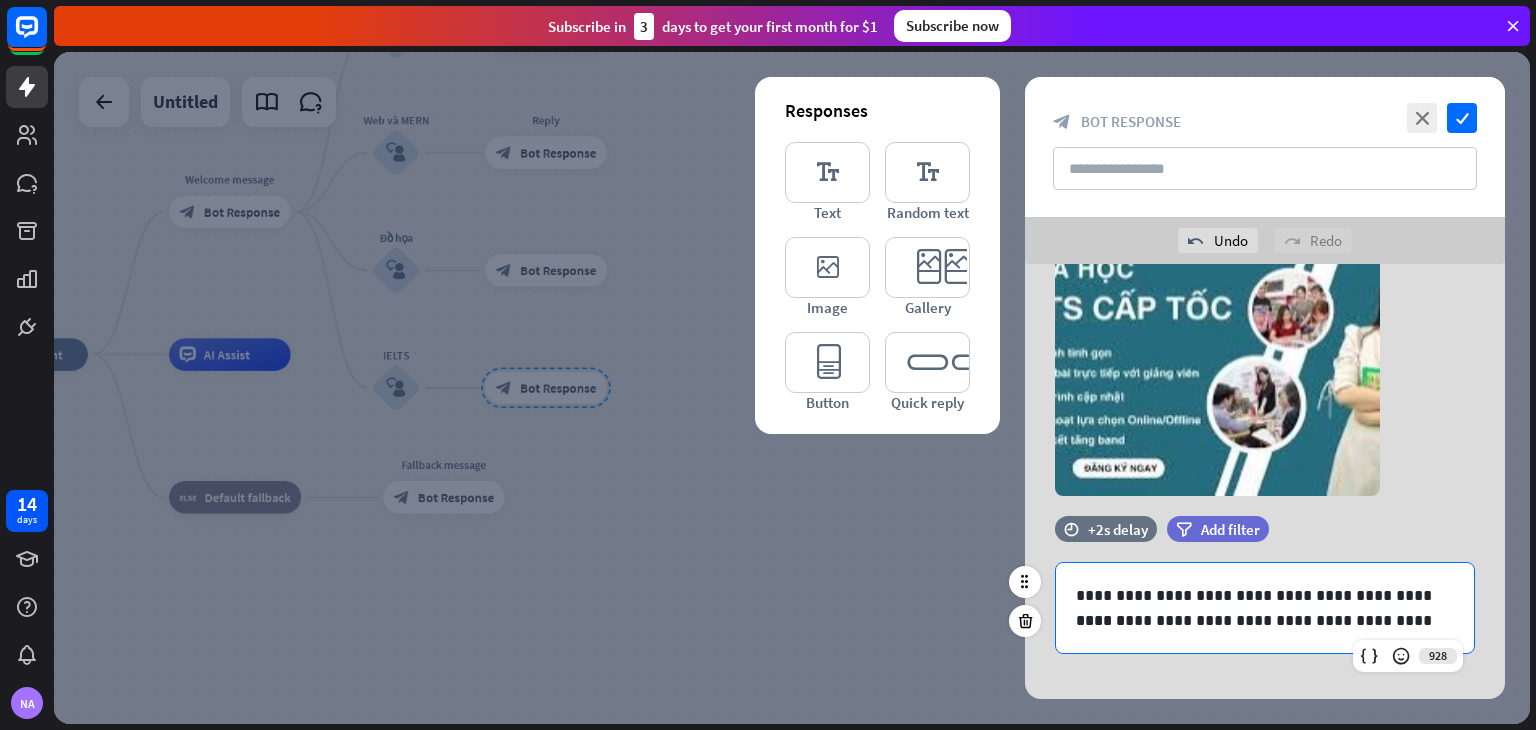 click on "**********" at bounding box center (1265, 595) 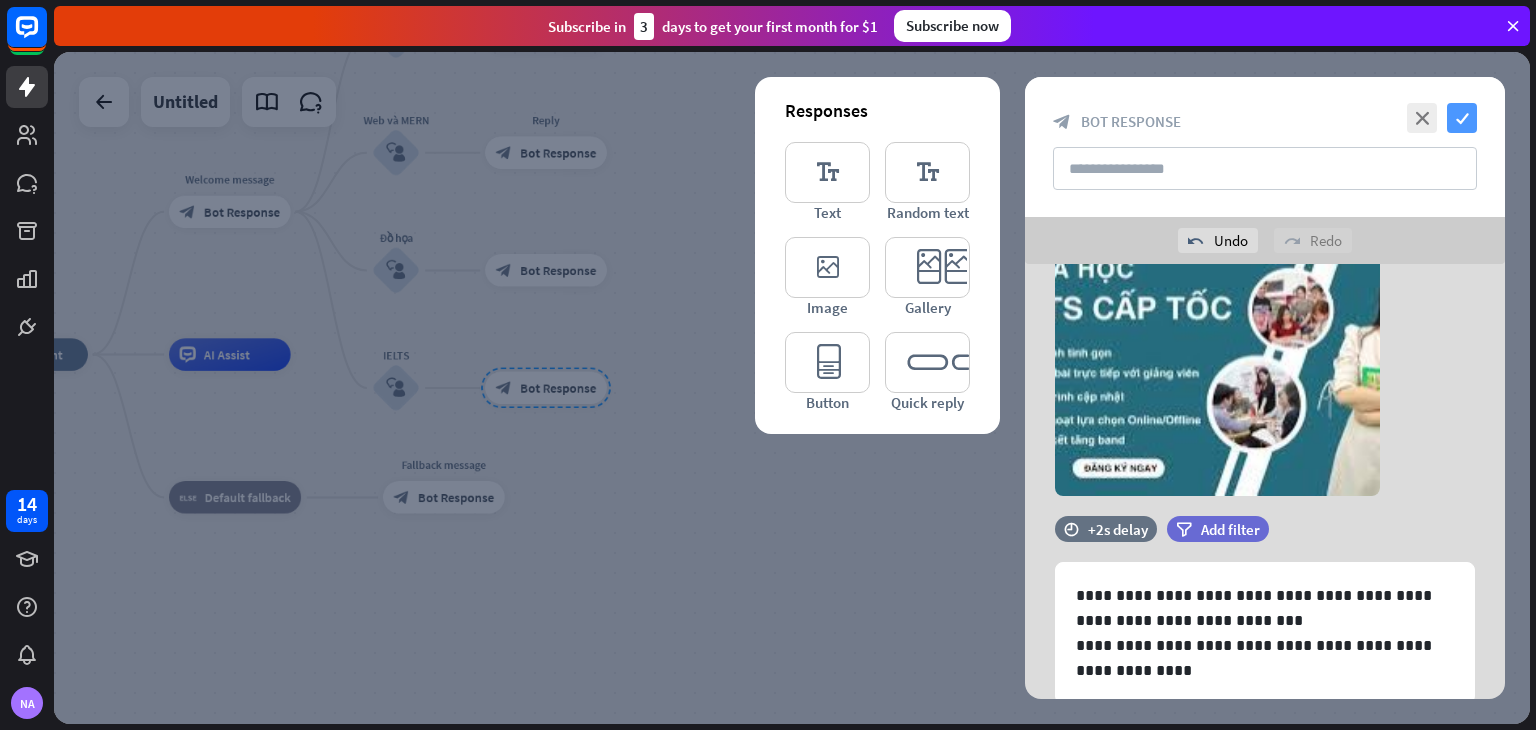 click on "check" at bounding box center [1462, 118] 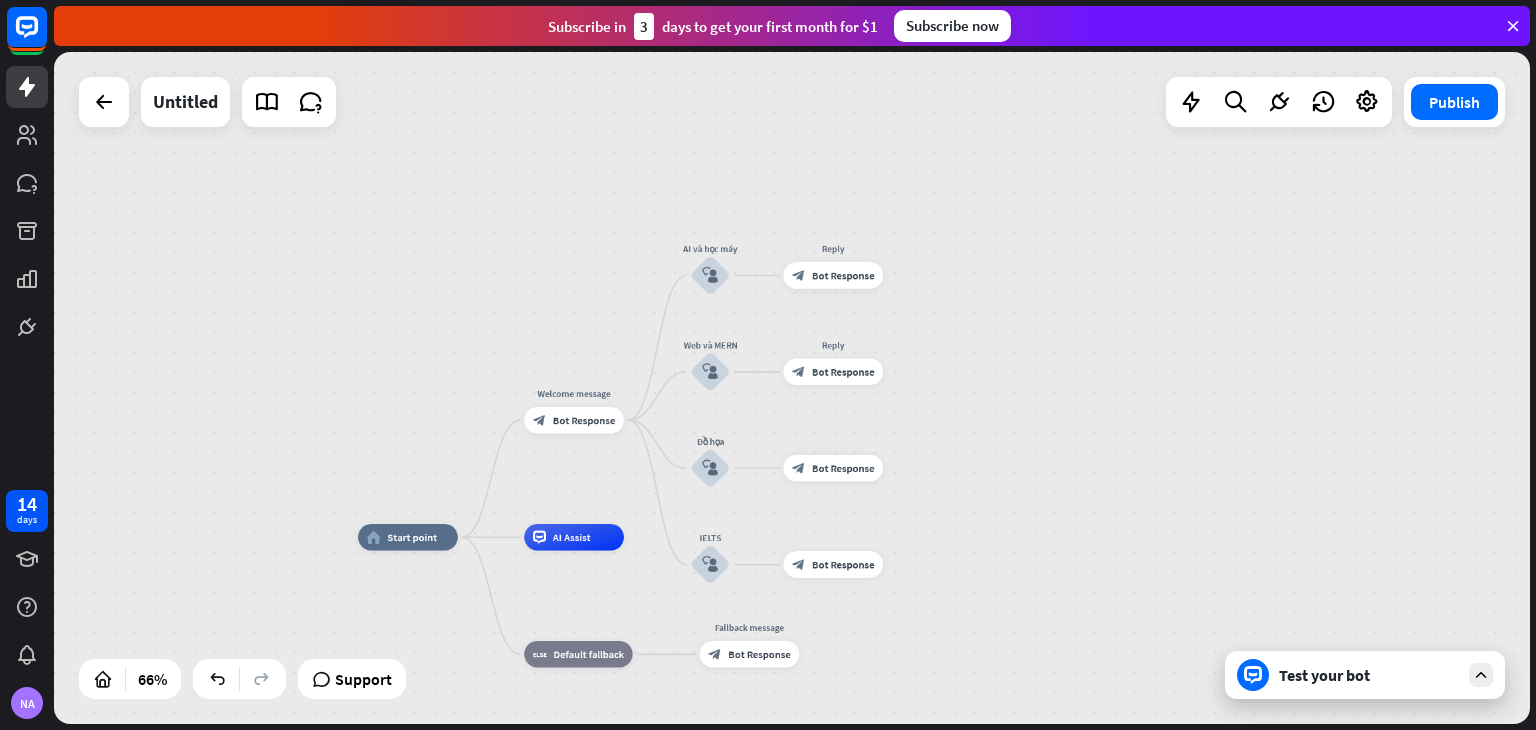 drag, startPoint x: 651, startPoint y: 330, endPoint x: 930, endPoint y: 510, distance: 332.0256 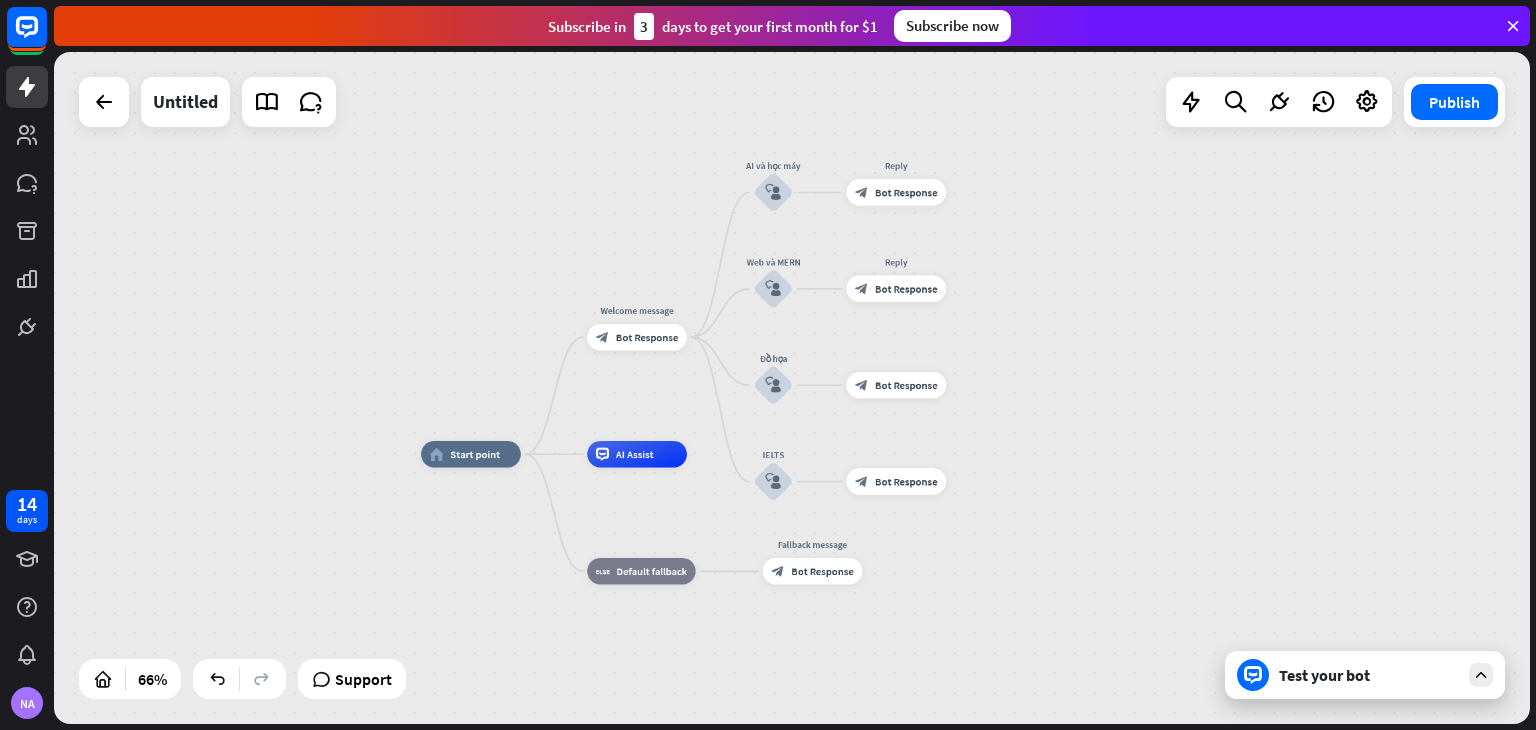 drag, startPoint x: 930, startPoint y: 510, endPoint x: 1021, endPoint y: 437, distance: 116.6619 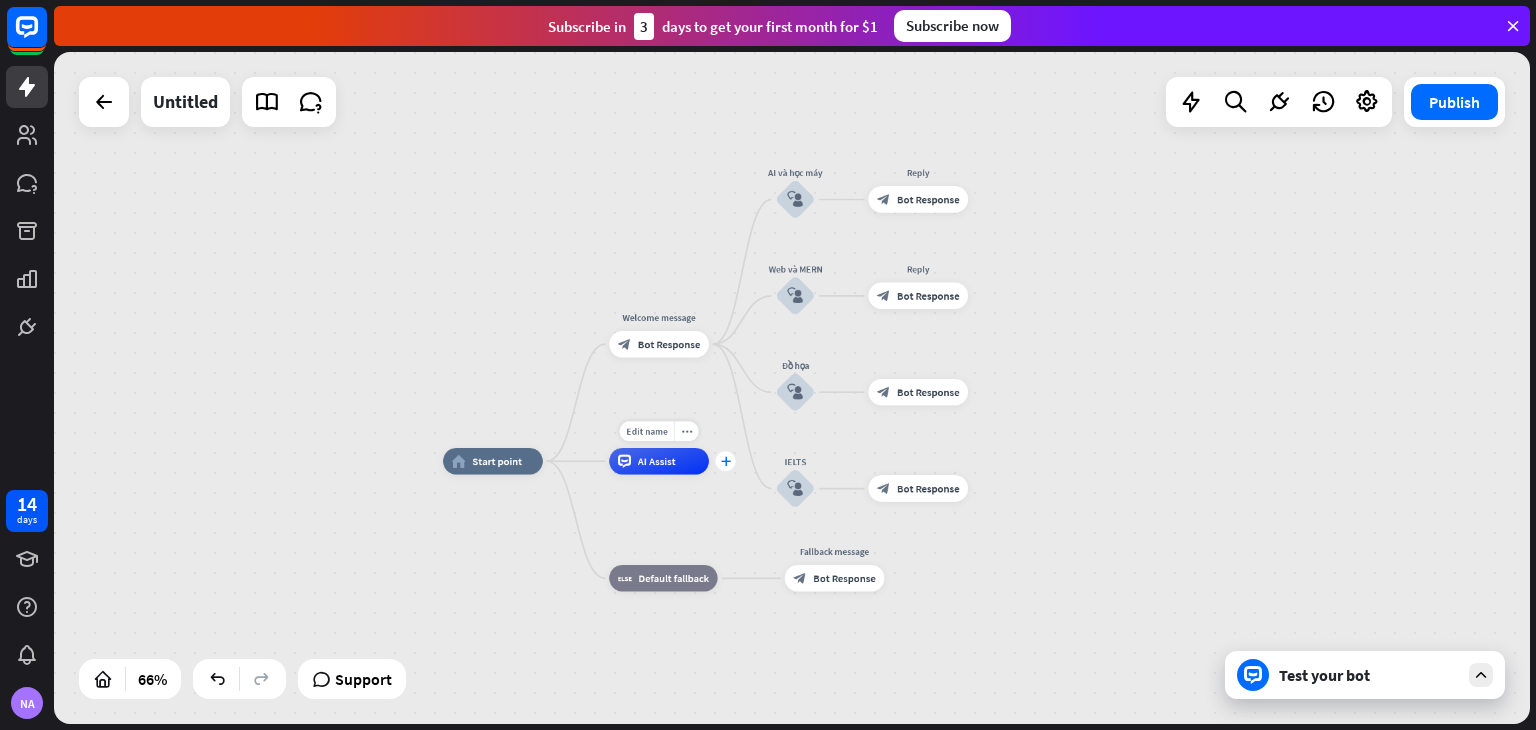click on "plus" at bounding box center [726, 461] 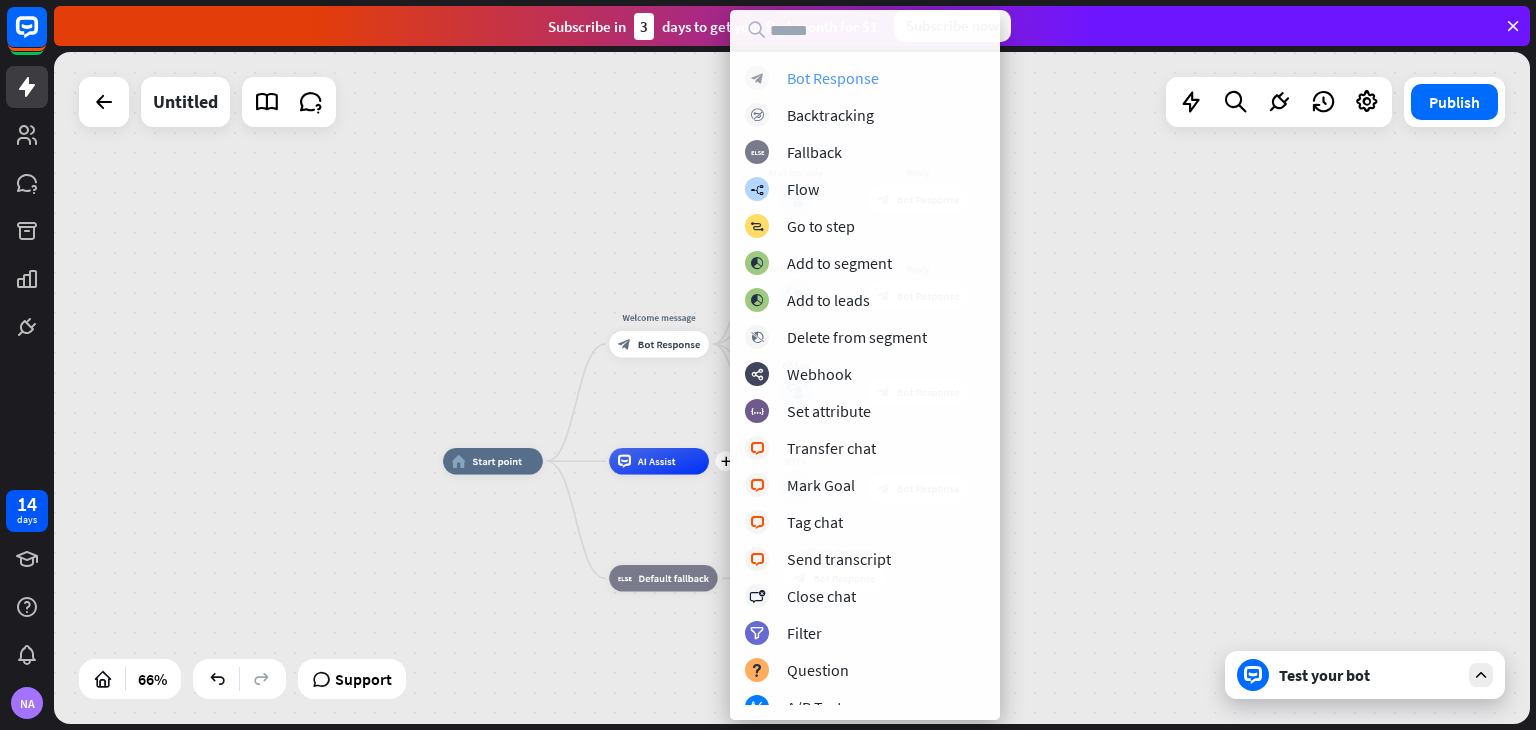 click on "Bot Response" at bounding box center [833, 78] 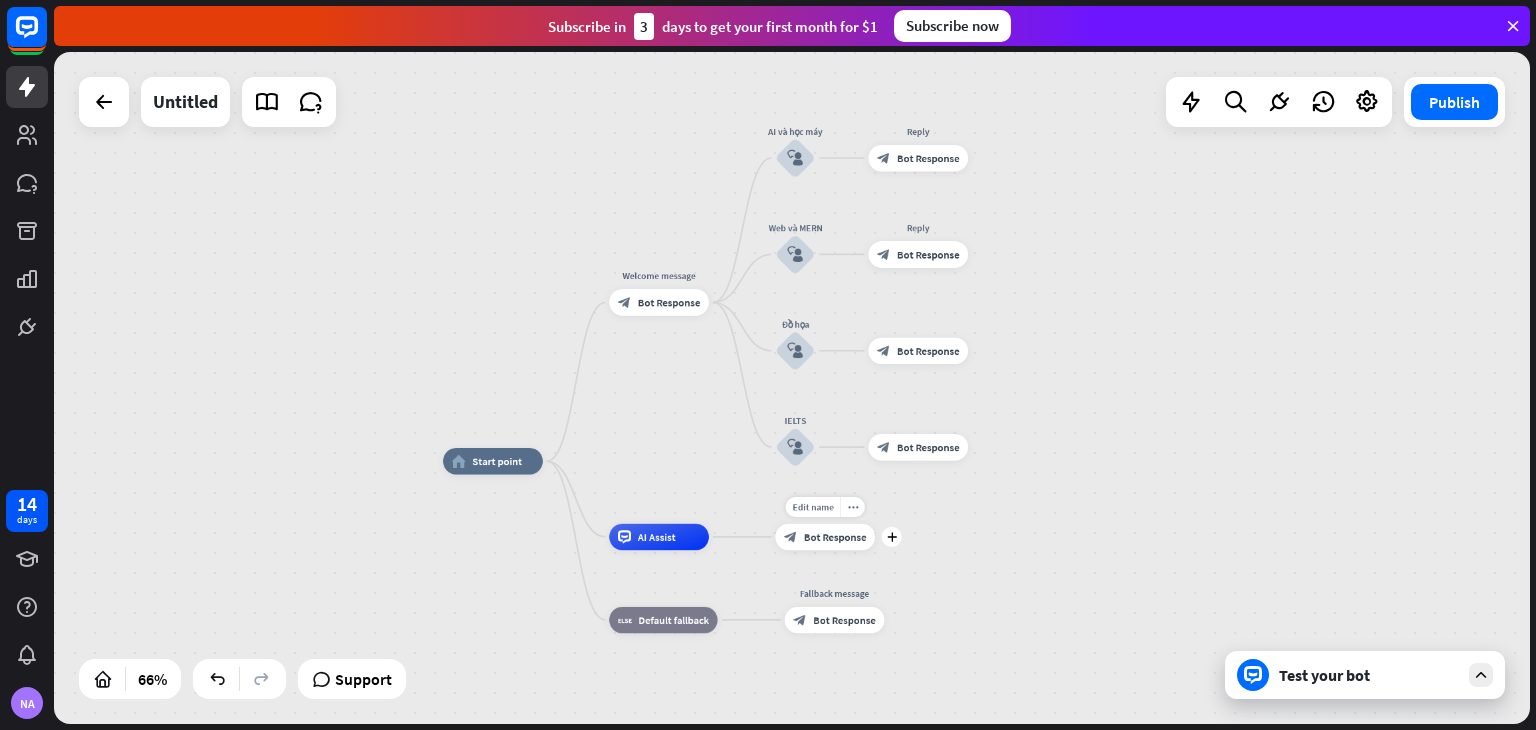 click on "Bot Response" at bounding box center [835, 536] 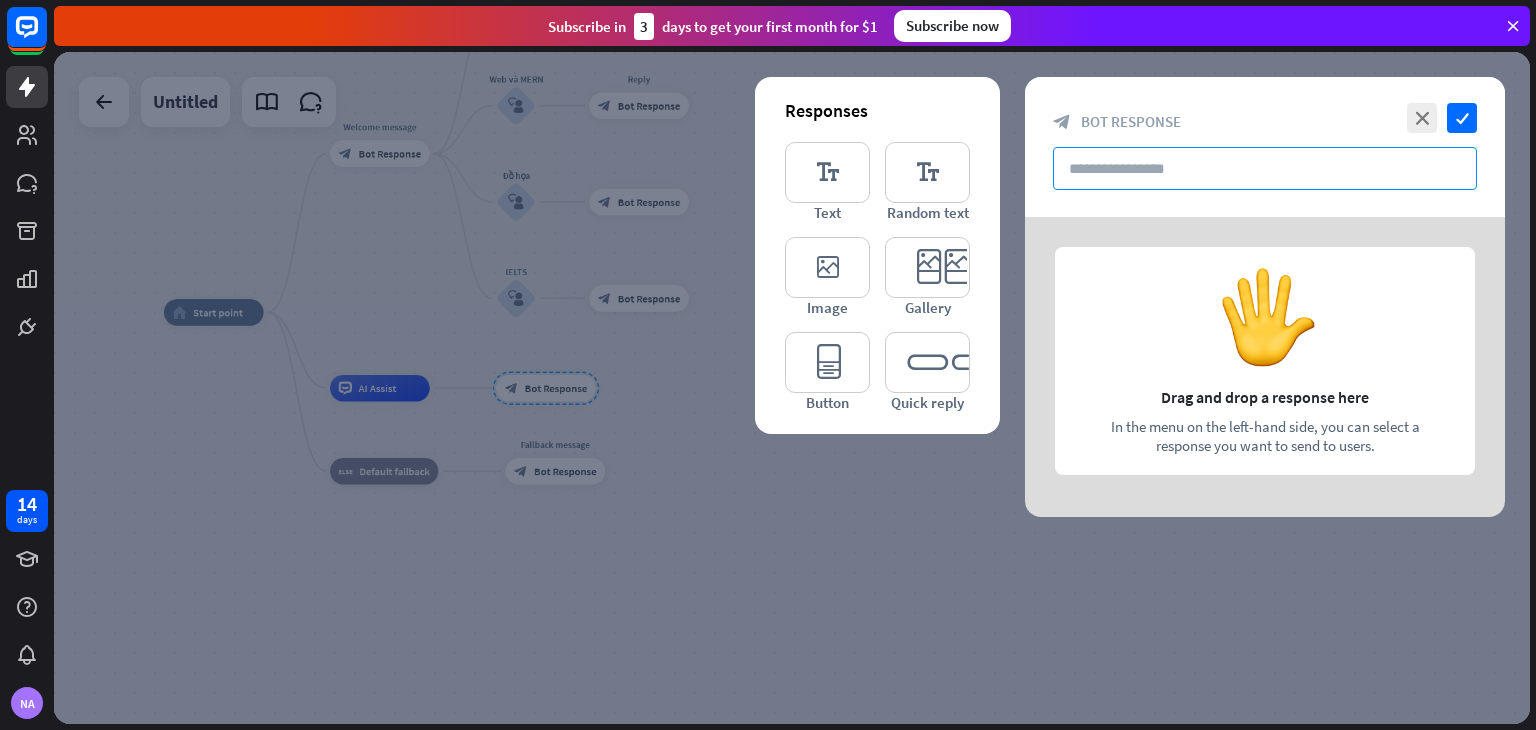 click at bounding box center (1265, 168) 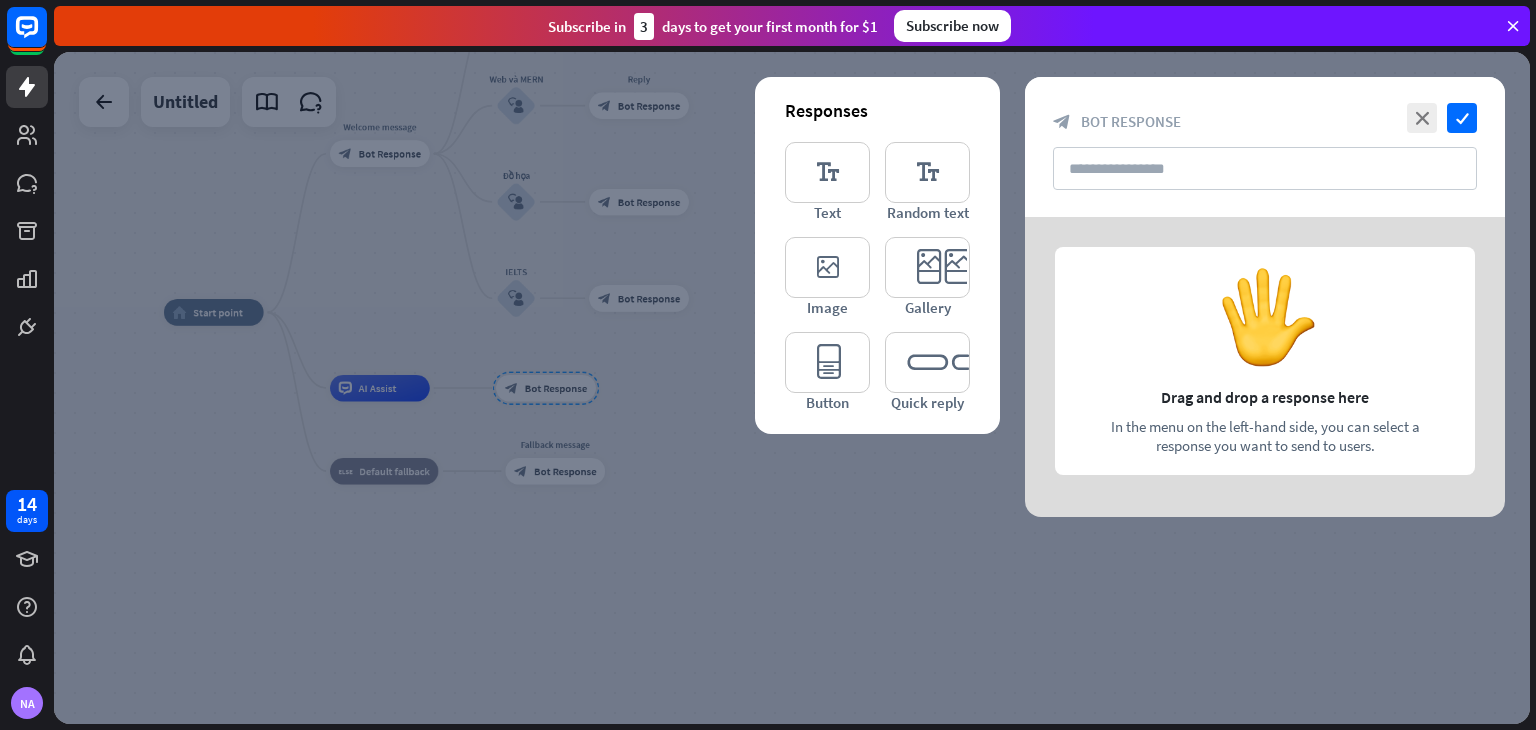 click at bounding box center [1265, 367] 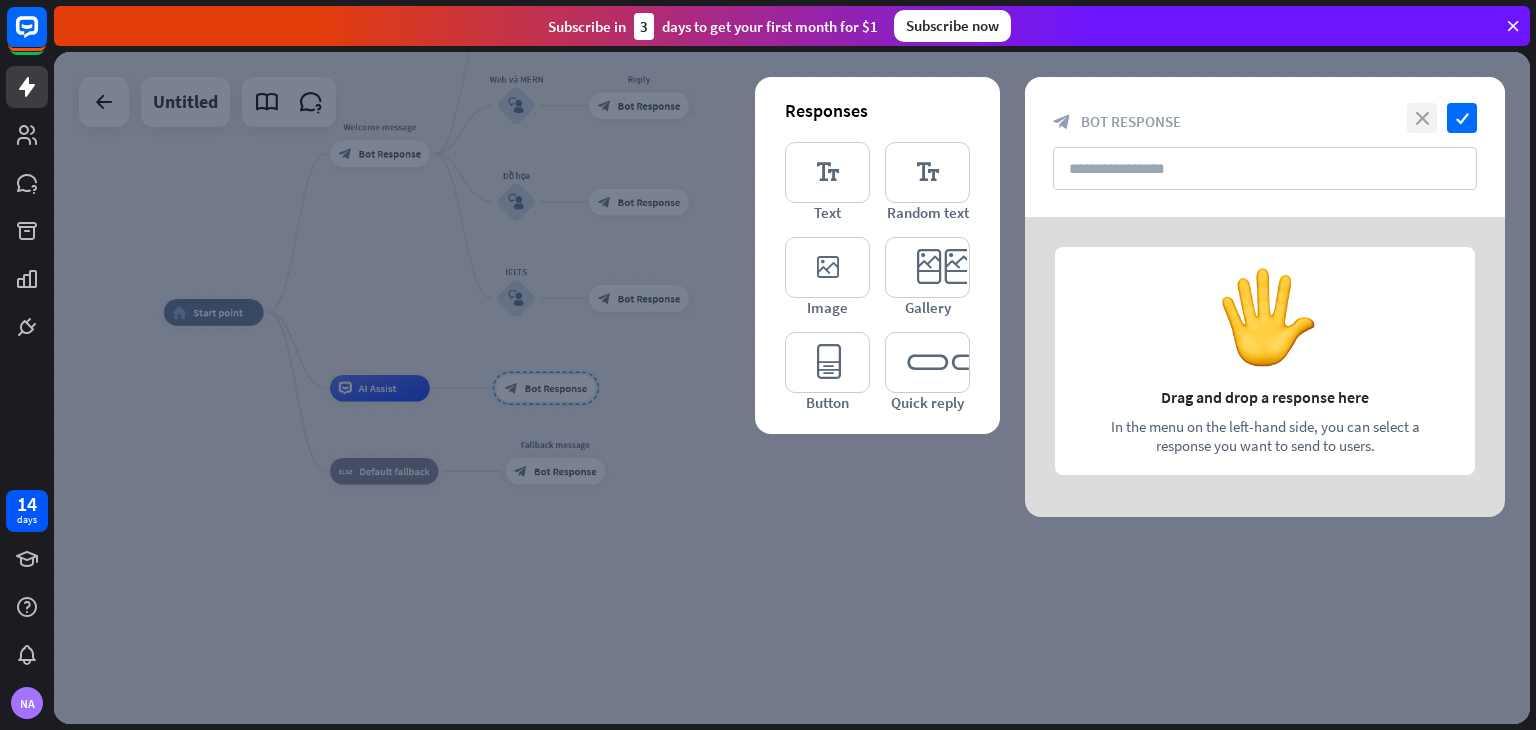 click on "close" at bounding box center [1422, 118] 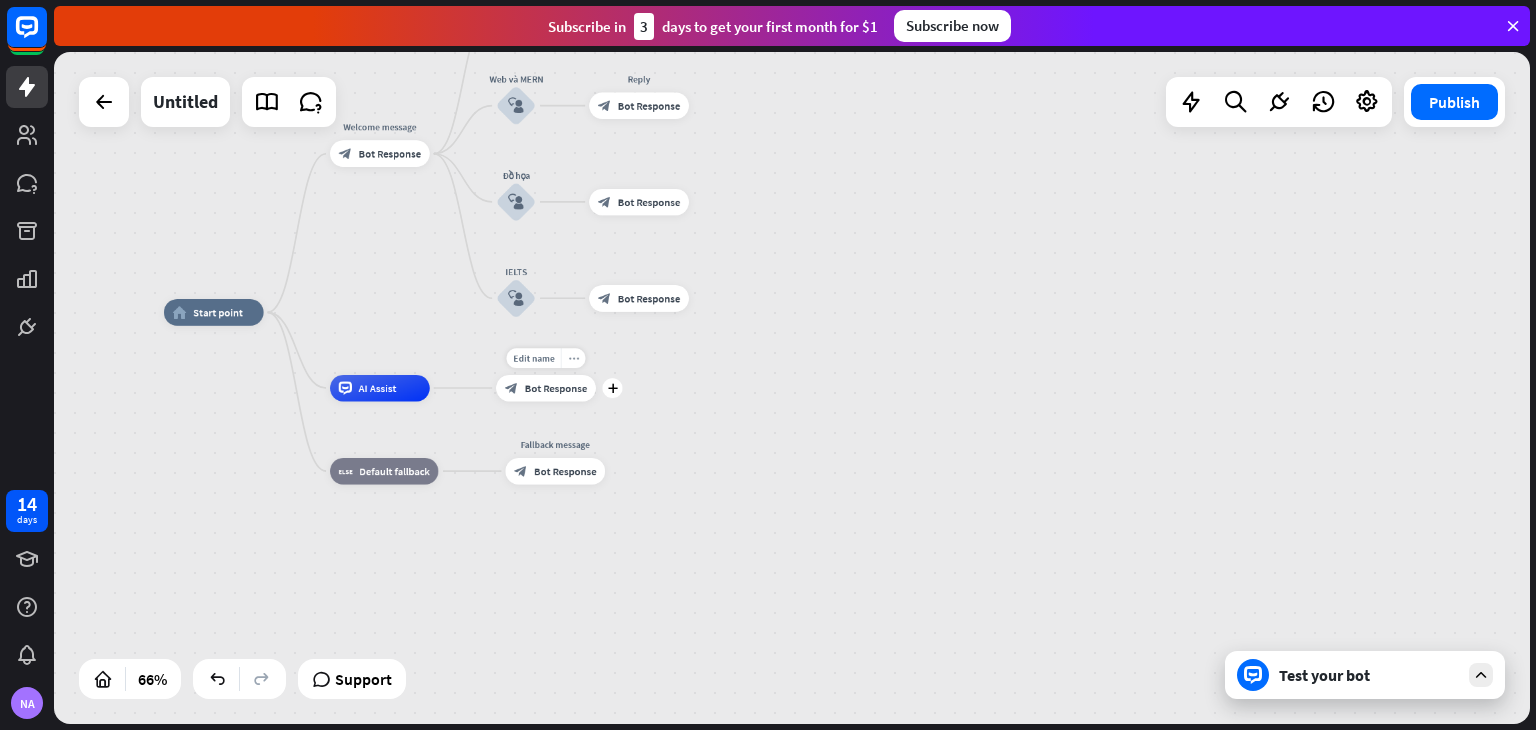 click on "more_horiz" at bounding box center (573, 358) 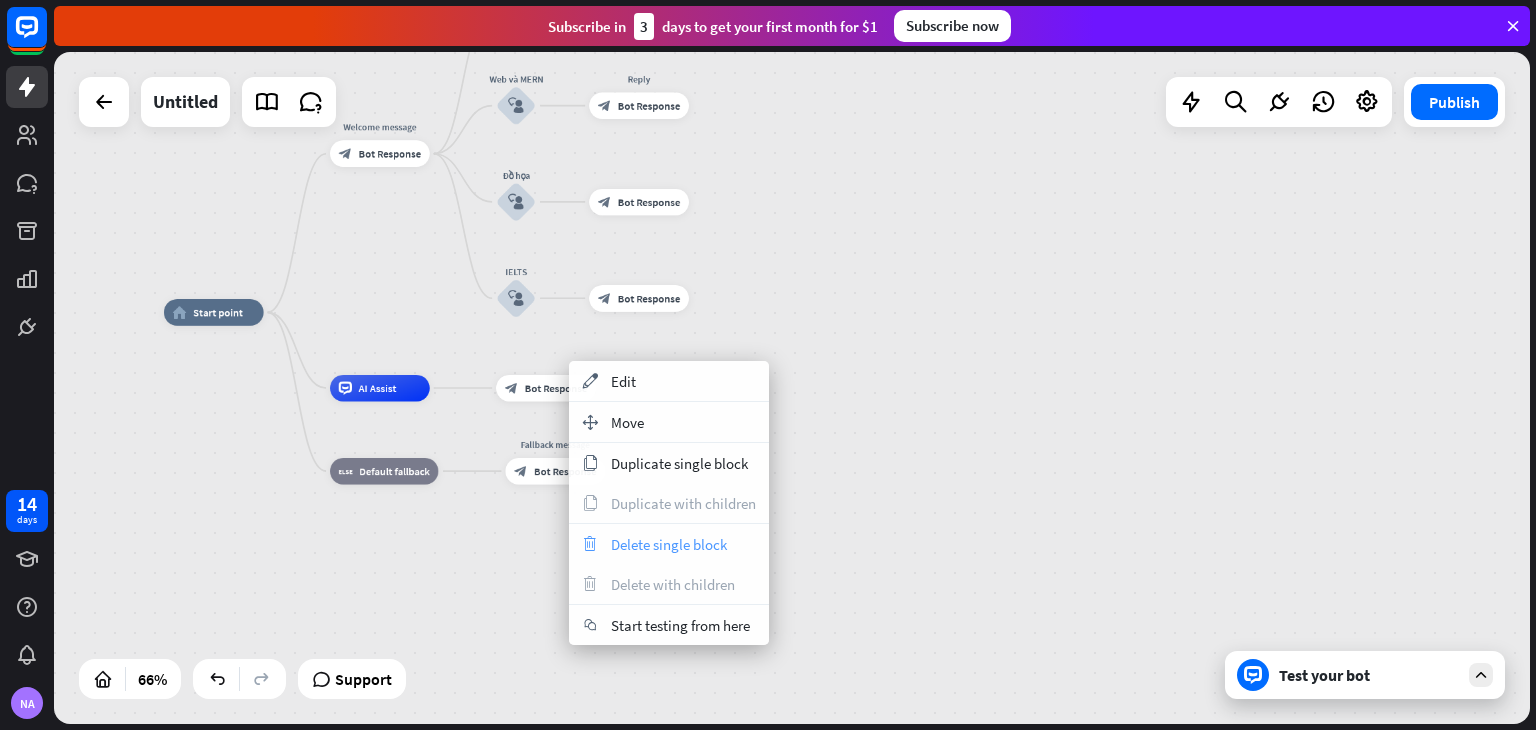 click on "Delete single block" at bounding box center (669, 544) 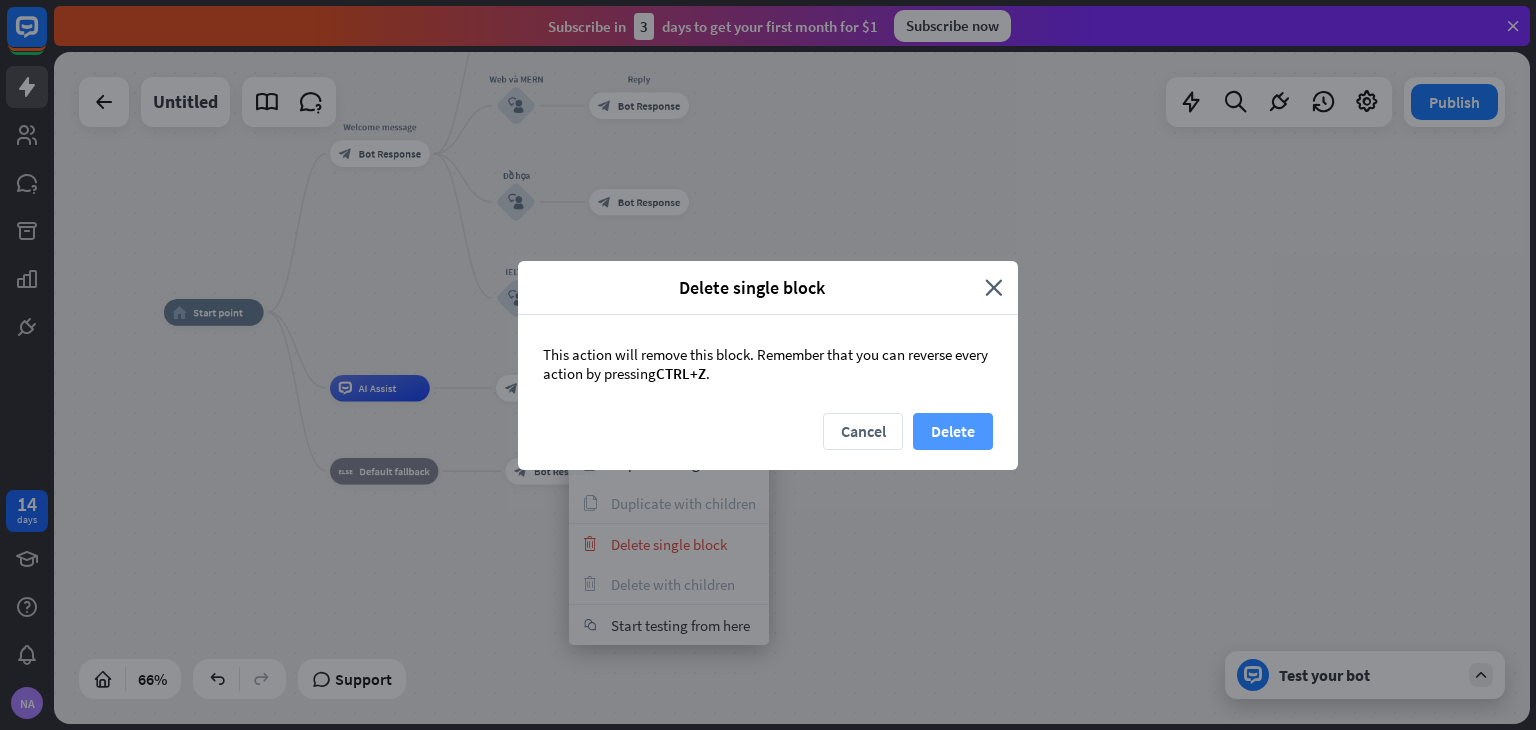 click on "Delete" at bounding box center (953, 431) 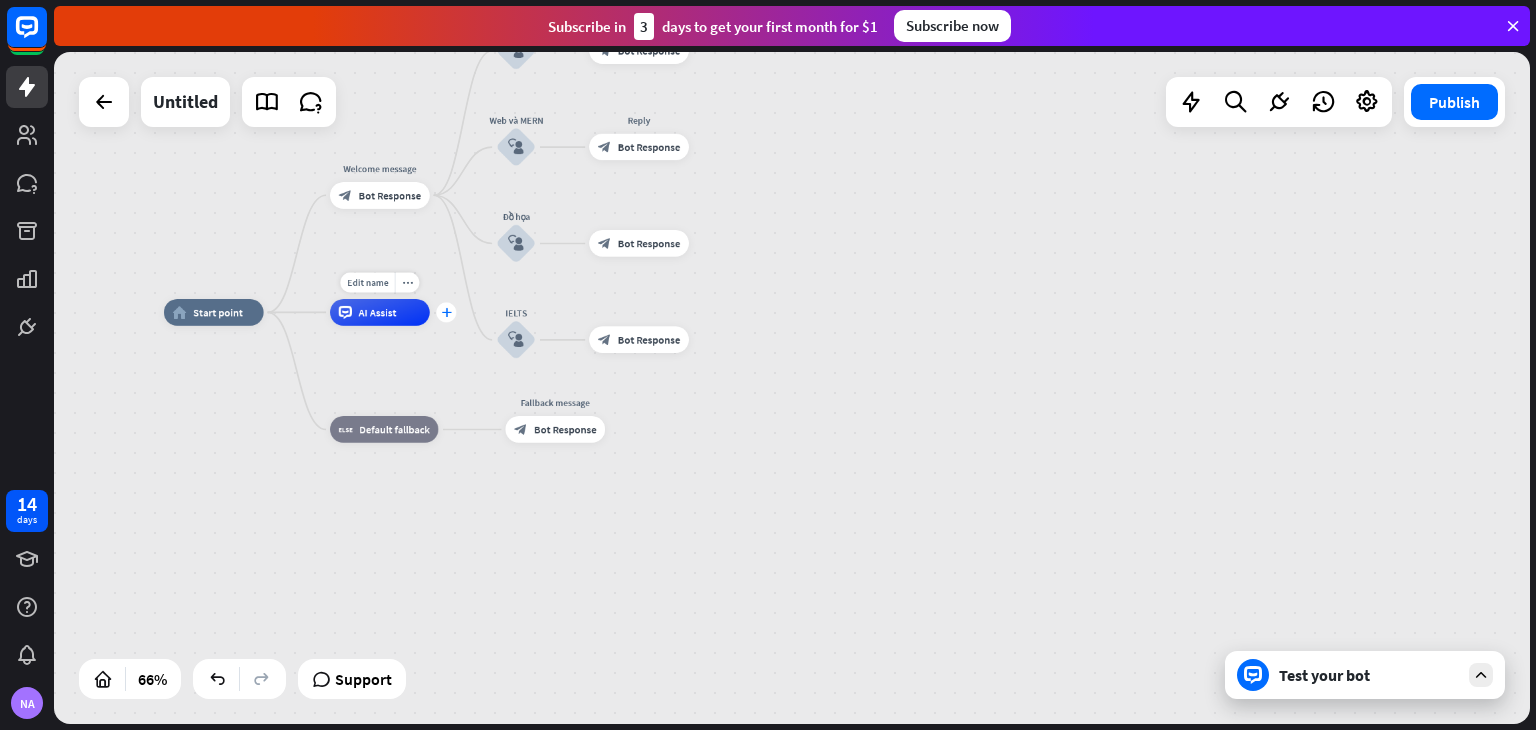 click on "plus" at bounding box center (446, 312) 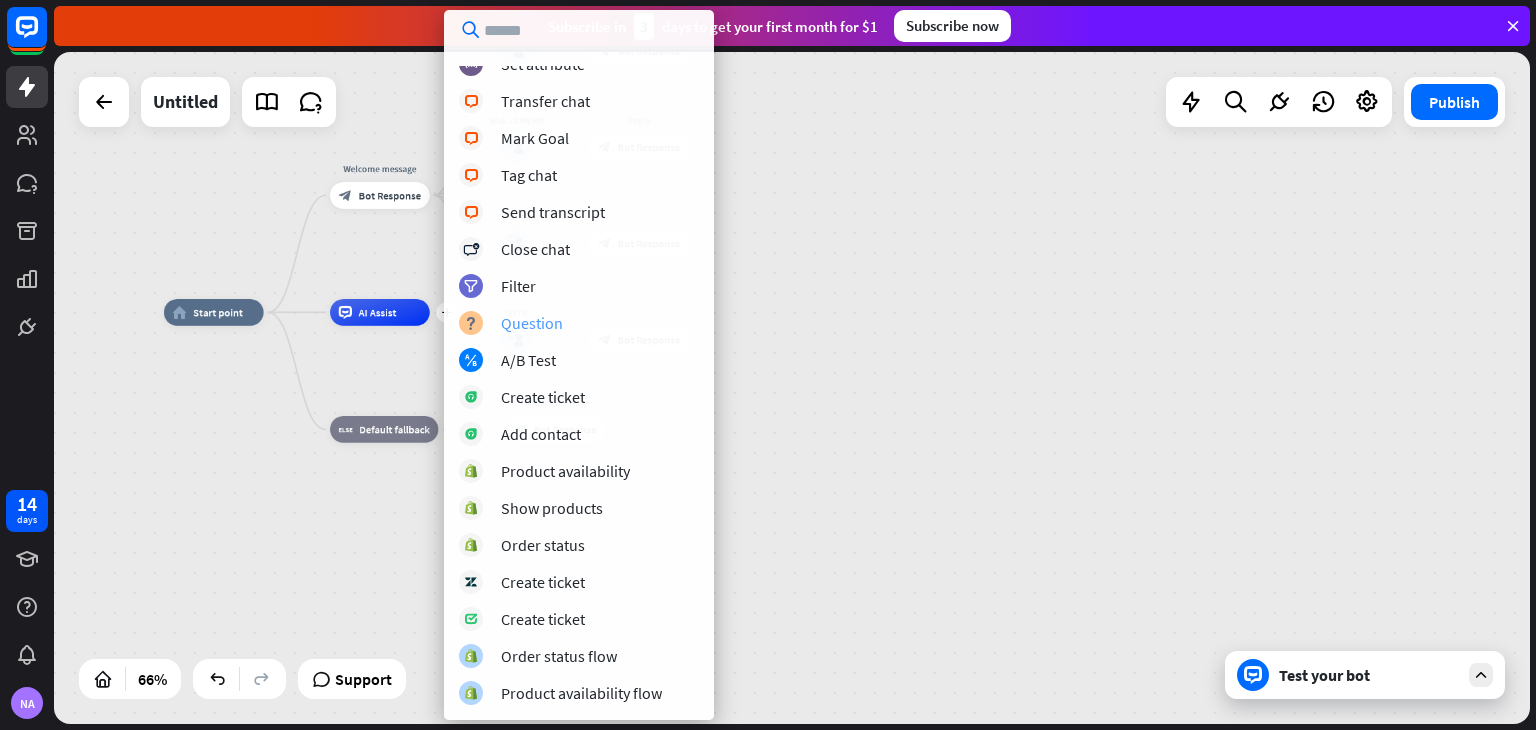scroll, scrollTop: 0, scrollLeft: 0, axis: both 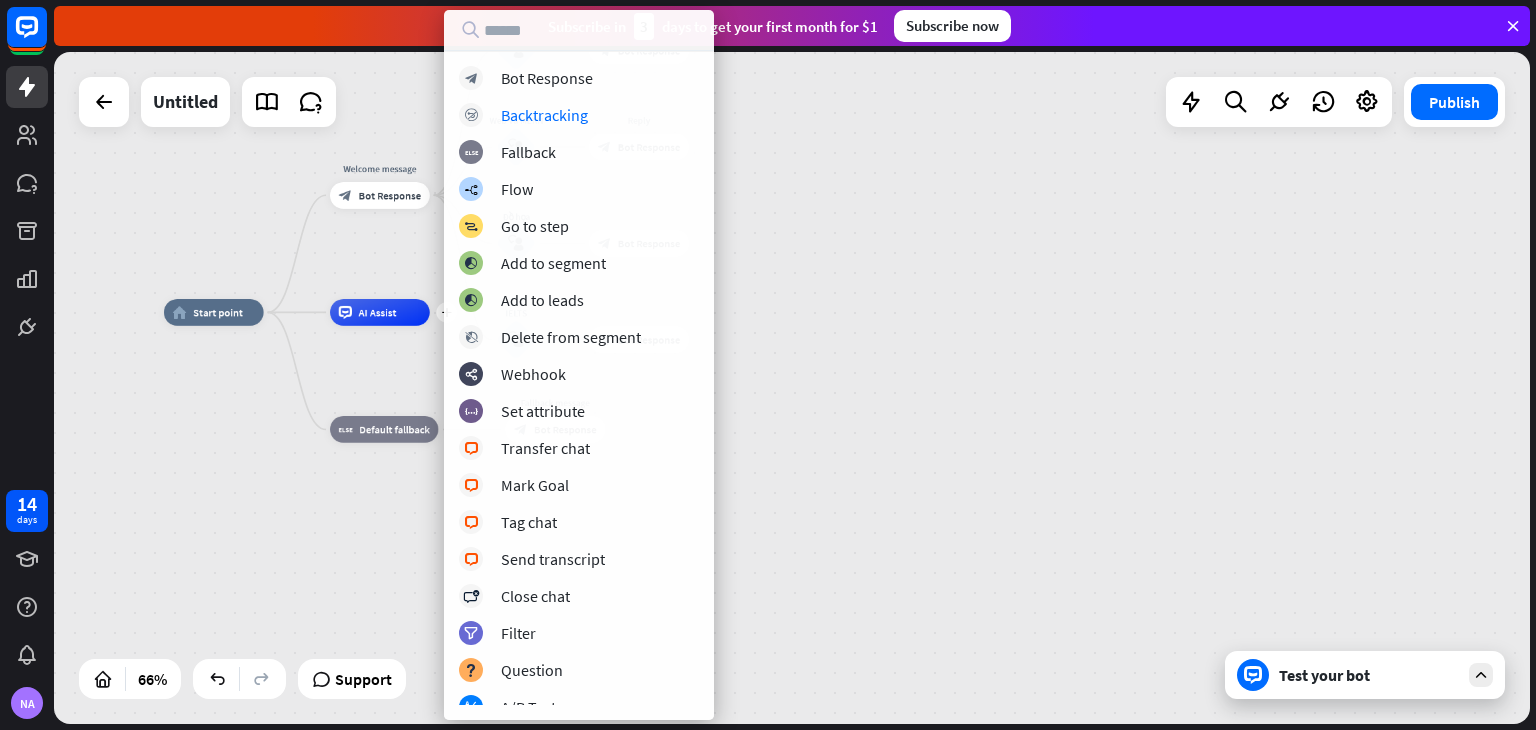 click on "home_2   Start point                 Welcome message   block_bot_response   Bot Response                 AI và học máy   block_user_input                 Reply   block_bot_response   Bot Response                 Web và MERN   block_user_input                 Reply   block_bot_response   Bot Response                 Đồ họa   block_user_input                   block_bot_response   Bot Response                 IELTS   block_user_input                   block_bot_response   Bot Response               plus       AI Assist                   block_fallback   Default fallback                 Fallback message   block_bot_response   Bot Response" at bounding box center [792, 388] 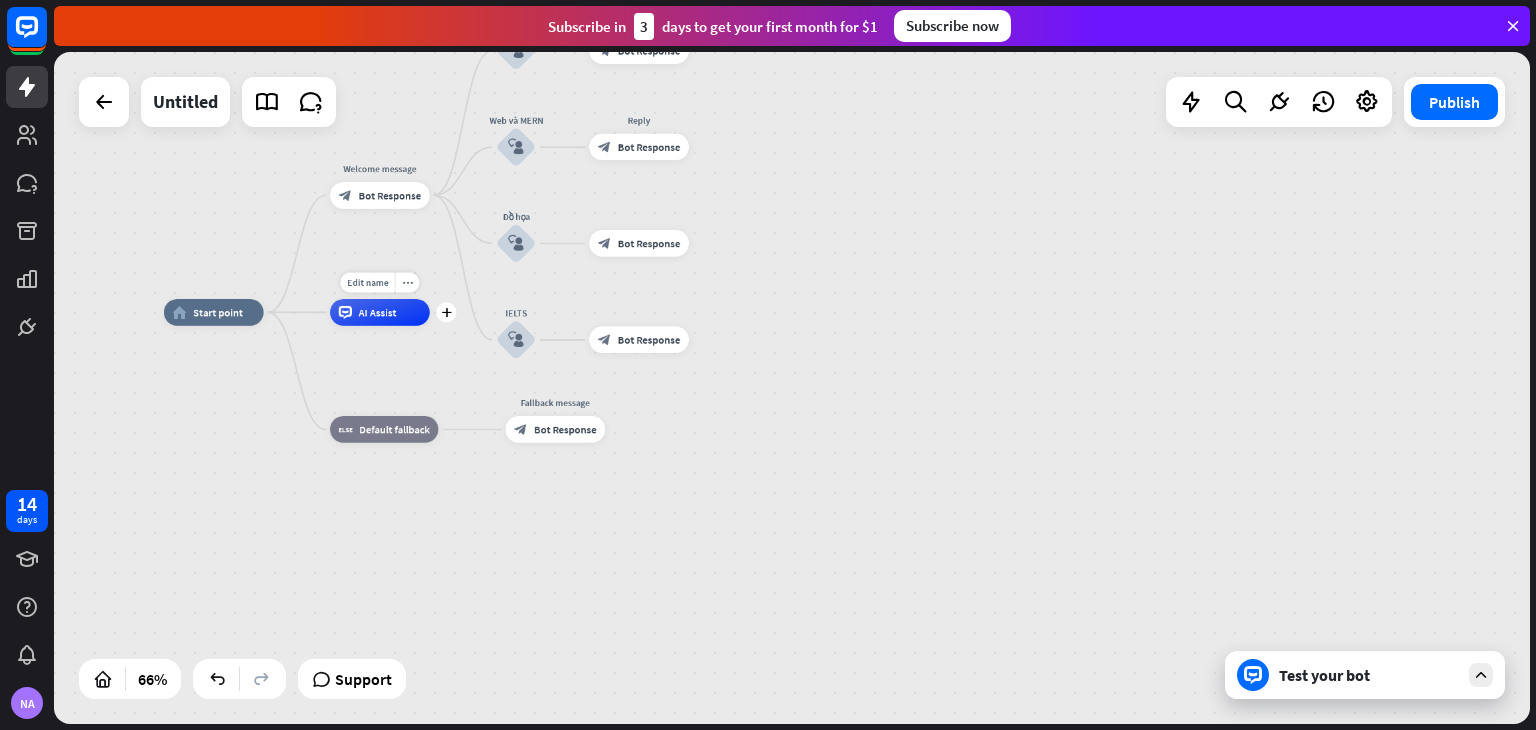 click on "AI Assist" at bounding box center [380, 312] 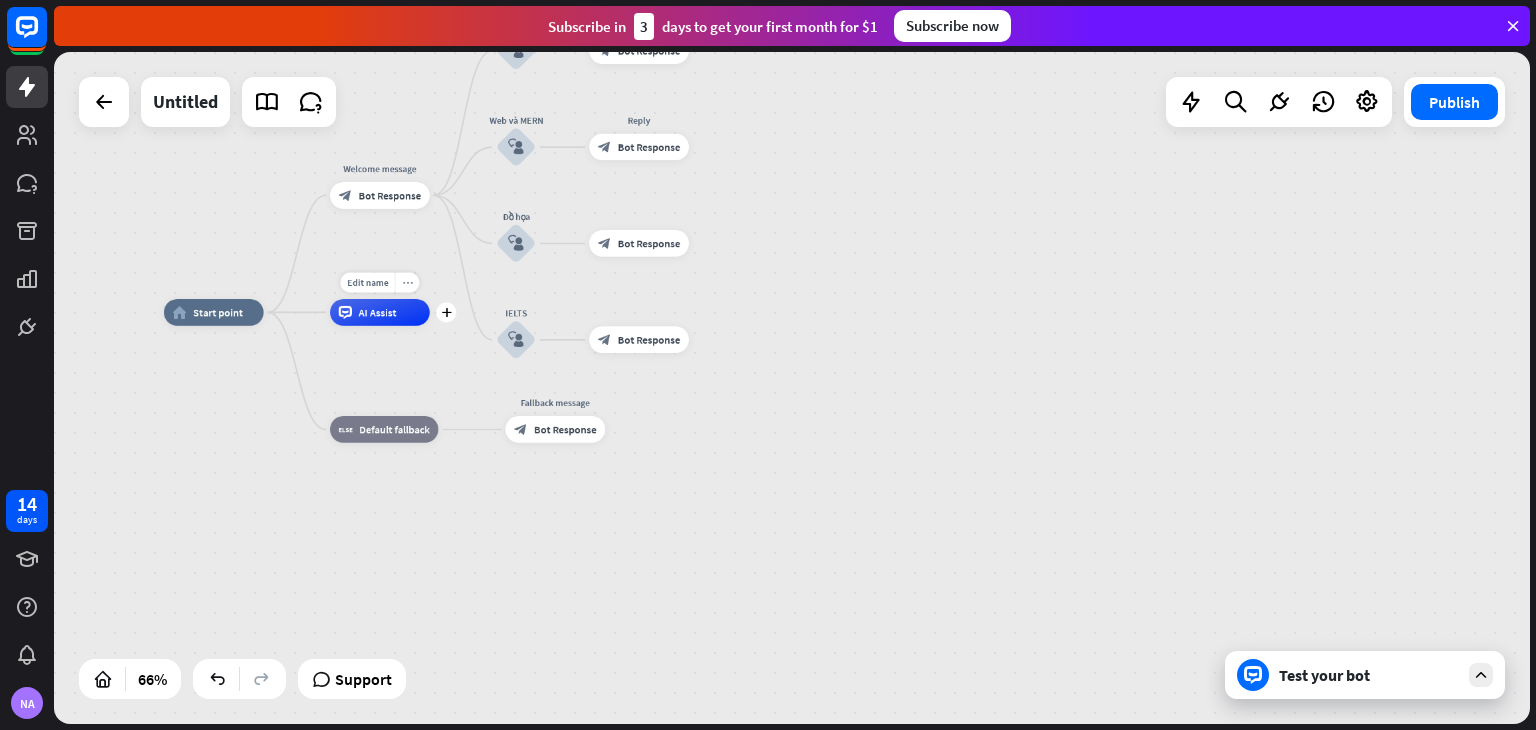 click on "more_horiz" at bounding box center [407, 283] 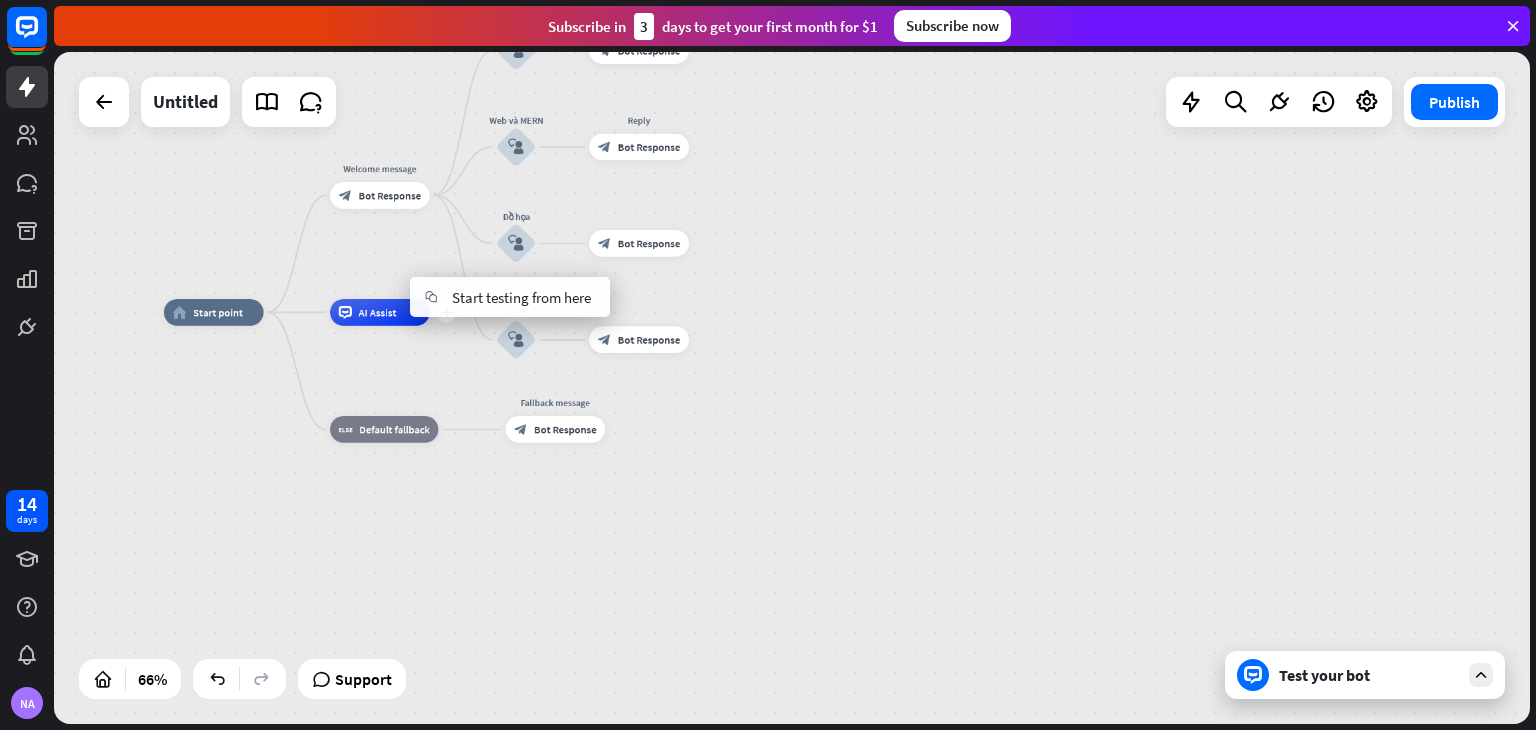 click on "AI Assist" at bounding box center (378, 312) 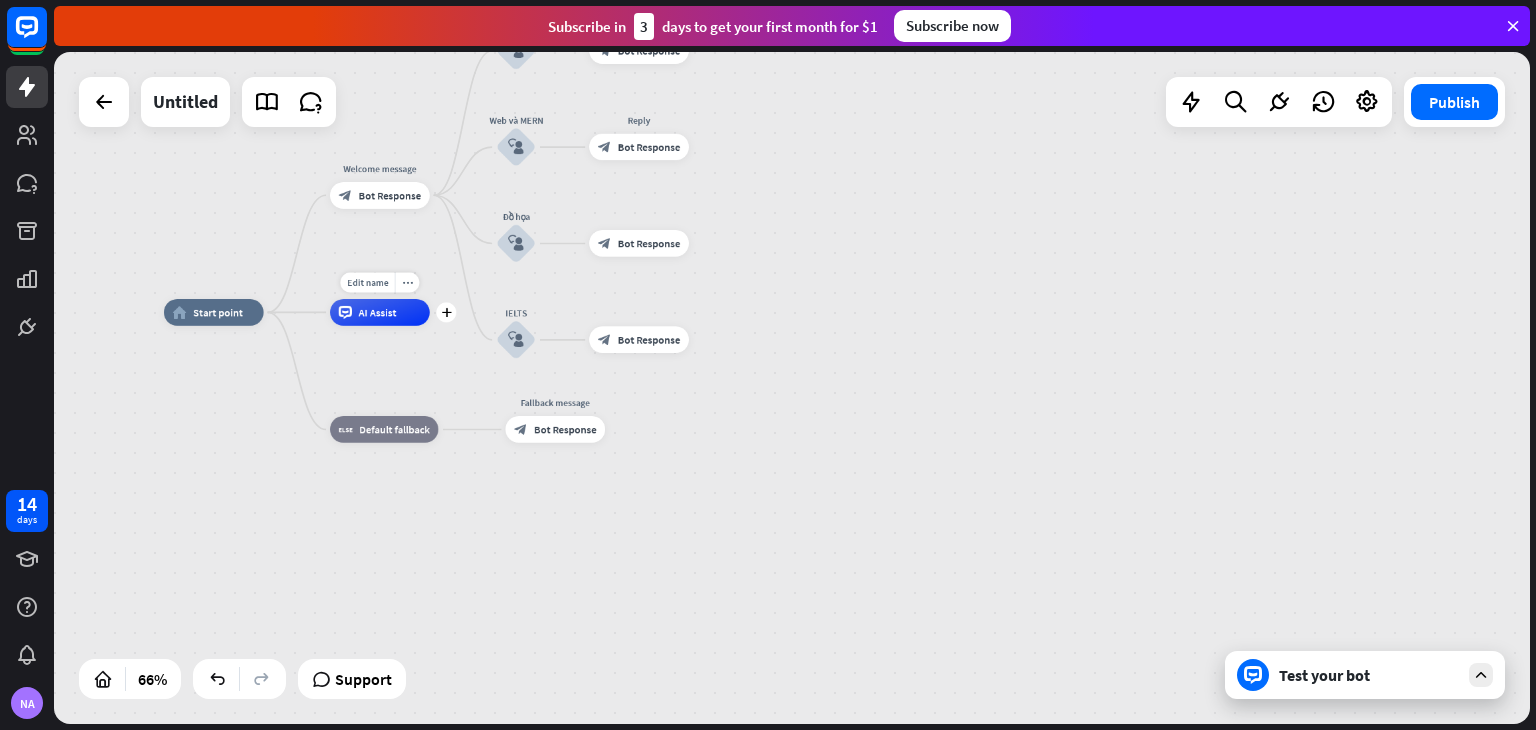 click on "AI Assist" at bounding box center (378, 312) 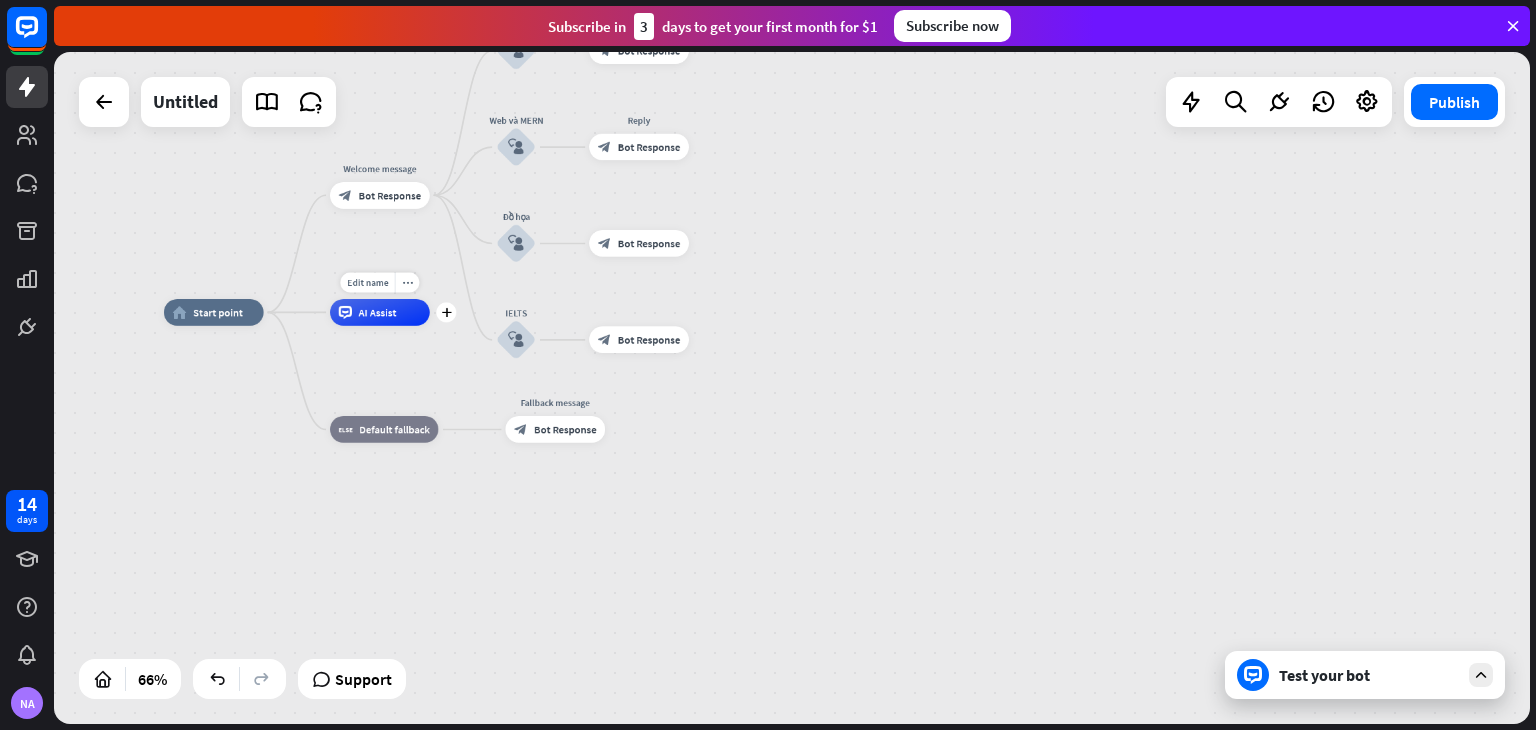 click on "AI Assist" at bounding box center (378, 312) 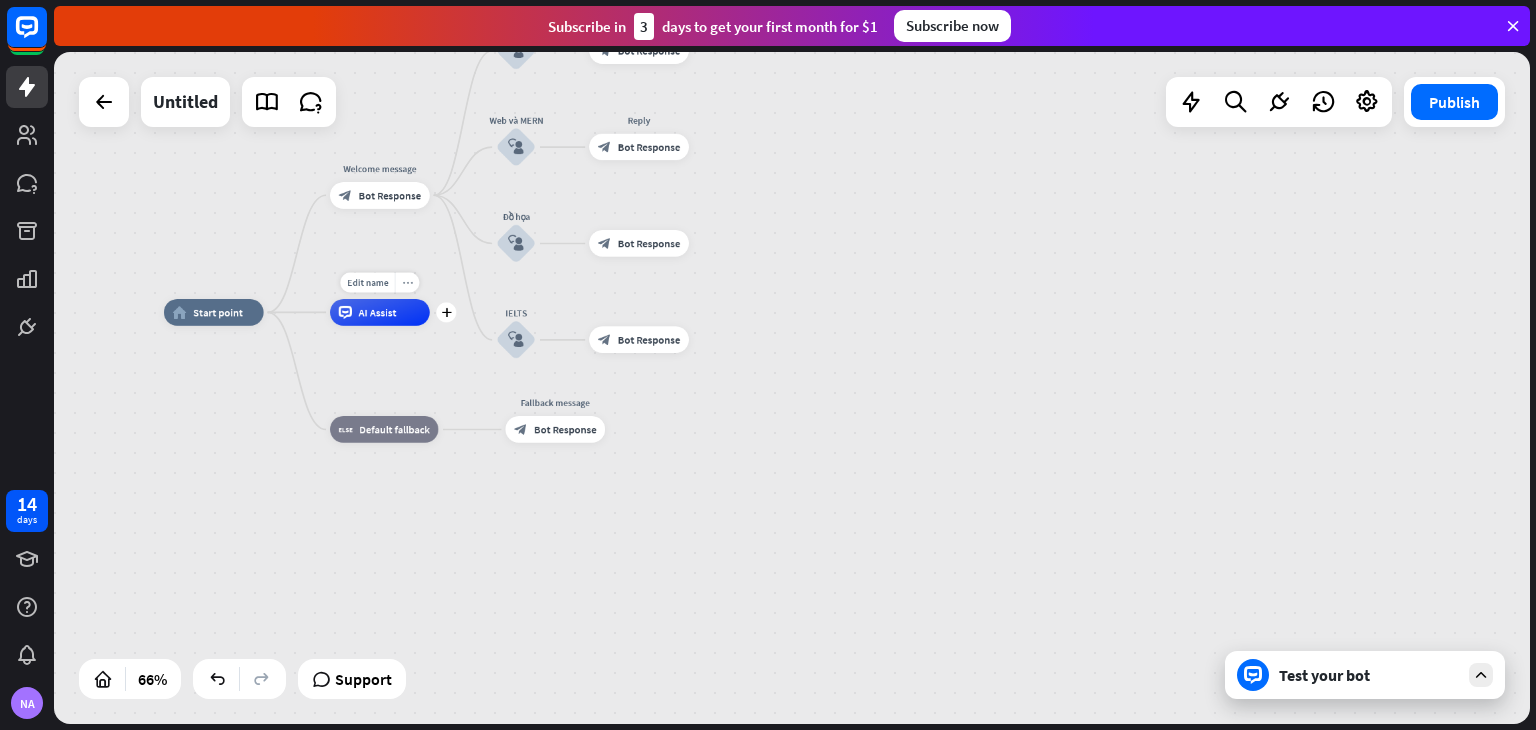 click on "more_horiz" at bounding box center (407, 283) 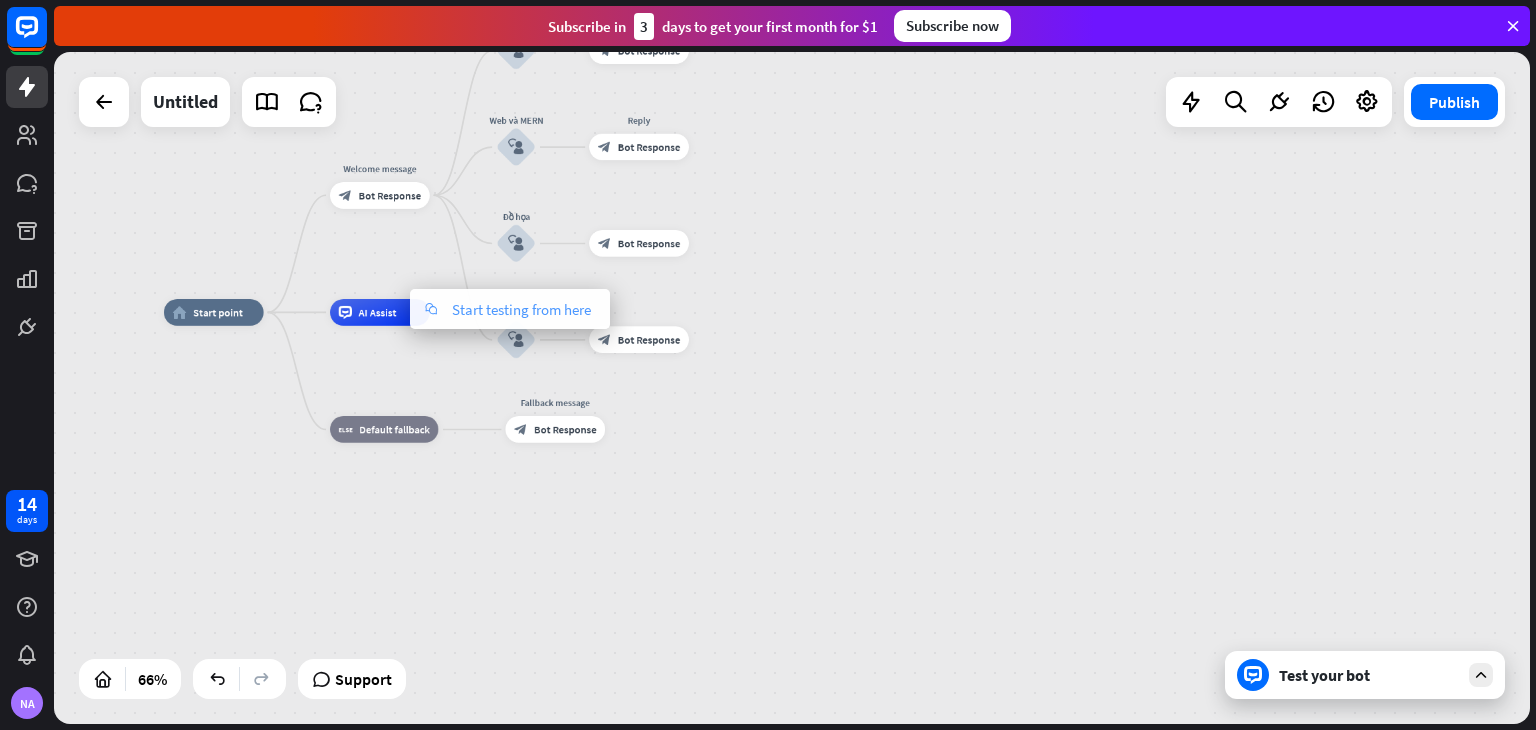 click on "chat   Start testing from here" at bounding box center (510, 309) 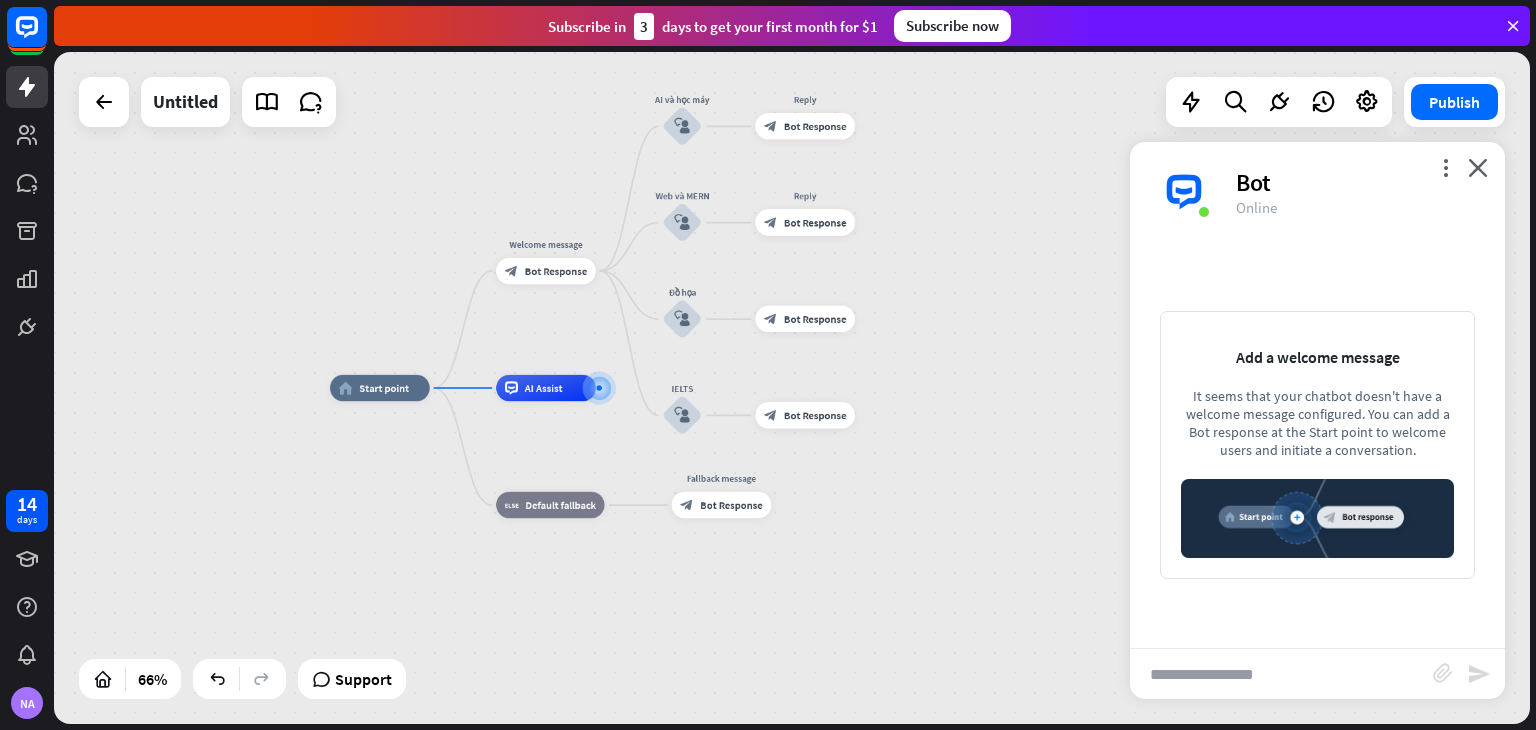 click at bounding box center (1281, 674) 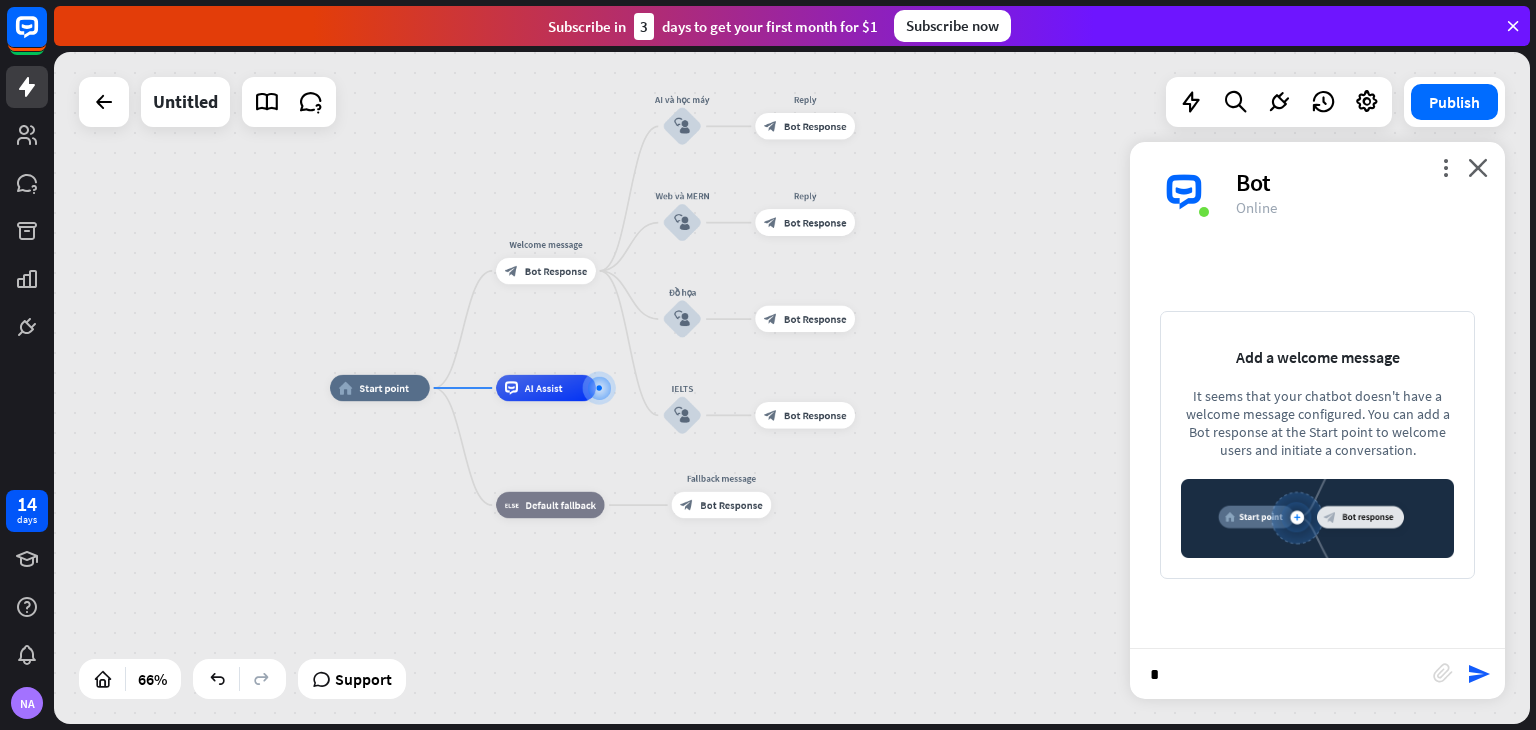 type 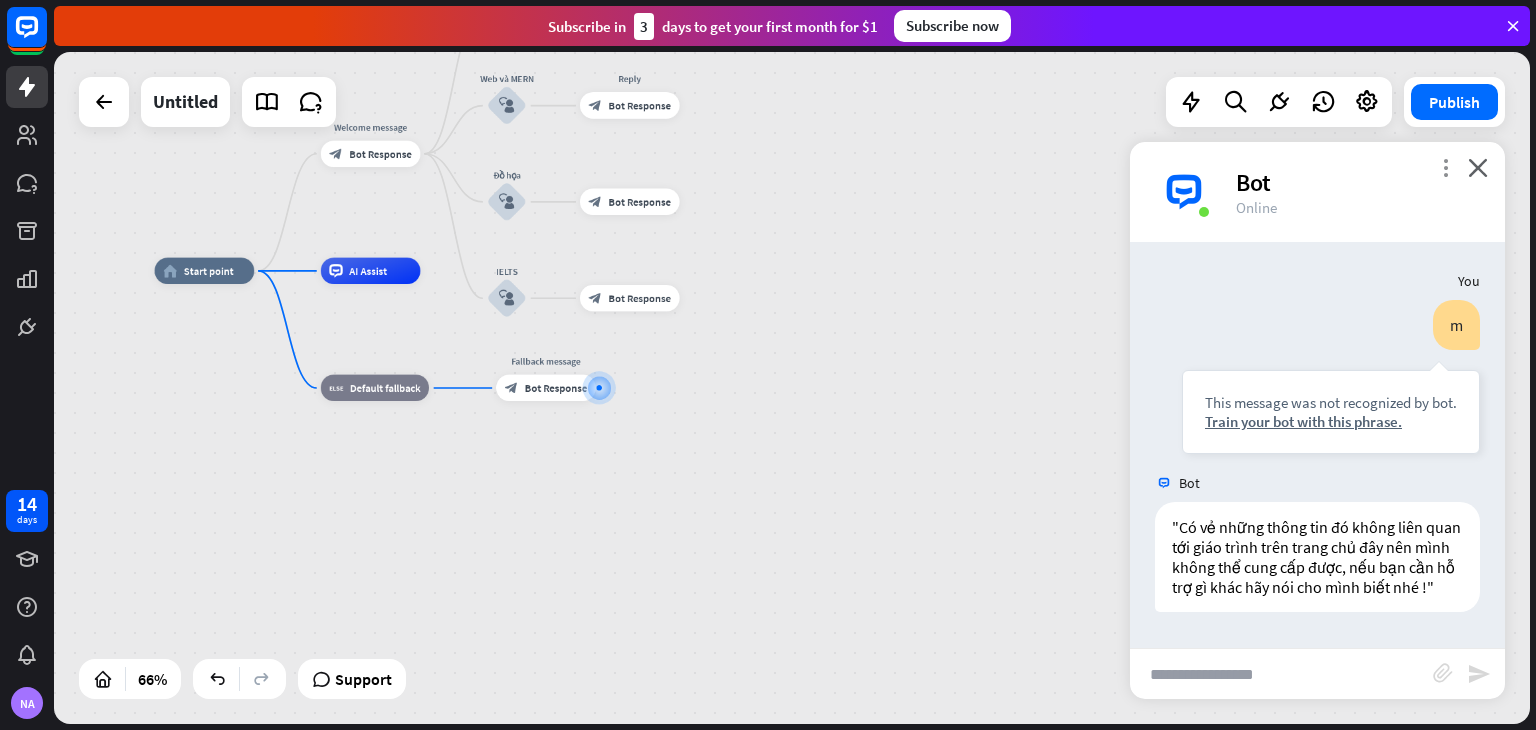 scroll, scrollTop: 14, scrollLeft: 0, axis: vertical 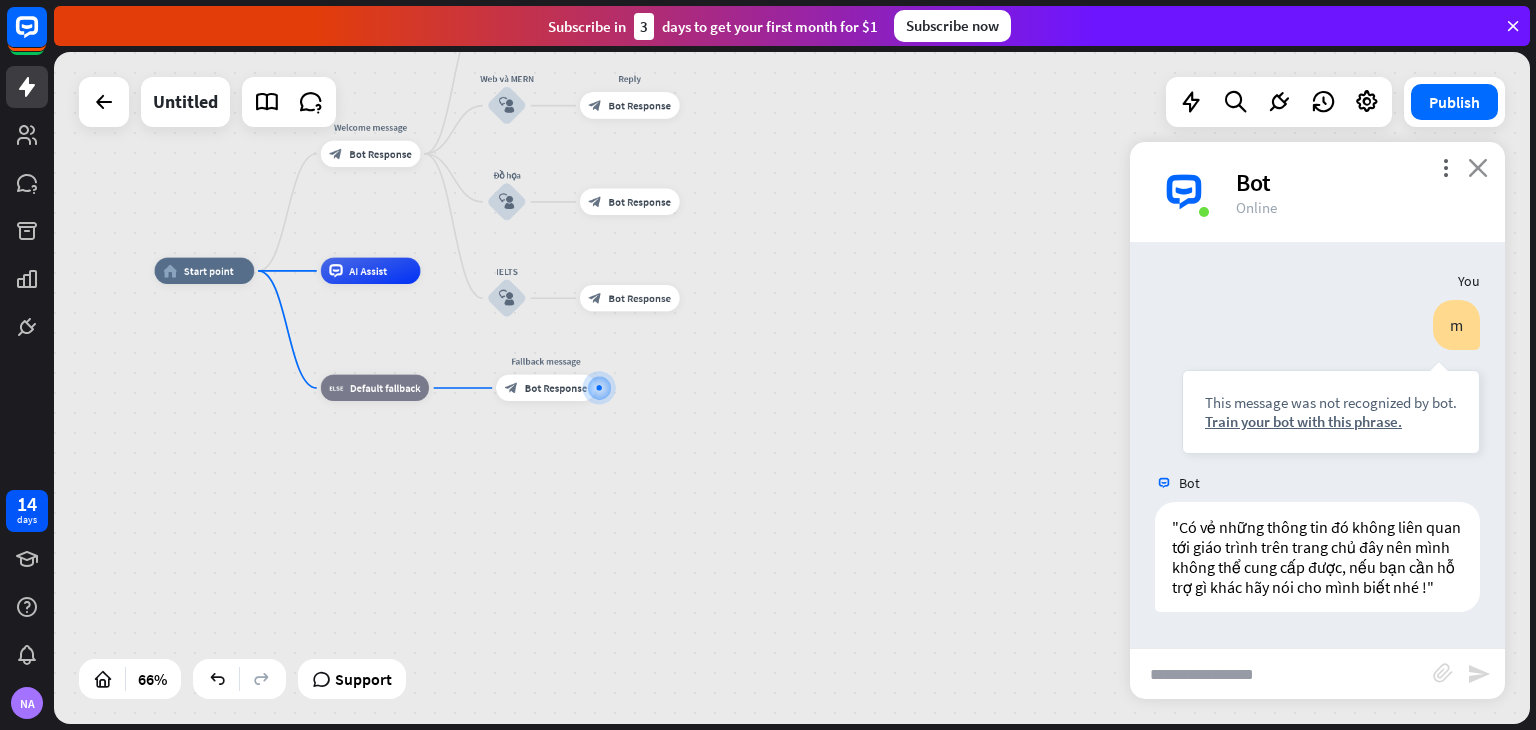 click on "close" at bounding box center (1478, 167) 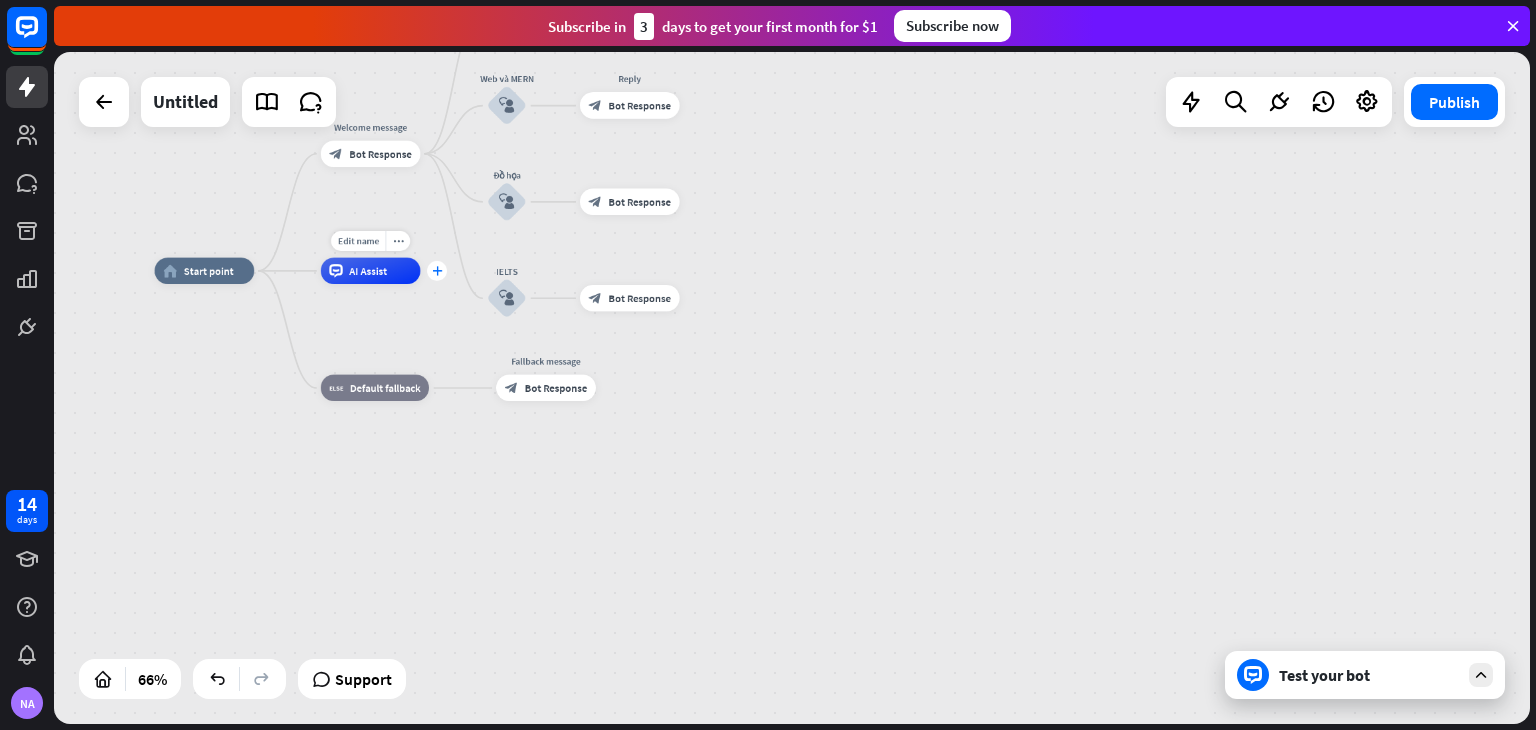 click on "plus" at bounding box center (437, 271) 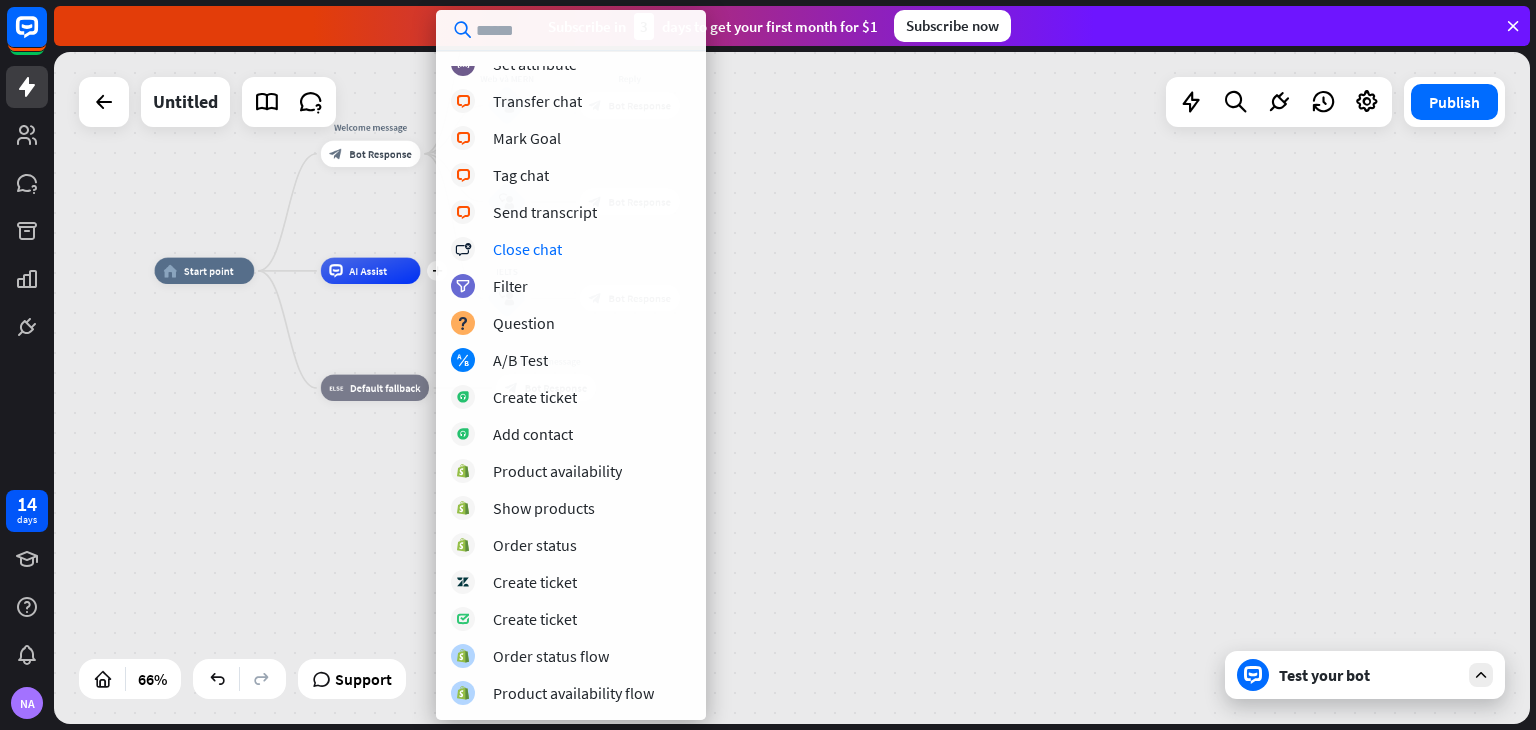 scroll, scrollTop: 0, scrollLeft: 0, axis: both 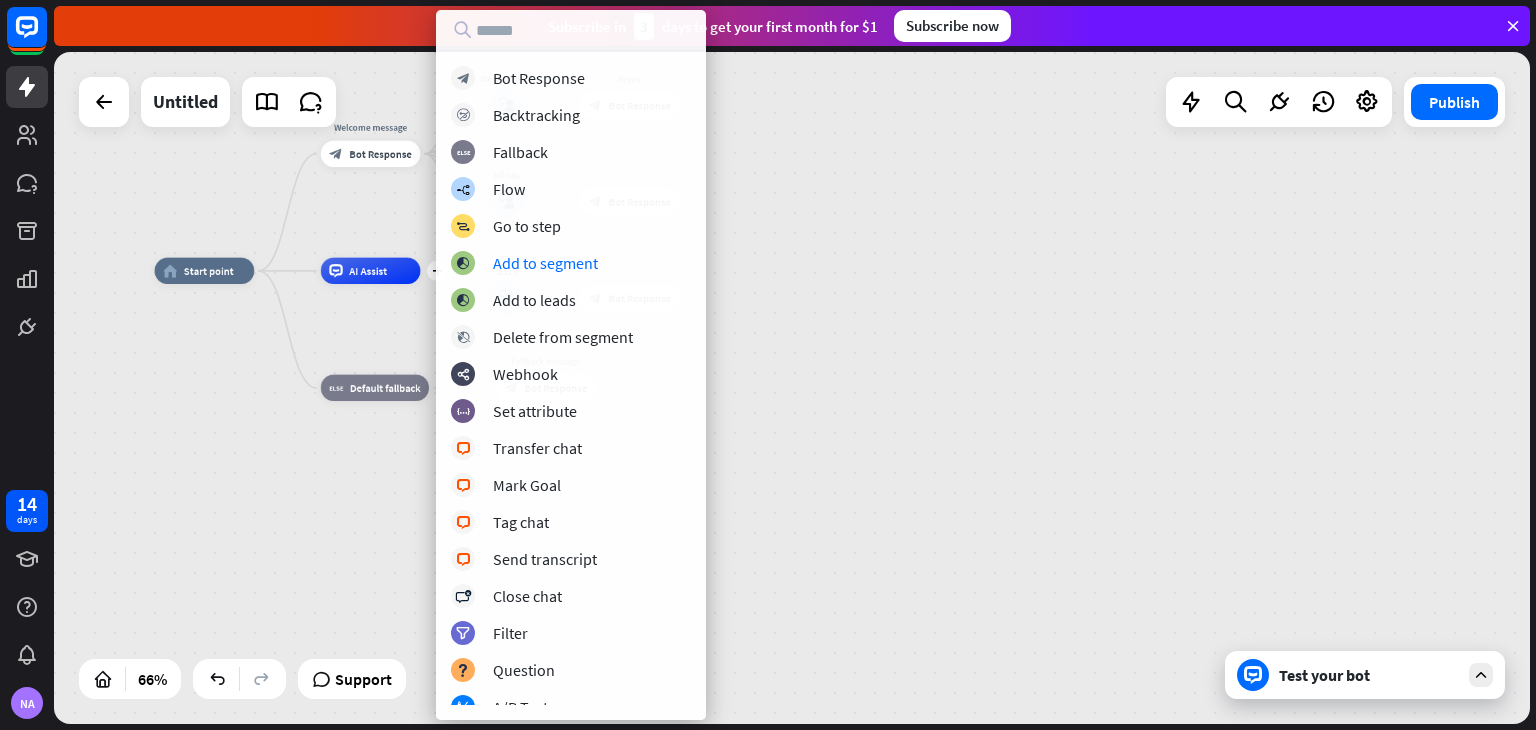 click on "home_2   Start point                 Welcome message   block_bot_response   Bot Response                 AI và học máy   block_user_input                 Reply   block_bot_response   Bot Response                 Web và MERN   block_user_input                 Reply   block_bot_response   Bot Response                 Đồ họa   block_user_input                   block_bot_response   Bot Response                 IELTS   block_user_input                   block_bot_response   Bot Response               plus       AI Assist                   block_fallback   Default fallback                 Fallback message   block_bot_response   Bot Response" at bounding box center (645, 494) 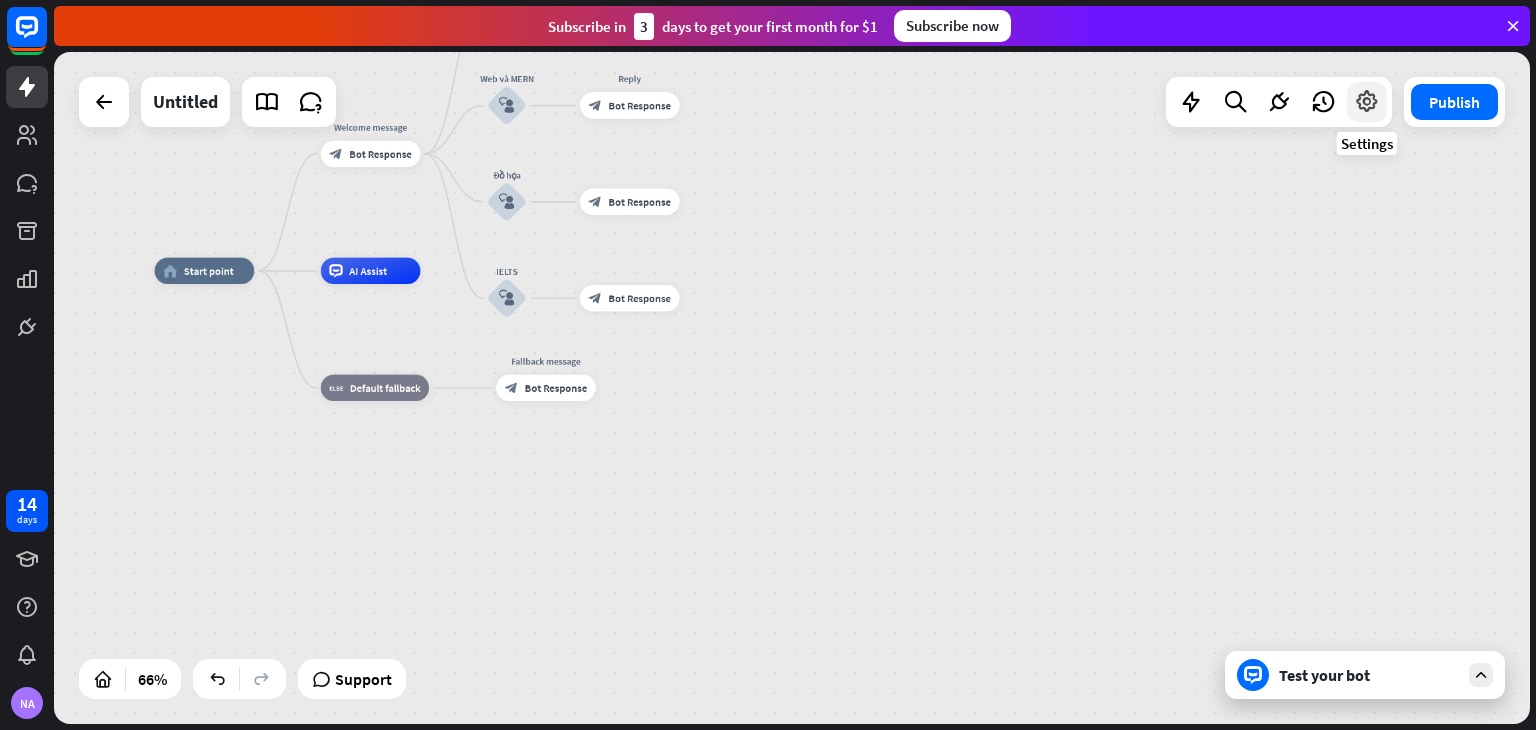 click at bounding box center (1367, 102) 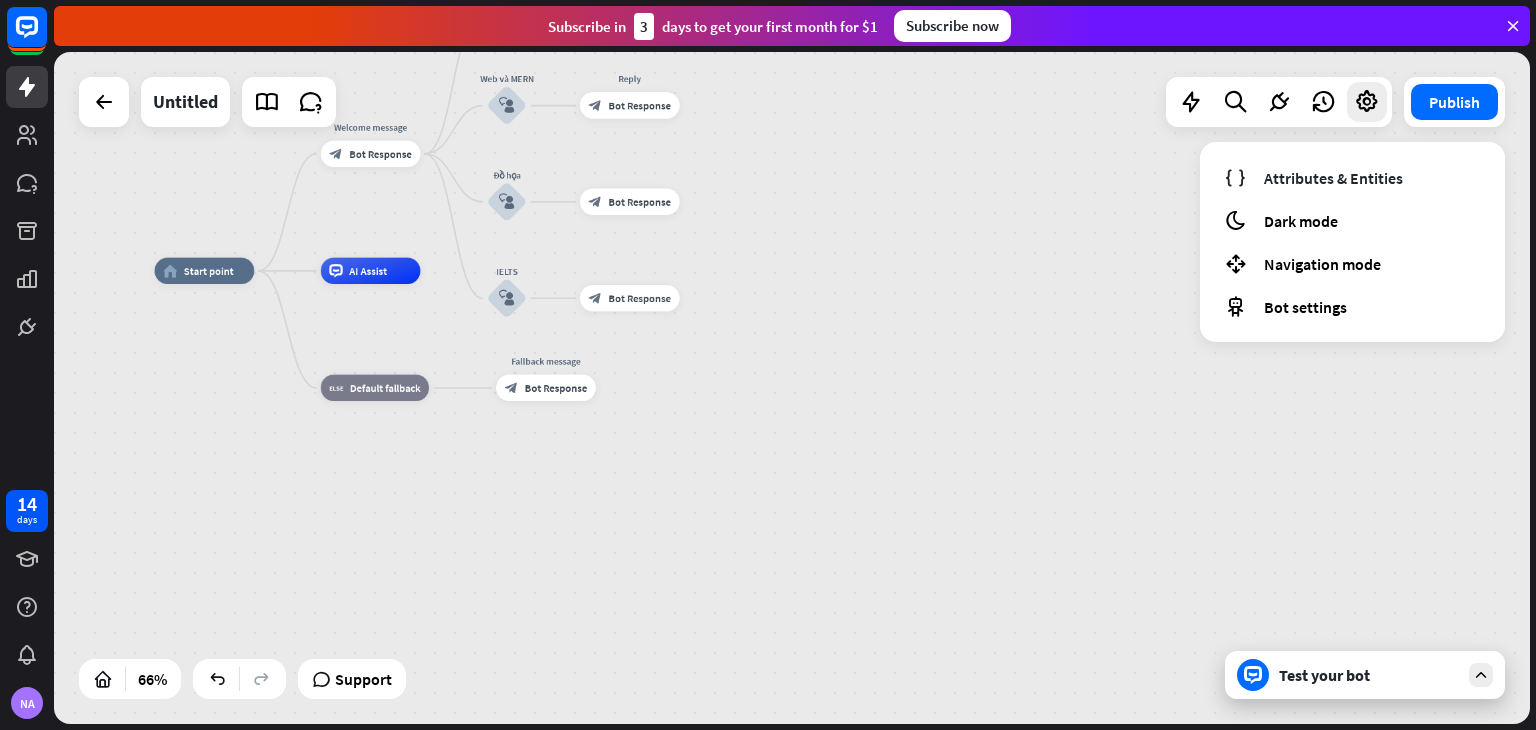 click on "home_2   Start point                 Welcome message   block_bot_response   Bot Response                 AI và học máy   block_user_input                 Reply   block_bot_response   Bot Response                 Web và MERN   block_user_input                 Reply   block_bot_response   Bot Response                 Đồ họa   block_user_input                   block_bot_response   Bot Response                 IELTS   block_user_input                   block_bot_response   Bot Response                     AI Assist                   block_fallback   Default fallback                 Fallback message   block_bot_response   Bot Response" at bounding box center (645, 494) 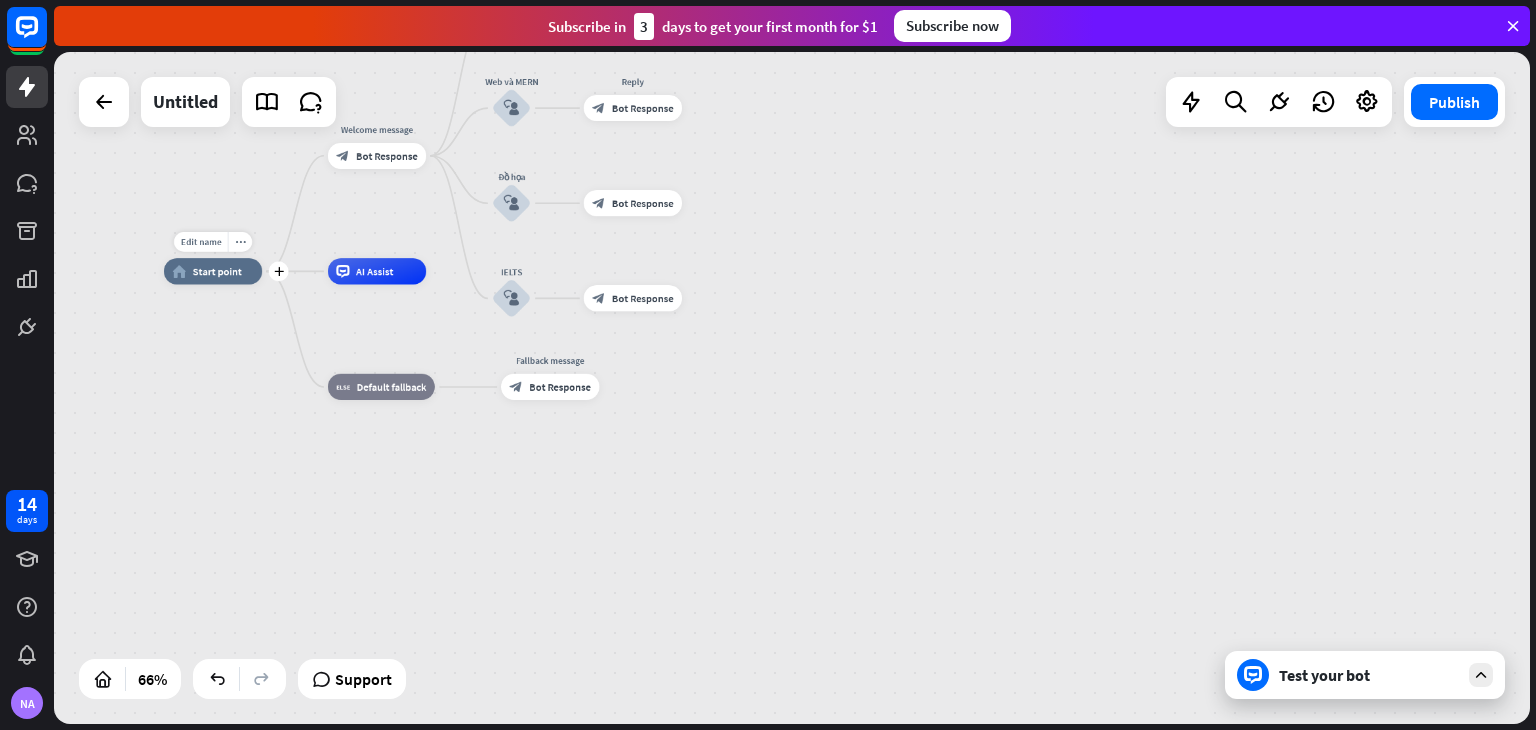 click on "Edit name   more_horiz         plus     home_2   Start point" at bounding box center (213, 271) 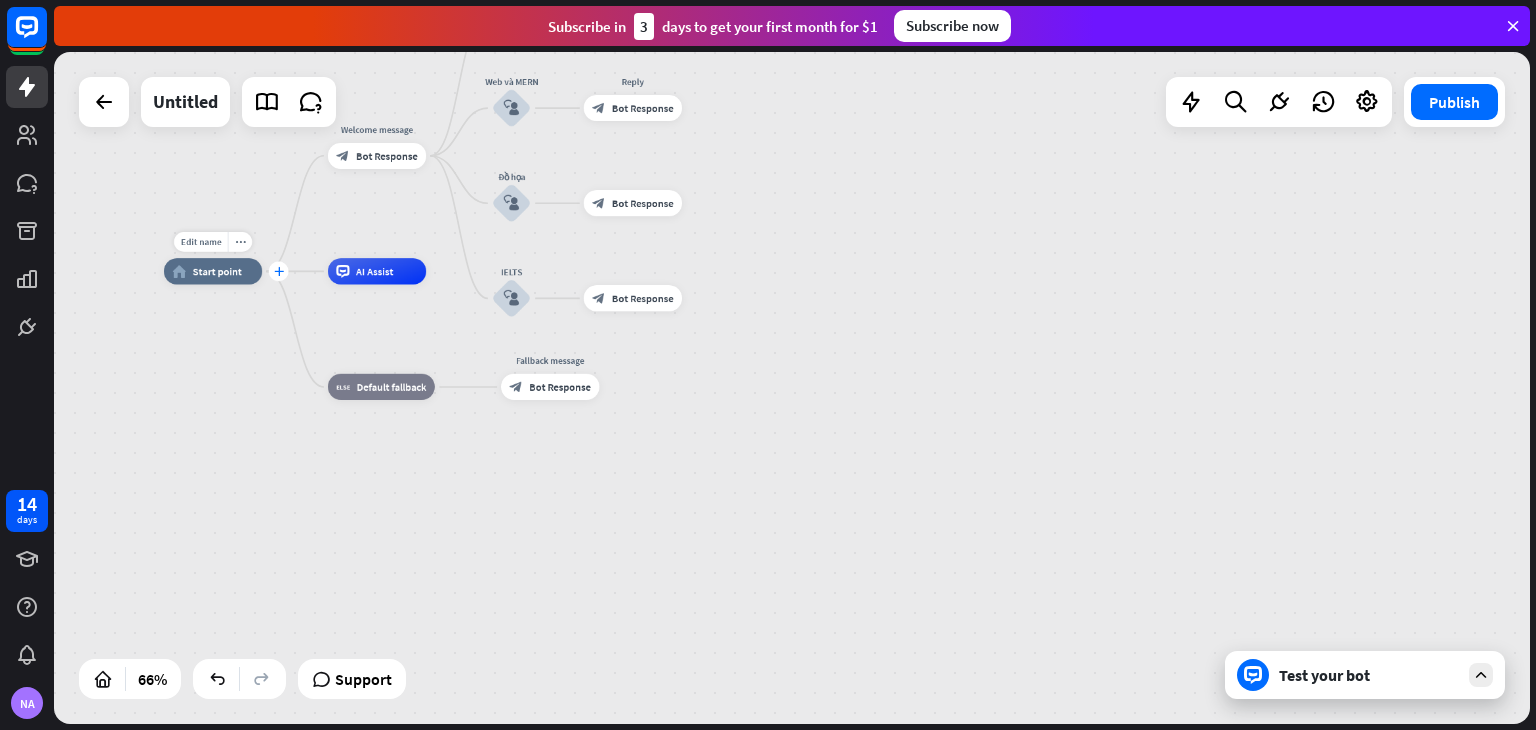 click on "plus" at bounding box center [279, 272] 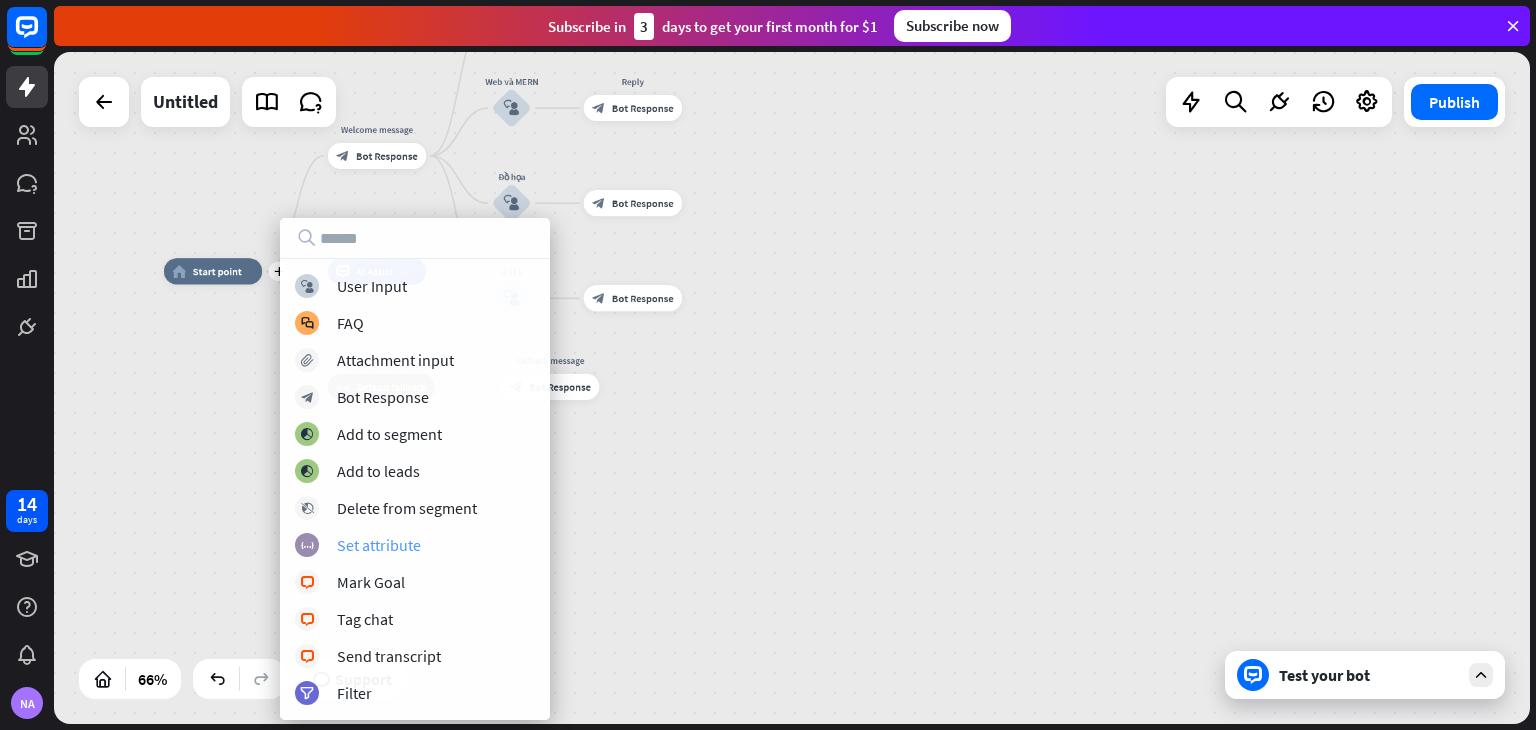 click on "Set attribute" at bounding box center (379, 545) 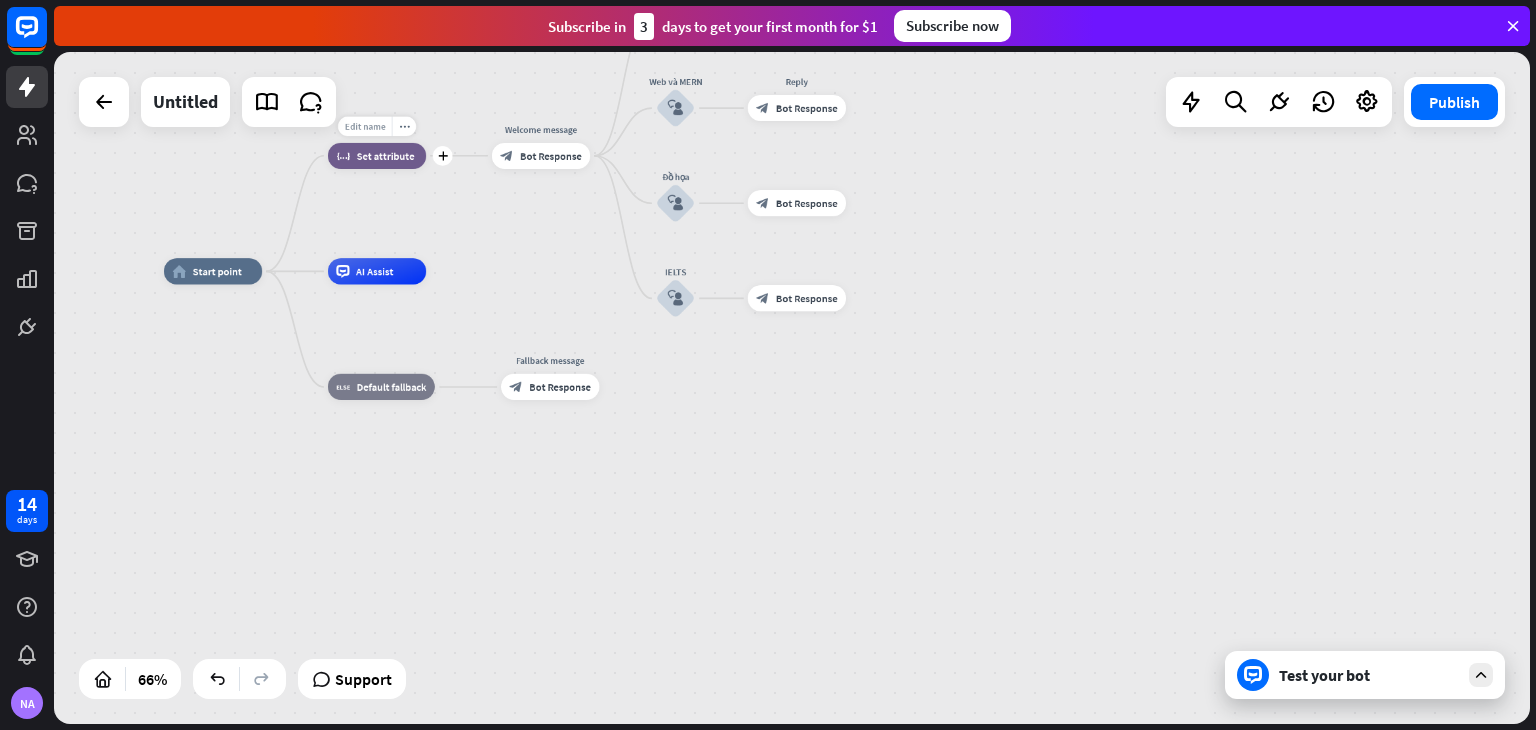 click on "Edit name" at bounding box center (365, 126) 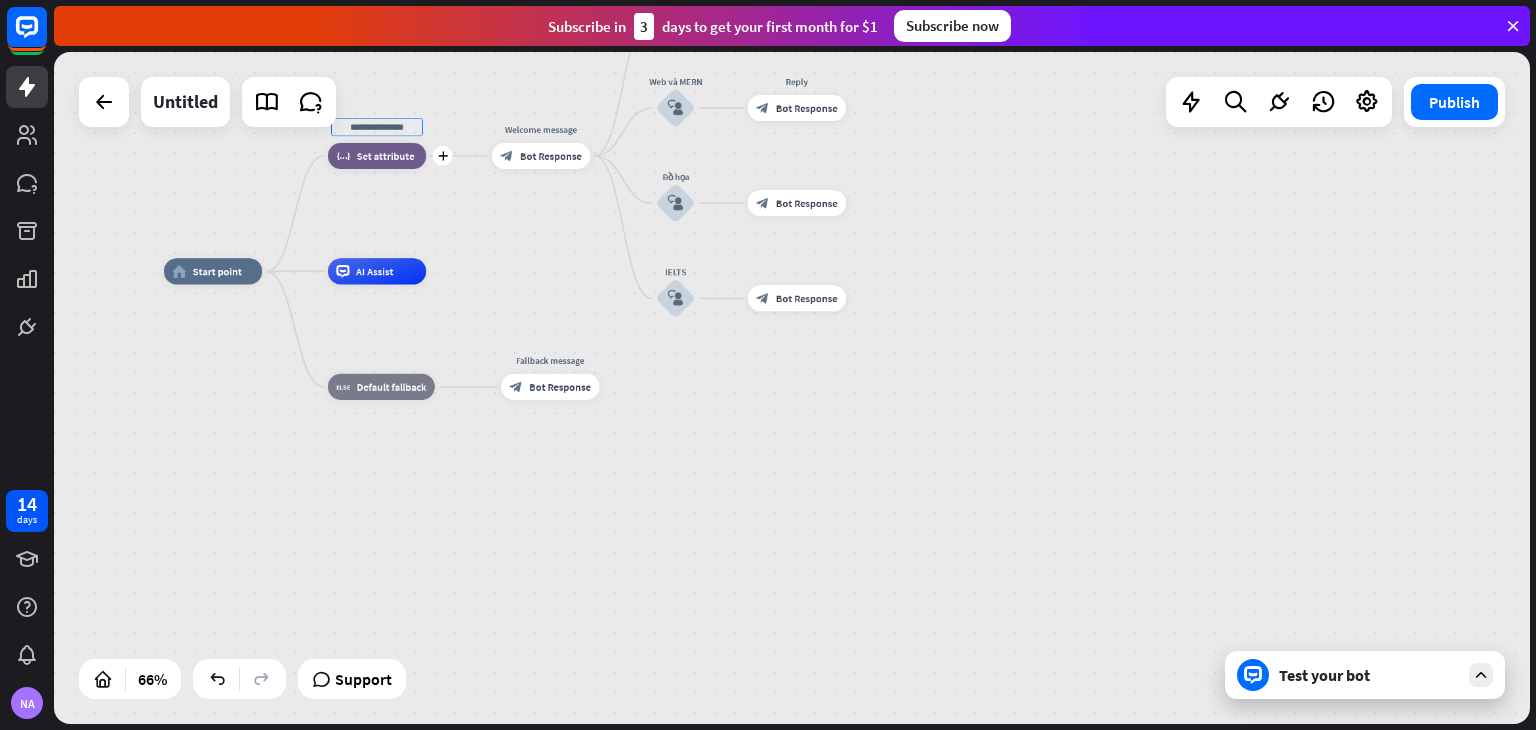 click on "Set attribute" at bounding box center [386, 155] 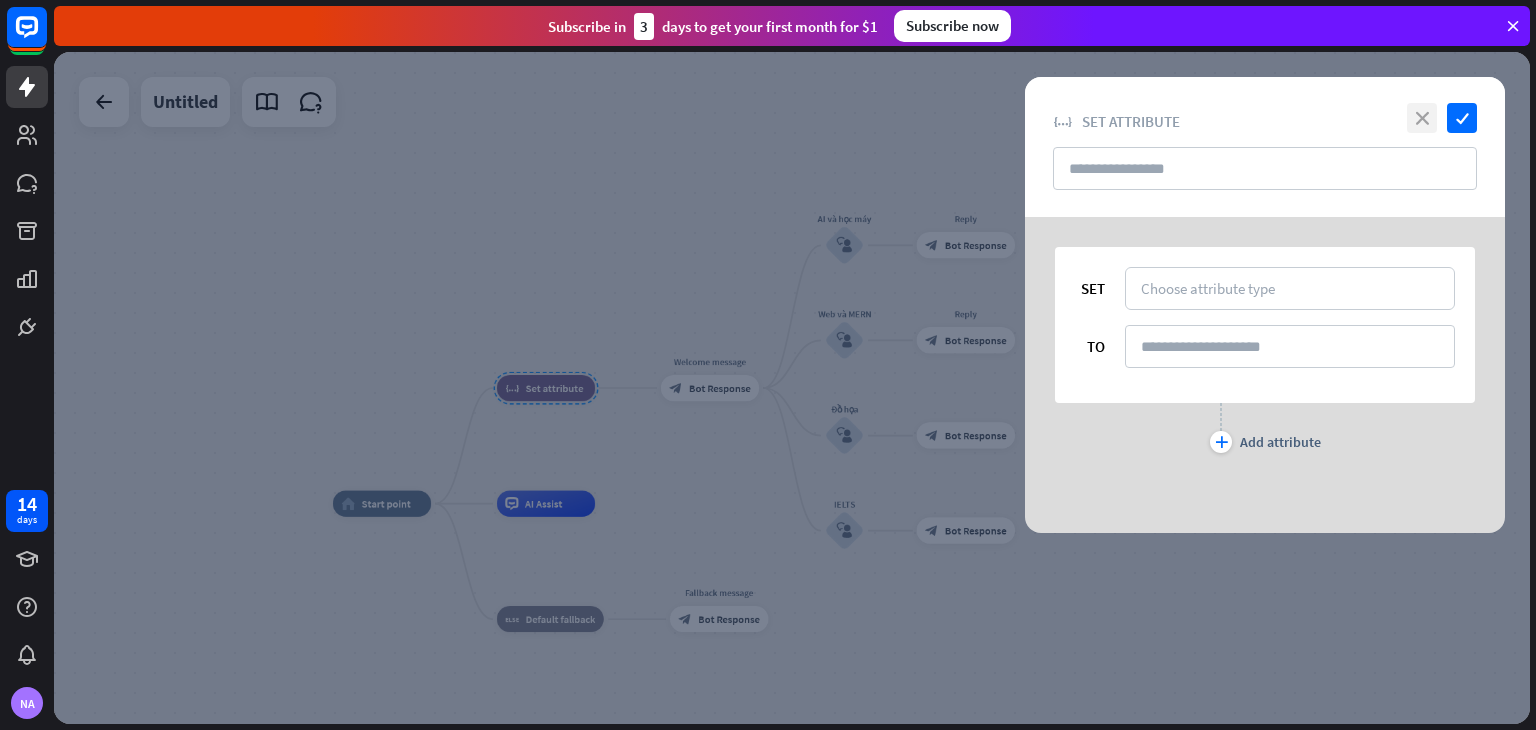 click on "close" at bounding box center (1422, 118) 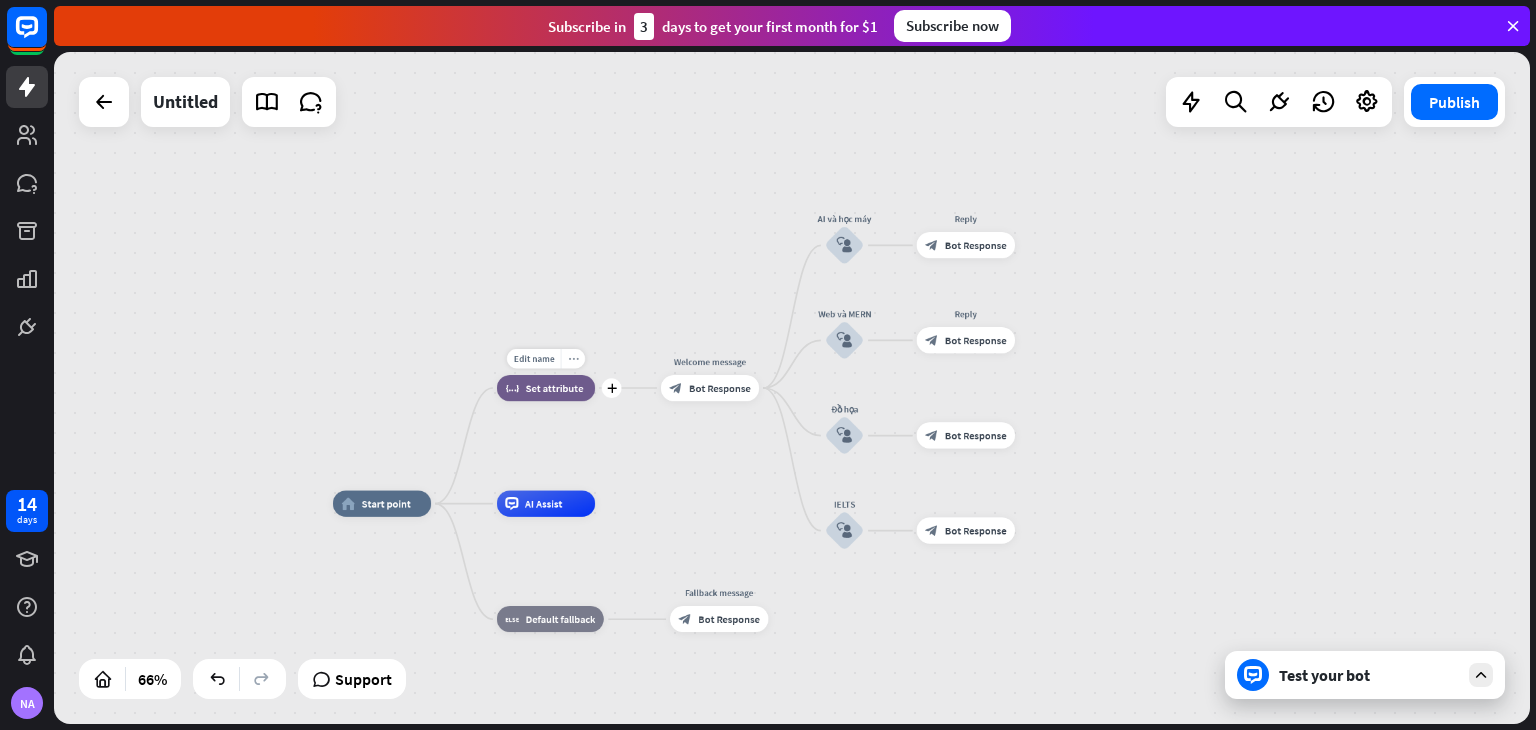 click on "more_horiz" at bounding box center (573, 359) 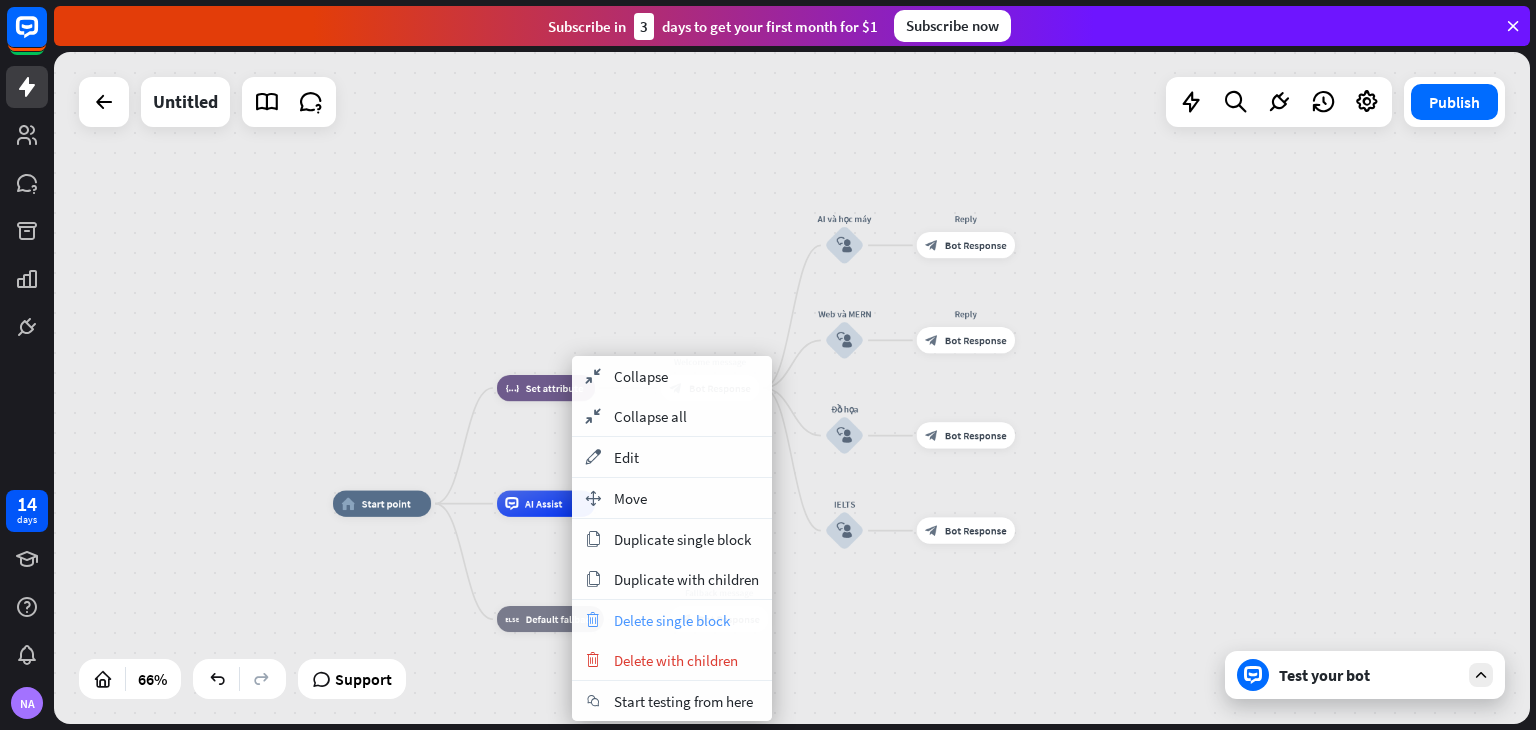 click on "Delete single block" at bounding box center [672, 620] 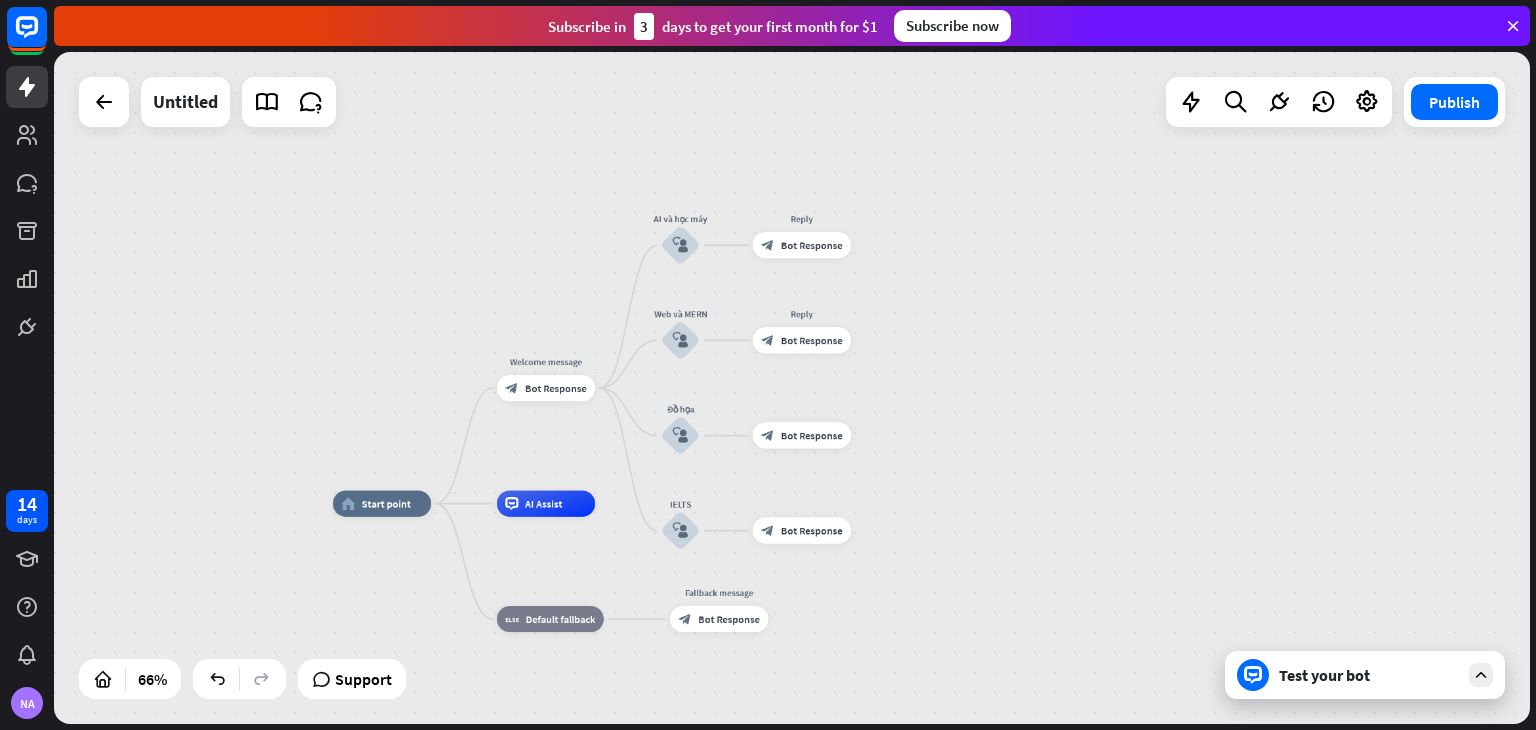 click on "home_2   Start point                 Welcome message   block_bot_response   Bot Response                 AI và học máy   block_user_input                 Reply   block_bot_response   Bot Response                 Web và MERN   block_user_input                 Reply   block_bot_response   Bot Response                 Đồ họa   block_user_input                   block_bot_response   Bot Response                 IELTS   block_user_input                   block_bot_response   Bot Response                     AI Assist                   block_fallback   Default fallback                 Fallback message   block_bot_response   Bot Response" at bounding box center (792, 388) 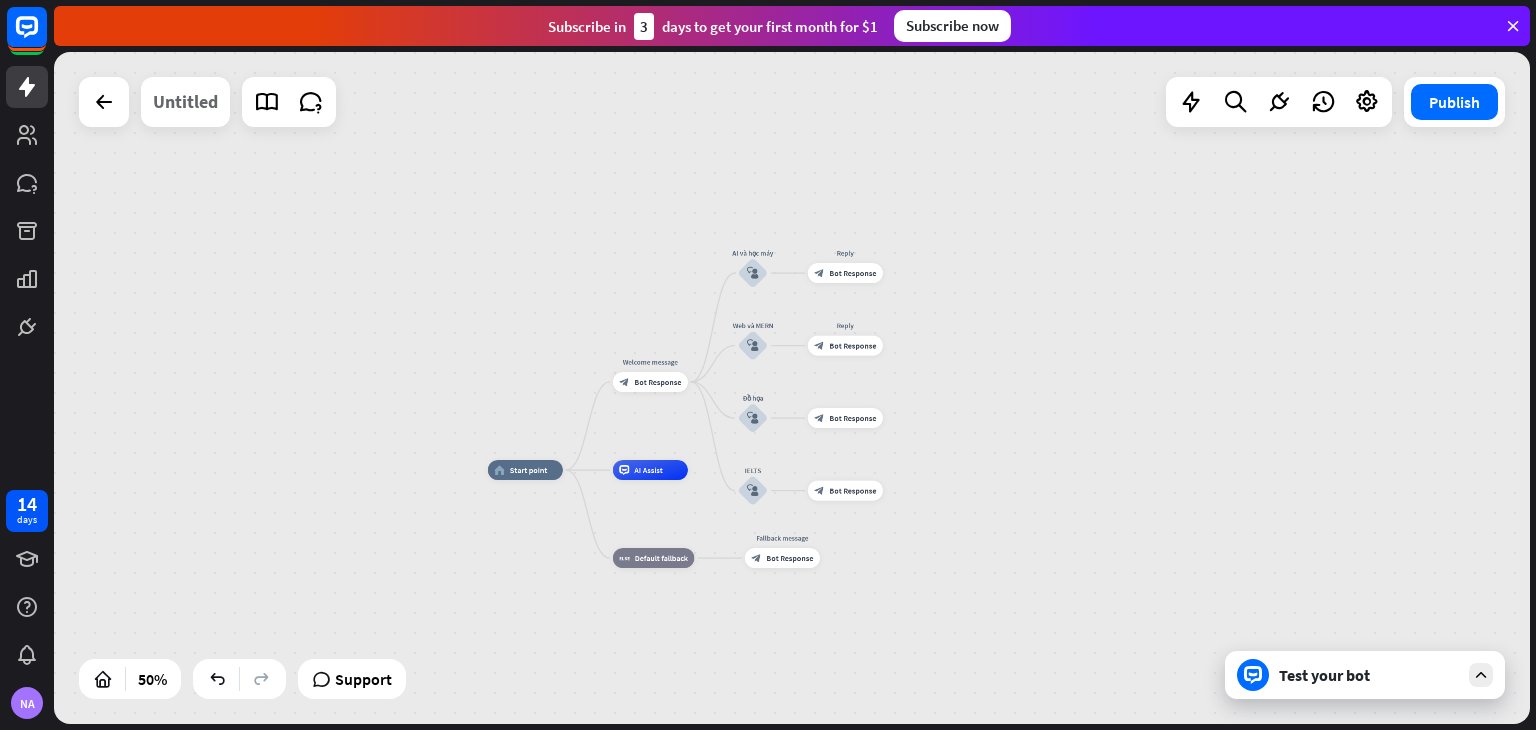 click on "Untitled" at bounding box center [185, 102] 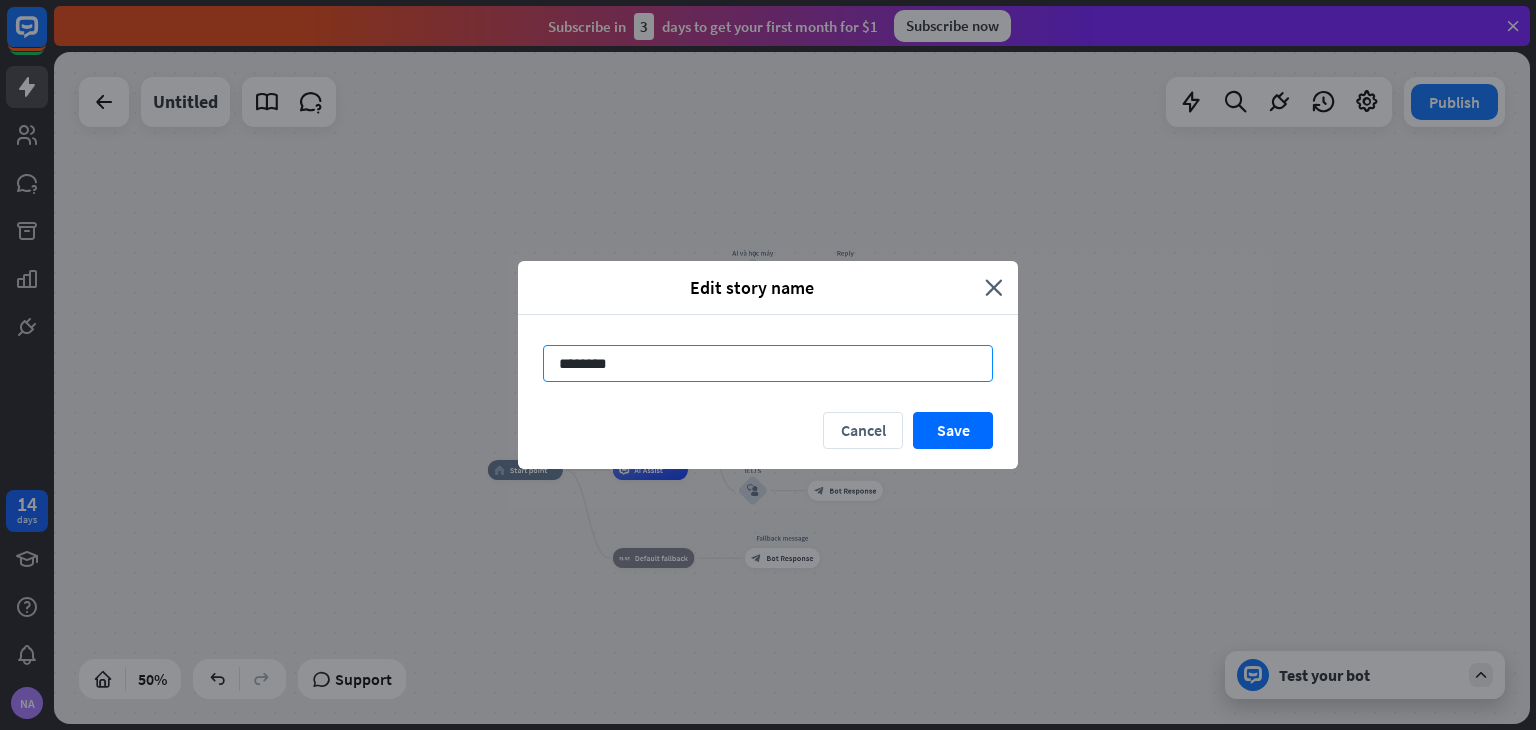 click on "********" at bounding box center (768, 363) 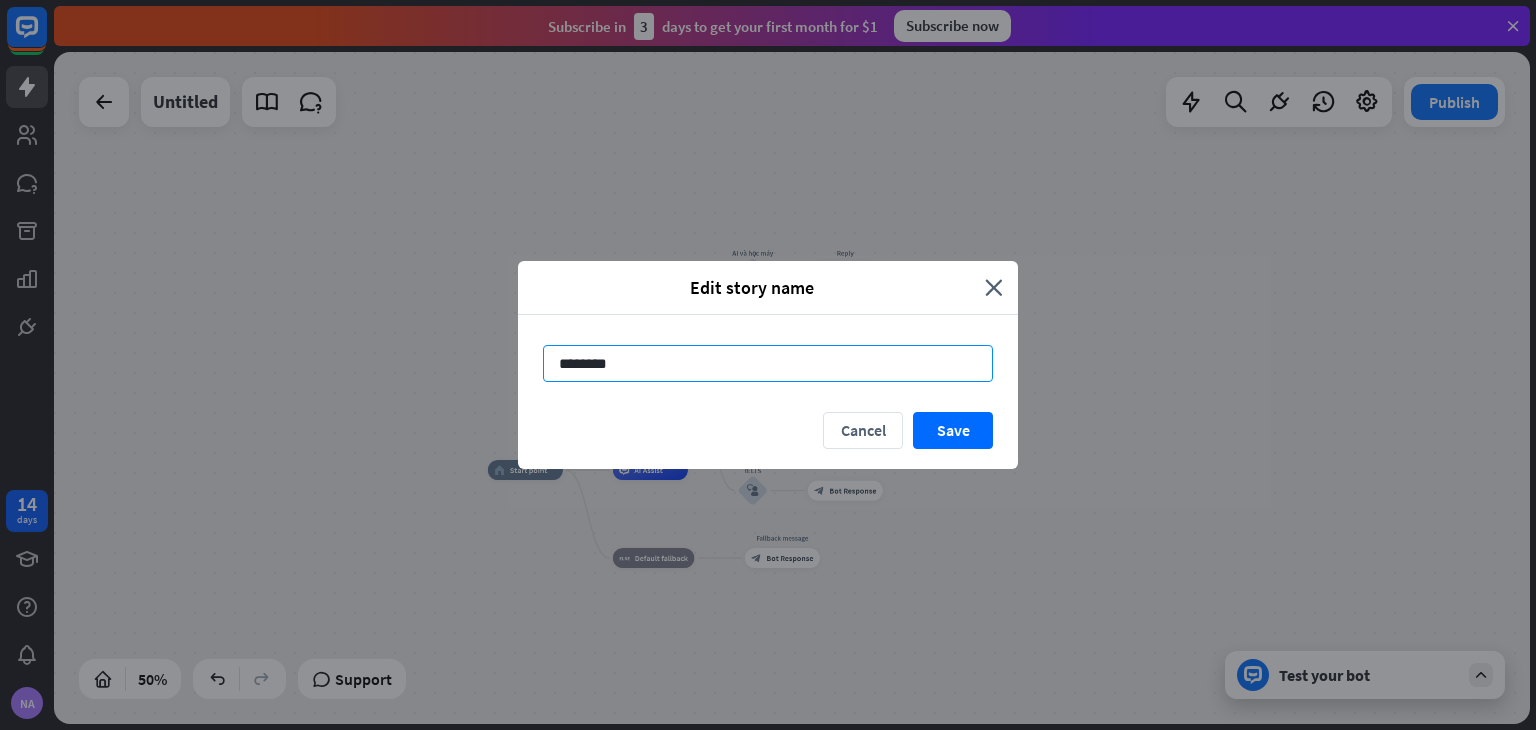 click on "********" at bounding box center [768, 363] 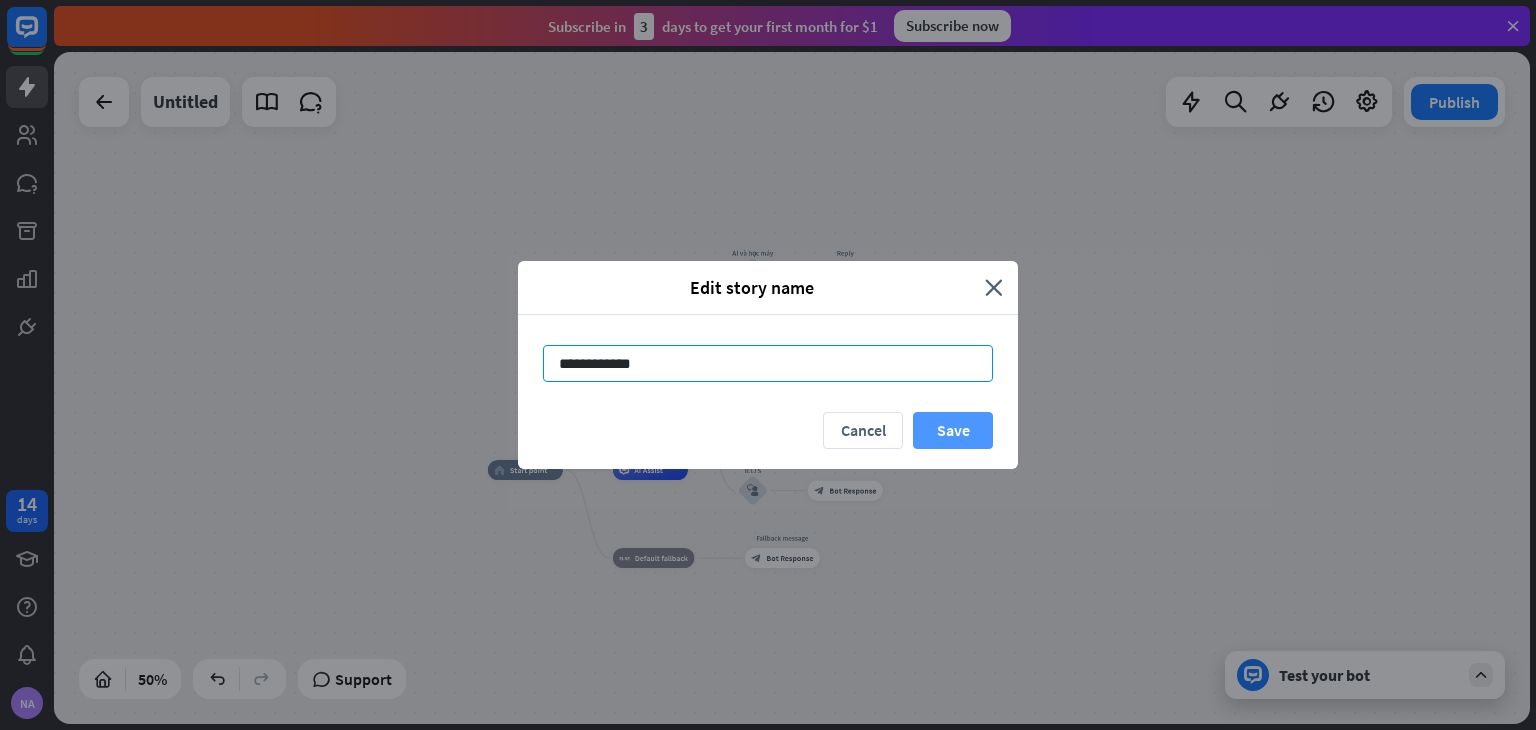type on "**********" 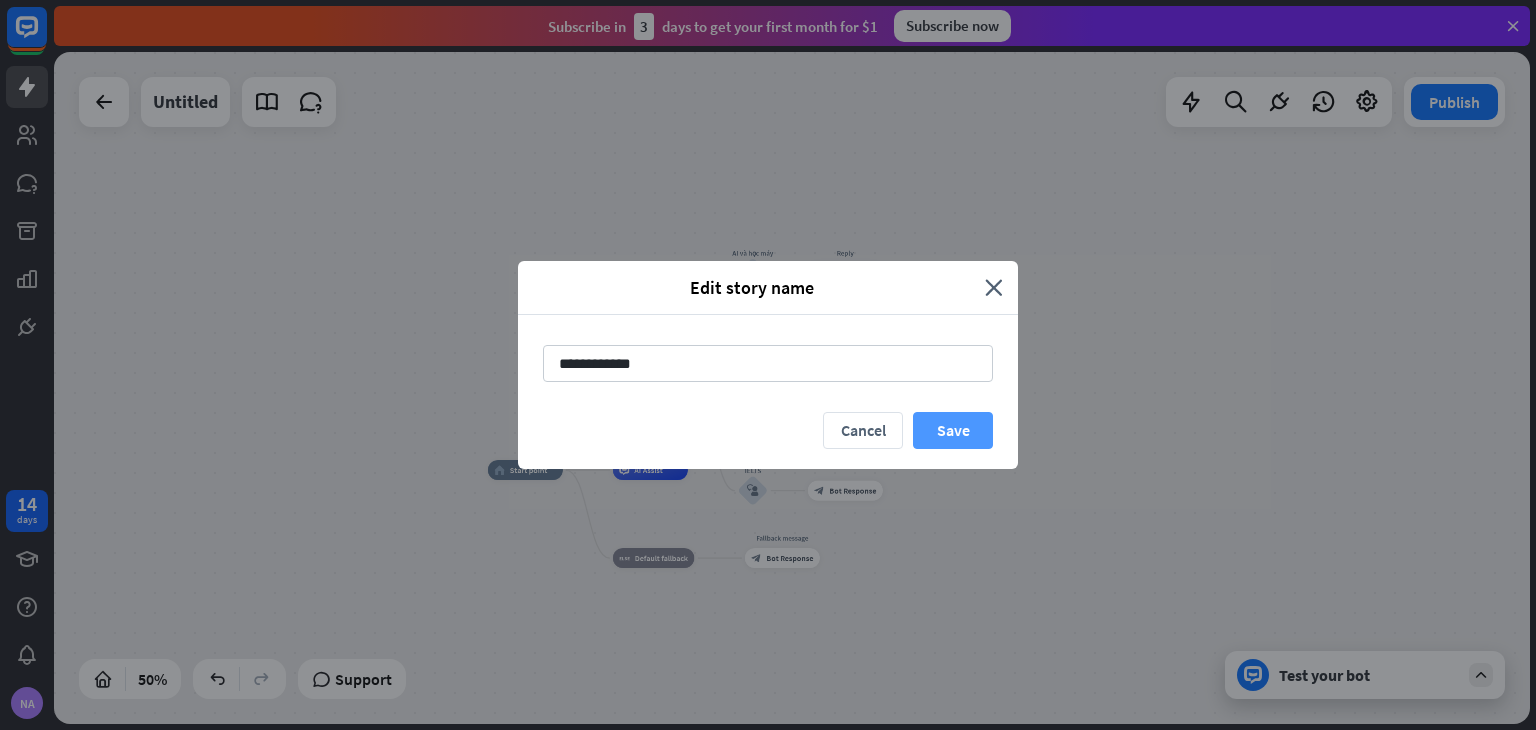 click on "Save" at bounding box center (953, 430) 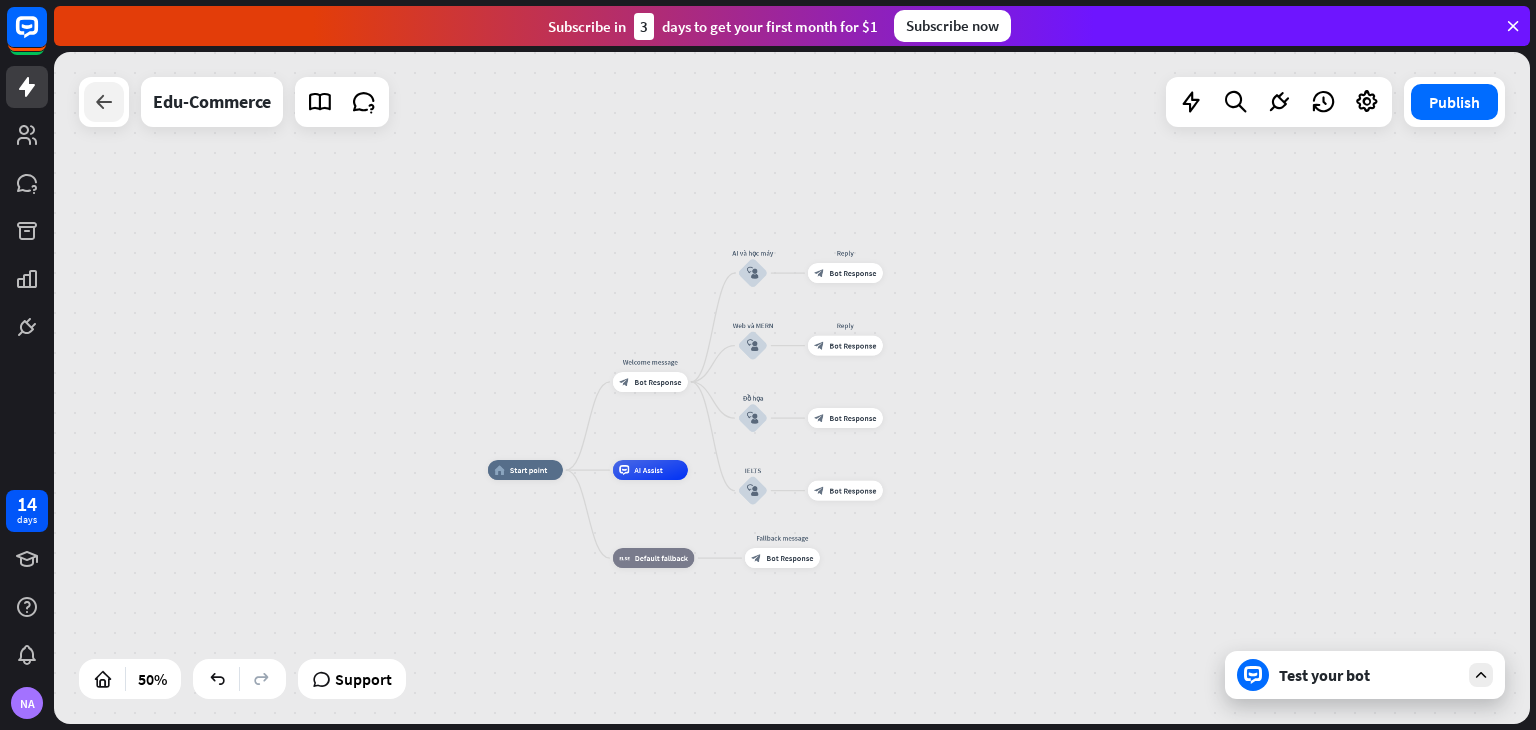 click at bounding box center (104, 102) 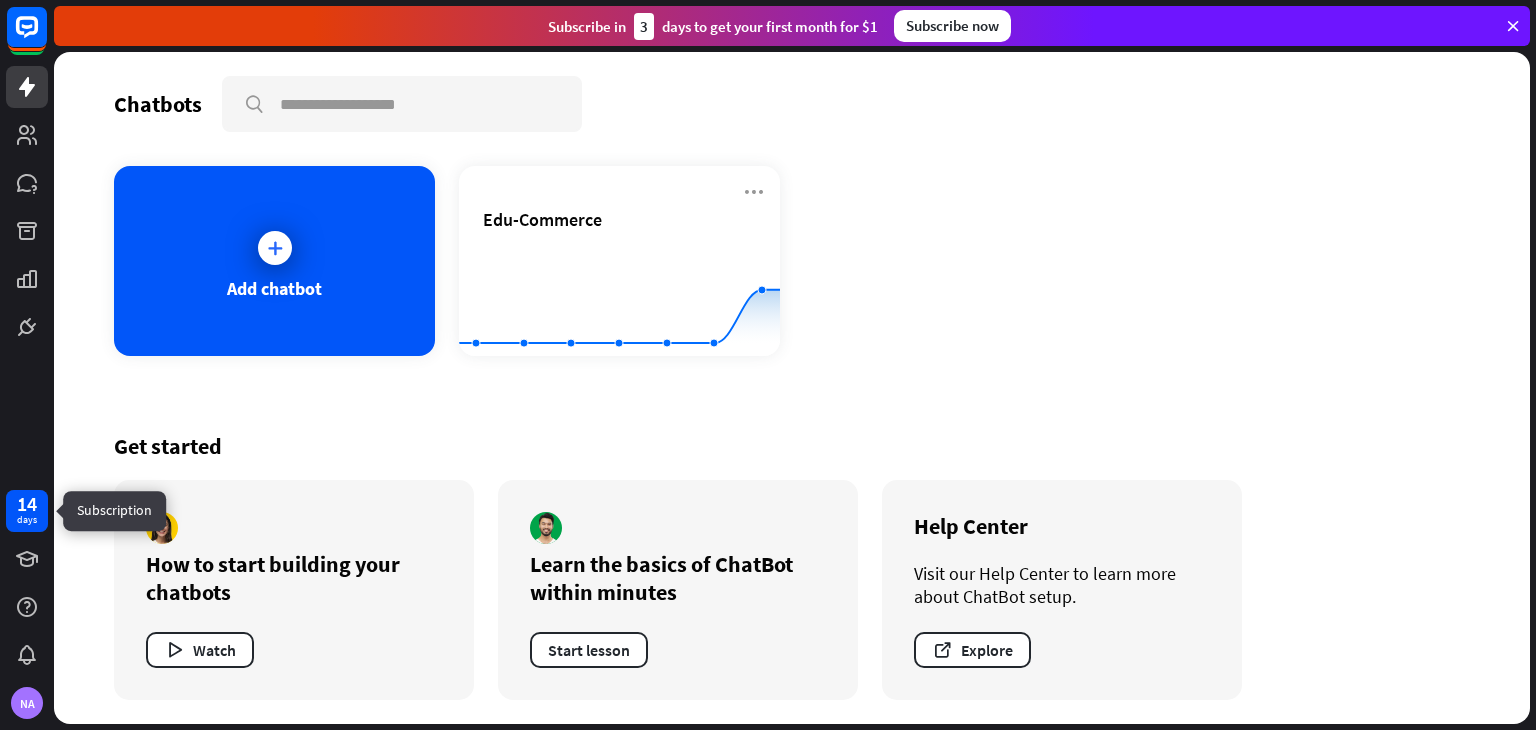 click on "14" at bounding box center (27, 504) 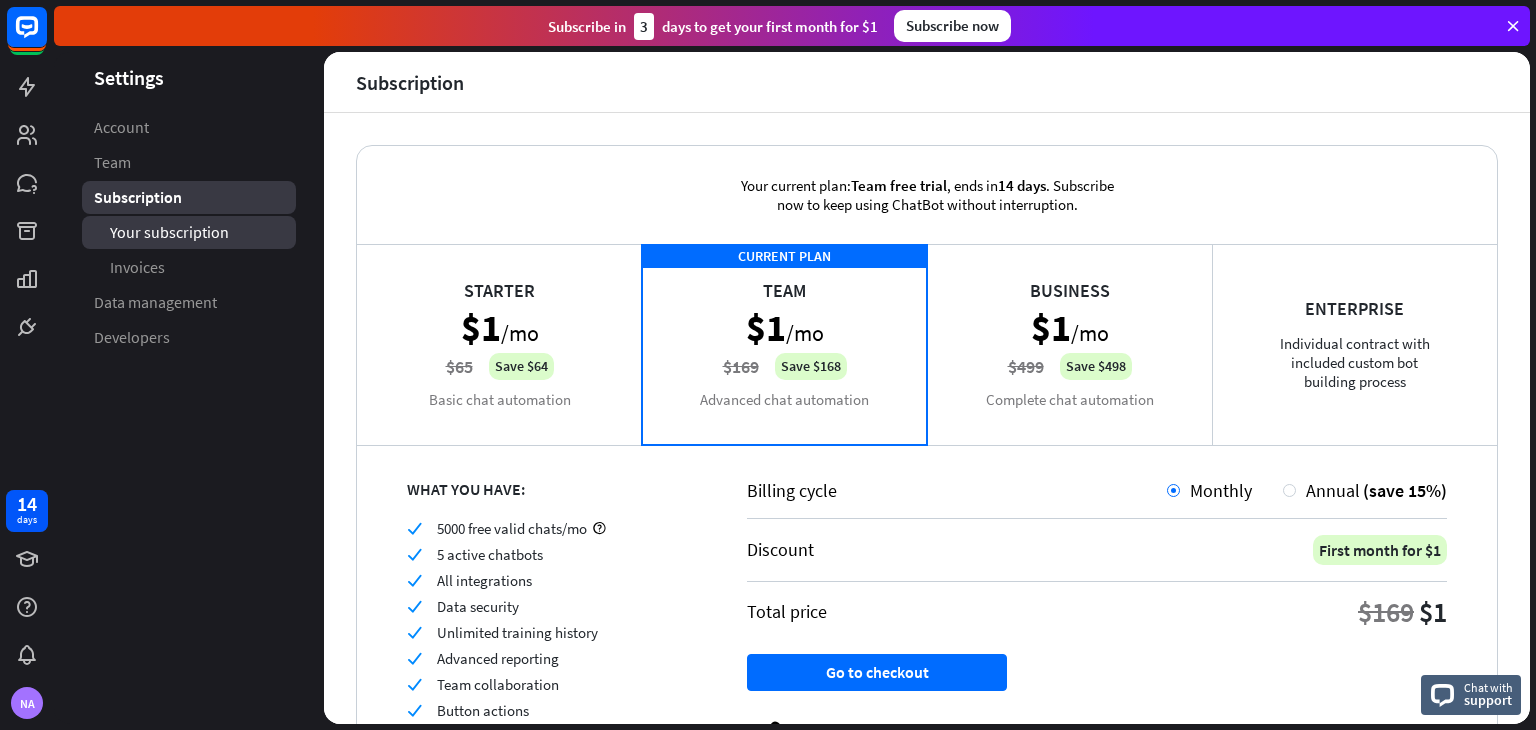 click on "Your subscription" at bounding box center (189, 232) 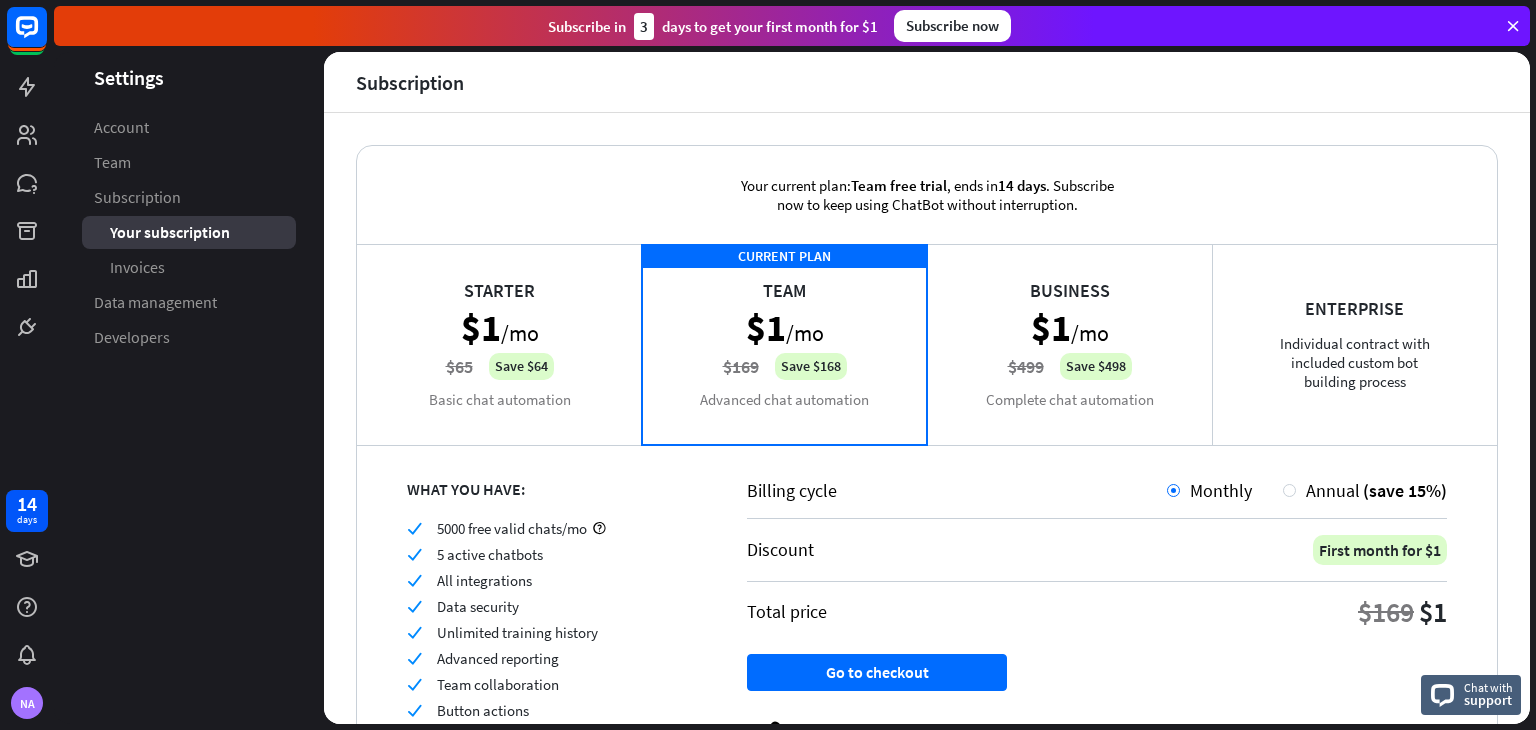 click on "Your subscription" at bounding box center (189, 232) 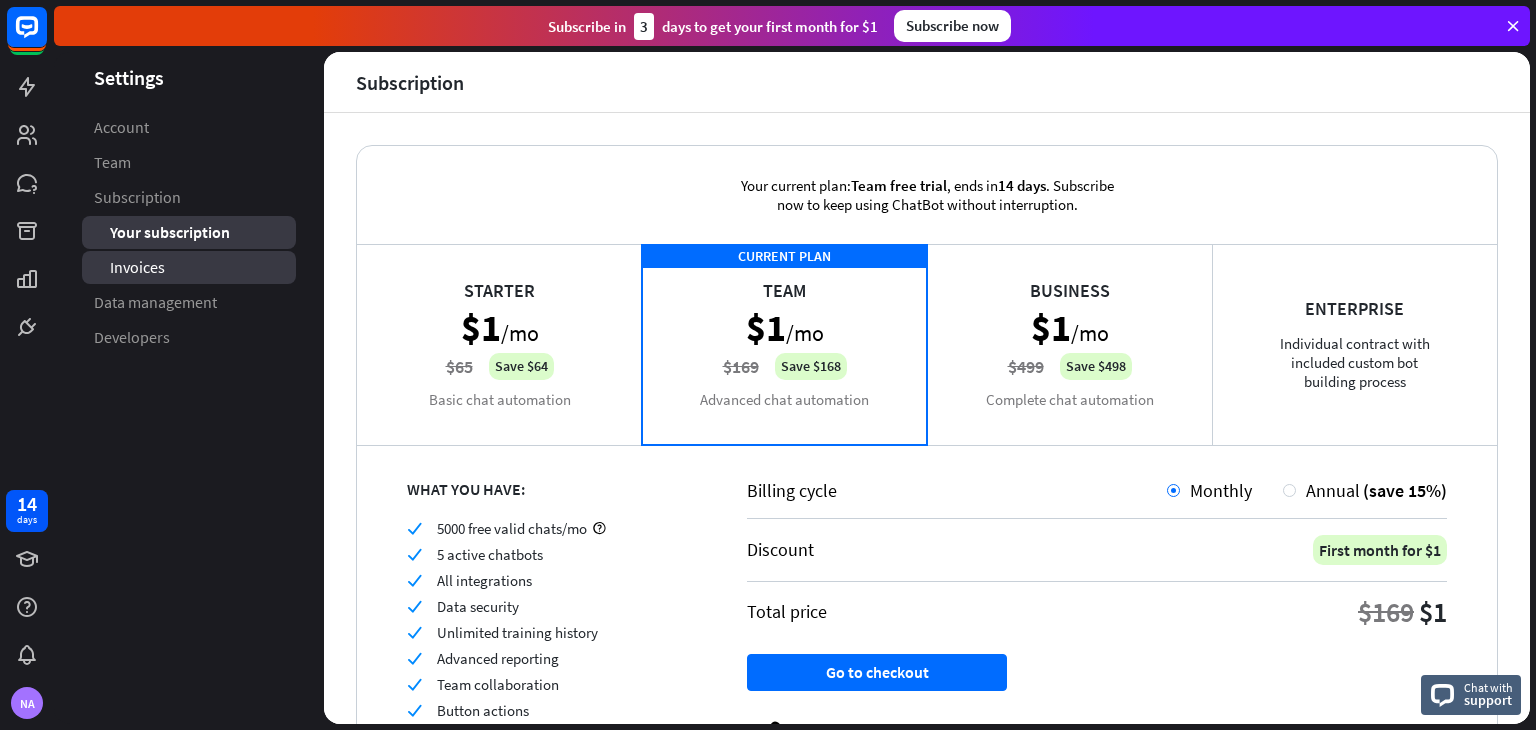 click on "Invoices" at bounding box center [189, 267] 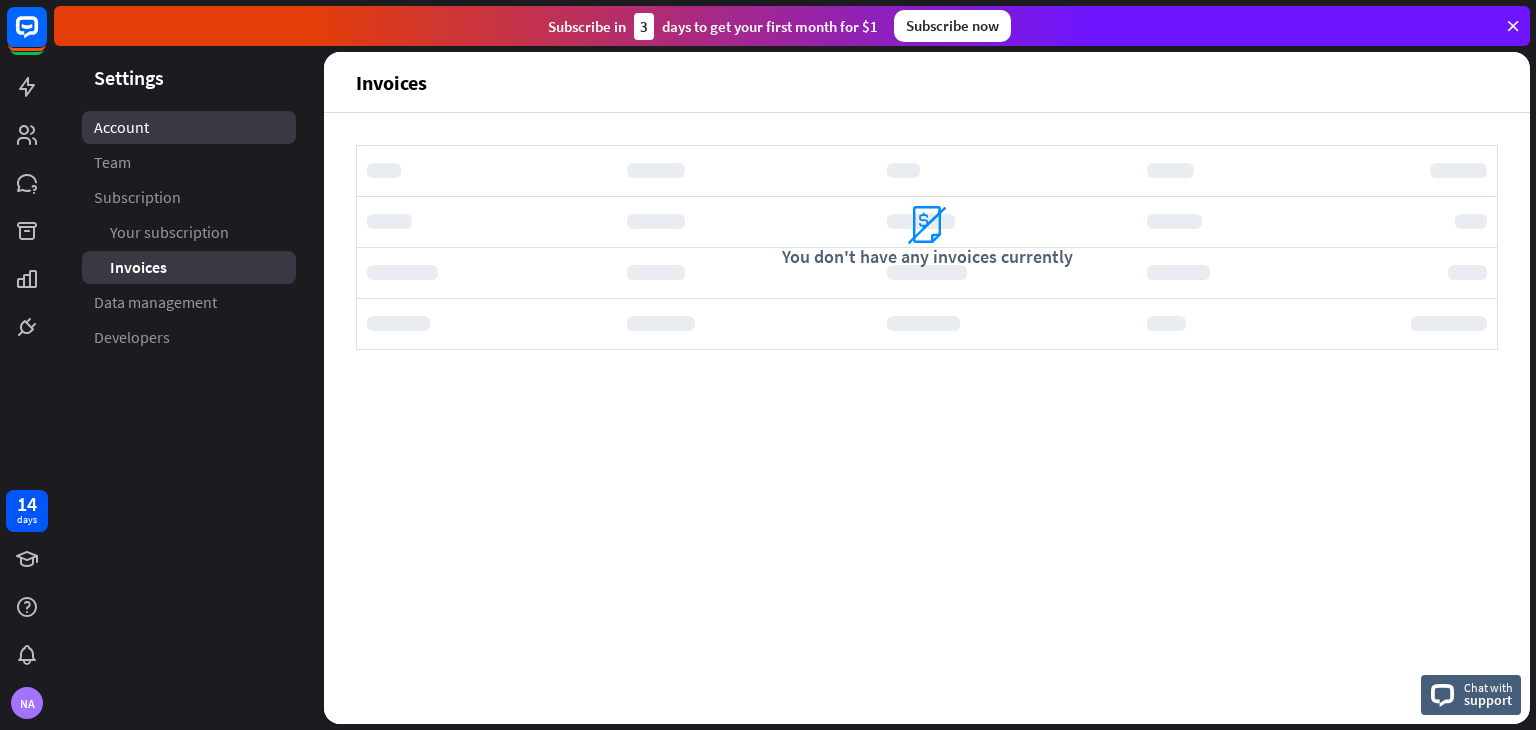 click on "Account" at bounding box center (189, 127) 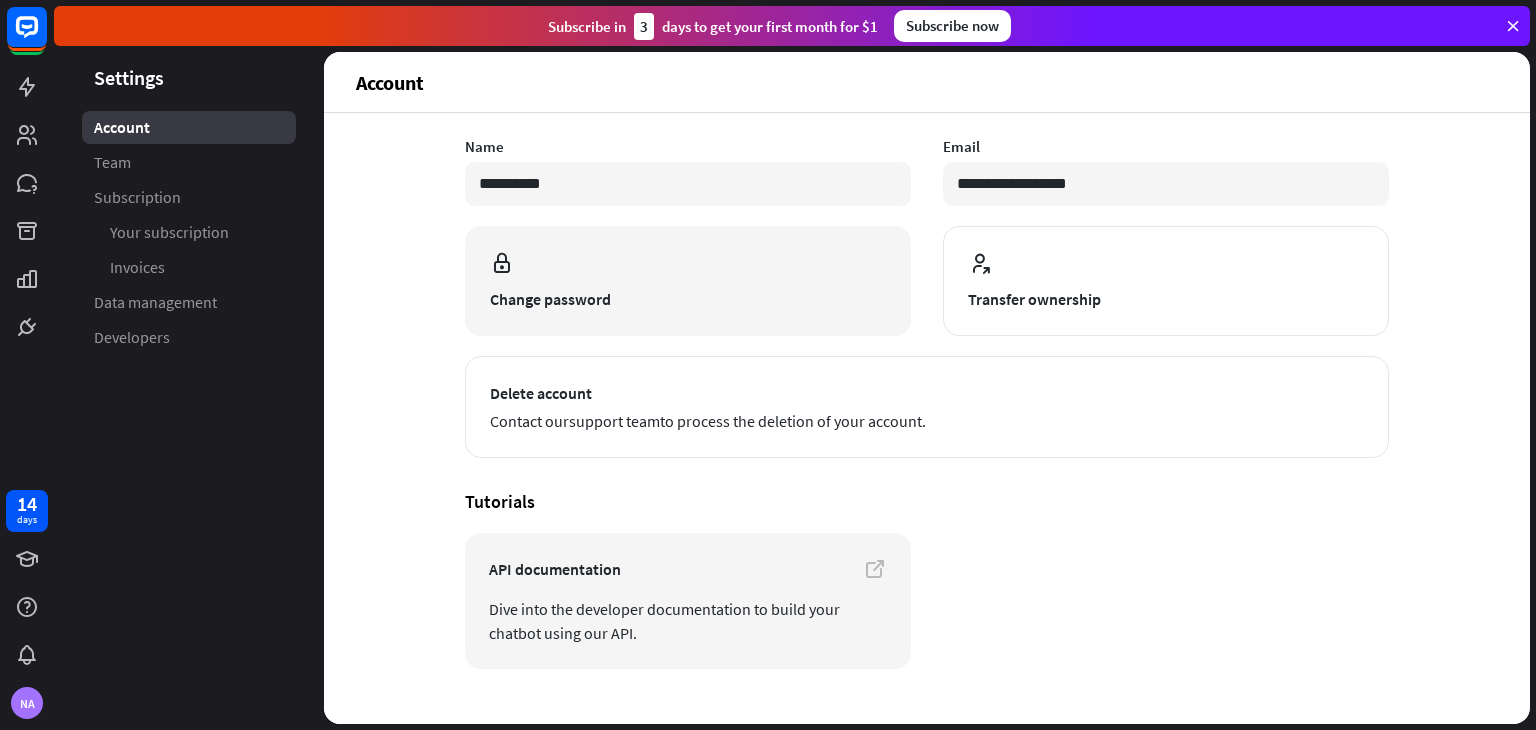 scroll, scrollTop: 156, scrollLeft: 0, axis: vertical 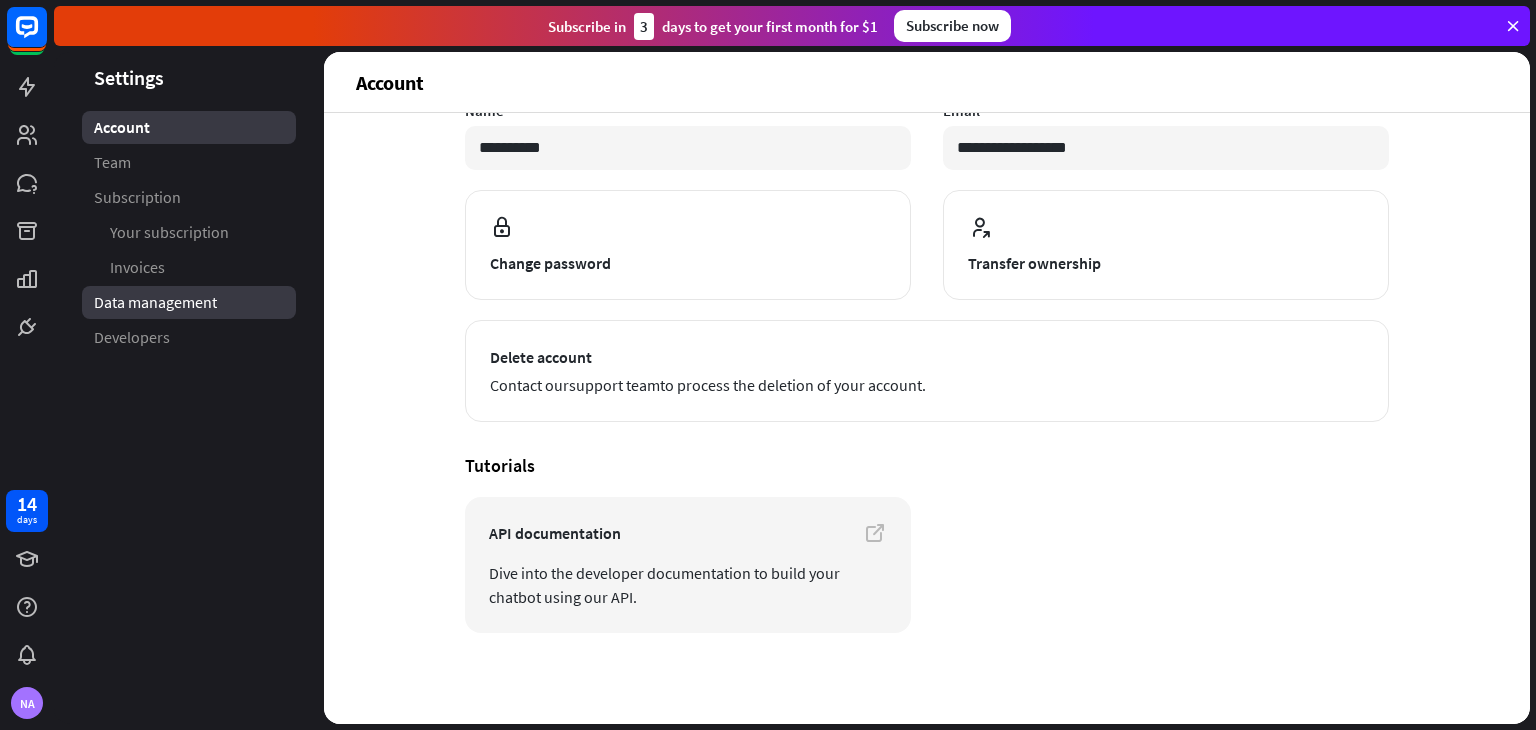click on "Data management" at bounding box center (155, 302) 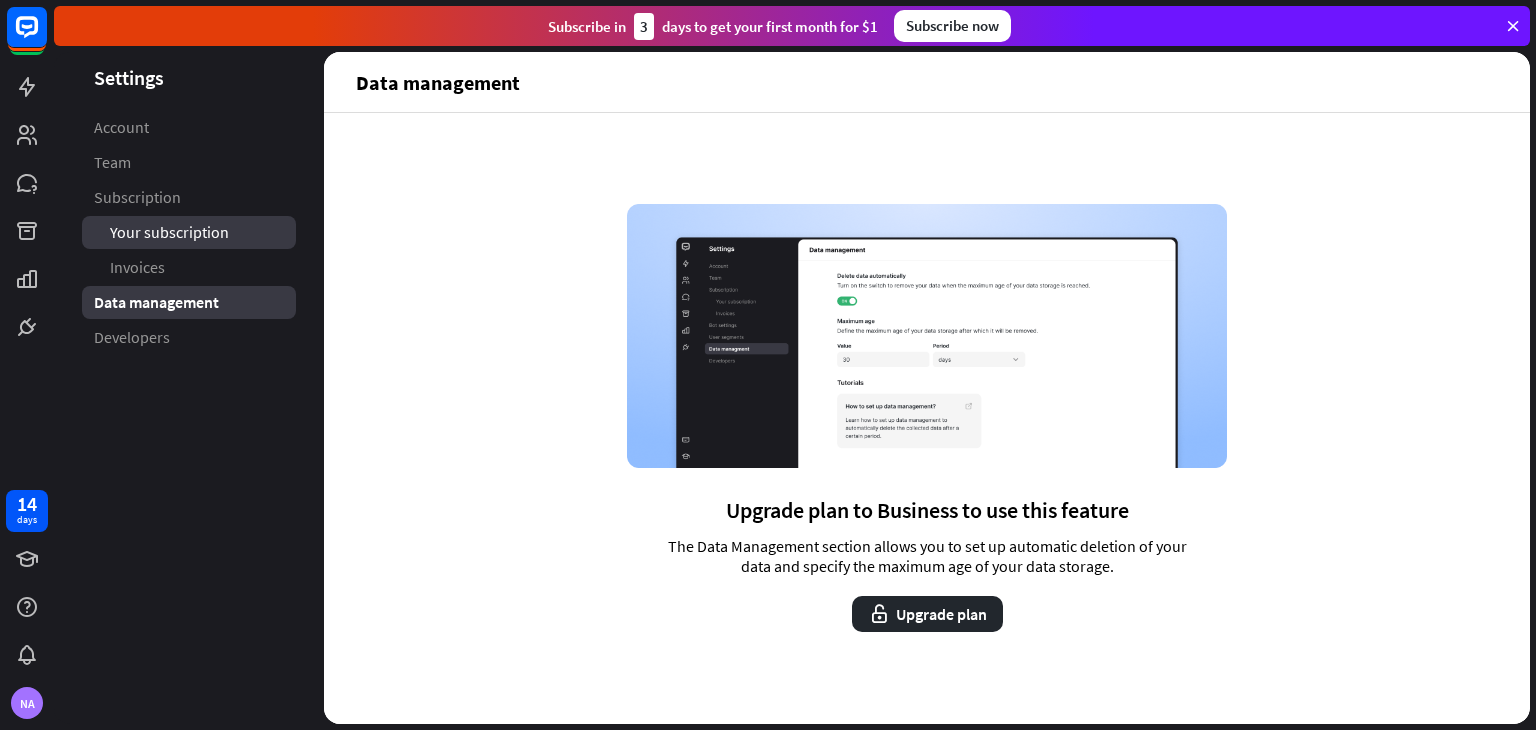 click on "Your subscription" at bounding box center [189, 232] 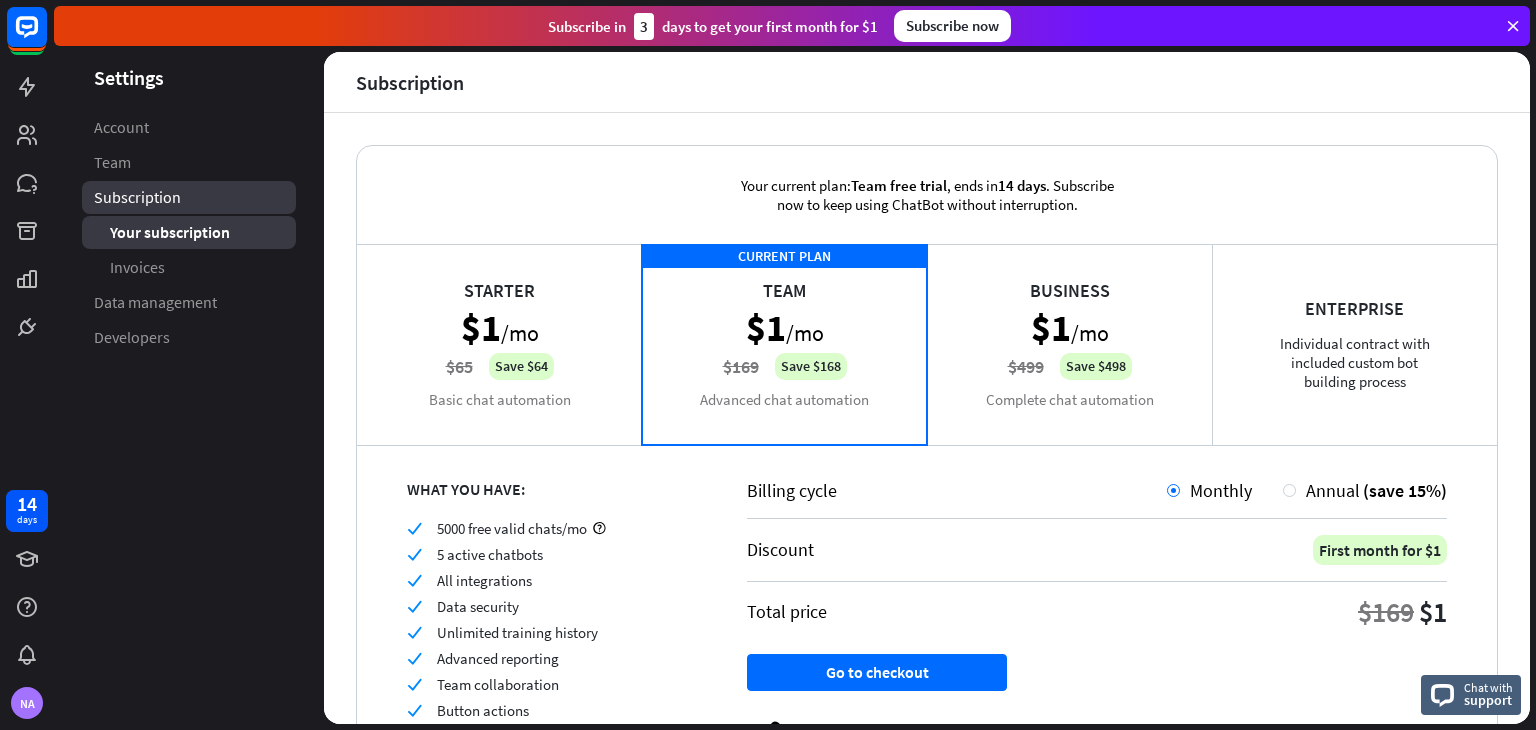 click on "Subscription" at bounding box center (137, 197) 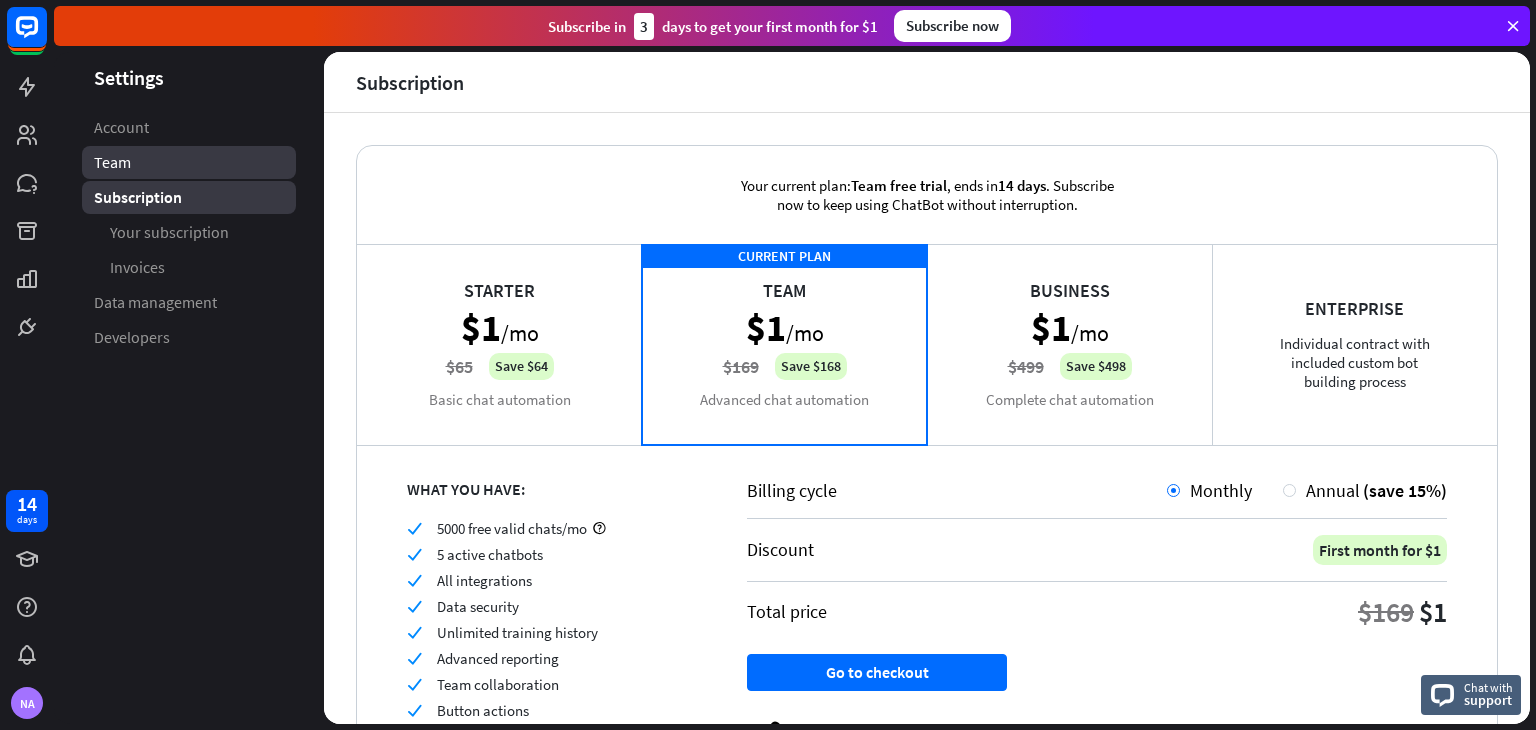 click on "Team" at bounding box center [189, 162] 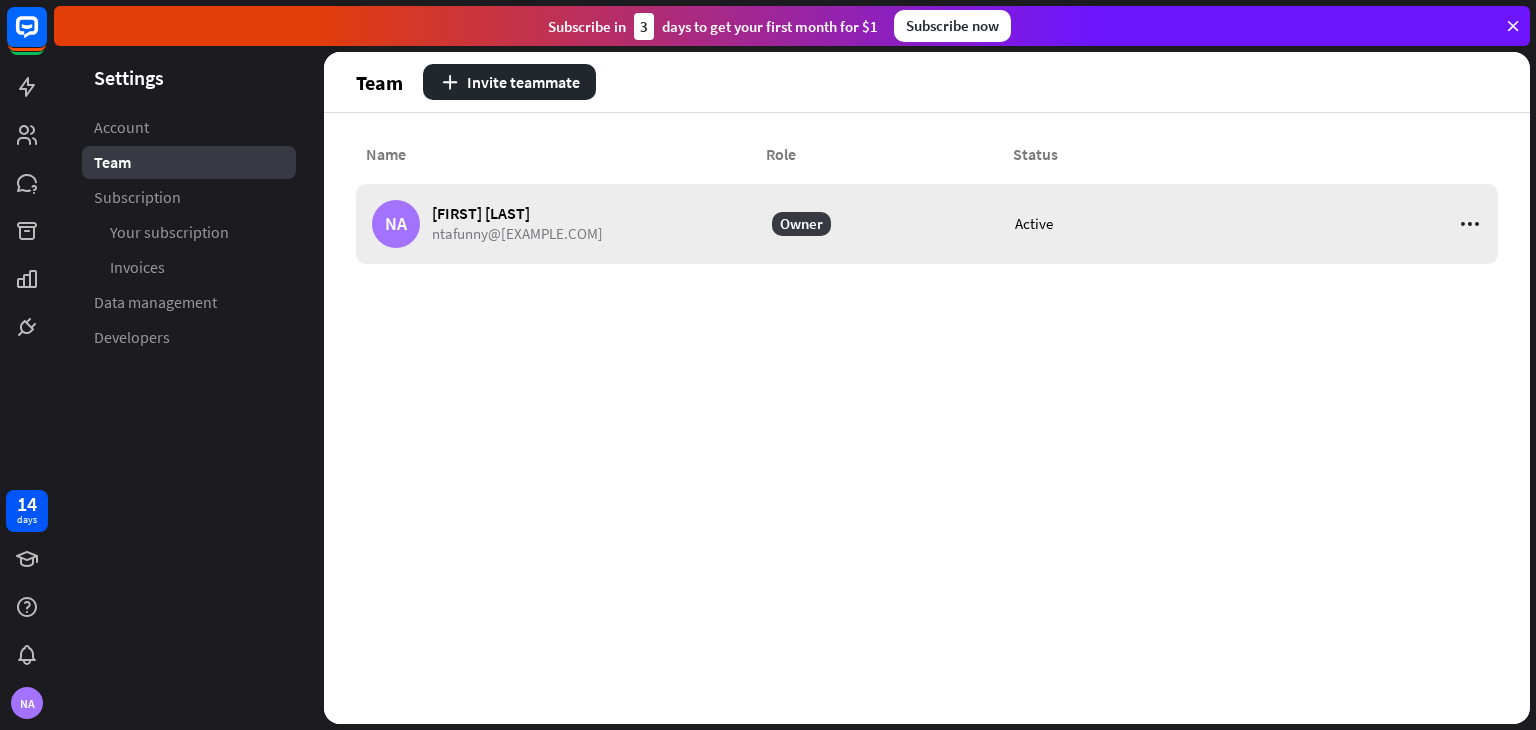 click at bounding box center (1470, 224) 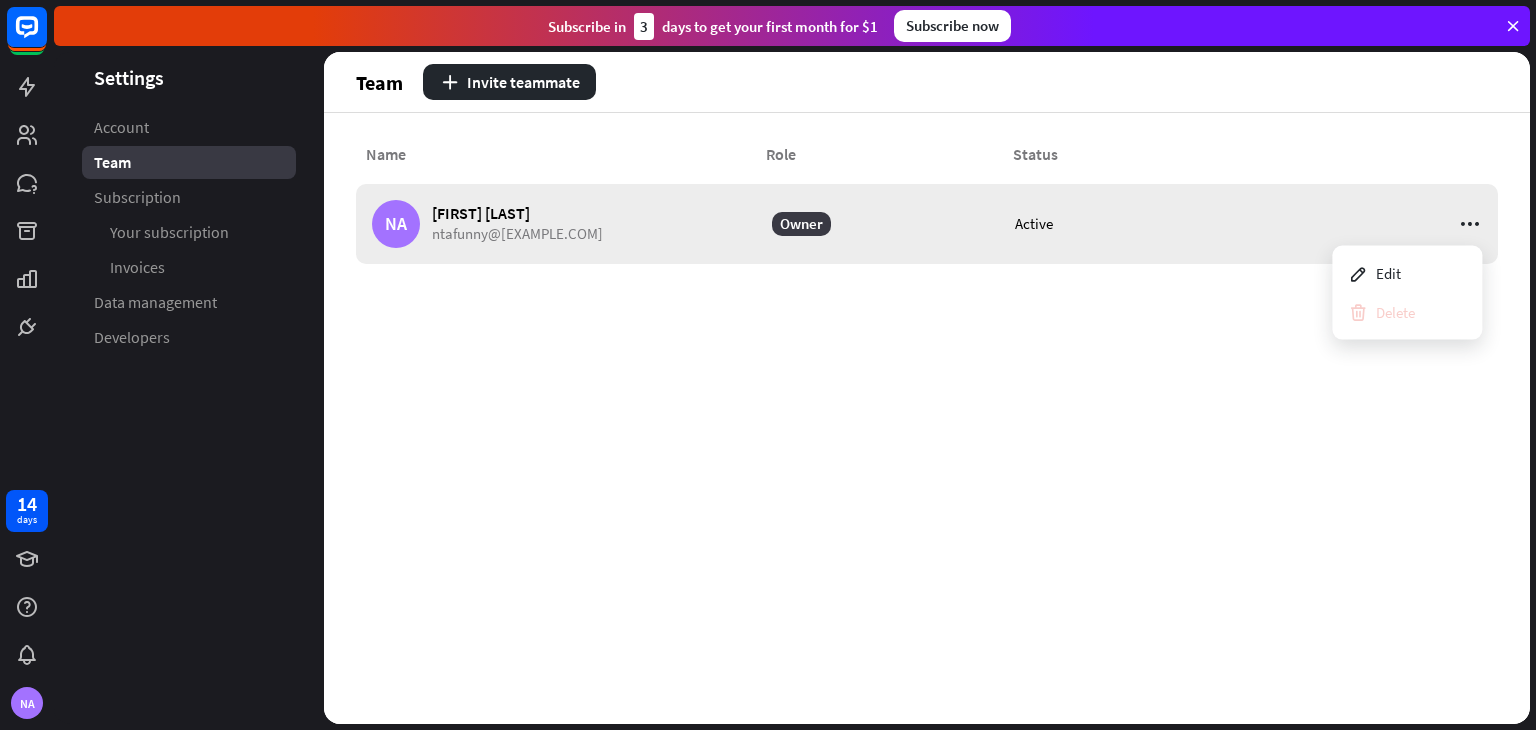 click on "Active" at bounding box center (1126, 224) 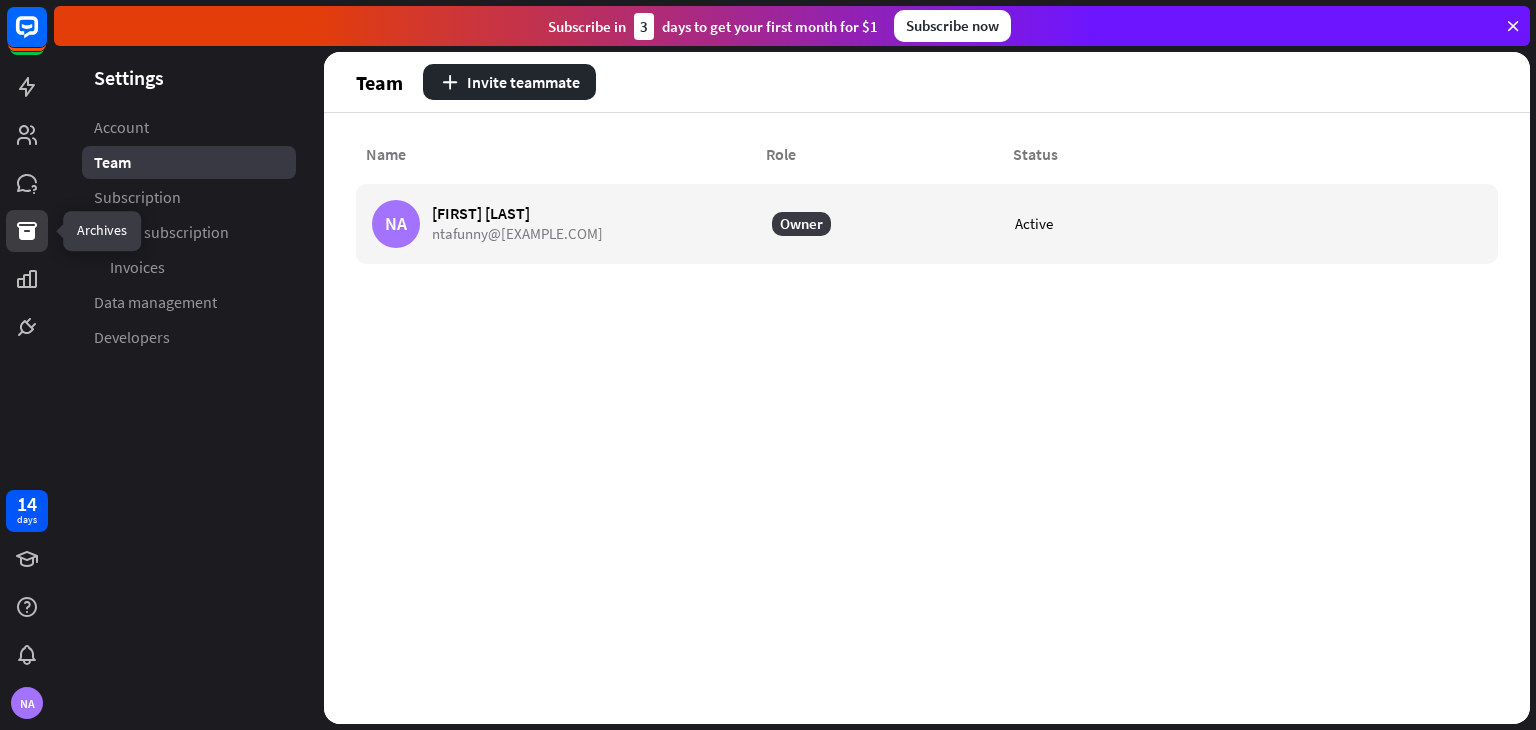 click 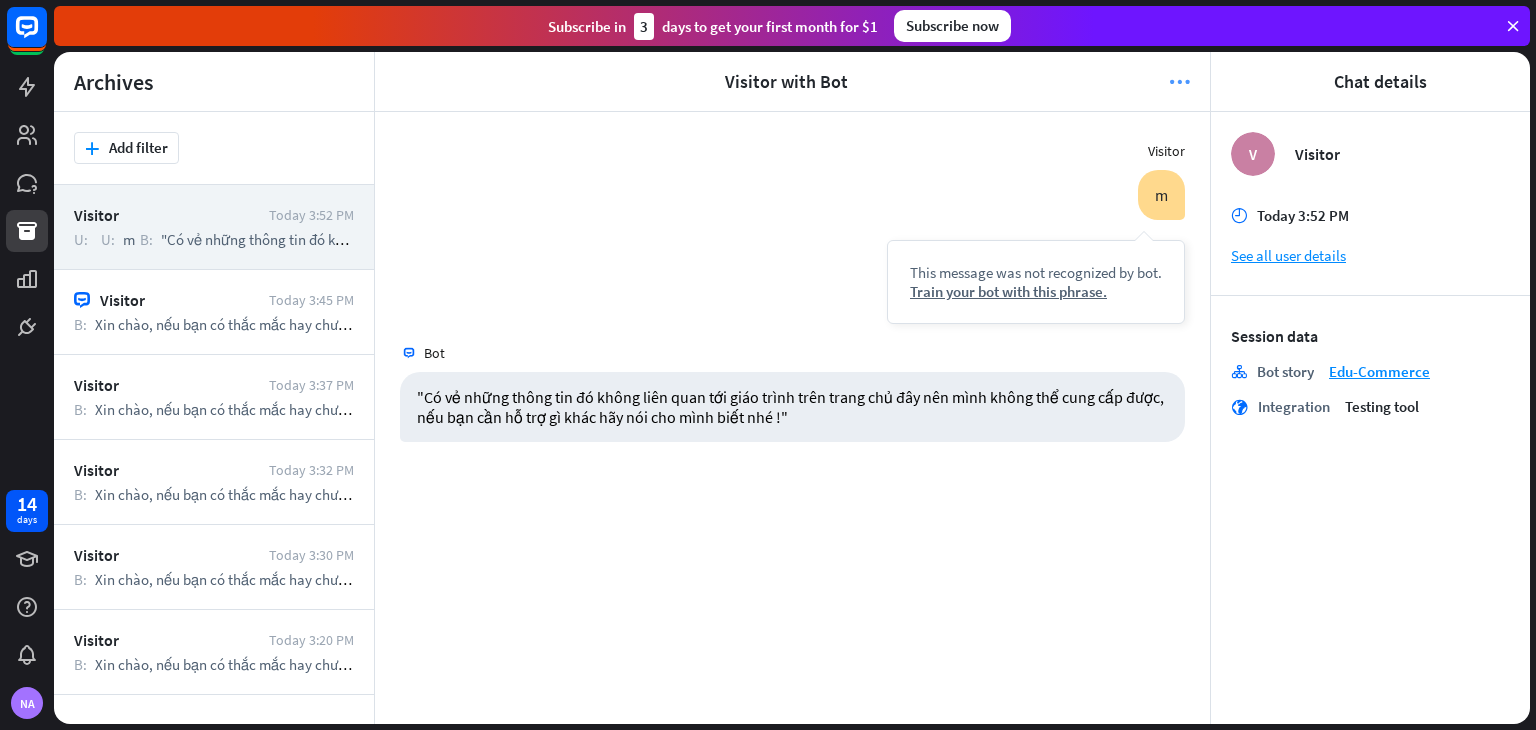 click on "more_horiz" at bounding box center (1179, 82) 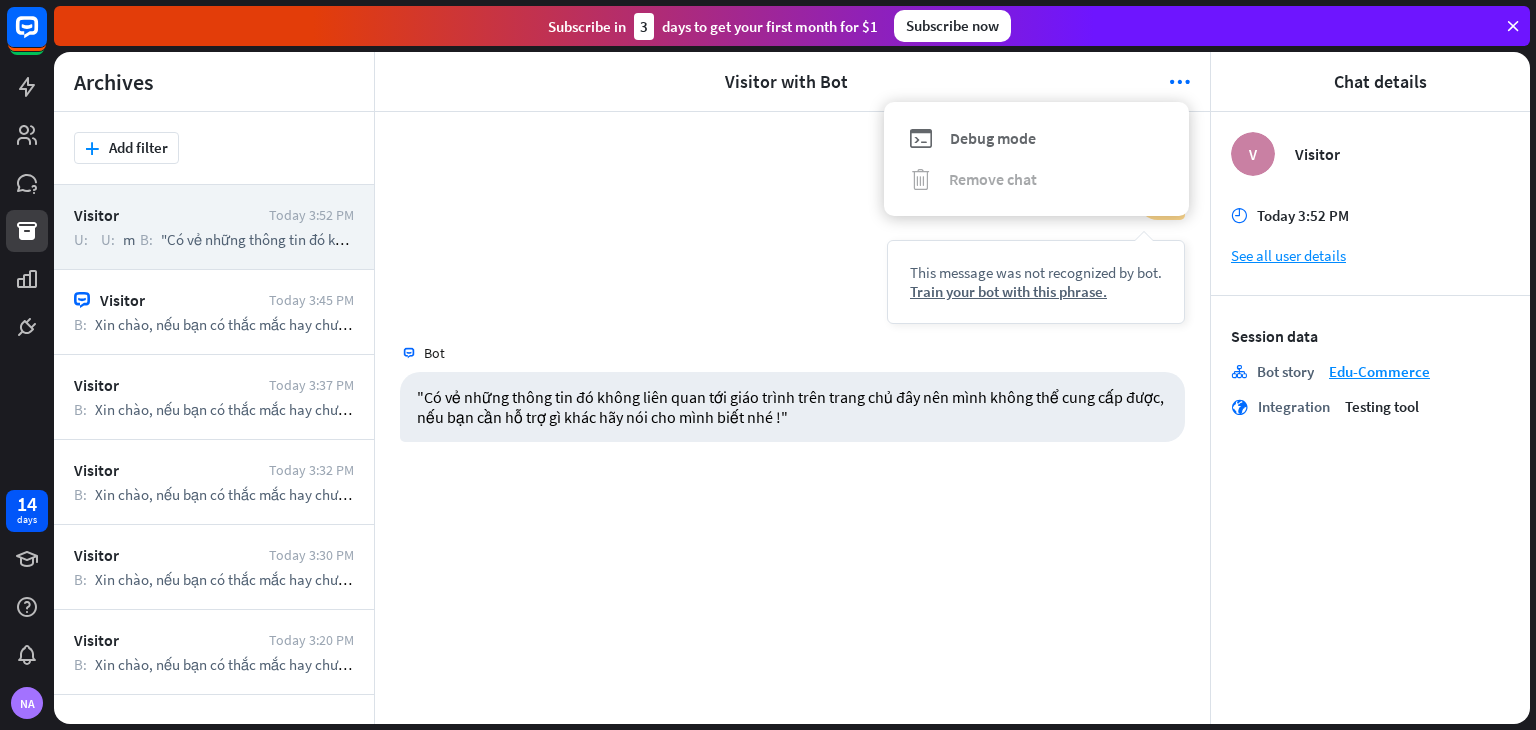 click on "Debug mode" at bounding box center (993, 138) 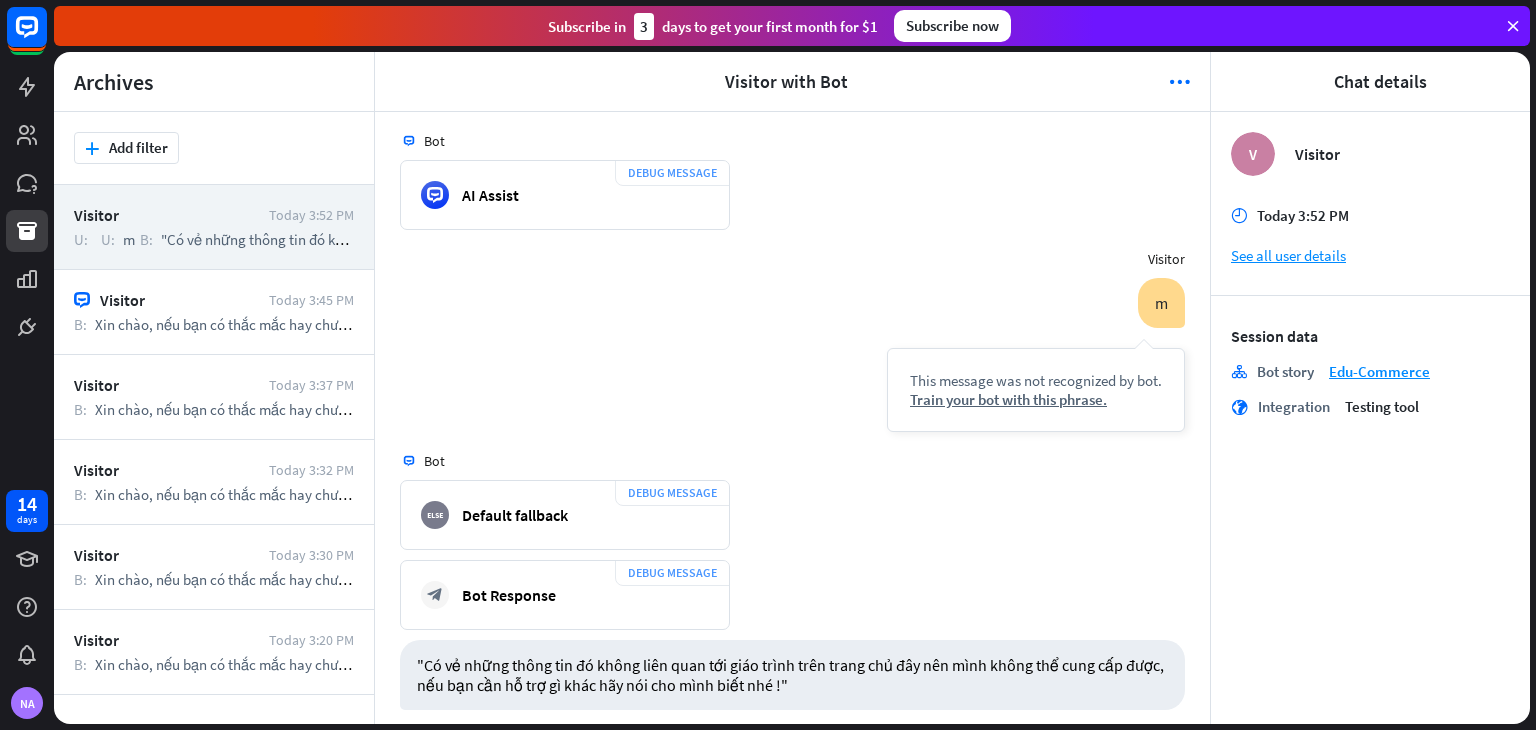 scroll, scrollTop: 142, scrollLeft: 0, axis: vertical 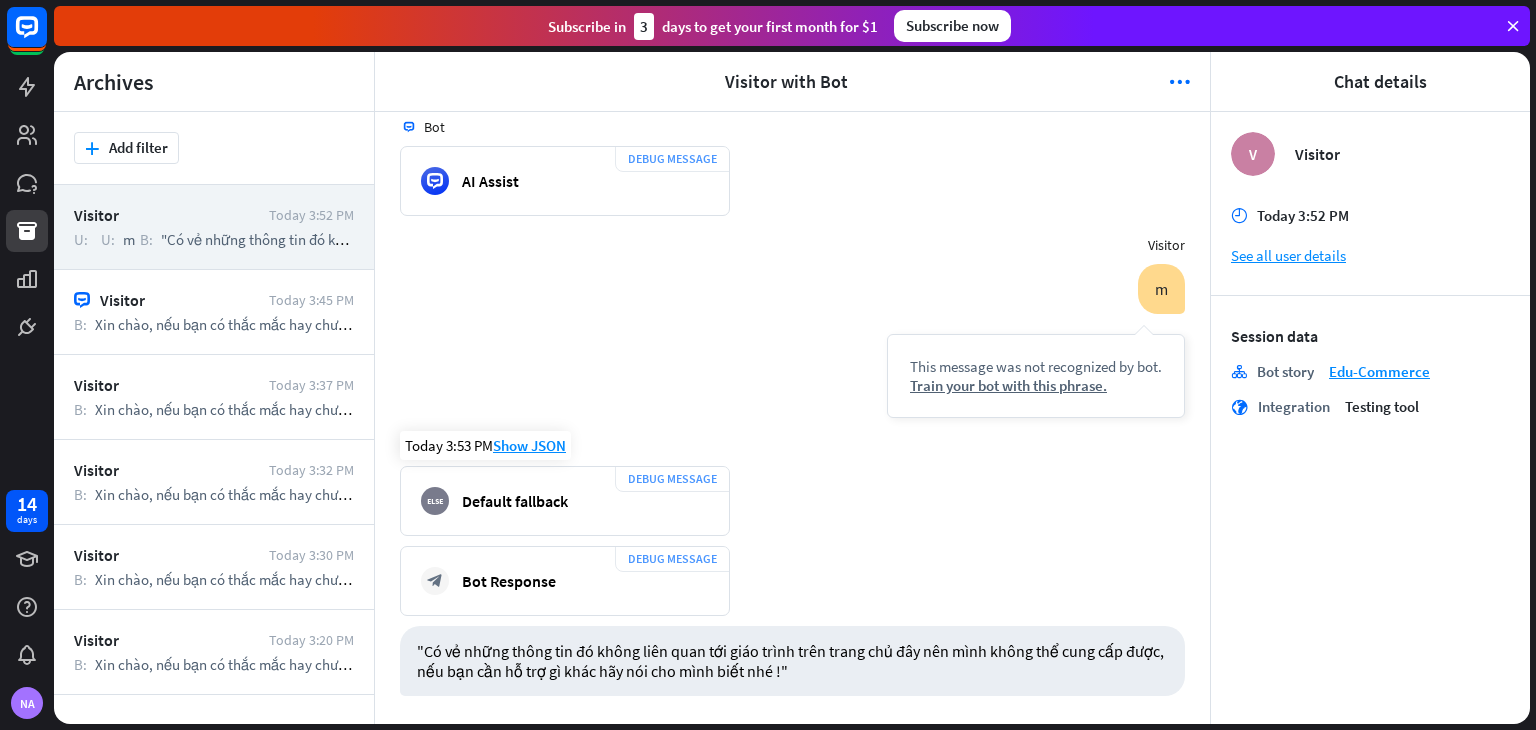 click on "DEBUG MESSAGE
block_fallback
Default fallback" at bounding box center [565, 501] 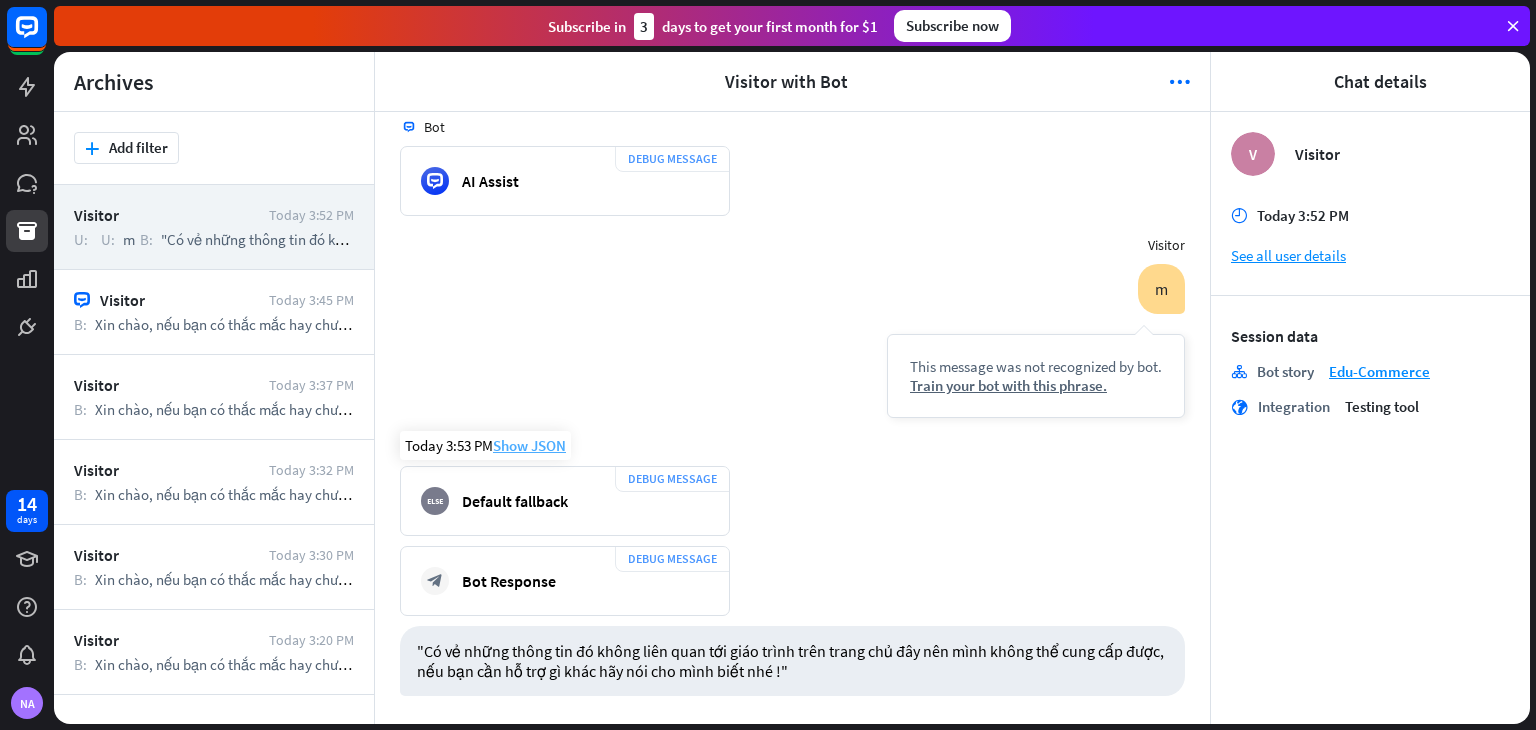 click on "Today 3:53 PM
Show JSON" at bounding box center (485, 445) 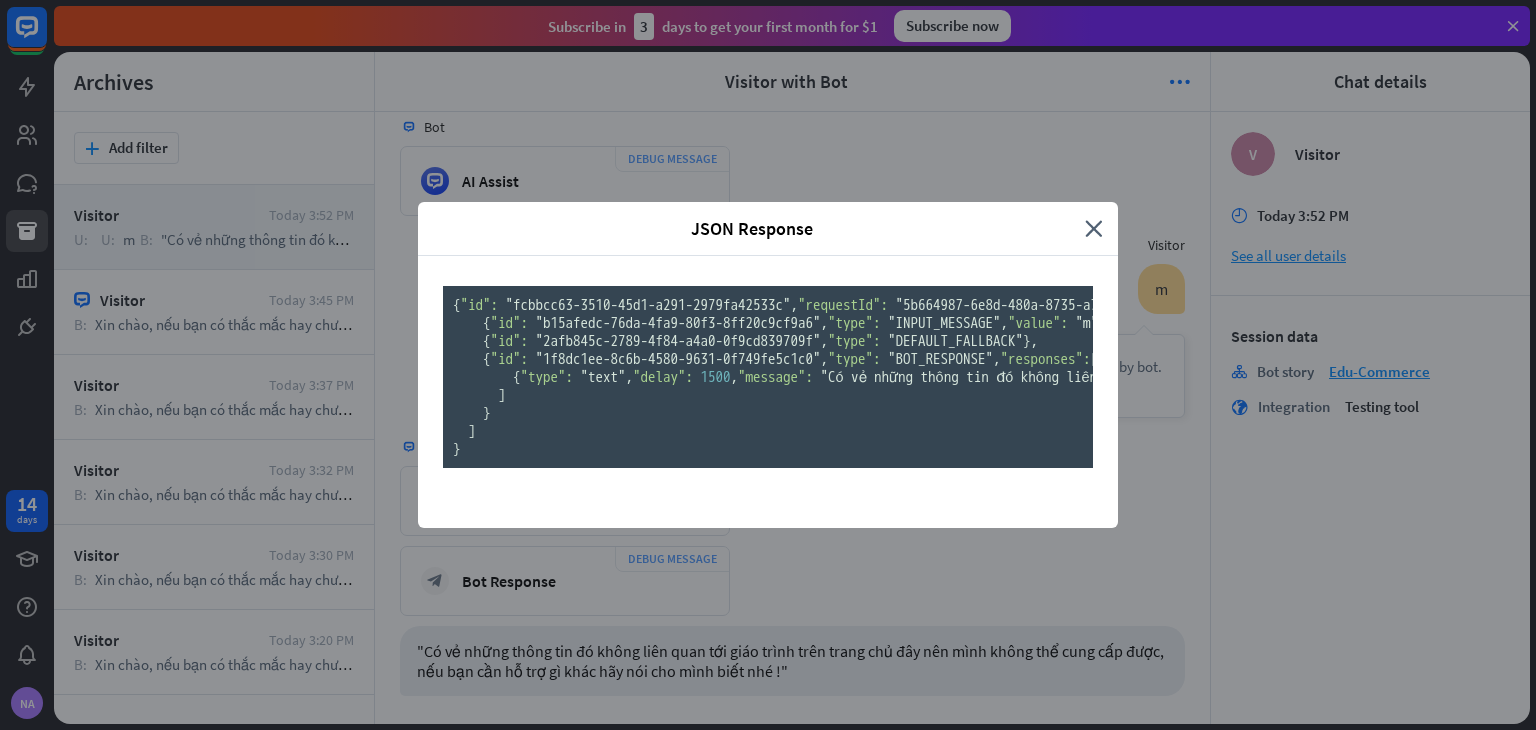 scroll, scrollTop: 20, scrollLeft: 0, axis: vertical 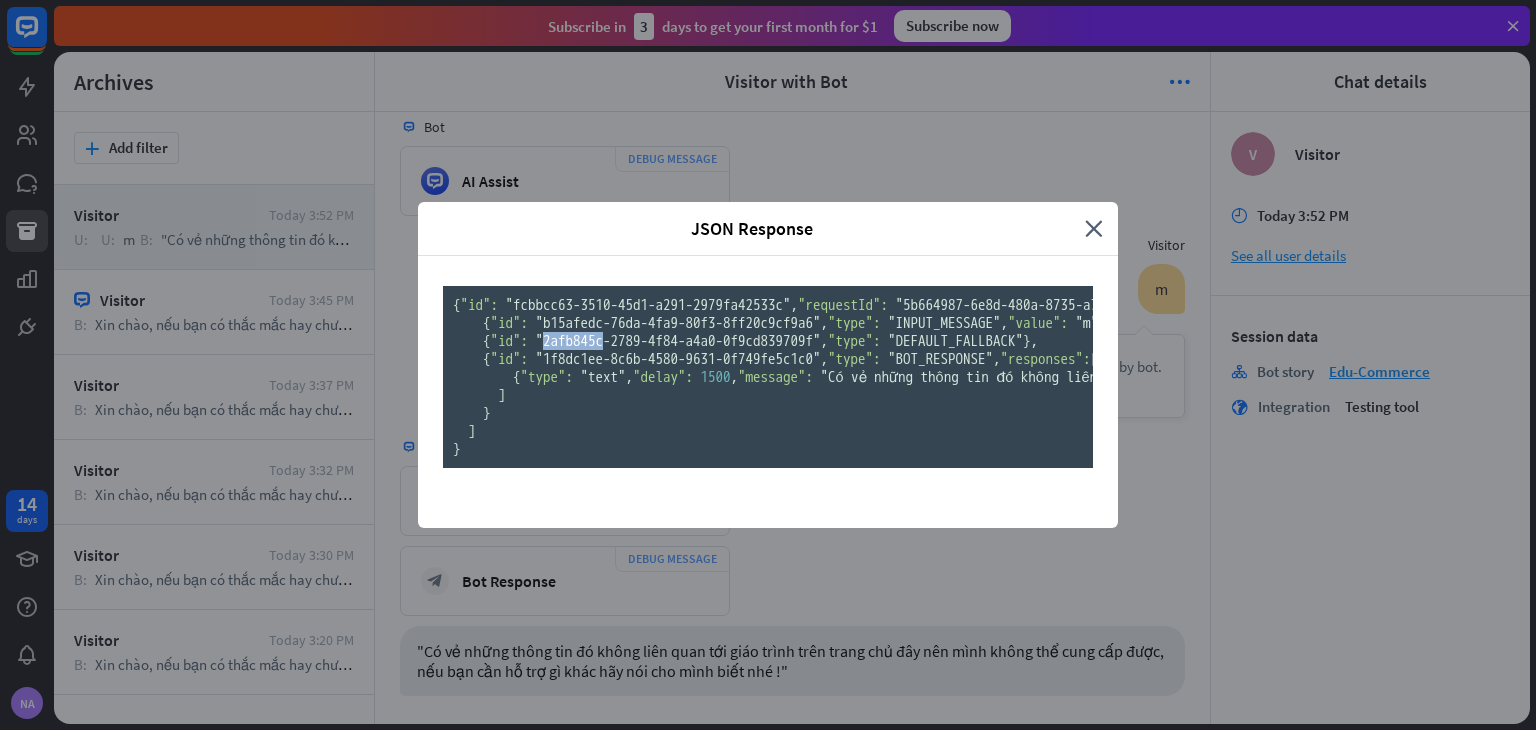 click on ""2afb845c-2789-4f84-a4a0-0f9cd839709f"" at bounding box center [678, 341] 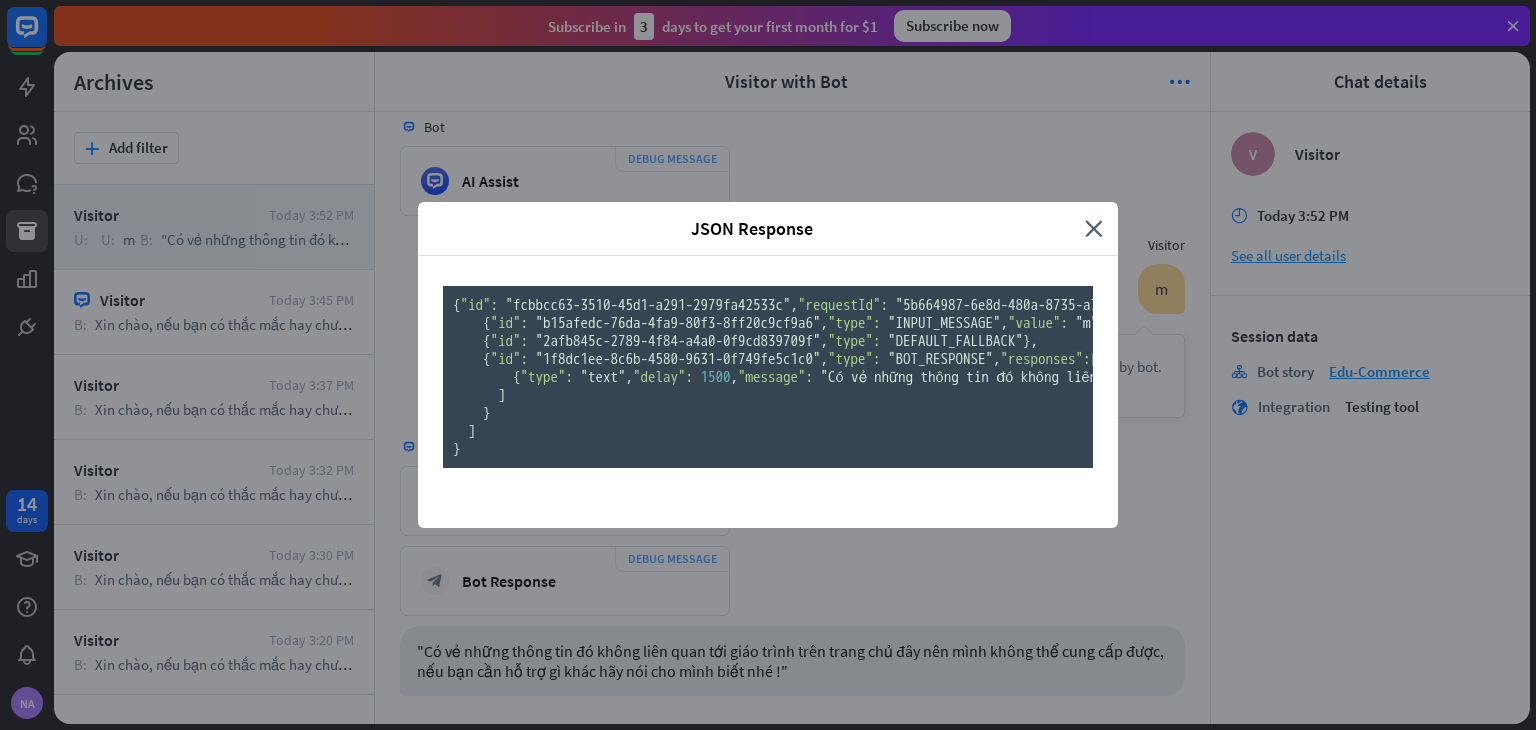 click on "{
"id":   "fcbbcc63-3510-45d1-a291-2979fa42533c" ,
"requestId":   "5b664987-6e8d-480a-8735-a7a9dba2568a" ,
"date":   "2025-07-11T08:53:03.122Z" ,
"score":   0 ,
"responses":  [
{
"id":   "b15afedc-76da-4fa9-80f3-8ff20c9cf9a6" ,
"type":   "INPUT_MESSAGE" ,
"value":   "m"
},
{
"id":   "2afb845c-2789-4f84-a4a0-0f9cd839709f" ,
"type":   "DEFAULT_FALLBACK"
},
{
"id":   "1f8dc1ee-8c6b-4580-9631-0f749fe5c1c0" ,
"type":   "BOT_RESPONSE" ,
"responses":  [
{
"type":   "text" ,
"delay":   1500 ,
"message":   "Có vẻ những thông tin đó không liên quan tới giáo trình trên trang chủ đây nên mình không thể cung cấp được, nếu bạn cần hỗ trợ gì khác hãy nói cho mình biết nhé !"
}
]
}
]
}" at bounding box center [768, 377] 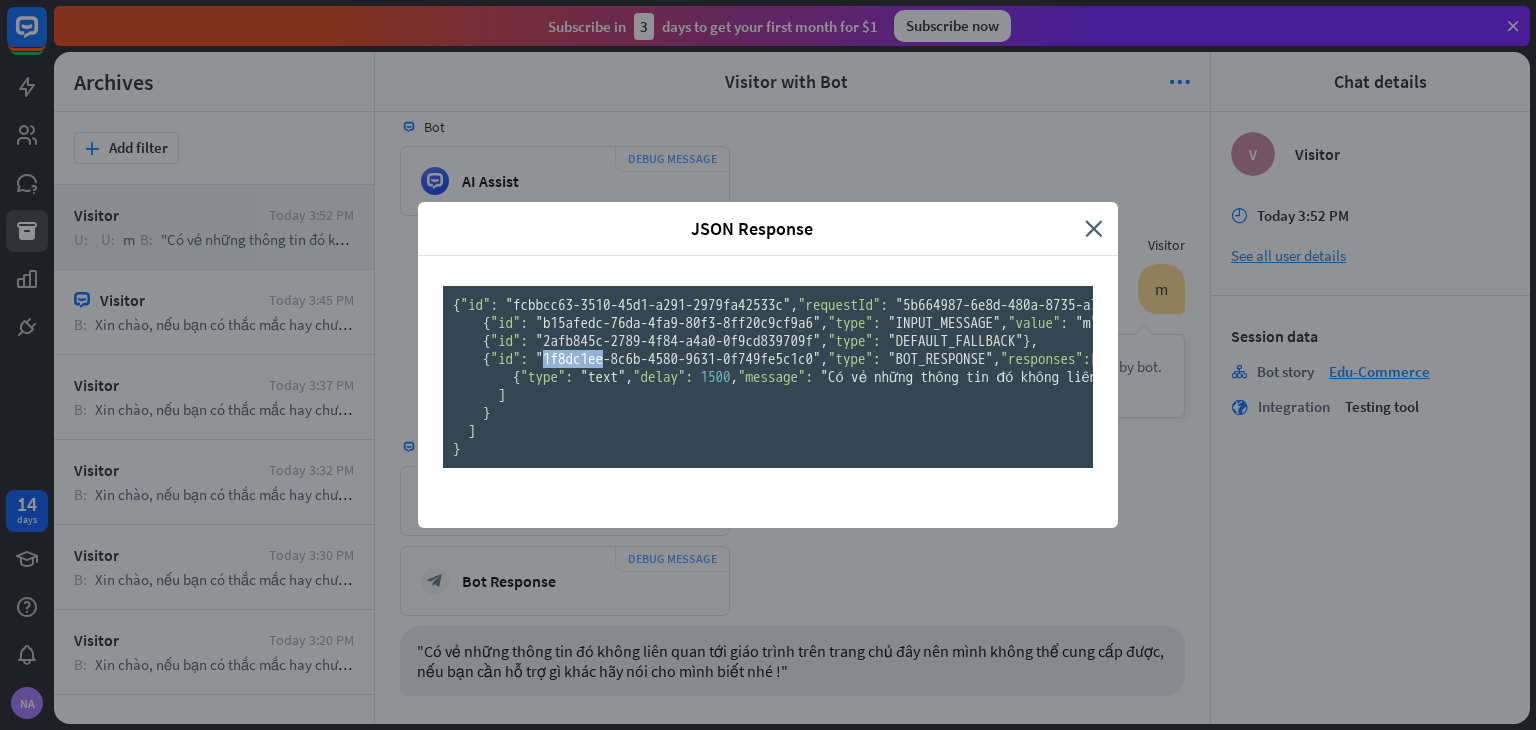 click on ""1f8dc1ee-8c6b-4580-9631-0f749fe5c1c0"" at bounding box center (678, 359) 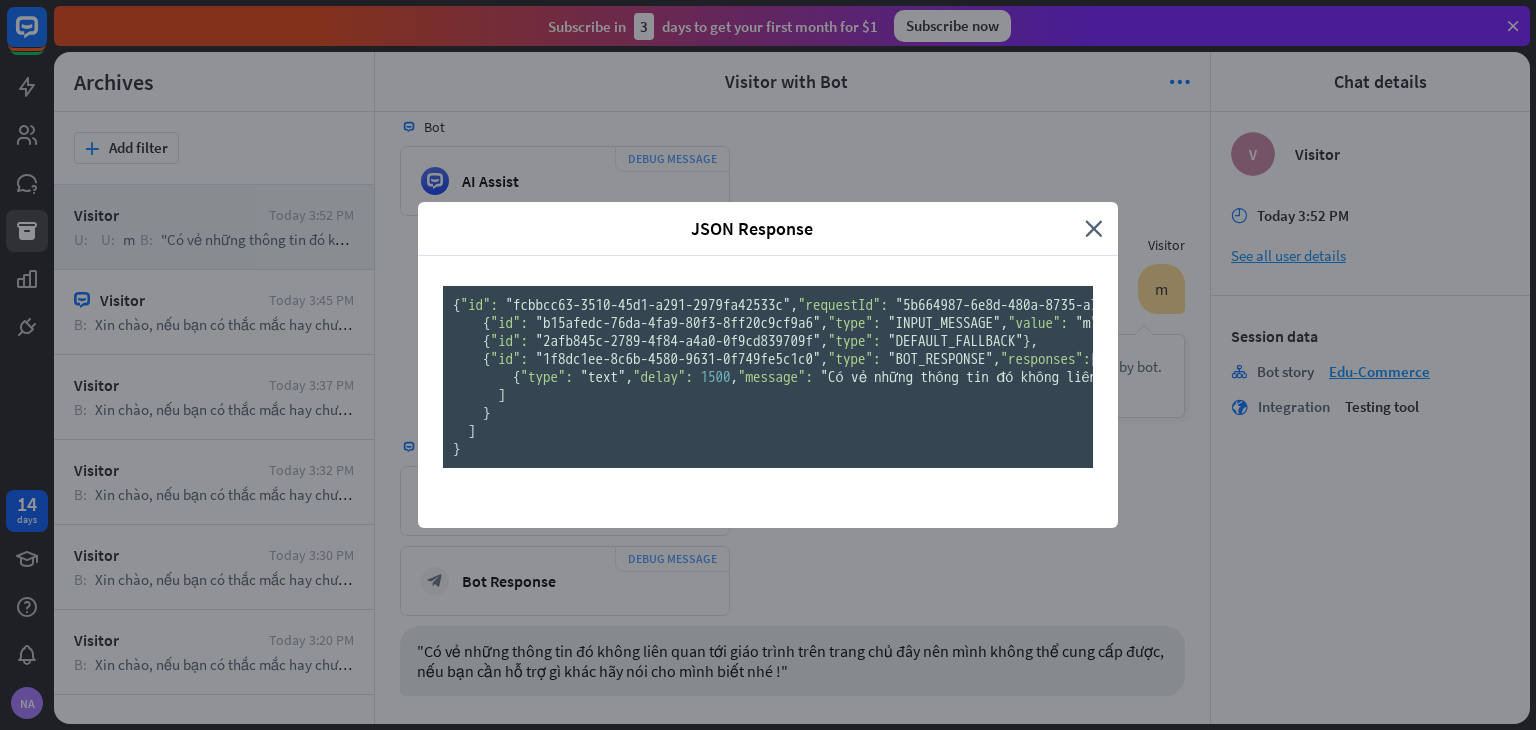 click on "JSON Response" at bounding box center (759, 228) 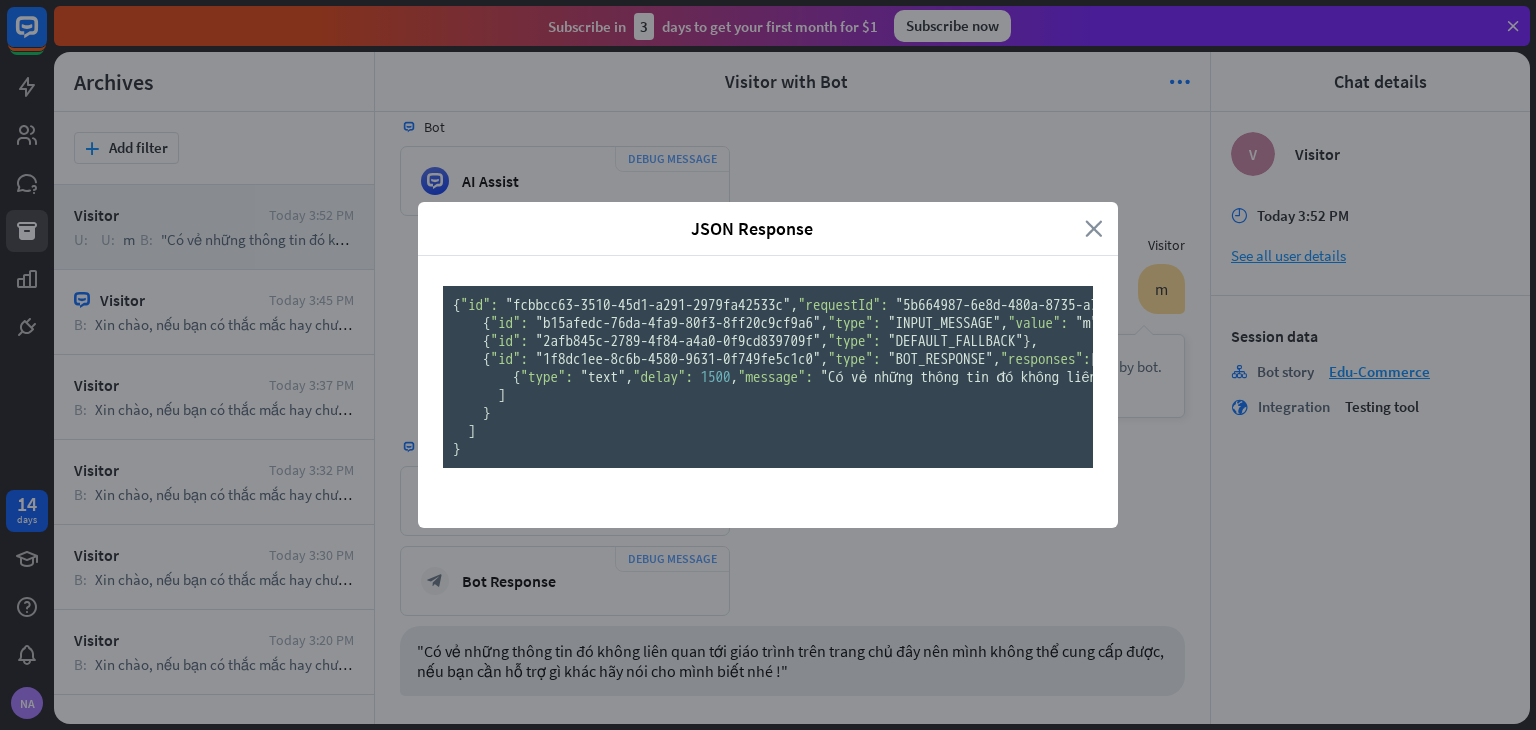 click on "close" at bounding box center (1094, 228) 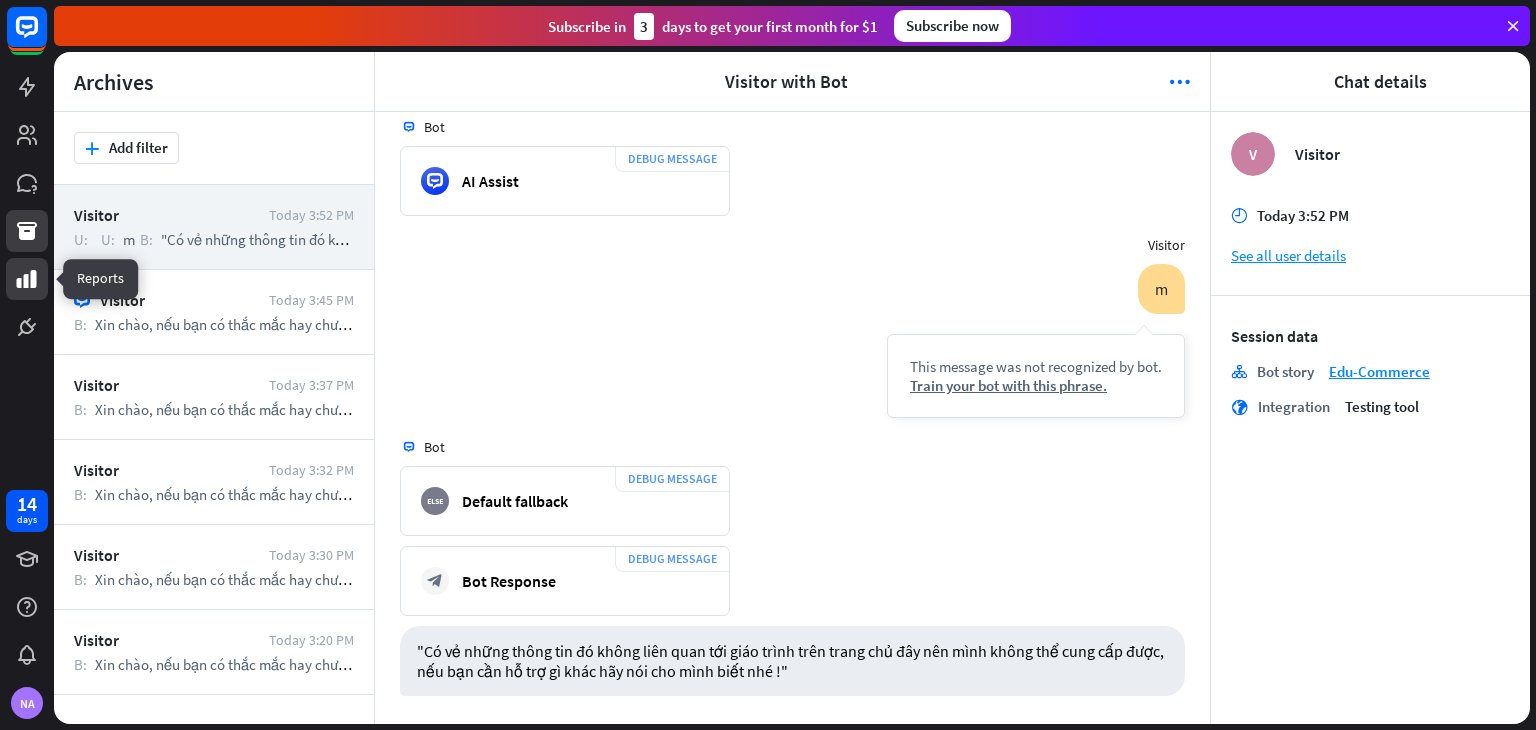 click 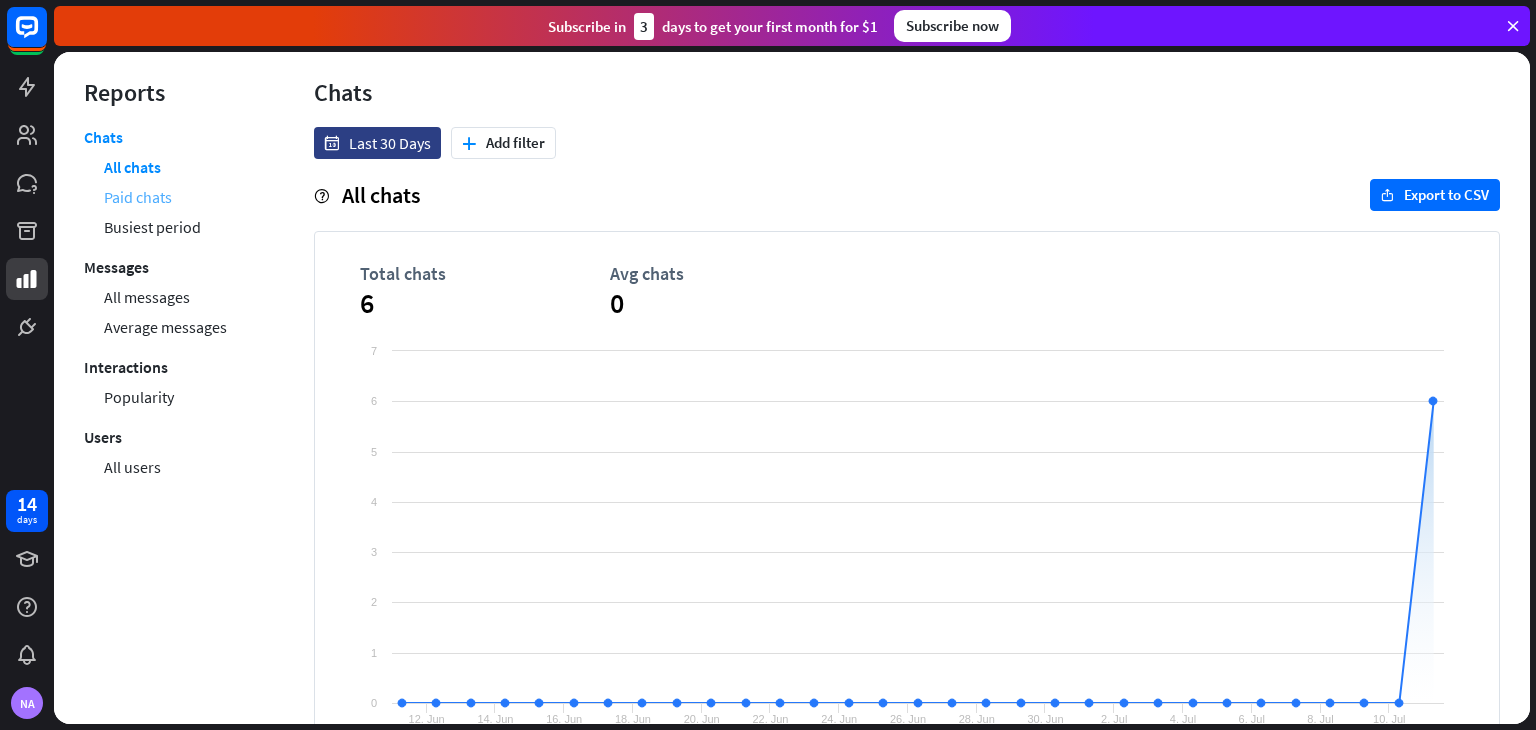 click on "Paid chats" at bounding box center (138, 197) 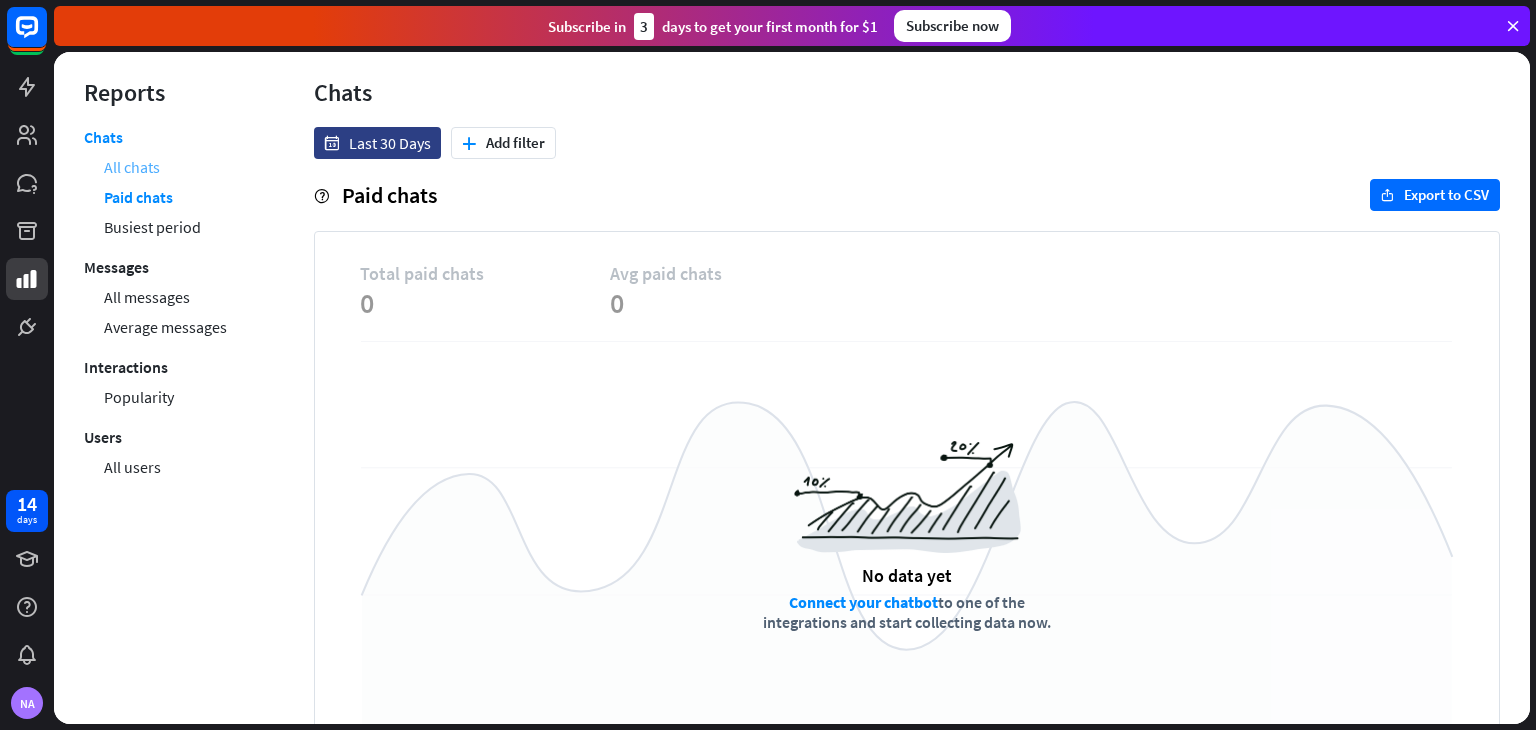 click on "All chats" at bounding box center (132, 167) 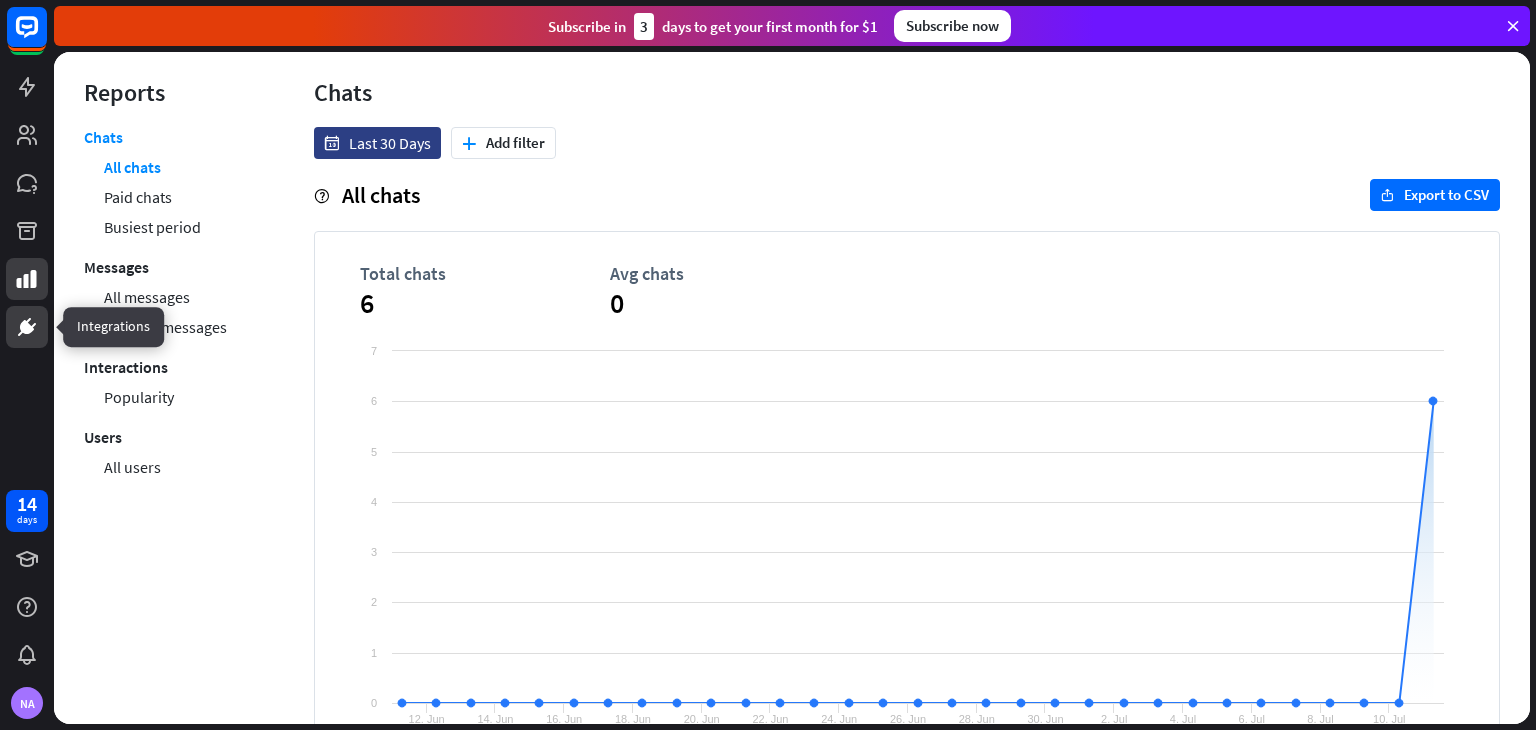 click 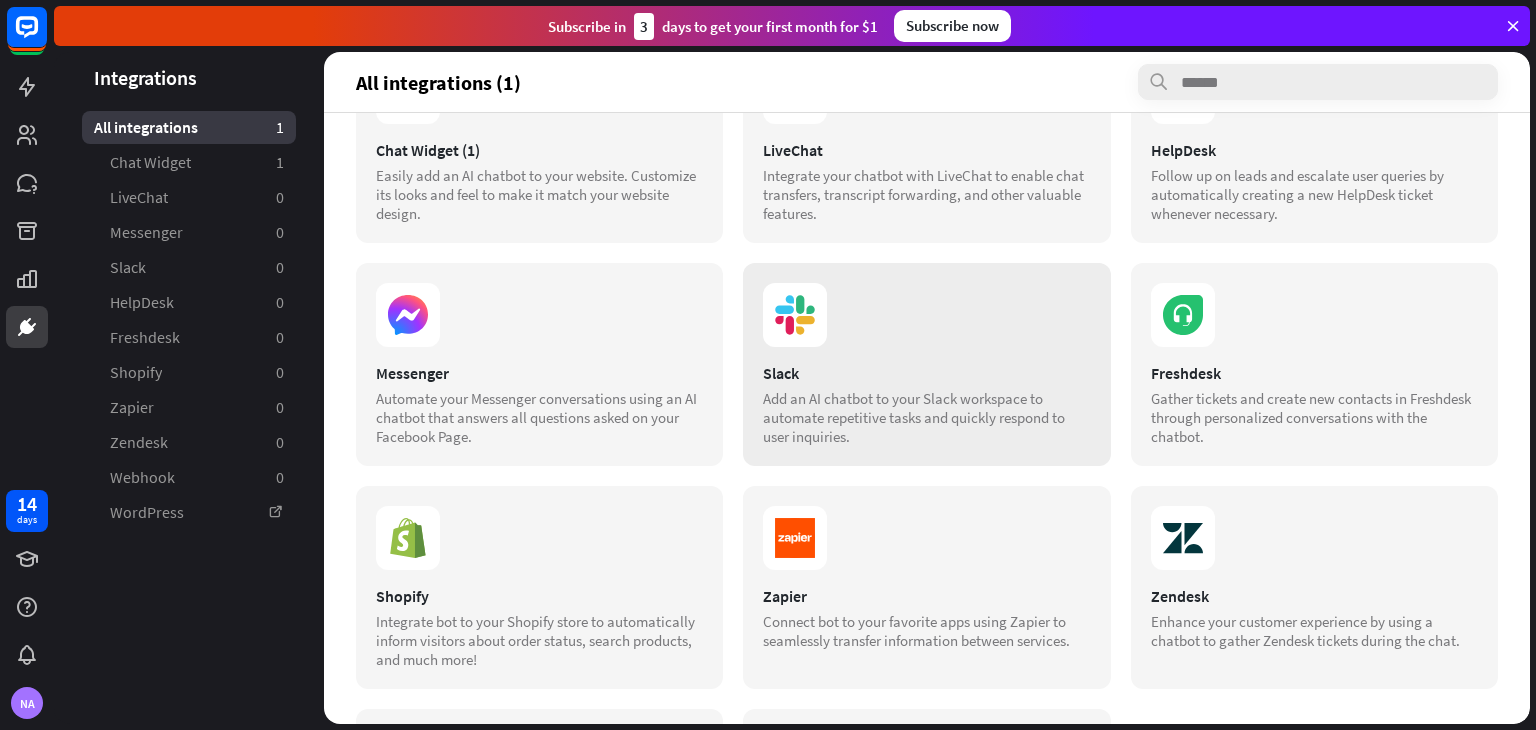 scroll, scrollTop: 104, scrollLeft: 0, axis: vertical 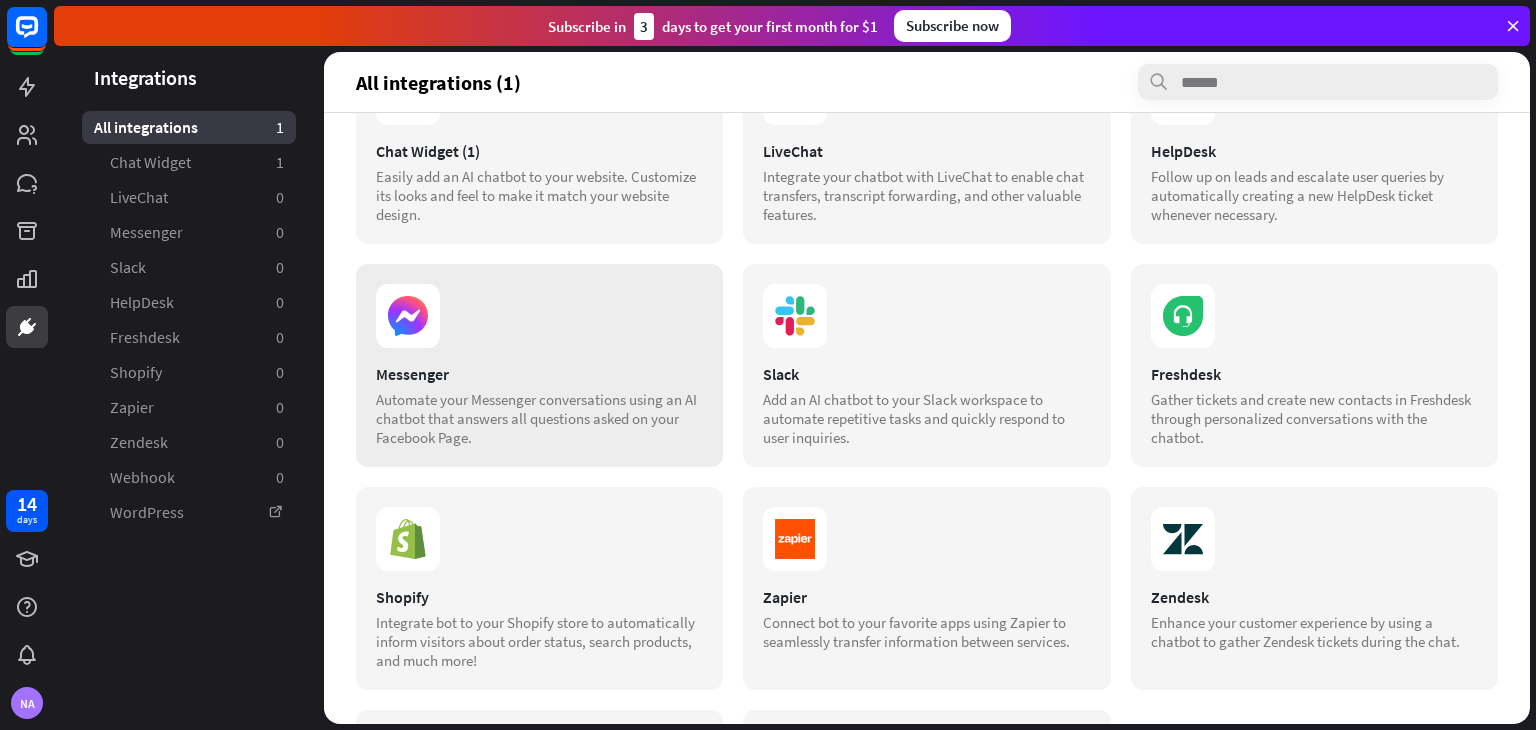 click on "Messenger
Automate your Messenger conversations using an AI chatbot that answers all questions asked on your Facebook Page." at bounding box center (539, 365) 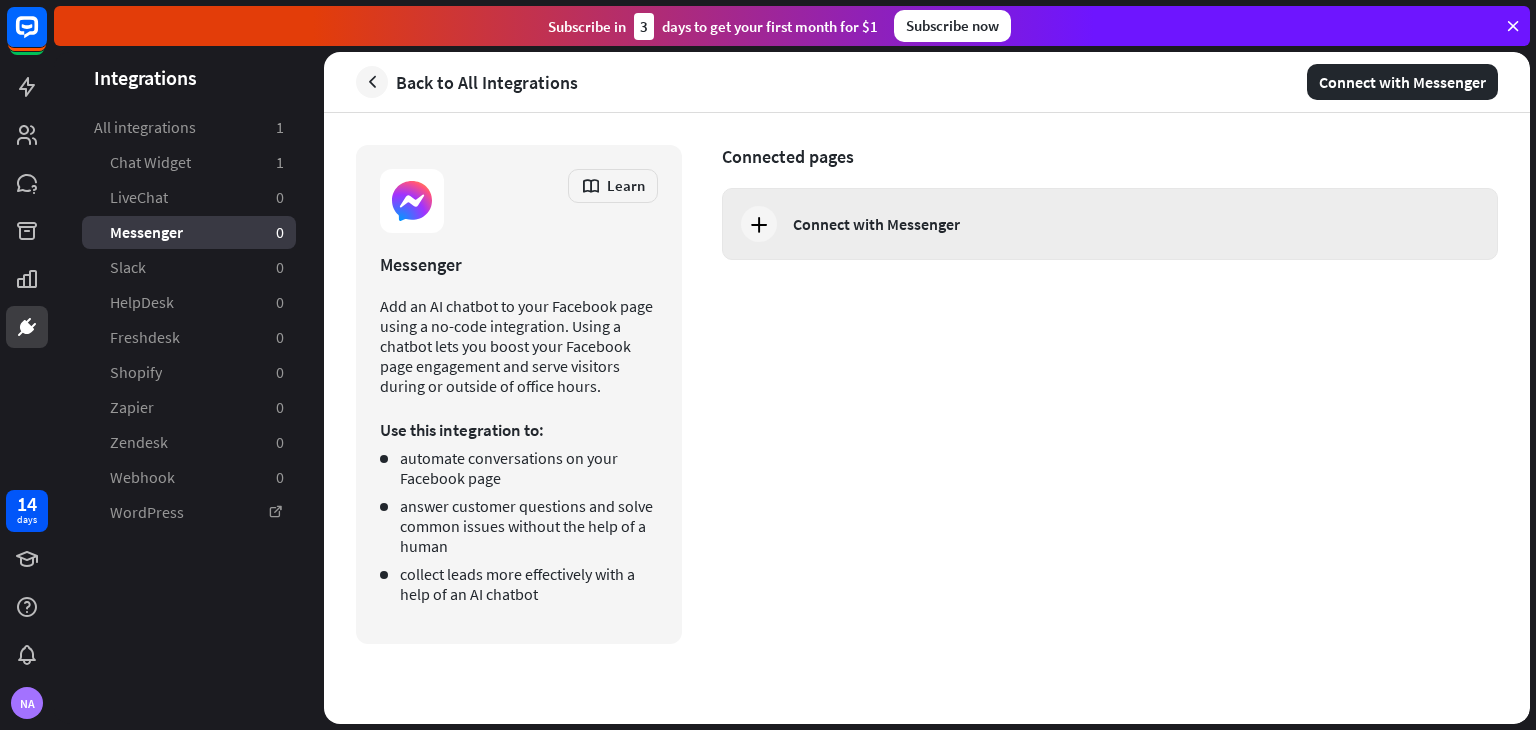 click on "Connect with Messenger" at bounding box center (876, 224) 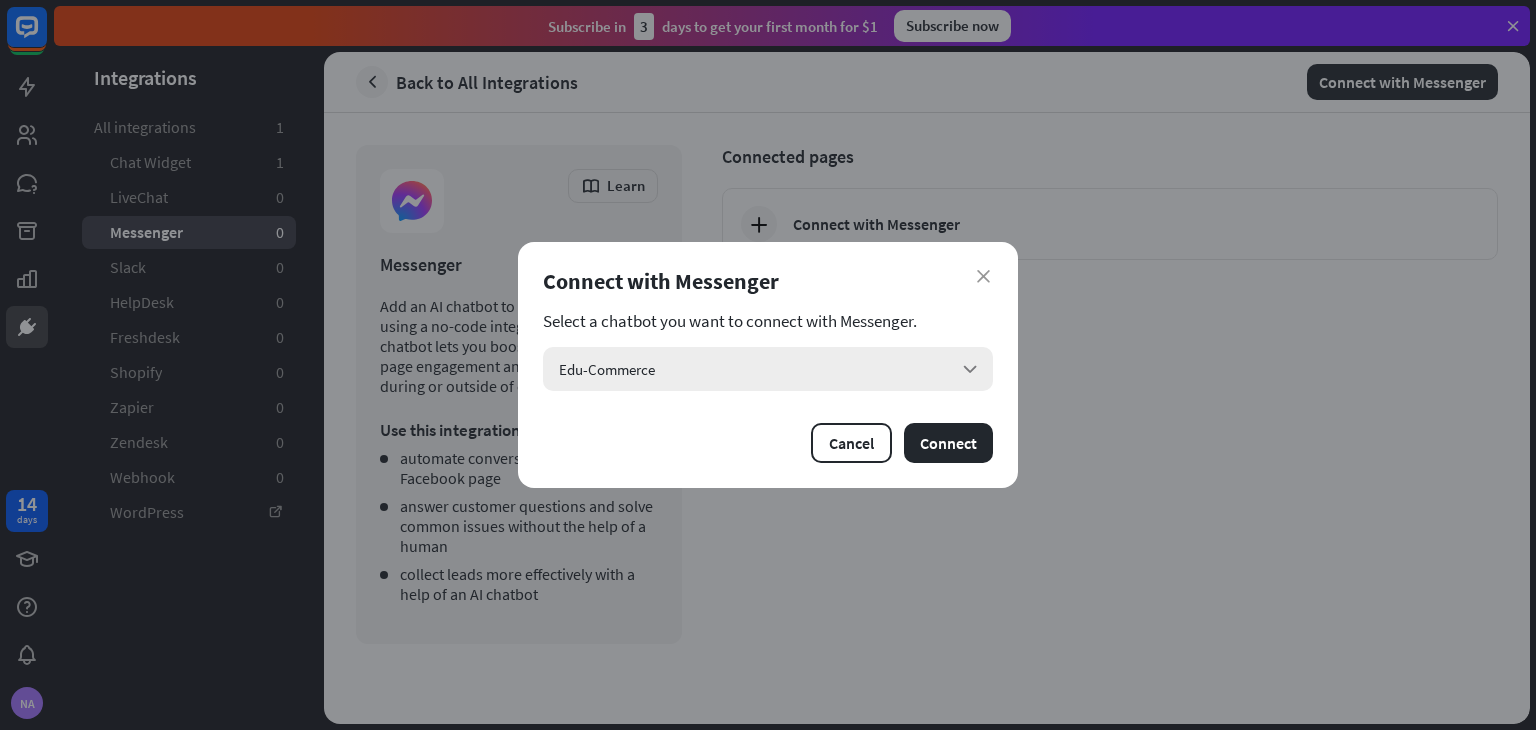 click on "Edu-Commerce
arrow_down" at bounding box center [768, 369] 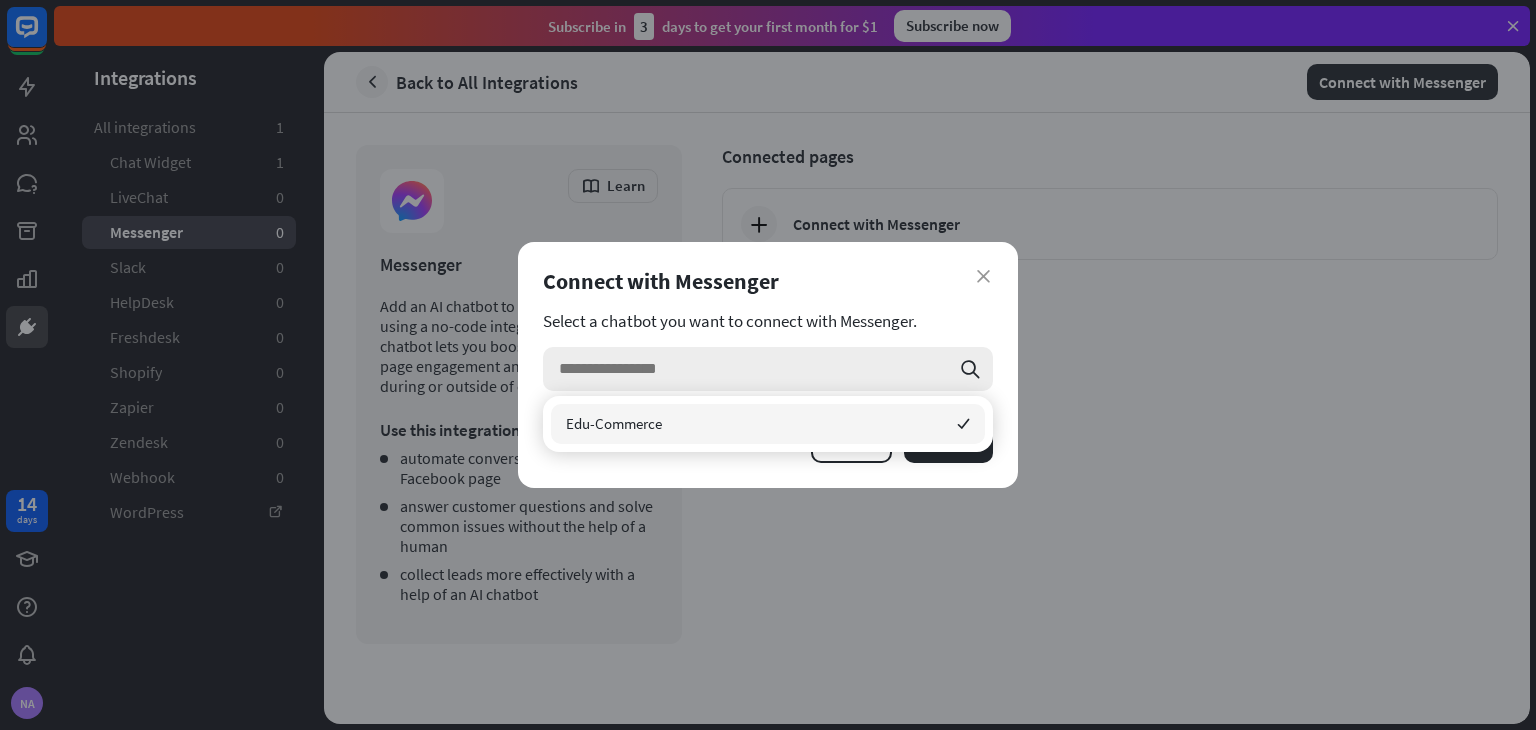 click at bounding box center (754, 369) 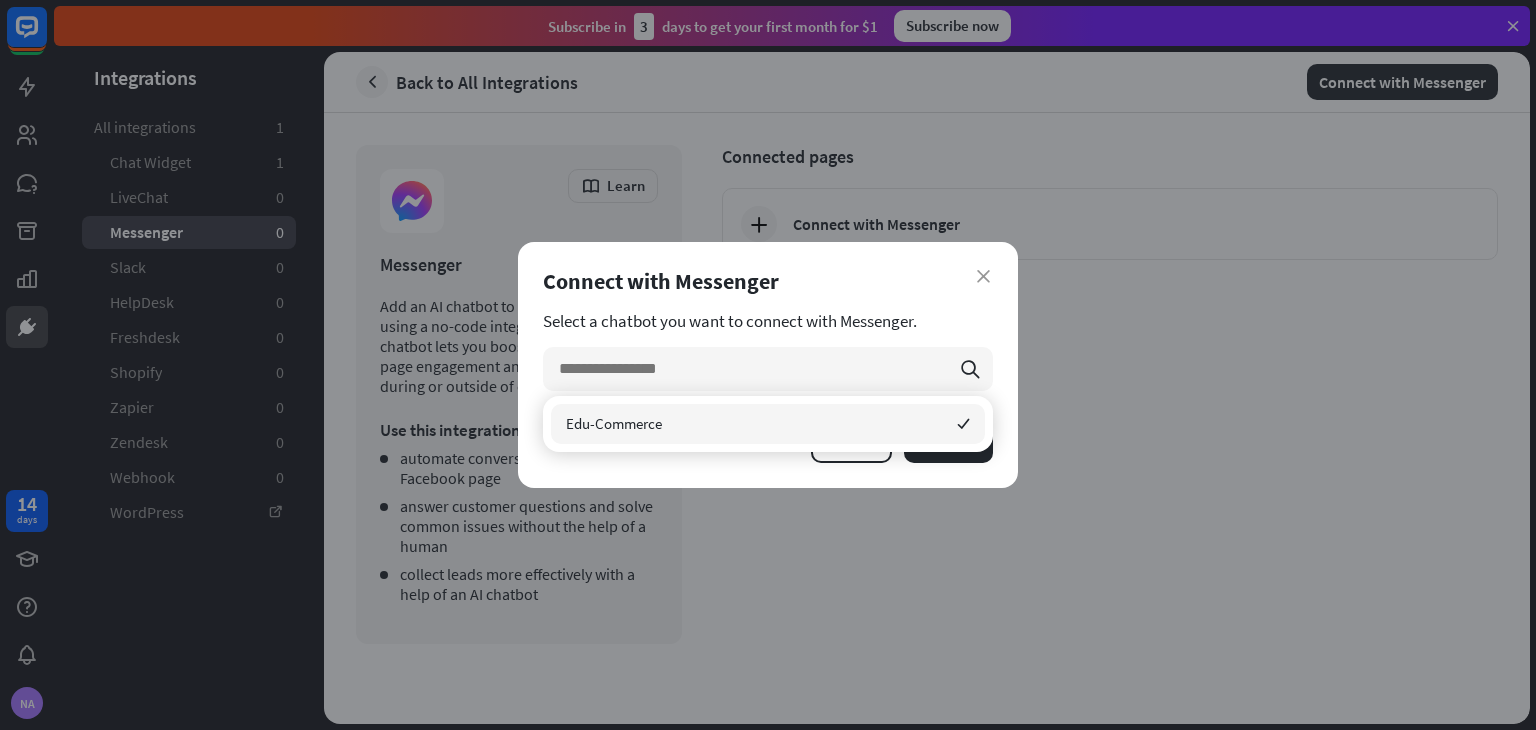 click on "Edu-Commerce
checked" at bounding box center [768, 424] 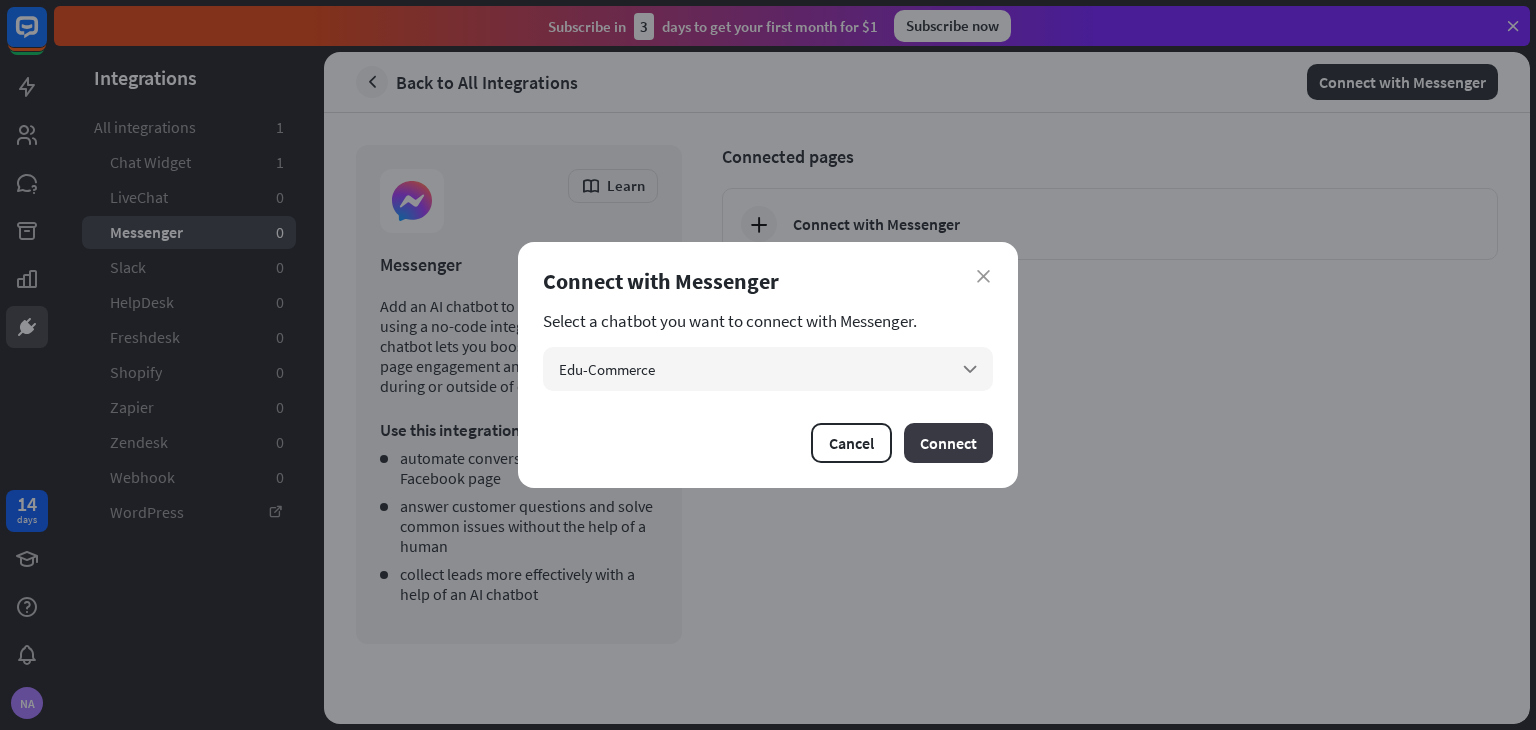 click on "Connect" at bounding box center (948, 443) 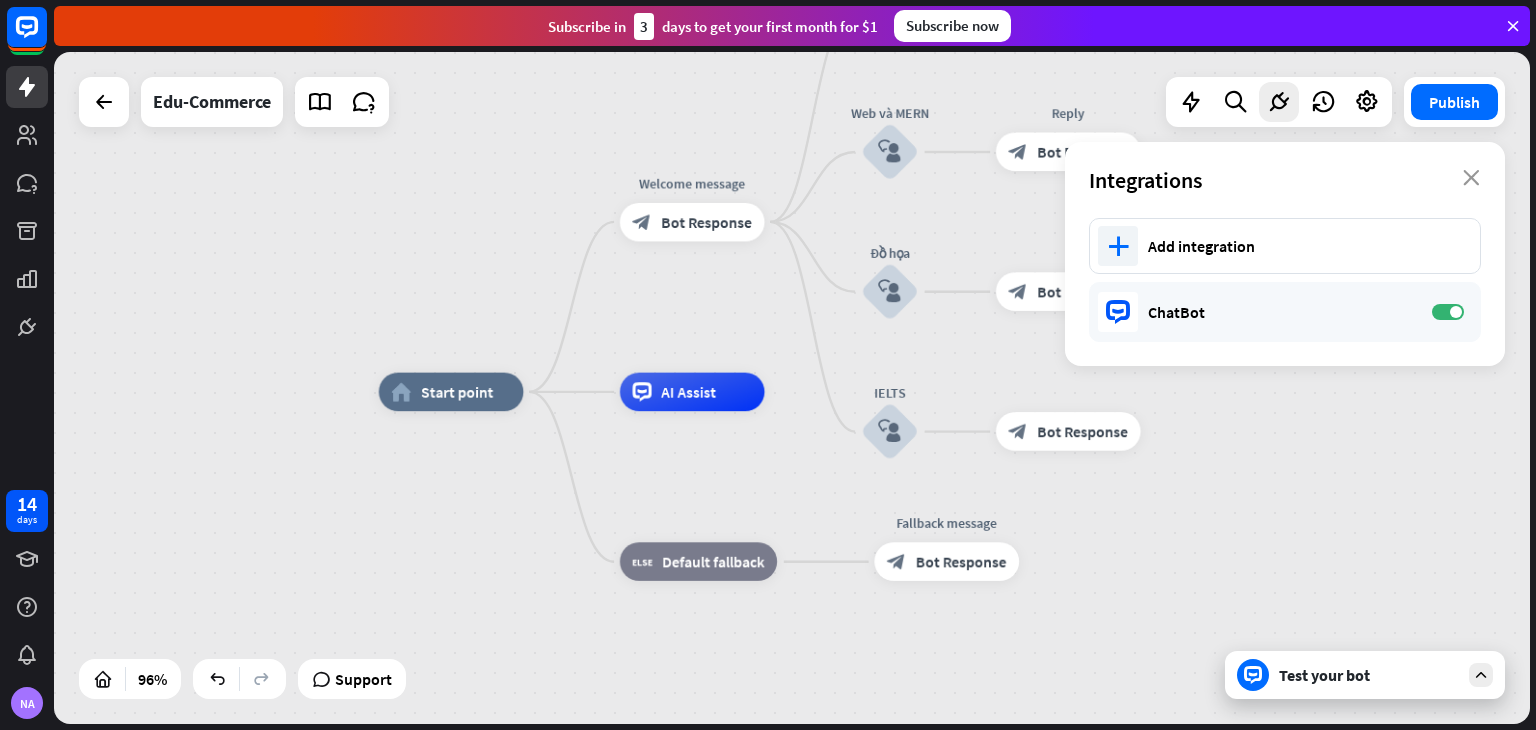 click on "Integrations   close" at bounding box center (1285, 180) 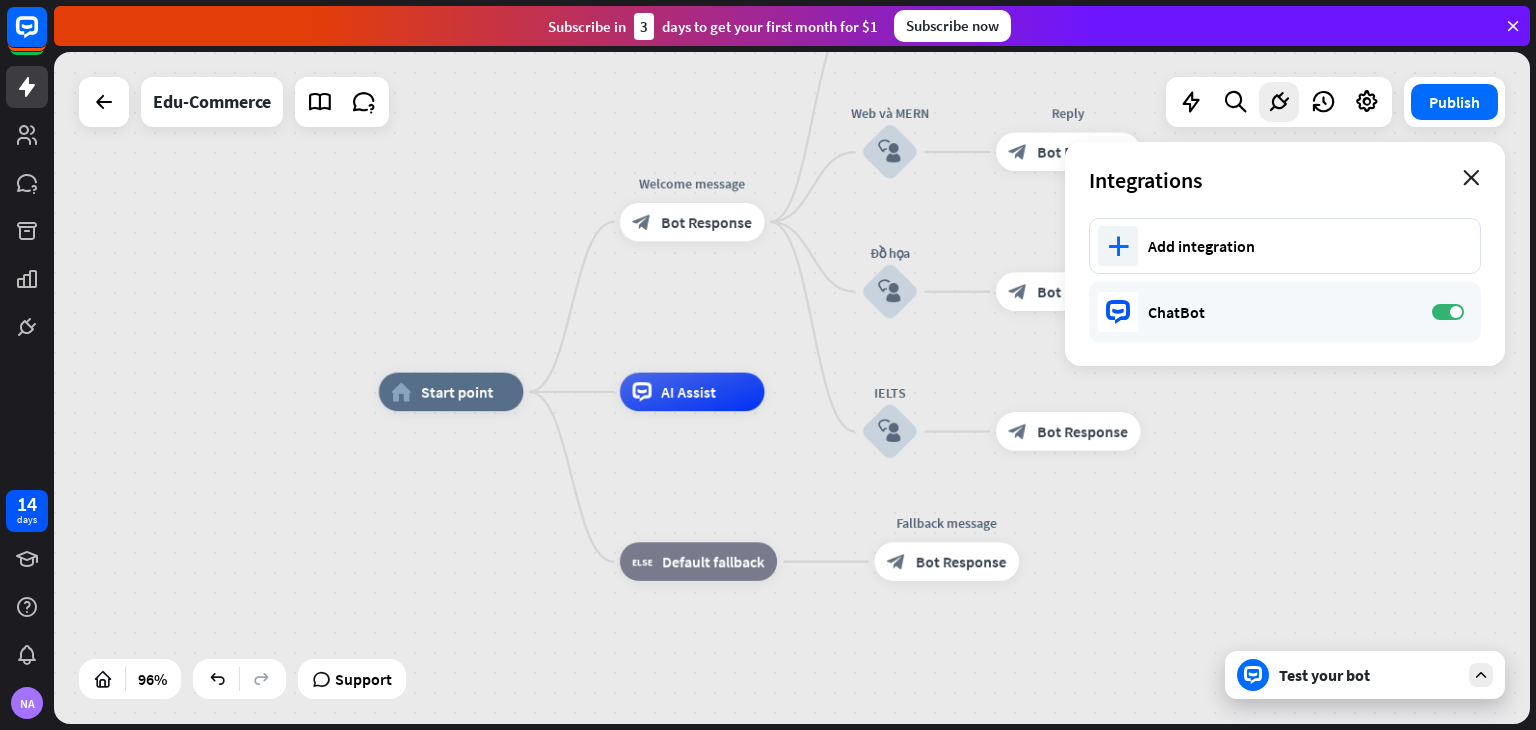 click on "close" at bounding box center (1471, 178) 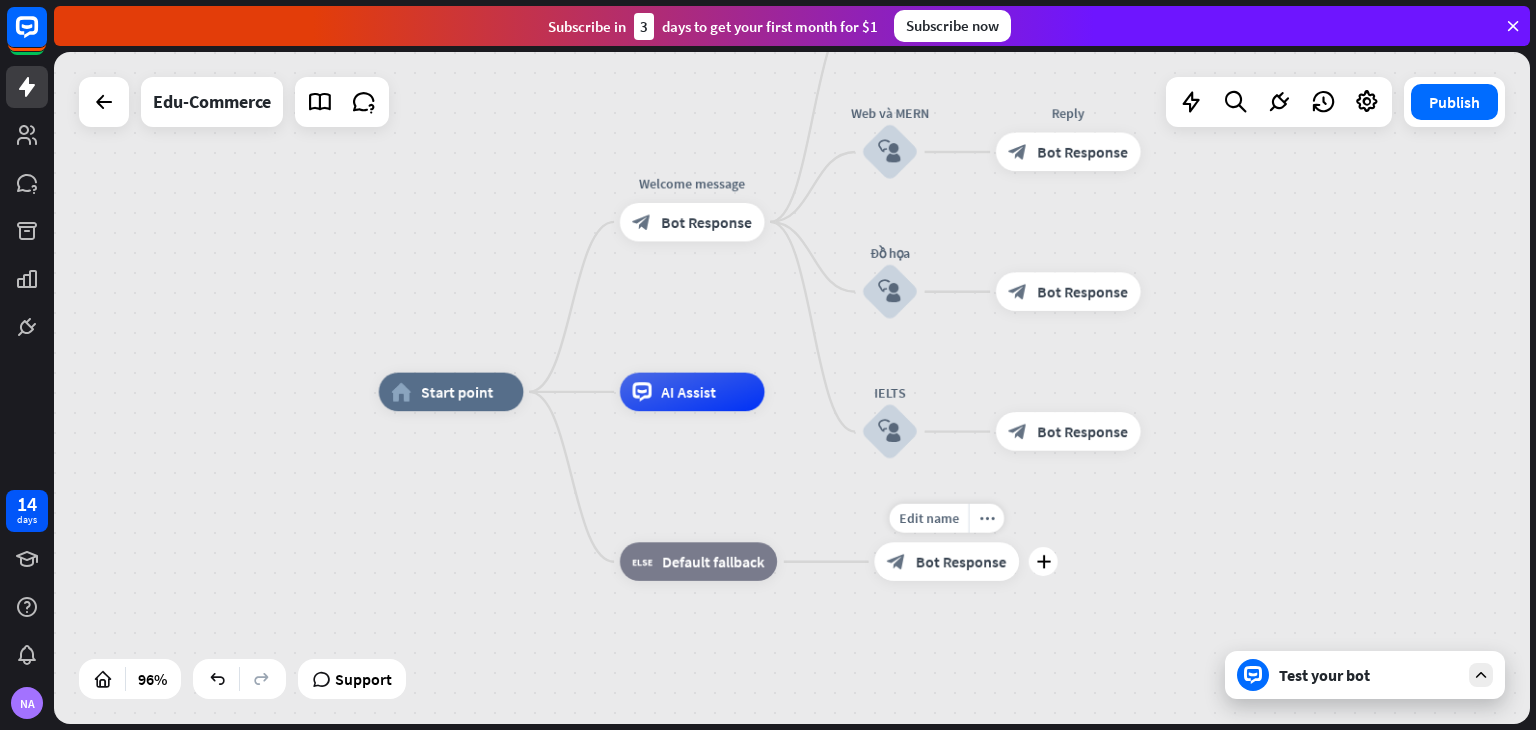 click on "Bot Response" at bounding box center [961, 561] 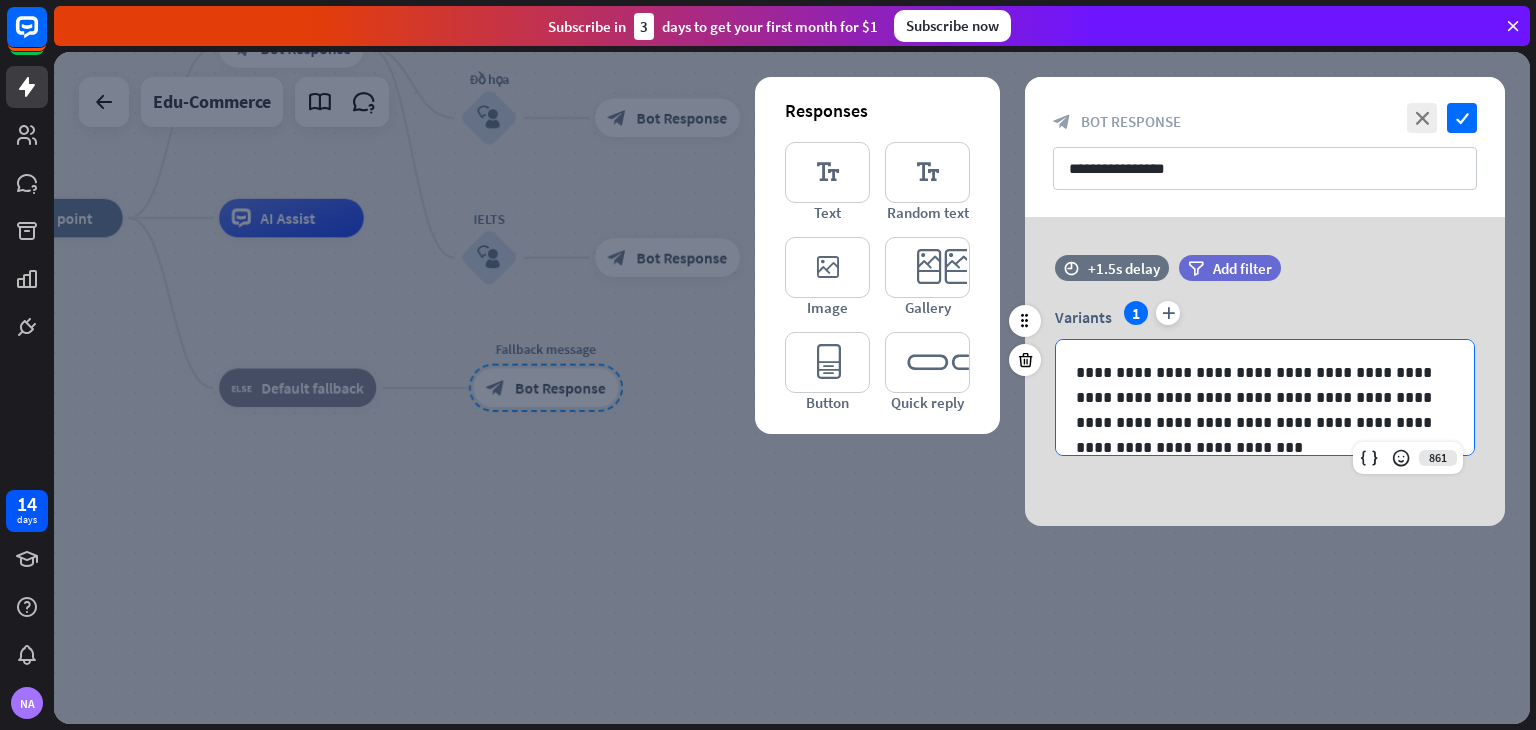 click on "**********" at bounding box center (1265, 397) 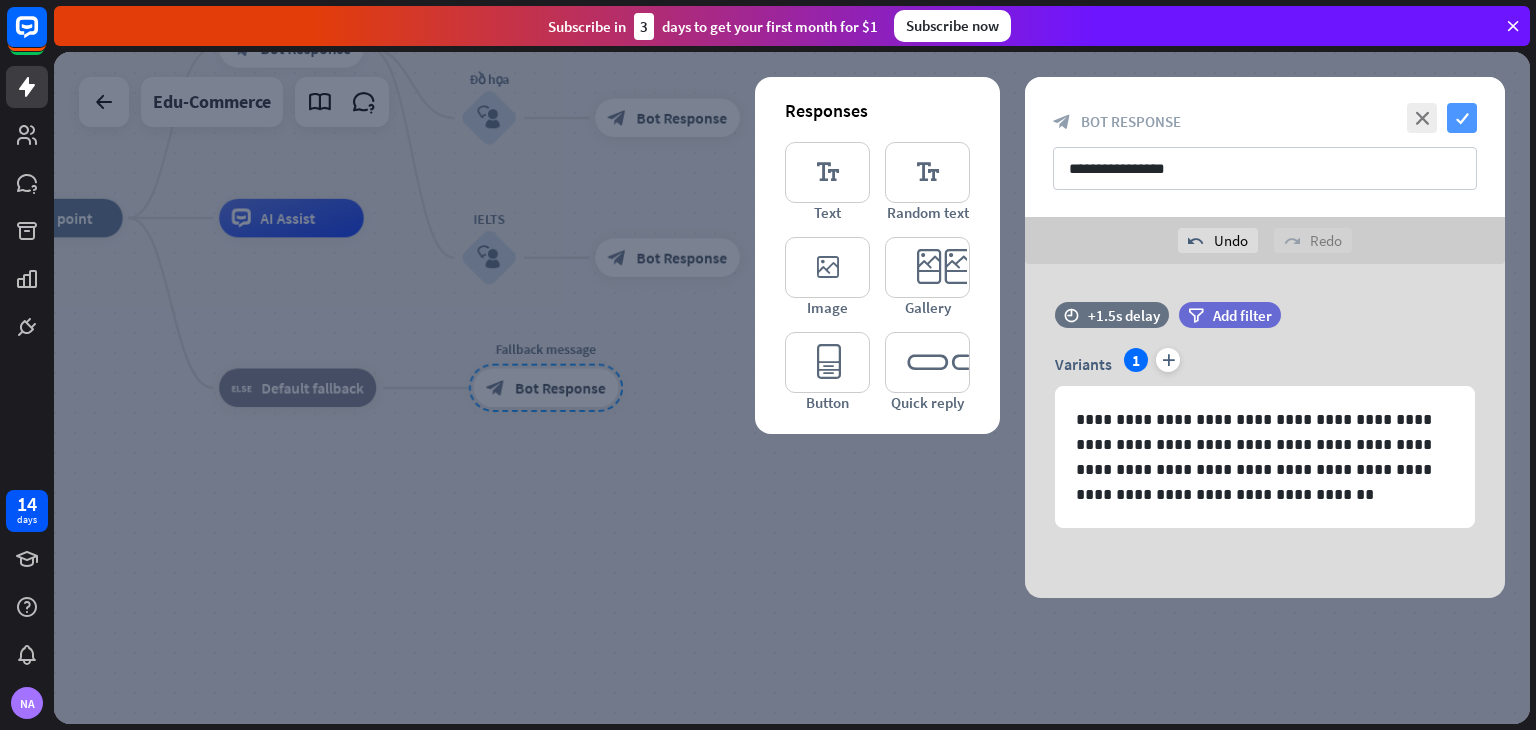 click on "check" at bounding box center (1462, 118) 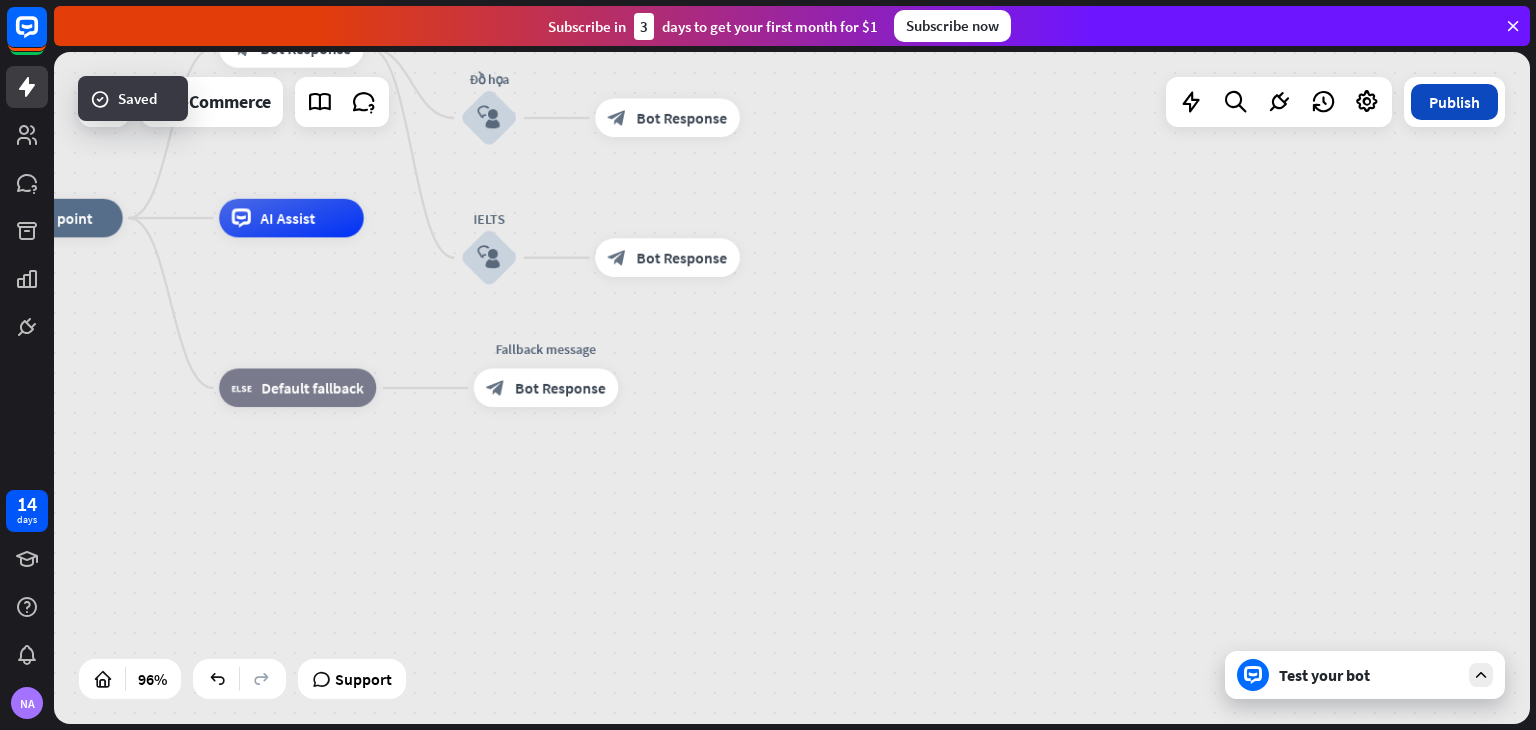 click on "Publish" at bounding box center (1454, 102) 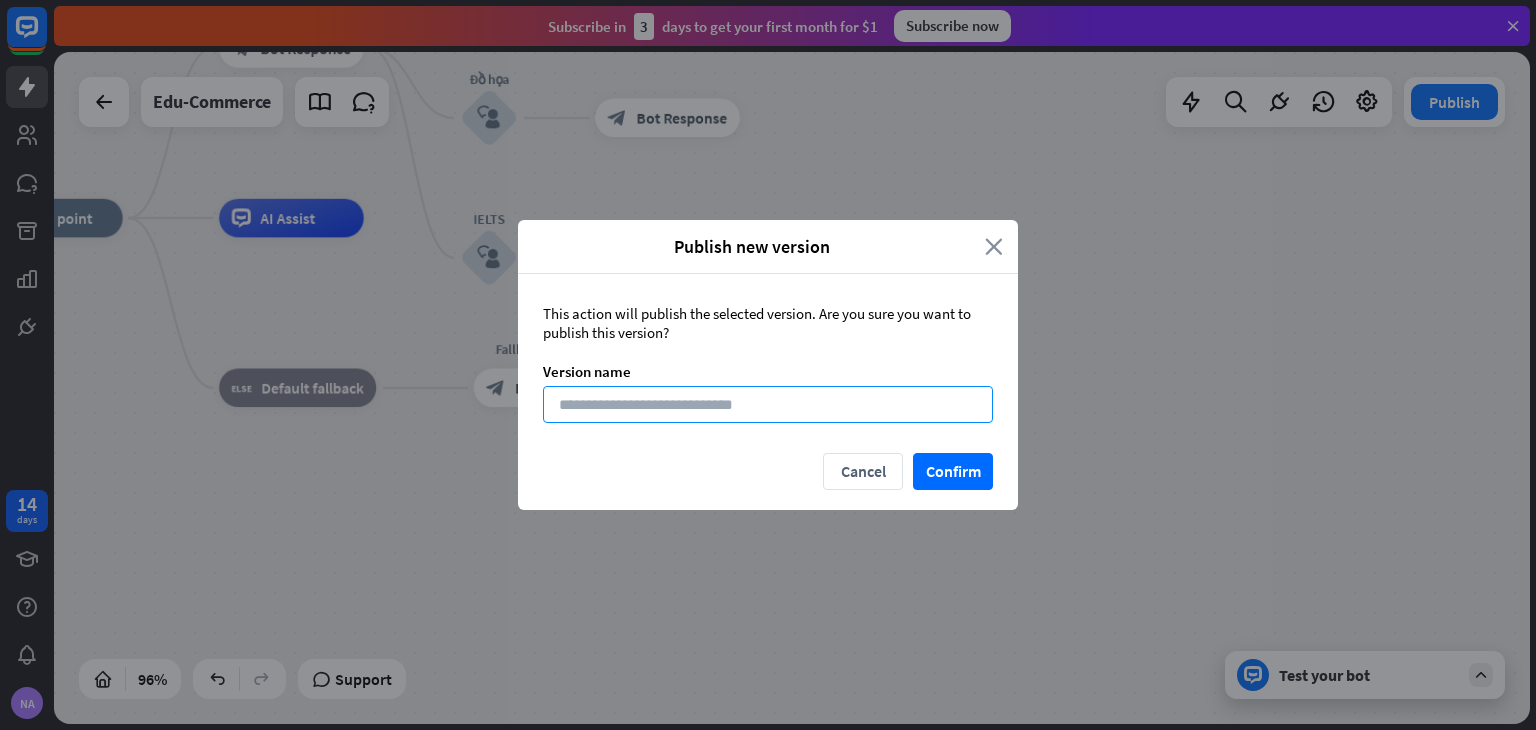 drag, startPoint x: 896, startPoint y: 398, endPoint x: 991, endPoint y: 237, distance: 186.93849 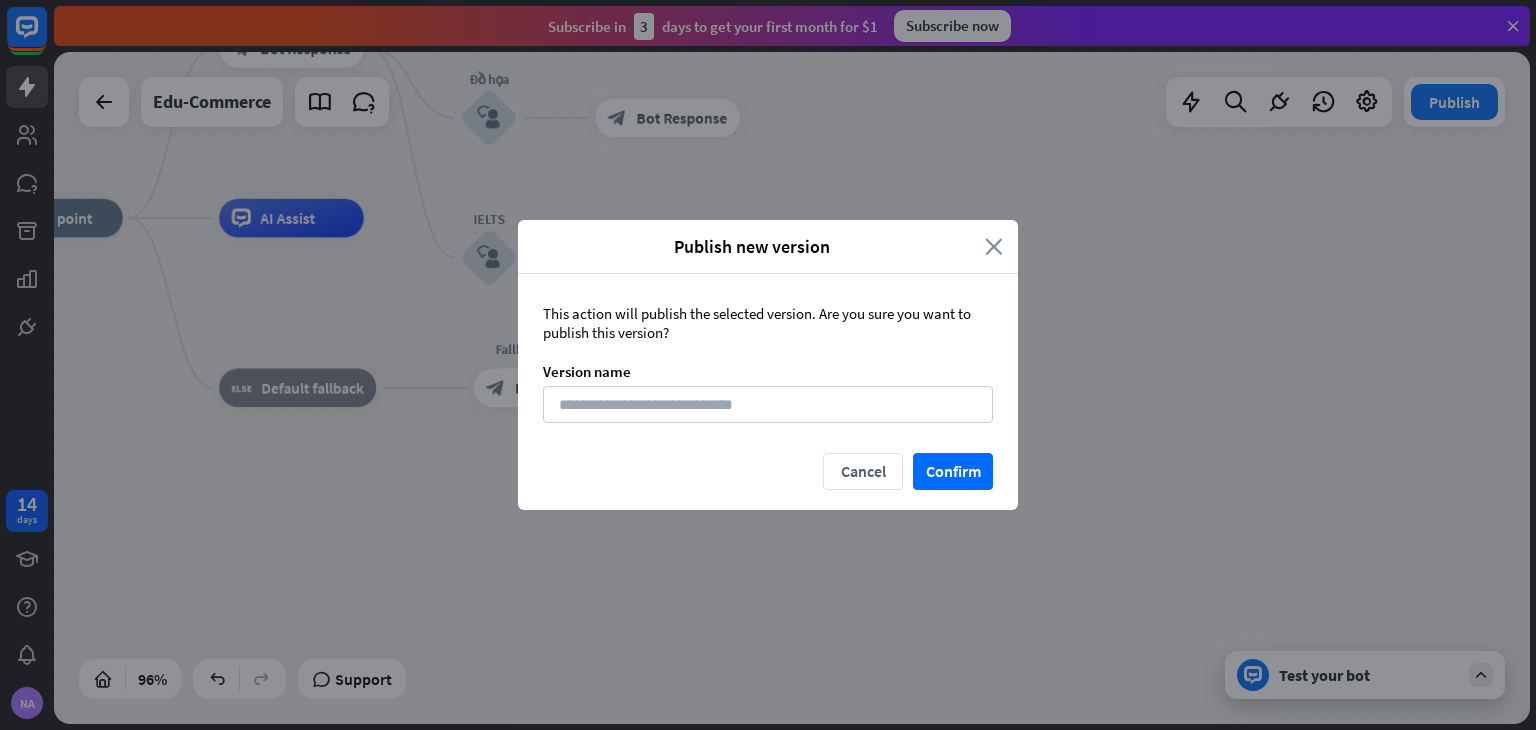 click on "close" at bounding box center (994, 246) 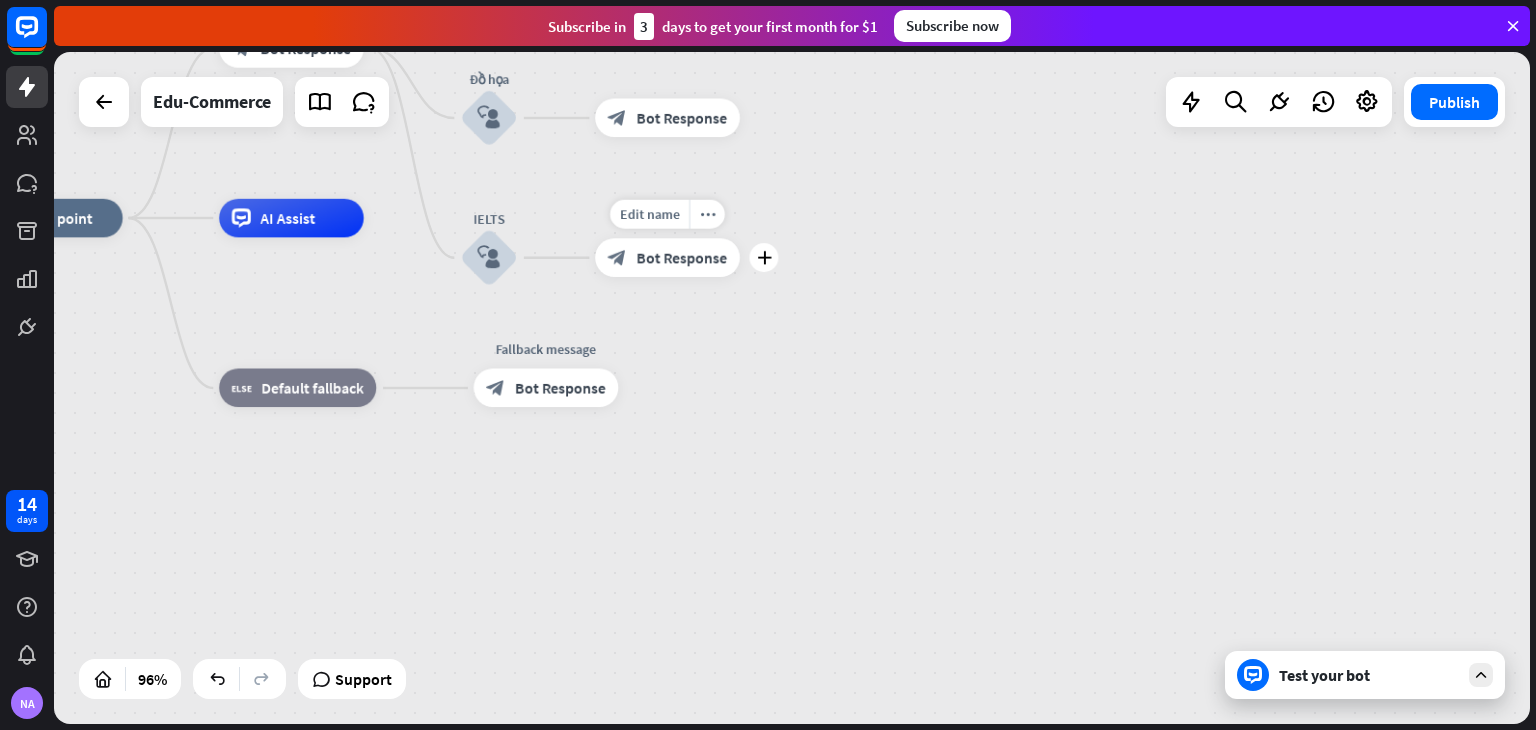 click on "block_bot_response" at bounding box center (617, 257) 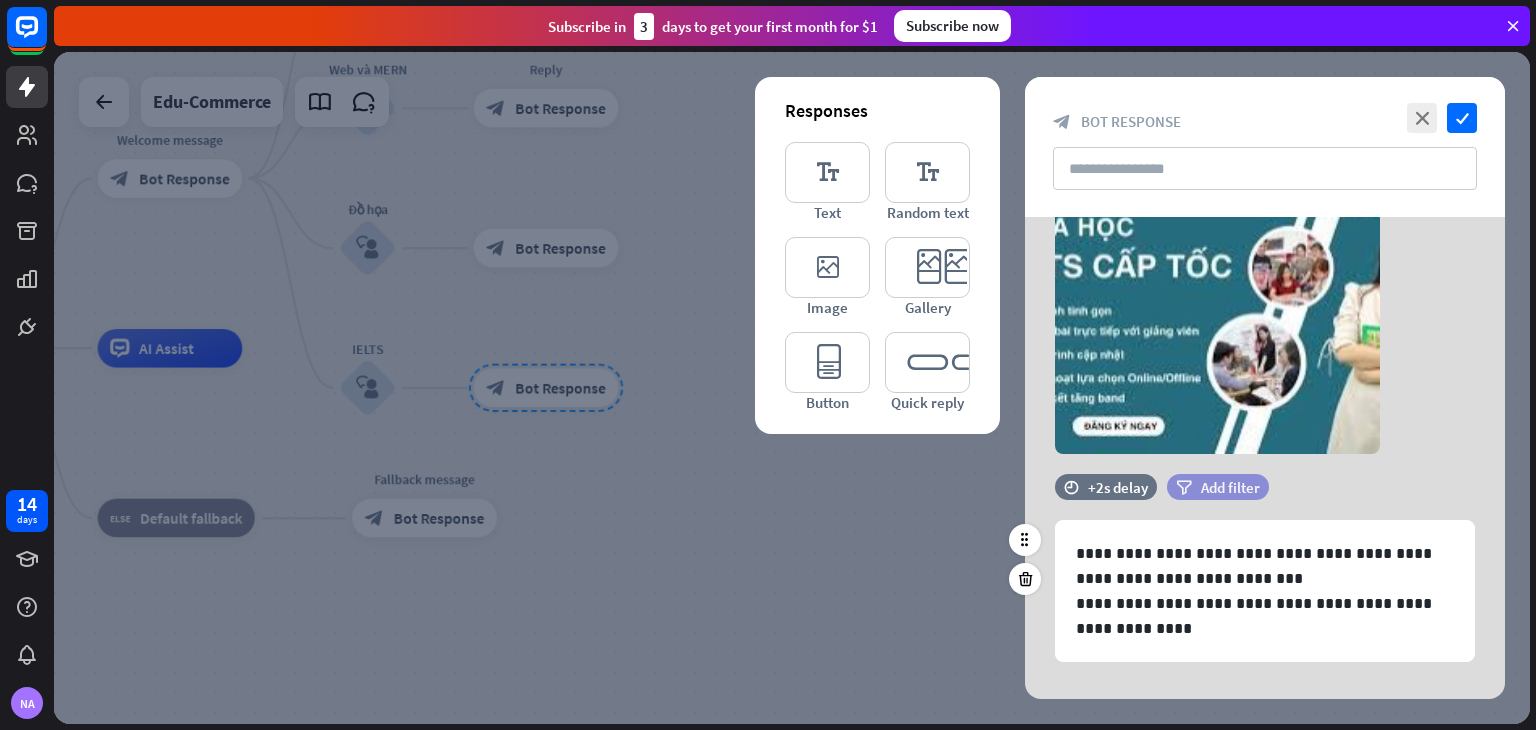scroll, scrollTop: 118, scrollLeft: 0, axis: vertical 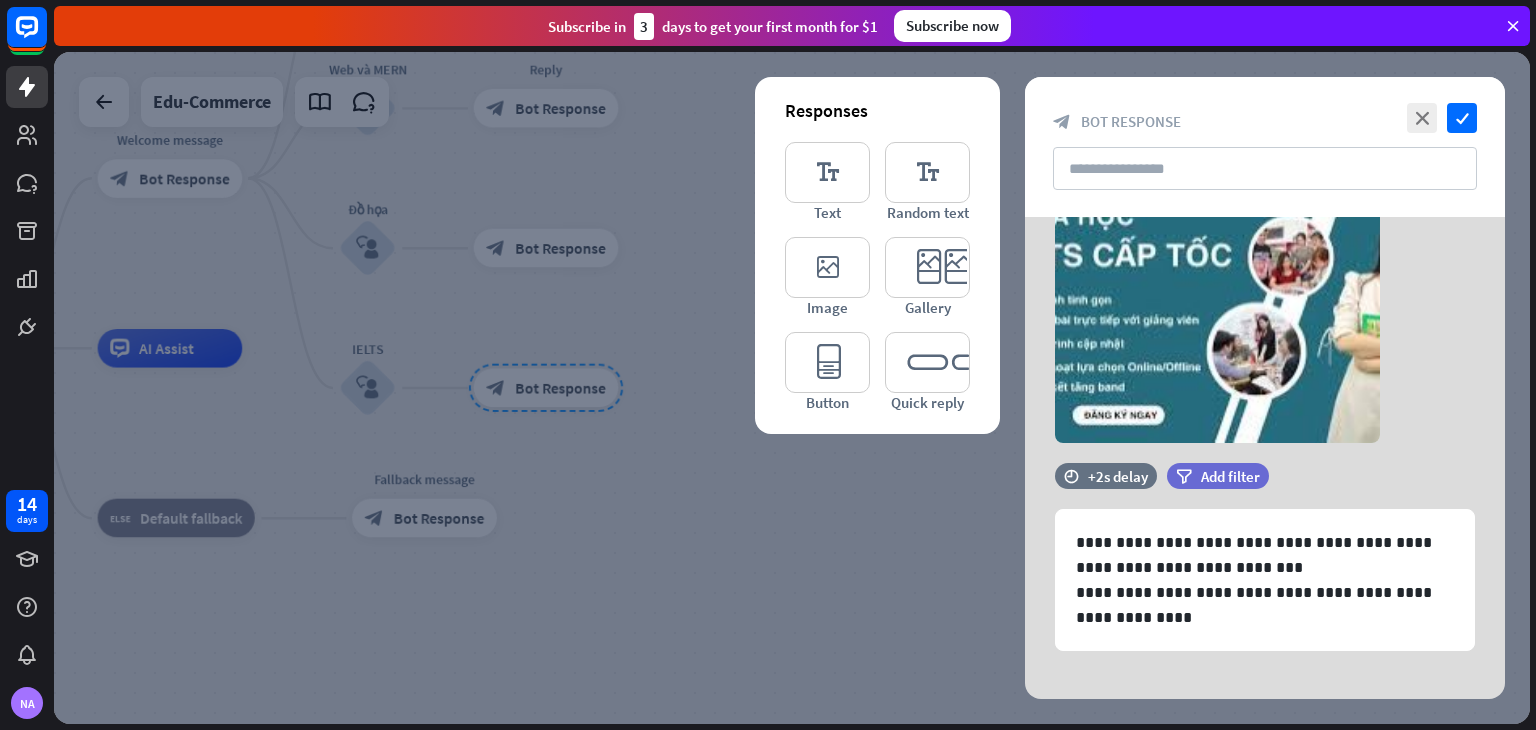 click at bounding box center (792, 388) 